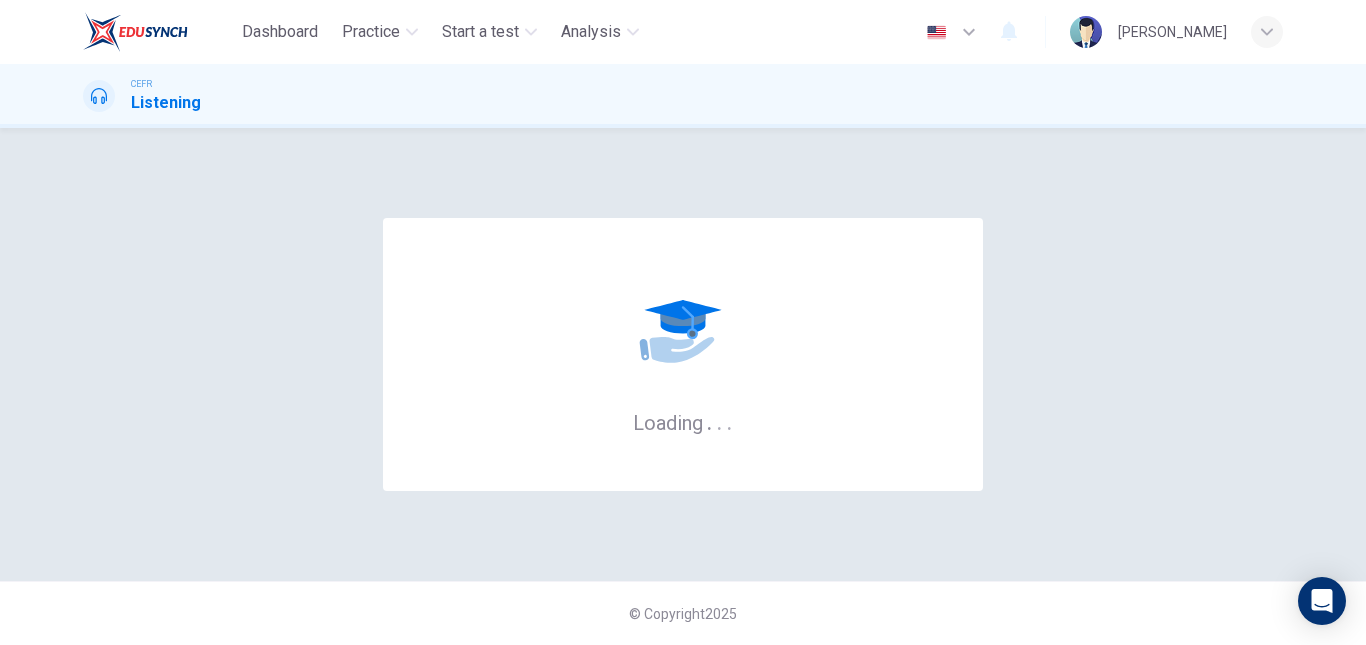 scroll, scrollTop: 0, scrollLeft: 0, axis: both 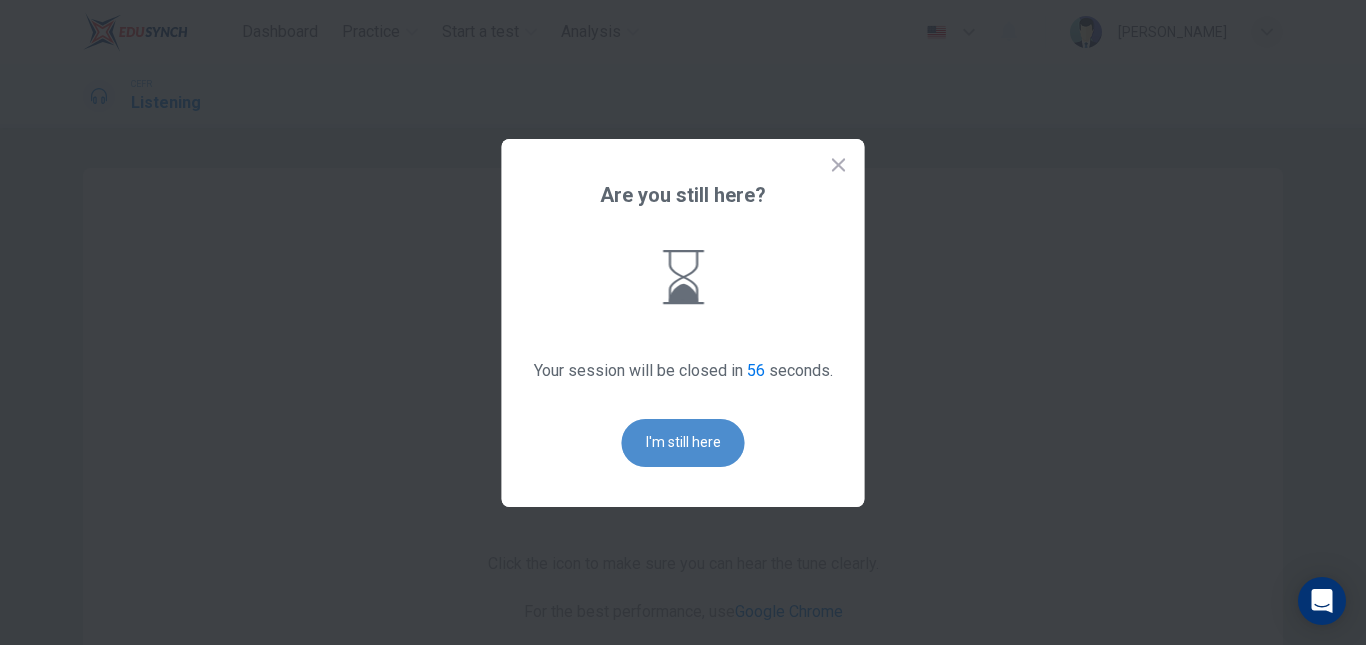 click on "I'm still here" at bounding box center (683, 443) 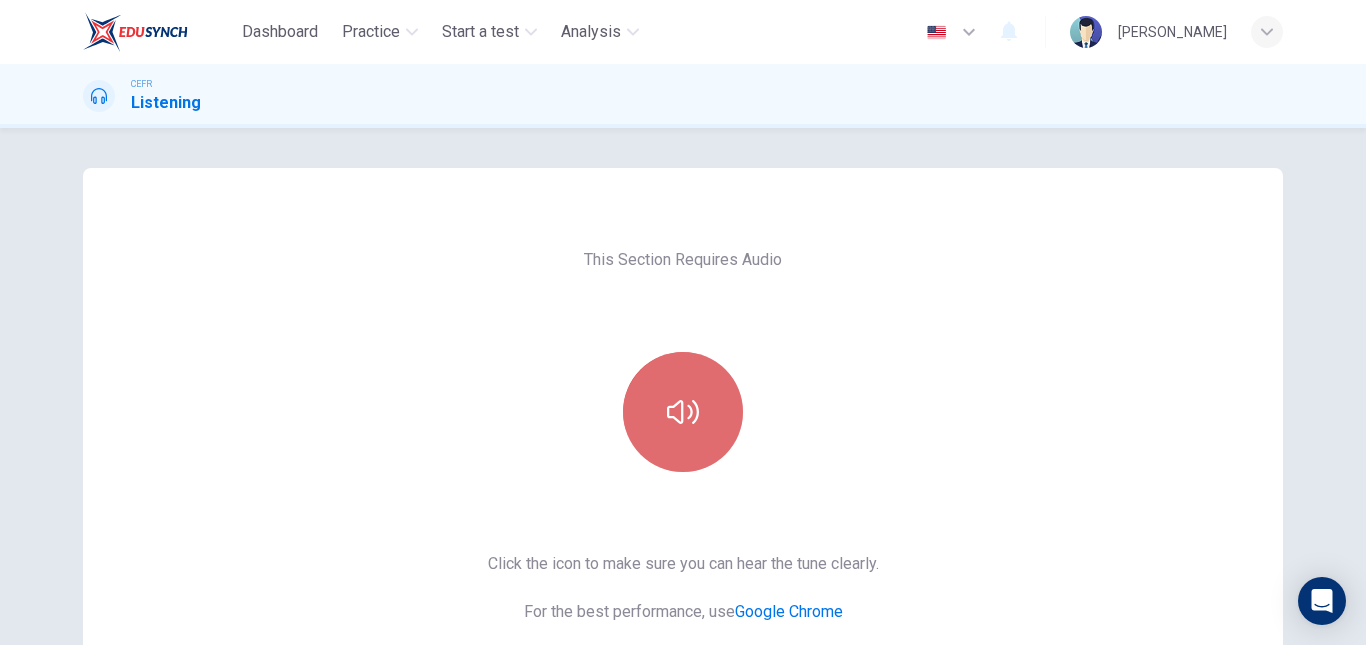 click at bounding box center (683, 412) 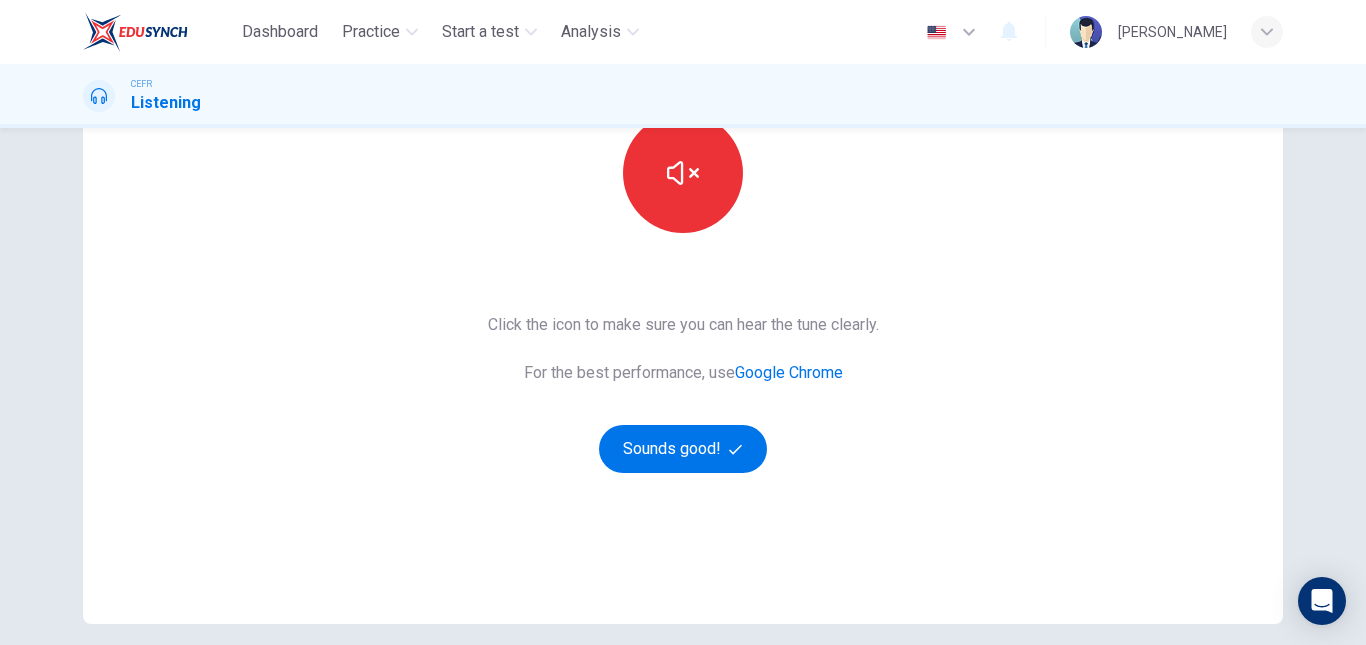 scroll, scrollTop: 241, scrollLeft: 0, axis: vertical 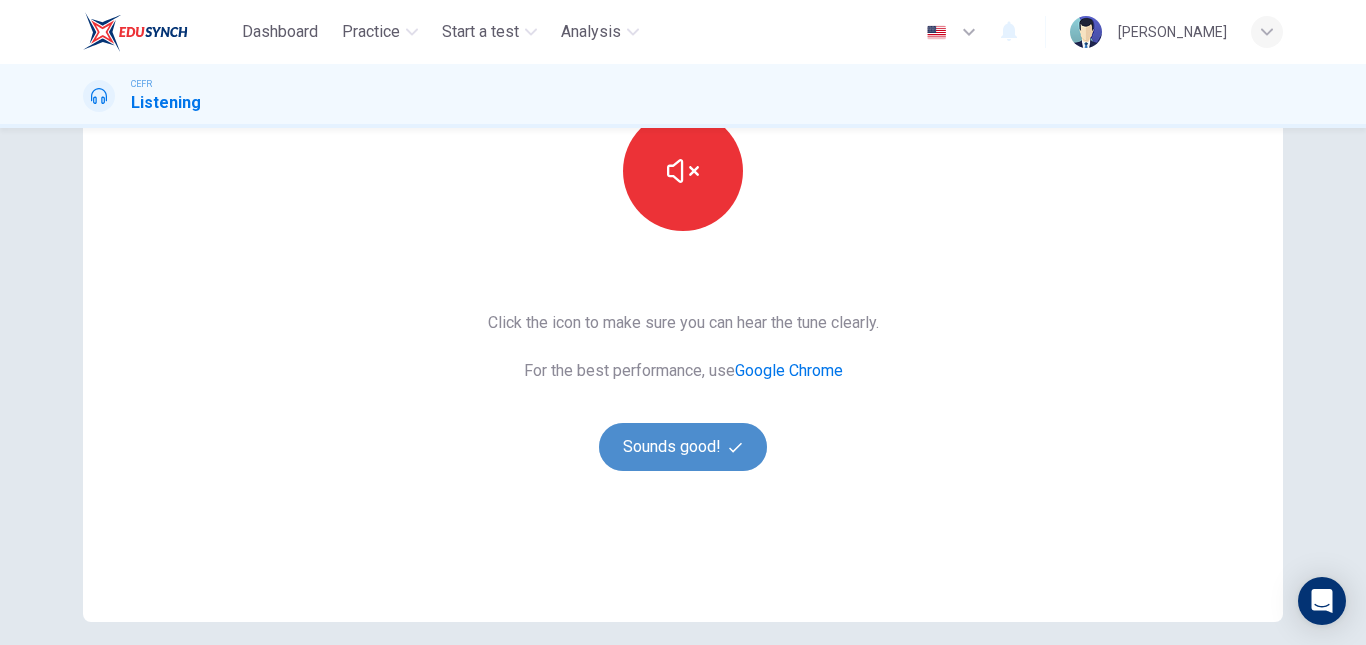 click on "Sounds good!" at bounding box center [683, 447] 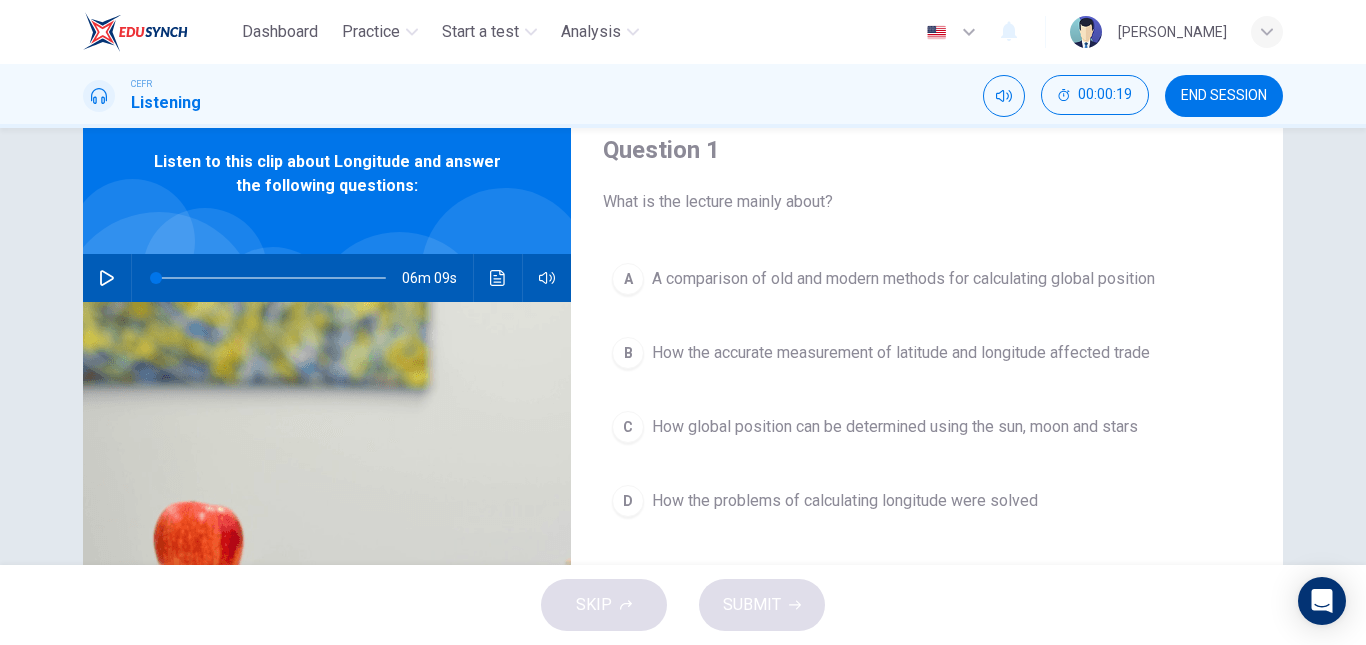 scroll, scrollTop: 75, scrollLeft: 0, axis: vertical 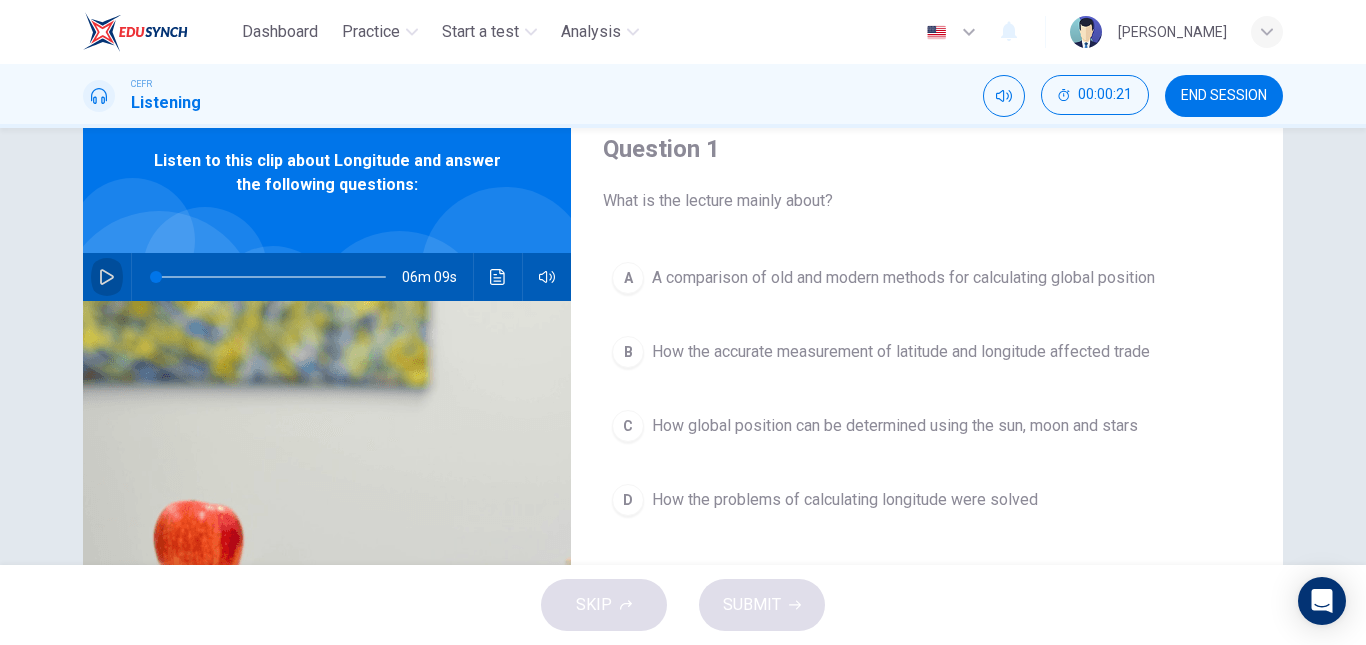 click 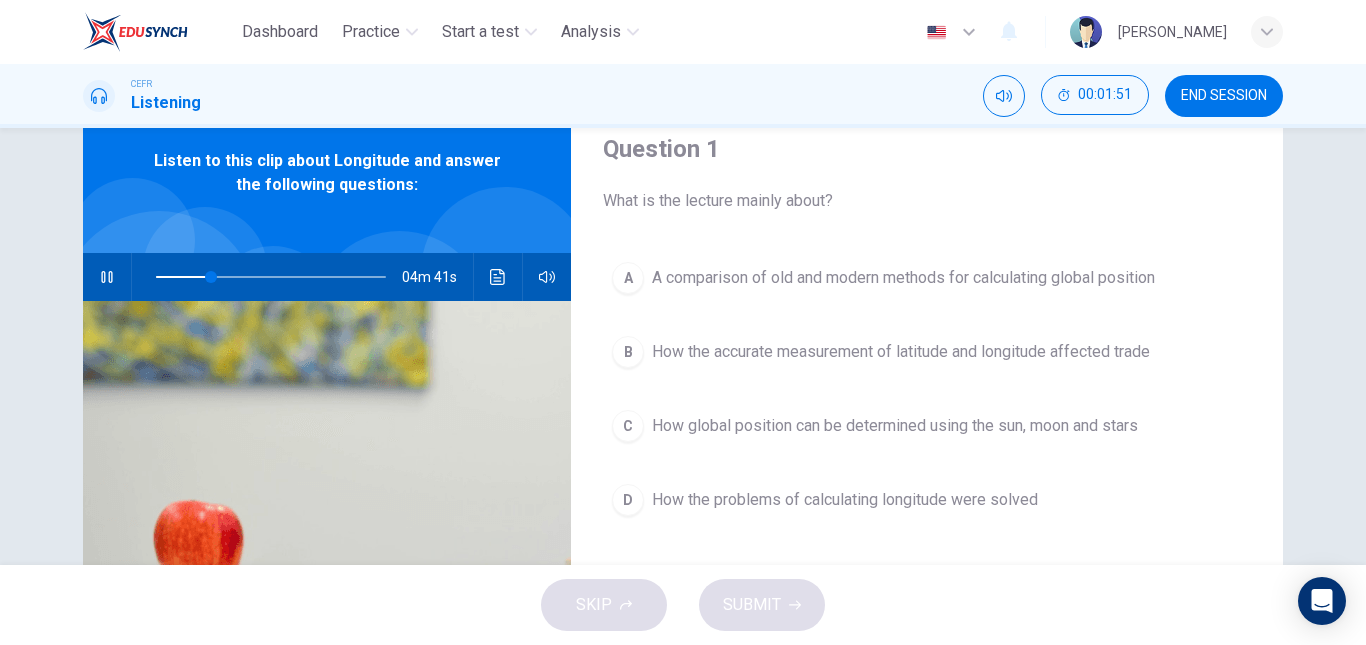 type on "24" 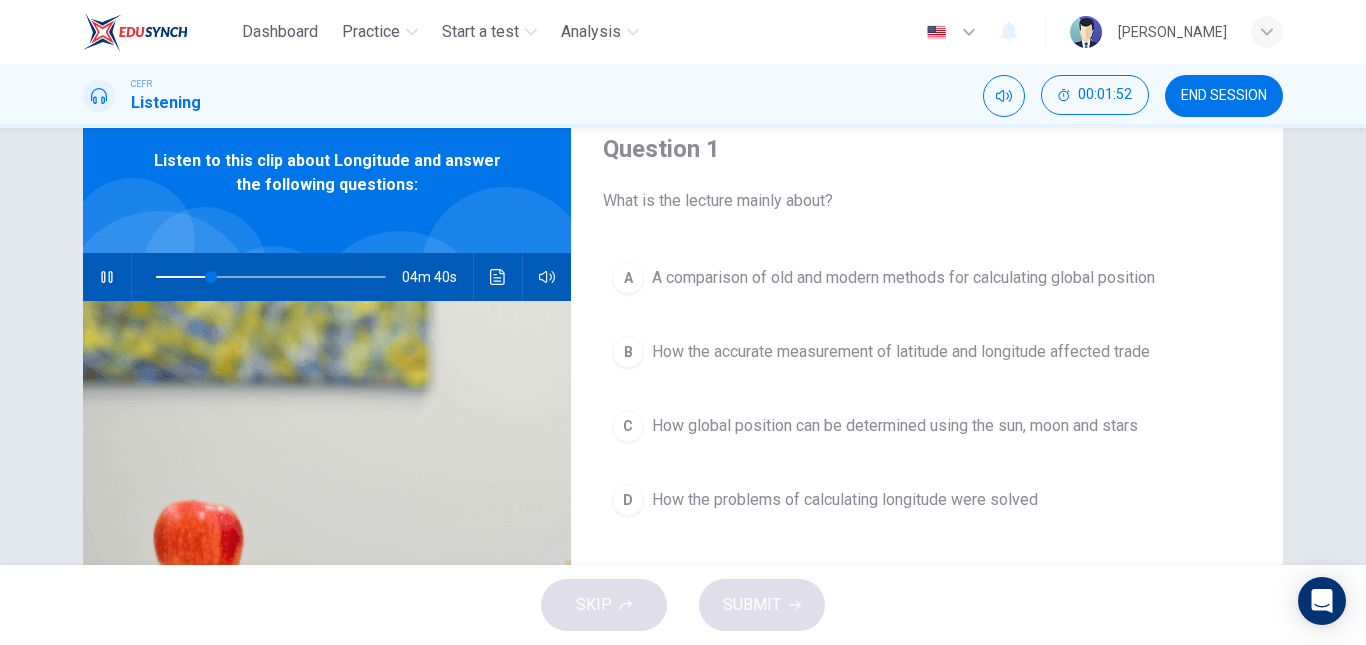 type 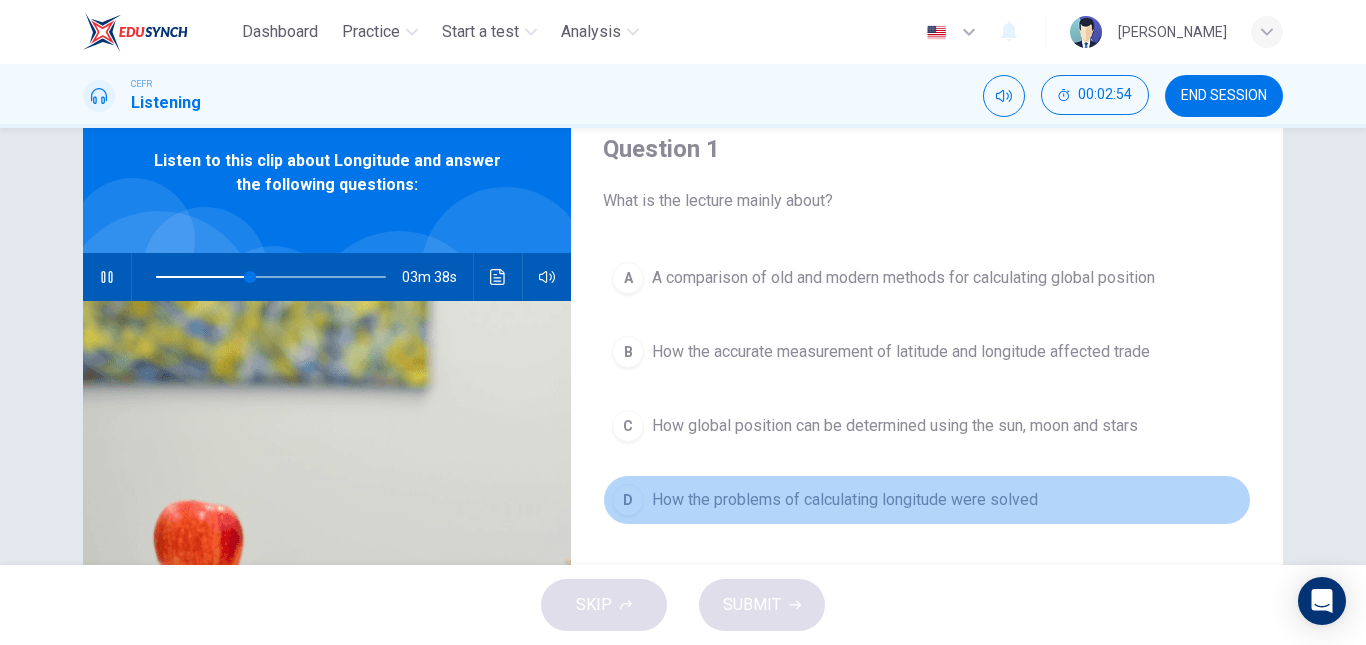 click on "D How the problems of calculating longitude were solved" at bounding box center (927, 500) 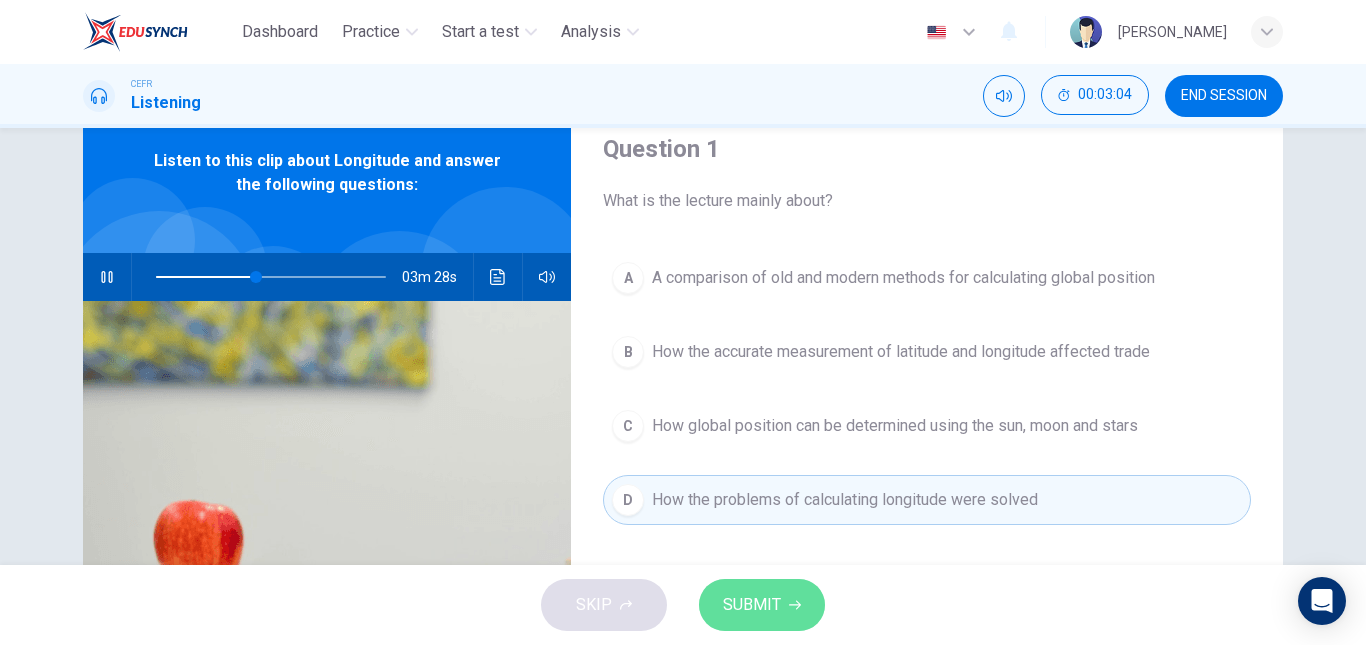 click on "SUBMIT" at bounding box center [752, 605] 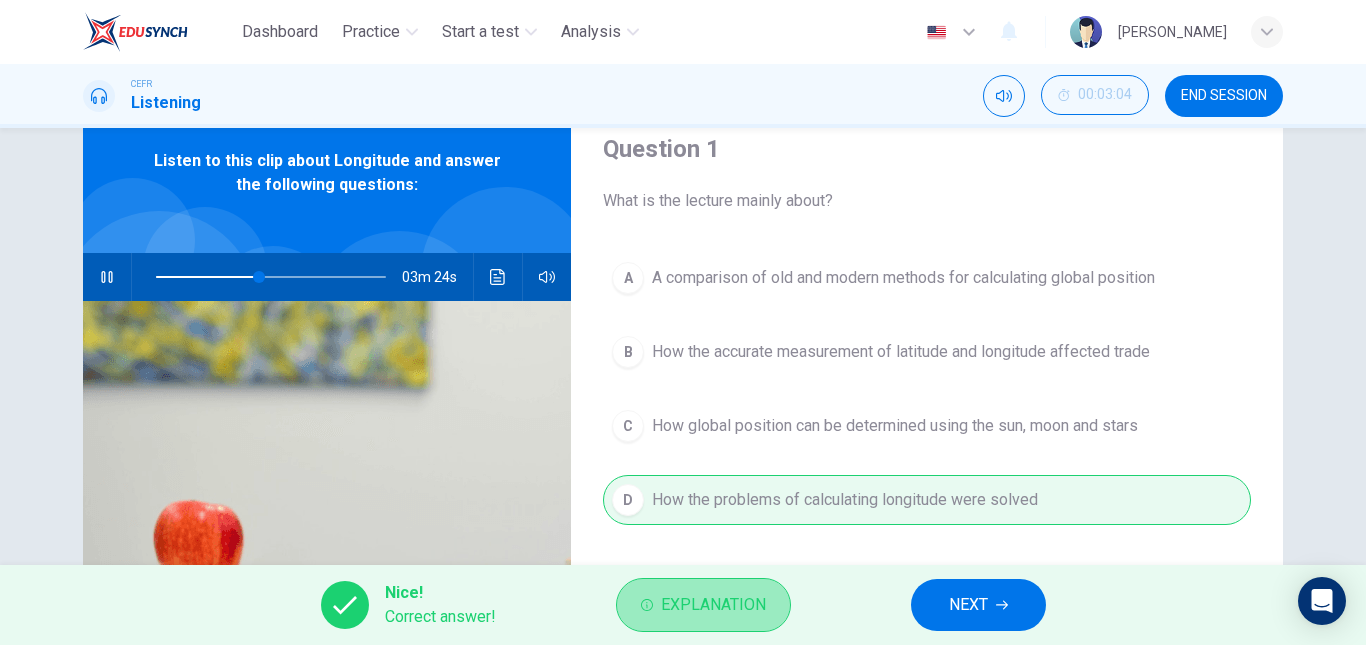 click on "Explanation" at bounding box center (713, 605) 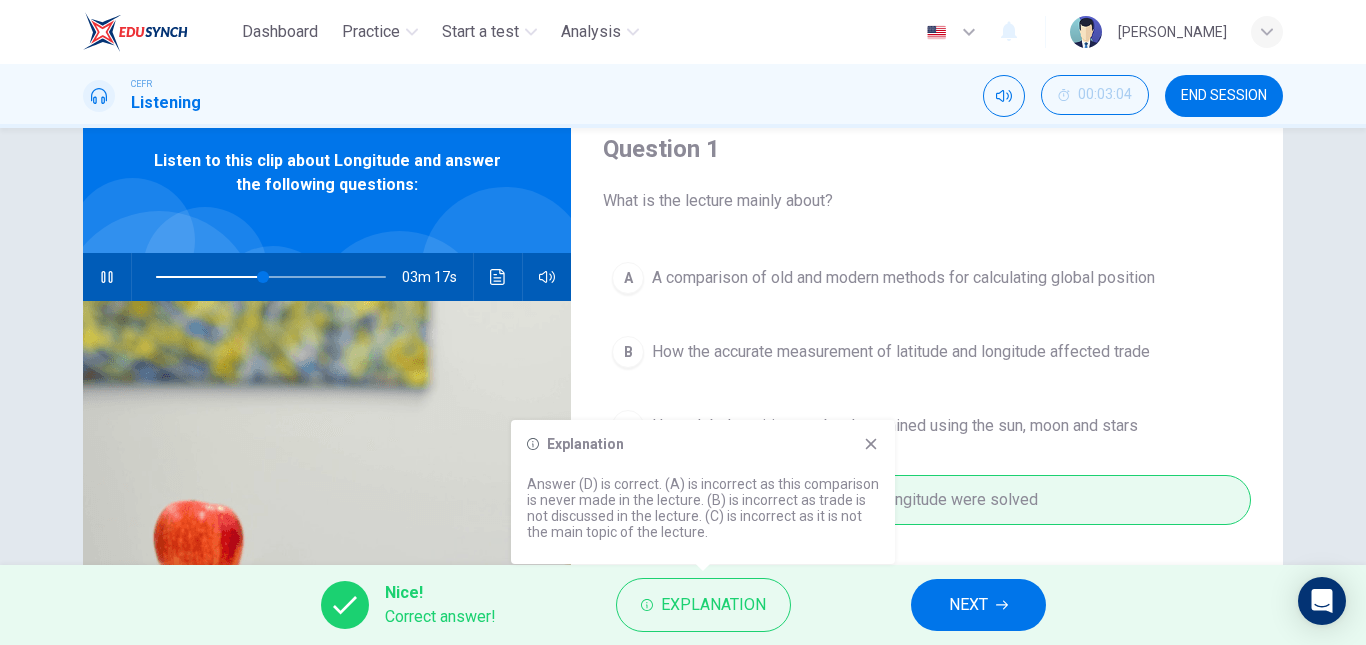 click 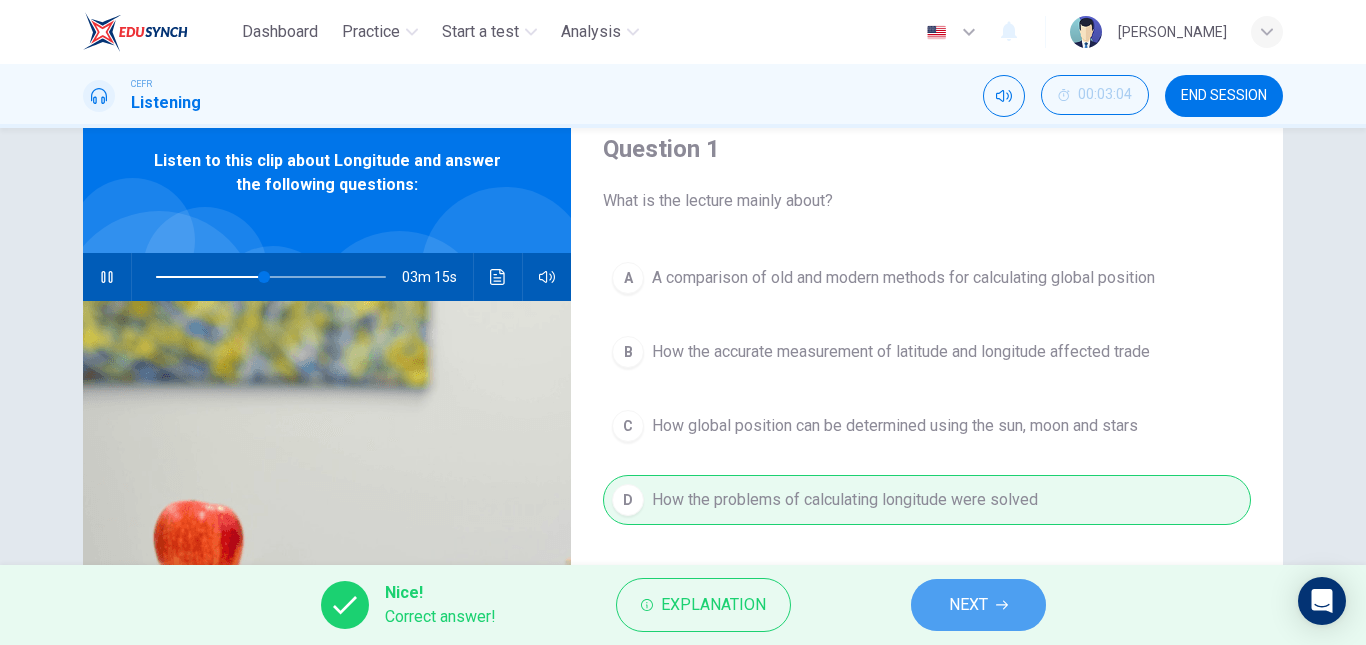 click on "NEXT" at bounding box center [968, 605] 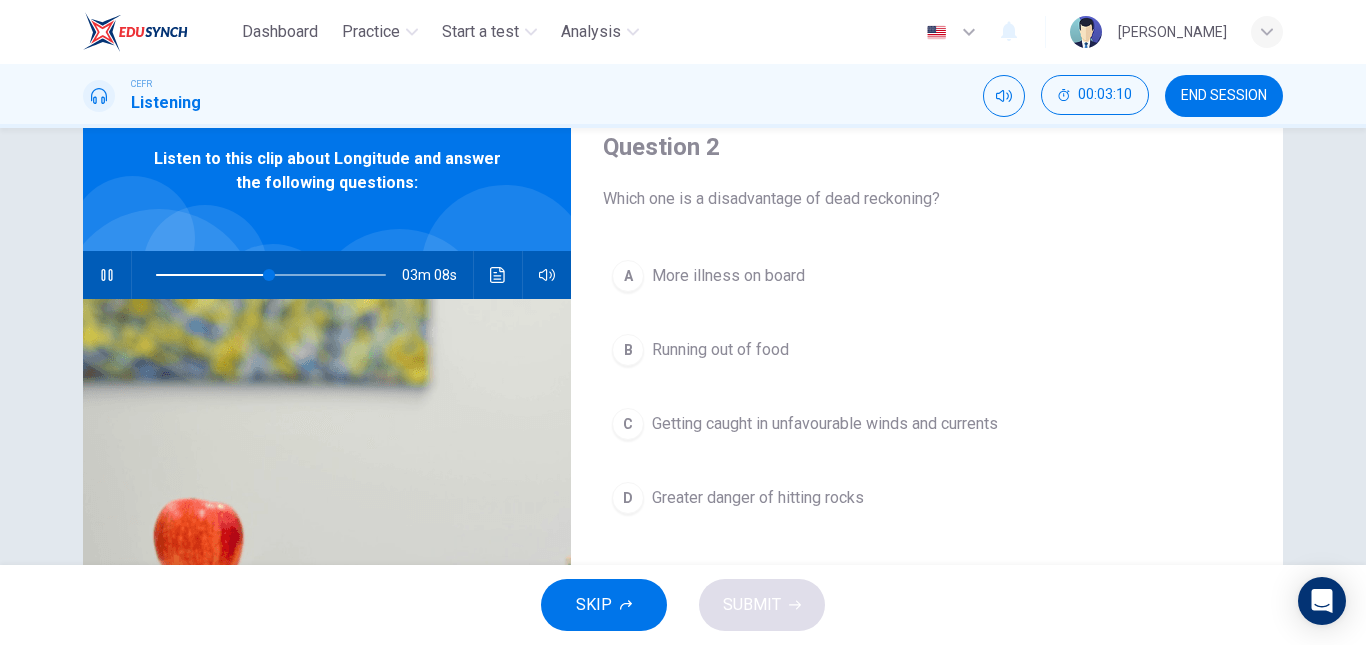 scroll, scrollTop: 78, scrollLeft: 0, axis: vertical 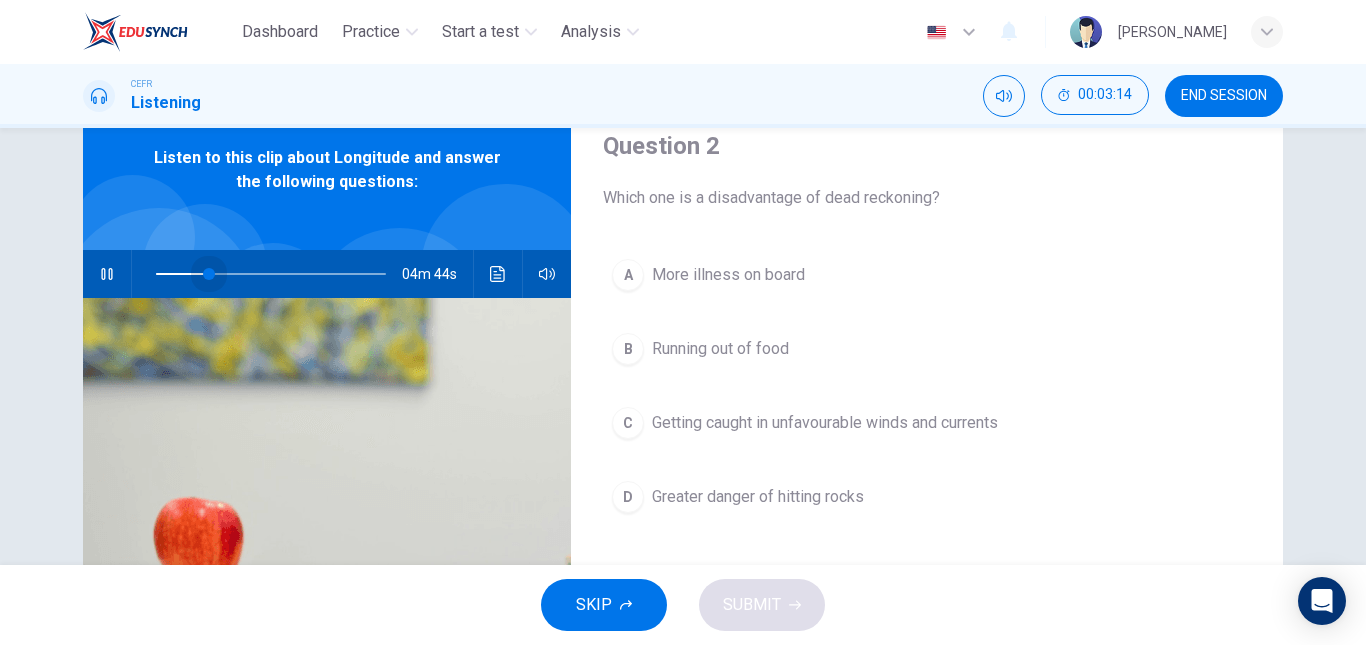 click at bounding box center [271, 274] 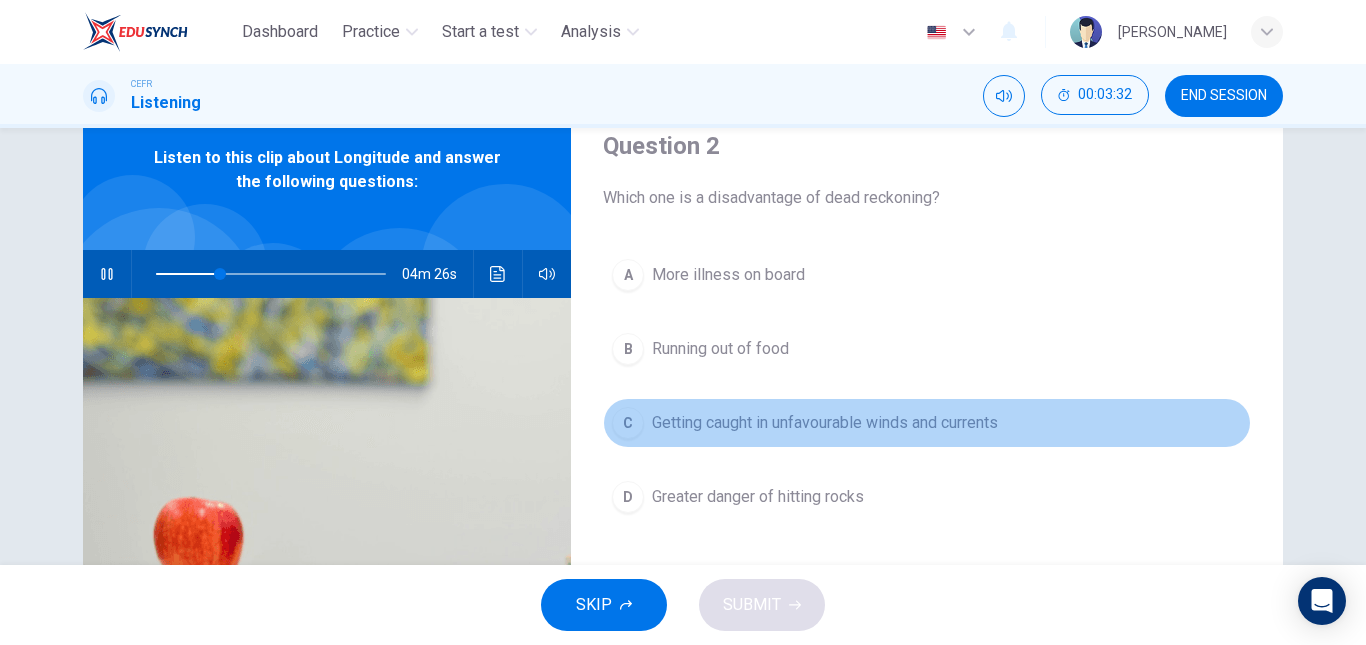 click on "Getting caught in unfavourable winds and currents" at bounding box center [825, 423] 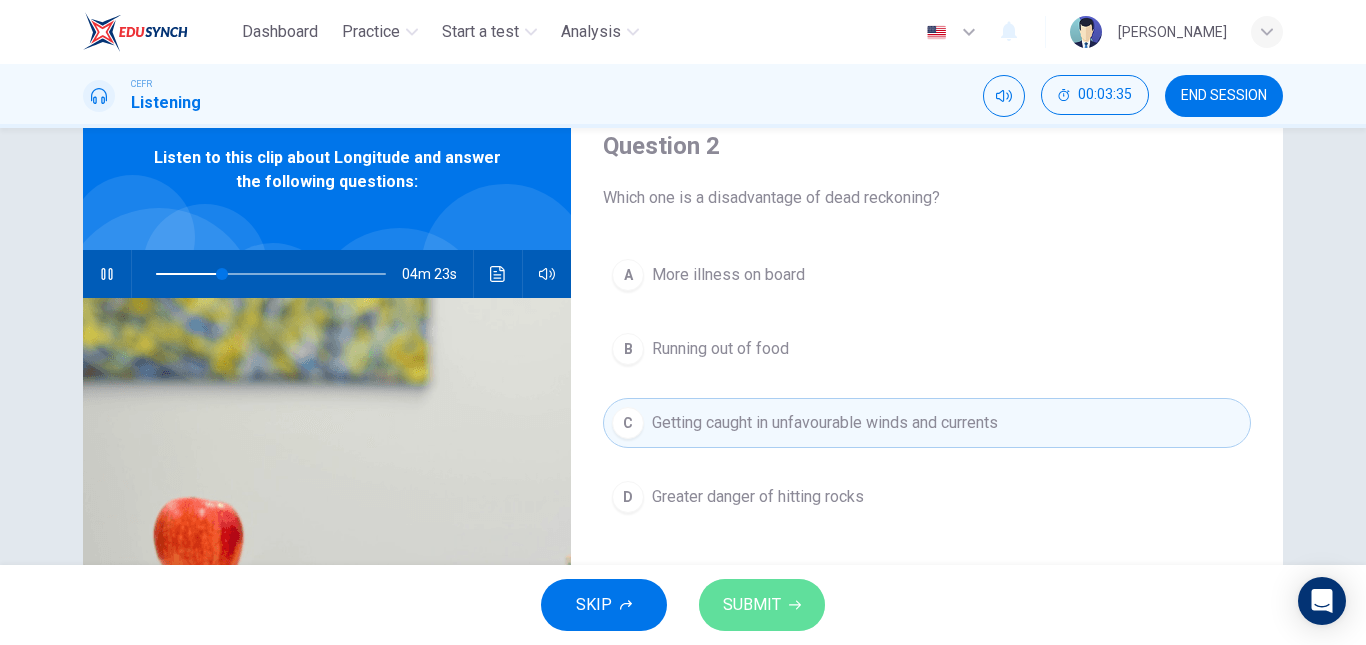 click on "SUBMIT" at bounding box center [762, 605] 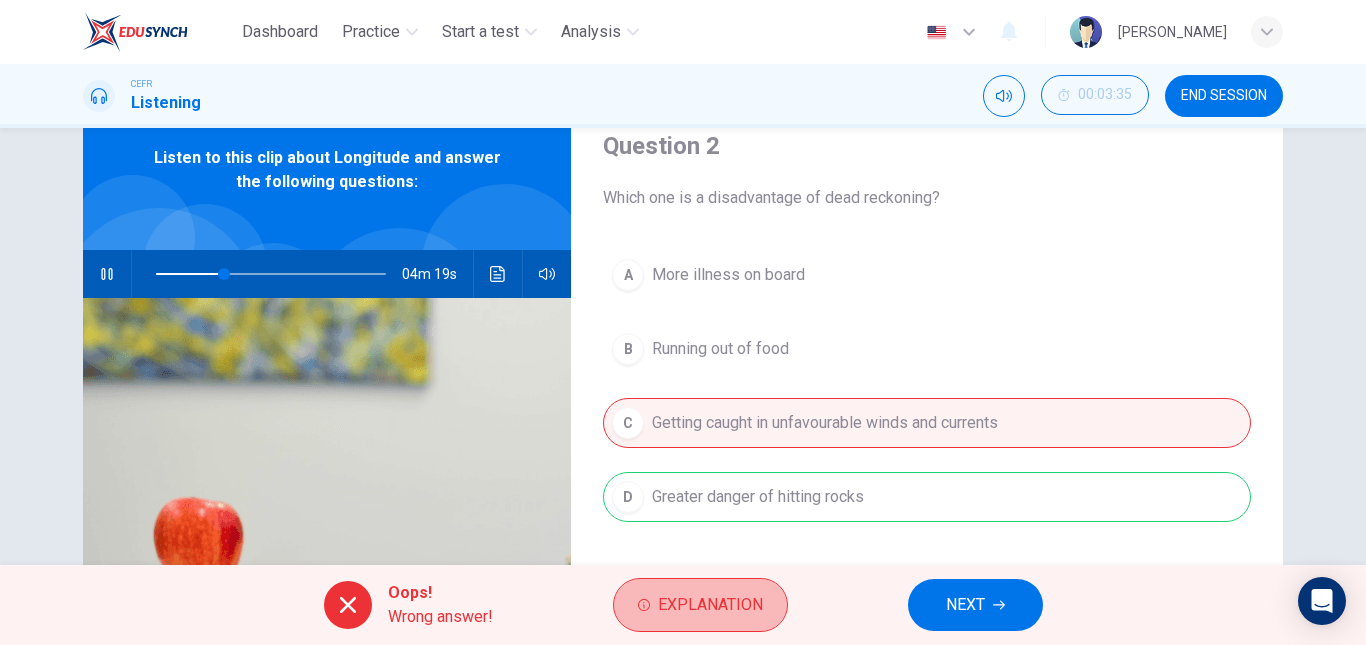 click on "Explanation" at bounding box center [700, 605] 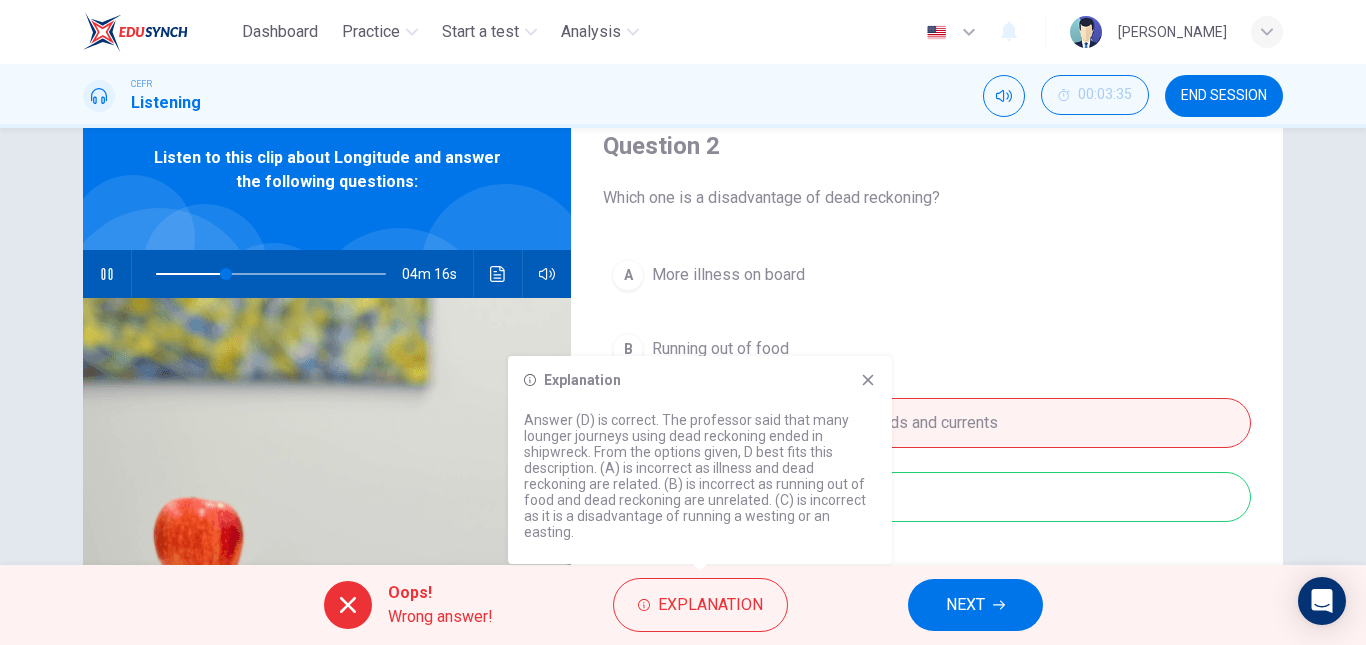 click 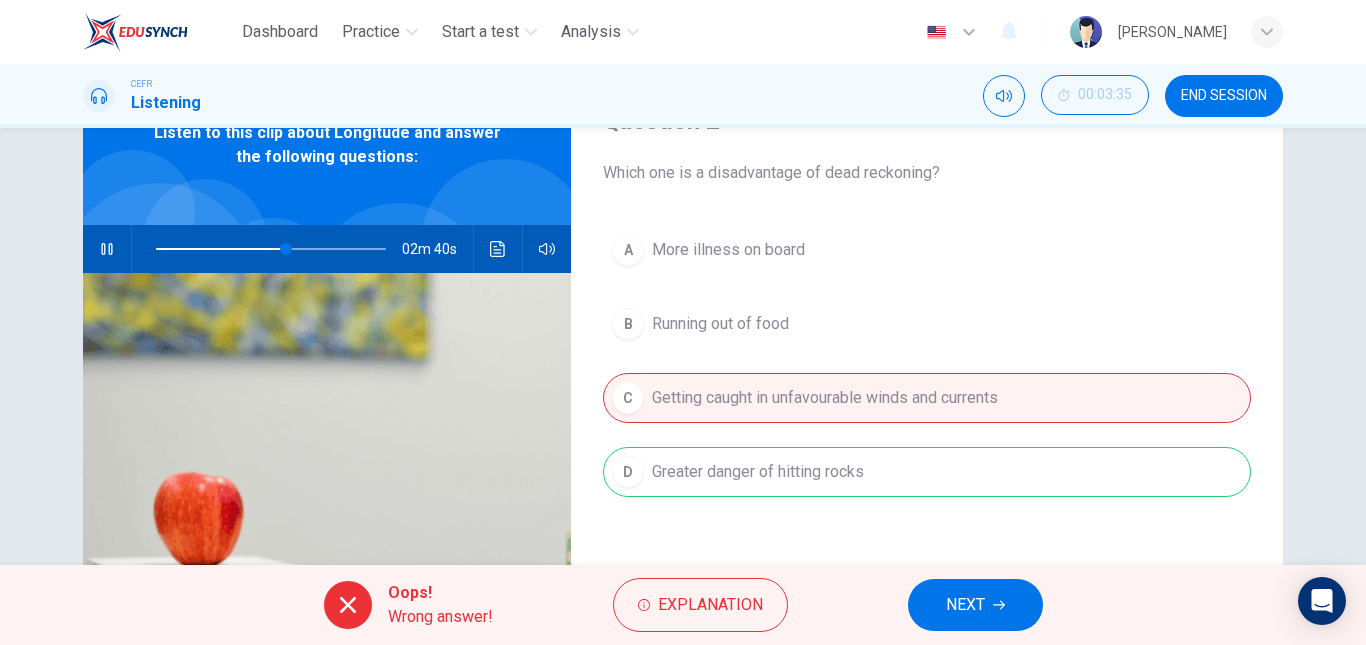 scroll, scrollTop: 102, scrollLeft: 0, axis: vertical 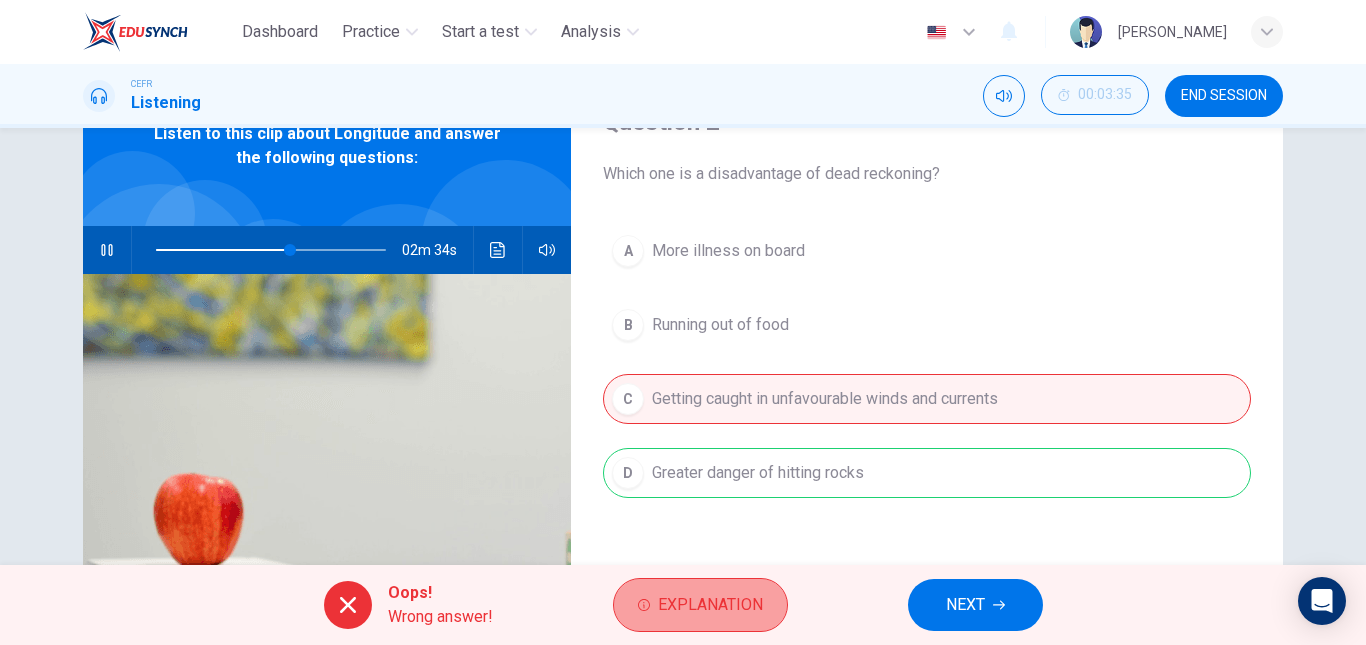 click on "Explanation" at bounding box center (710, 605) 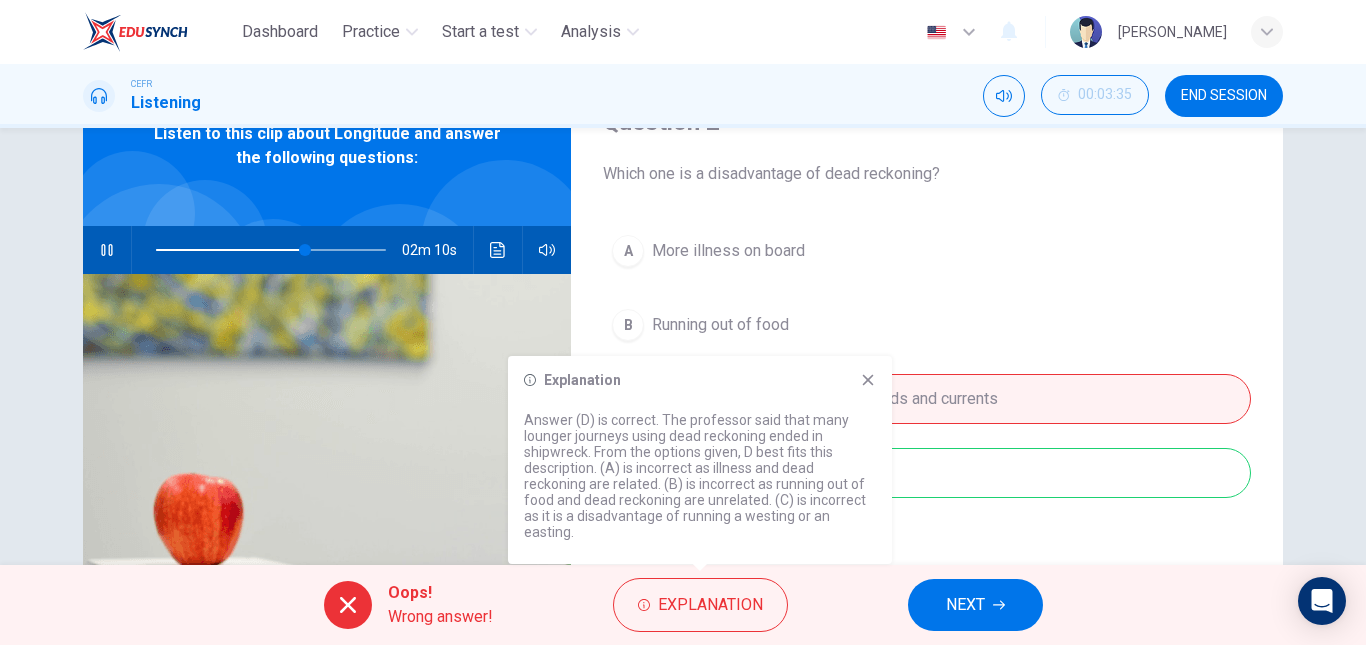 click 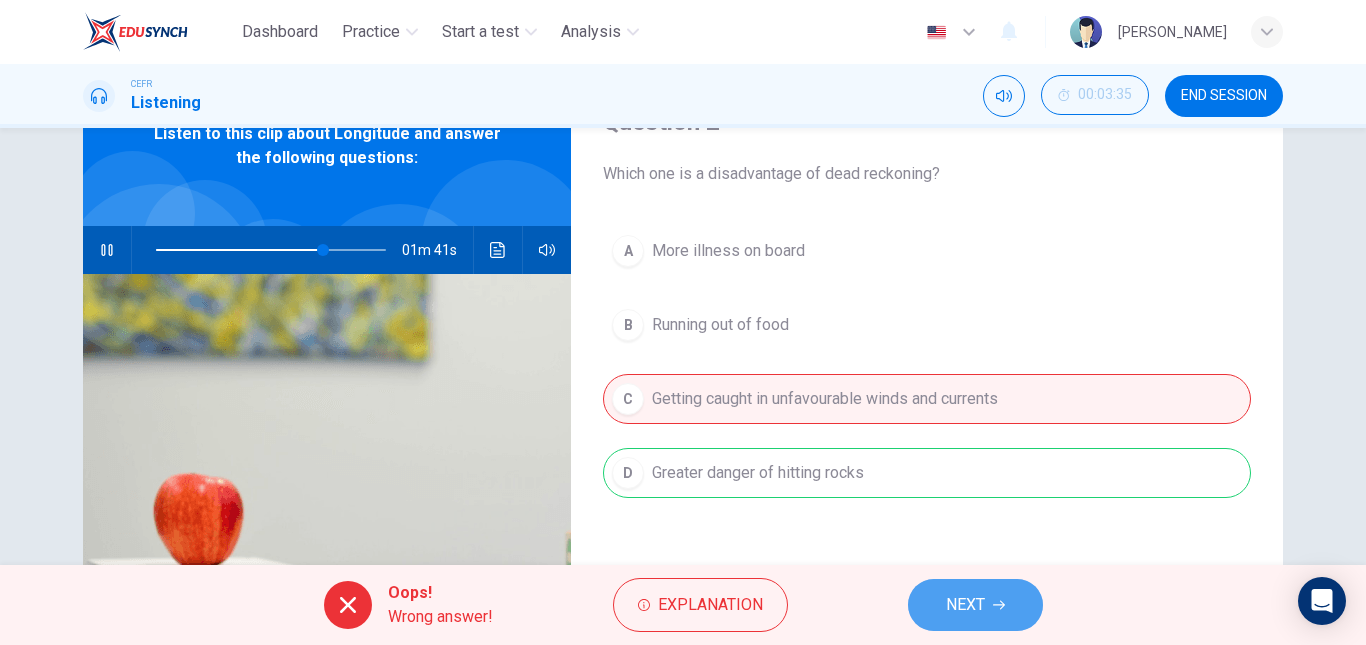 click on "NEXT" at bounding box center (975, 605) 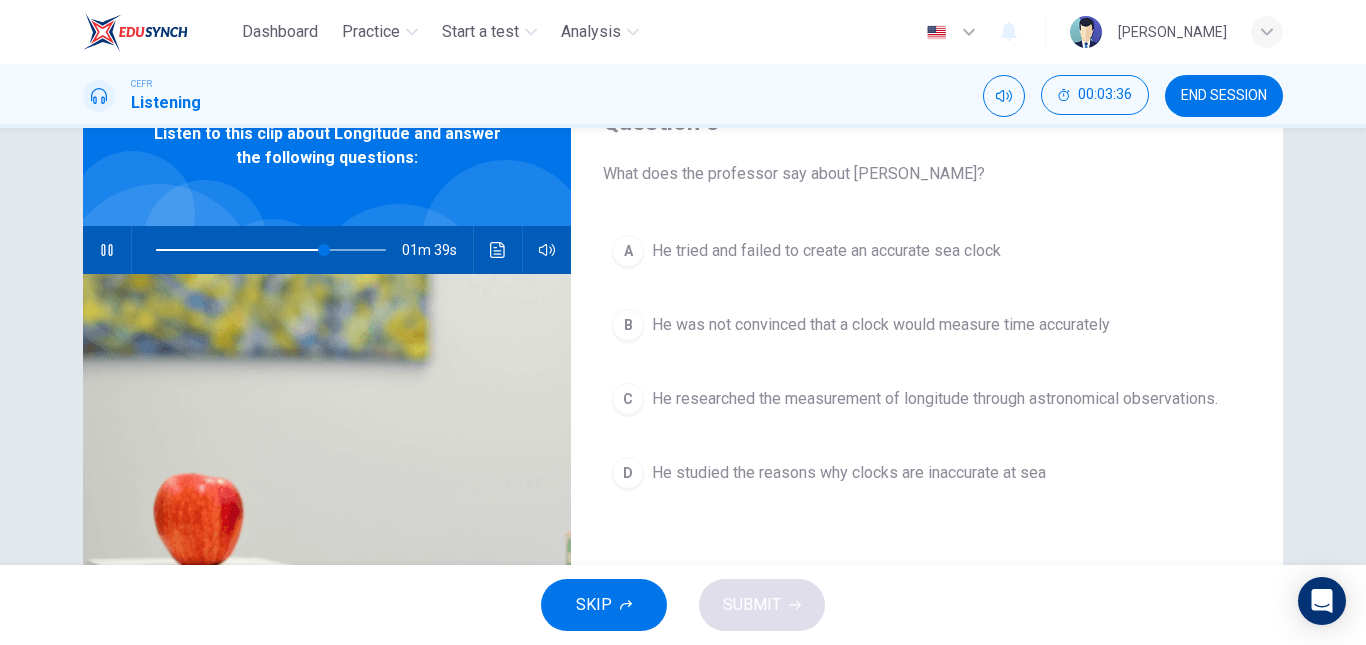 scroll, scrollTop: 0, scrollLeft: 0, axis: both 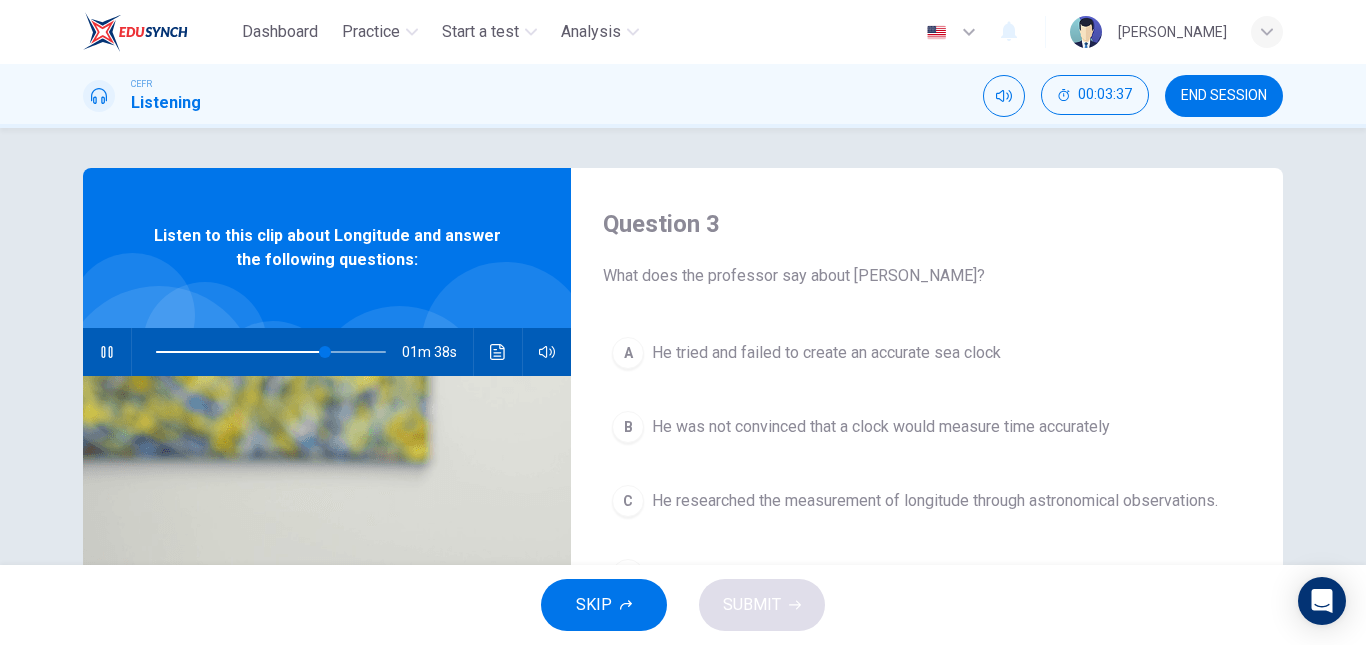 click at bounding box center (271, 352) 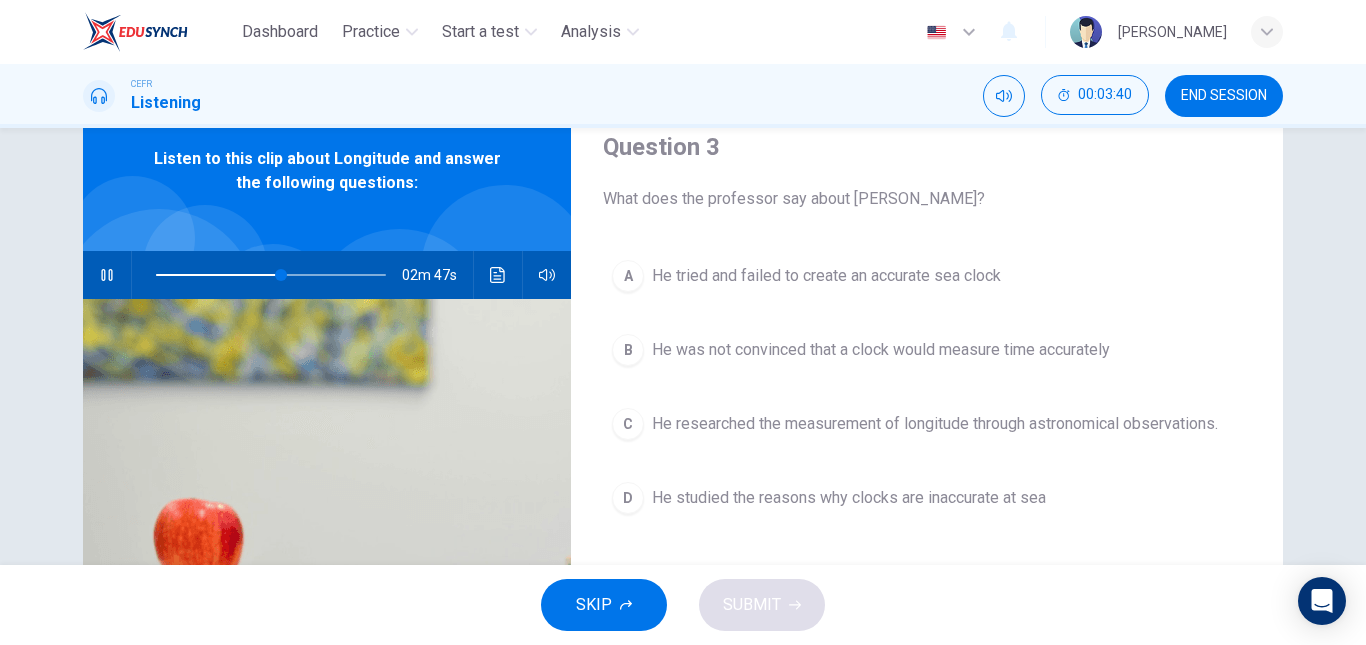 scroll, scrollTop: 78, scrollLeft: 0, axis: vertical 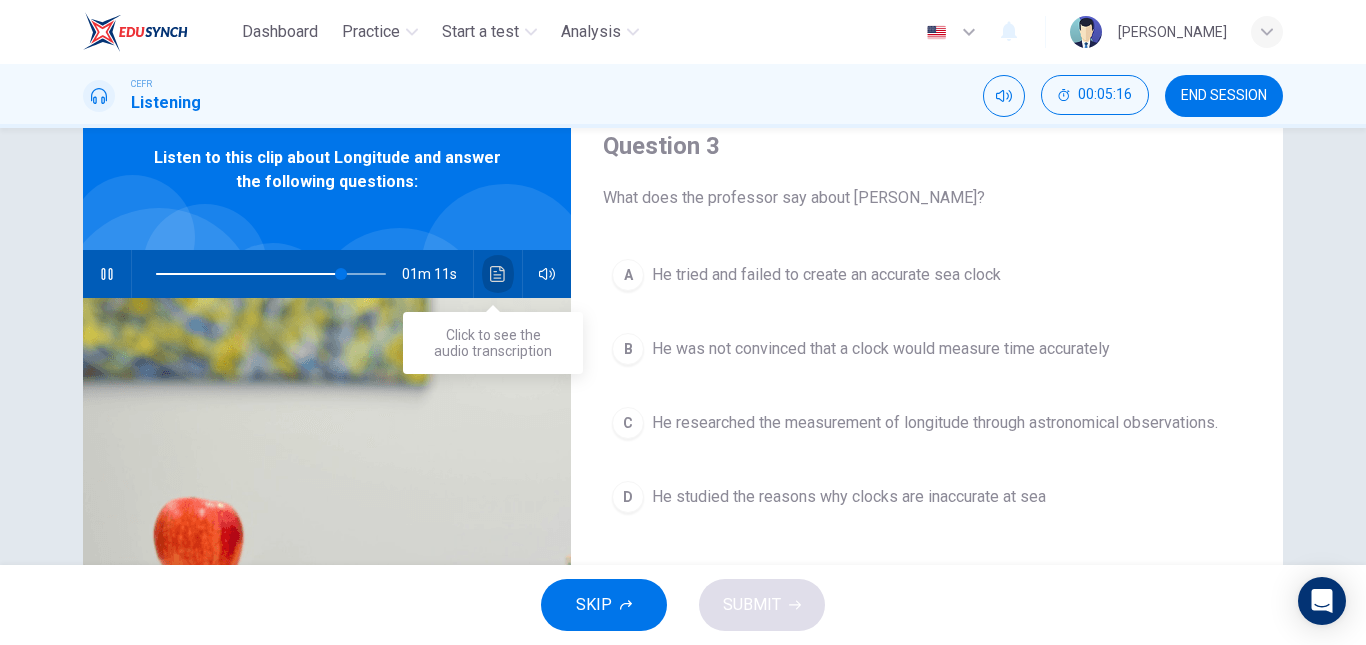 click 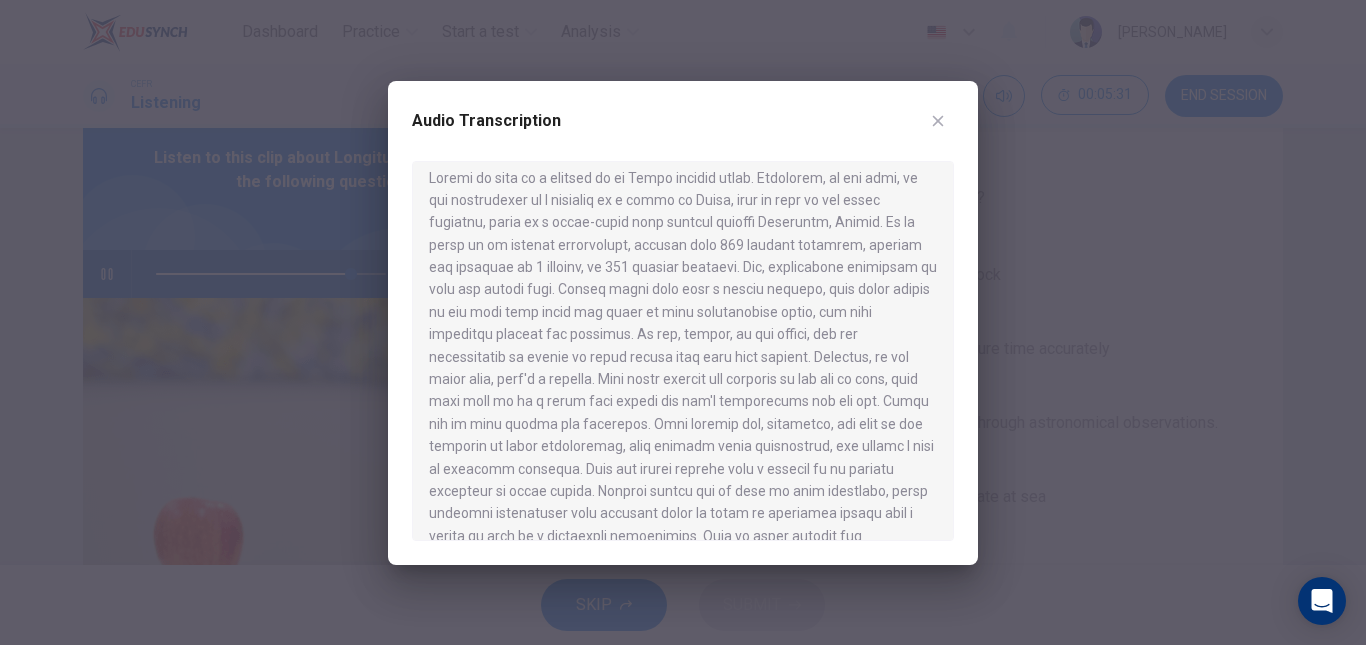 scroll, scrollTop: 0, scrollLeft: 0, axis: both 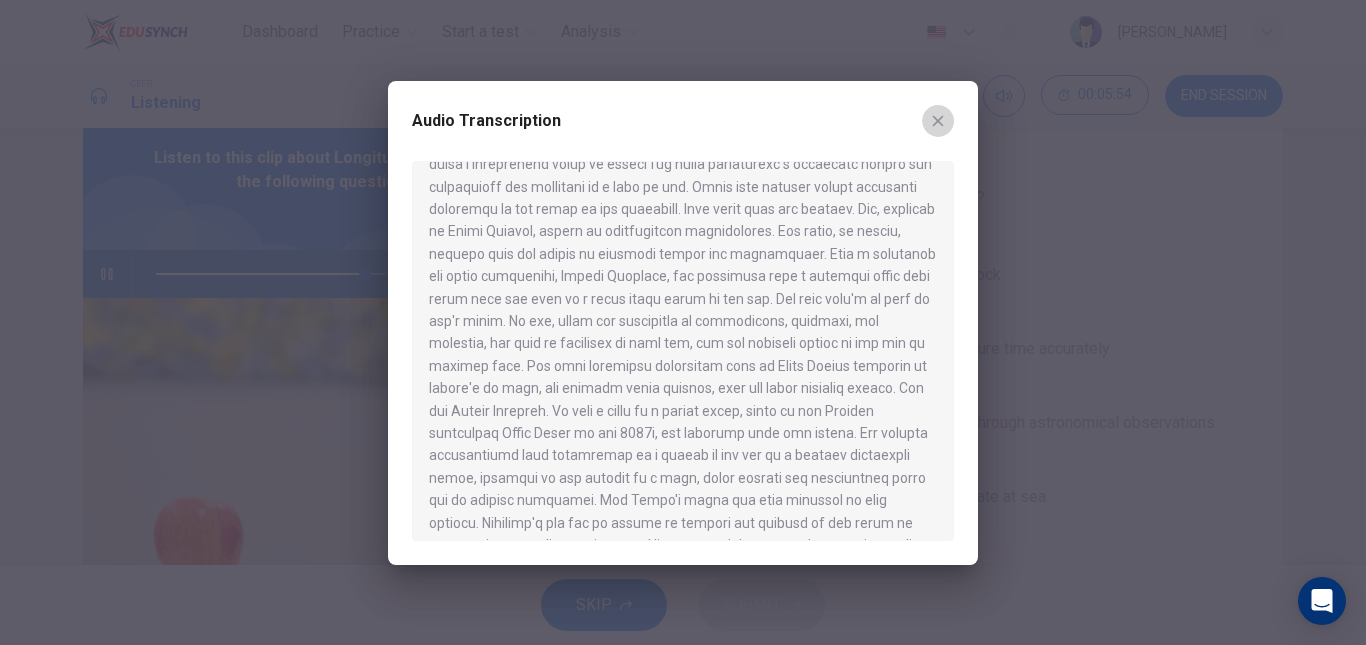 click at bounding box center (938, 121) 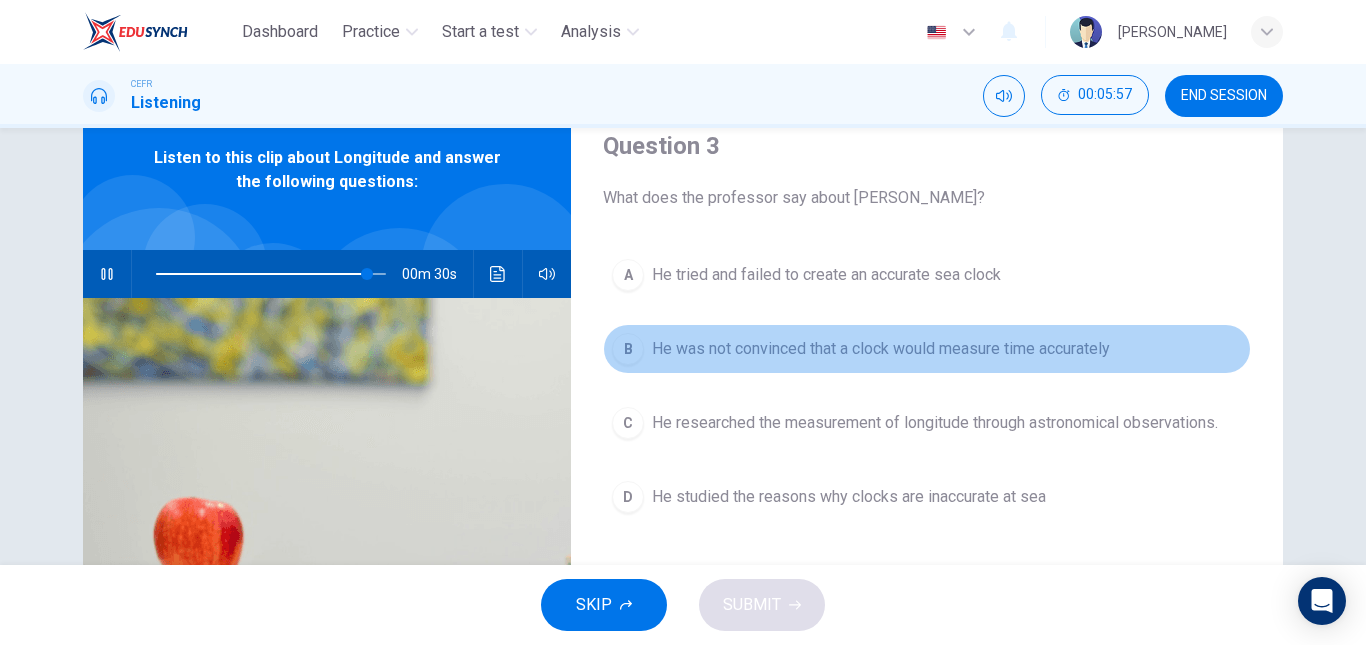 click on "He was not convinced that a clock would measure time accurately" at bounding box center (881, 349) 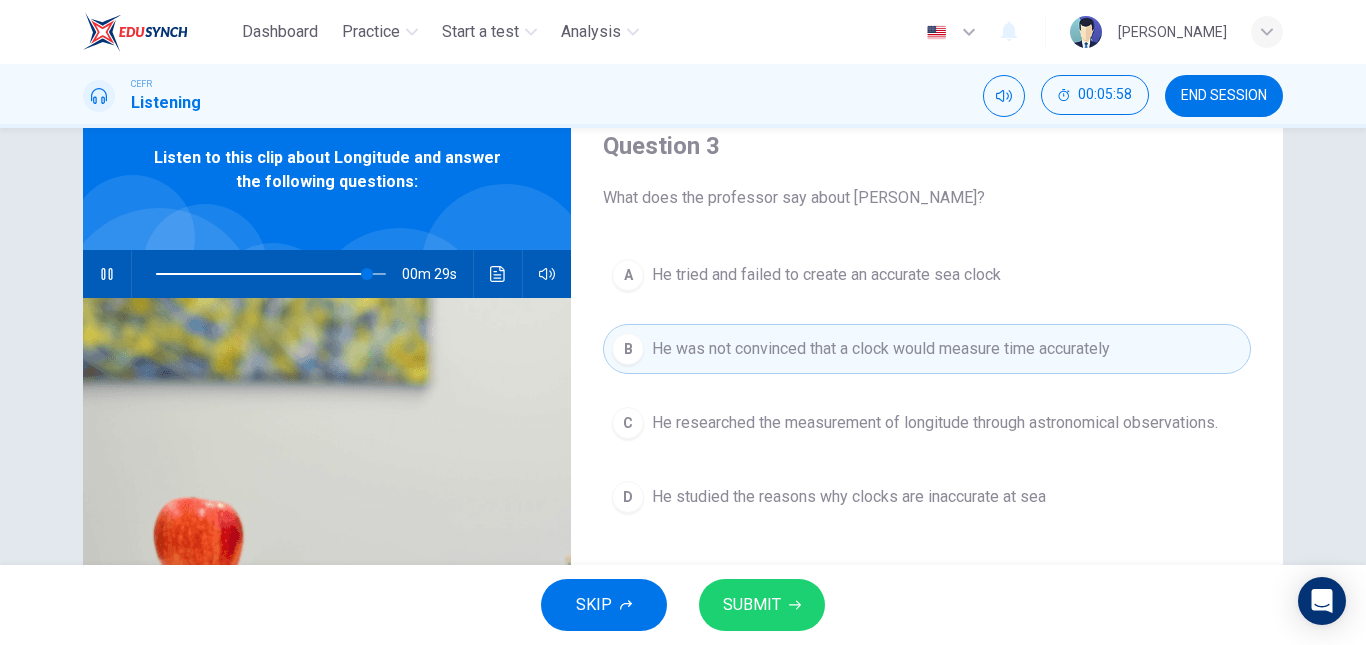 drag, startPoint x: 783, startPoint y: 578, endPoint x: 780, endPoint y: 600, distance: 22.203604 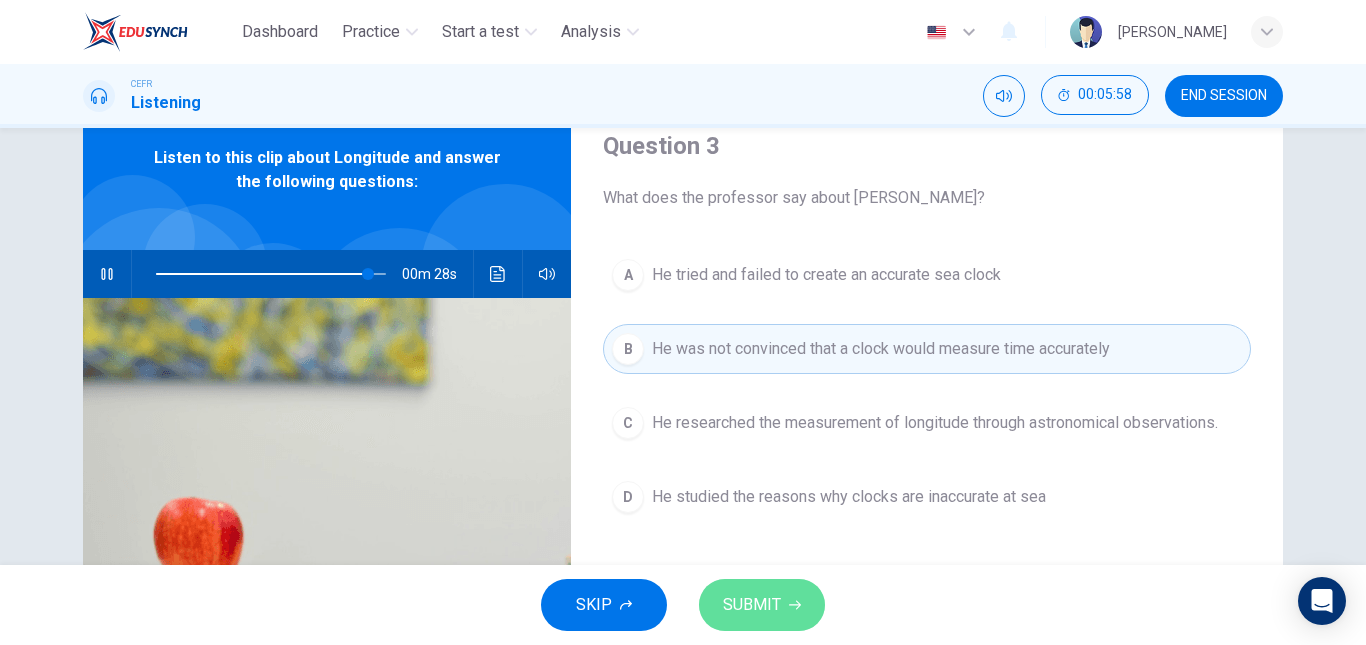 click on "SUBMIT" at bounding box center [762, 605] 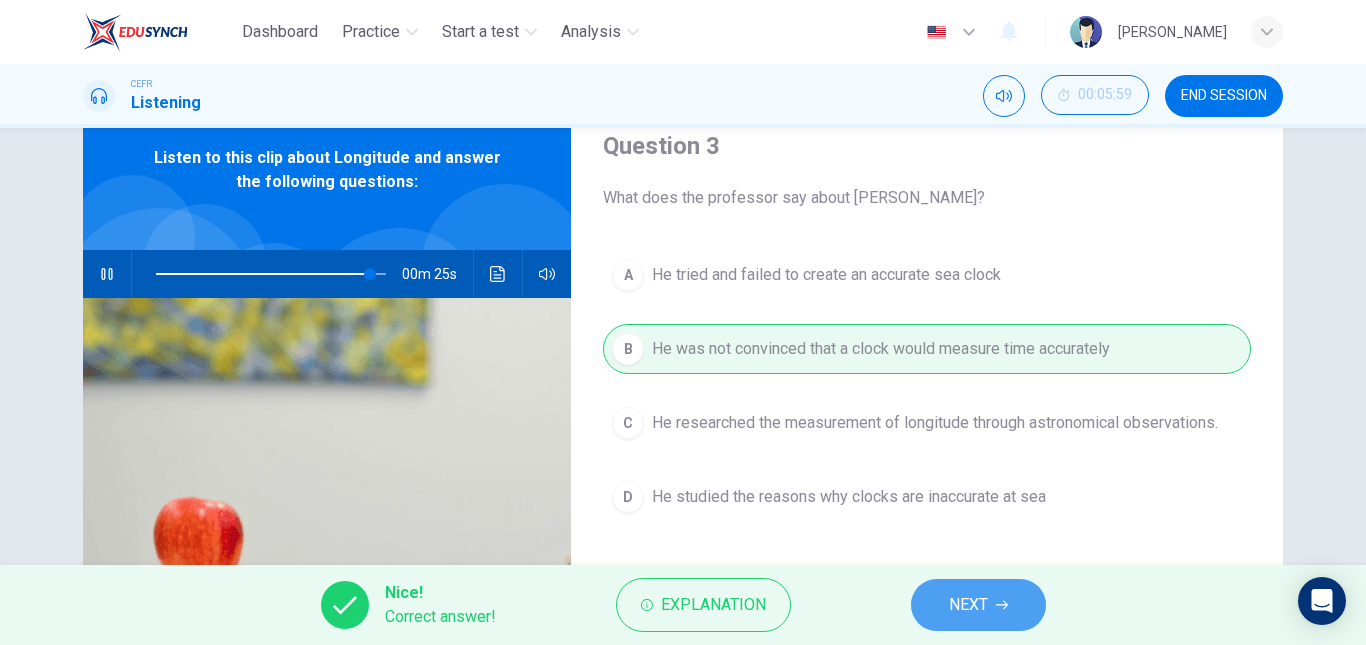 click on "NEXT" at bounding box center [968, 605] 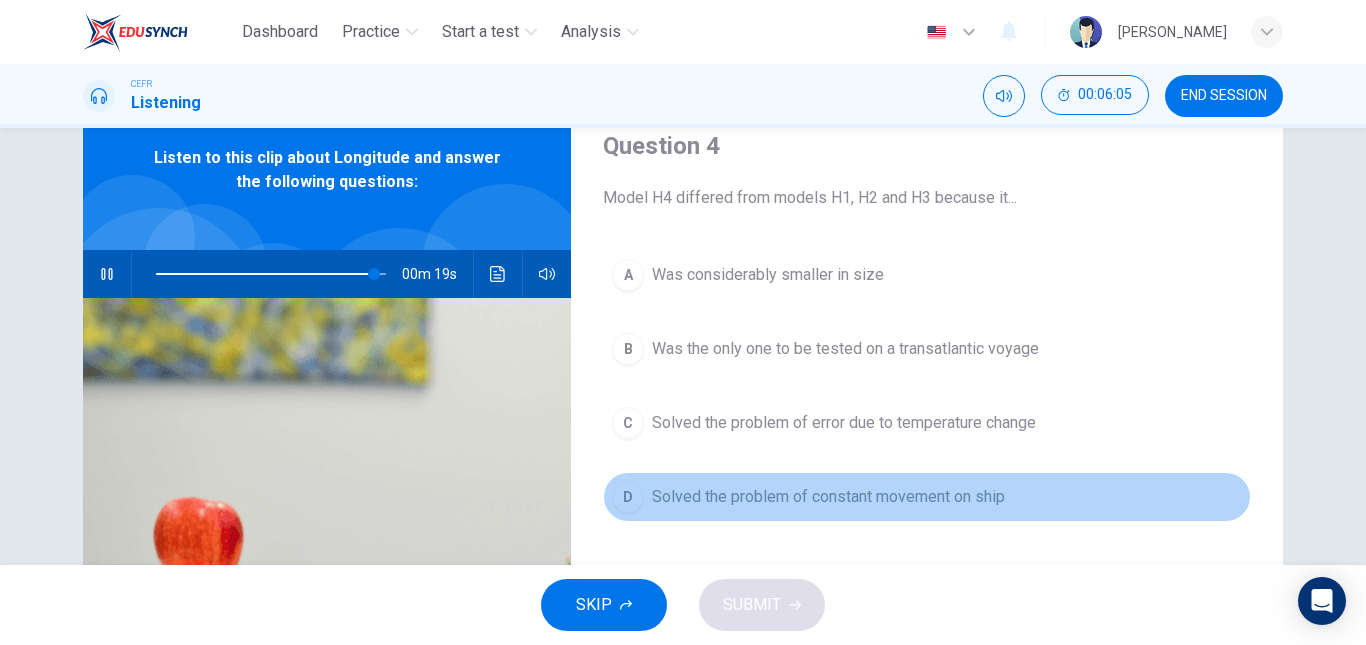 click on "D Solved the problem of constant movement on ship" at bounding box center [927, 497] 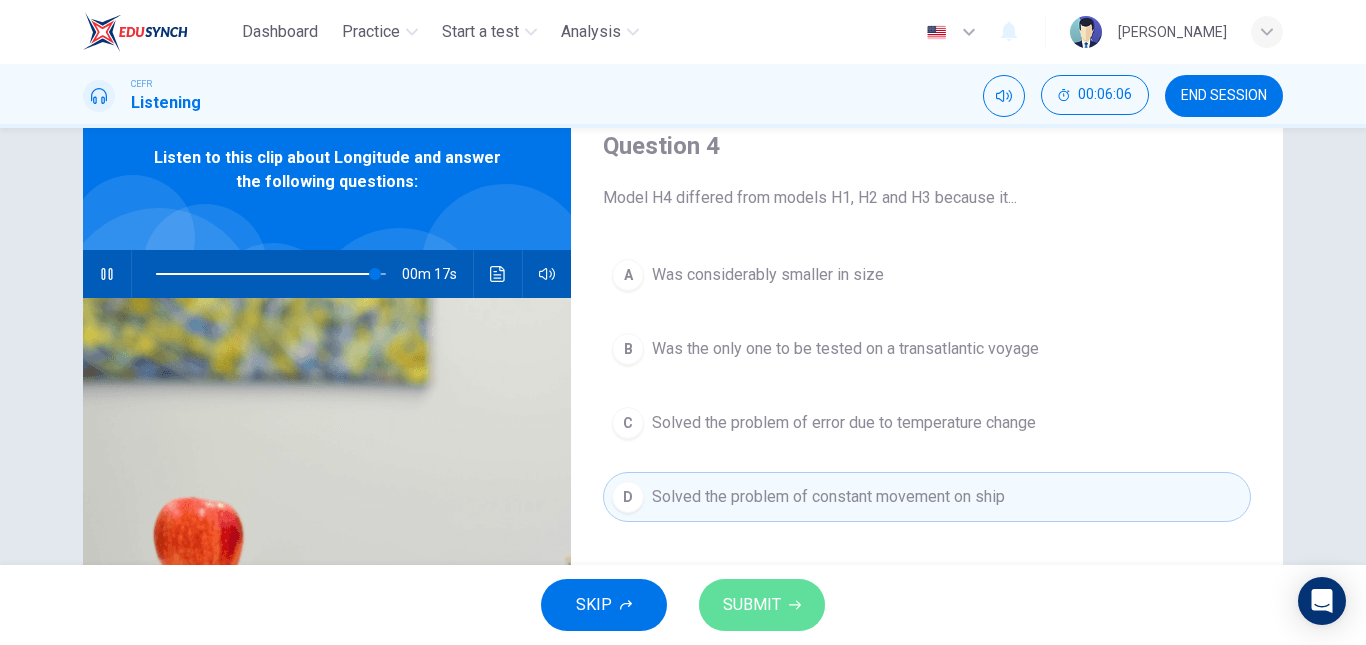click on "SUBMIT" at bounding box center (762, 605) 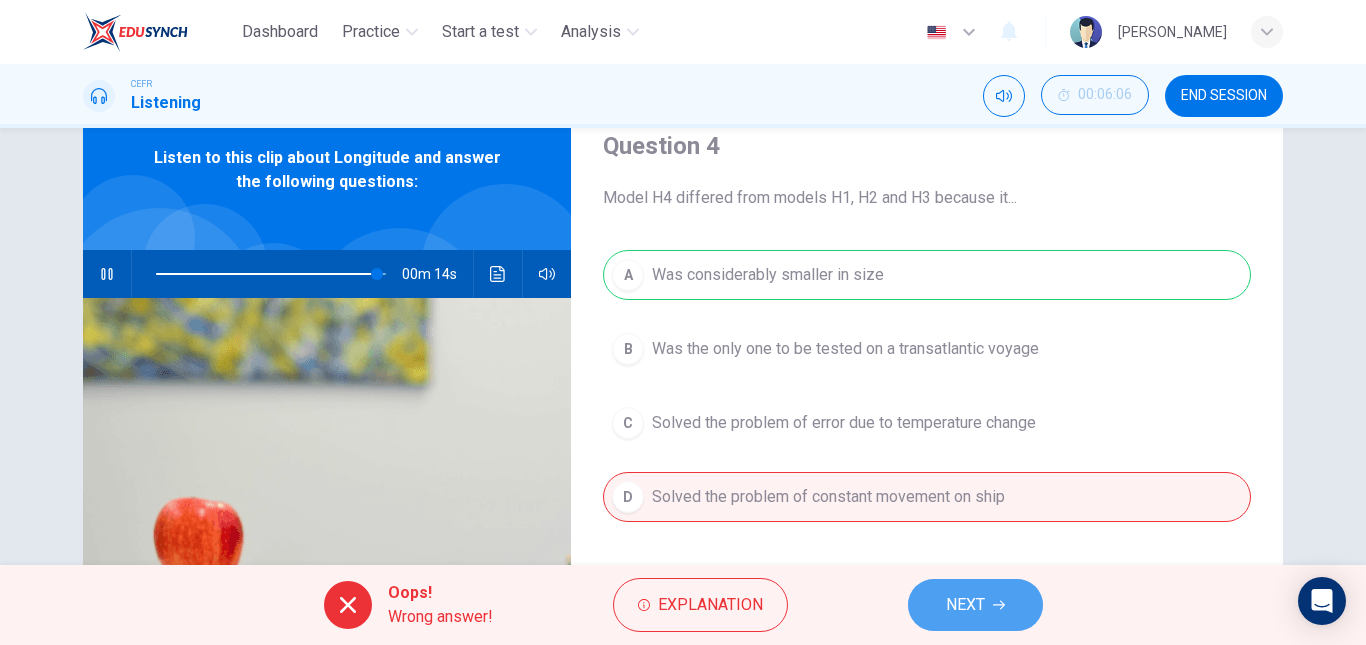 click on "NEXT" at bounding box center [965, 605] 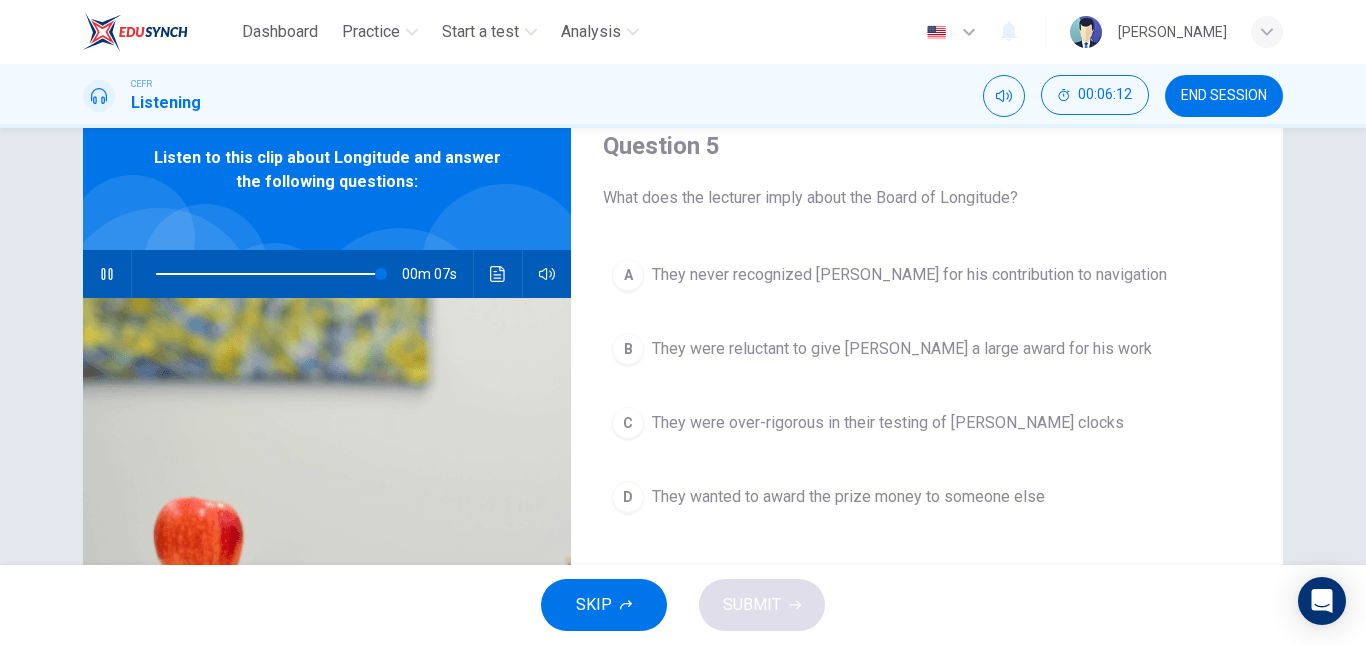 type on "98" 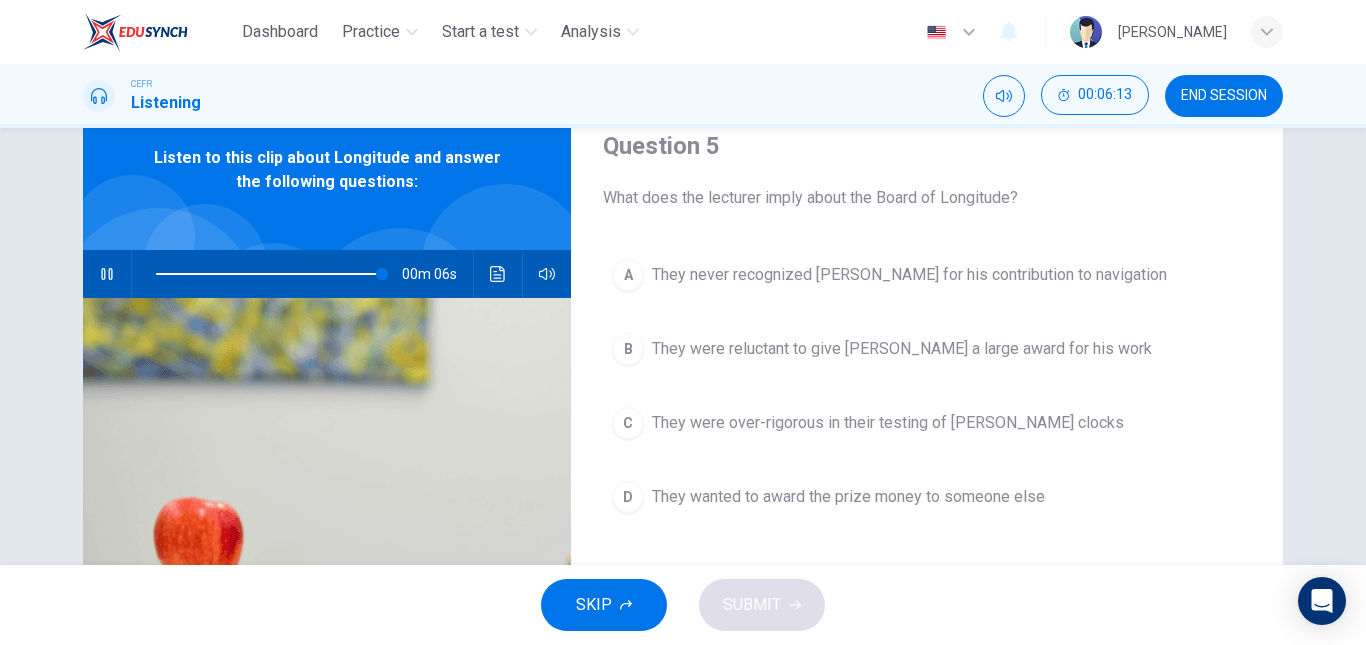 click on "END SESSION" at bounding box center [1224, 96] 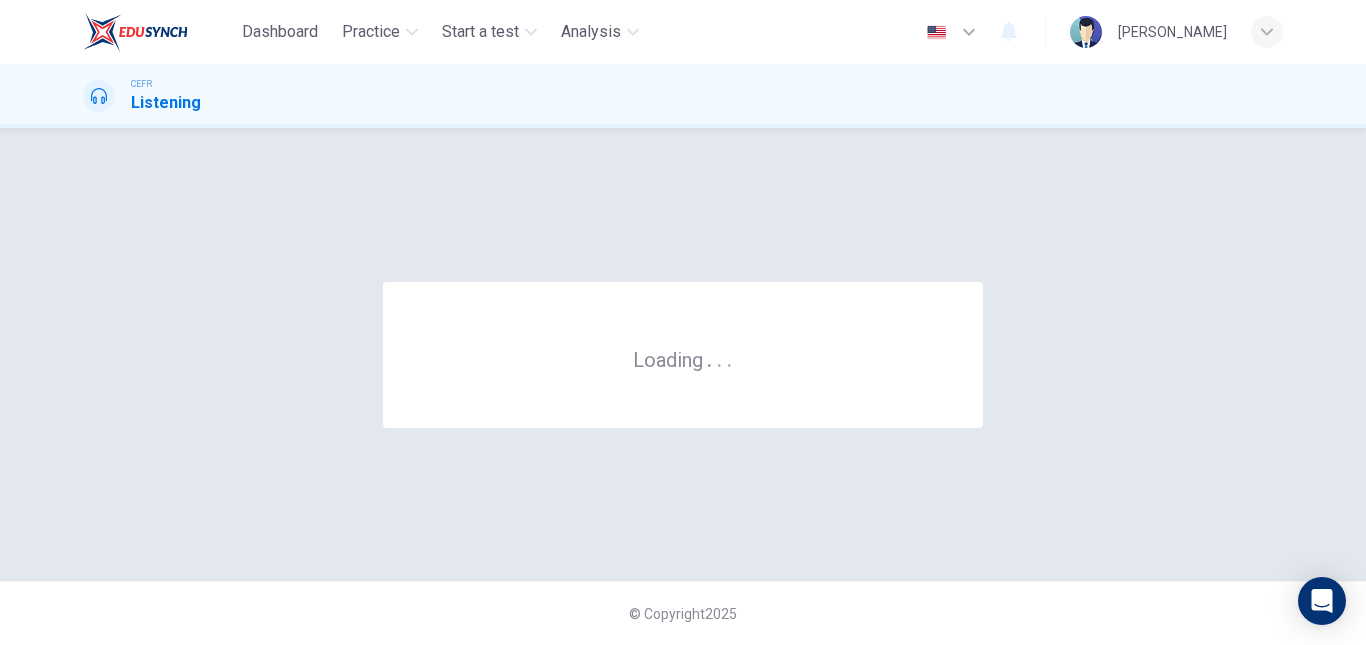 scroll, scrollTop: 0, scrollLeft: 0, axis: both 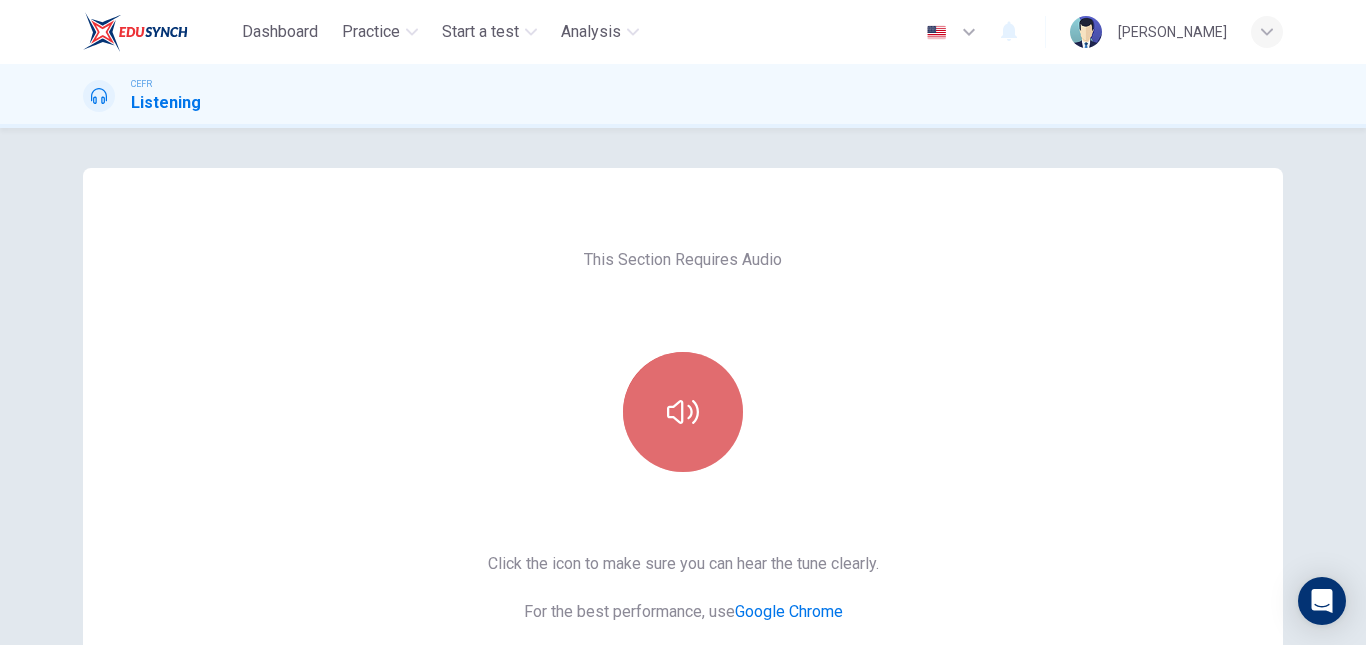 click at bounding box center (683, 412) 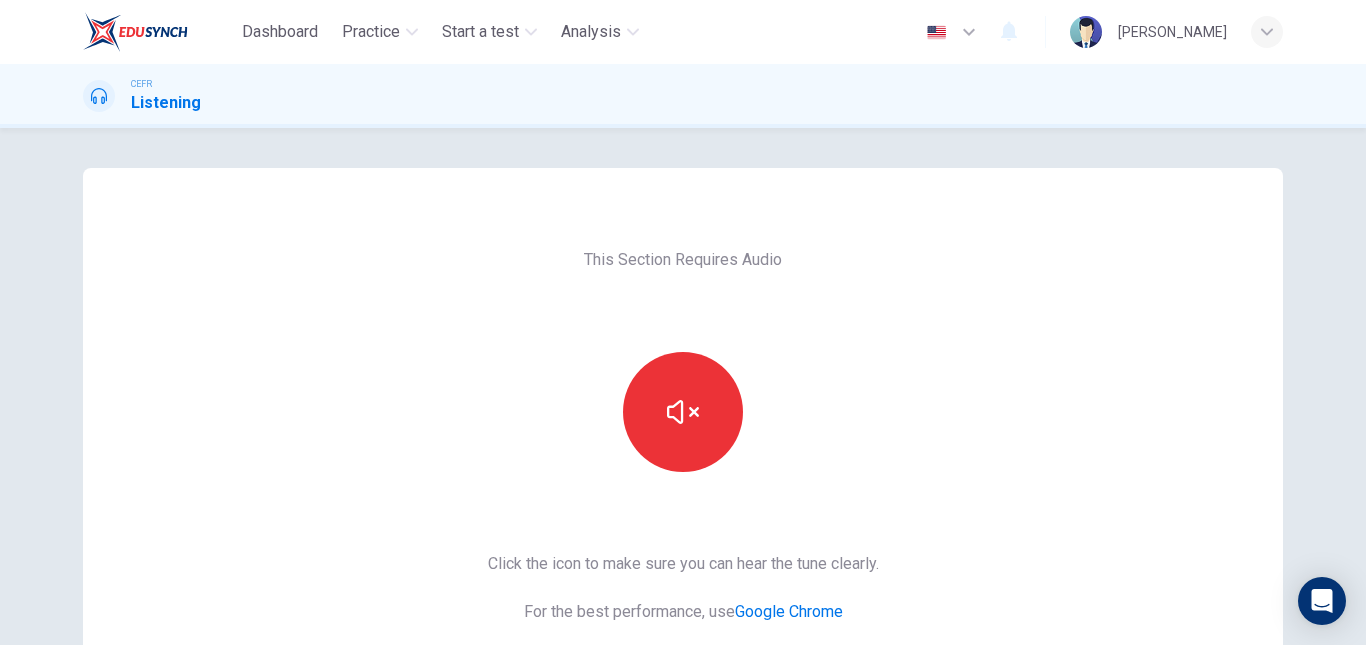 scroll, scrollTop: 254, scrollLeft: 0, axis: vertical 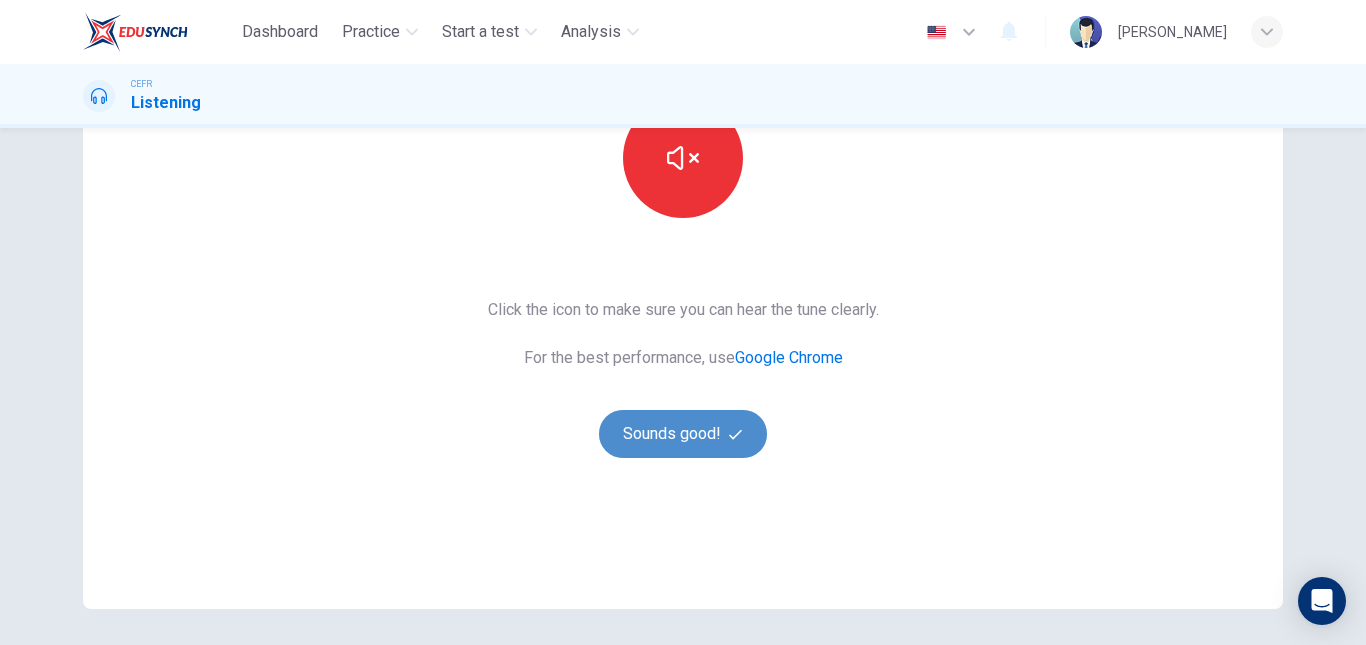 click on "Sounds good!" at bounding box center (683, 434) 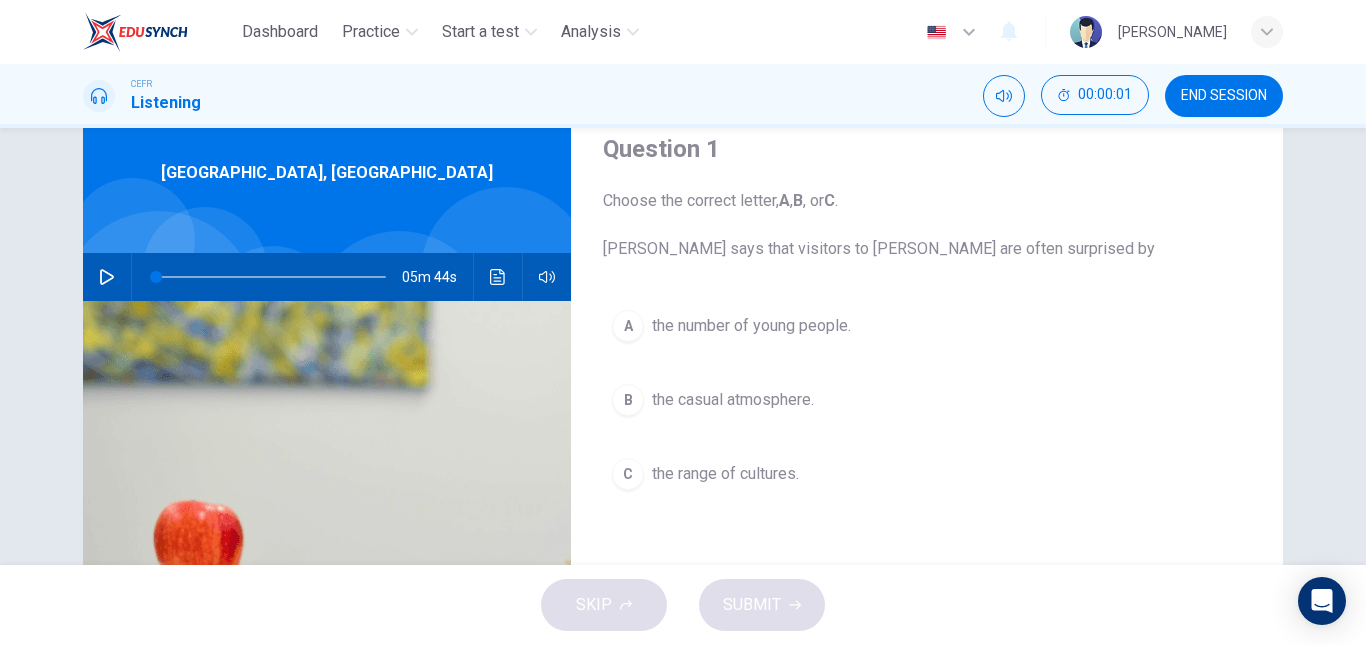 scroll, scrollTop: 74, scrollLeft: 0, axis: vertical 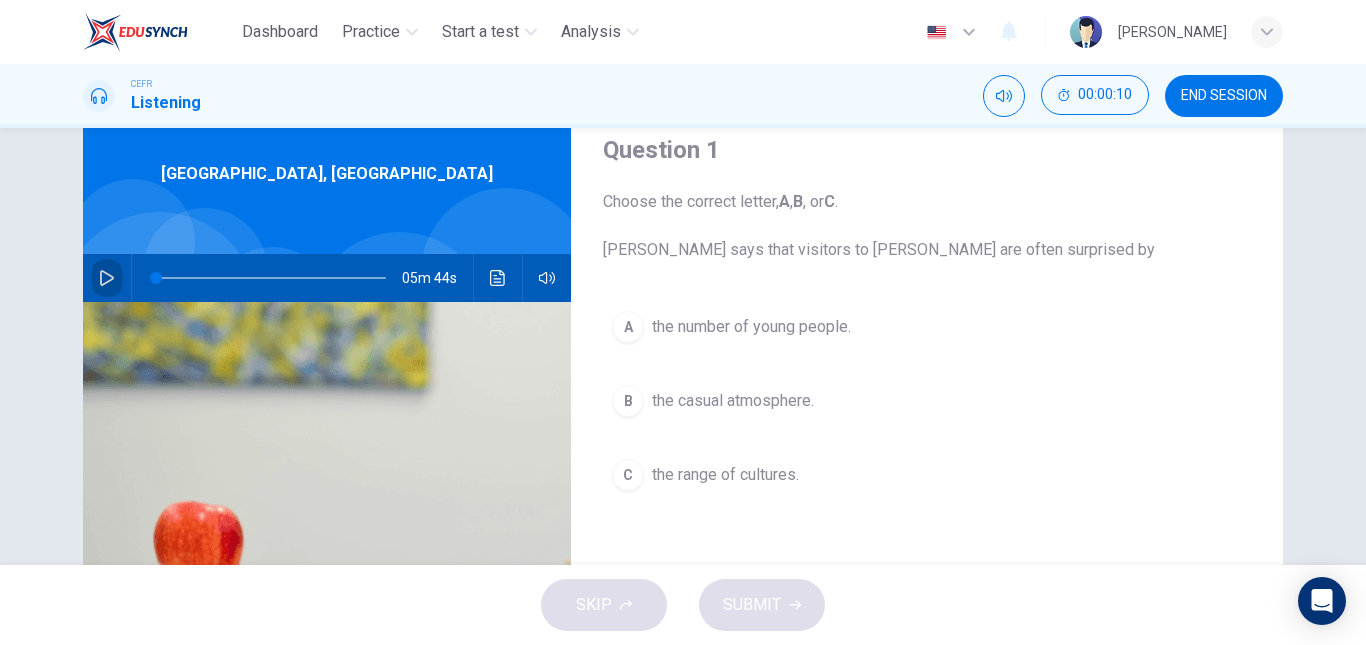 click at bounding box center [107, 278] 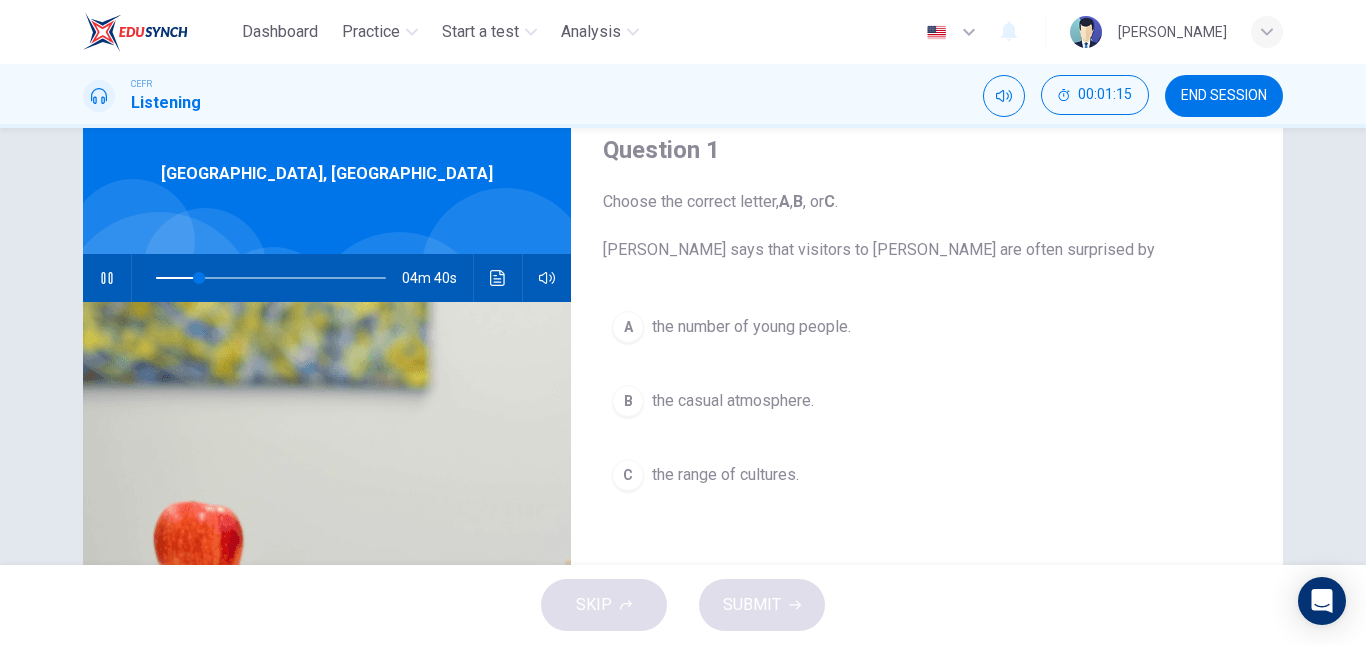 type on "19" 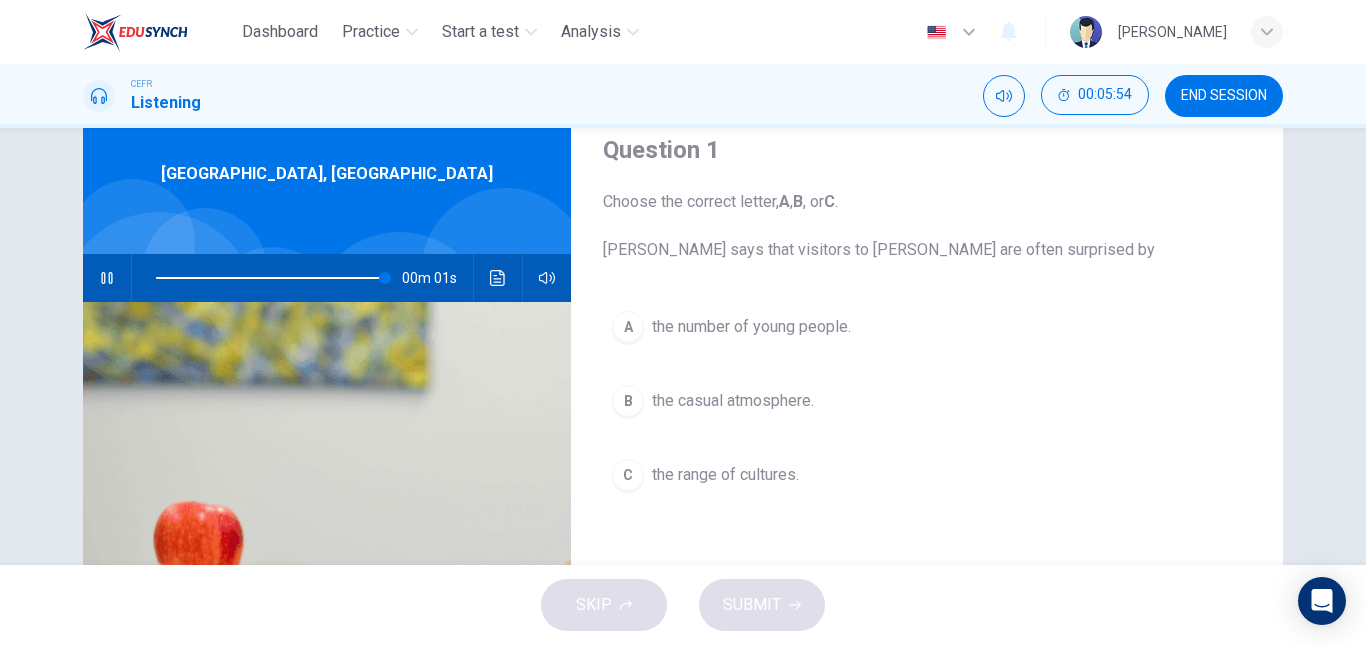 type on "0" 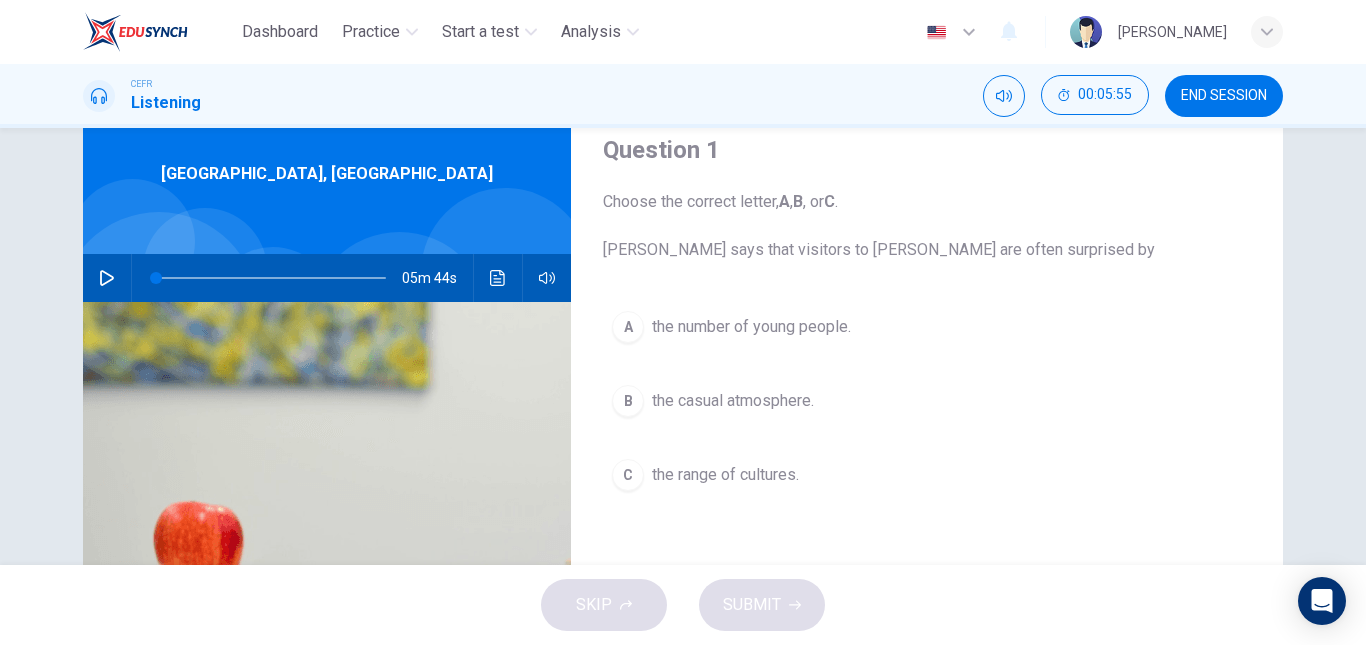 click on "A the number of young people." at bounding box center (927, 327) 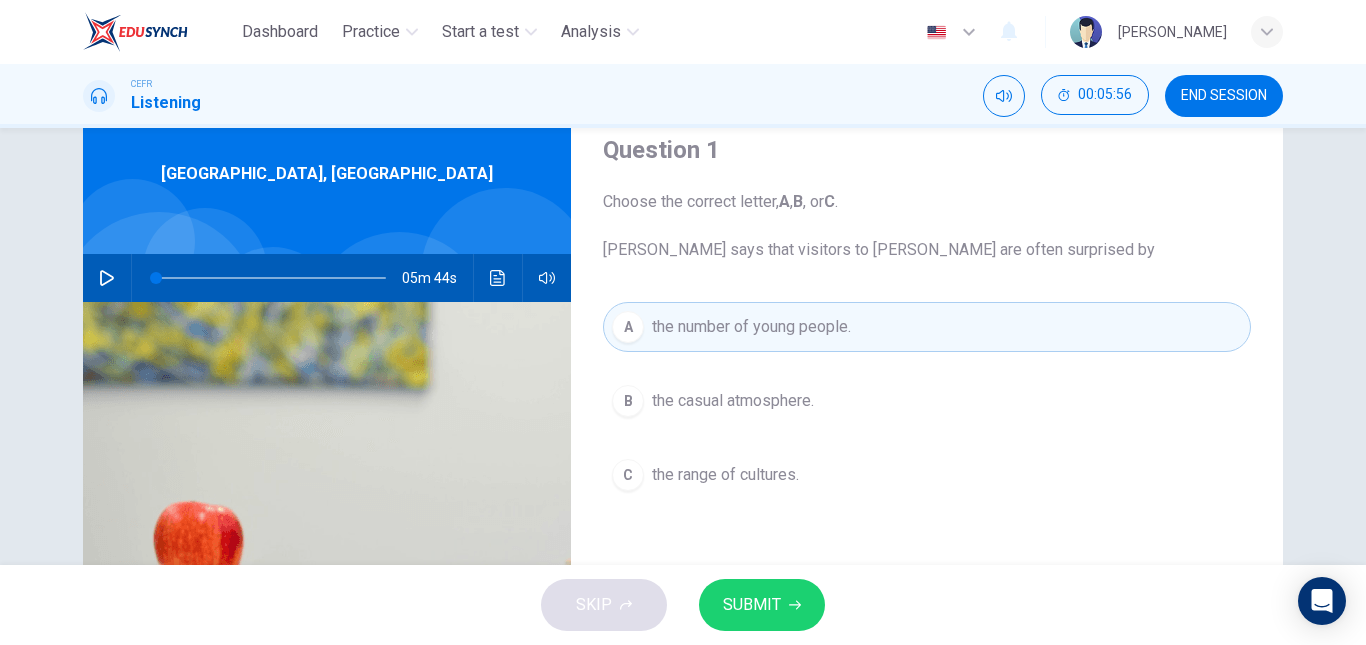 click on "SUBMIT" at bounding box center (752, 605) 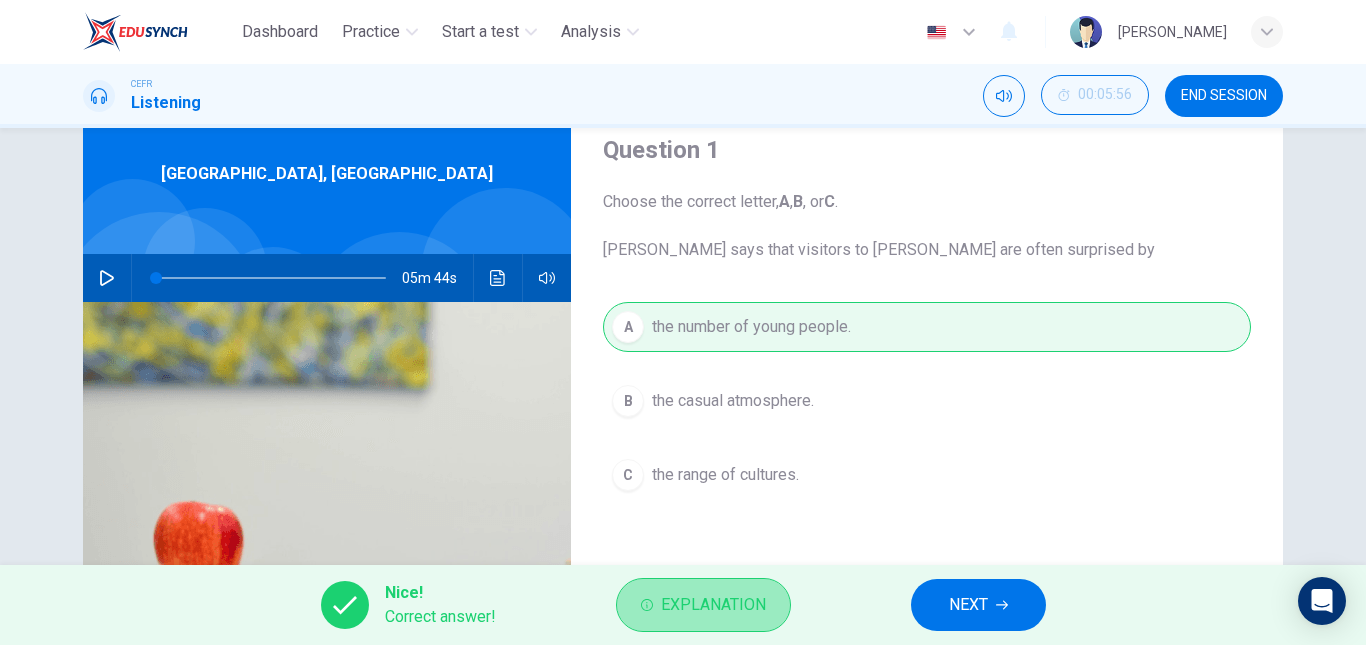 click on "Explanation" at bounding box center (713, 605) 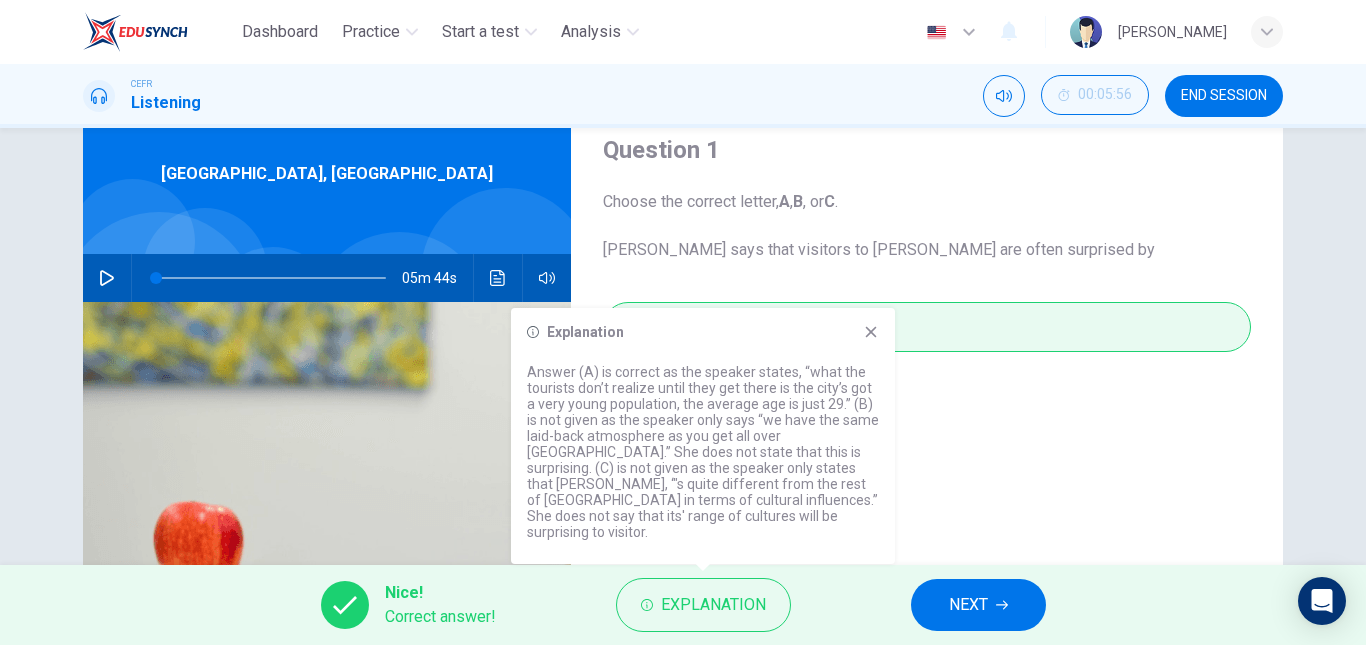 click 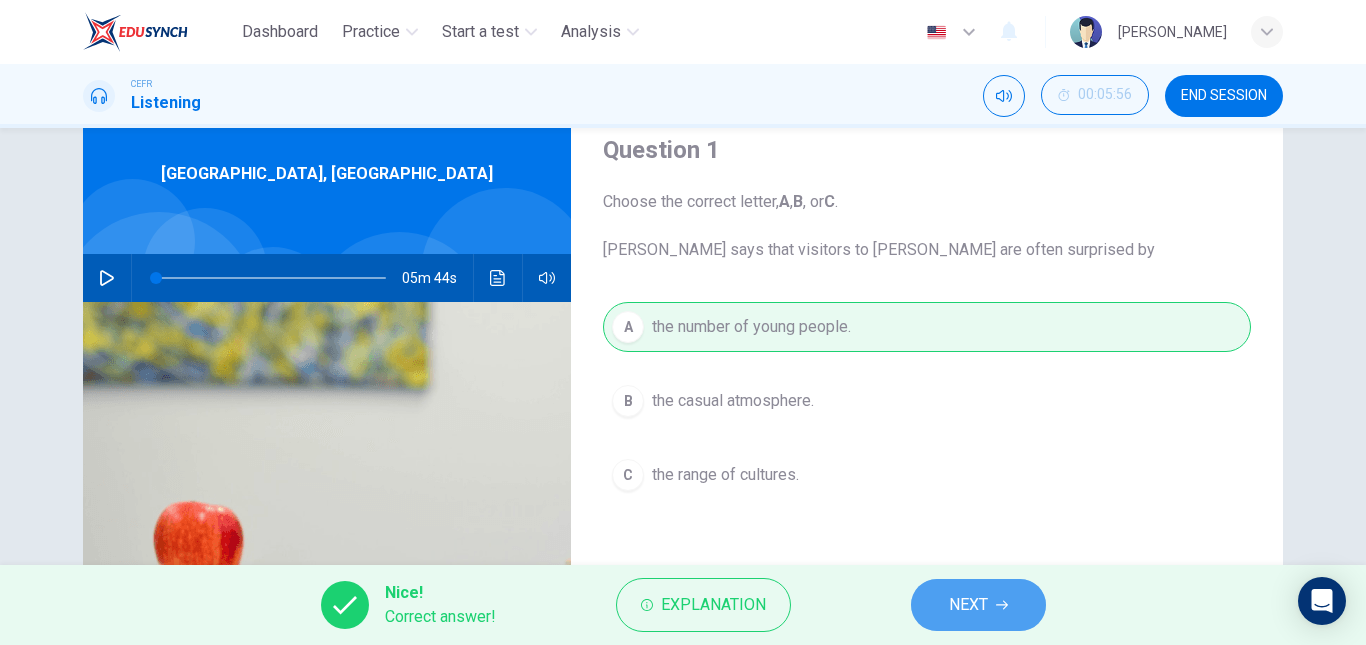 click on "NEXT" at bounding box center (968, 605) 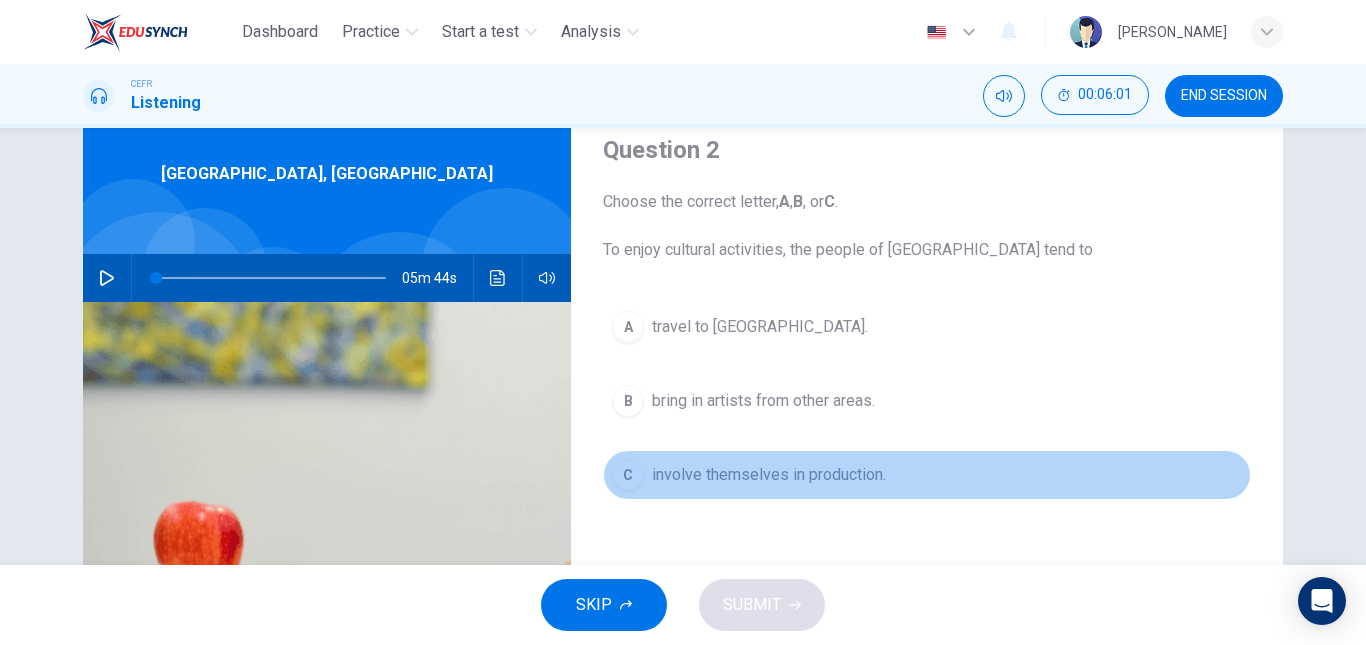click on "involve themselves in production." at bounding box center [769, 475] 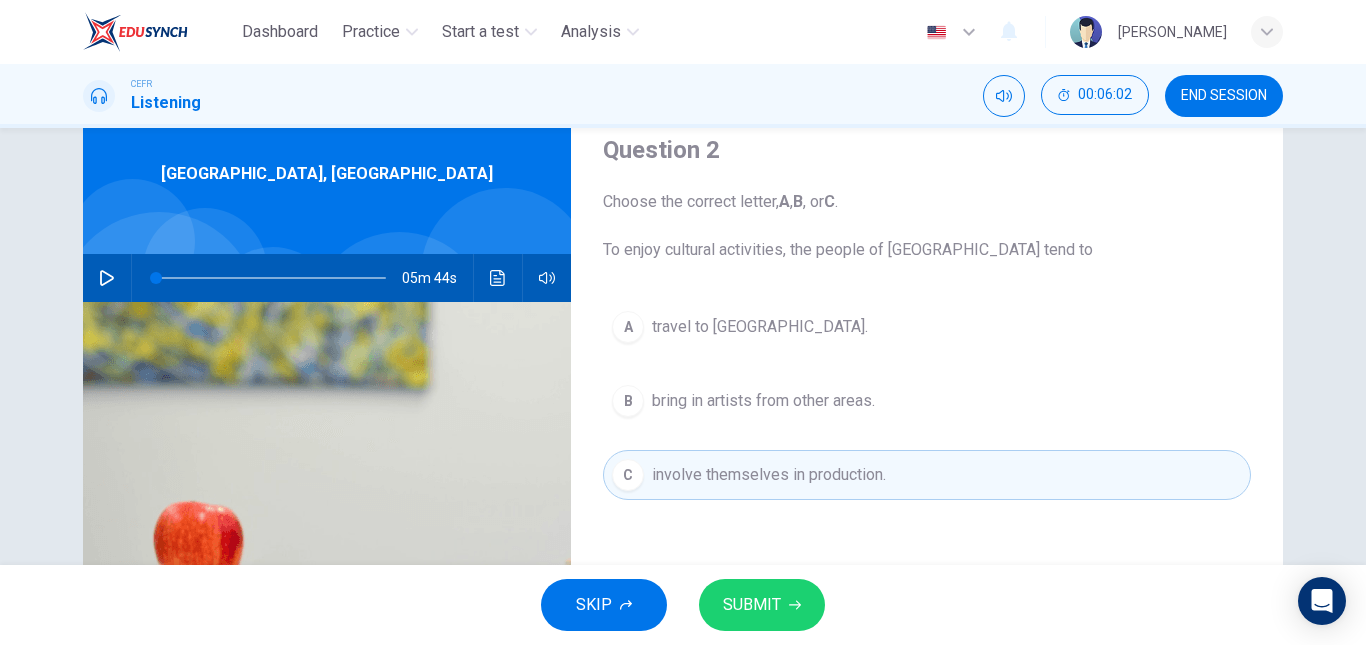 click on "SUBMIT" at bounding box center [762, 605] 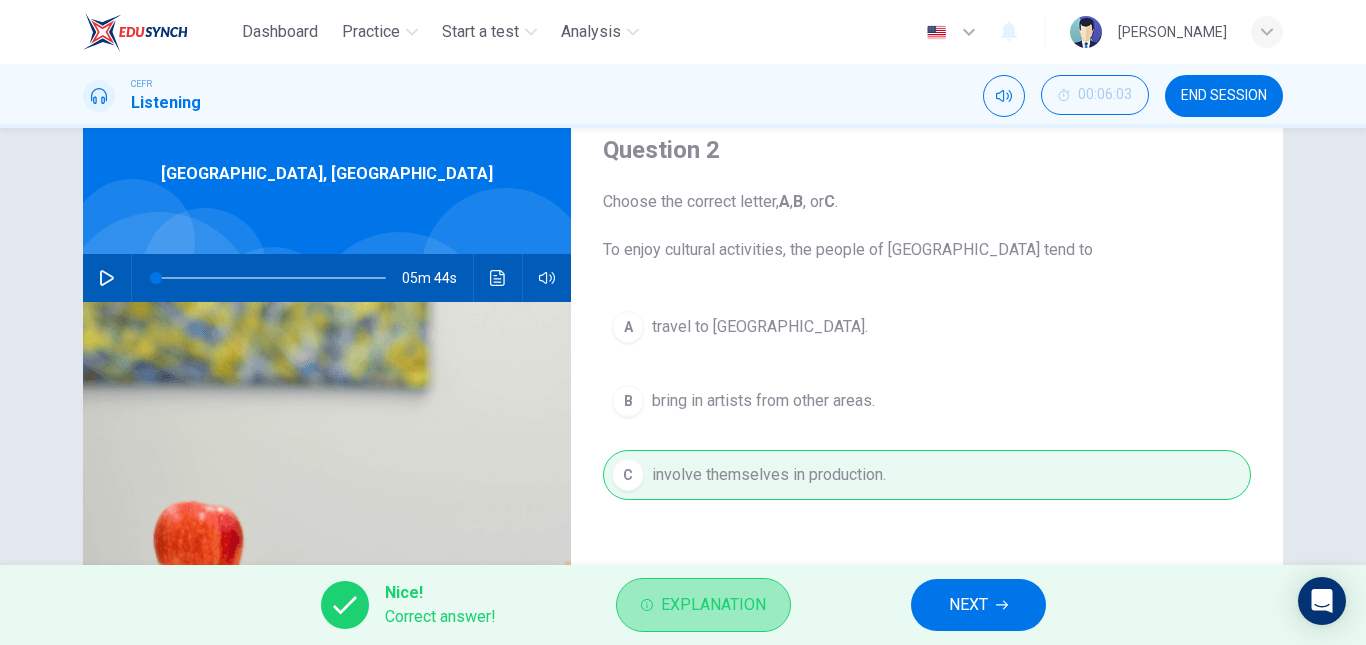 click on "Explanation" at bounding box center [703, 605] 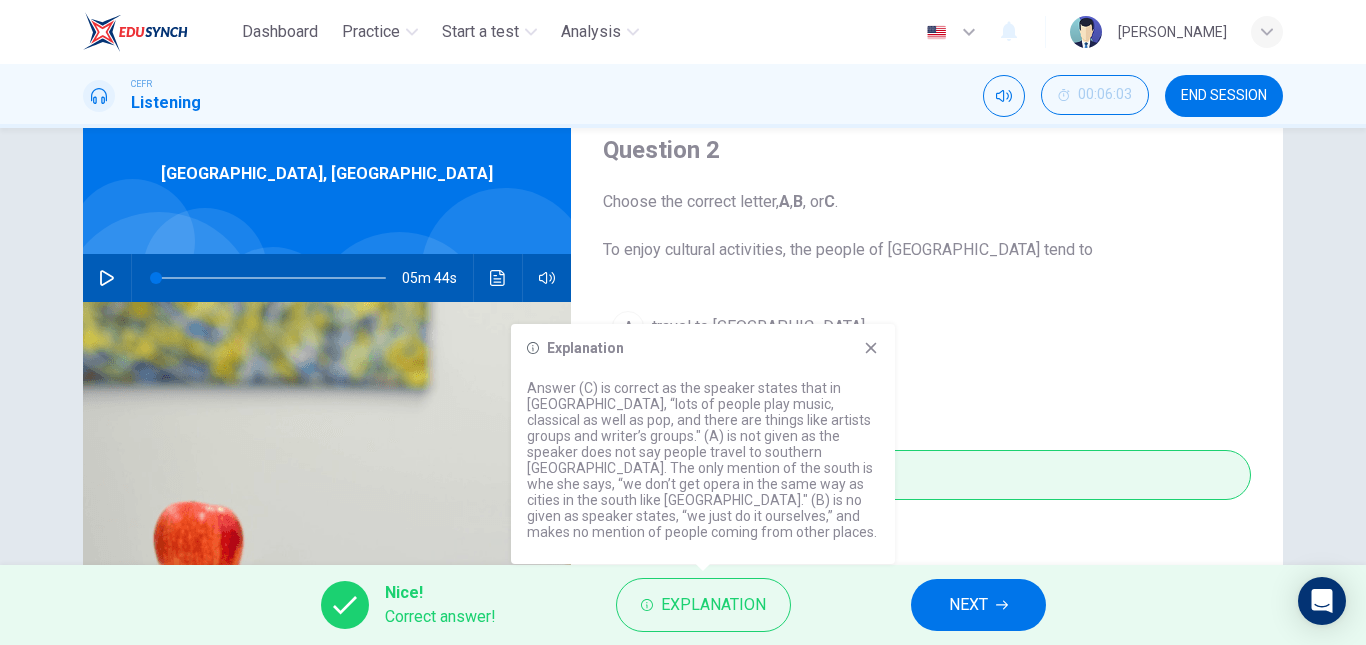 click 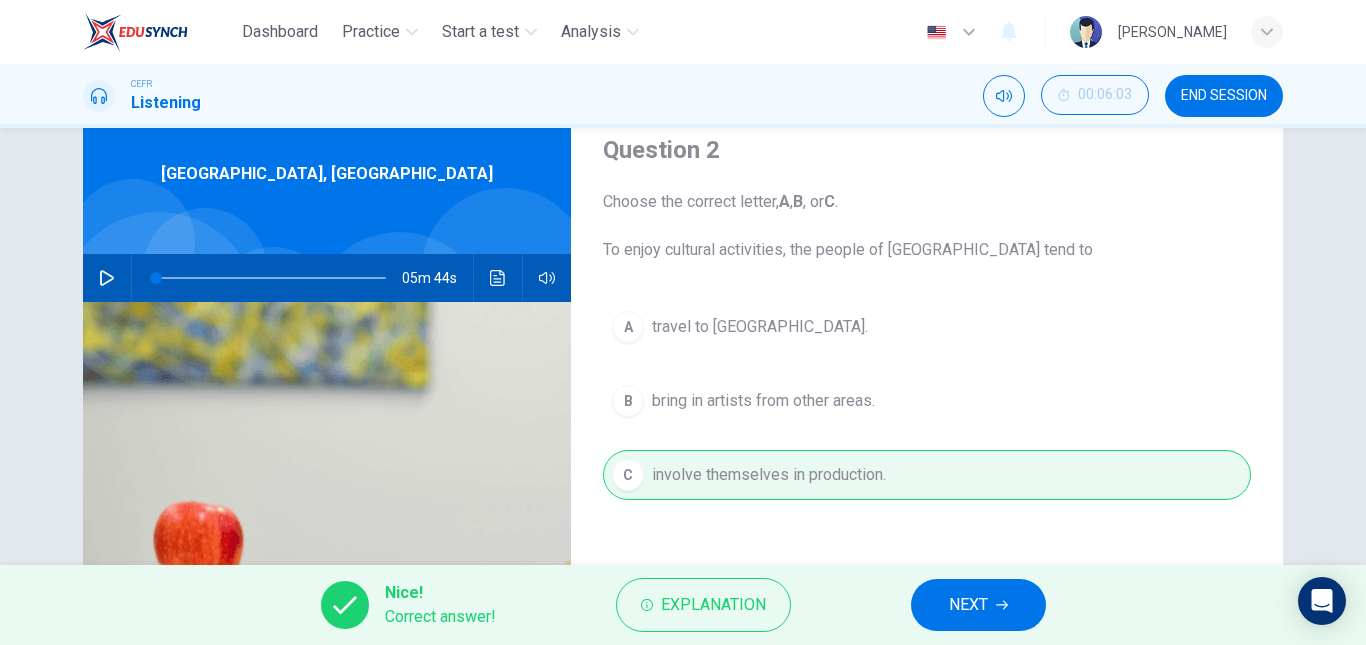 click on "NEXT" at bounding box center [978, 605] 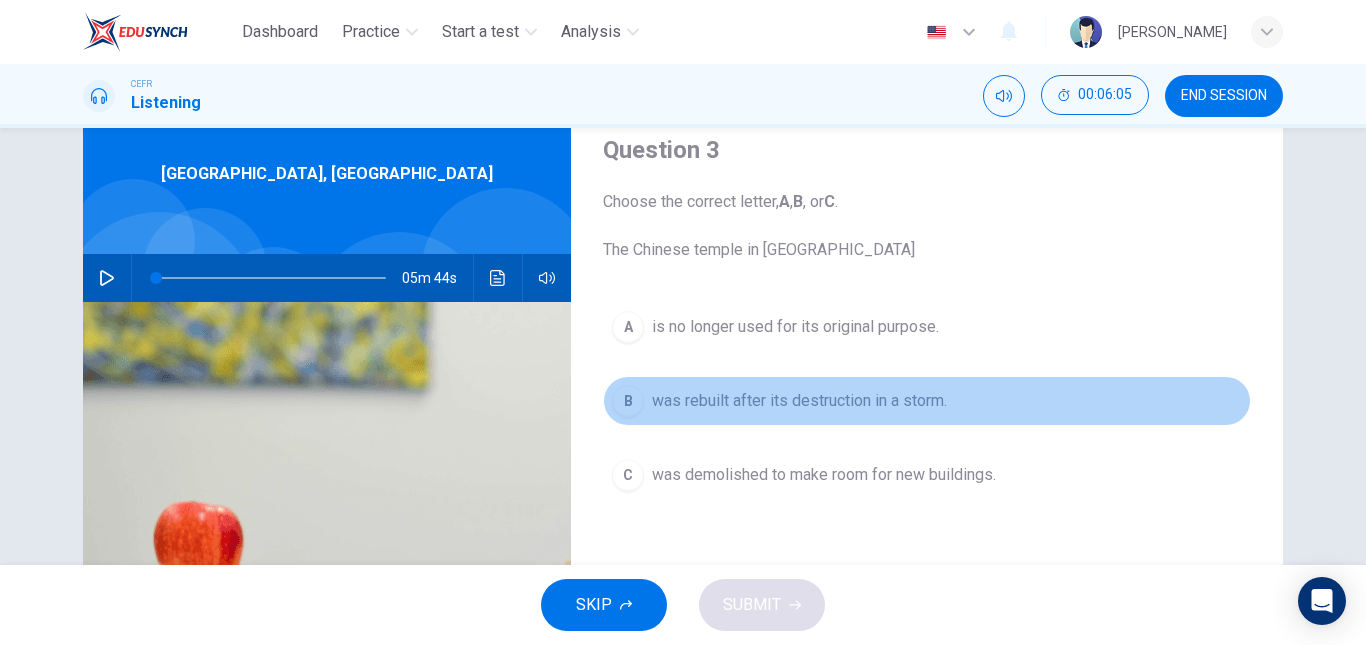 click on "was rebuilt after its destruction in a storm." at bounding box center [799, 401] 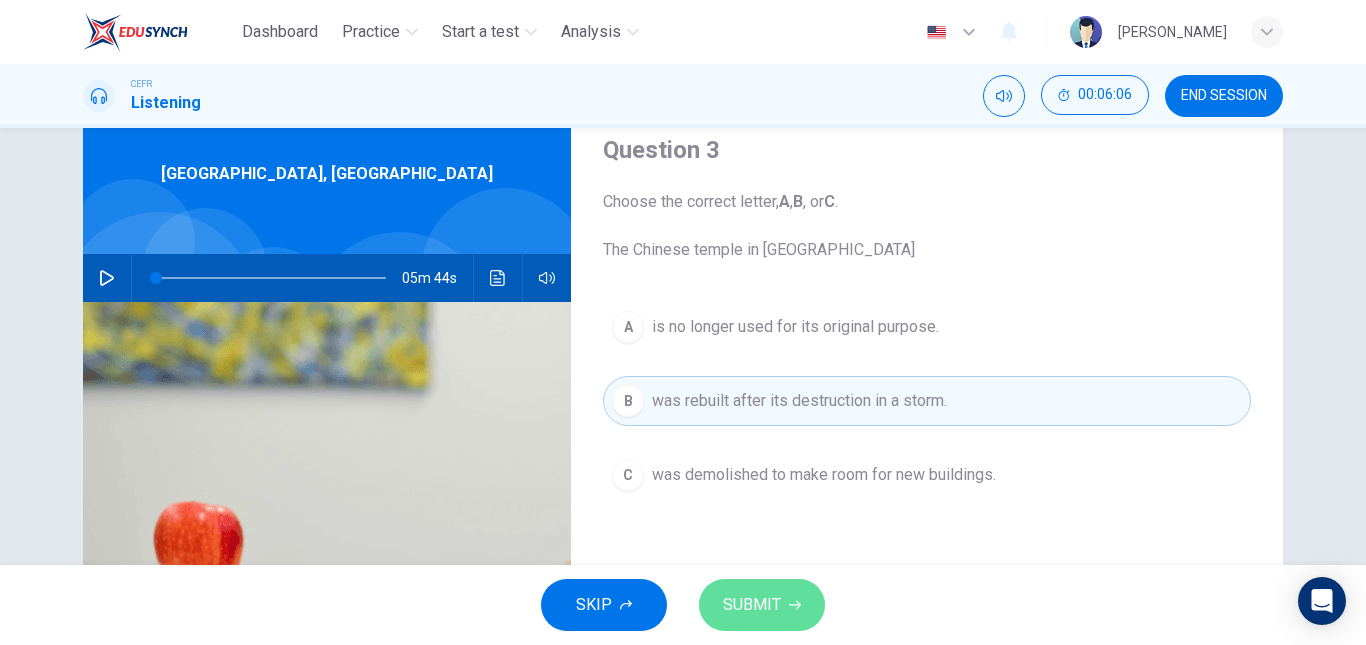 click on "SUBMIT" at bounding box center [752, 605] 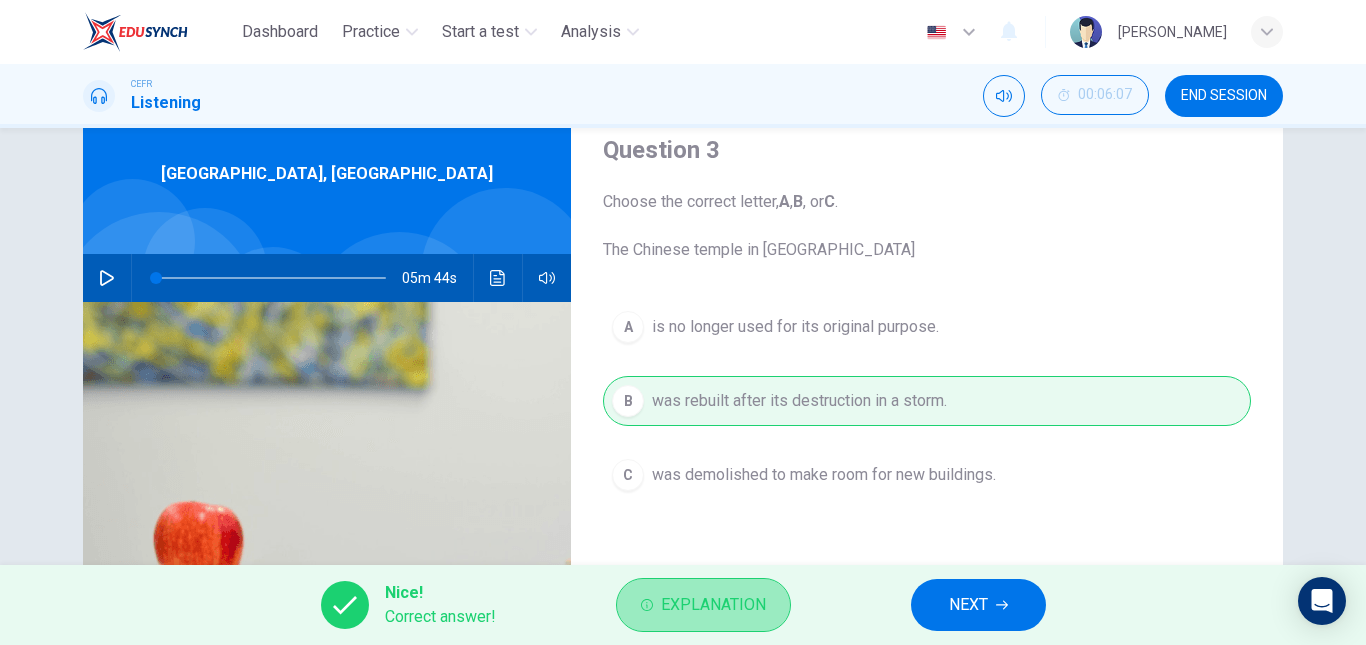 click on "Explanation" at bounding box center (713, 605) 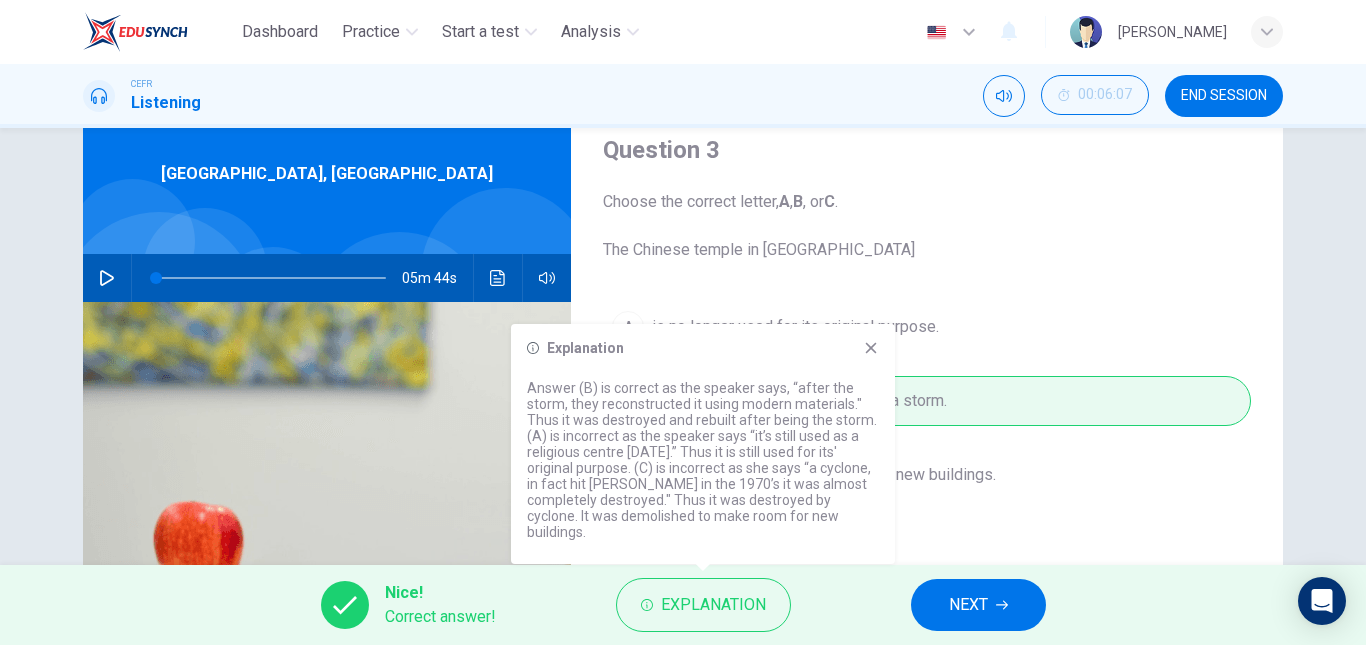 click 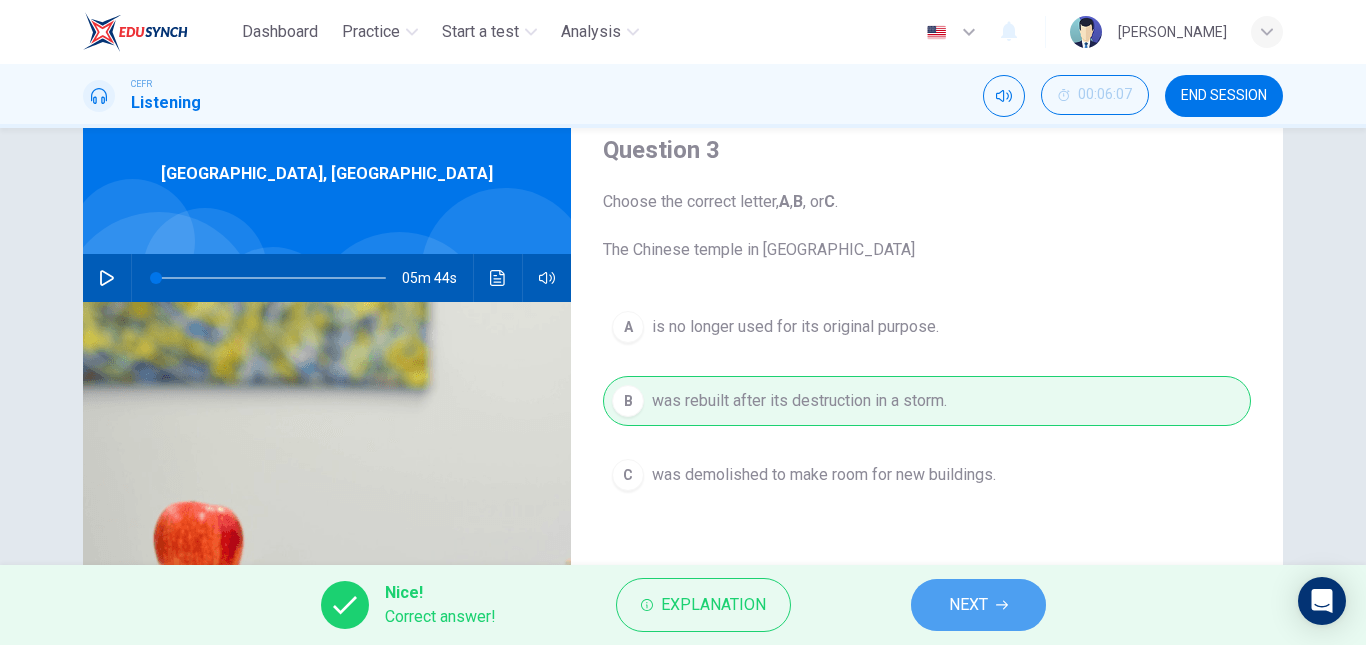 click on "NEXT" at bounding box center (978, 605) 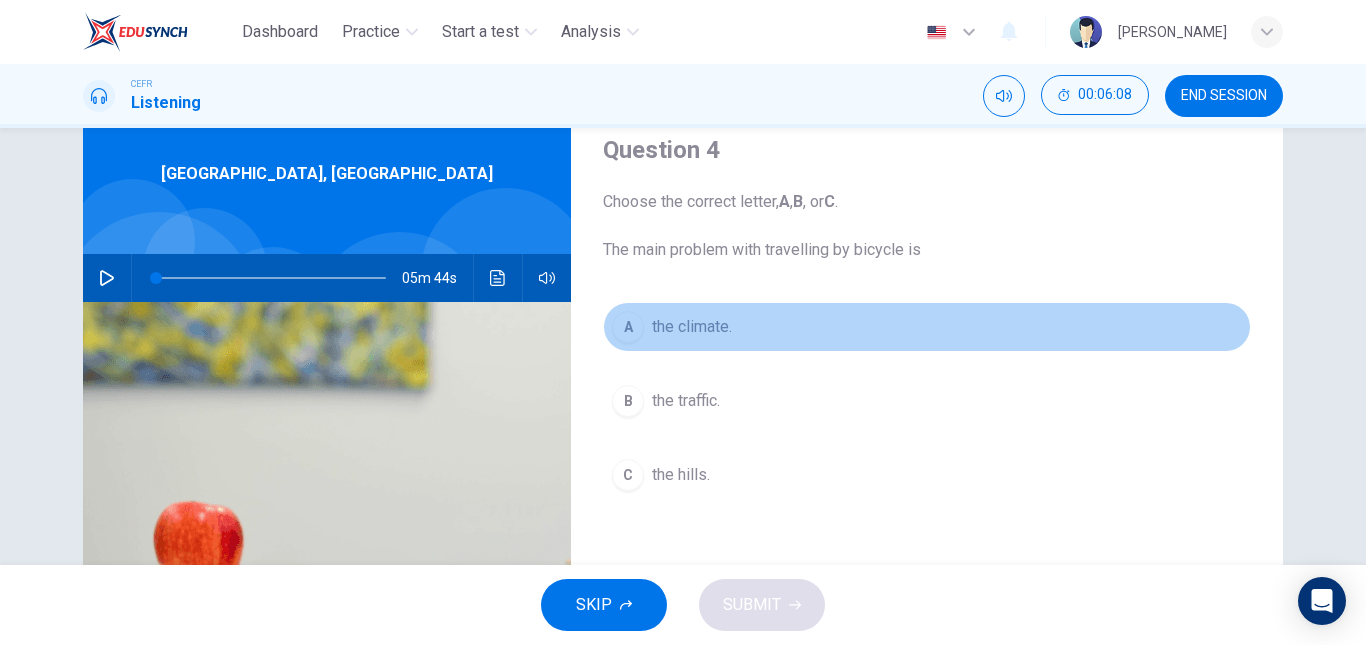 click on "A the climate." at bounding box center (927, 327) 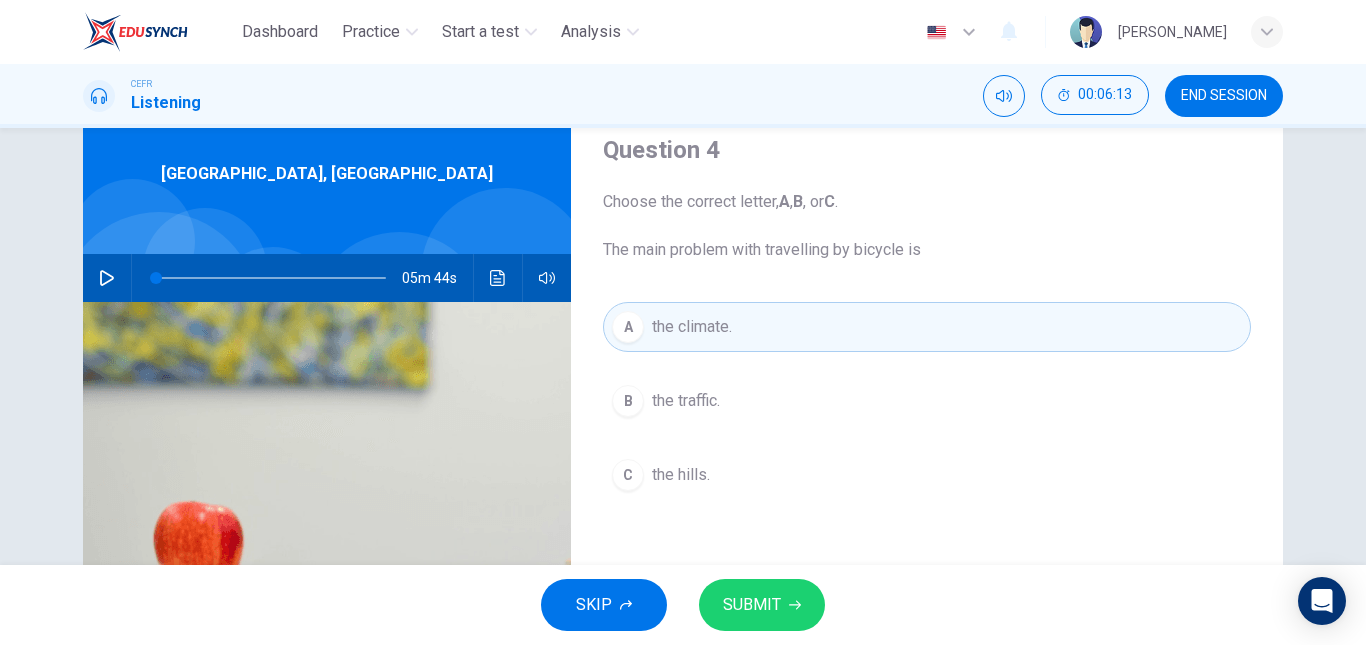 click on "Question 4 Choose the correct letter,  A ,  B , or  C . The main problem with travelling by bicycle is A the climate. B the traffic. C the hills." at bounding box center (927, 441) 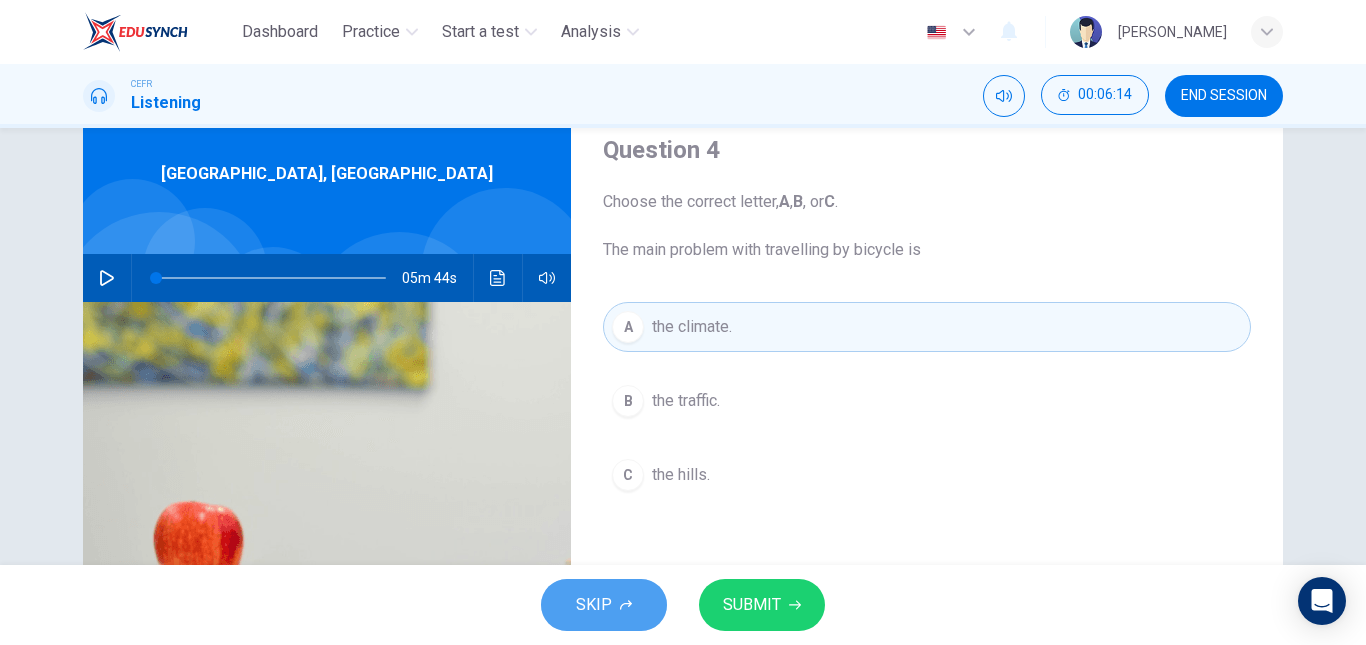 click on "SKIP" at bounding box center [604, 605] 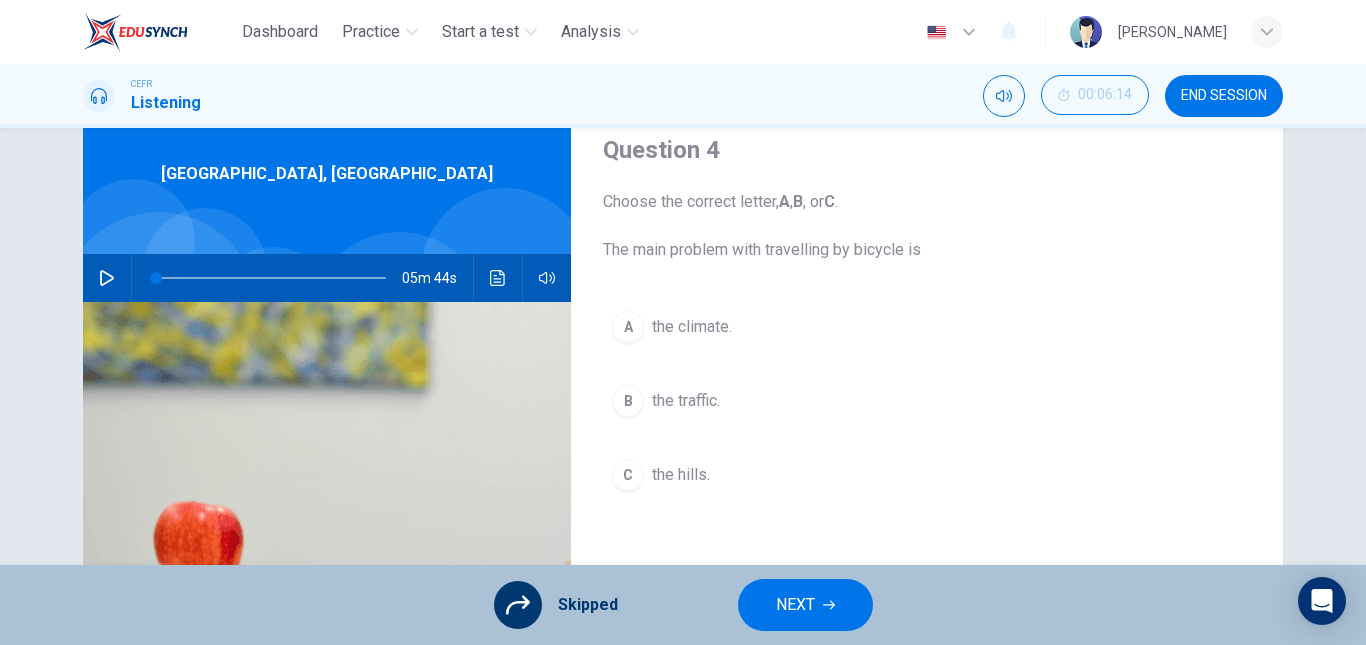 click 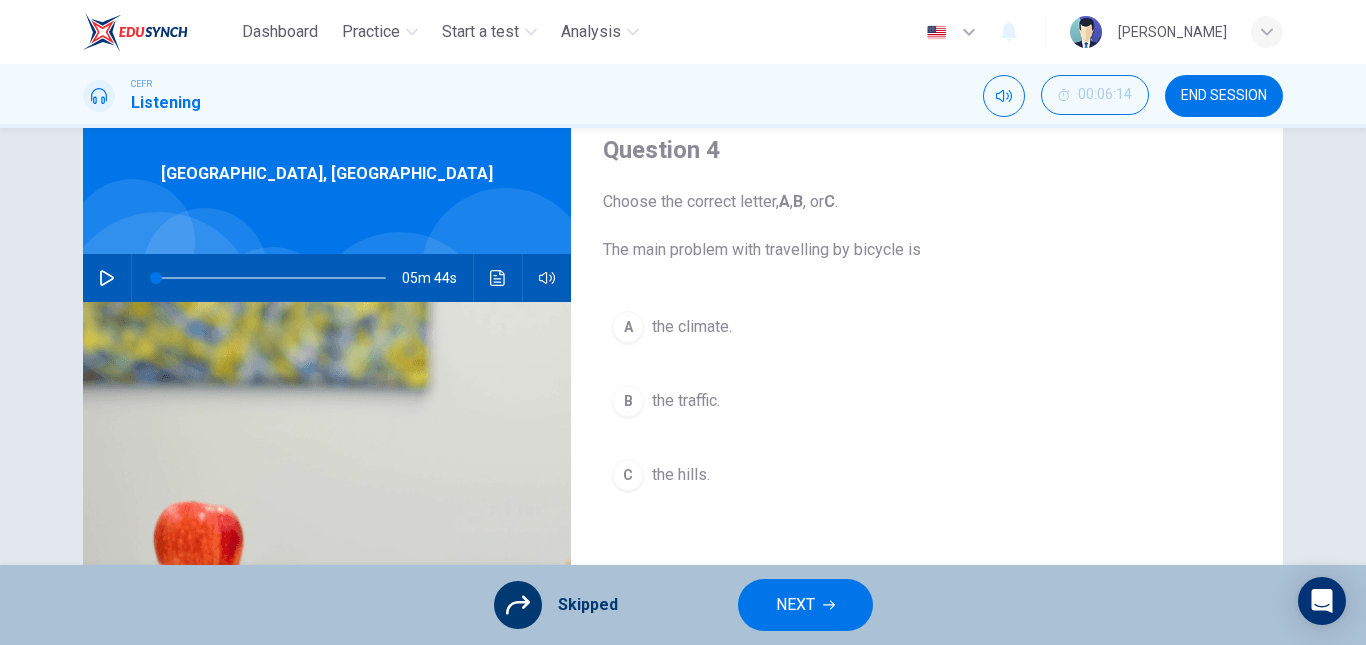 drag, startPoint x: 692, startPoint y: 347, endPoint x: 699, endPoint y: 575, distance: 228.10744 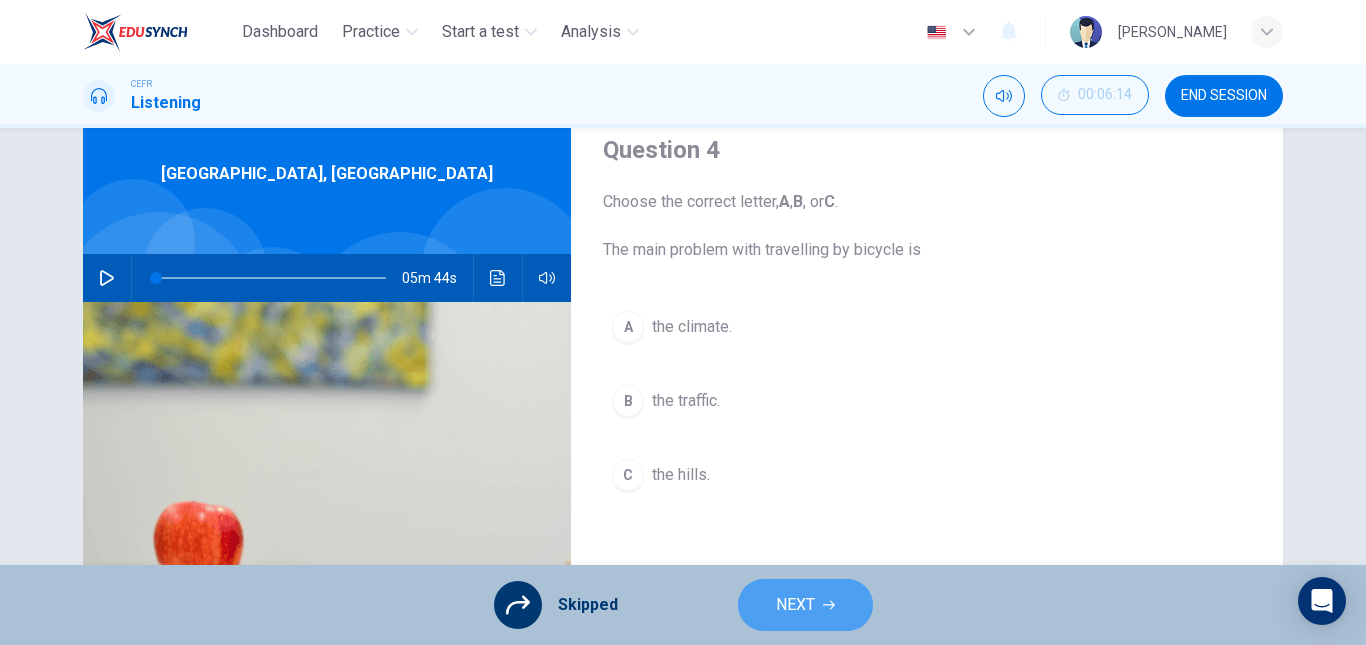 click on "NEXT" at bounding box center [795, 605] 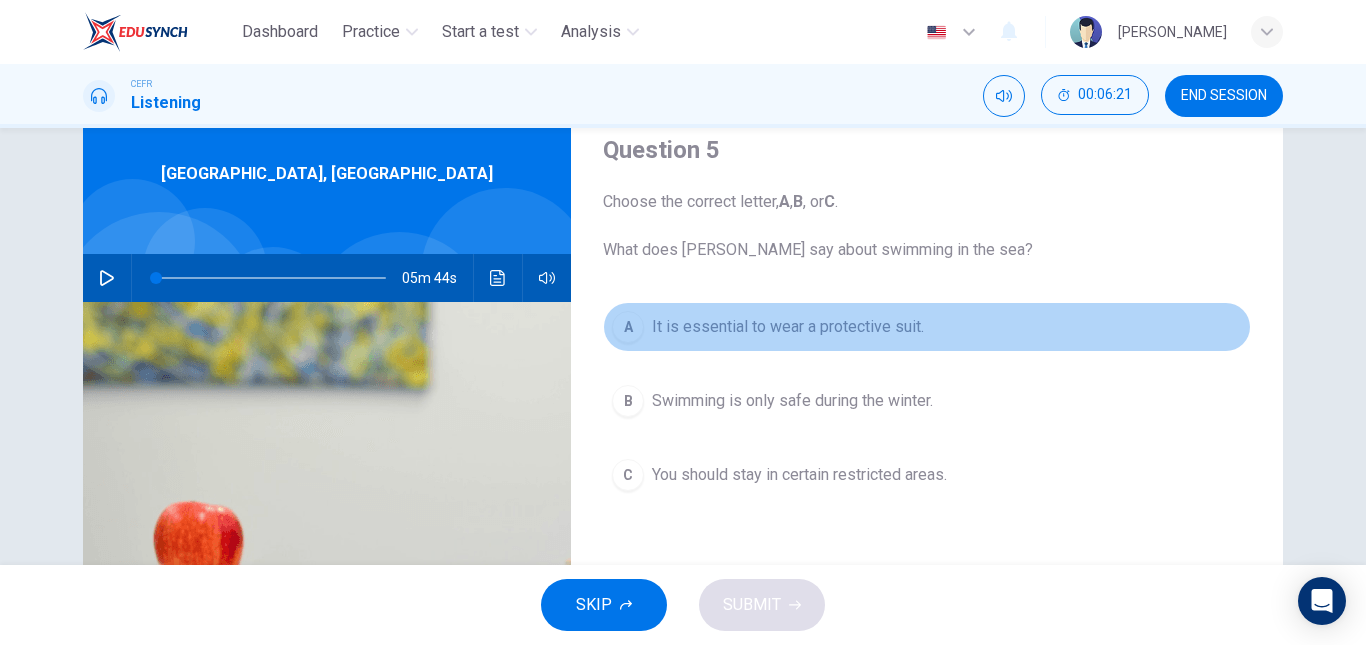 click on "A It is essential to wear a protective suit." at bounding box center [927, 327] 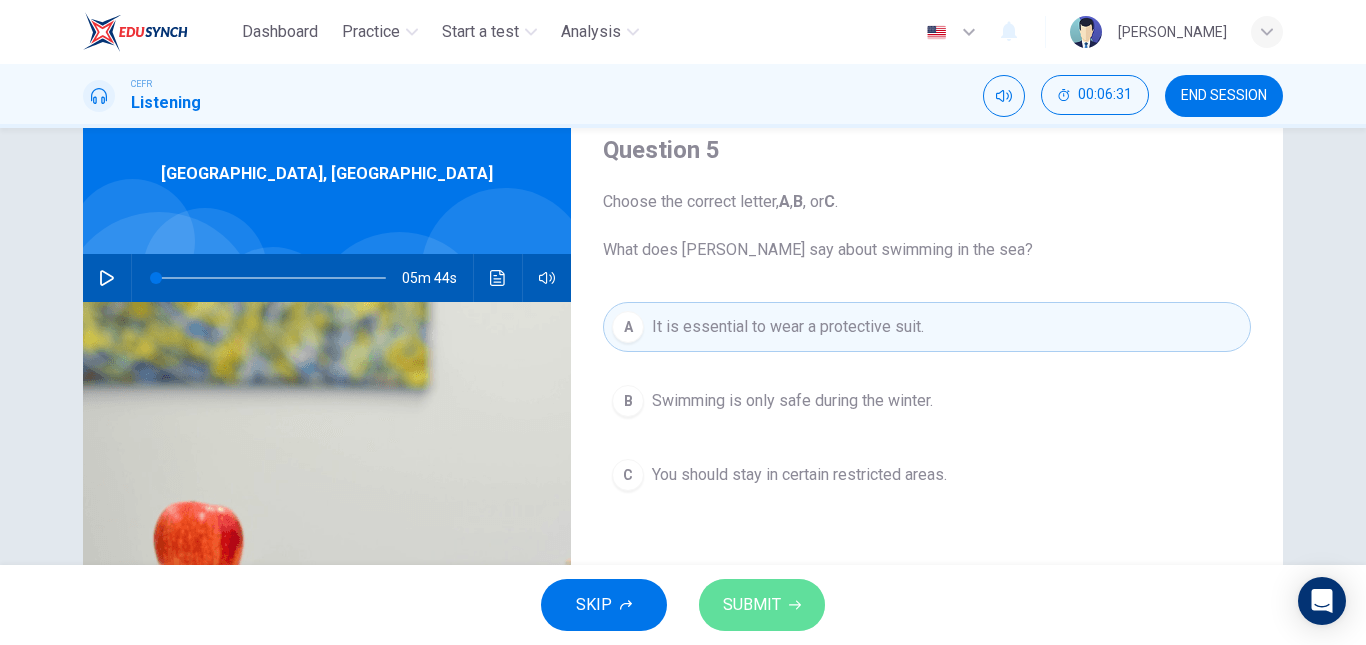 click 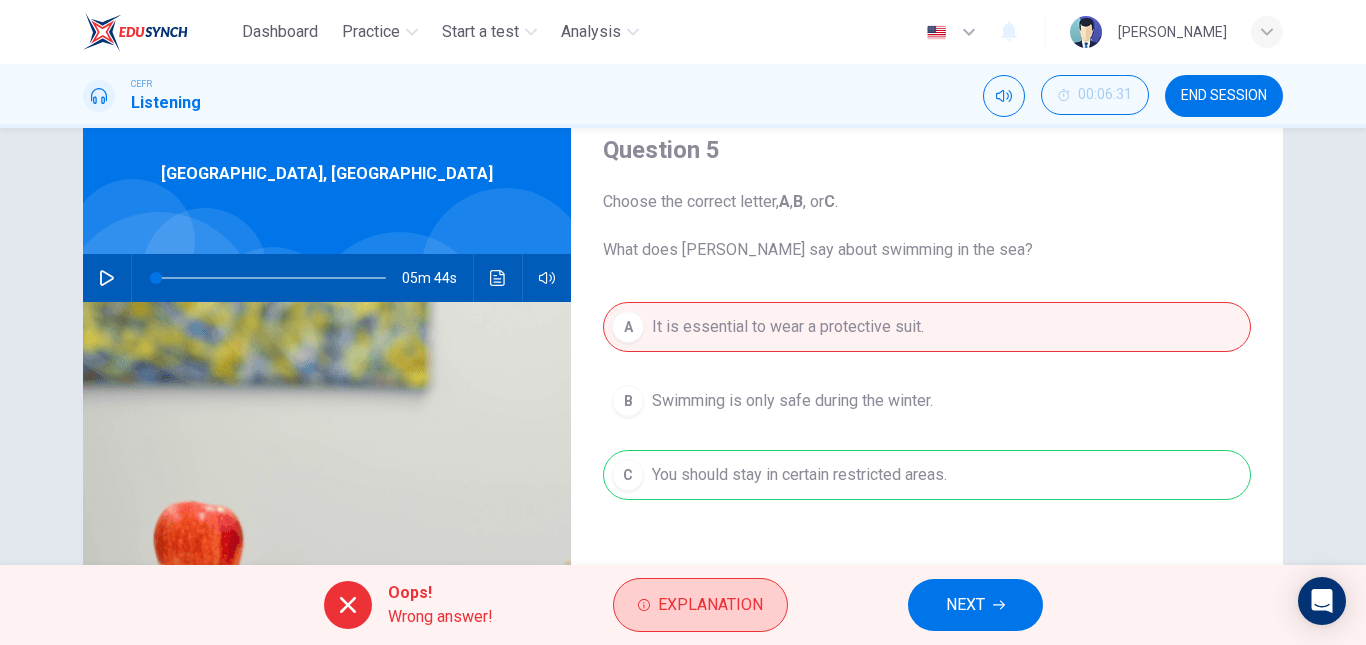 click on "Explanation" at bounding box center (710, 605) 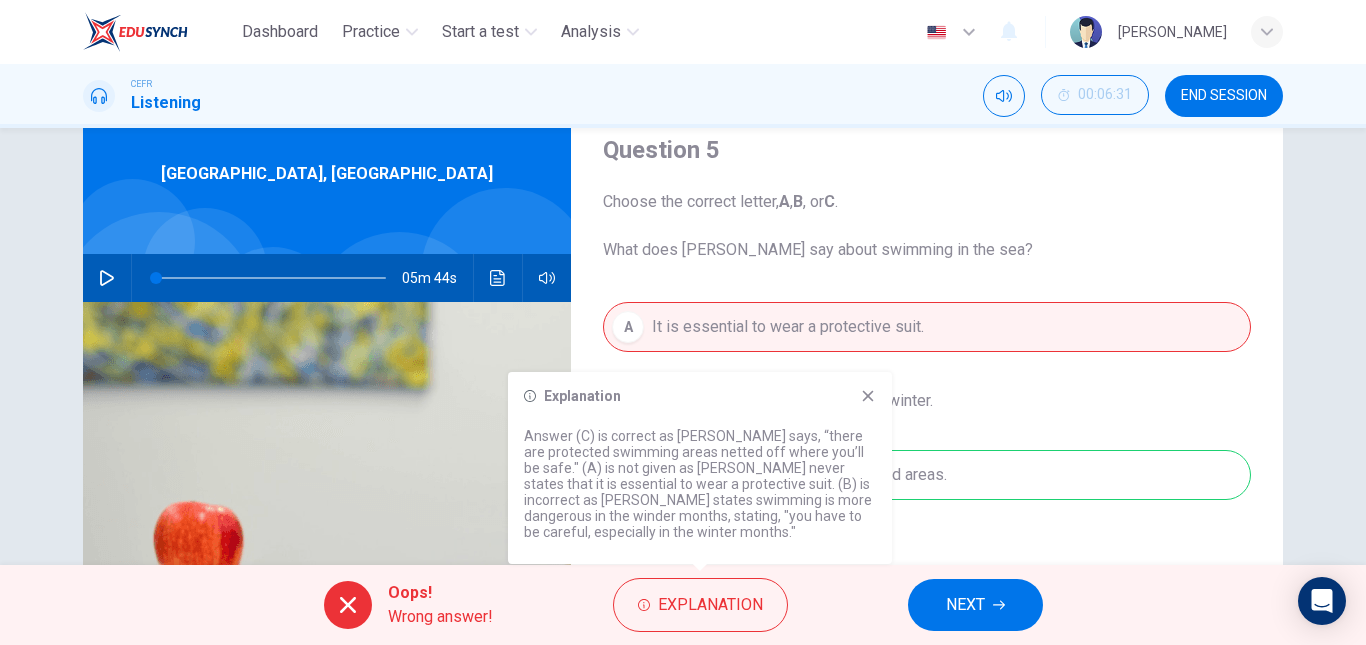 click 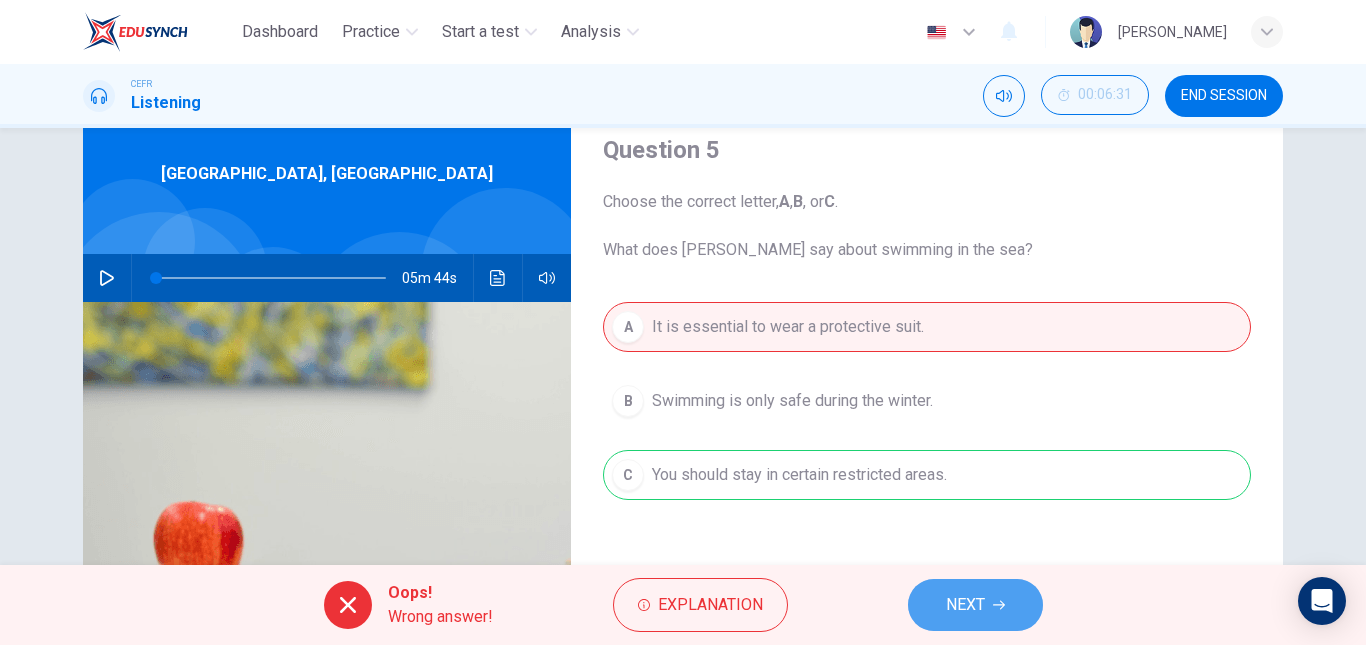 click on "NEXT" at bounding box center (975, 605) 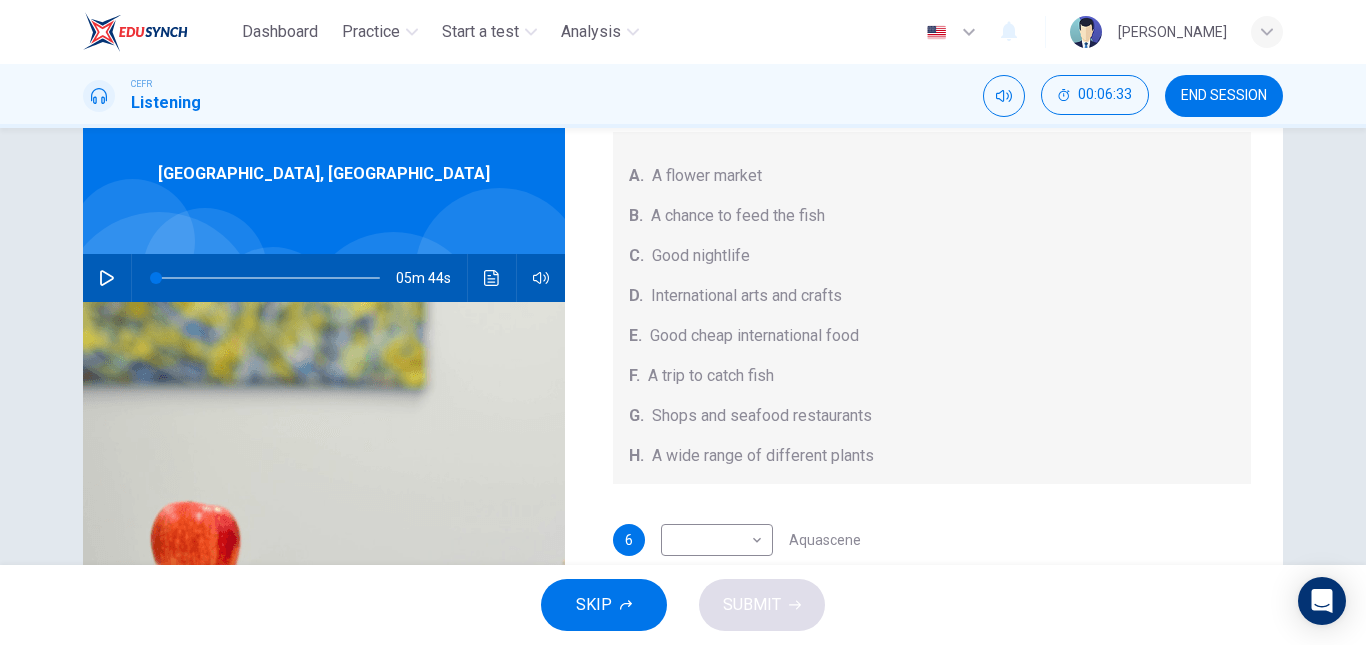 scroll, scrollTop: 225, scrollLeft: 0, axis: vertical 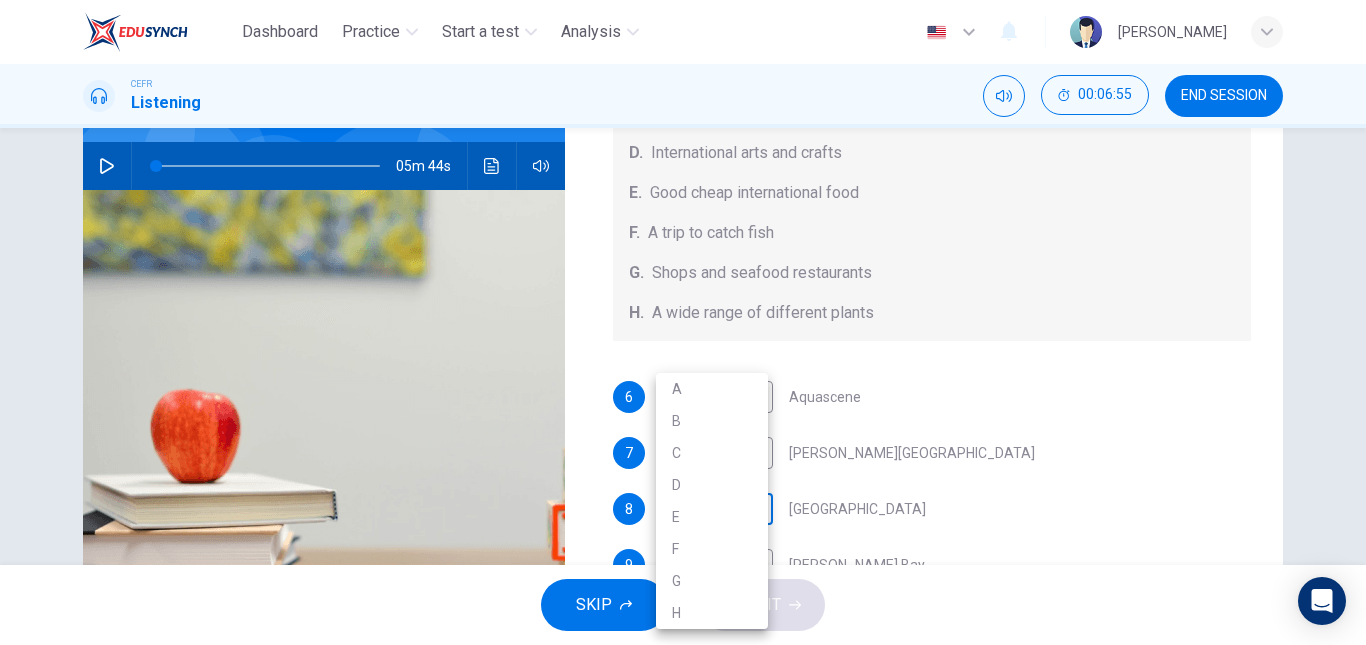 click on "Dashboard Practice Start a test Analysis English en ​ SHOBIRAH BINTI ZAMBERI CEFR Listening 00:06:55 END SESSION Questions 6 - 10 Choose your answers from the box and write the correct letter  A-H  next to the questions below.
What can you find at each of the places below? A. A flower market B. A chance to feed the fish C. Good nightlife D. International arts and crafts E. Good cheap international food F. A trip to catch fish G. Shops and seafood restaurants H. A wide range of different plants 6 ​ ​ Aquascene 7 ​ ​ Smith Street Mall 8 ​ ​ Cullen Bay Marina 9 ​ ​ Fannie Bay 10 ​ ​ Mitchell Street Darwin, Australia 05m 44s SKIP SUBMIT EduSynch - Online Language Proficiency Testing
Dashboard Practice Start a test Analysis Notifications © Copyright  2025 A B C D E F G H" at bounding box center (683, 322) 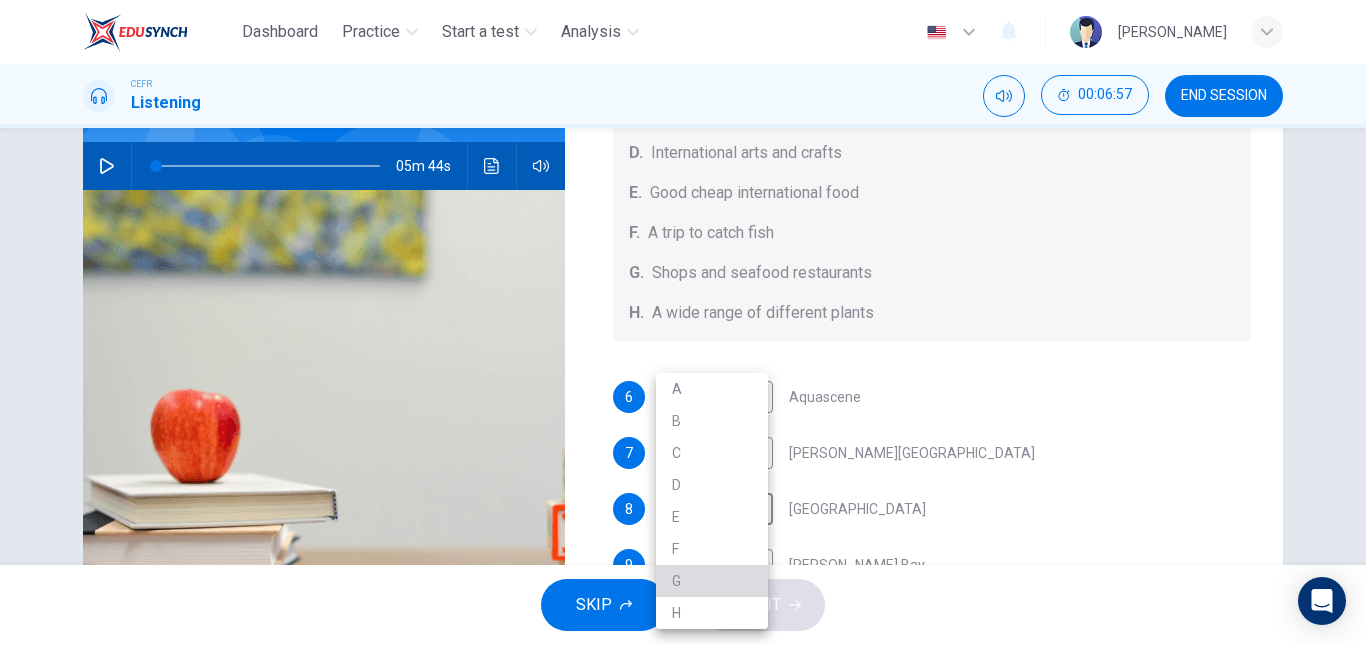 click on "G" at bounding box center (712, 581) 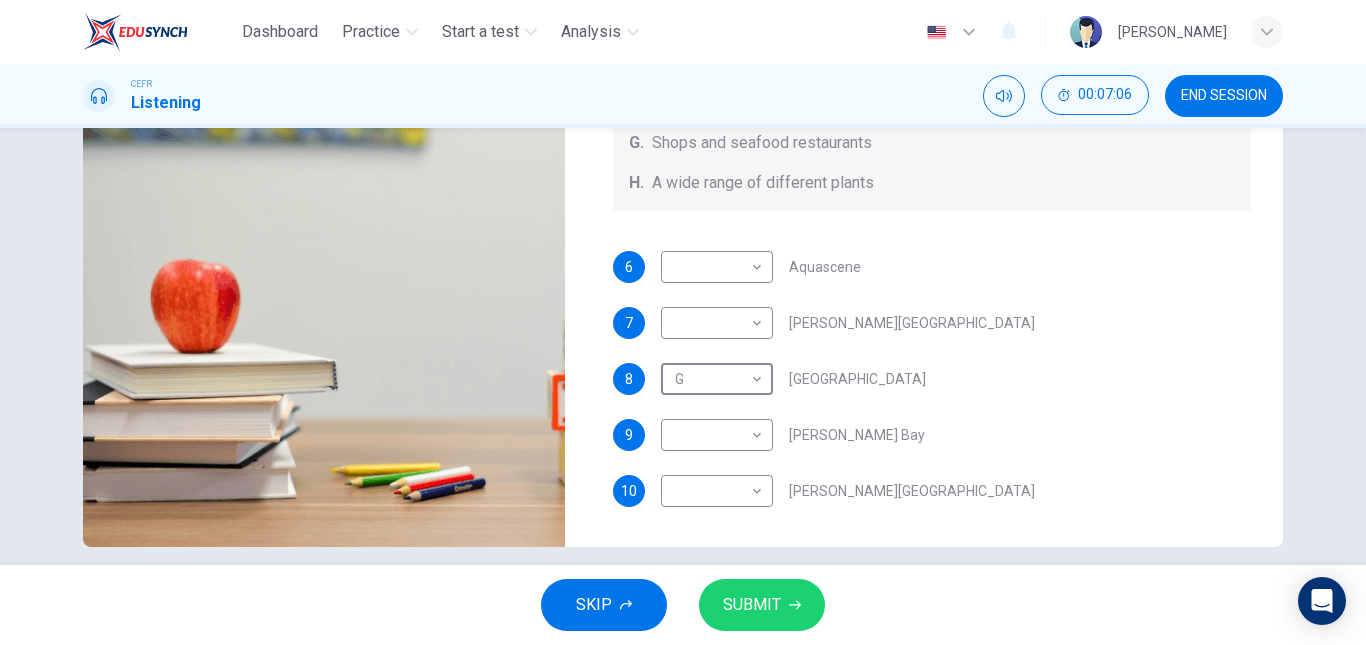scroll, scrollTop: 318, scrollLeft: 0, axis: vertical 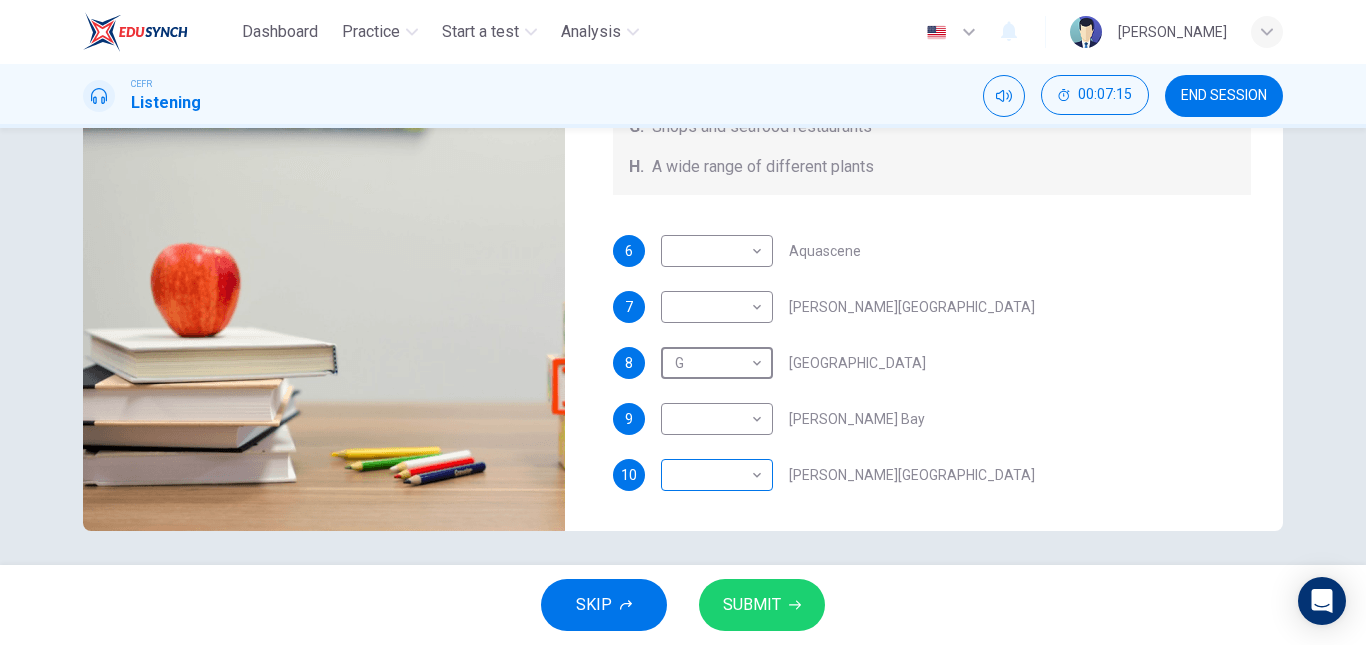 click on "Dashboard Practice Start a test Analysis English en ​ SHOBIRAH BINTI ZAMBERI CEFR Listening 00:07:15 END SESSION Questions 6 - 10 Choose your answers from the box and write the correct letter  A-H  next to the questions below.
What can you find at each of the places below? A. A flower market B. A chance to feed the fish C. Good nightlife D. International arts and crafts E. Good cheap international food F. A trip to catch fish G. Shops and seafood restaurants H. A wide range of different plants 6 ​ ​ Aquascene 7 ​ ​ Smith Street Mall 8 G G ​ Cullen Bay Marina 9 ​ ​ Fannie Bay 10 ​ ​ Mitchell Street Darwin, Australia 05m 44s SKIP SUBMIT EduSynch - Online Language Proficiency Testing
Dashboard Practice Start a test Analysis Notifications © Copyright  2025" at bounding box center (683, 322) 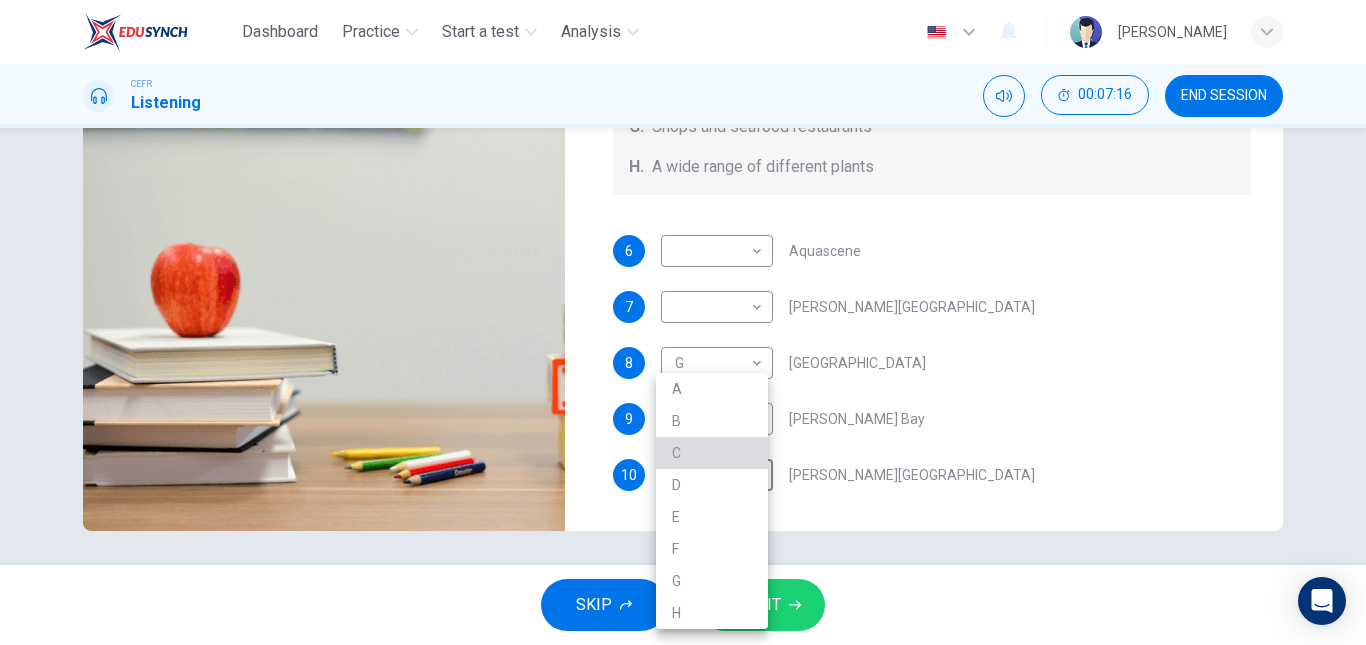 click on "C" at bounding box center (712, 453) 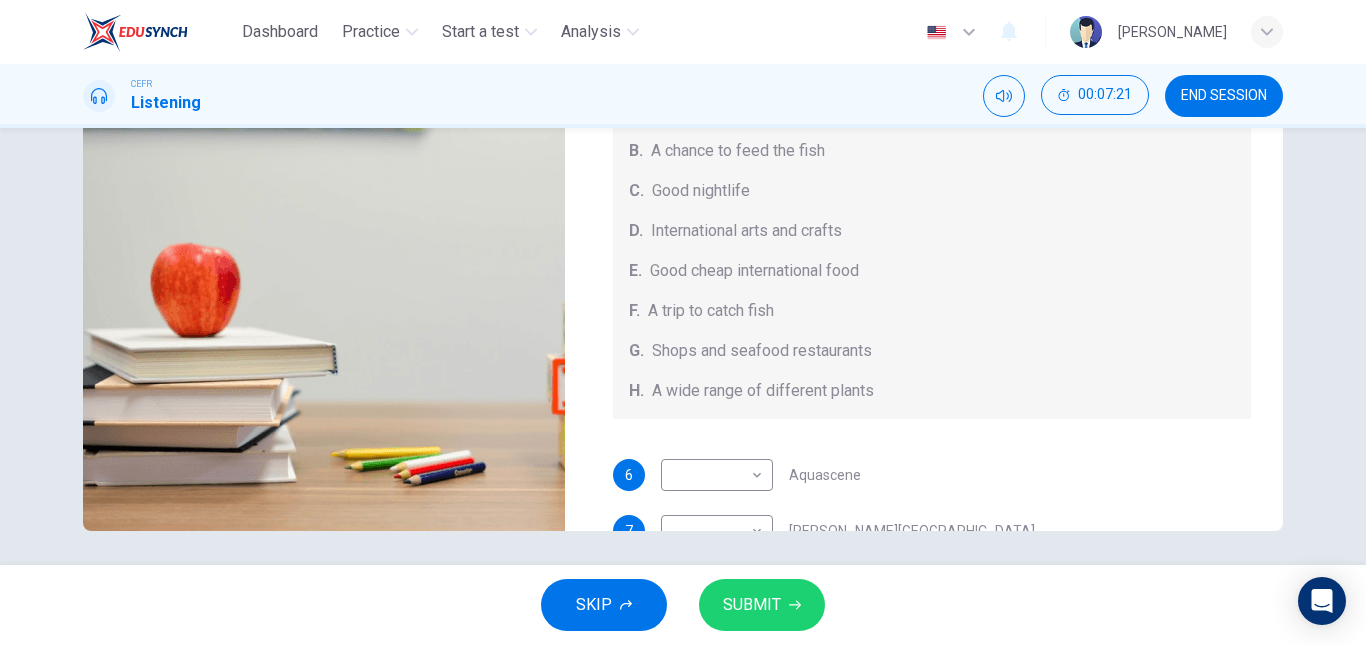 scroll, scrollTop: 0, scrollLeft: 0, axis: both 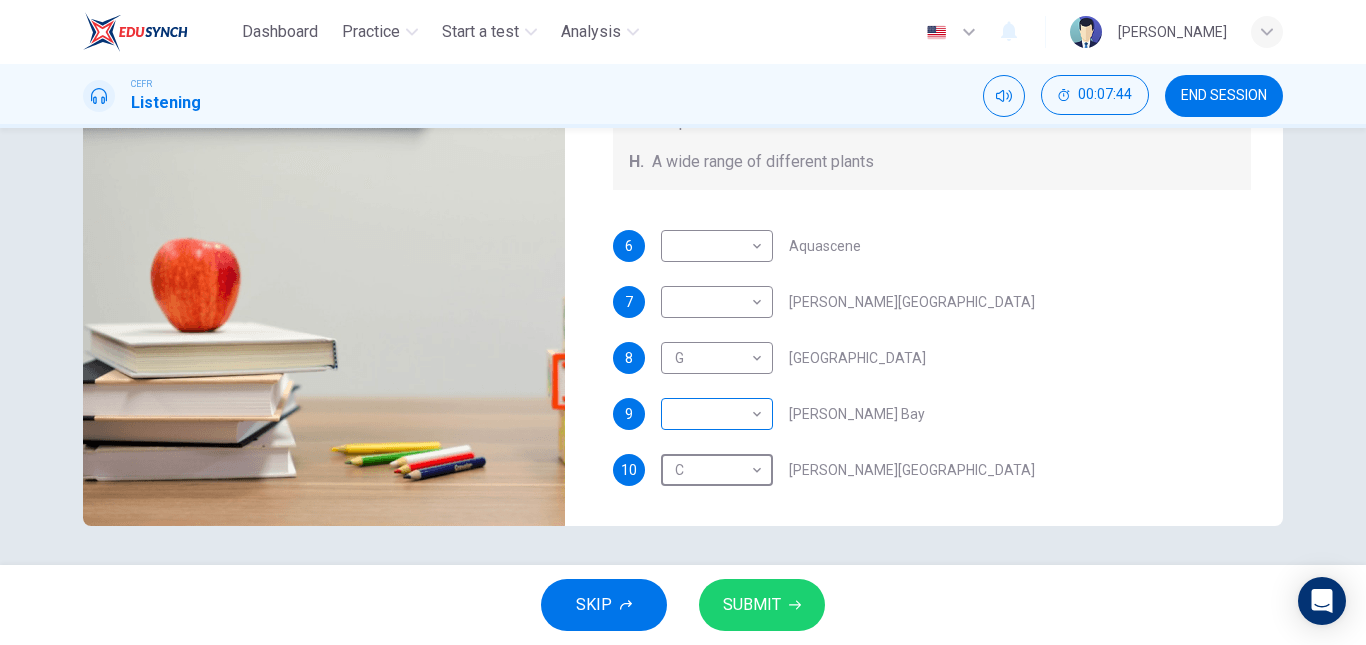 click on "Dashboard Practice Start a test Analysis English en ​ SHOBIRAH BINTI ZAMBERI CEFR Listening 00:07:44 END SESSION Questions 6 - 10 Choose your answers from the box and write the correct letter  A-H  next to the questions below.
What can you find at each of the places below? A. A flower market B. A chance to feed the fish C. Good nightlife D. International arts and crafts E. Good cheap international food F. A trip to catch fish G. Shops and seafood restaurants H. A wide range of different plants 6 ​ ​ Aquascene 7 ​ ​ Smith Street Mall 8 G G ​ Cullen Bay Marina 9 ​ ​ Fannie Bay 10 C C ​ Mitchell Street Darwin, Australia 05m 44s SKIP SUBMIT EduSynch - Online Language Proficiency Testing
Dashboard Practice Start a test Analysis Notifications © Copyright  2025" at bounding box center (683, 322) 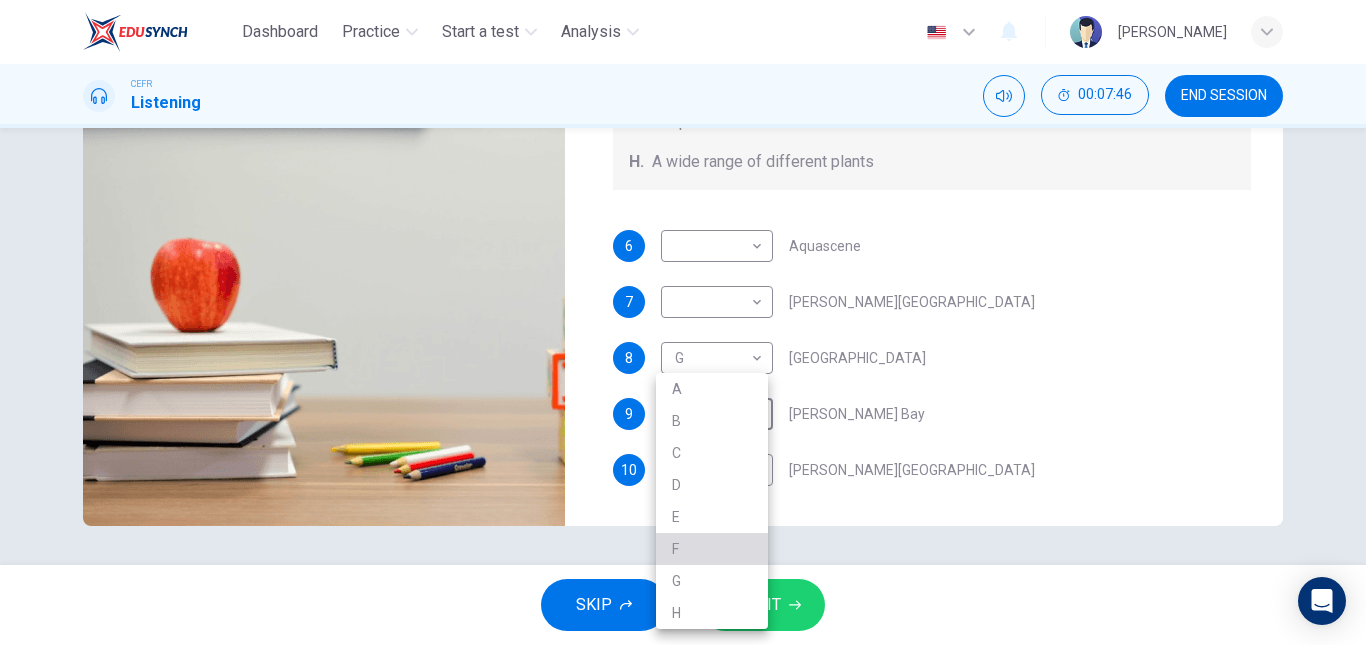 click on "F" at bounding box center (712, 549) 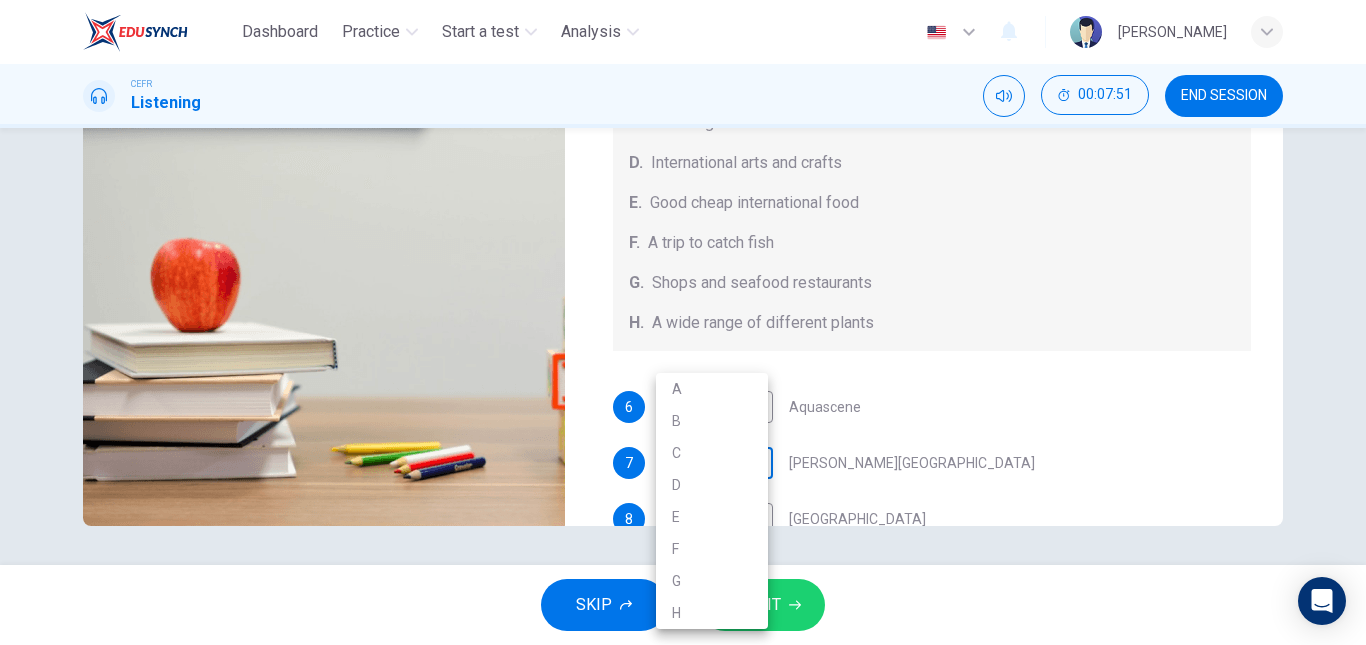 click on "Dashboard Practice Start a test Analysis English en ​ SHOBIRAH BINTI ZAMBERI CEFR Listening 00:07:51 END SESSION Questions 6 - 10 Choose your answers from the box and write the correct letter  A-H  next to the questions below.
What can you find at each of the places below? A. A flower market B. A chance to feed the fish C. Good nightlife D. International arts and crafts E. Good cheap international food F. A trip to catch fish G. Shops and seafood restaurants H. A wide range of different plants 6 ​ ​ Aquascene 7 ​ ​ Smith Street Mall 8 G G ​ Cullen Bay Marina 9 F F ​ Fannie Bay 10 C C ​ Mitchell Street Darwin, Australia 05m 44s SKIP SUBMIT EduSynch - Online Language Proficiency Testing
Dashboard Practice Start a test Analysis Notifications © Copyright  2025 A B C D E F G H" at bounding box center (683, 322) 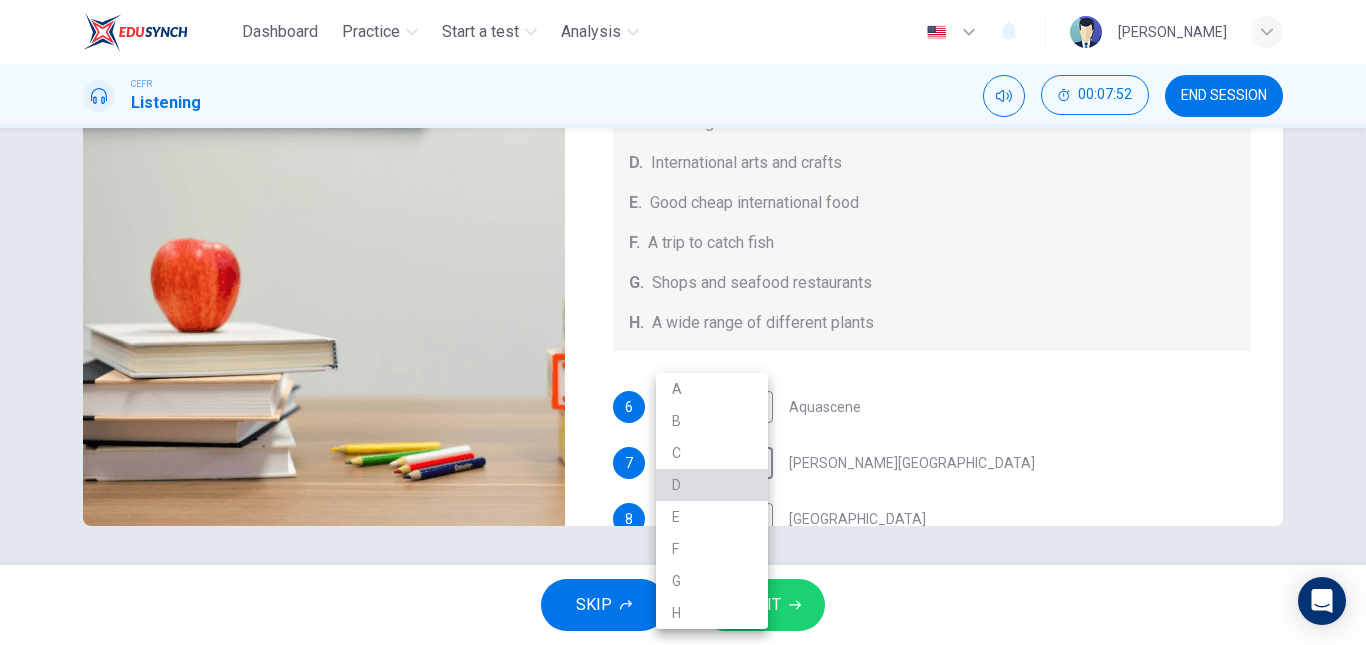 click on "D" at bounding box center (712, 485) 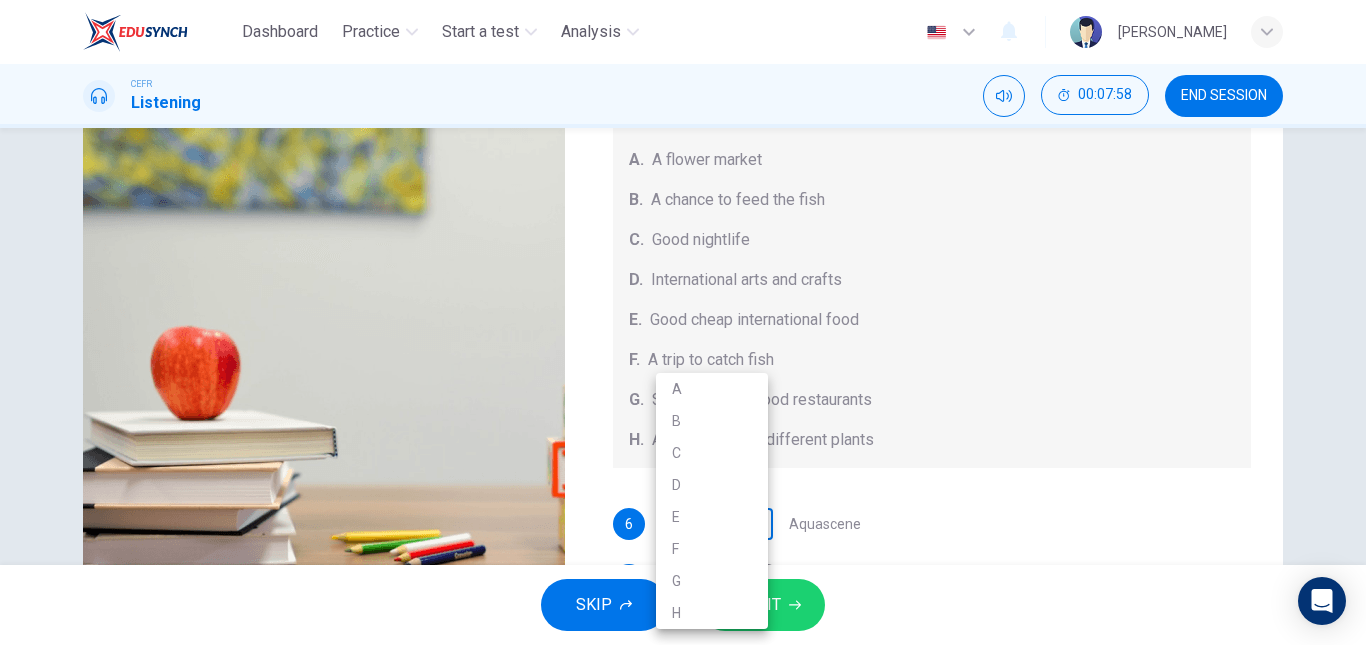 click on "Dashboard Practice Start a test Analysis English en ​ SHOBIRAH BINTI ZAMBERI CEFR Listening 00:07:58 END SESSION Questions 6 - 10 Choose your answers from the box and write the correct letter  A-H  next to the questions below.
What can you find at each of the places below? A. A flower market B. A chance to feed the fish C. Good nightlife D. International arts and crafts E. Good cheap international food F. A trip to catch fish G. Shops and seafood restaurants H. A wide range of different plants 6 ​ ​ Aquascene 7 D D ​ Smith Street Mall 8 G G ​ Cullen Bay Marina 9 F F ​ Fannie Bay 10 C C ​ Mitchell Street Darwin, Australia 05m 44s SKIP SUBMIT EduSynch - Online Language Proficiency Testing
Dashboard Practice Start a test Analysis Notifications © Copyright  2025 A B C D E F G H" at bounding box center (683, 322) 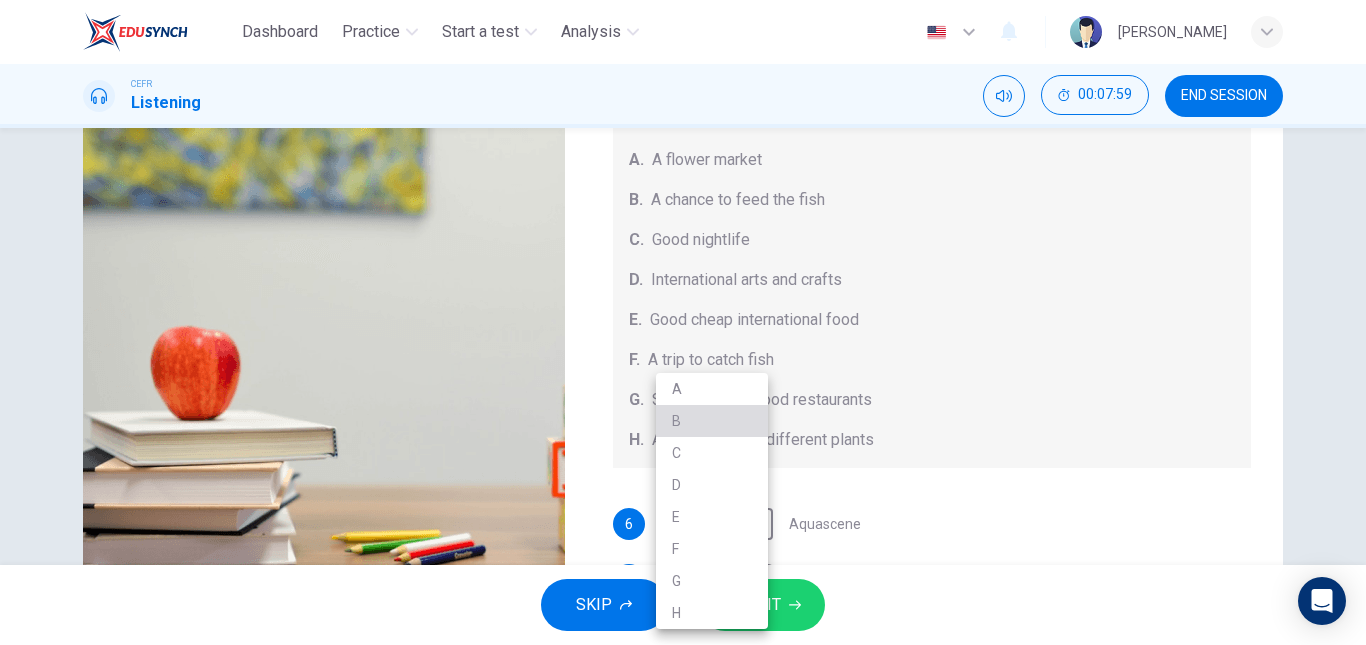 click on "B" at bounding box center (712, 421) 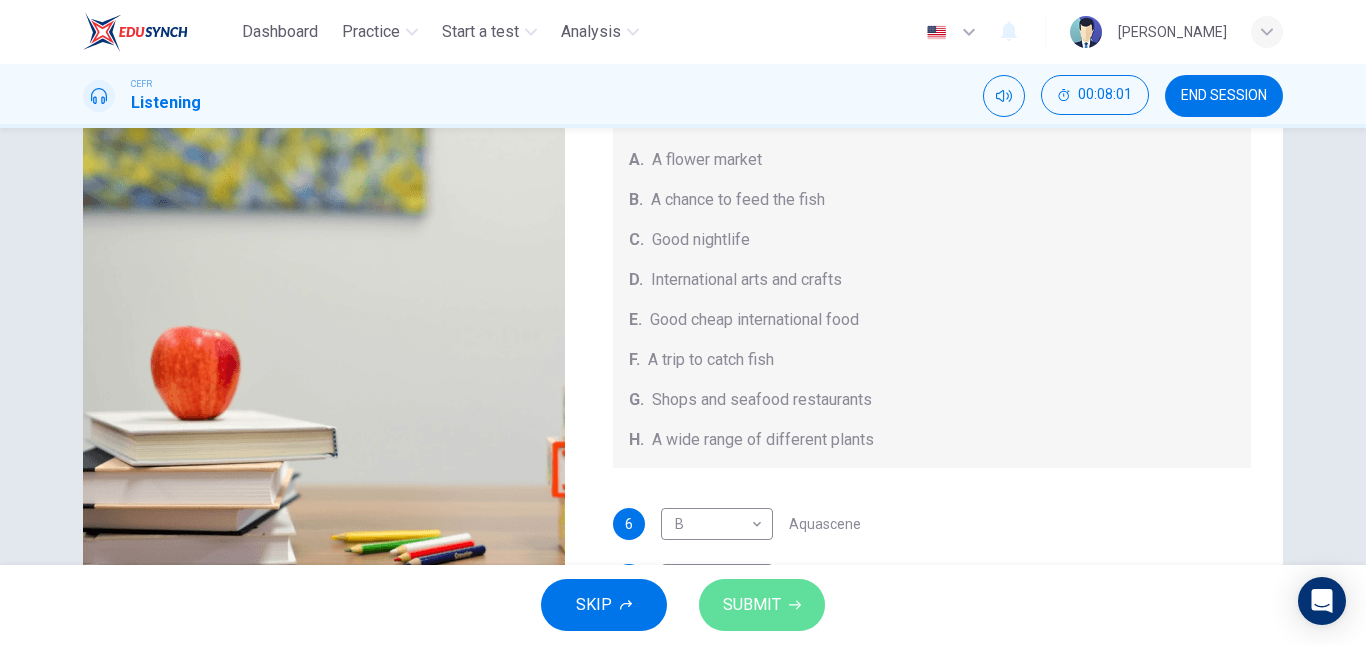 click on "SUBMIT" at bounding box center [752, 605] 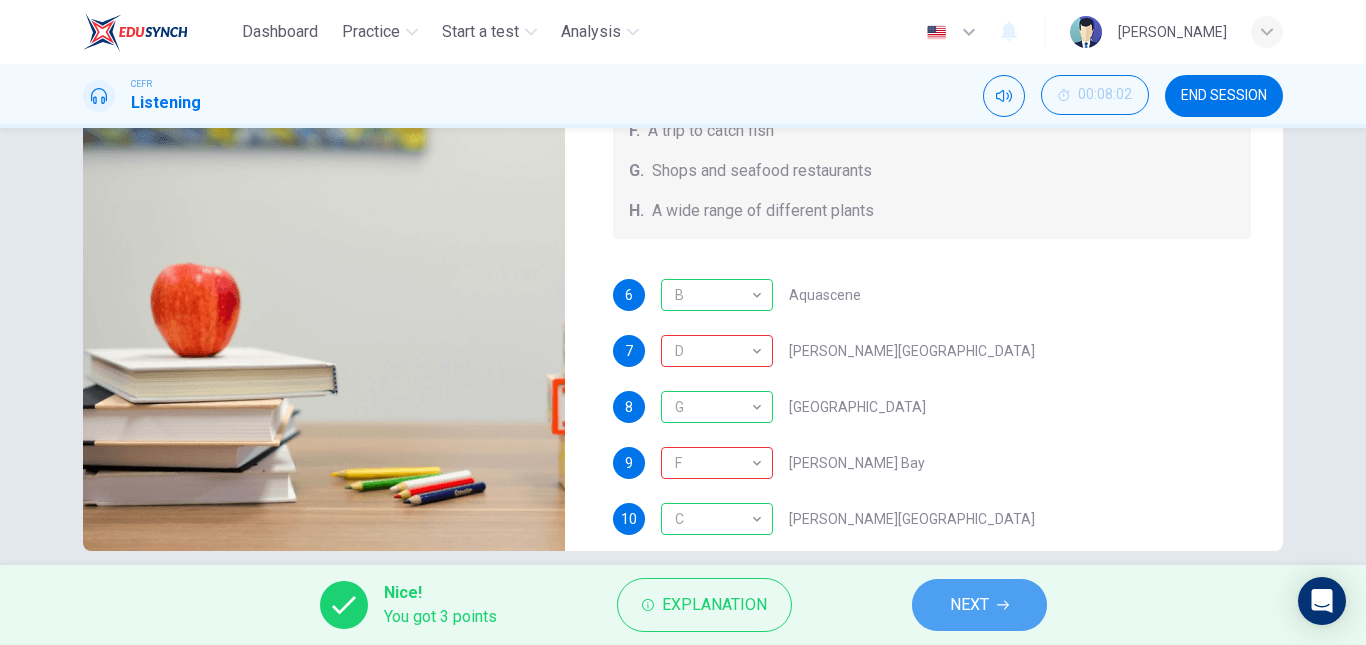 click on "NEXT" at bounding box center (969, 605) 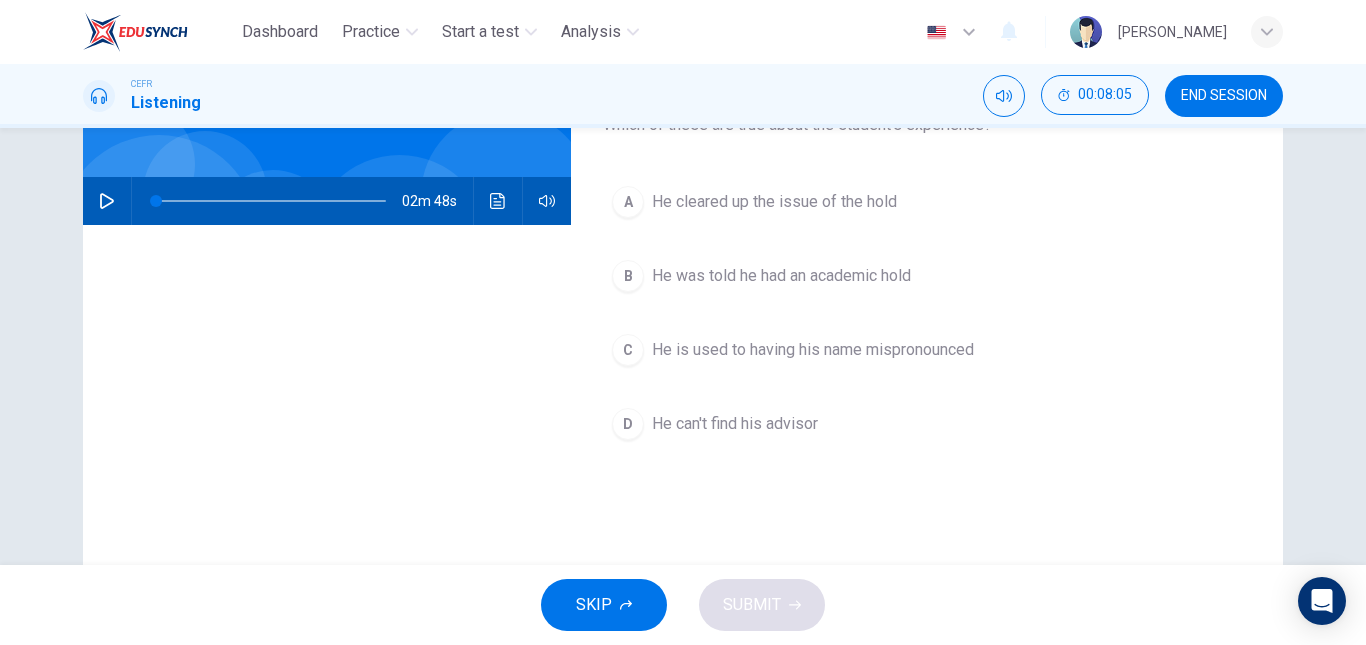 scroll, scrollTop: 31, scrollLeft: 0, axis: vertical 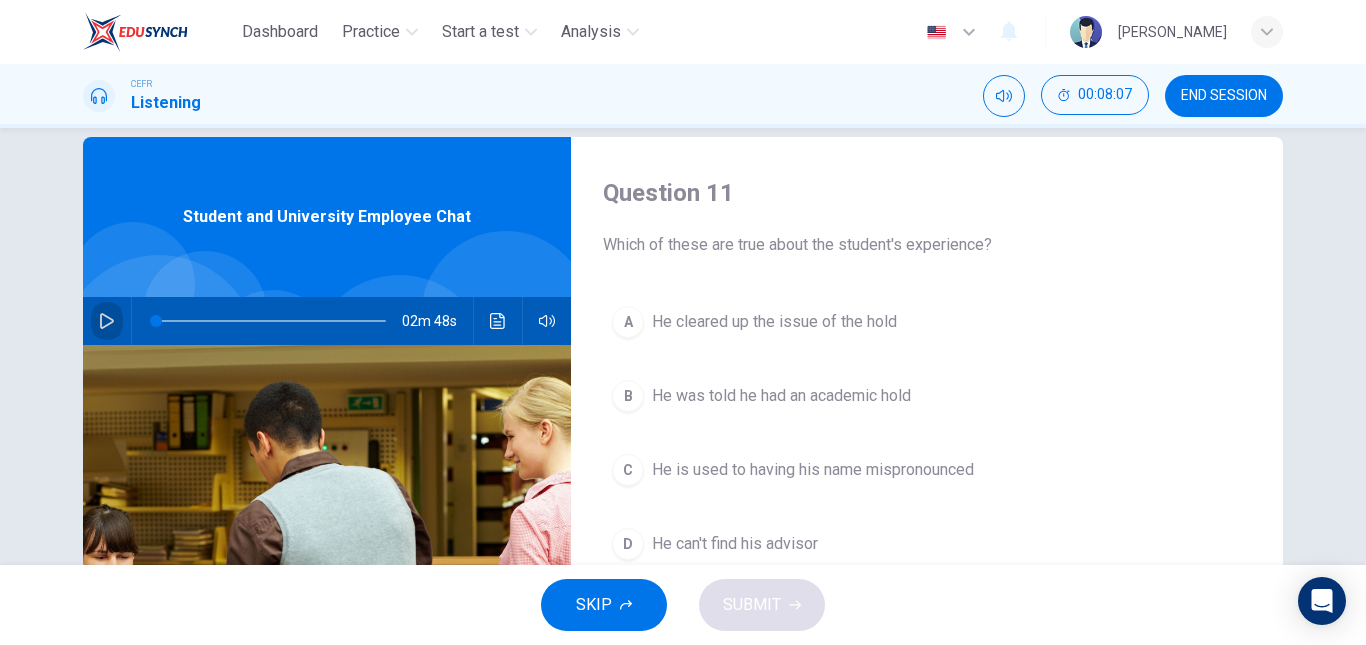 click at bounding box center [107, 321] 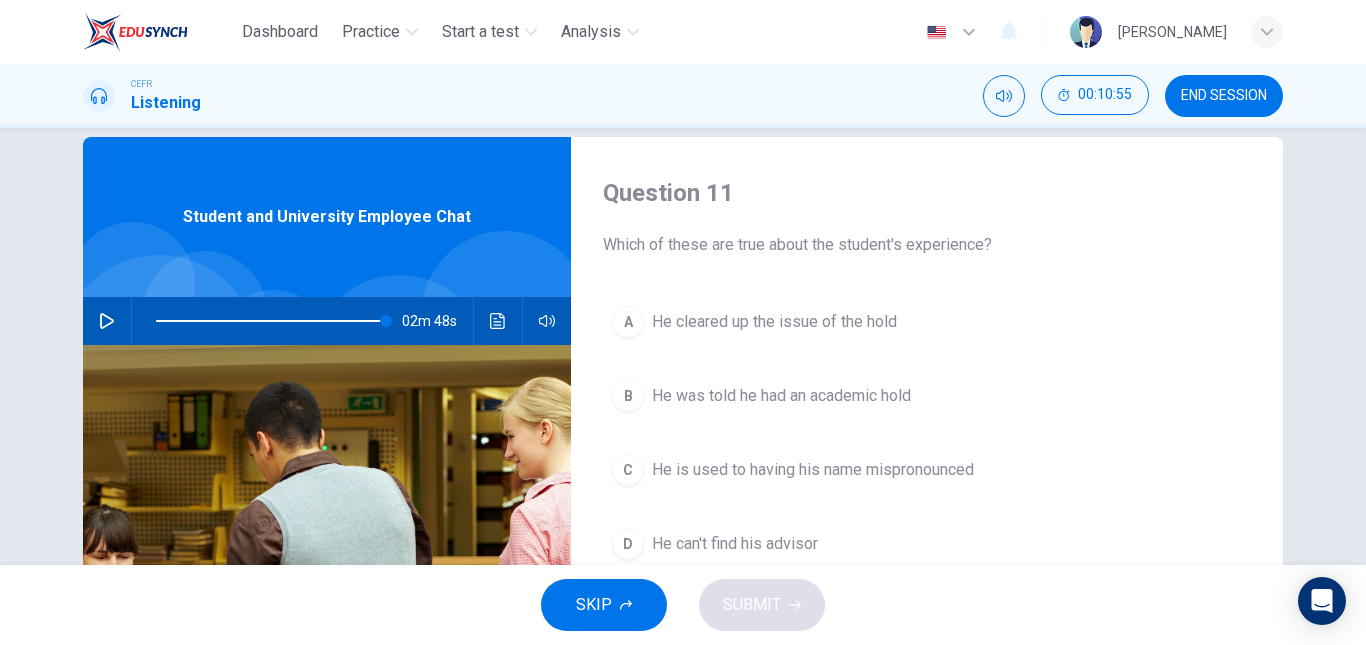 type on "0" 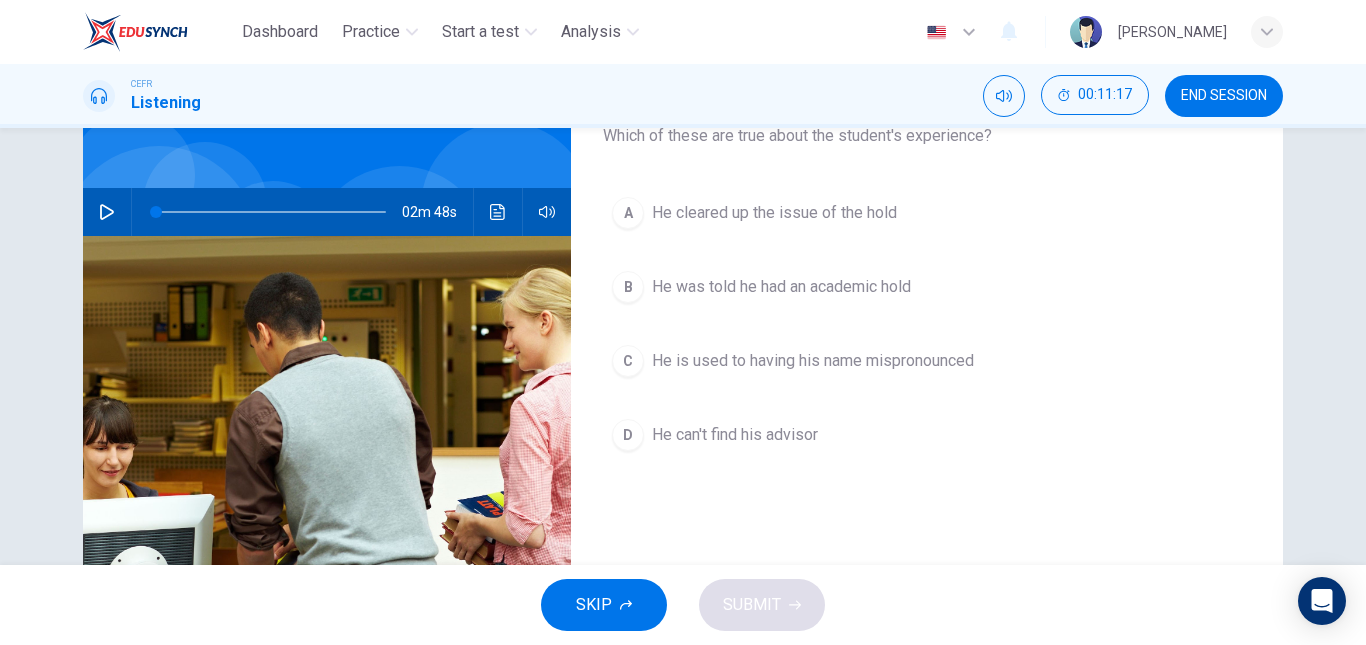 scroll, scrollTop: 105, scrollLeft: 0, axis: vertical 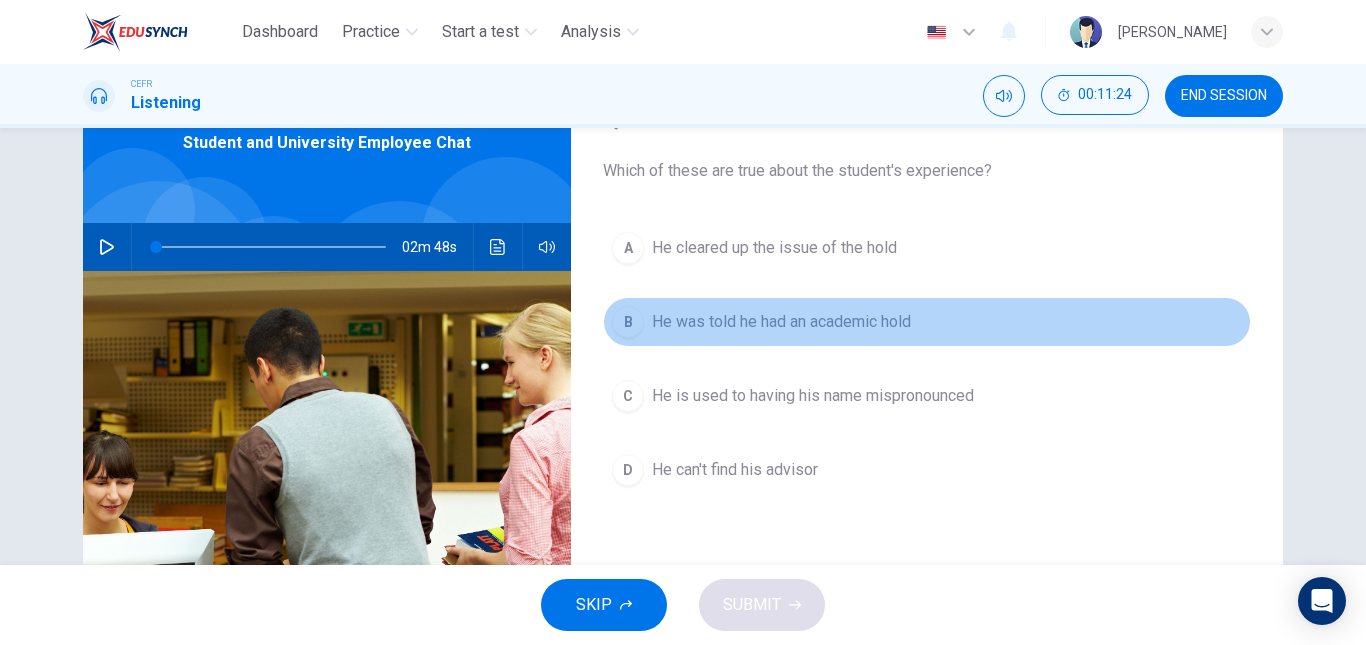click on "B He was told he had an academic hold" at bounding box center [927, 322] 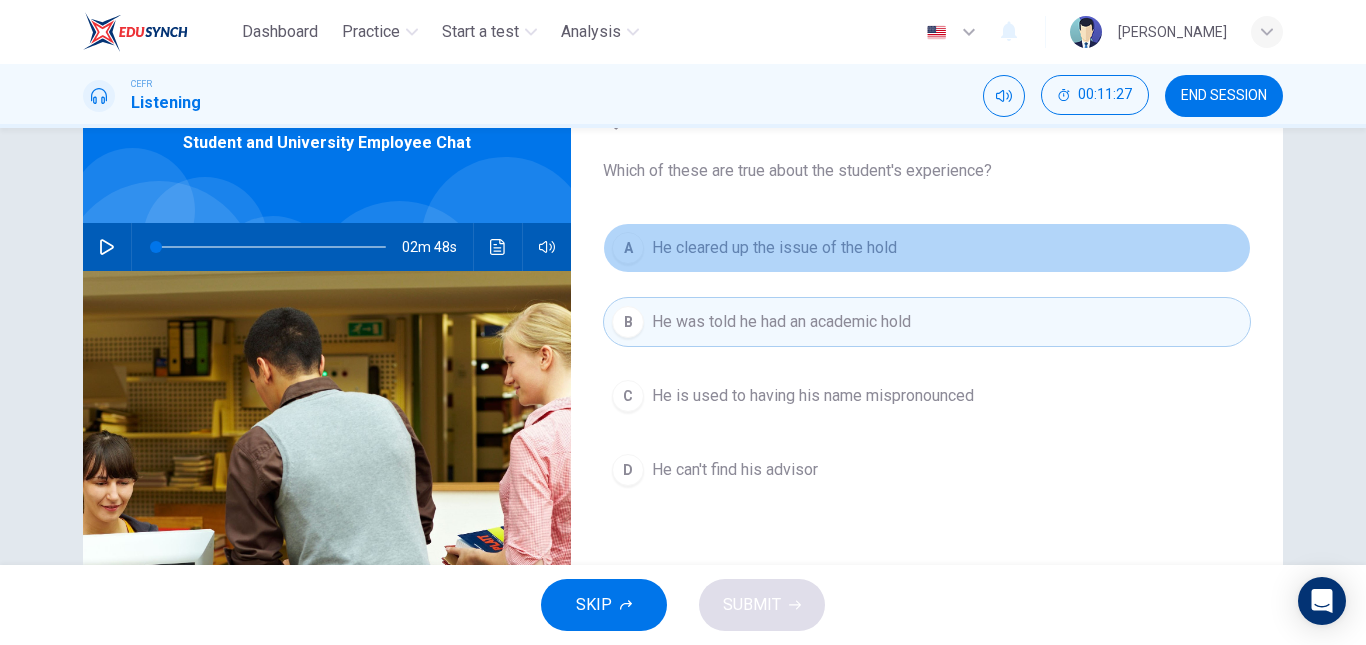 click on "A He cleared up the issue of the hold" at bounding box center [927, 248] 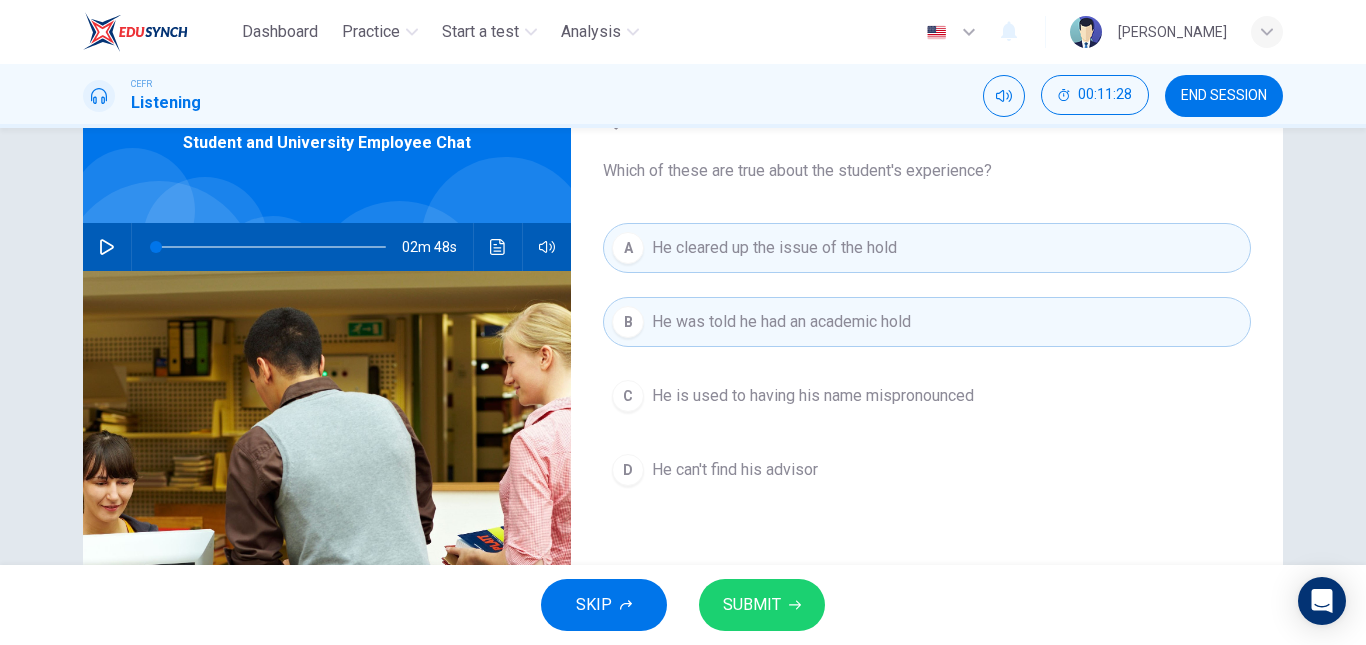 click on "SUBMIT" at bounding box center (762, 605) 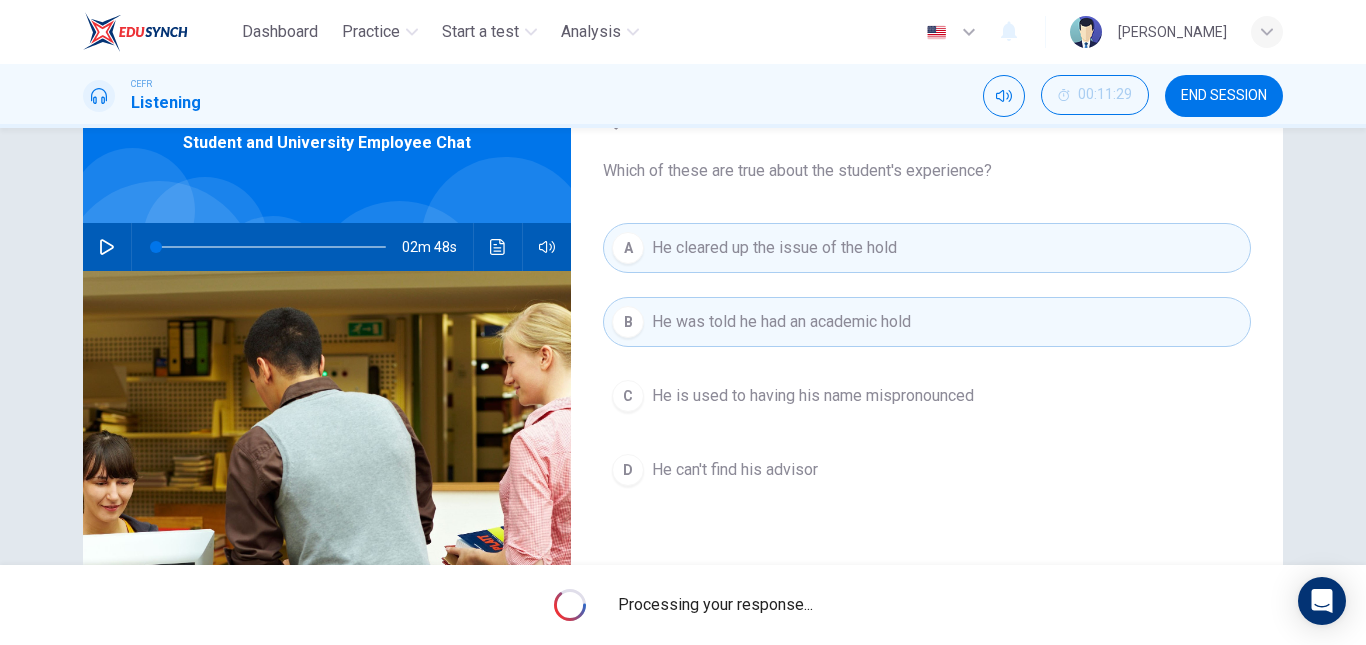 click on "C He is used to having his name mispronounced" at bounding box center [927, 396] 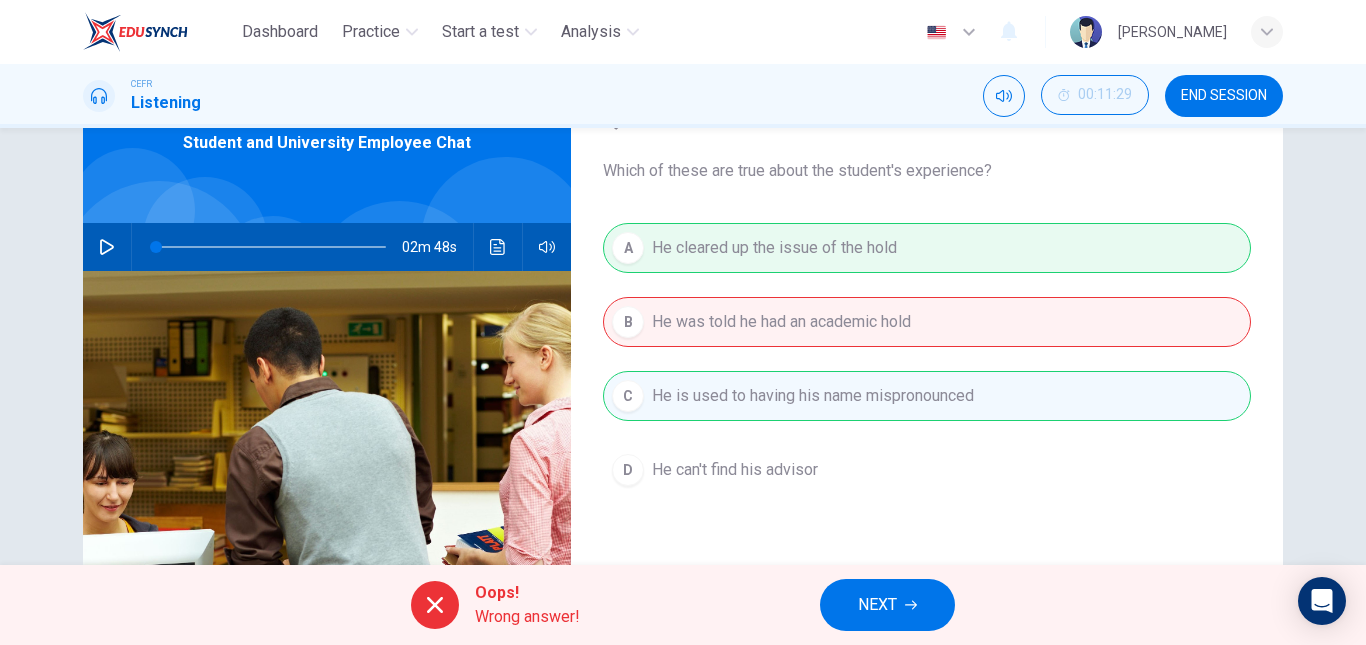 click on "Question 11 Which of these are true about the student's experience? A He cleared up the issue of the hold B He was told he had an academic hold C He is used to having his name mispronounced D He can't find his advisor Student and University Employee Chat 02m 48s" at bounding box center (683, 410) 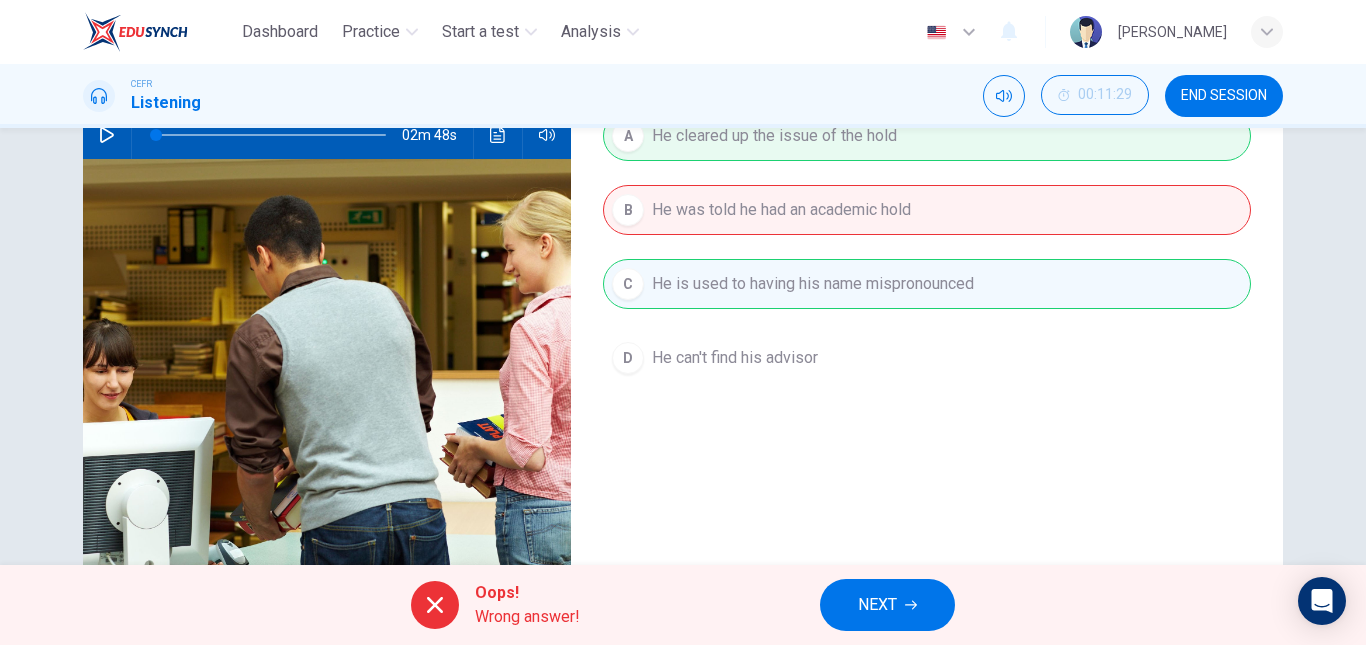 scroll, scrollTop: 153, scrollLeft: 0, axis: vertical 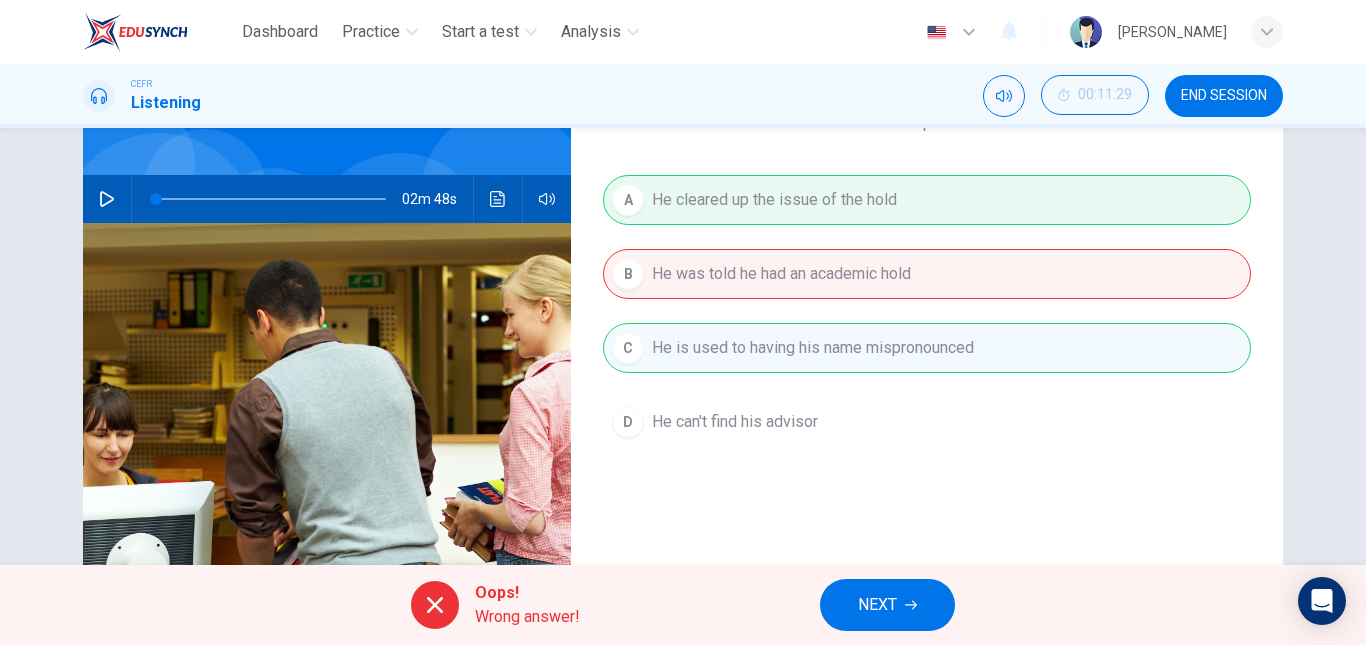 click on "NEXT" at bounding box center [887, 605] 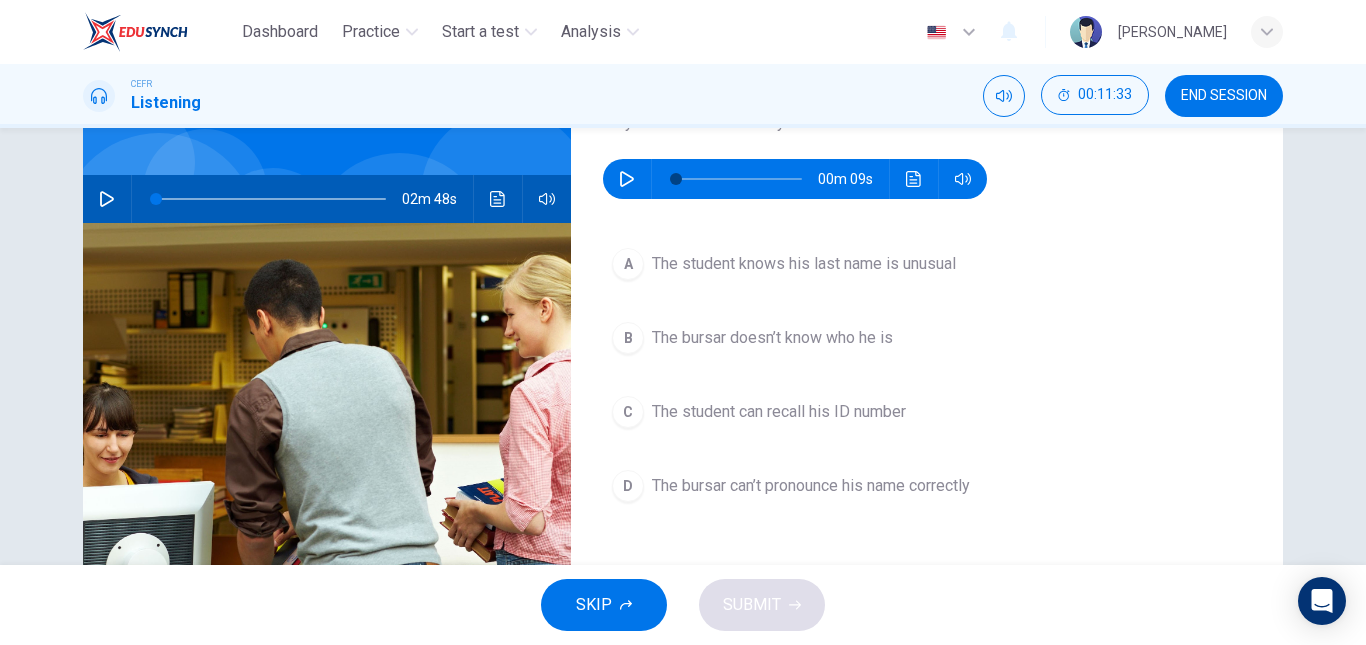 scroll, scrollTop: 64, scrollLeft: 0, axis: vertical 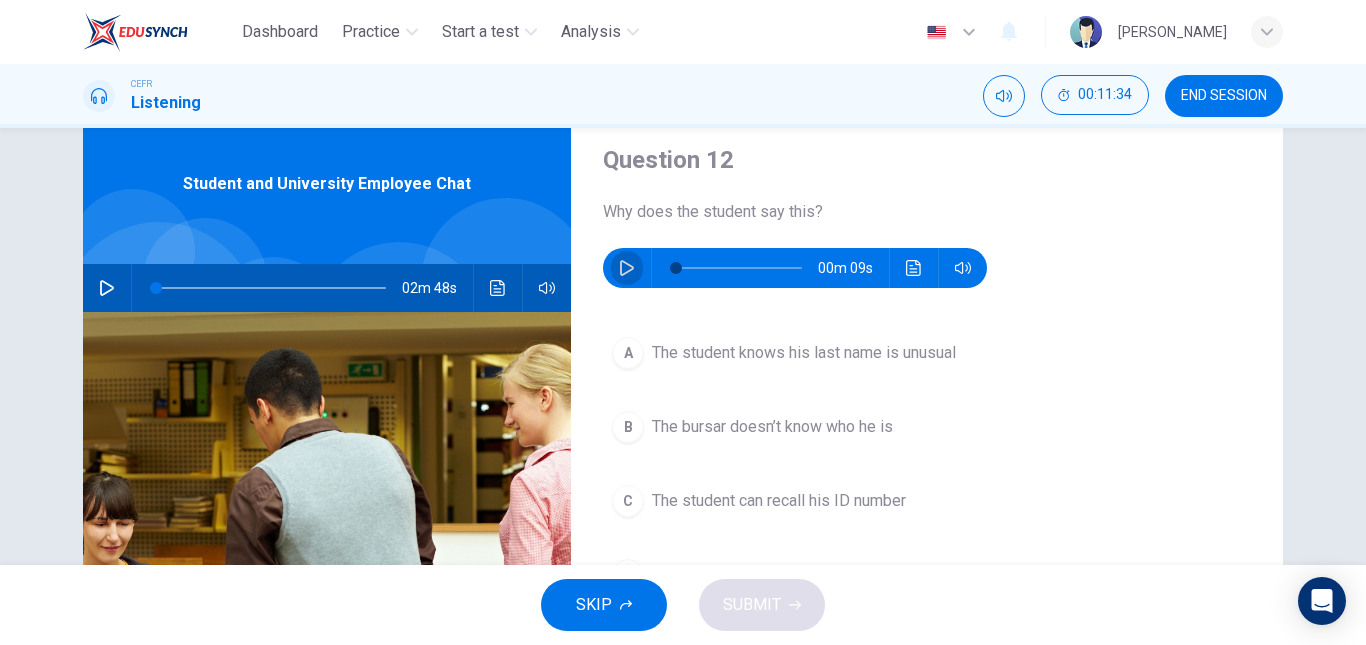 click 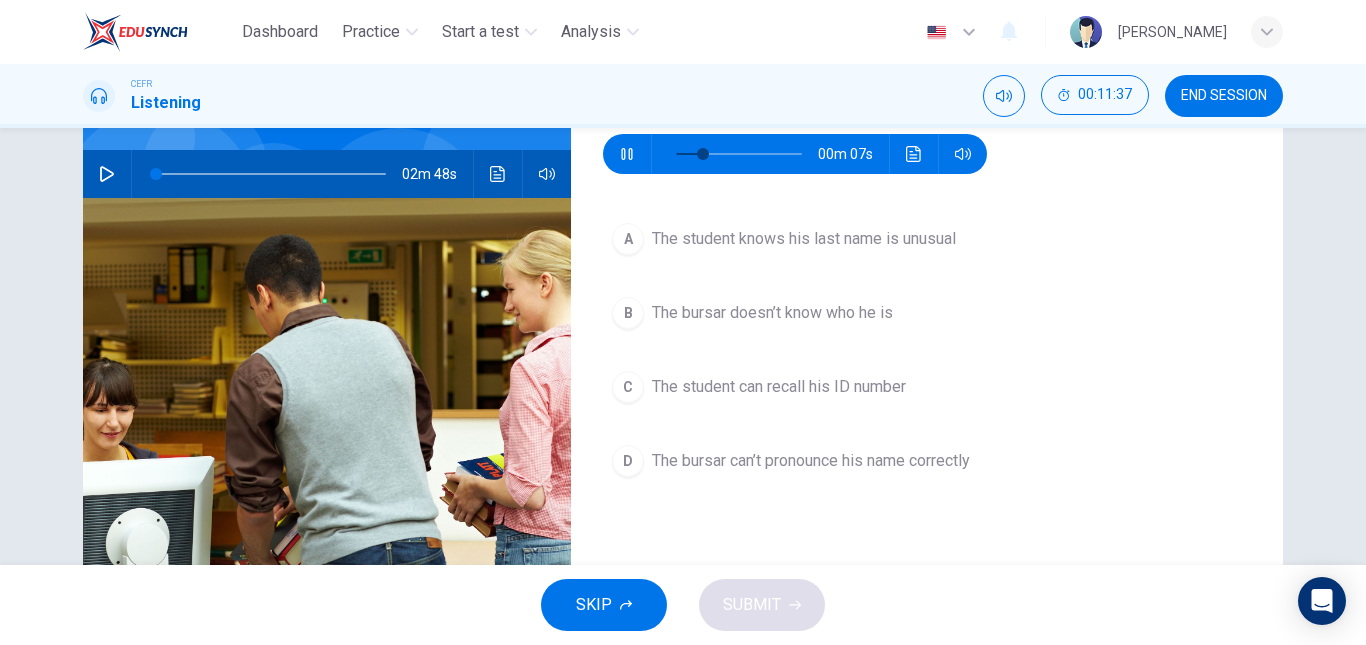 scroll, scrollTop: 177, scrollLeft: 0, axis: vertical 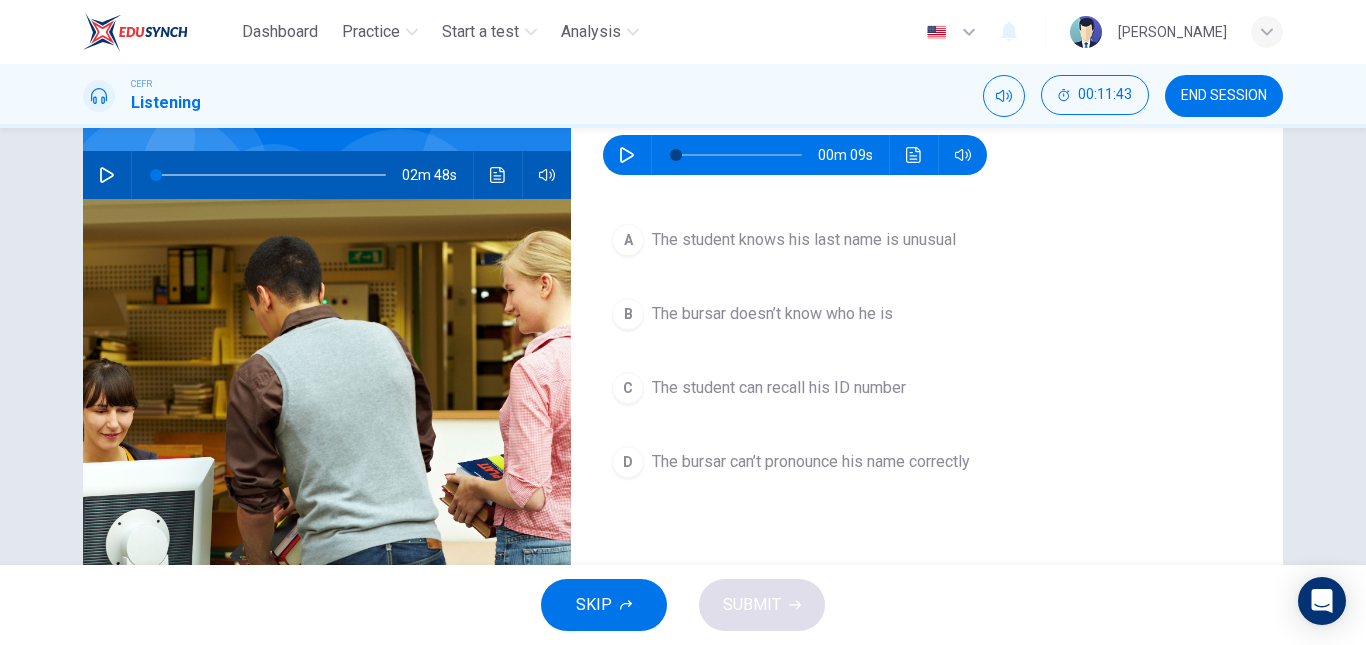 type on "0" 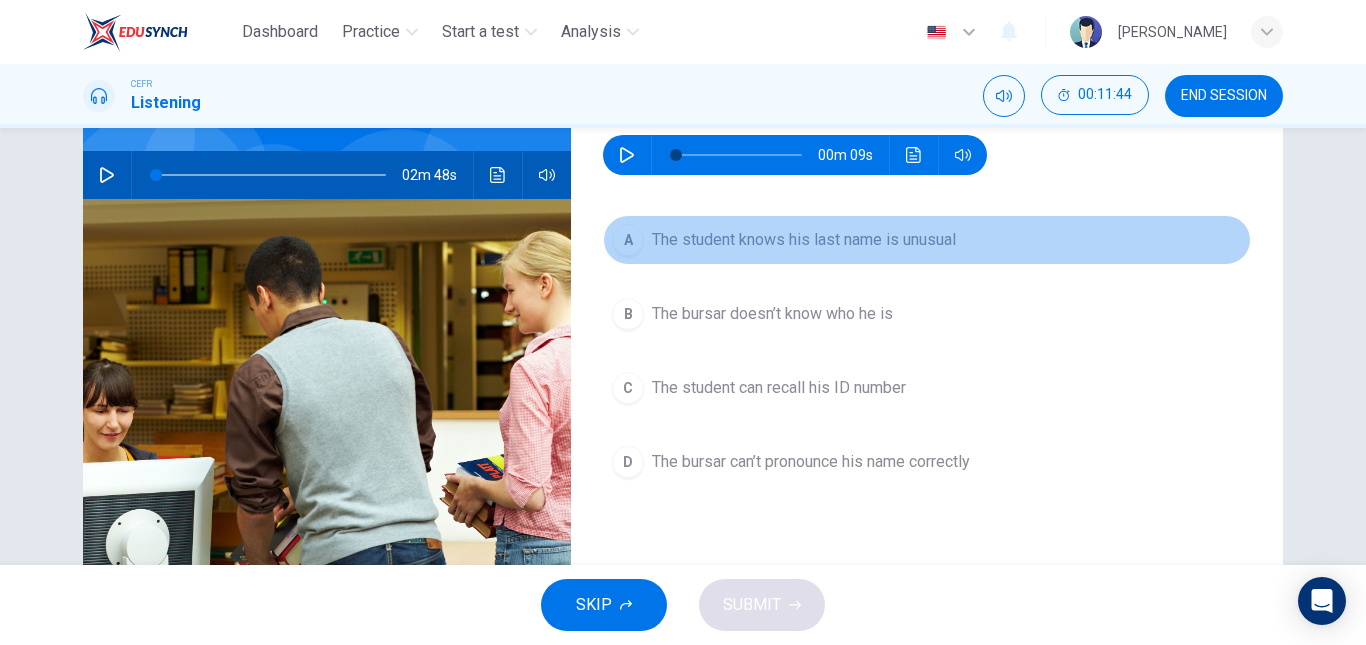 click on "A The student knows his last name is unusual" at bounding box center [927, 240] 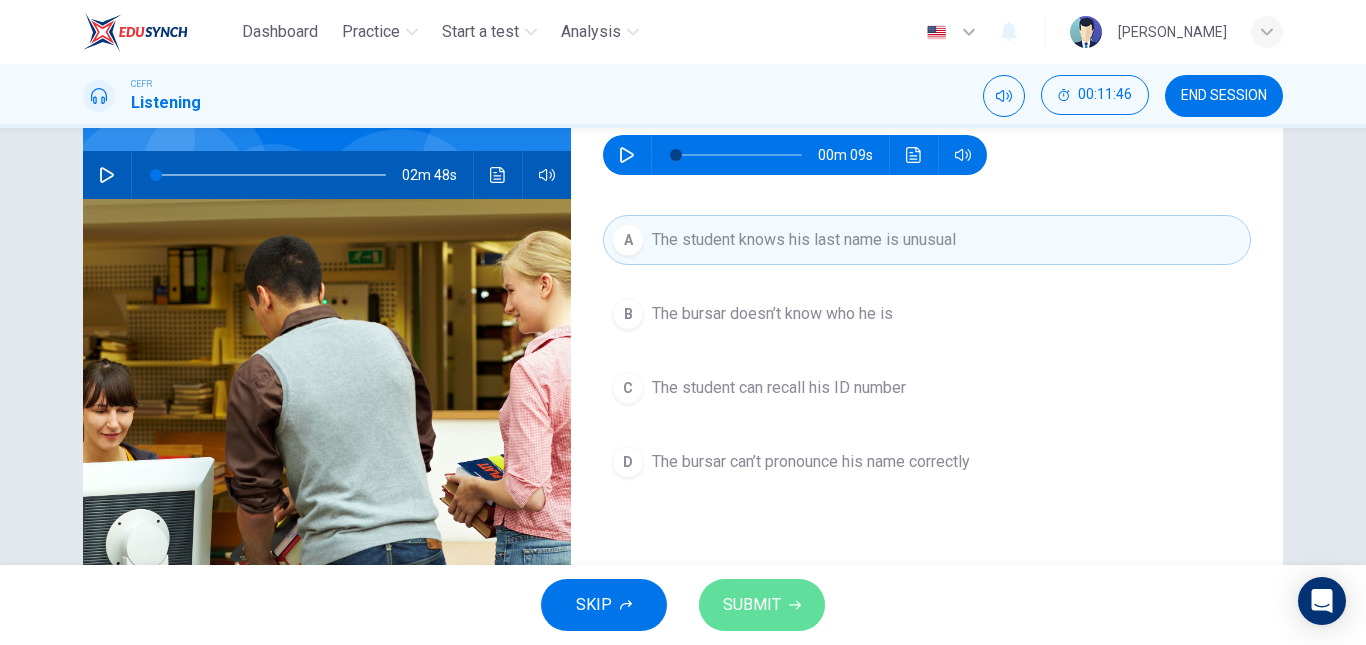 click on "SUBMIT" at bounding box center [752, 605] 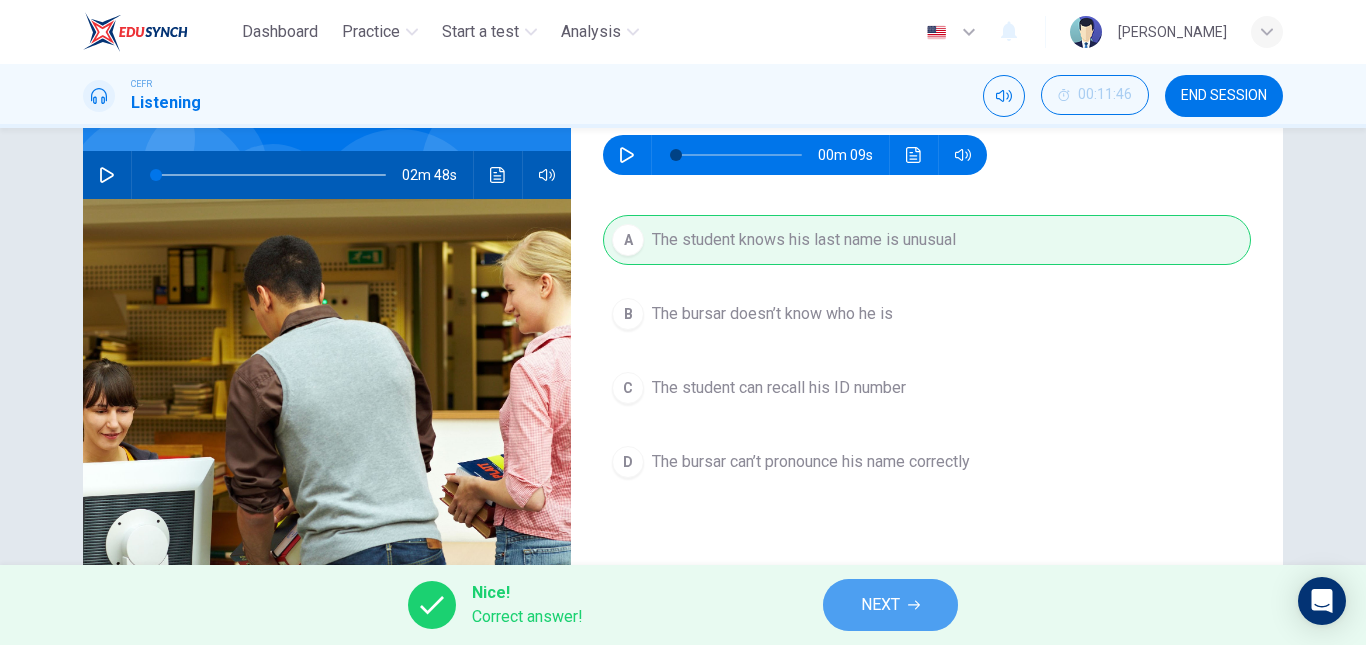 click on "NEXT" at bounding box center (880, 605) 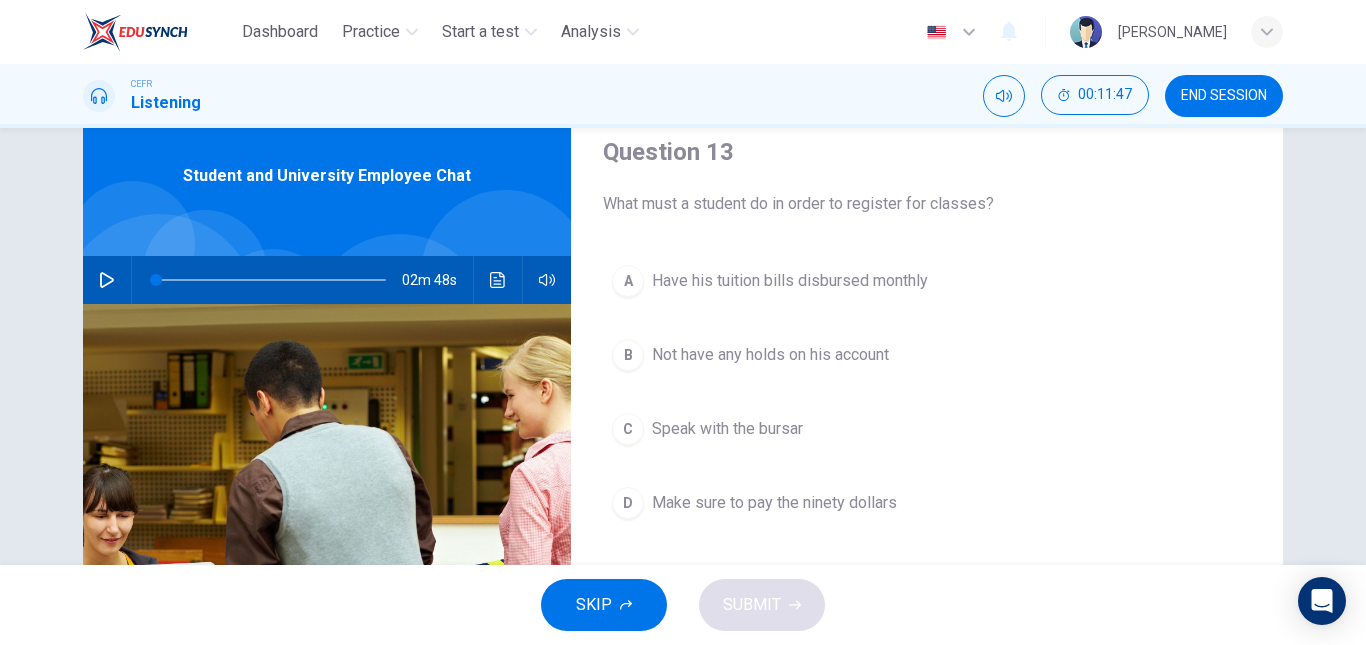 scroll, scrollTop: 71, scrollLeft: 0, axis: vertical 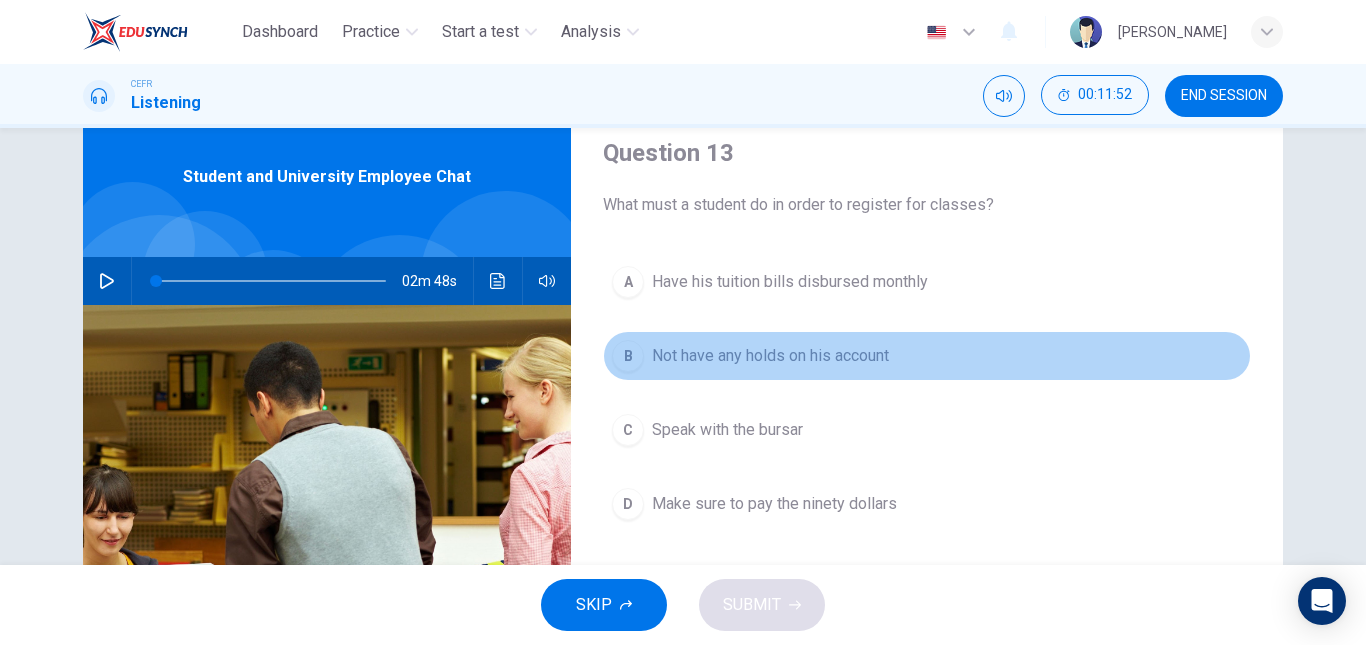 click on "Not have any holds on his account" at bounding box center (770, 356) 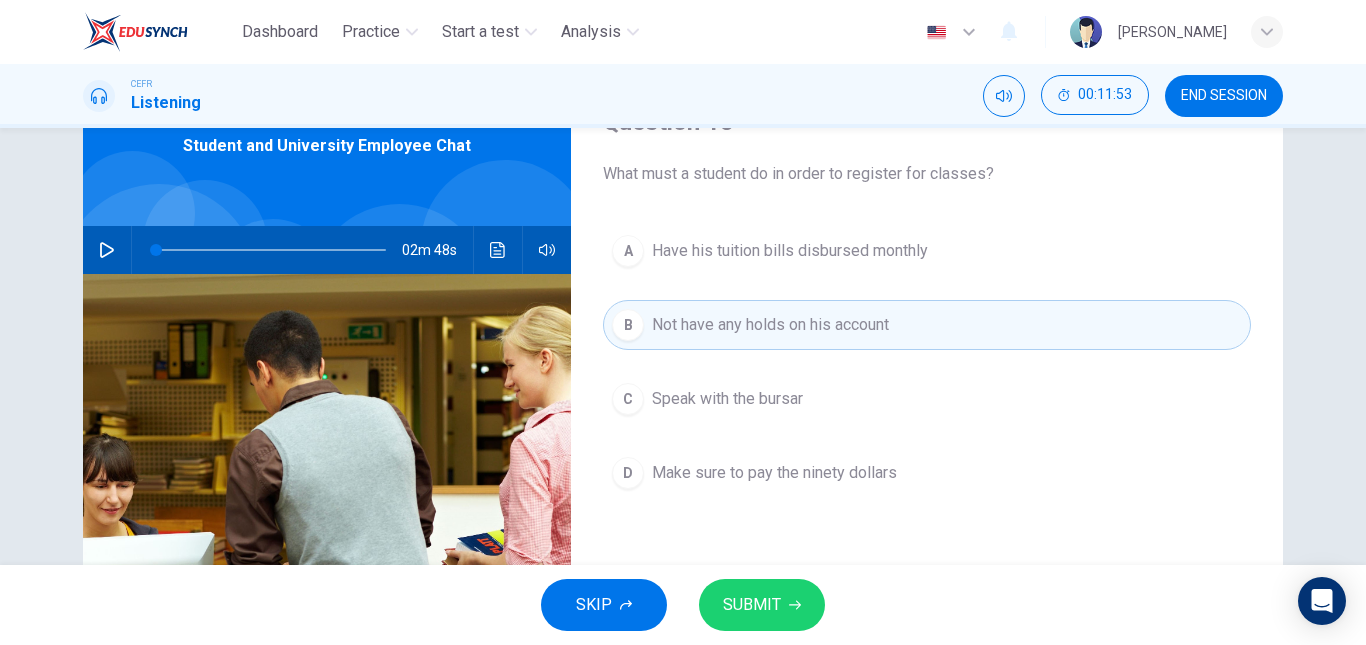 scroll, scrollTop: 102, scrollLeft: 0, axis: vertical 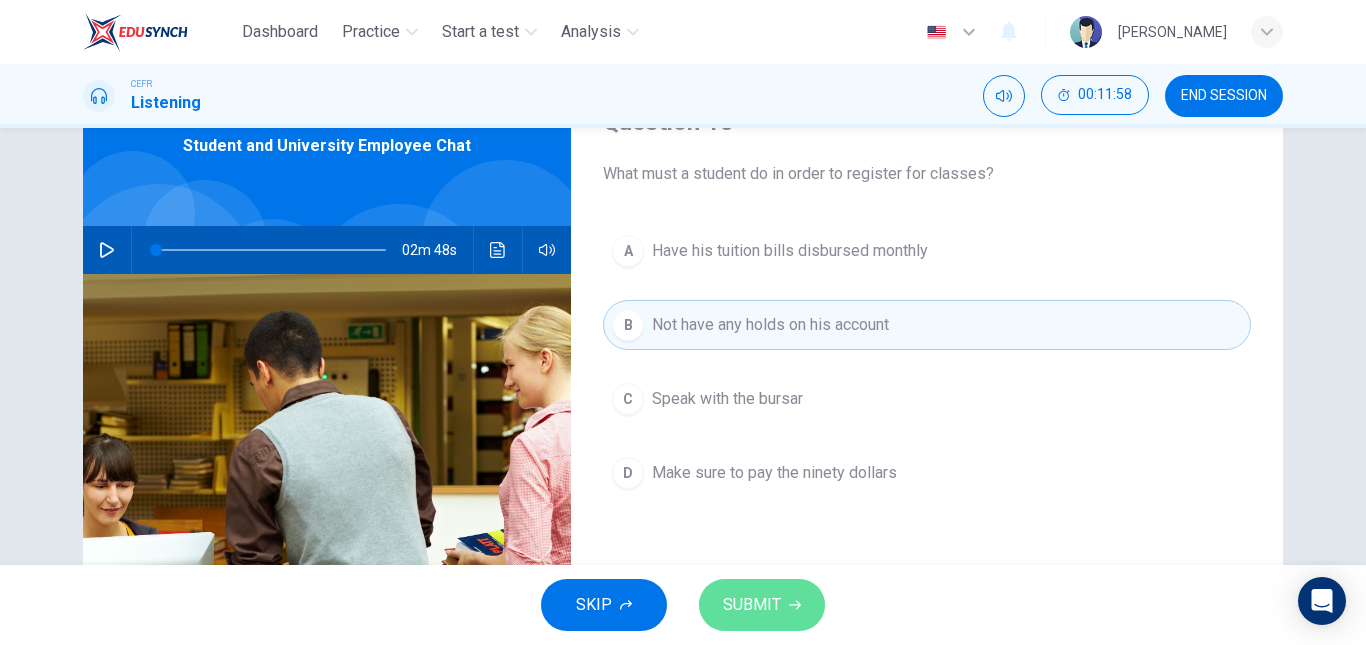 click on "SUBMIT" at bounding box center (752, 605) 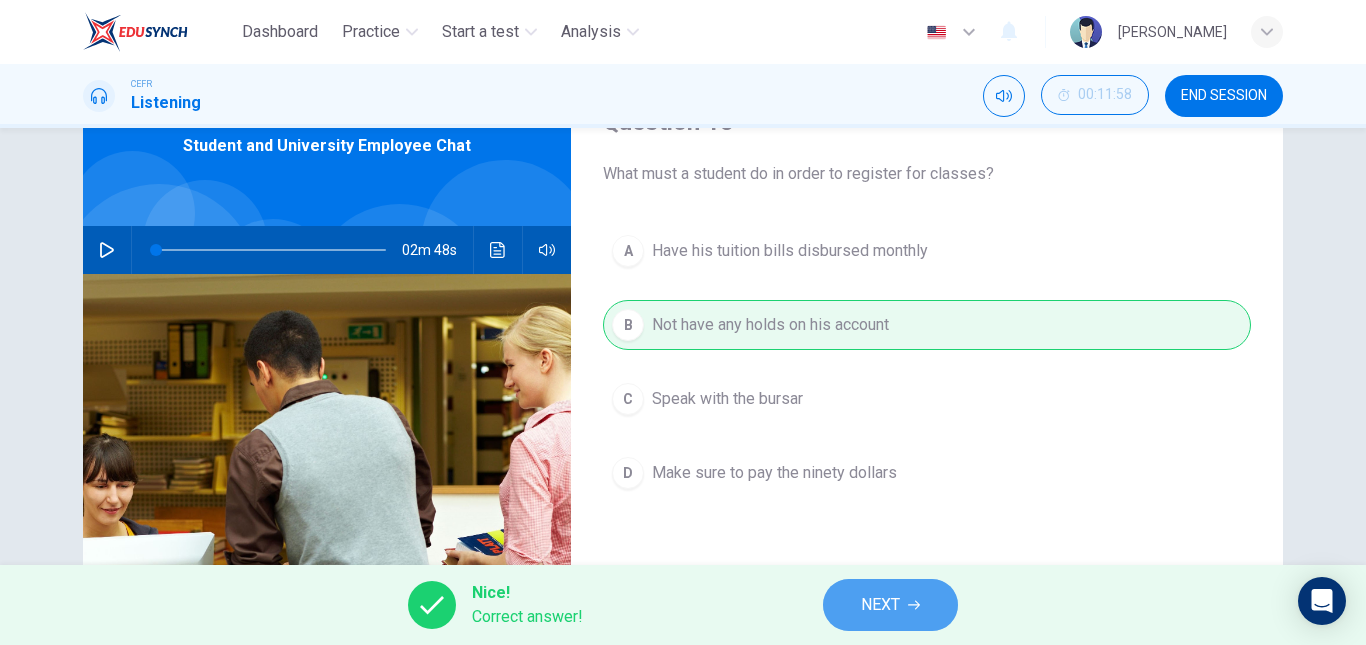 click on "NEXT" at bounding box center [880, 605] 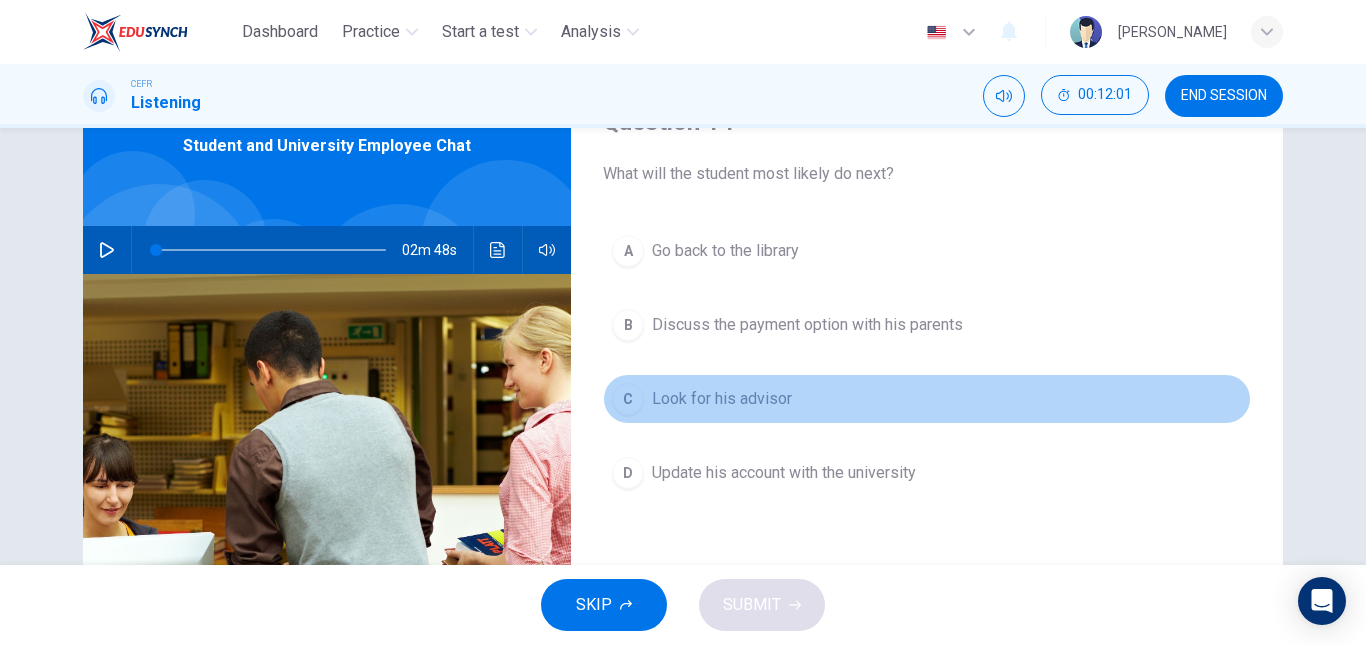 click on "C Look for his advisor" at bounding box center [927, 399] 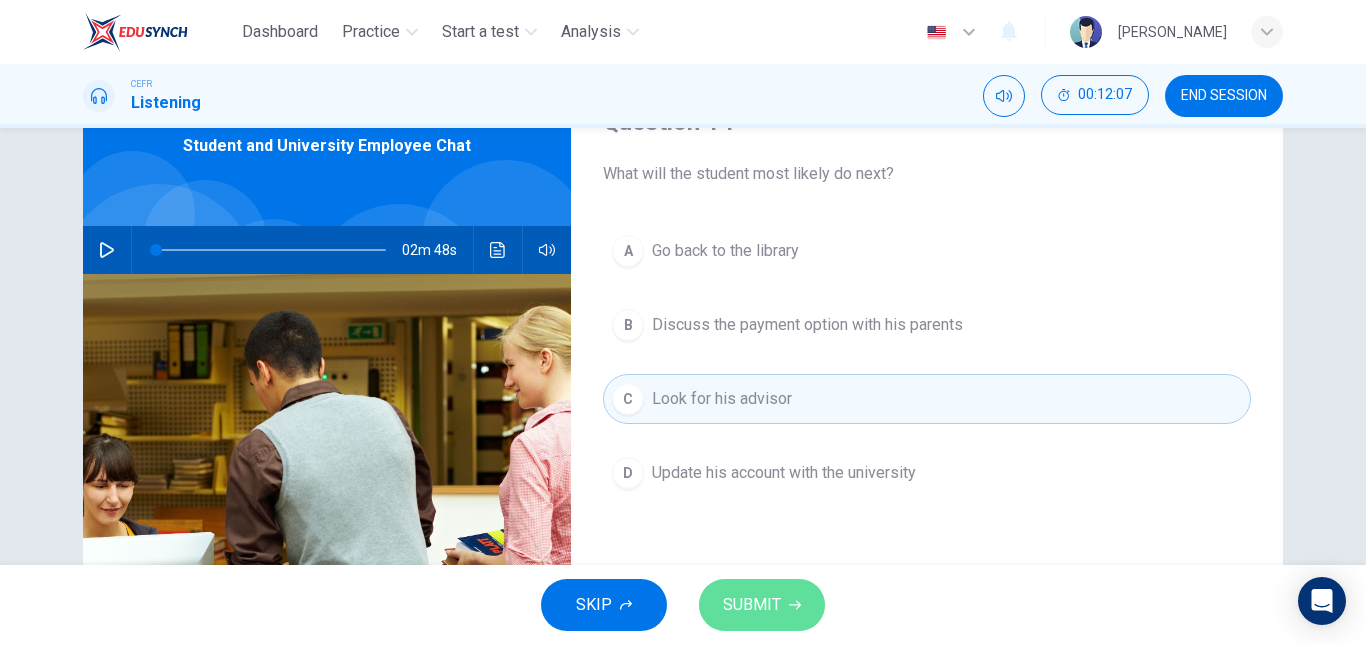click on "SUBMIT" at bounding box center (752, 605) 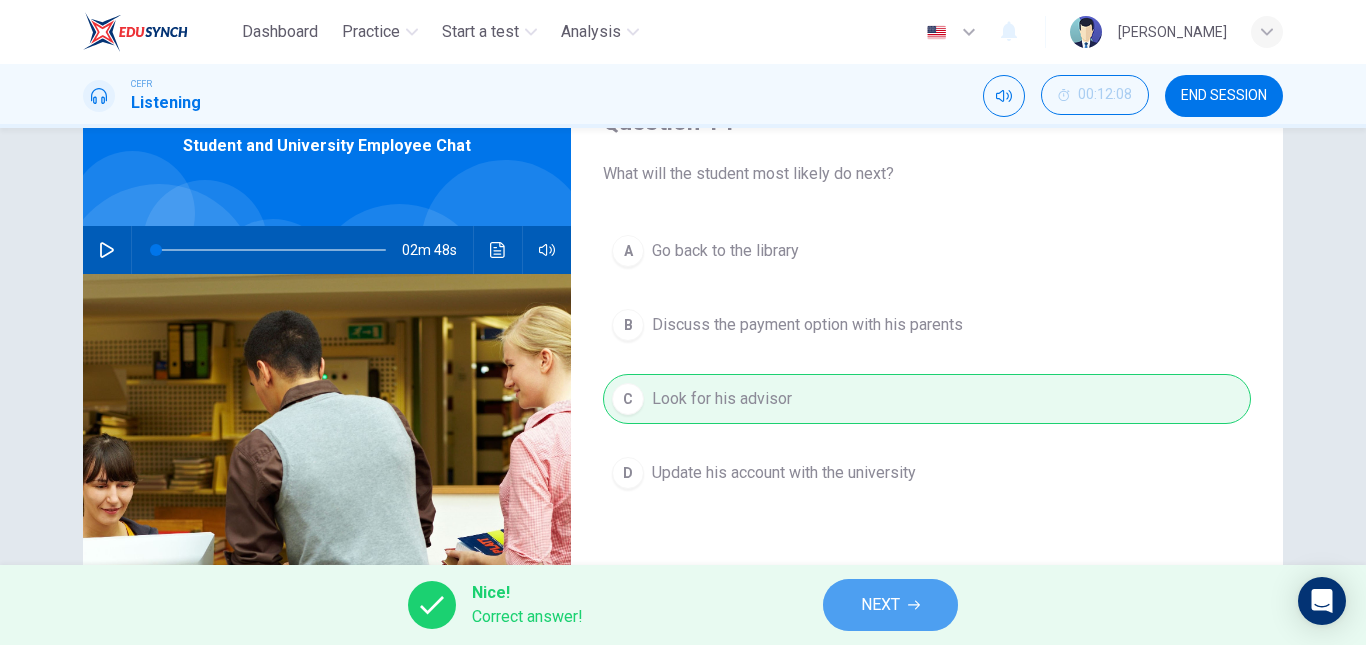 click on "NEXT" at bounding box center (880, 605) 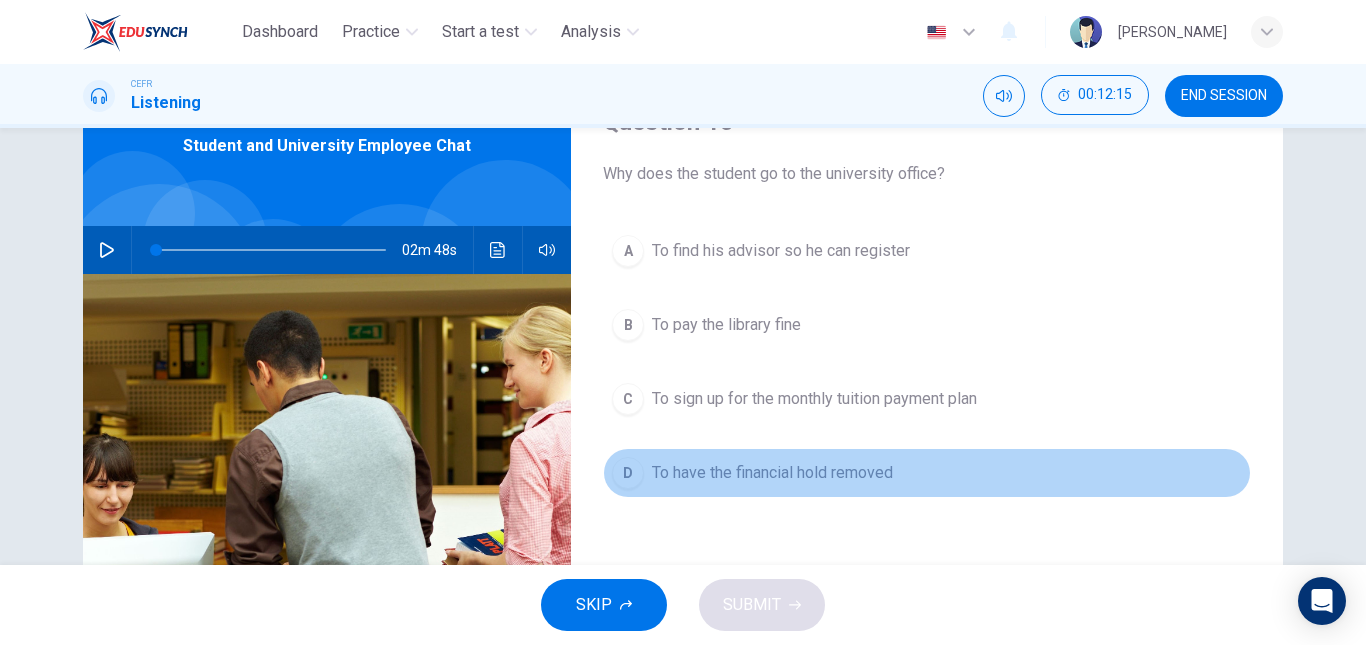 click on "D To have the financial hold removed" at bounding box center (927, 473) 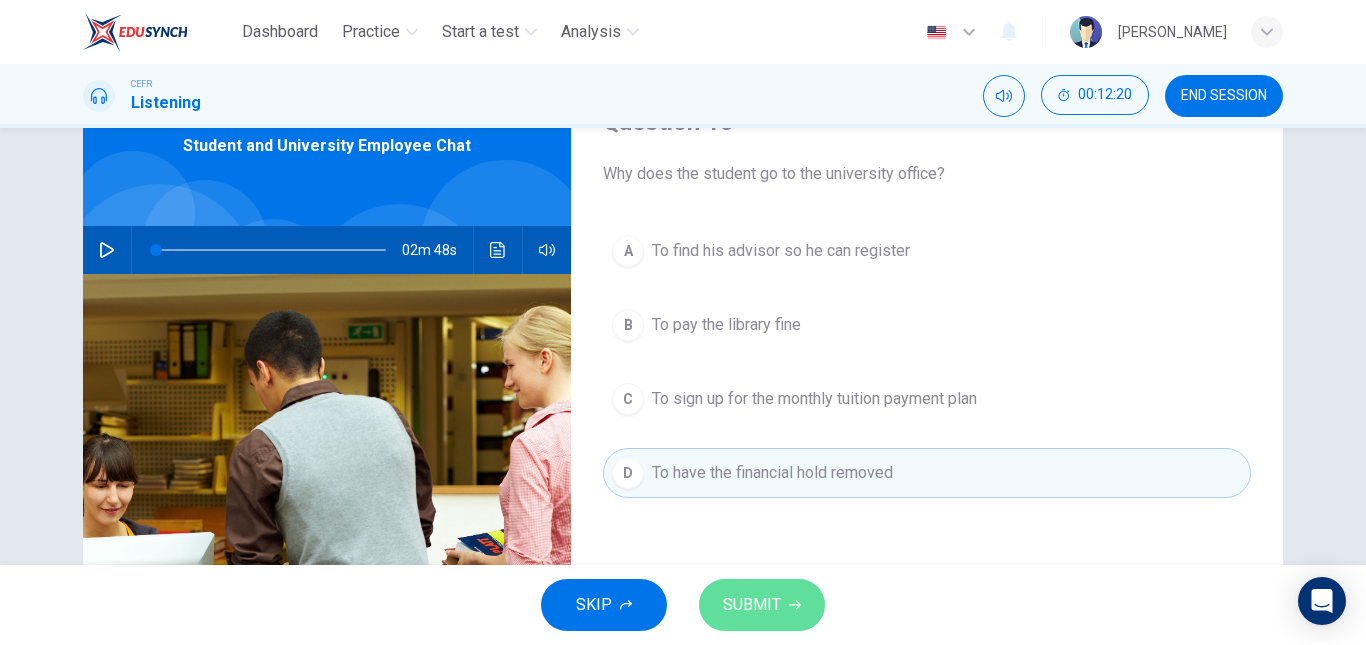 click on "SUBMIT" at bounding box center [762, 605] 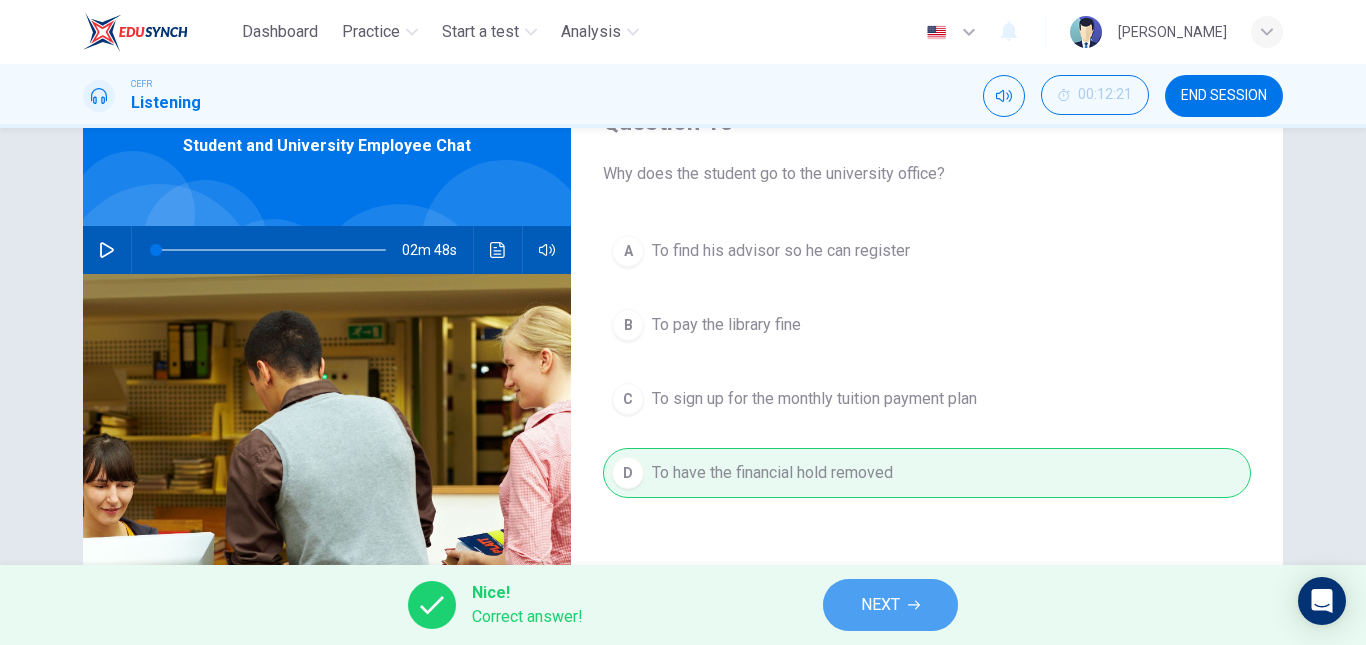 click on "NEXT" at bounding box center (880, 605) 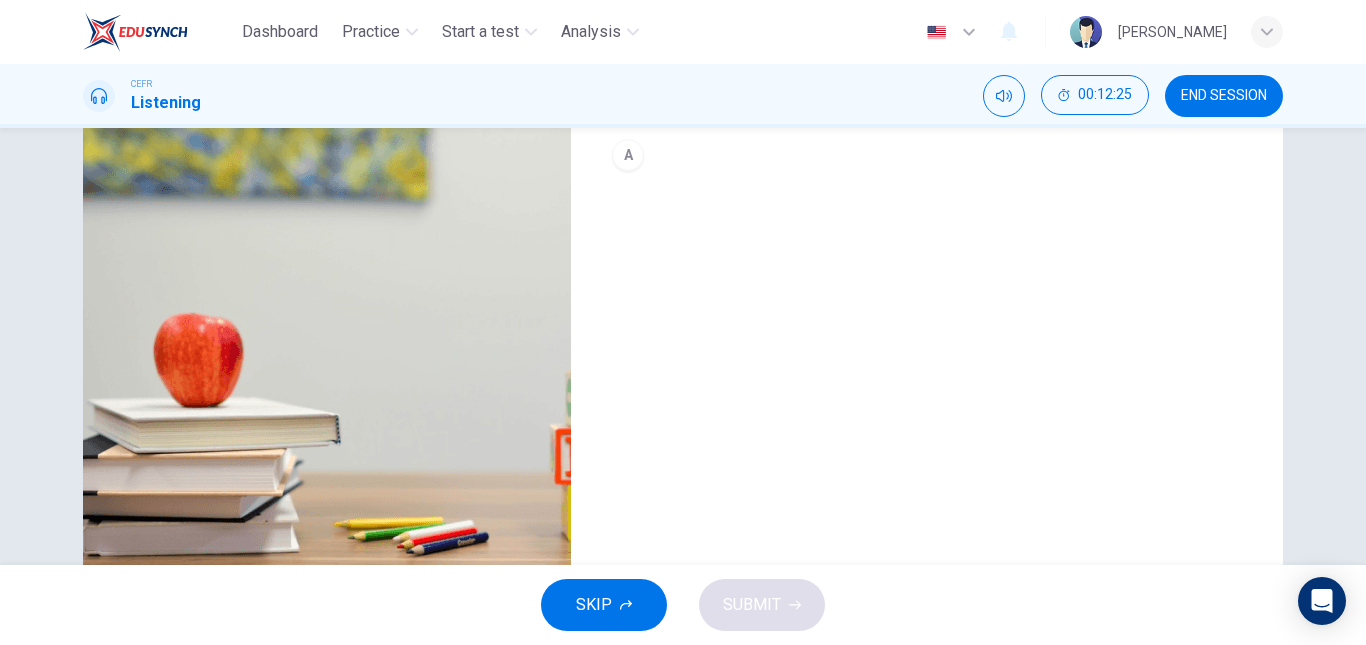 scroll, scrollTop: 277, scrollLeft: 0, axis: vertical 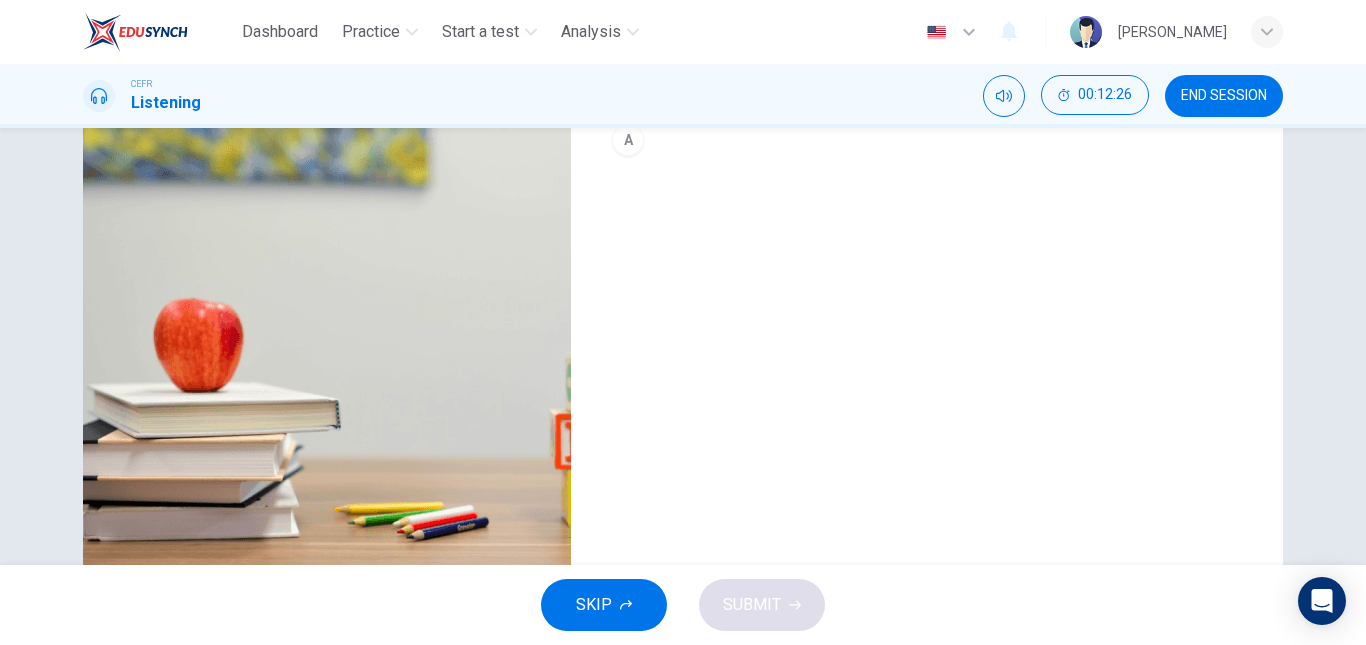 click on "Question 16 What does EEA stand for? 00m 04s A" at bounding box center [927, 238] 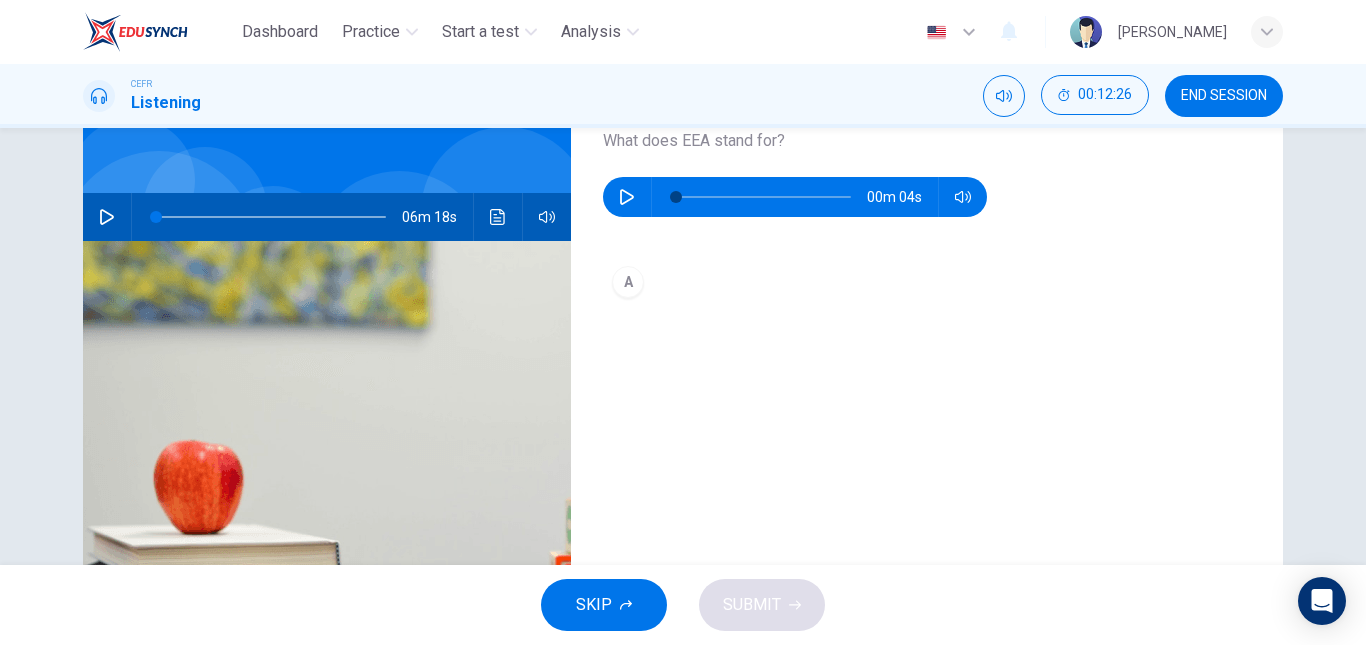 scroll, scrollTop: 127, scrollLeft: 0, axis: vertical 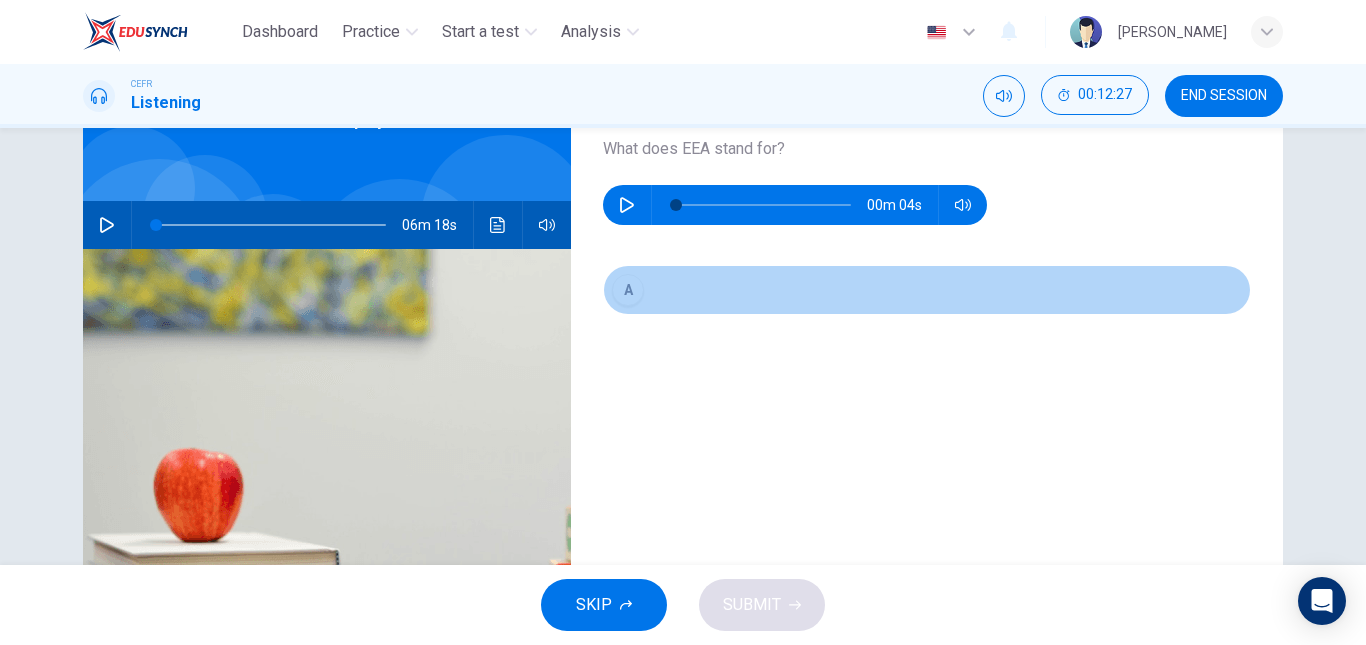 click on "A" at bounding box center [628, 290] 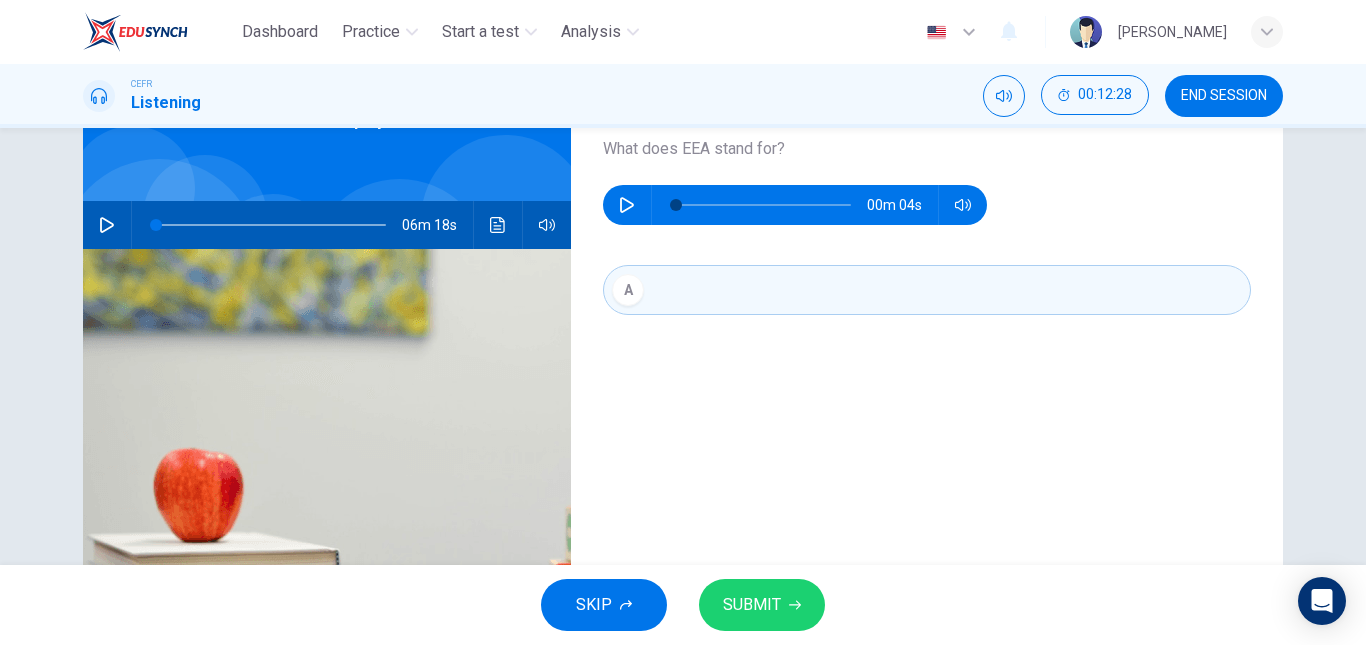 click on "A" at bounding box center [927, 310] 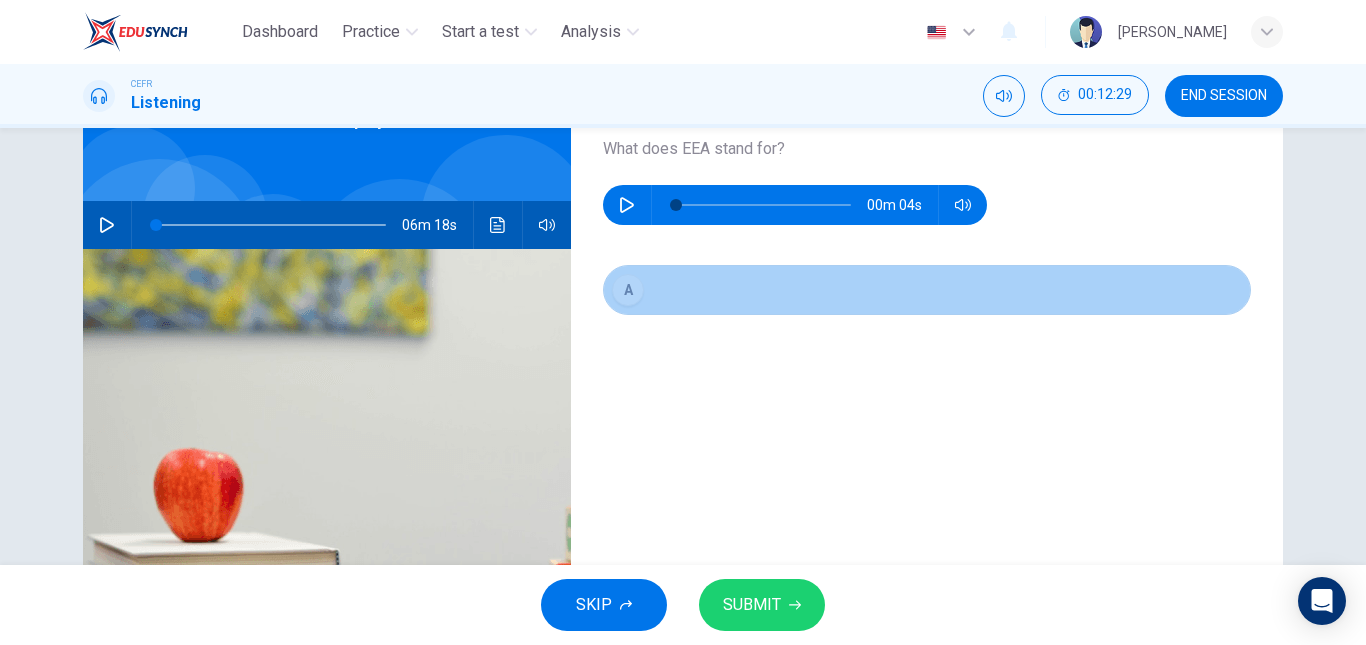 click on "A" at bounding box center [927, 290] 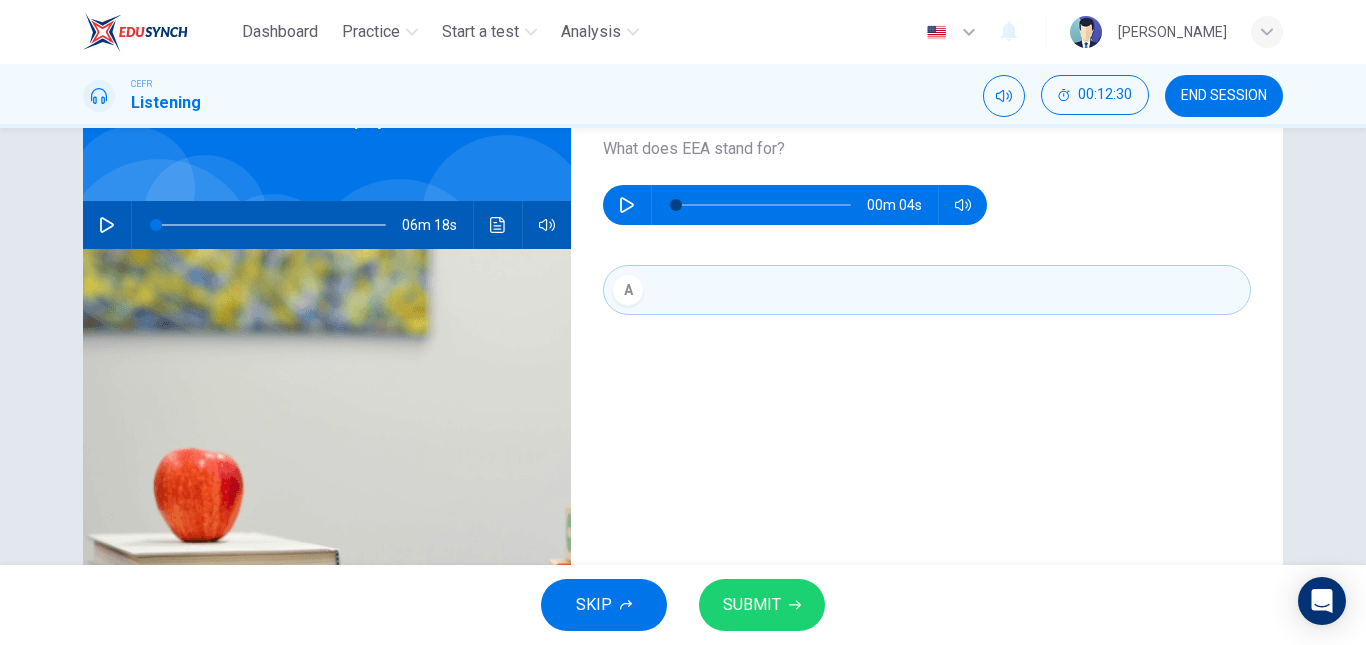 click on "Question 16 What does EEA stand for? 00m 04s A" at bounding box center (927, 388) 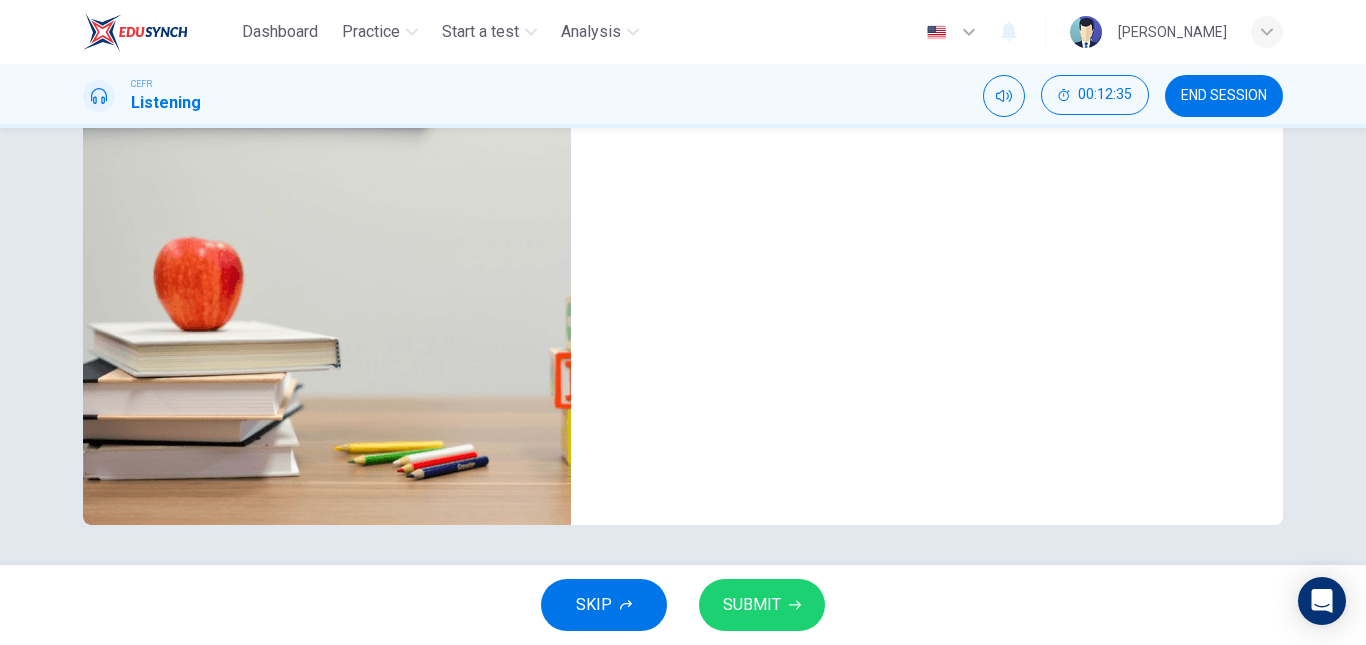 scroll, scrollTop: 0, scrollLeft: 0, axis: both 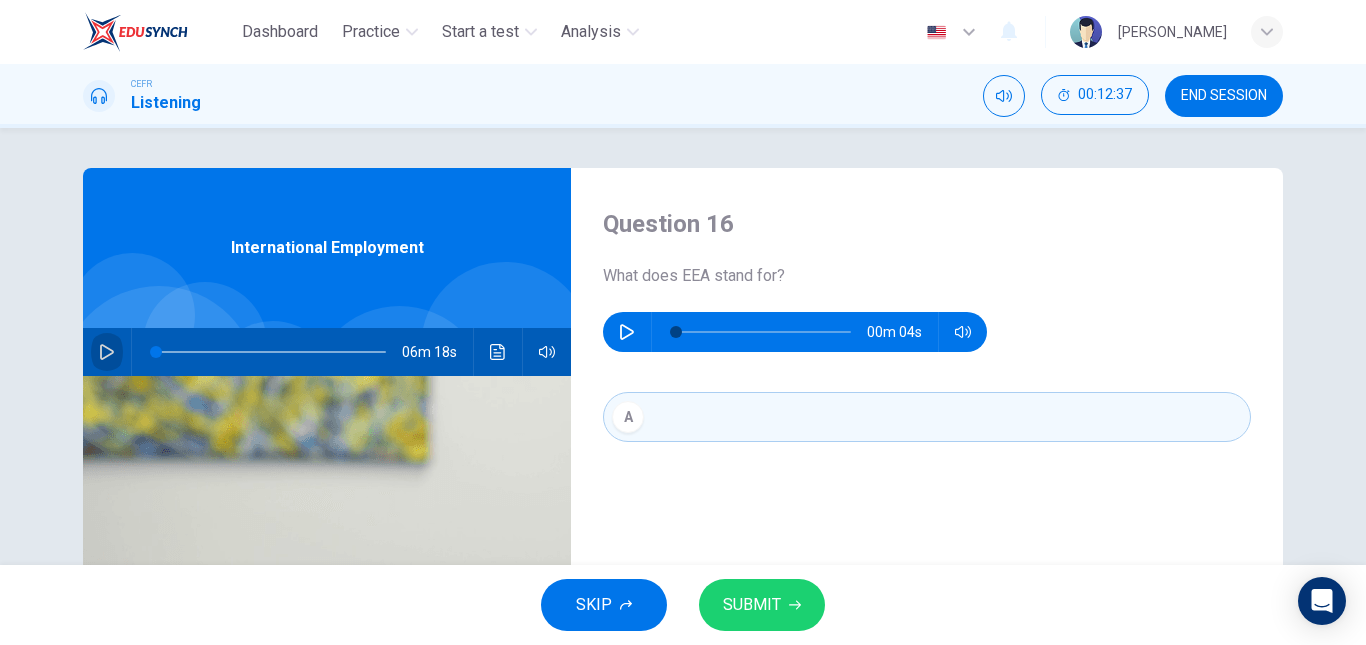click 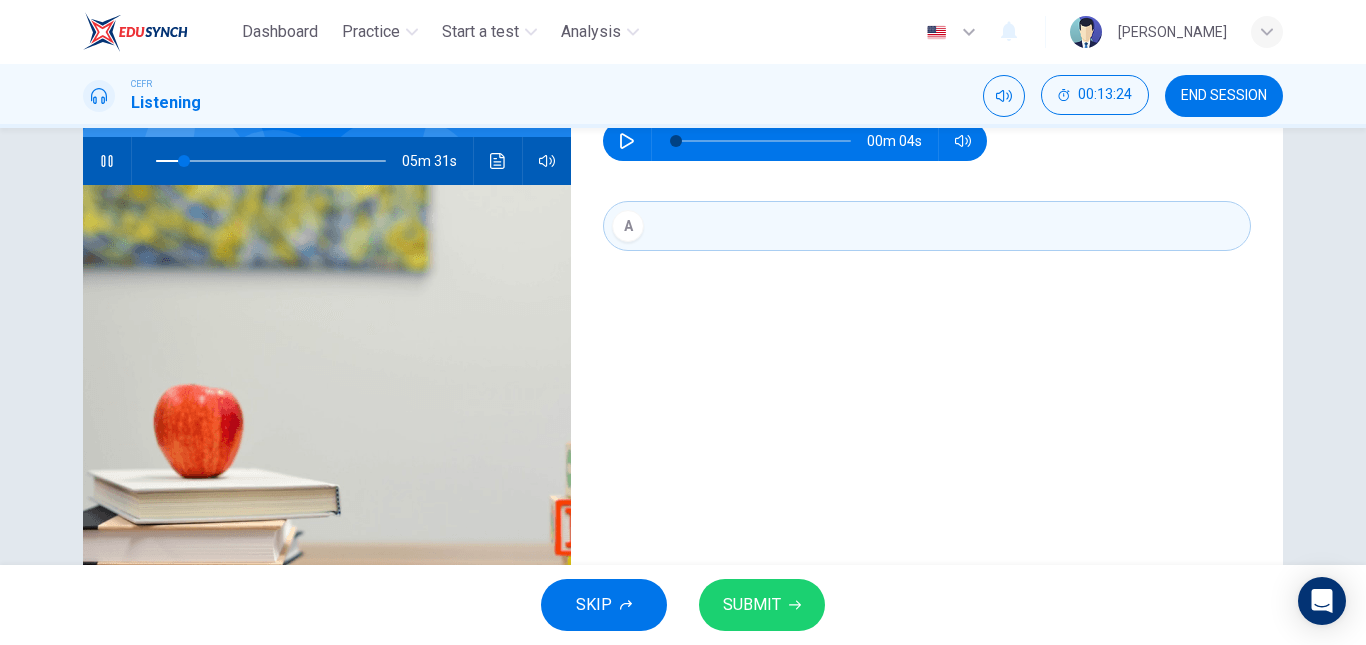 click on "Question 16 What does EEA stand for? 00m 04s A" at bounding box center (927, 324) 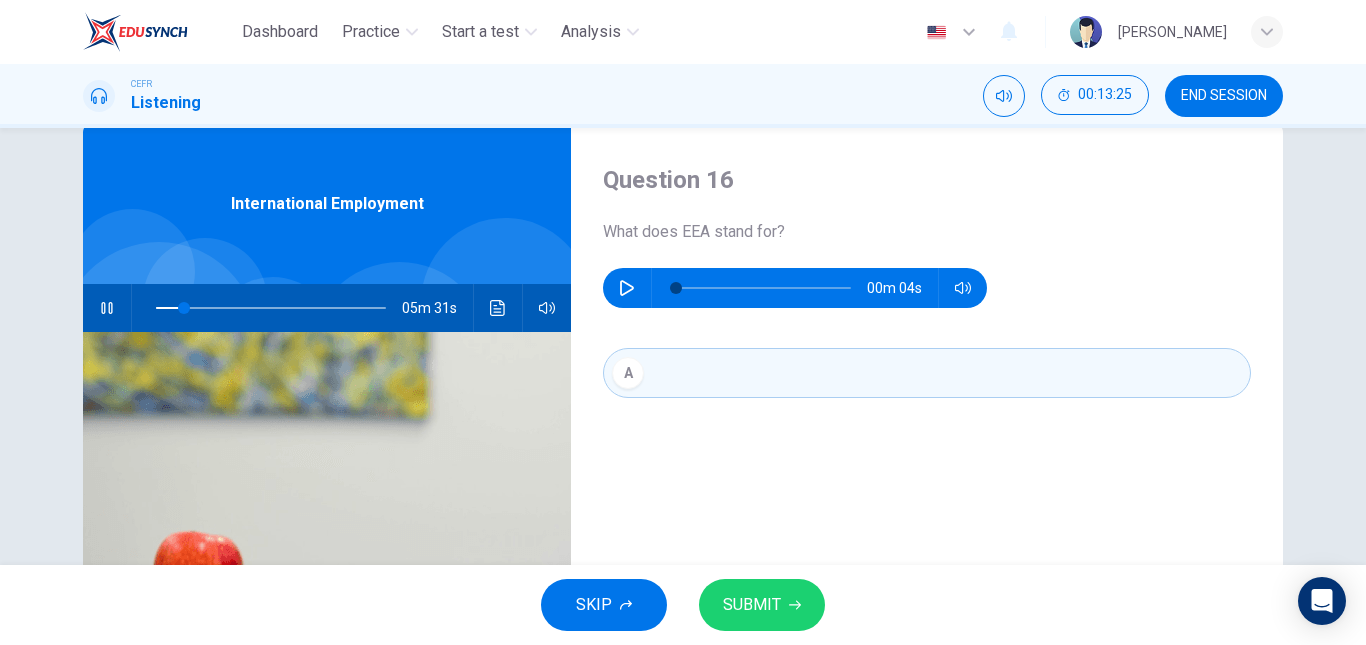 scroll, scrollTop: 43, scrollLeft: 0, axis: vertical 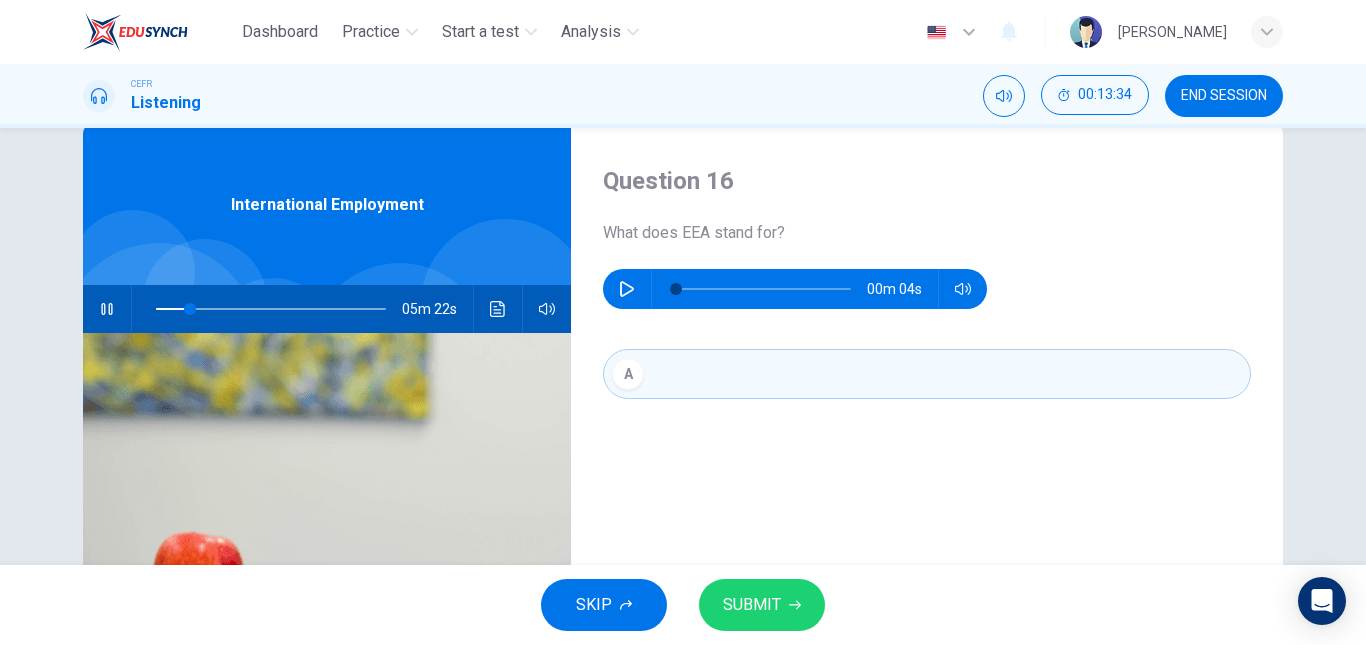 type on "15" 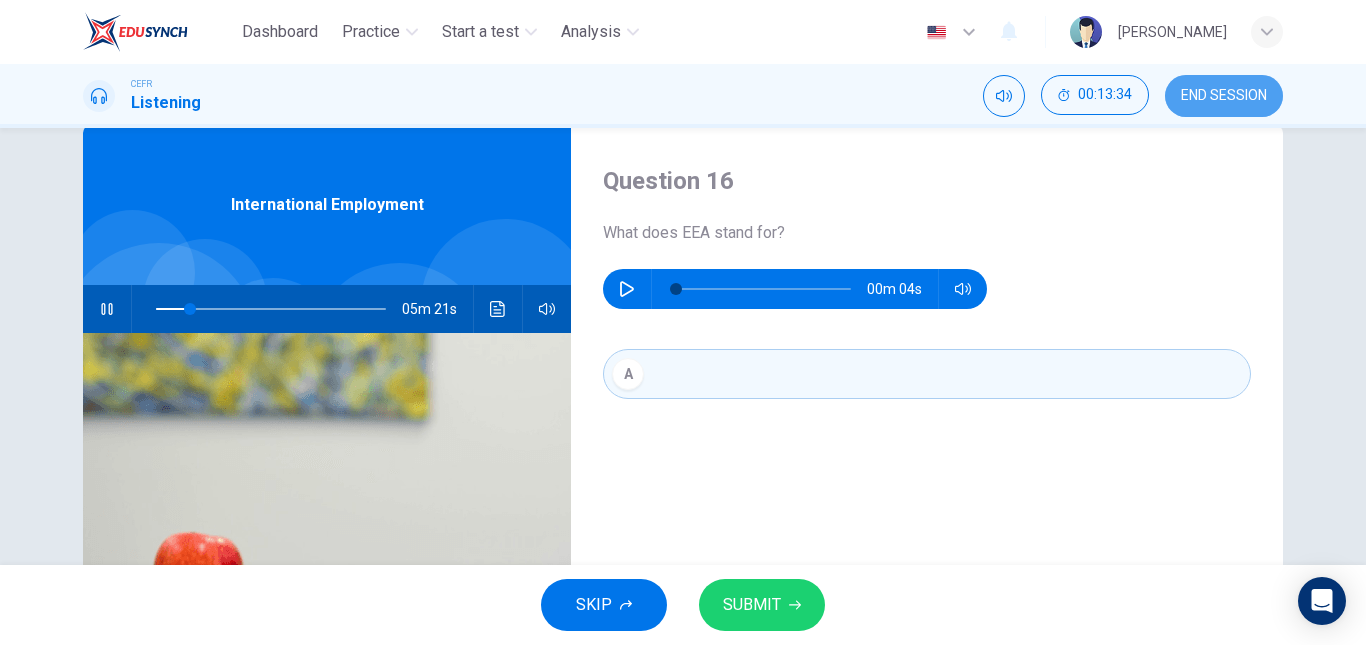 click on "END SESSION" at bounding box center (1224, 96) 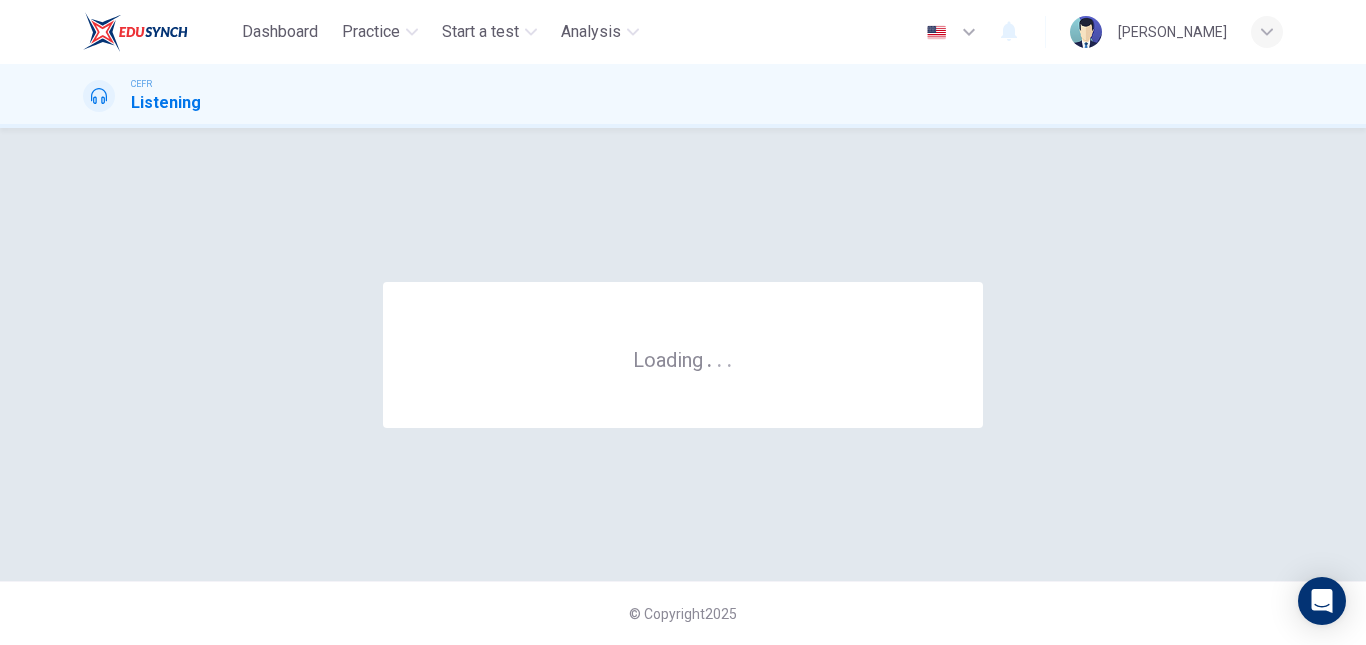 scroll, scrollTop: 0, scrollLeft: 0, axis: both 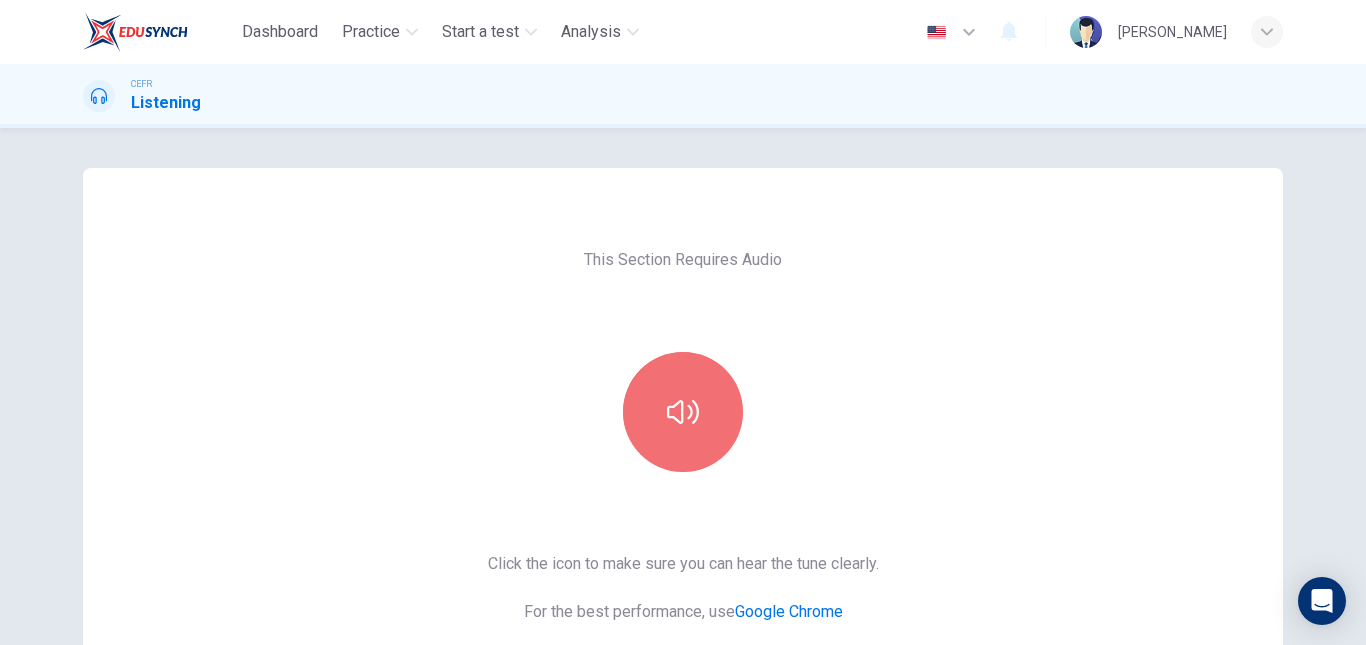 click at bounding box center [683, 412] 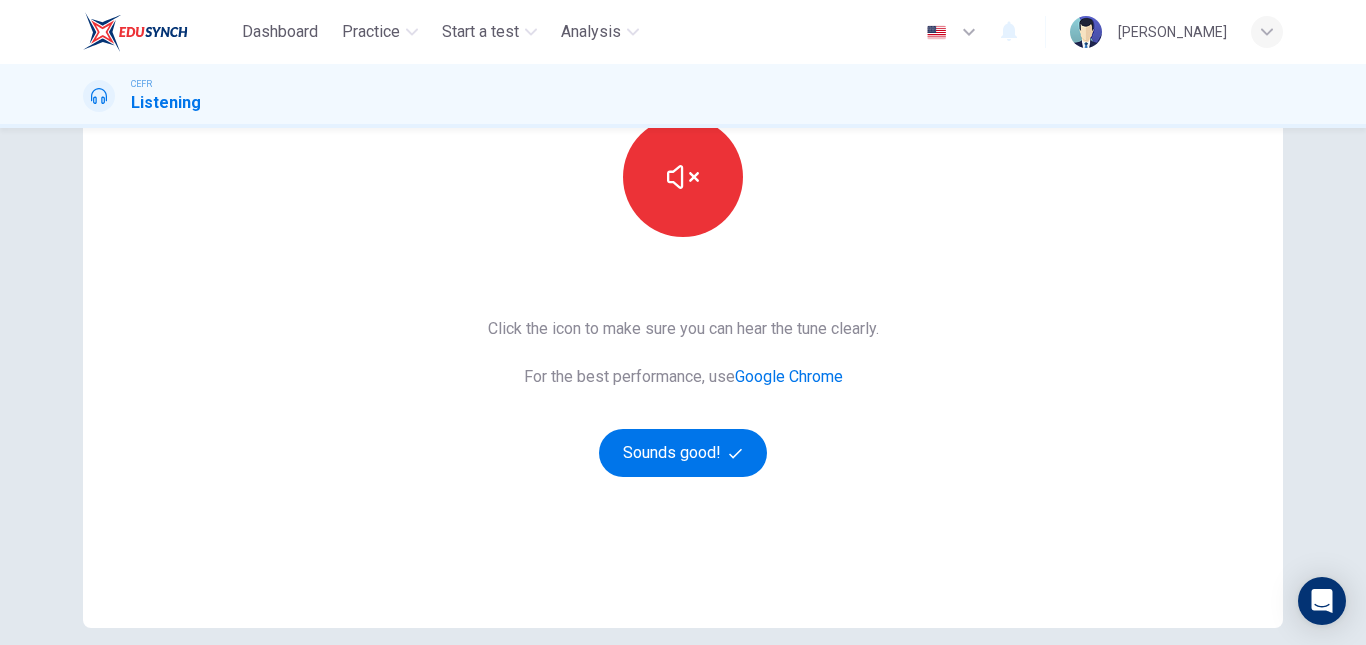 scroll, scrollTop: 236, scrollLeft: 0, axis: vertical 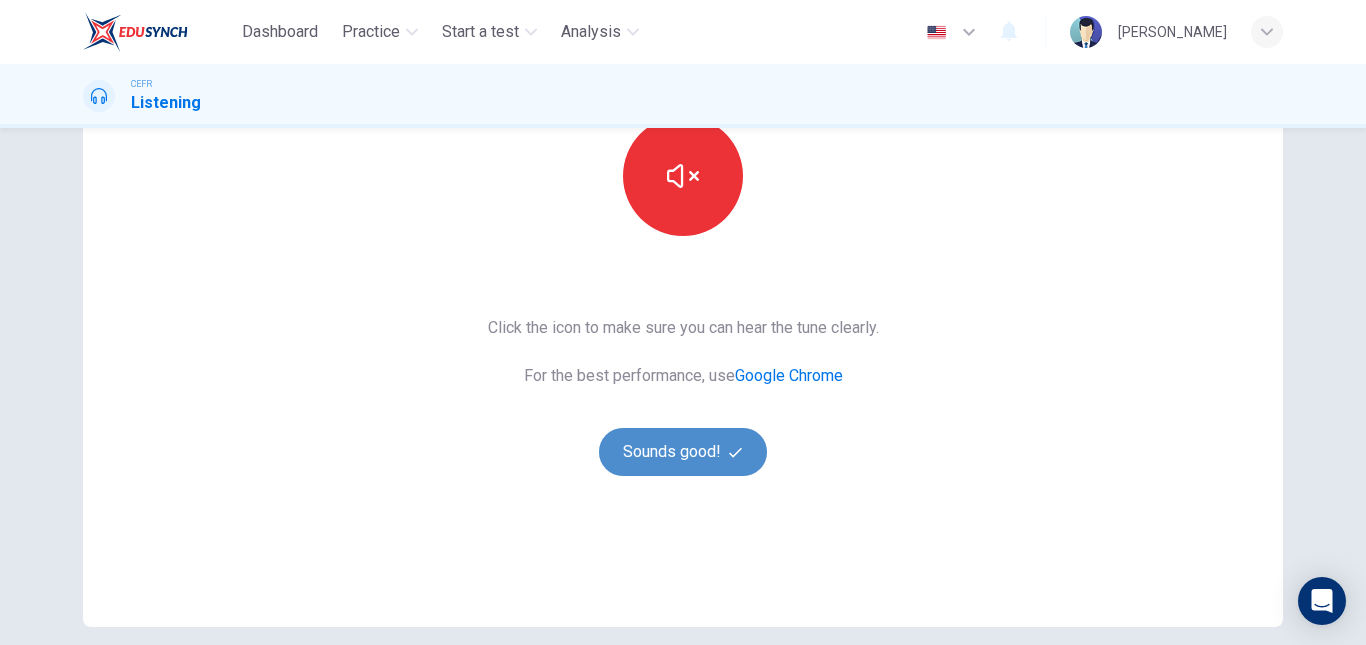 click on "Sounds good!" at bounding box center (683, 452) 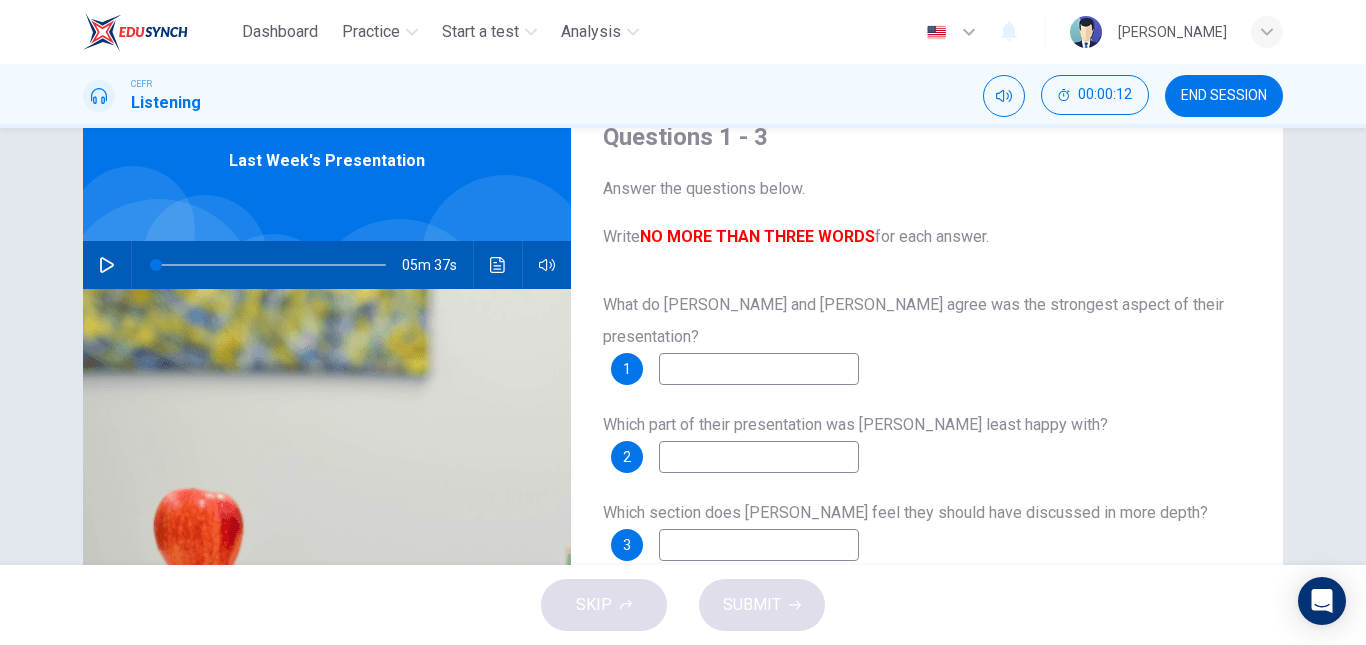 scroll, scrollTop: 96, scrollLeft: 0, axis: vertical 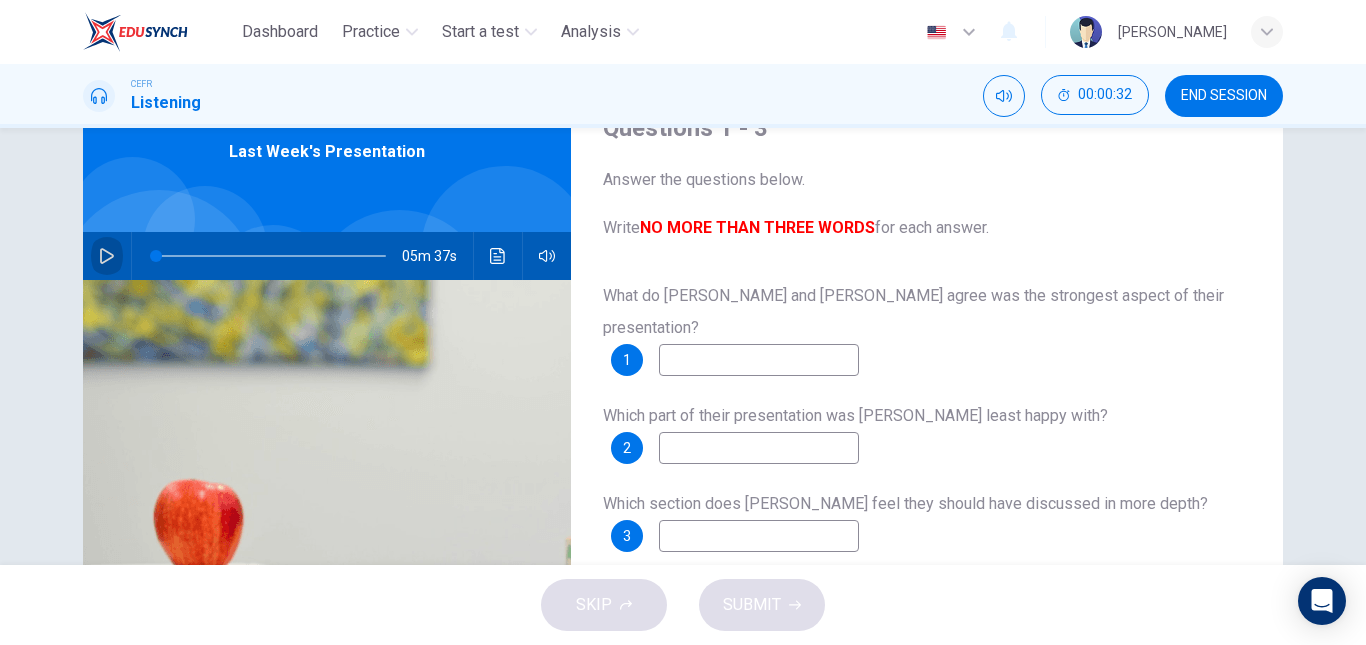 click at bounding box center (107, 256) 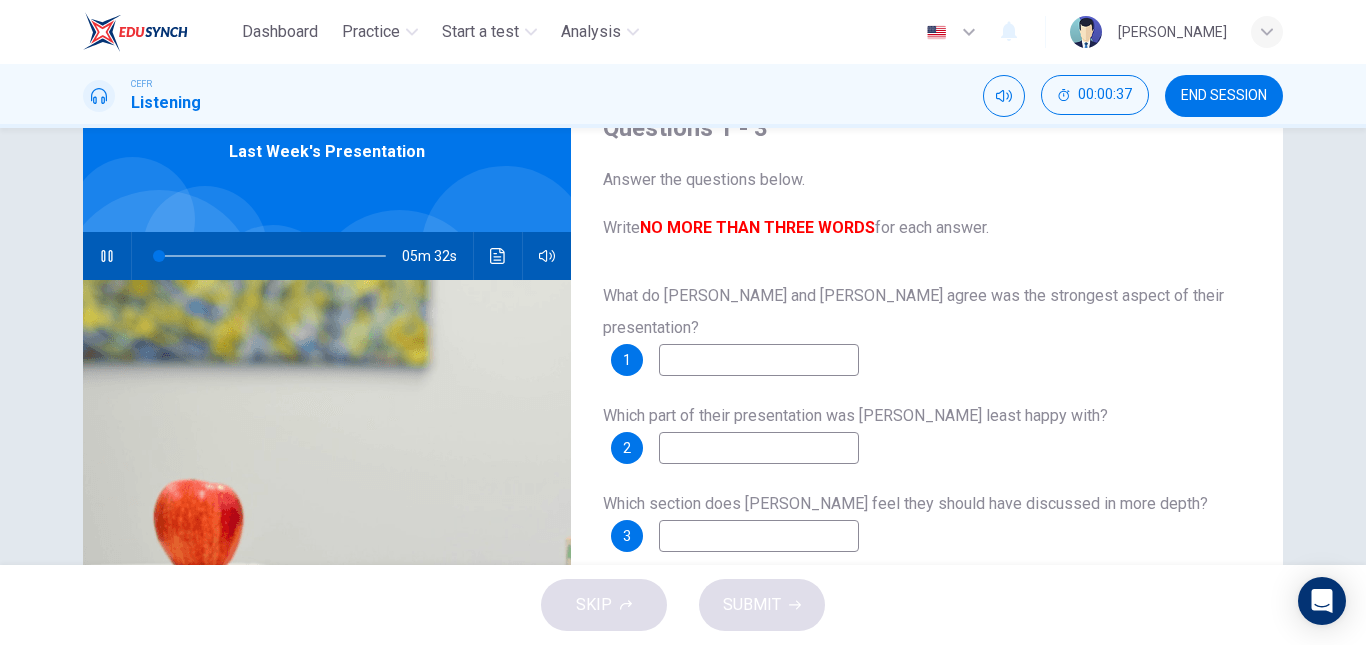 click at bounding box center (759, 360) 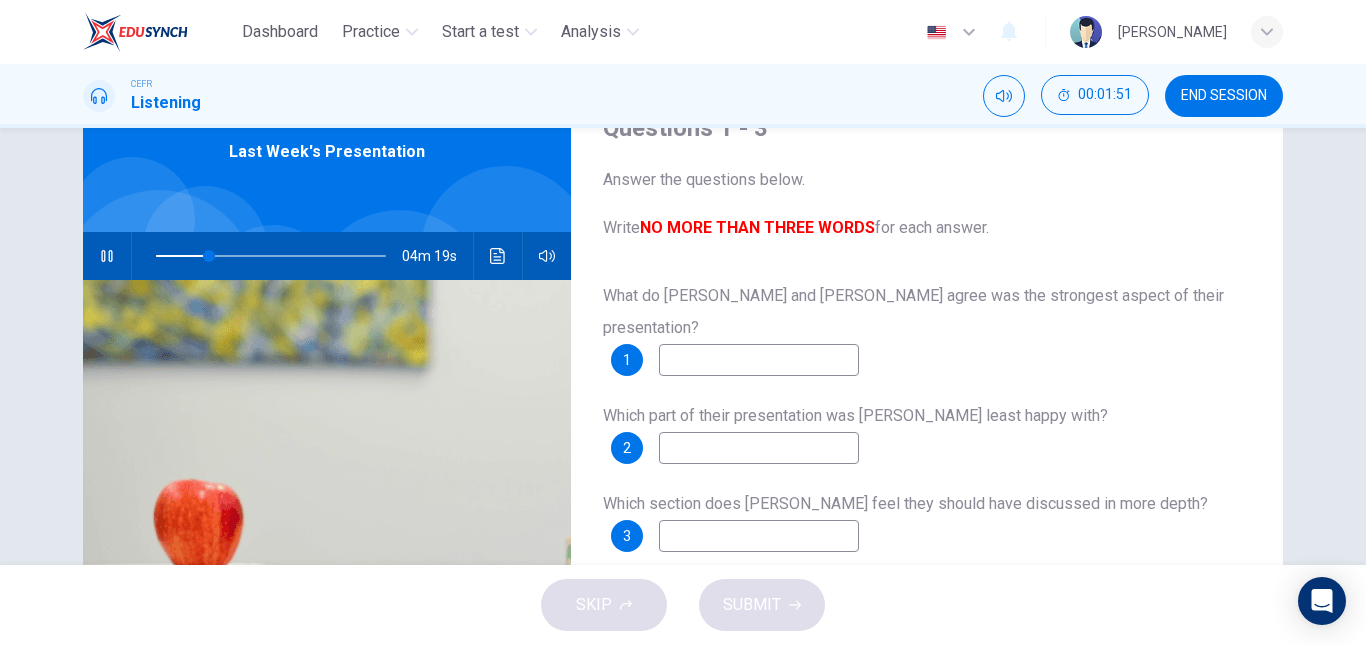 type on "23" 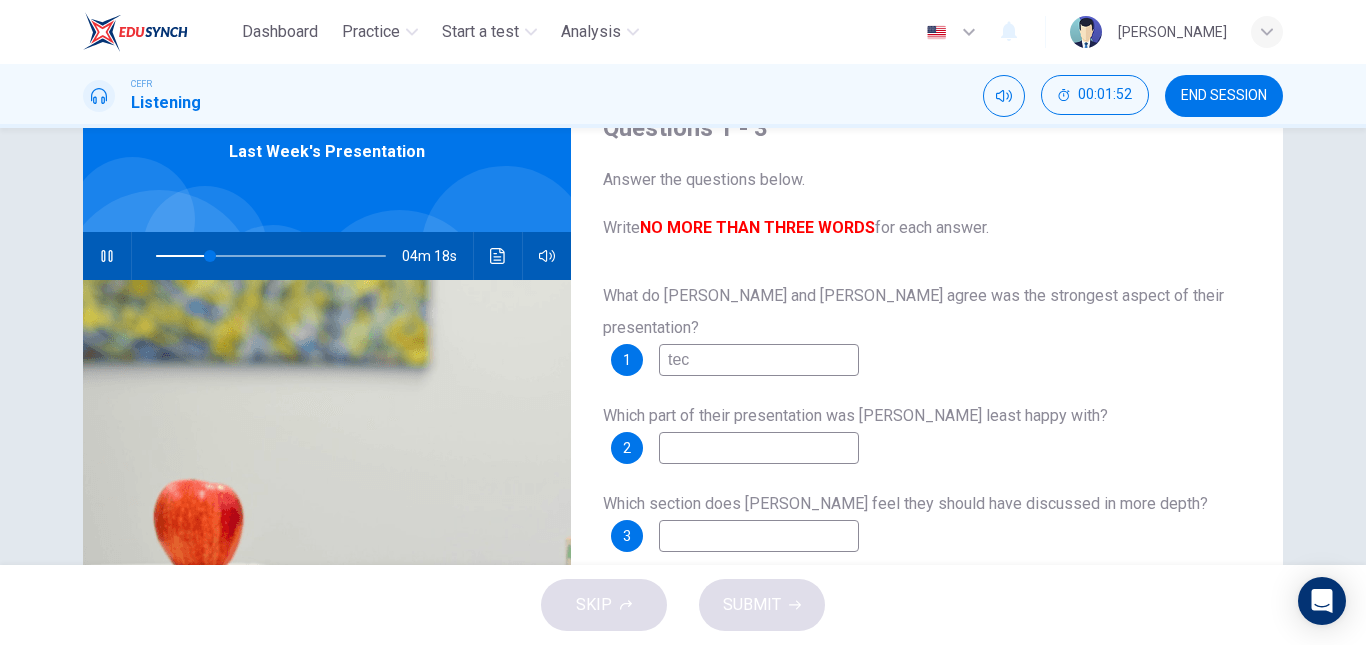 type on "tech" 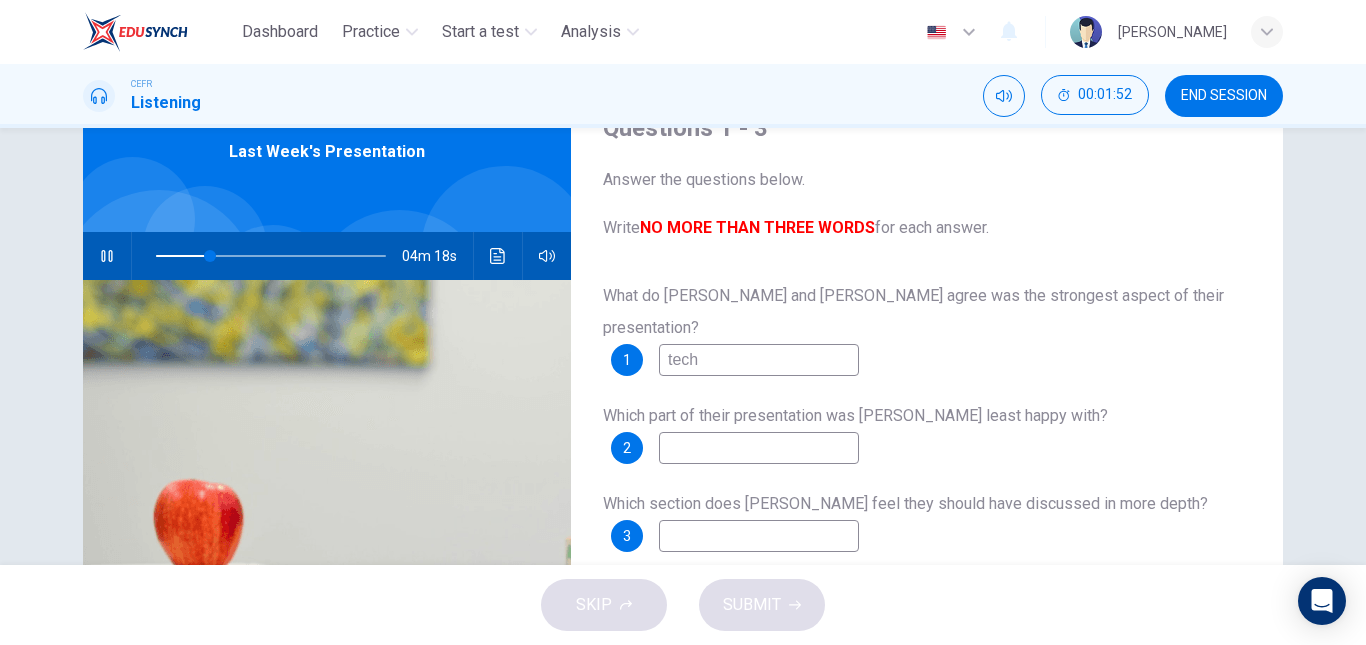type on "23" 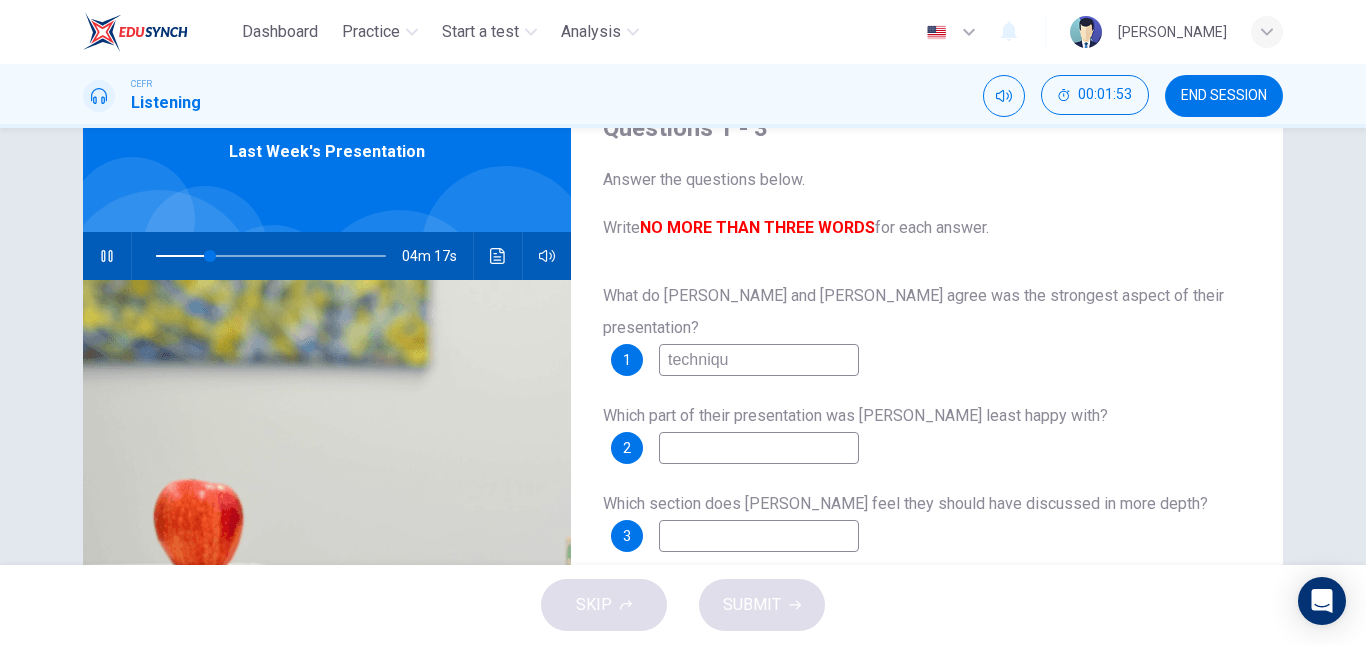 type on "technique" 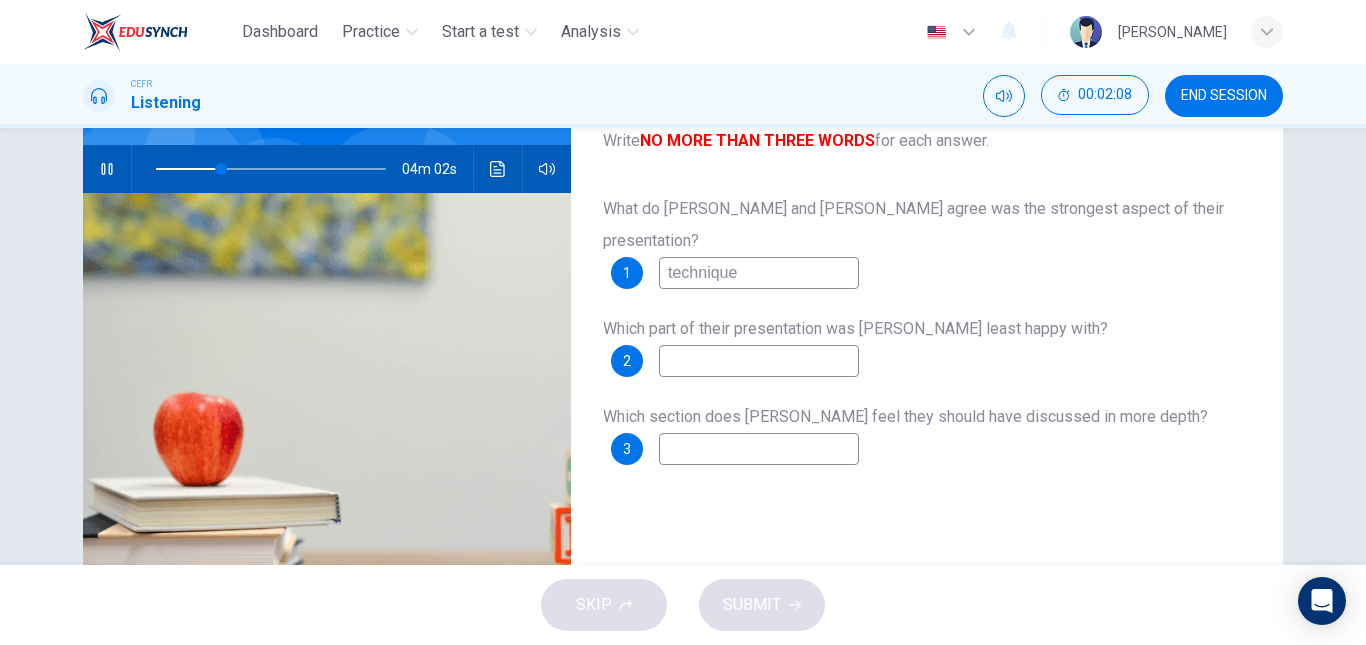 scroll, scrollTop: 186, scrollLeft: 0, axis: vertical 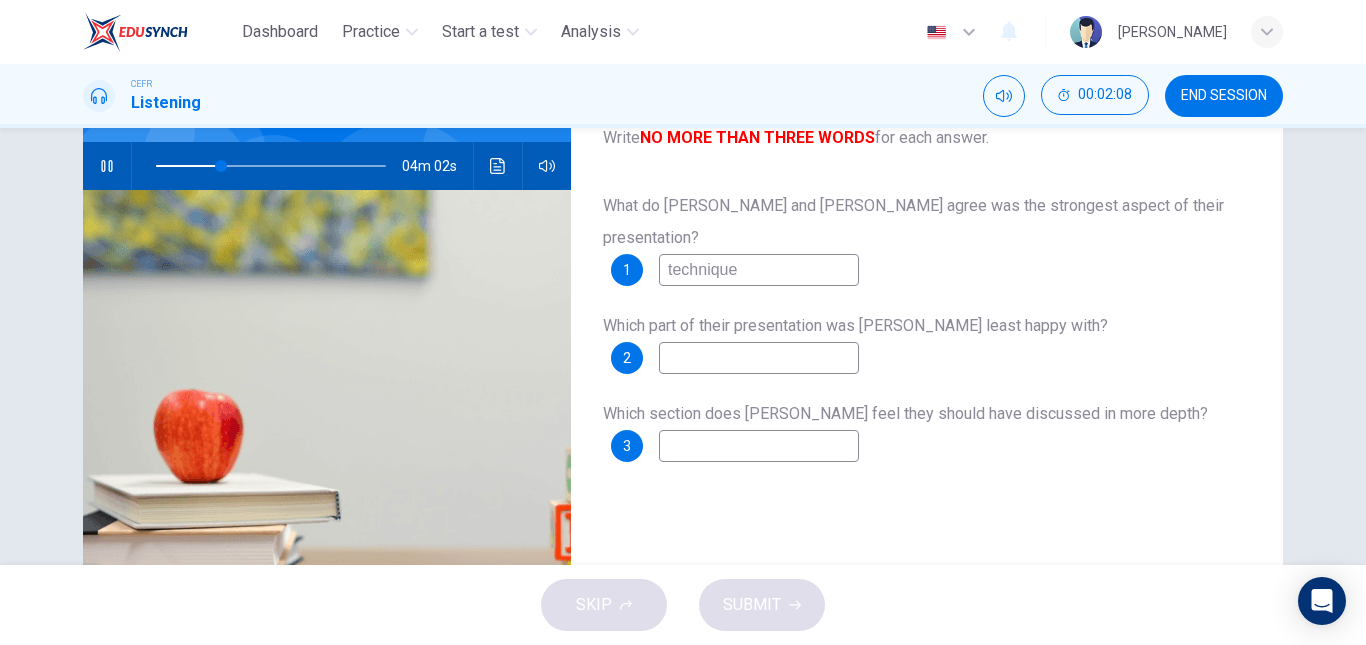 type on "28" 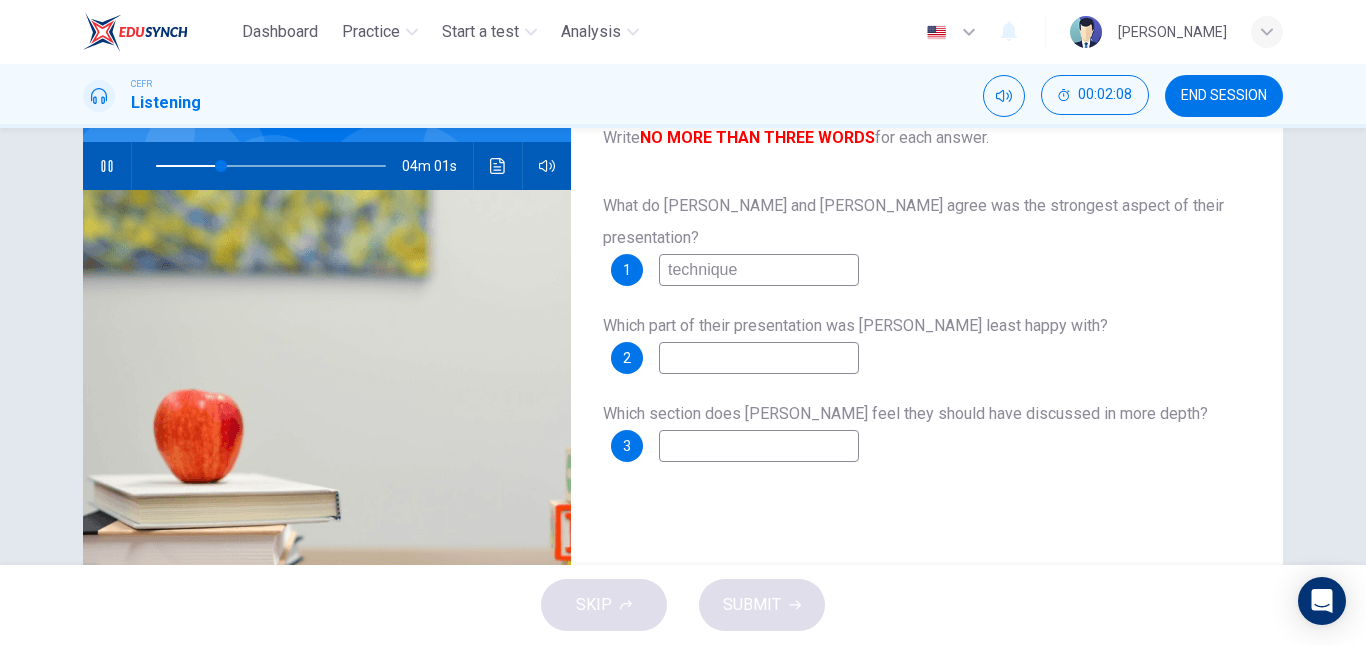 type on "technique" 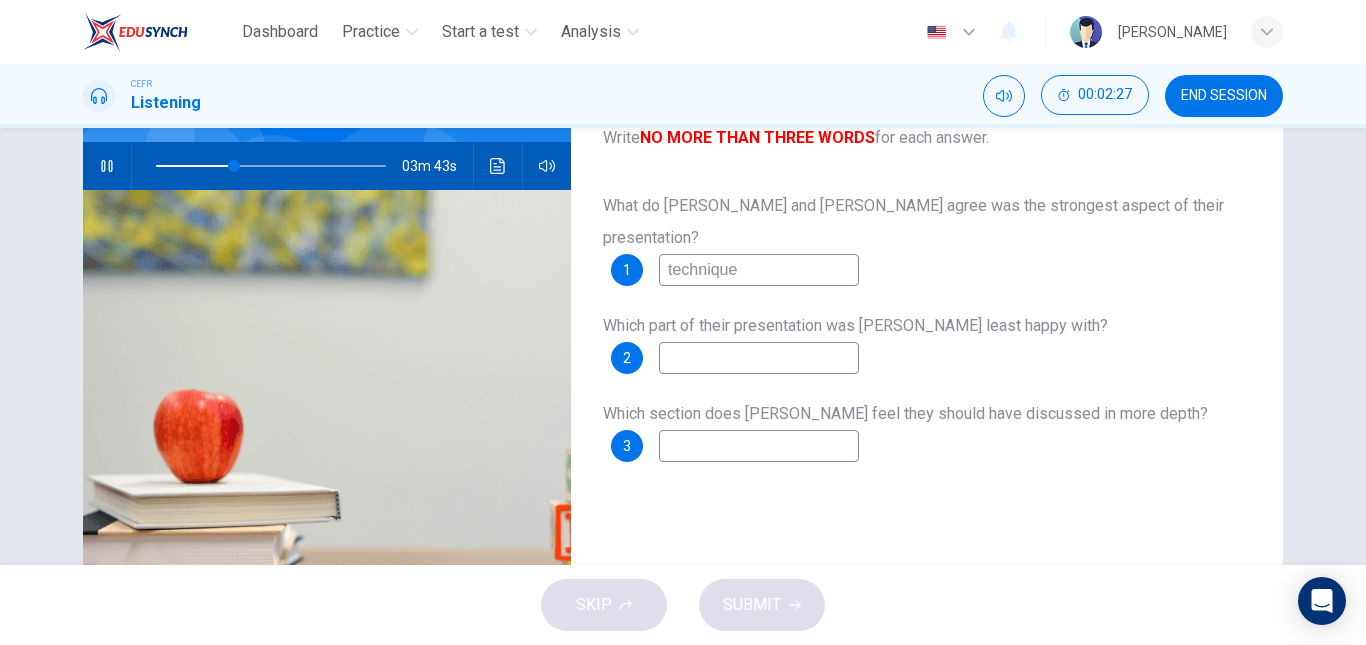 type on "34" 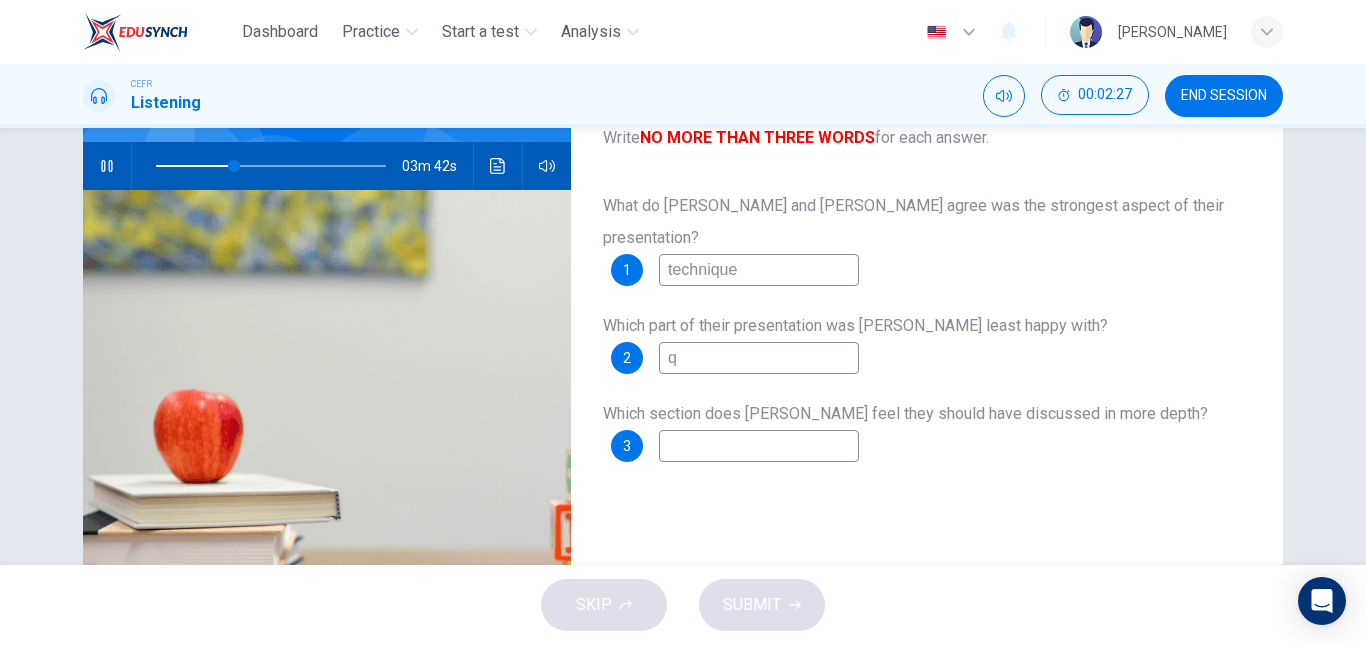 type on "qu" 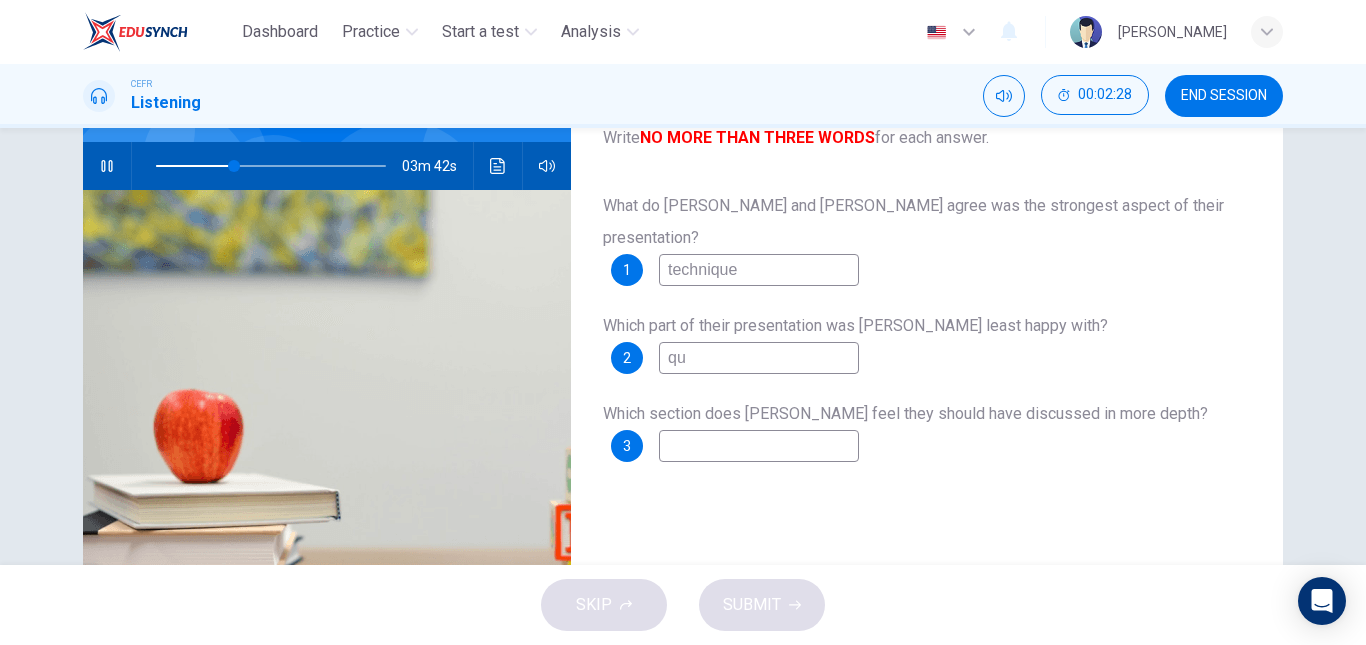 type on "34" 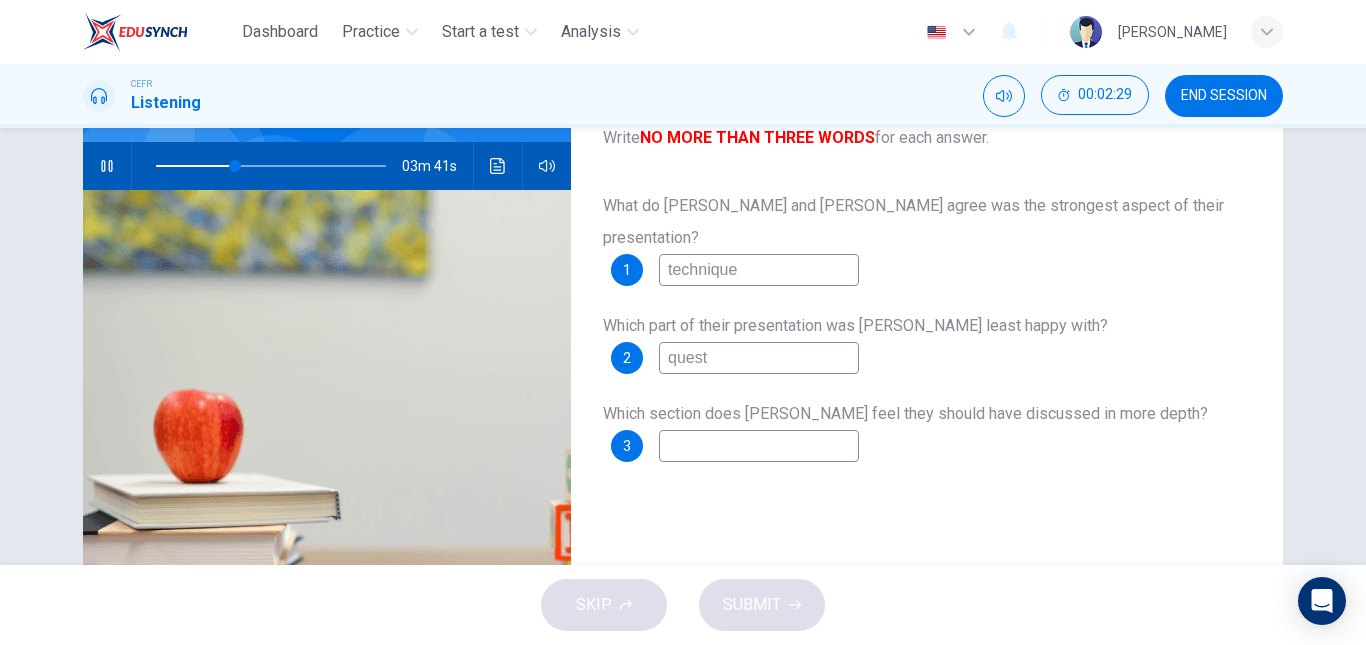 type on "questi" 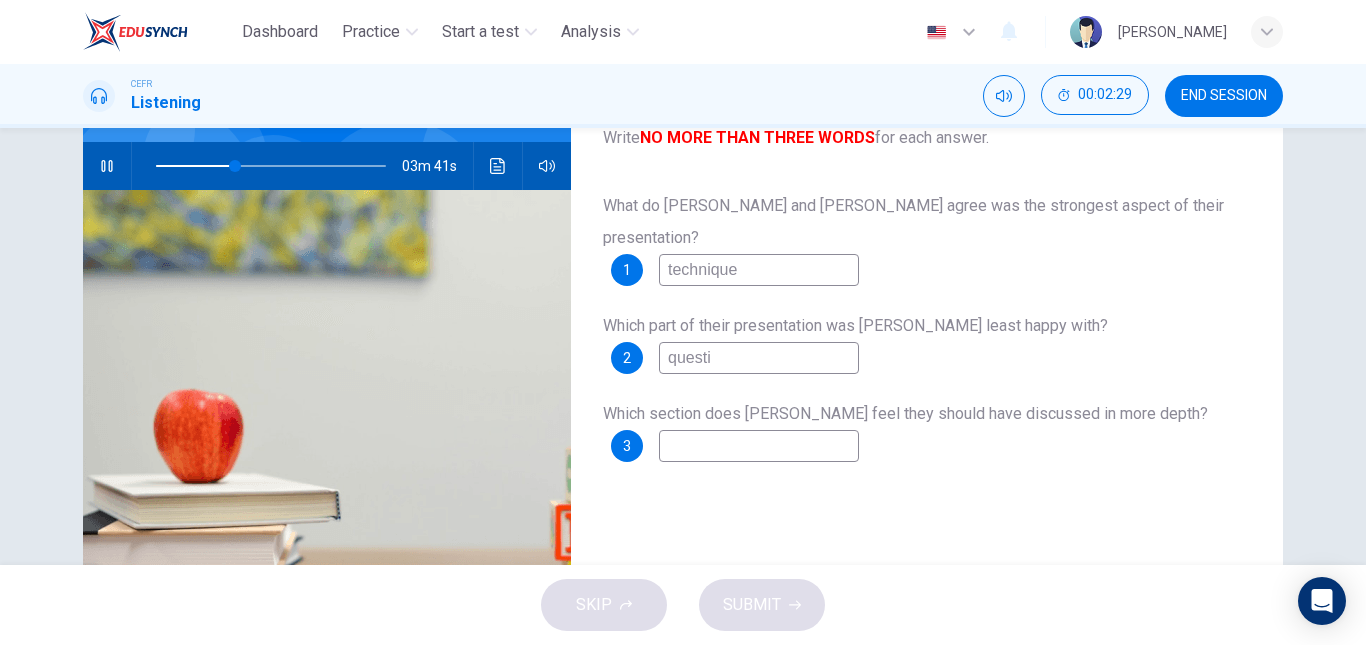 type on "35" 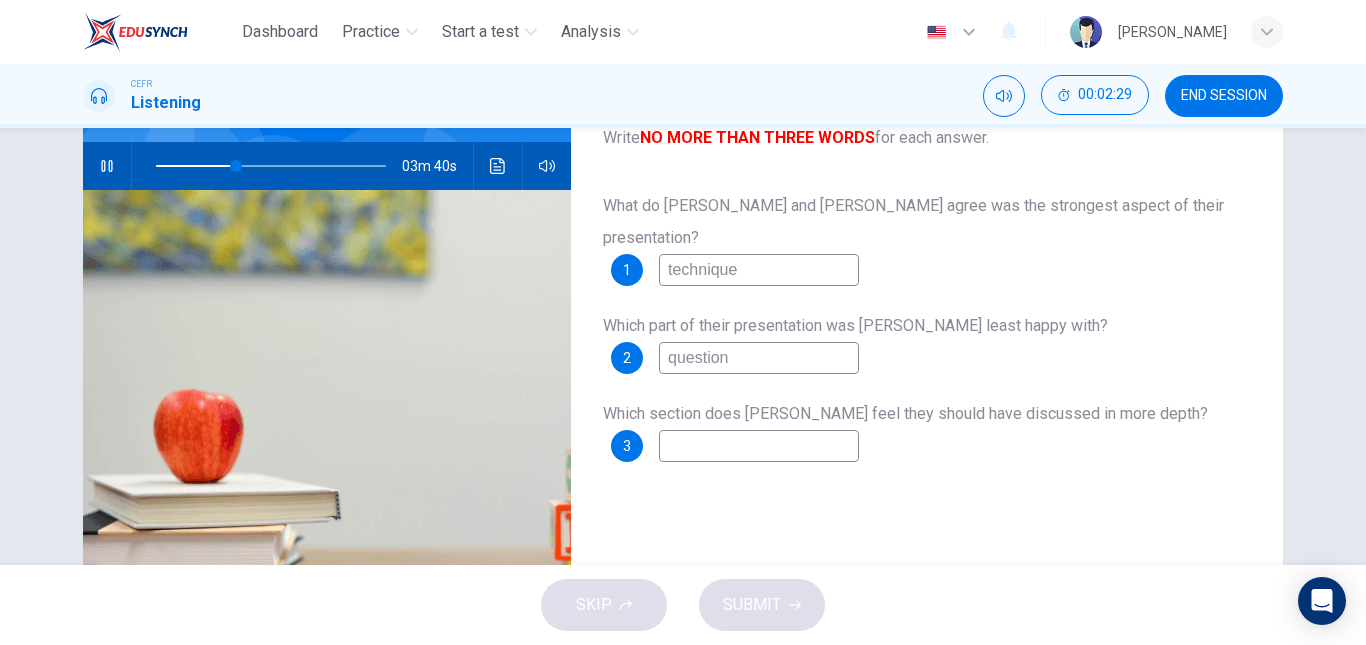 type on "questions" 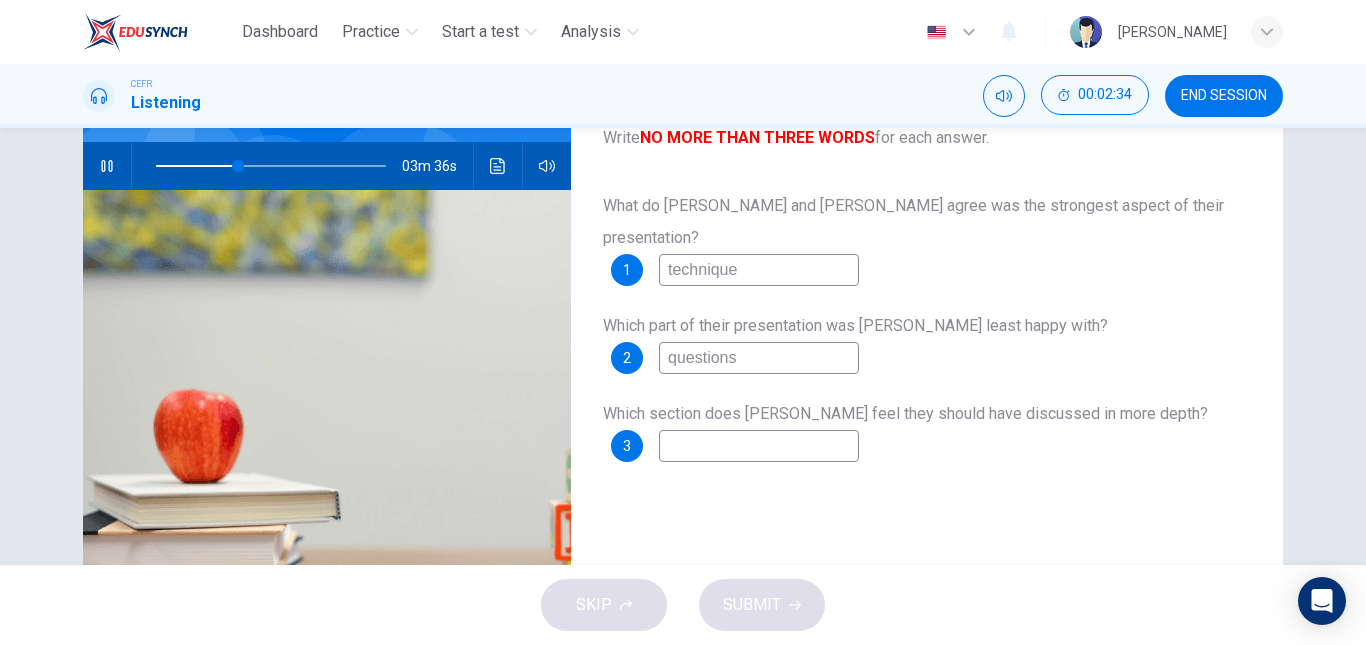 type on "36" 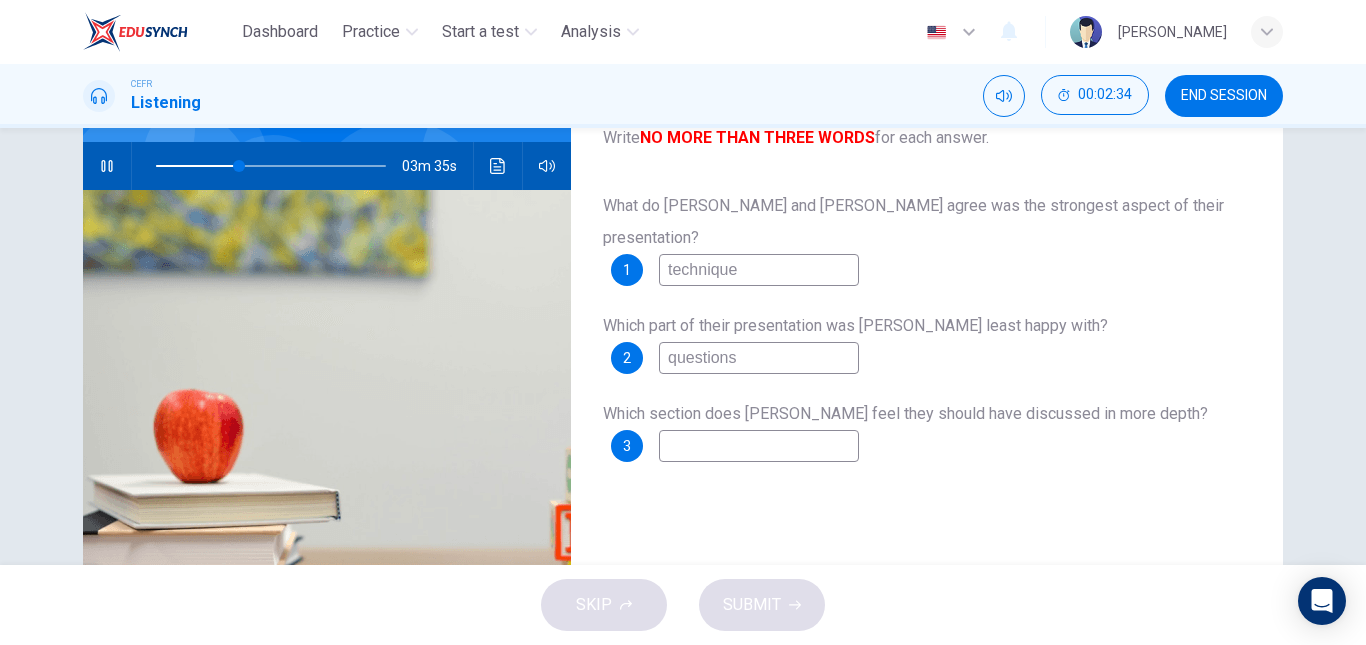 type on "questions" 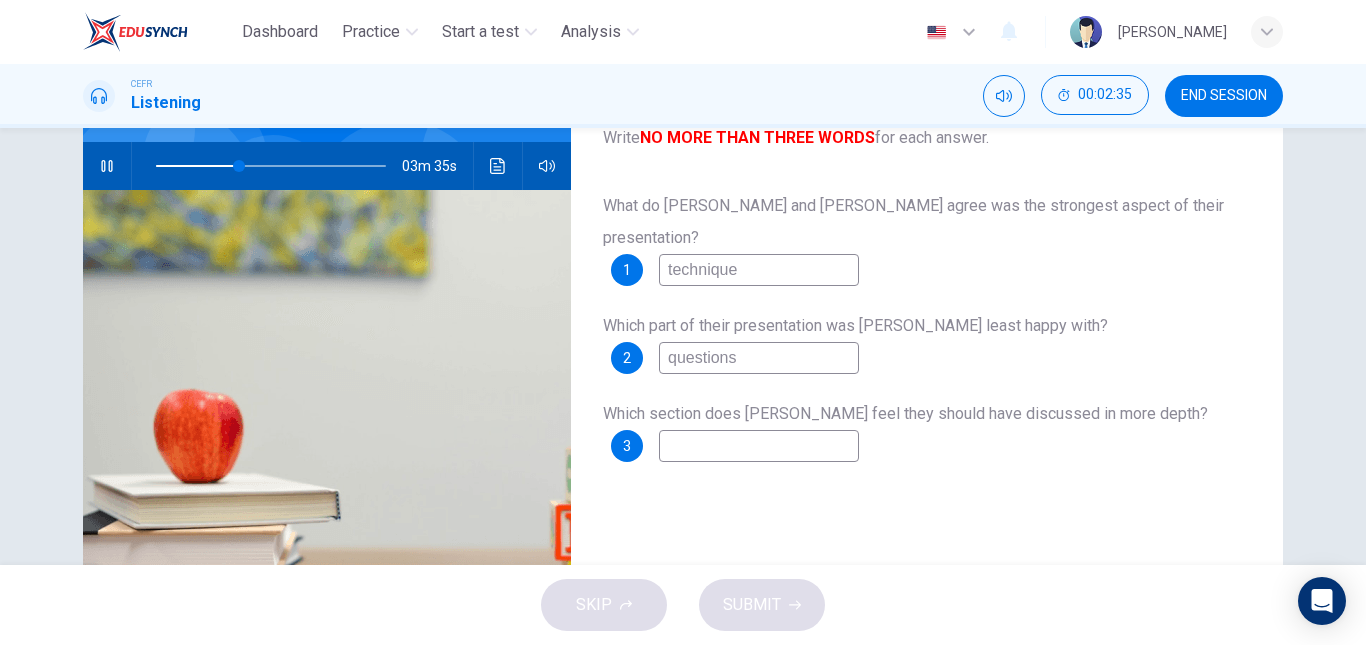 click at bounding box center (759, 446) 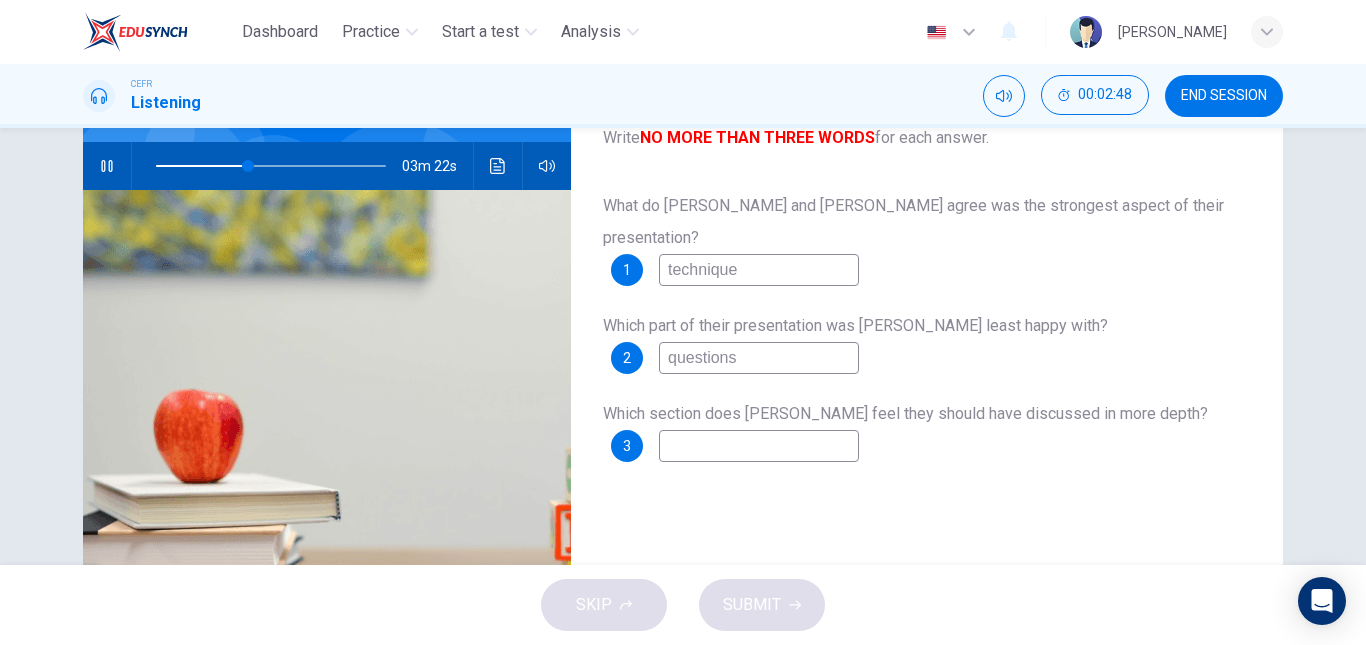 type on "40" 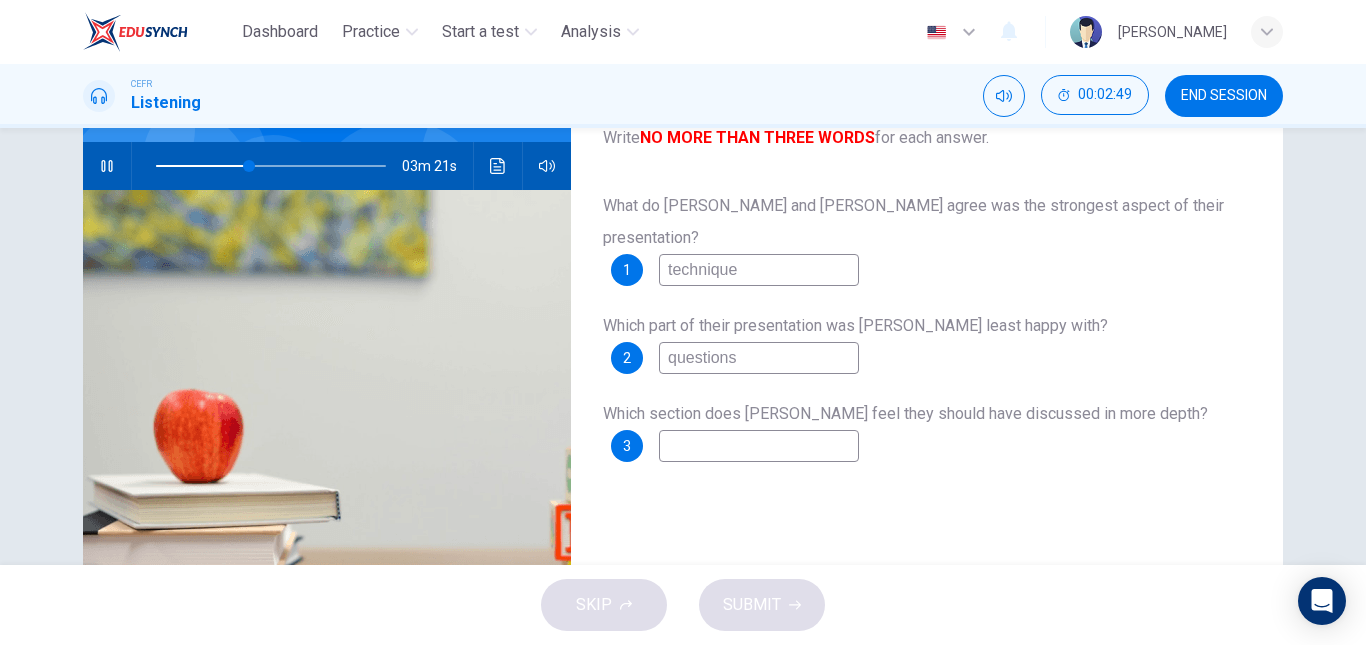 type on "s" 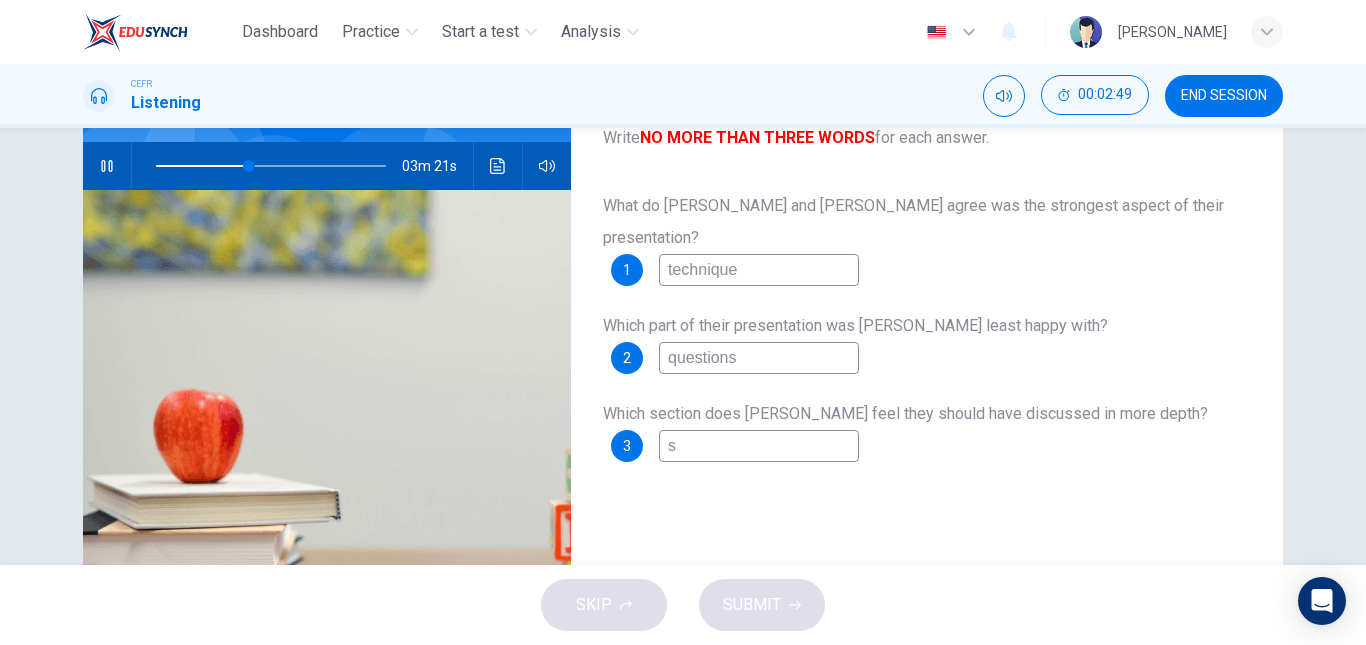 type on "so" 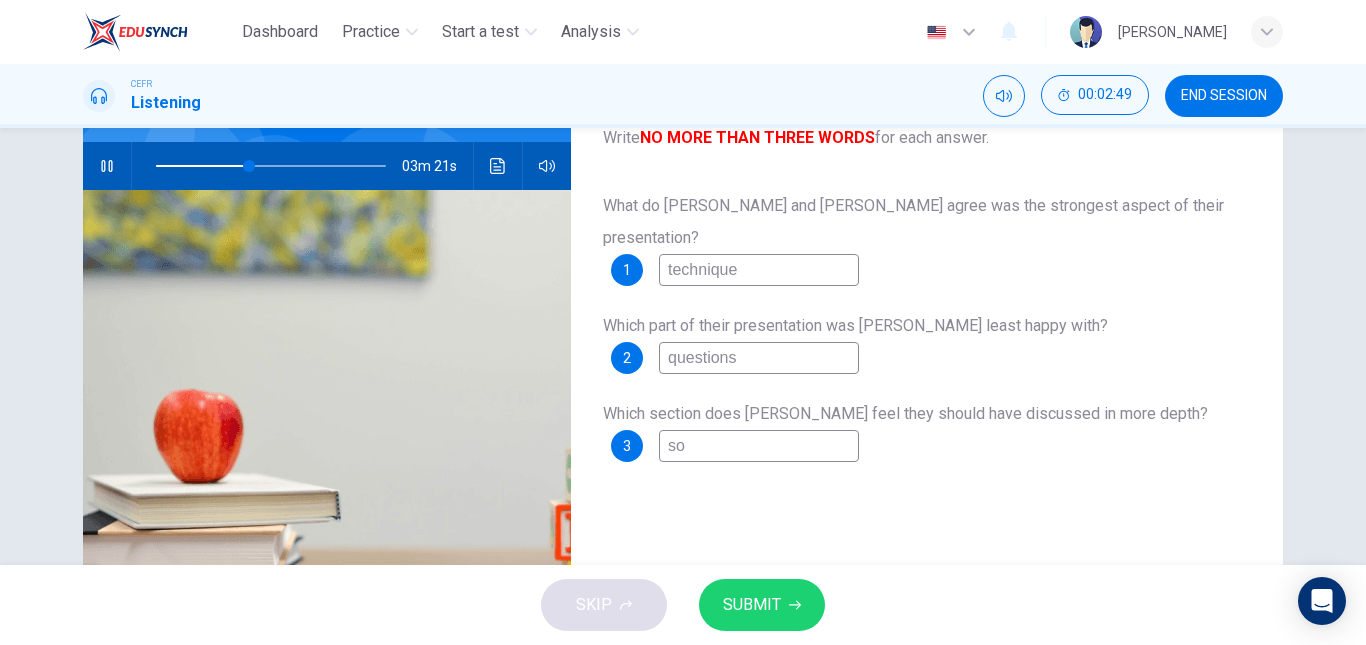 type on "41" 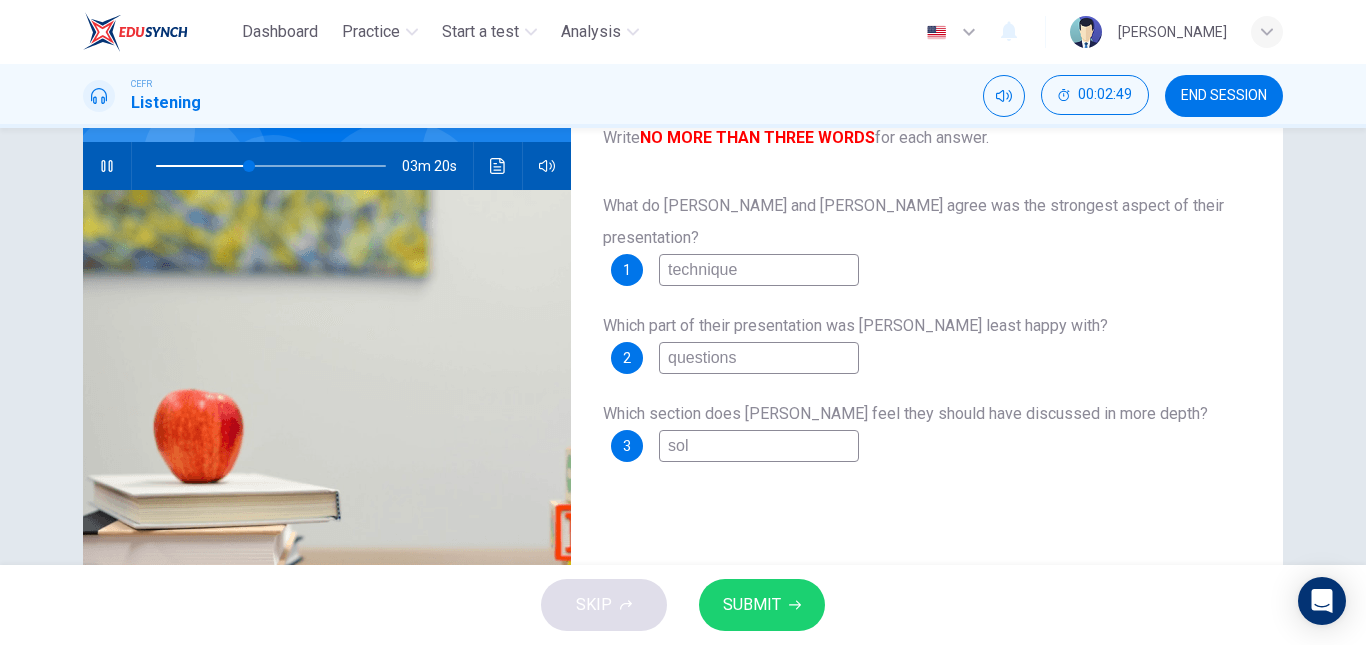 type on "solu" 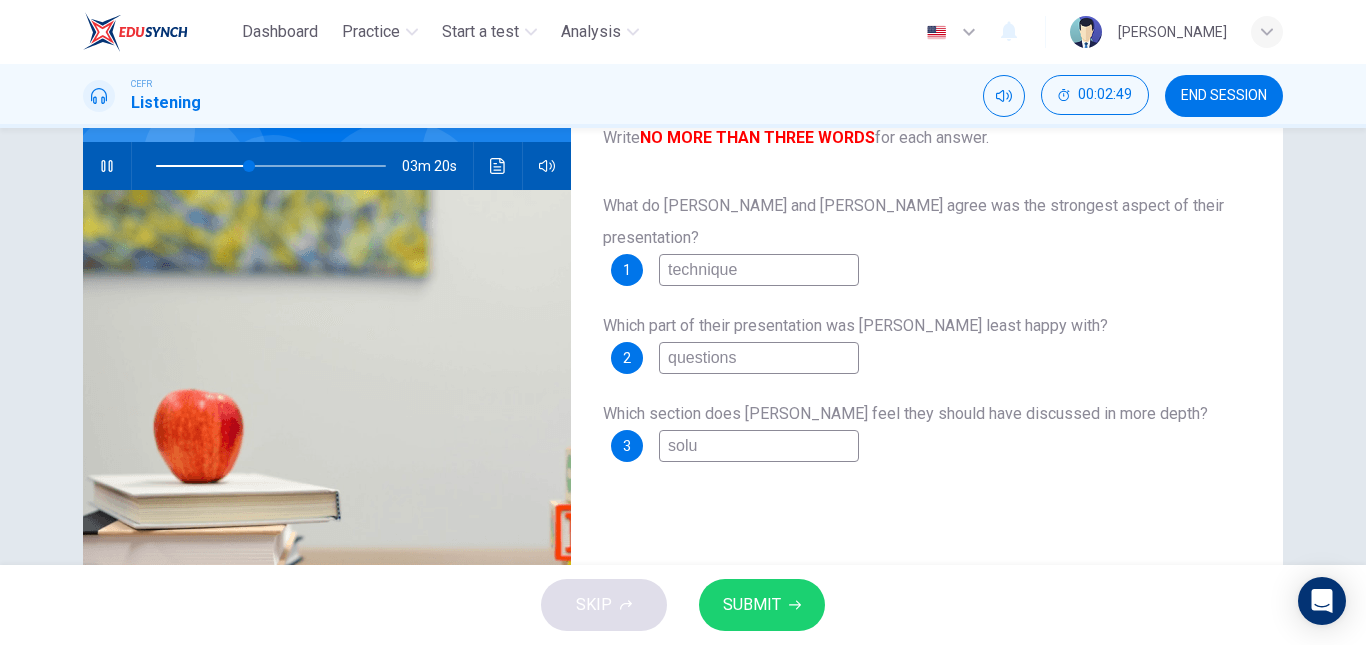type on "41" 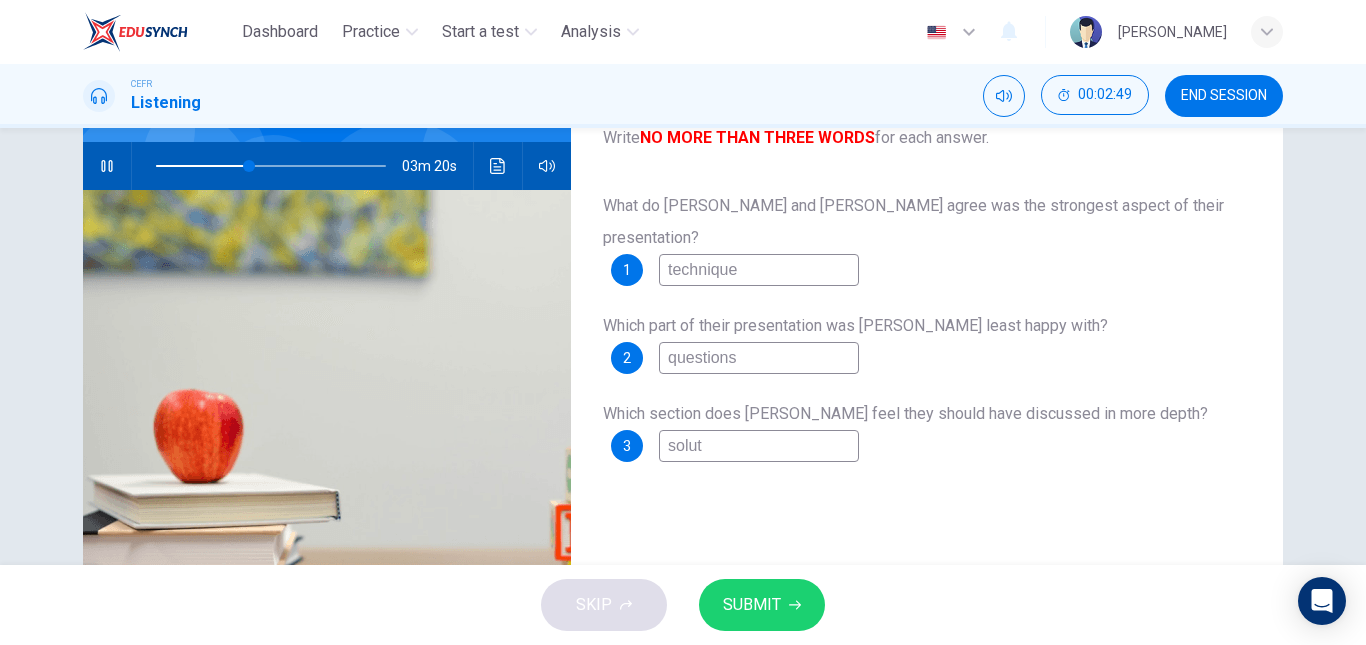 type on "soluti" 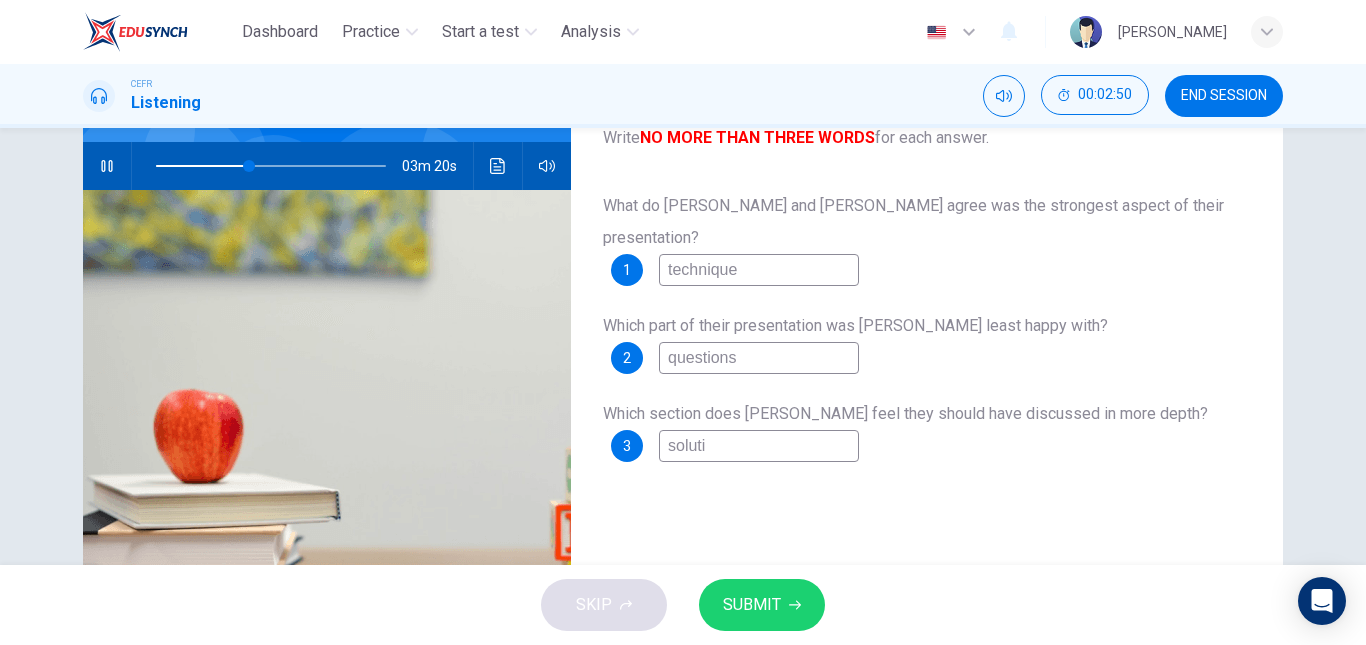 type on "41" 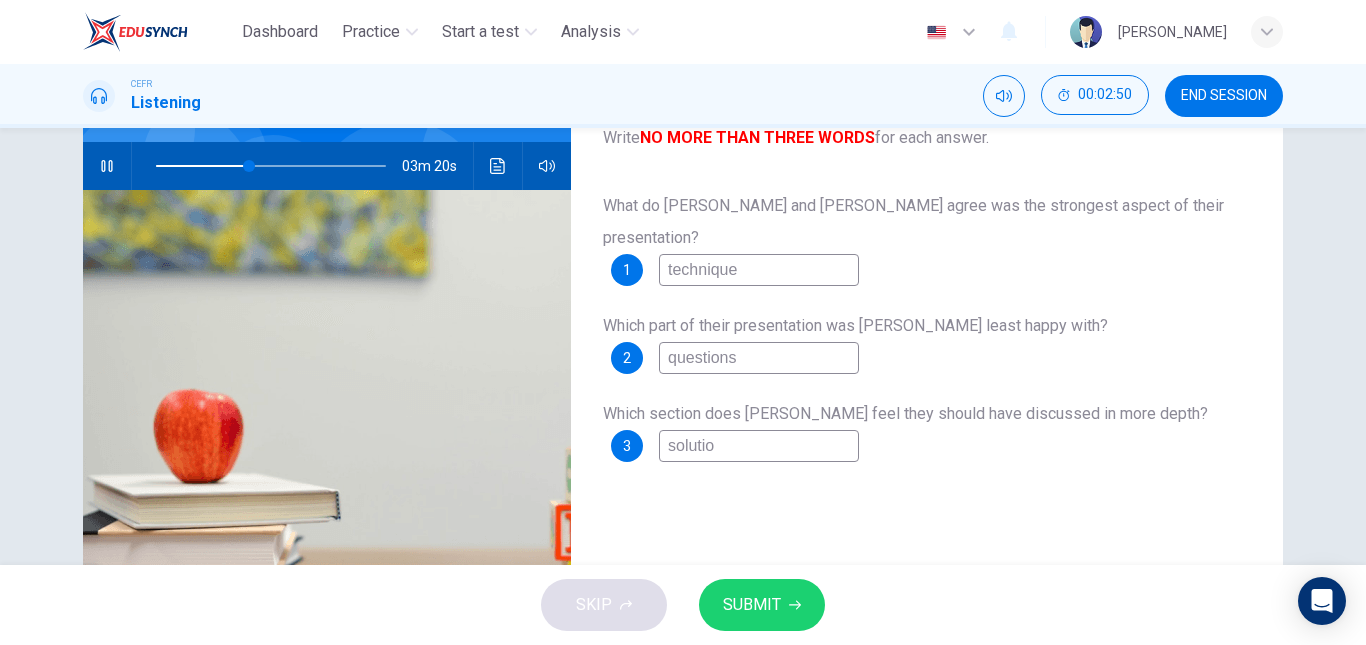 type on "41" 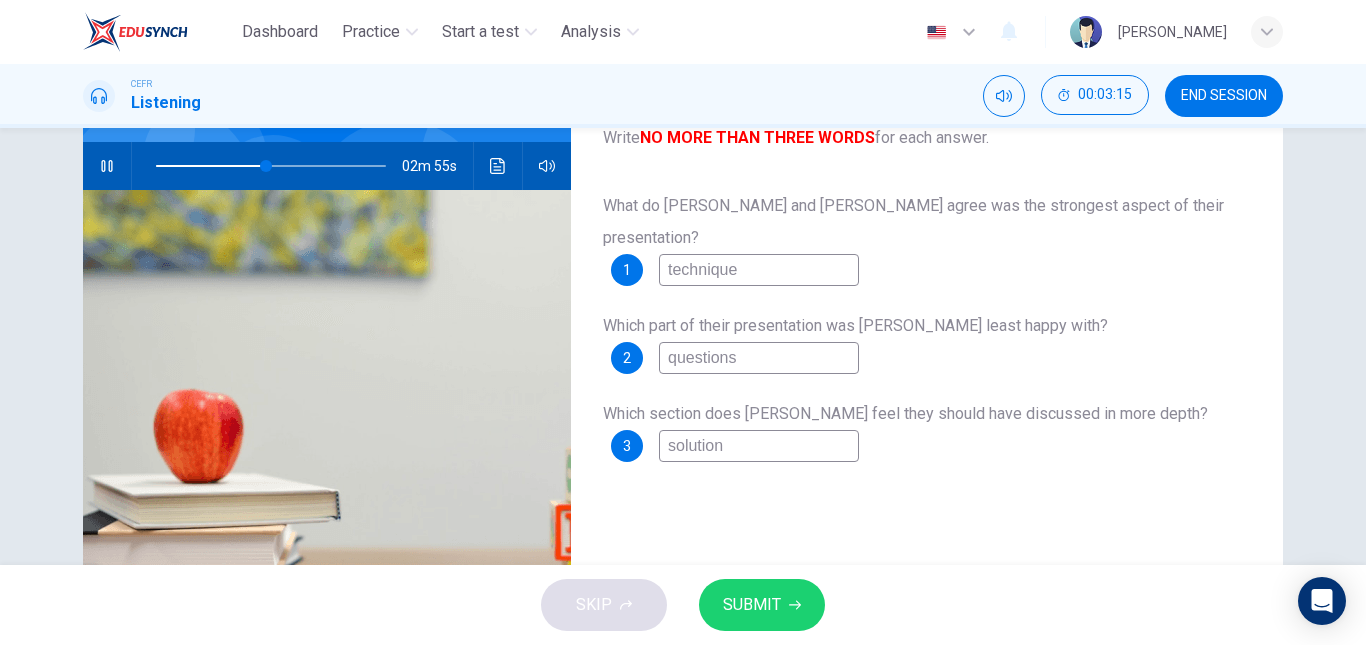 type on "48" 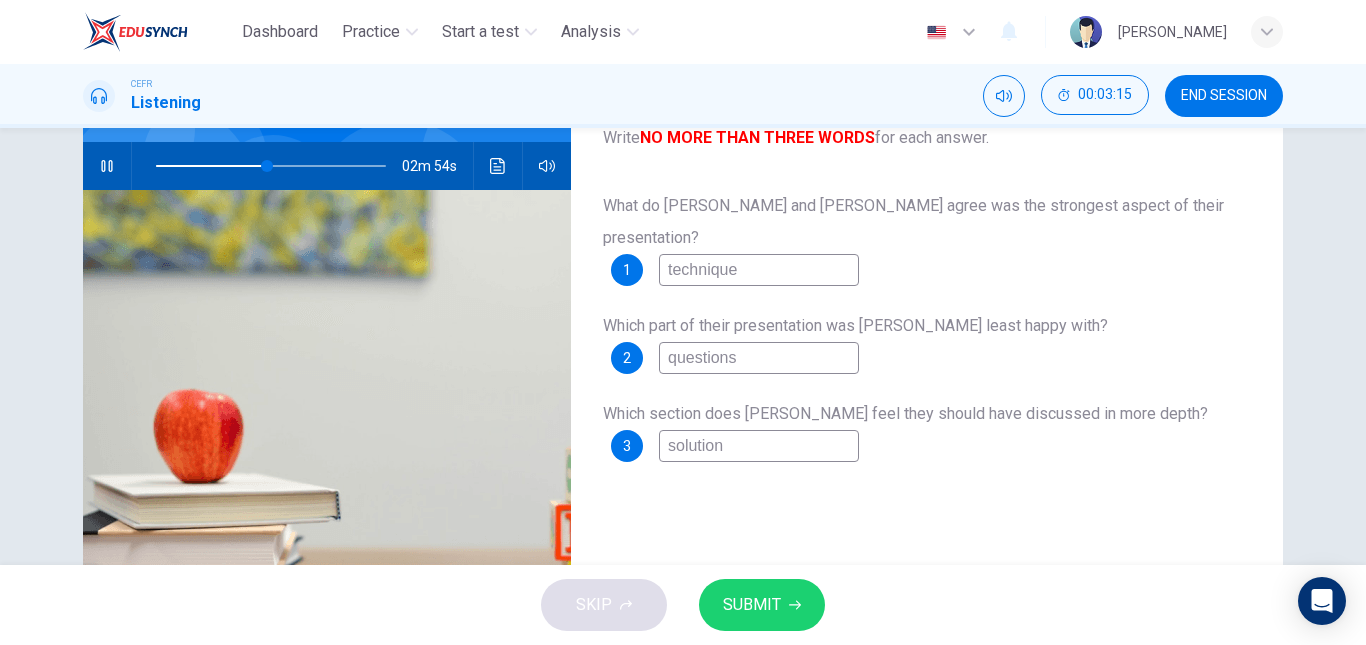type on "solution" 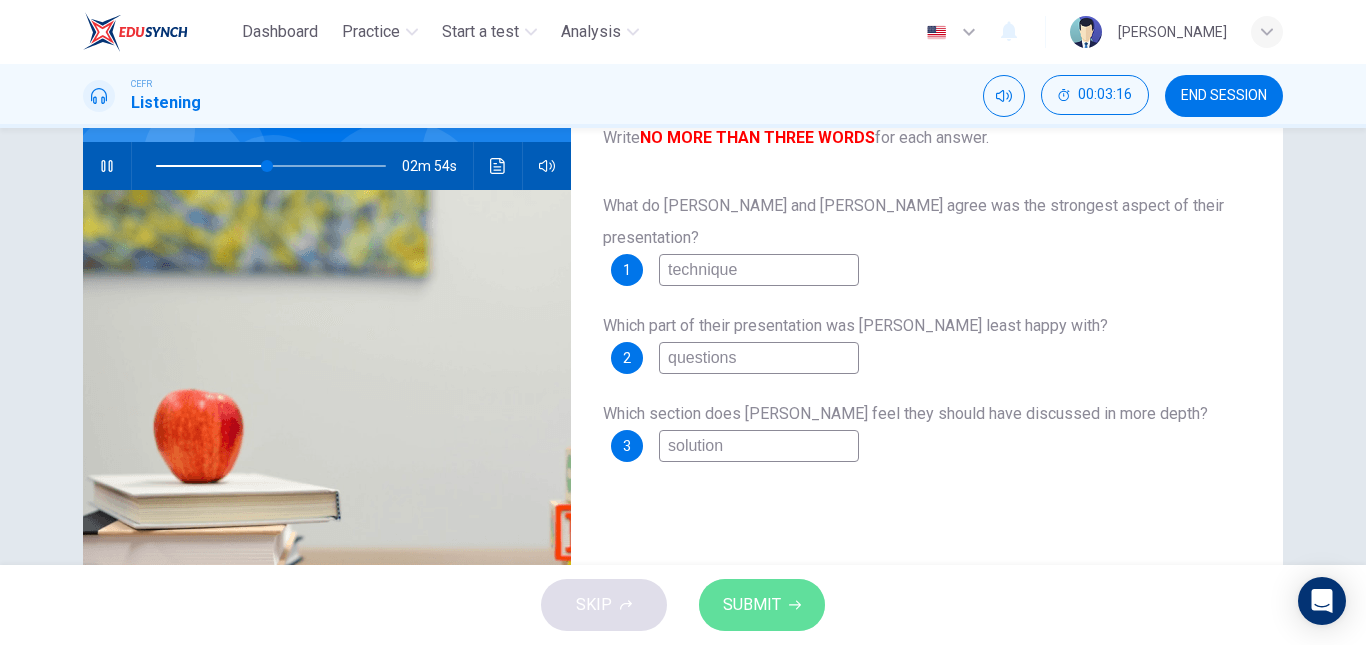 click on "SUBMIT" at bounding box center (752, 605) 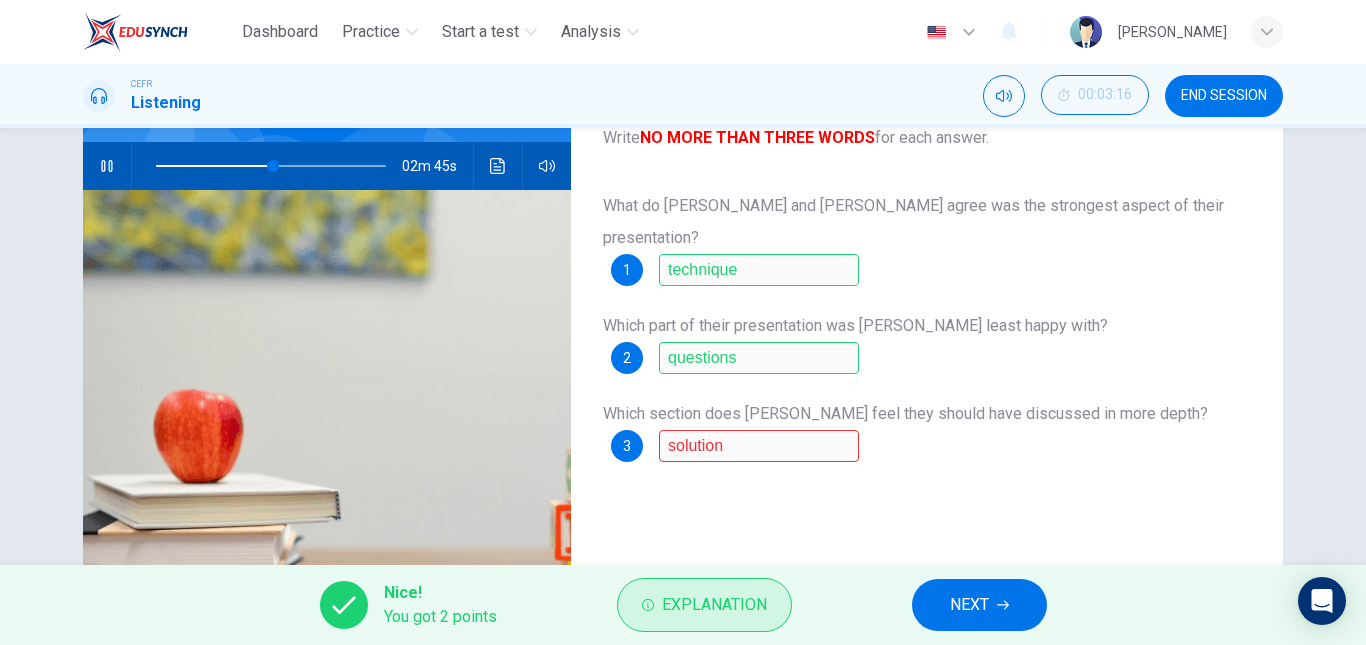 click on "Explanation" at bounding box center [714, 605] 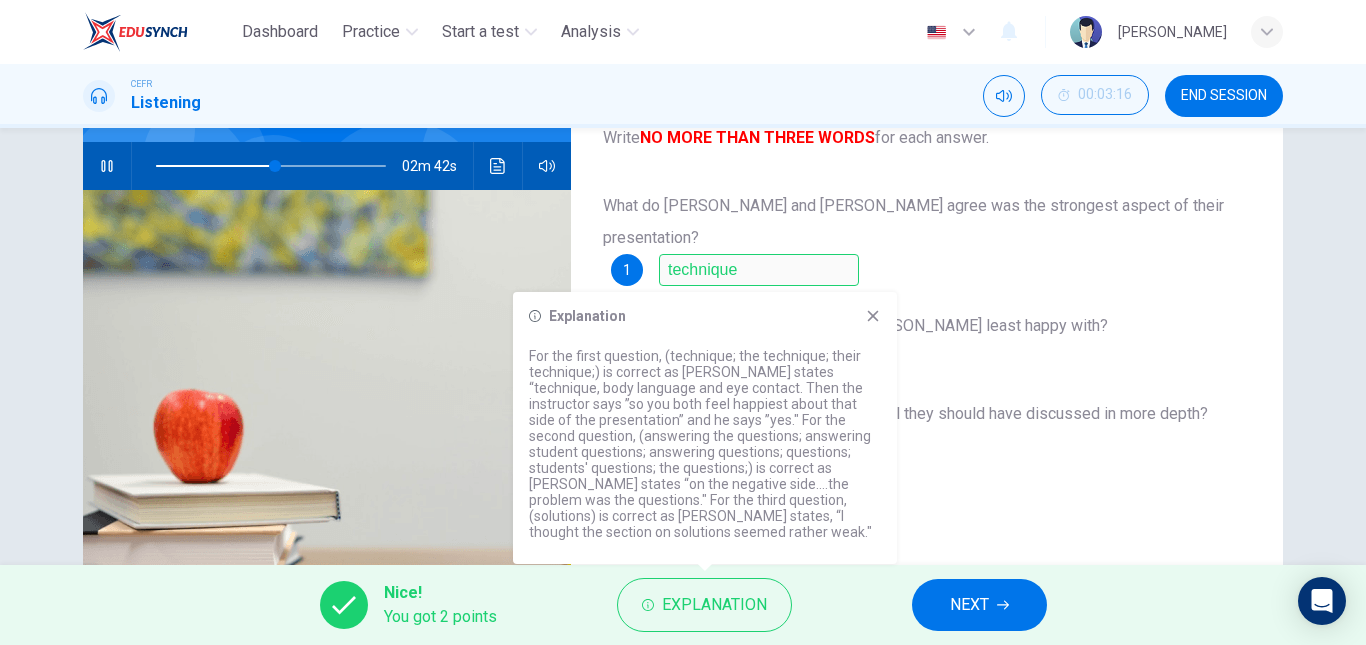 click on "Explanation" at bounding box center (705, 316) 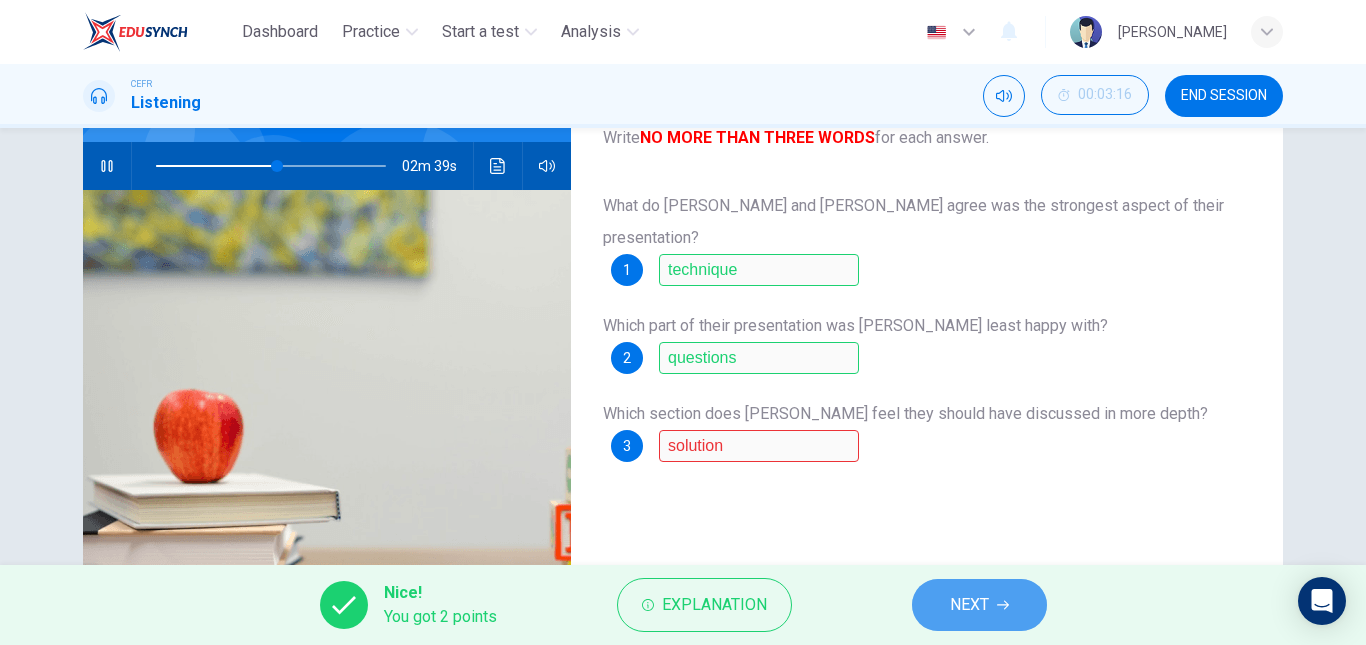 click on "NEXT" at bounding box center [979, 605] 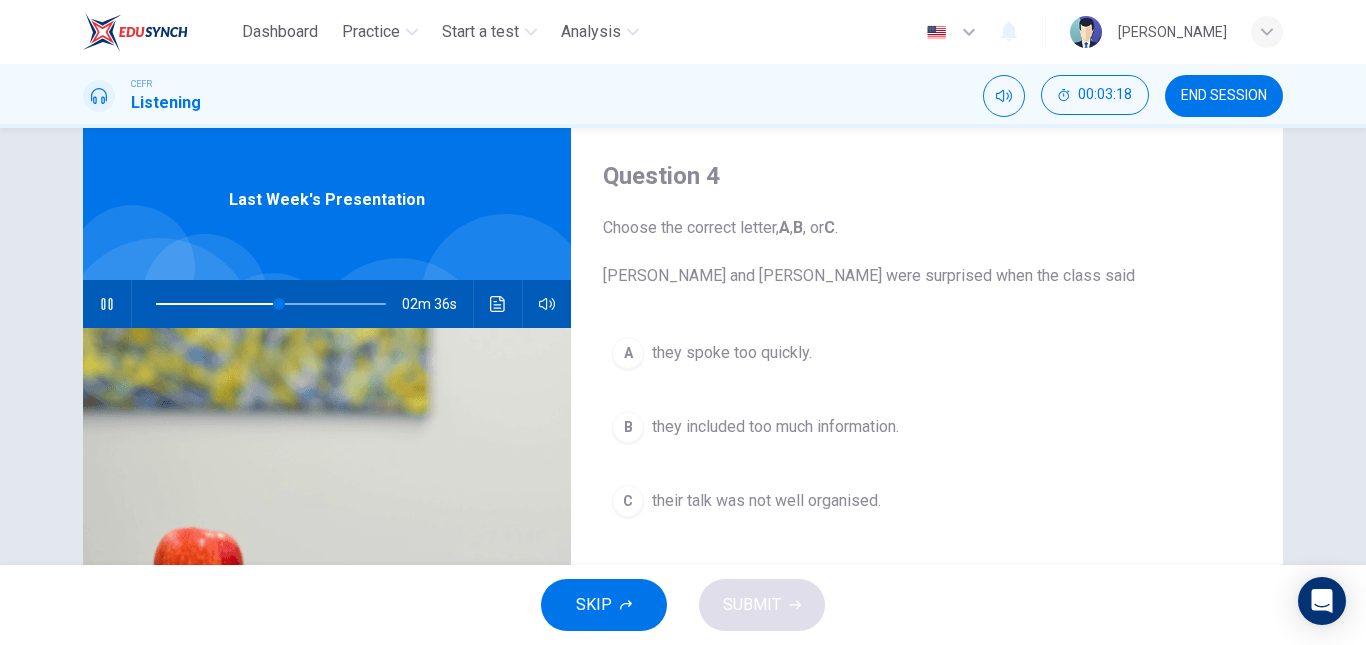 scroll, scrollTop: 144, scrollLeft: 0, axis: vertical 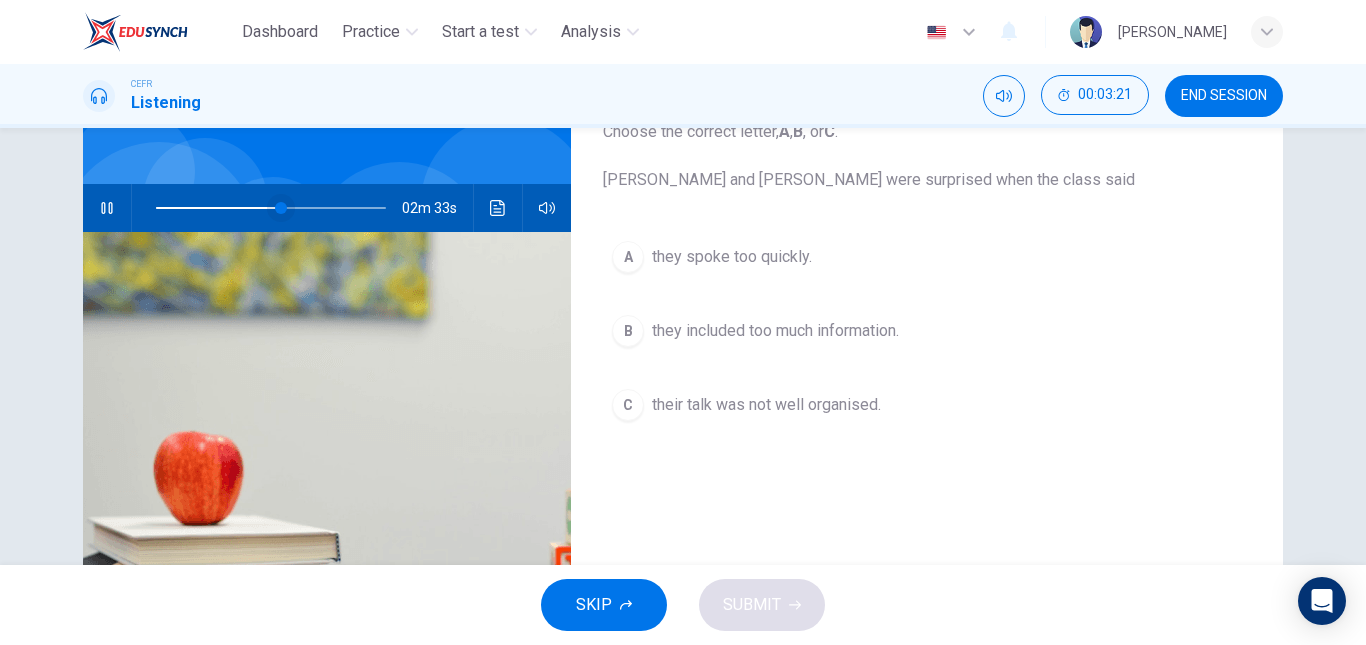 click at bounding box center (281, 208) 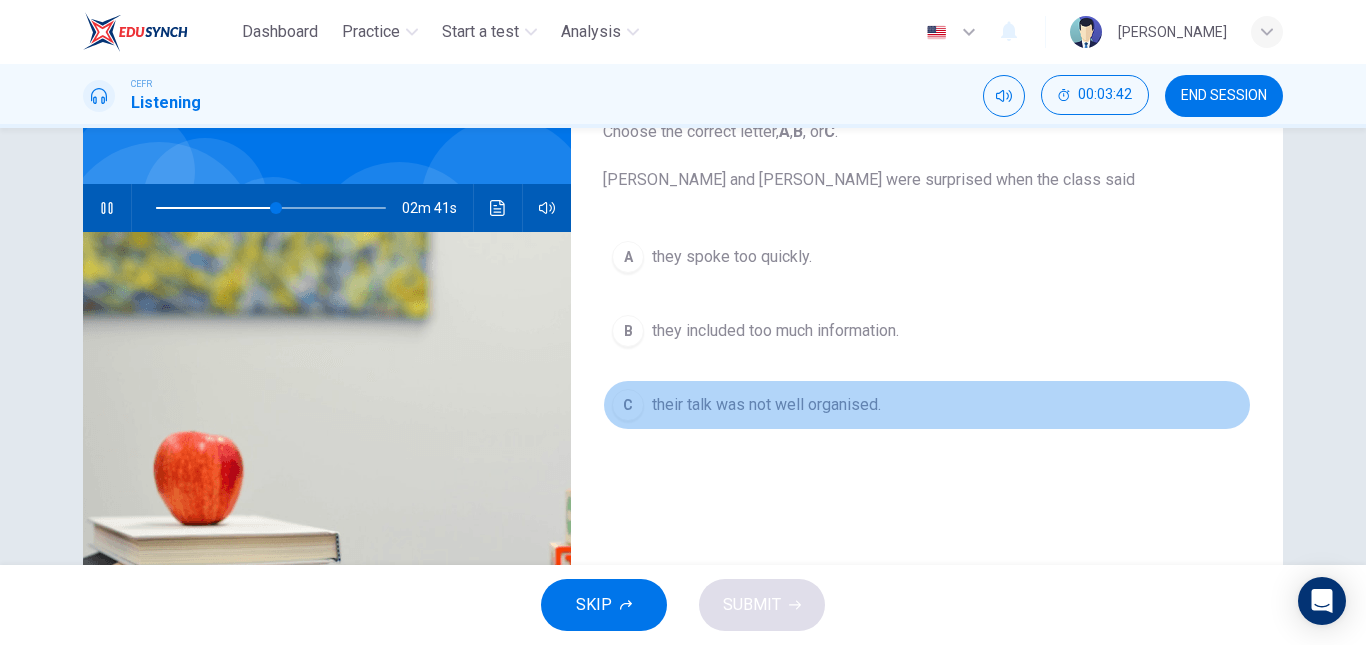 click on "their talk was not well organised." at bounding box center (766, 405) 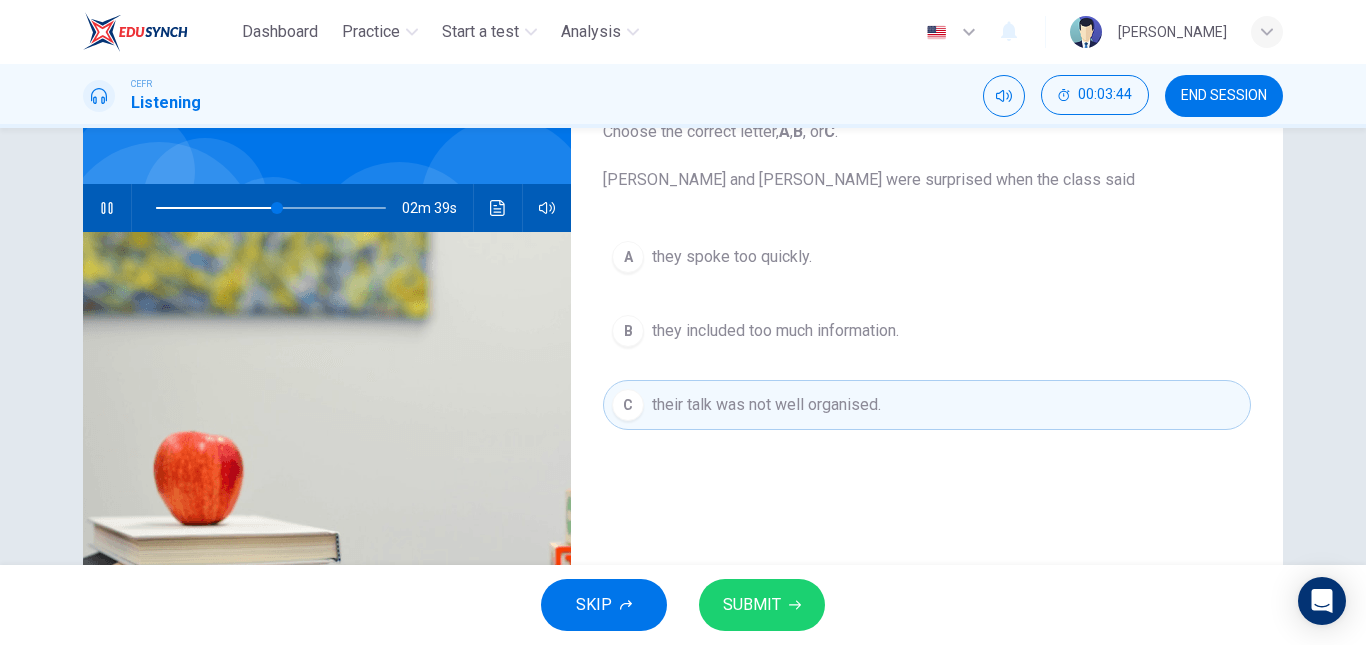 click on "Question 4 Choose the correct letter,  A ,  B , or  C . Sharon and Xiao Li were surprised when the class said A they spoke too quickly. B they included too much information. C their talk was not well organised." at bounding box center [927, 371] 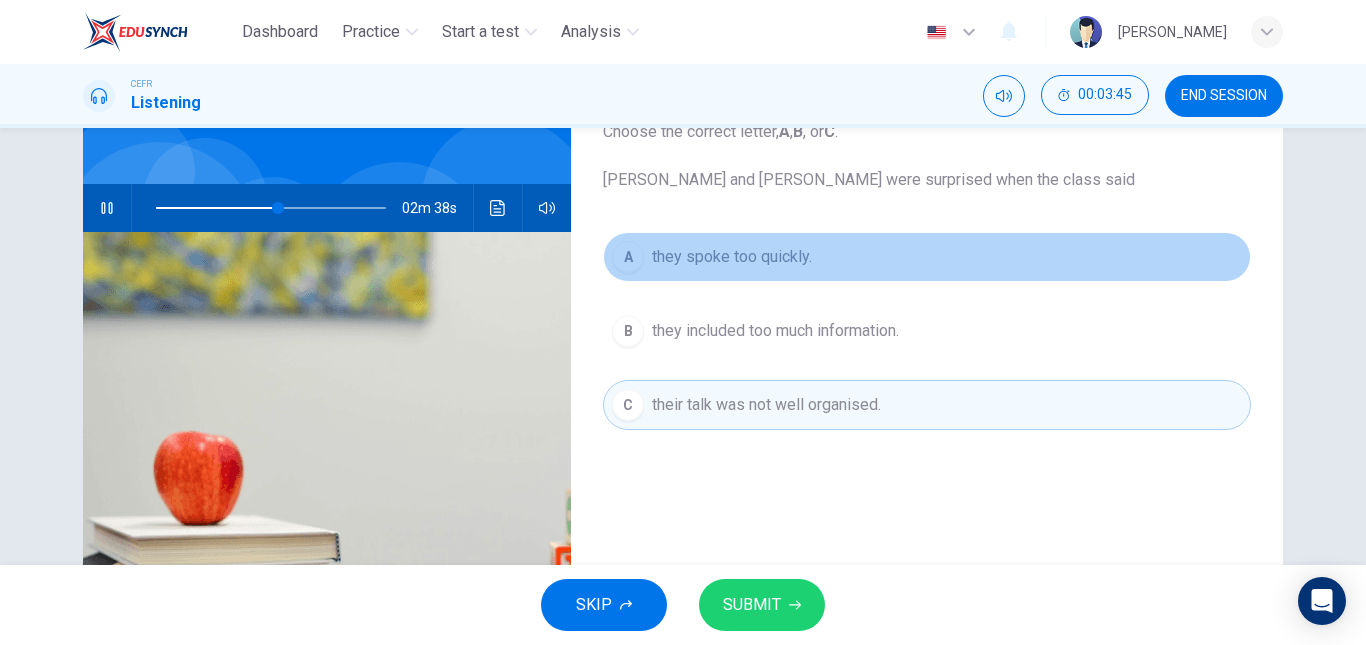 click on "A they spoke too quickly." at bounding box center [927, 257] 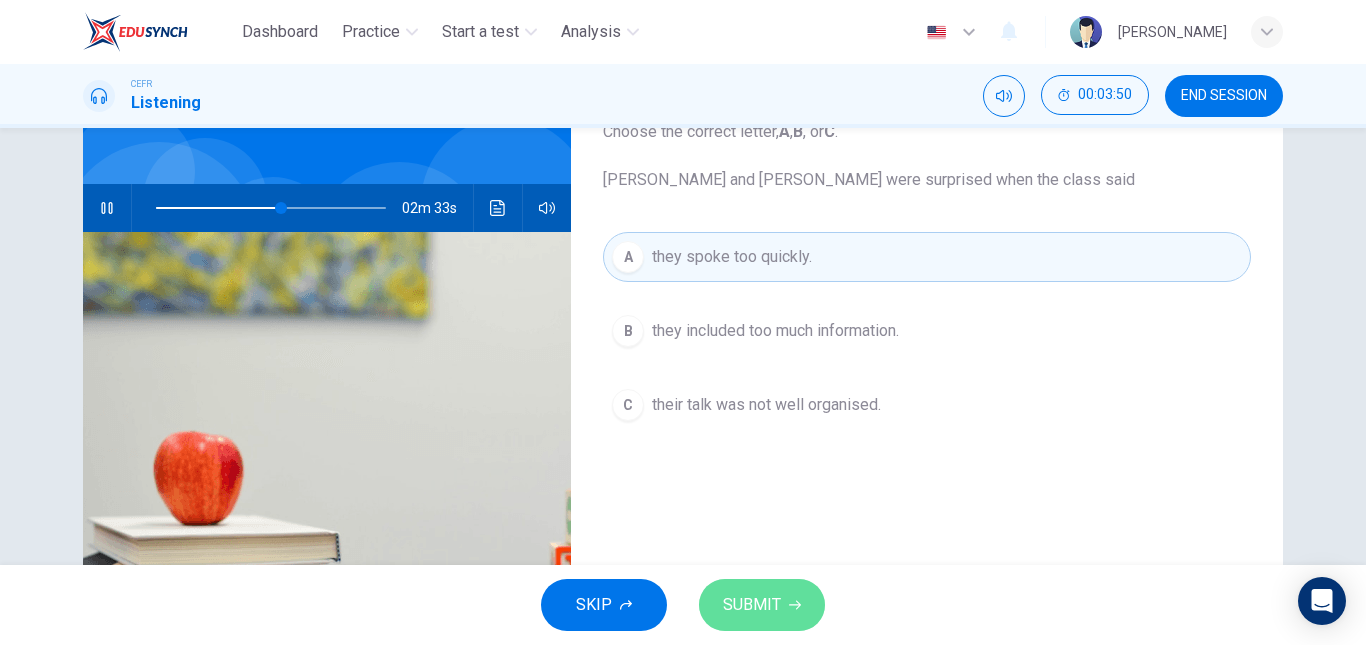 click on "SUBMIT" at bounding box center [752, 605] 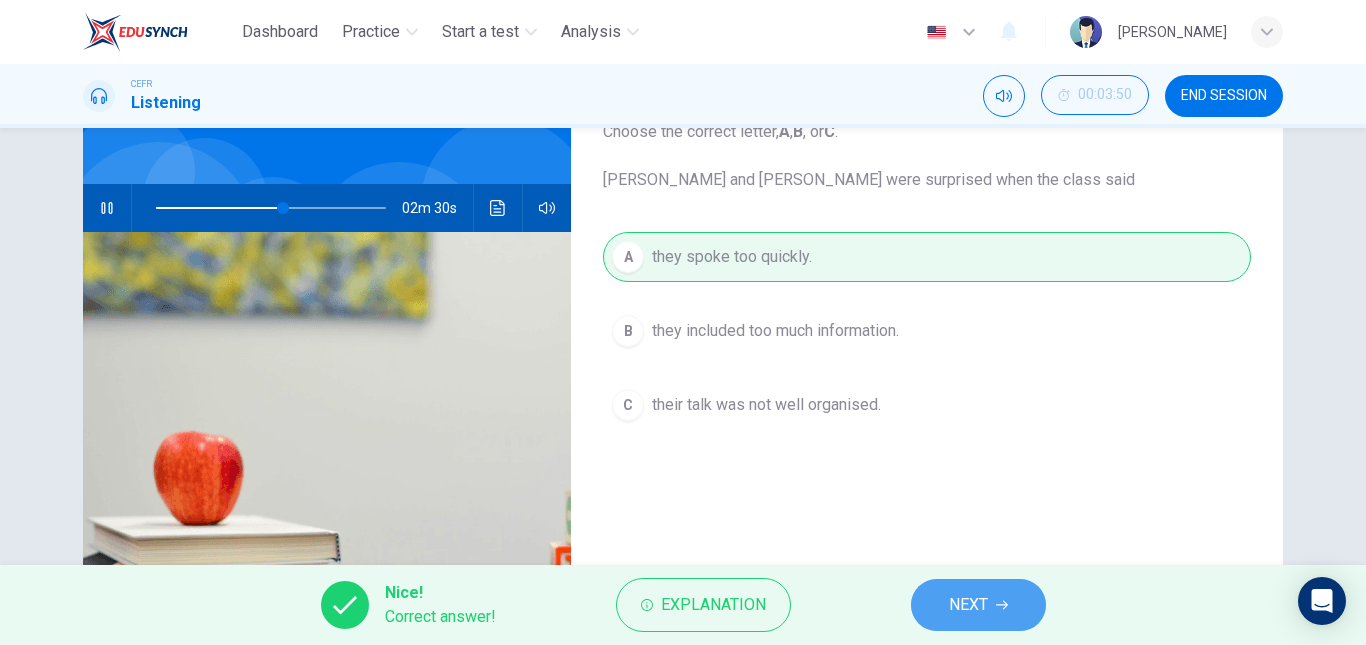 click on "NEXT" at bounding box center (978, 605) 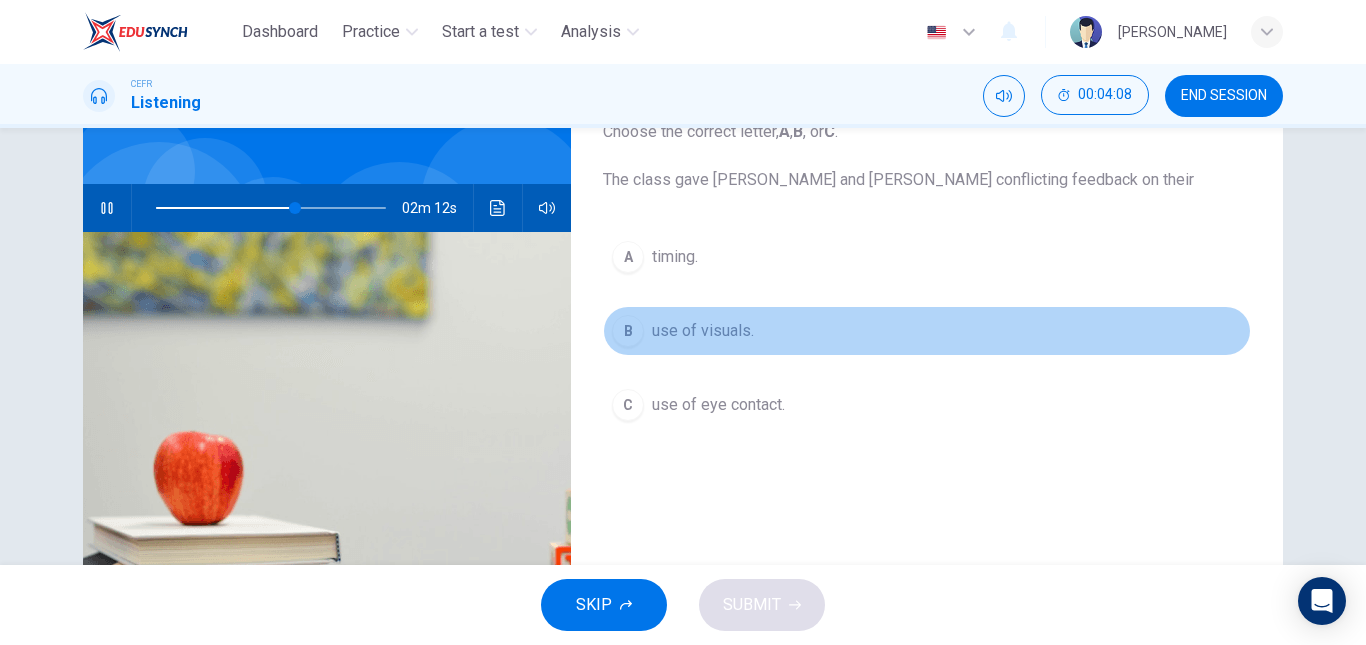 click on "B use of visuals." at bounding box center (927, 331) 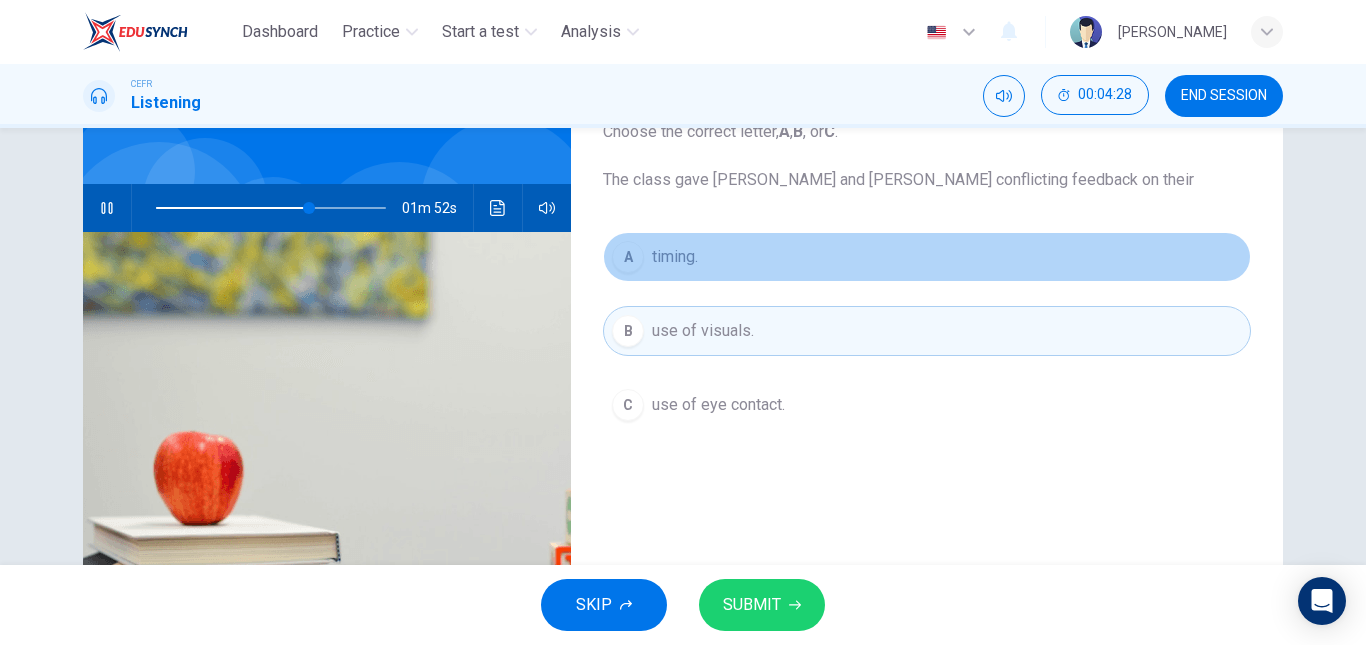 click on "A timing." at bounding box center (927, 257) 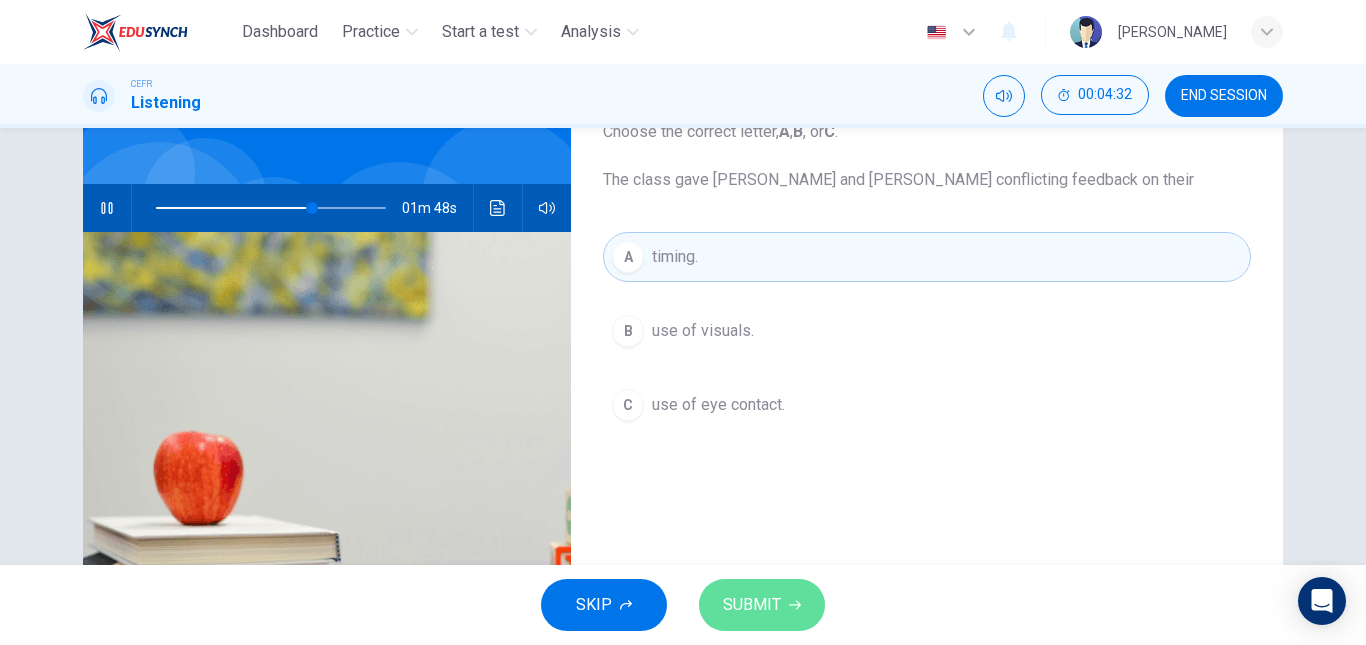 click on "SUBMIT" at bounding box center [752, 605] 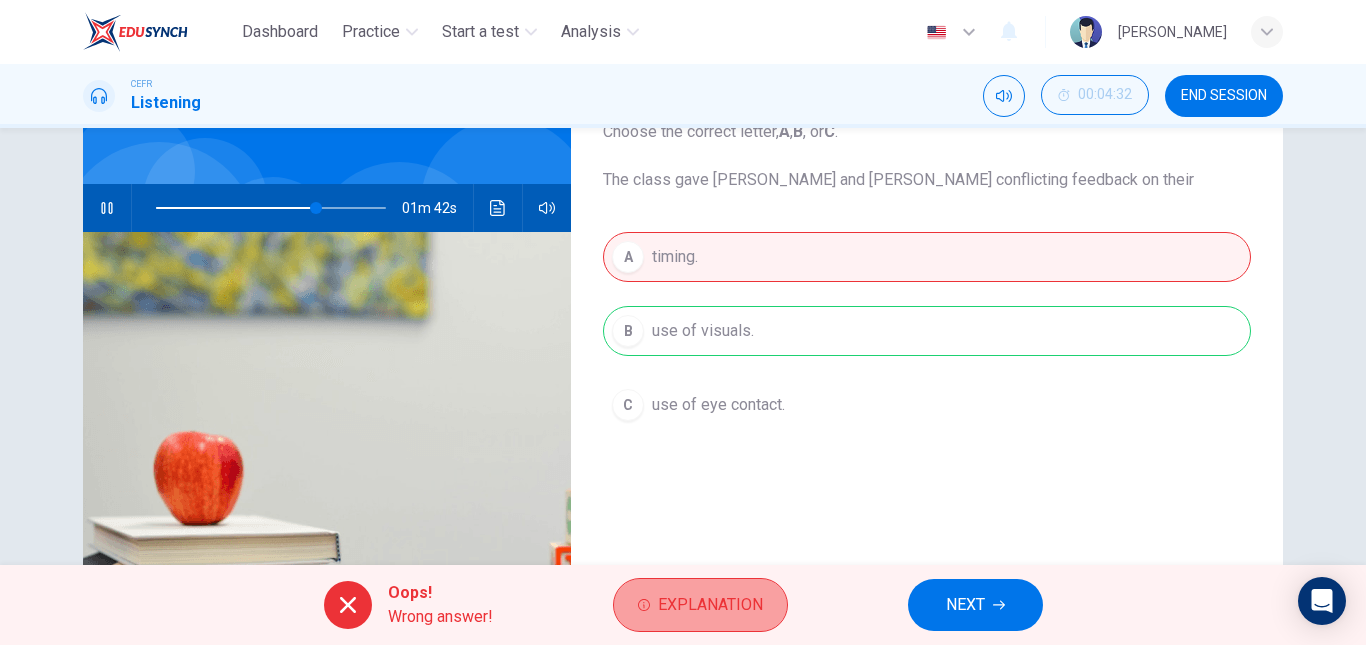 click on "Explanation" at bounding box center [710, 605] 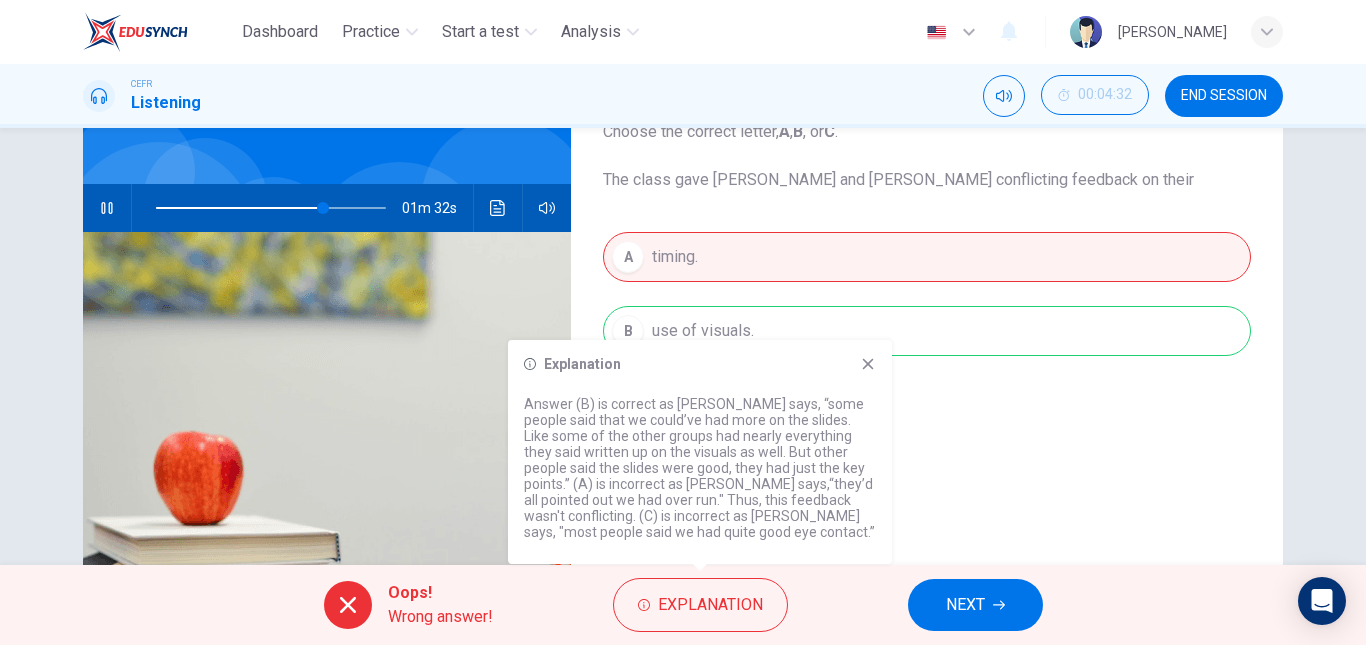 click 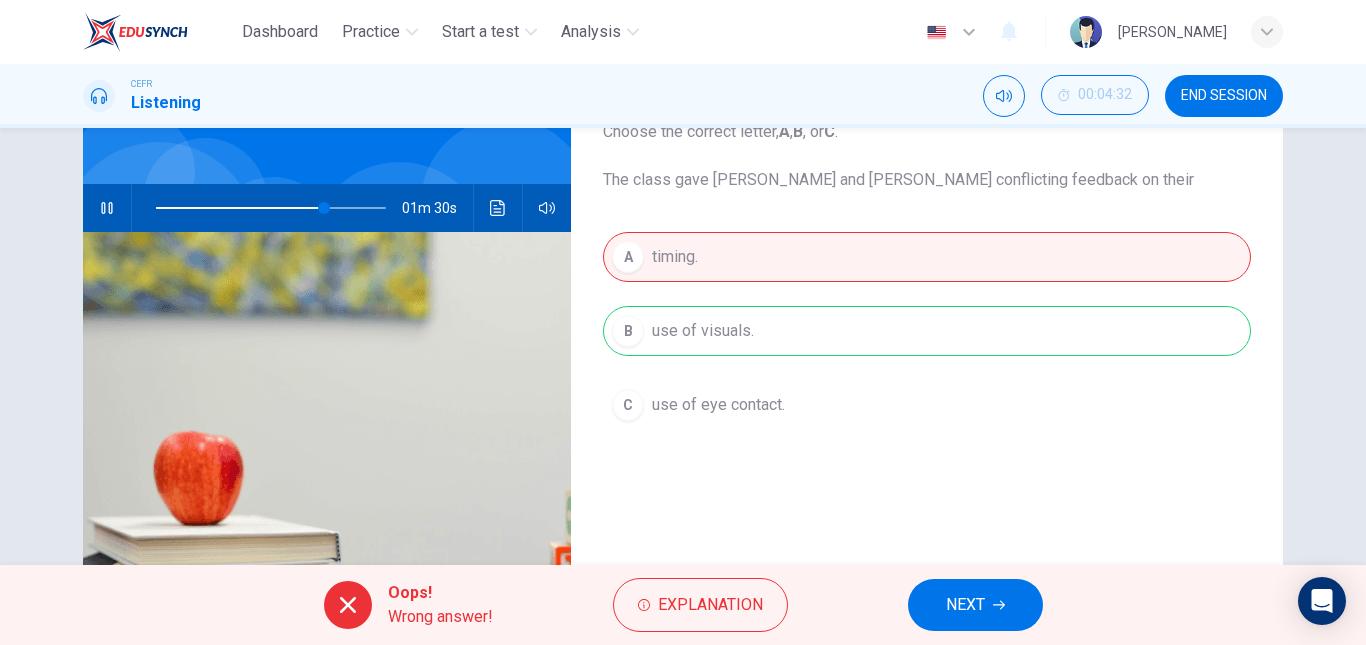 click on "NEXT" at bounding box center (965, 605) 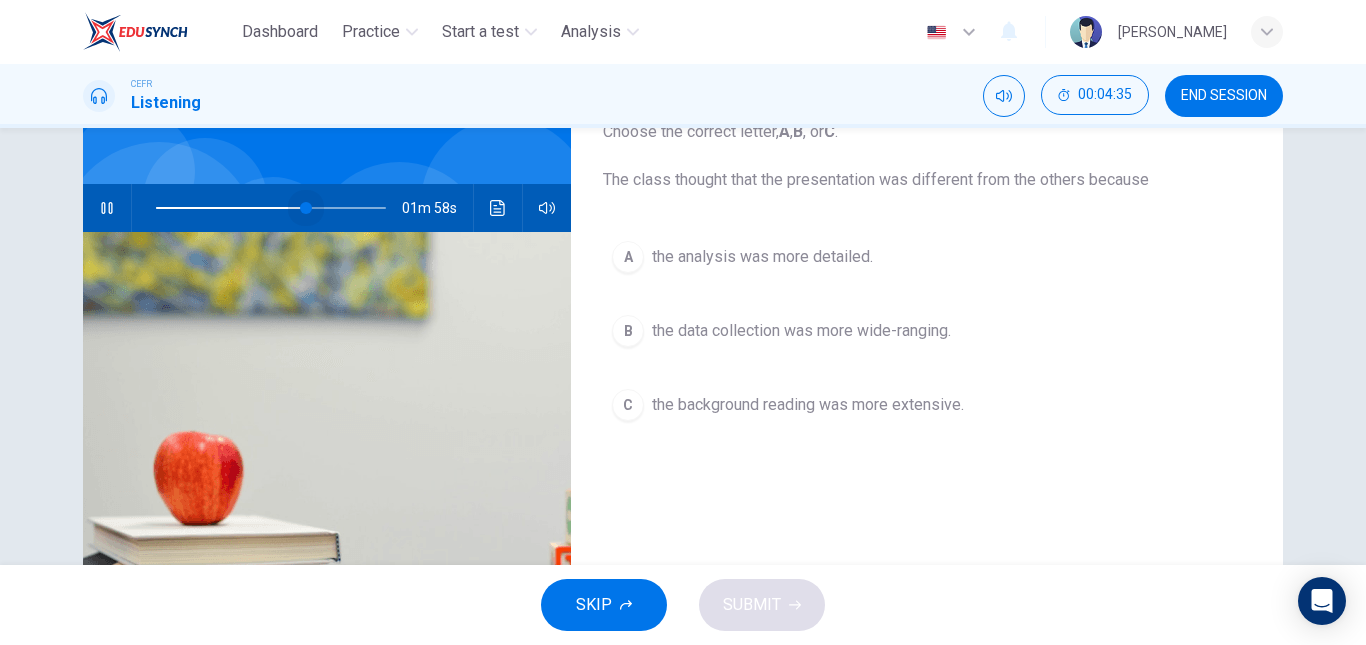 click at bounding box center [306, 208] 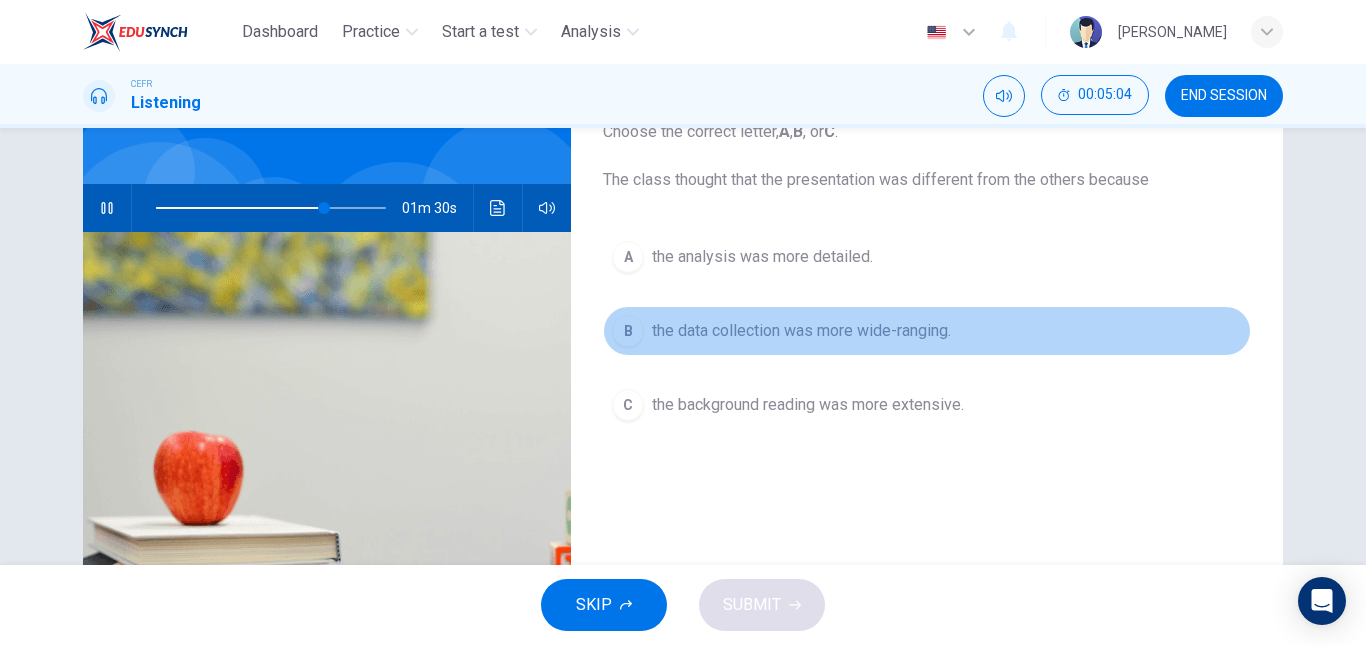 click on "the data collection was more wide-ranging." at bounding box center [801, 331] 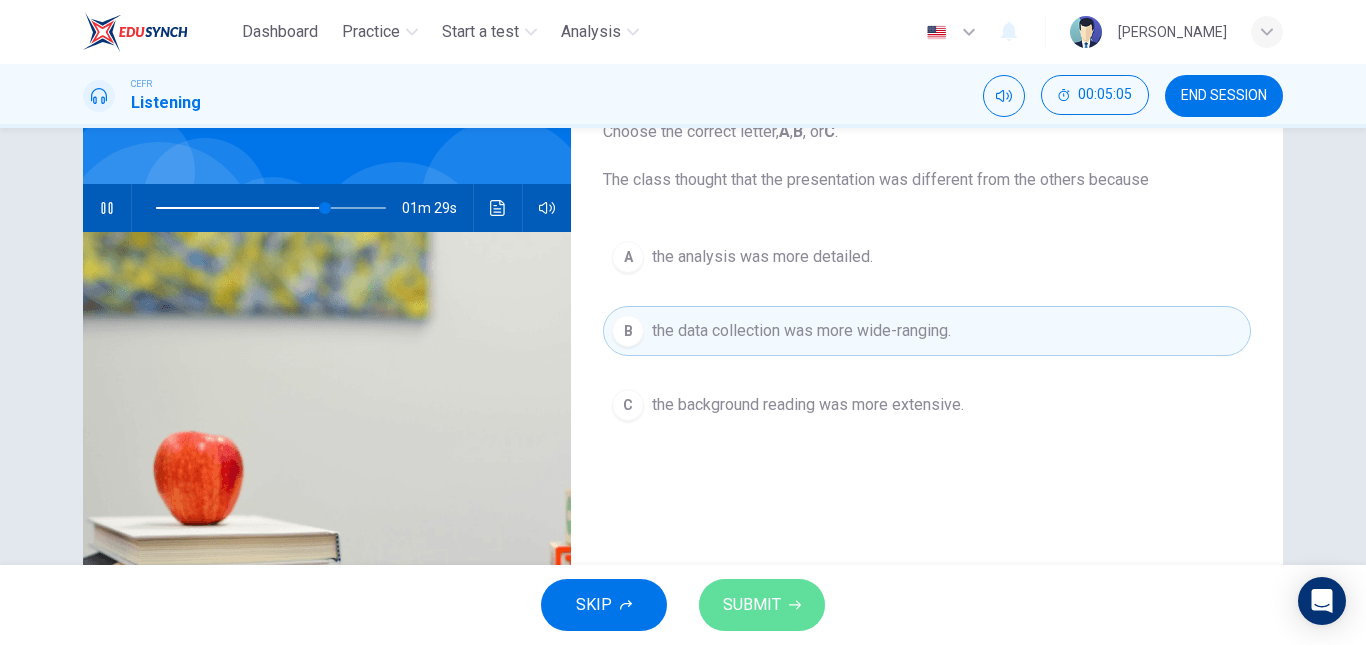 click on "SUBMIT" at bounding box center (762, 605) 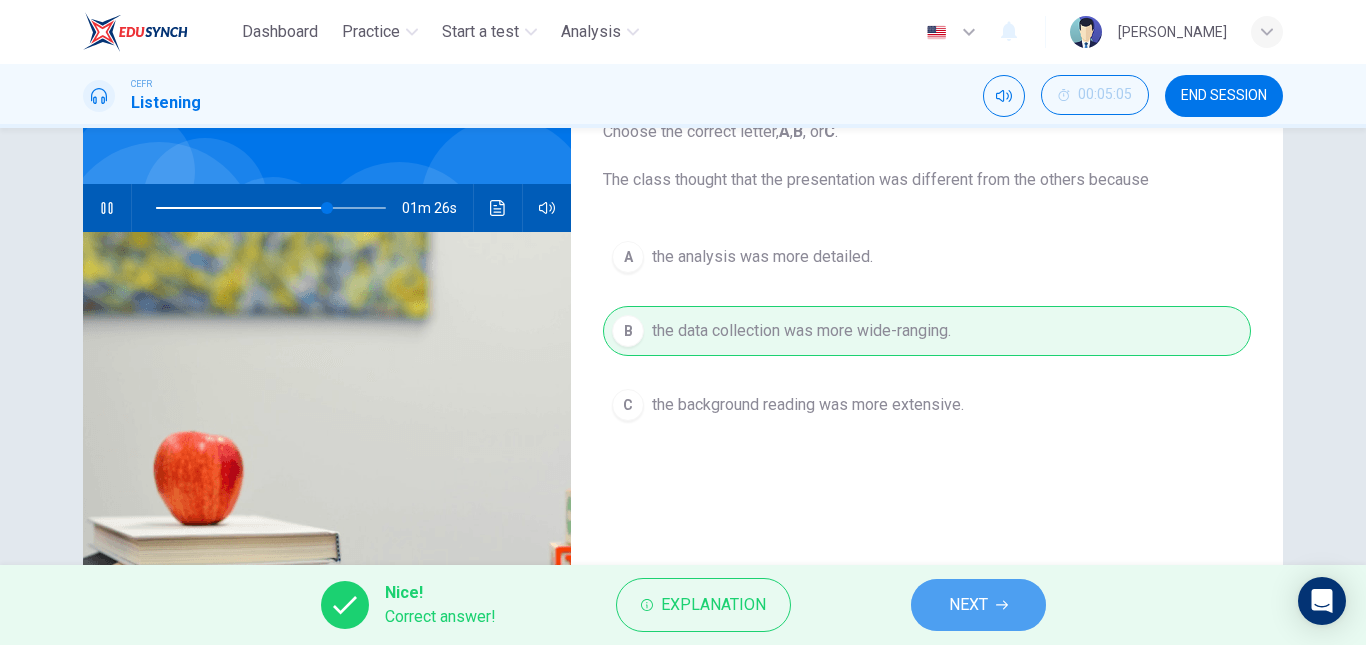 click on "NEXT" at bounding box center (968, 605) 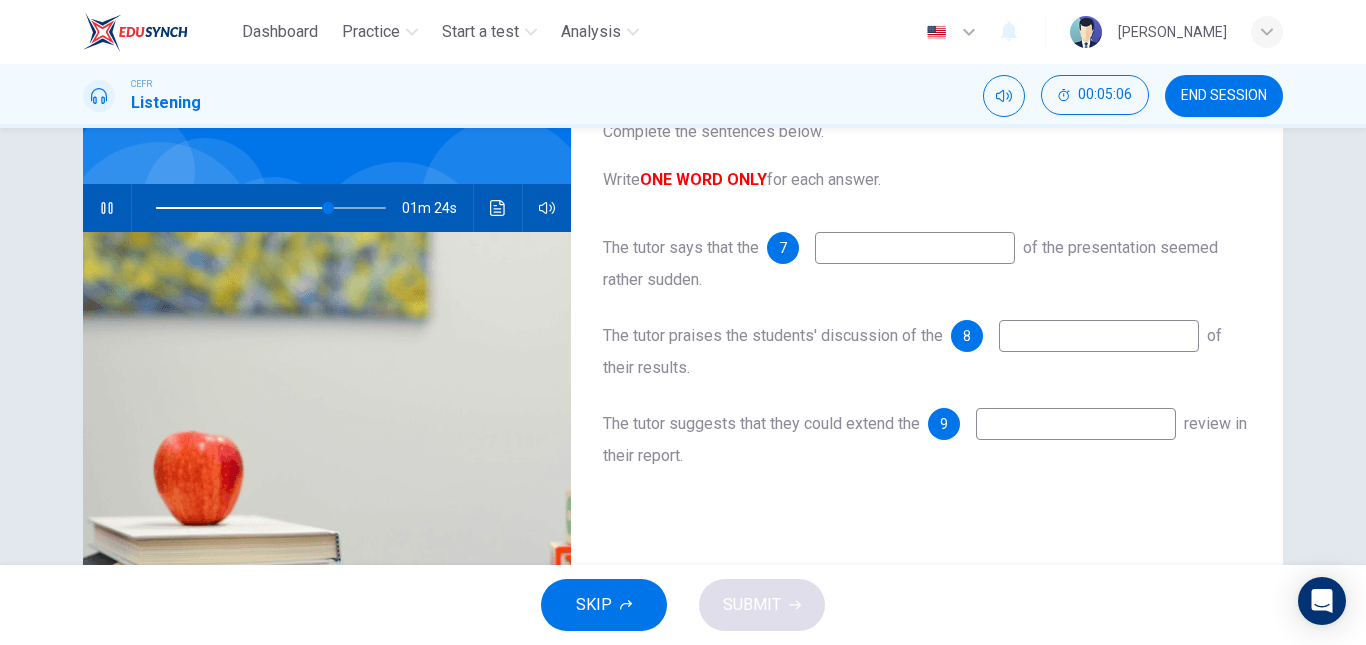 click at bounding box center (915, 248) 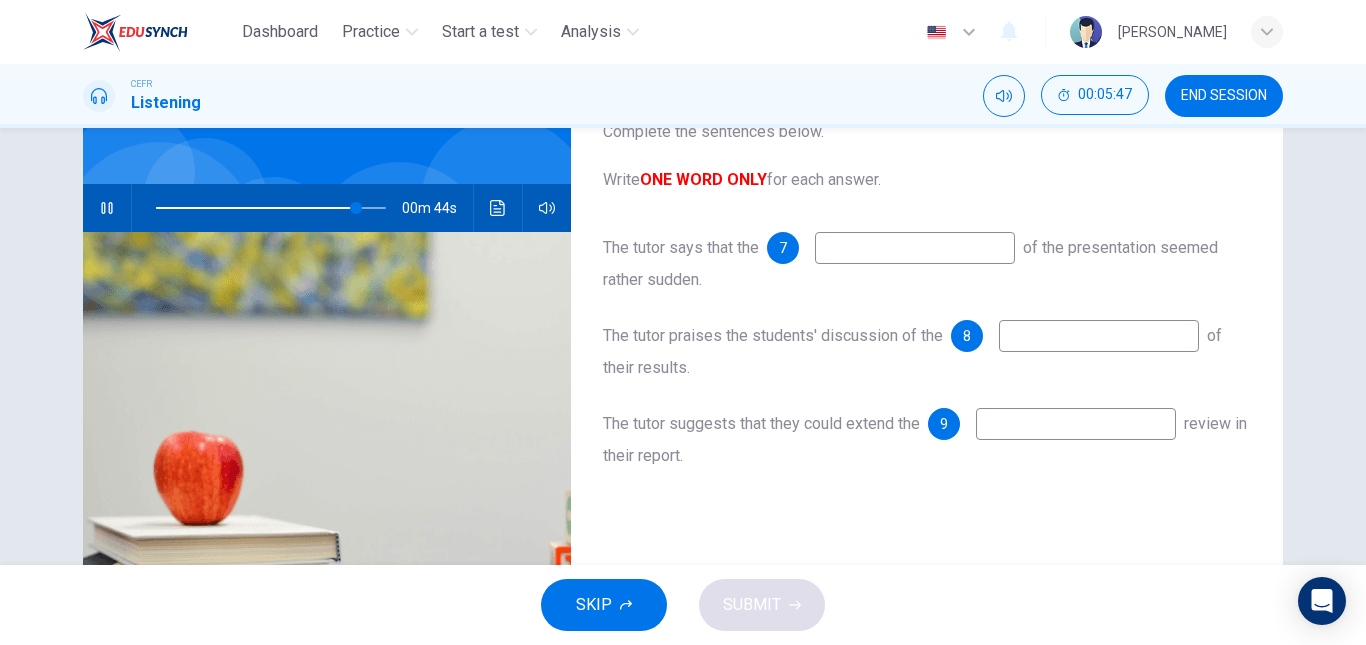 type on "87" 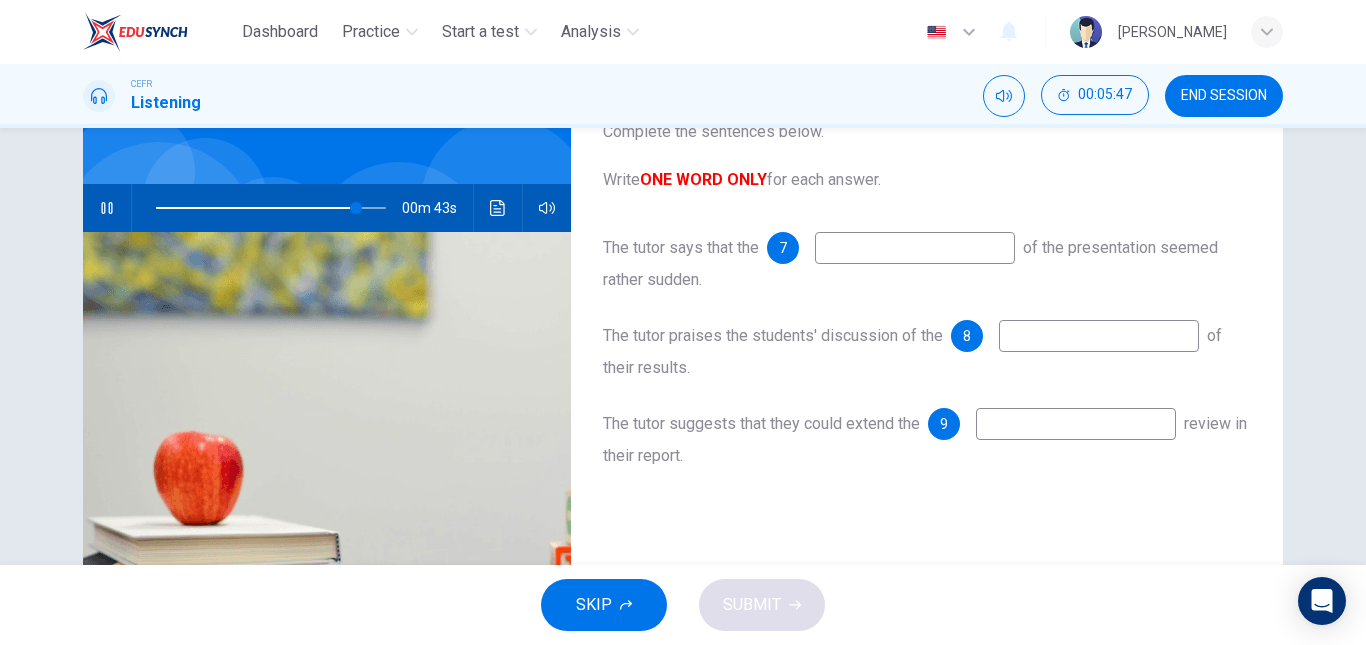 type on "e" 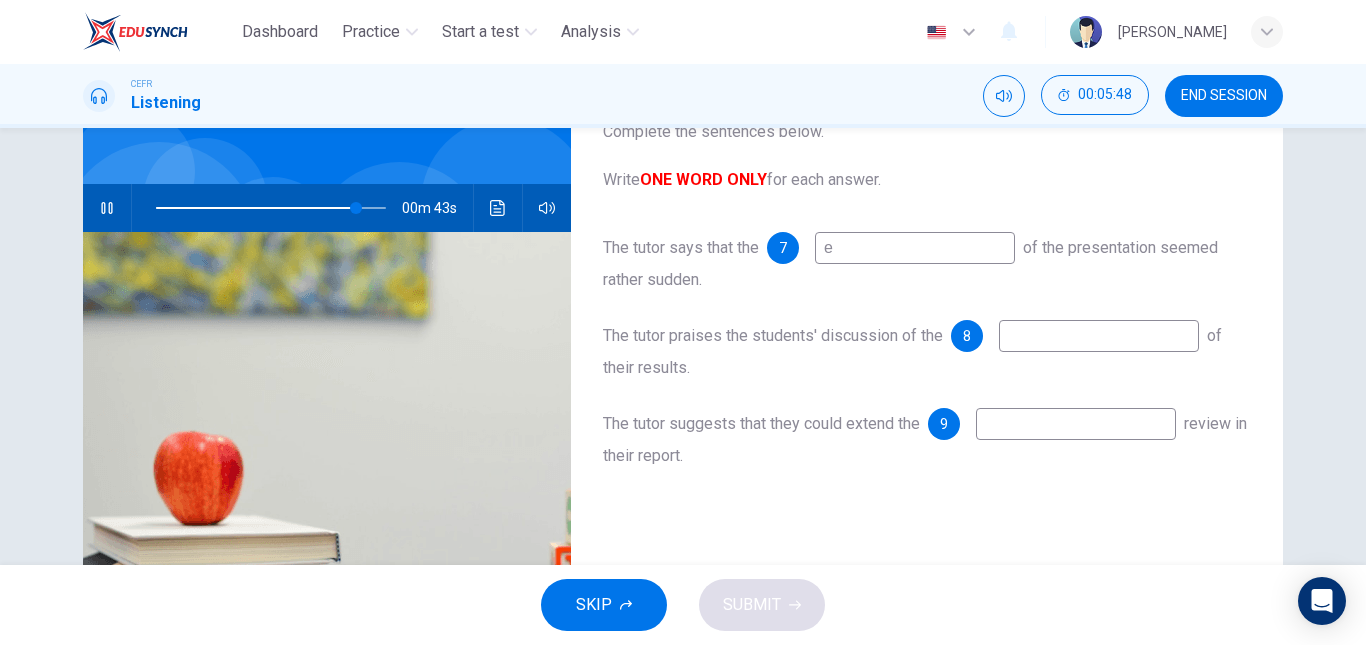 type on "87" 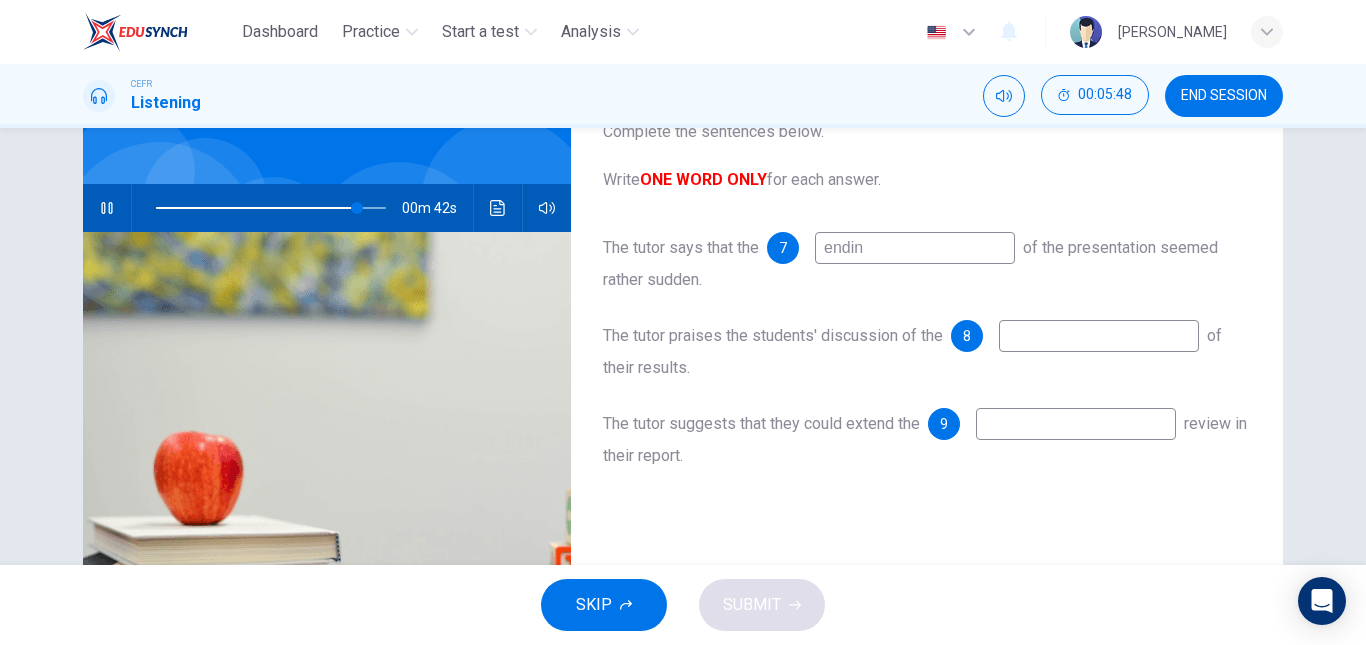 type on "ending" 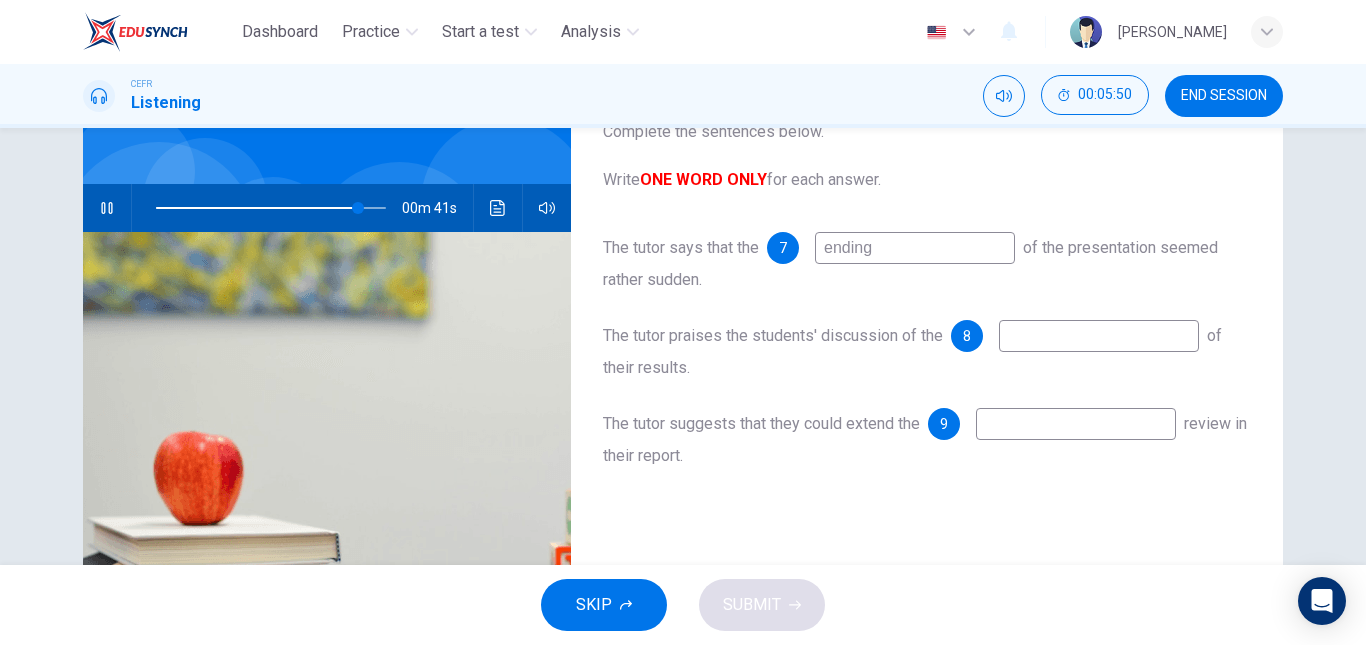 type on "88" 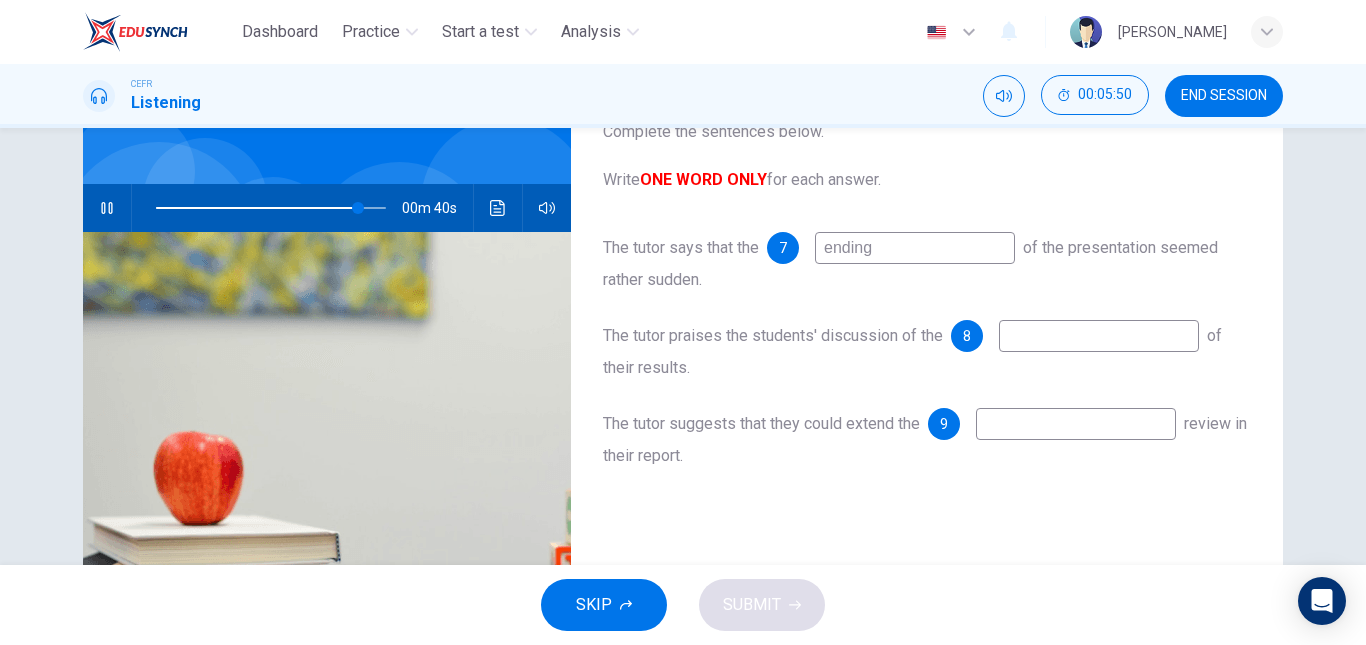 type on "ending" 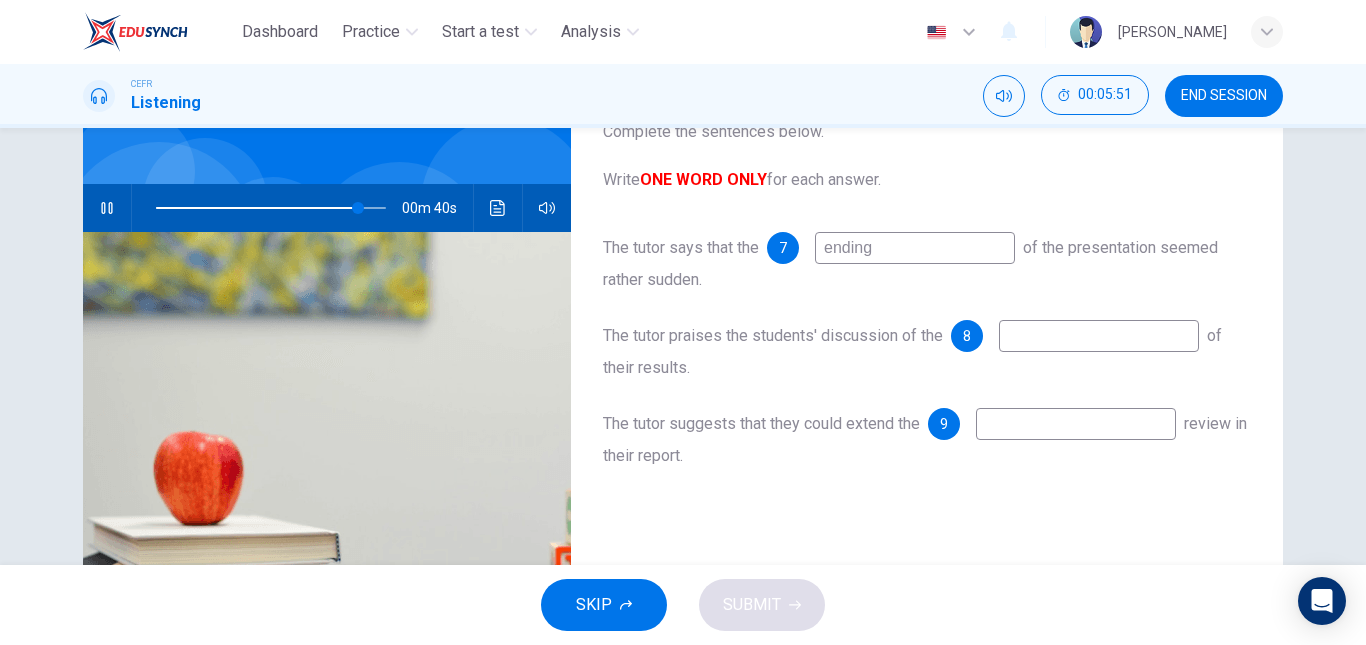 click at bounding box center (1099, 336) 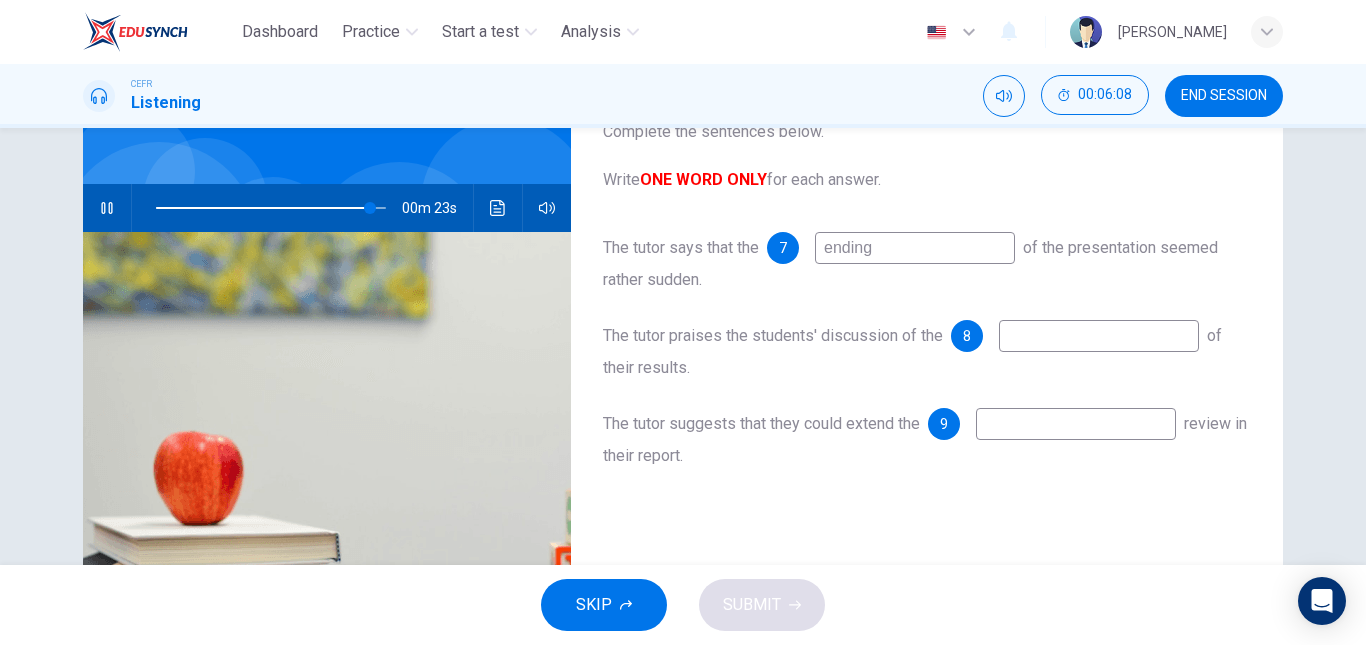 type on "93" 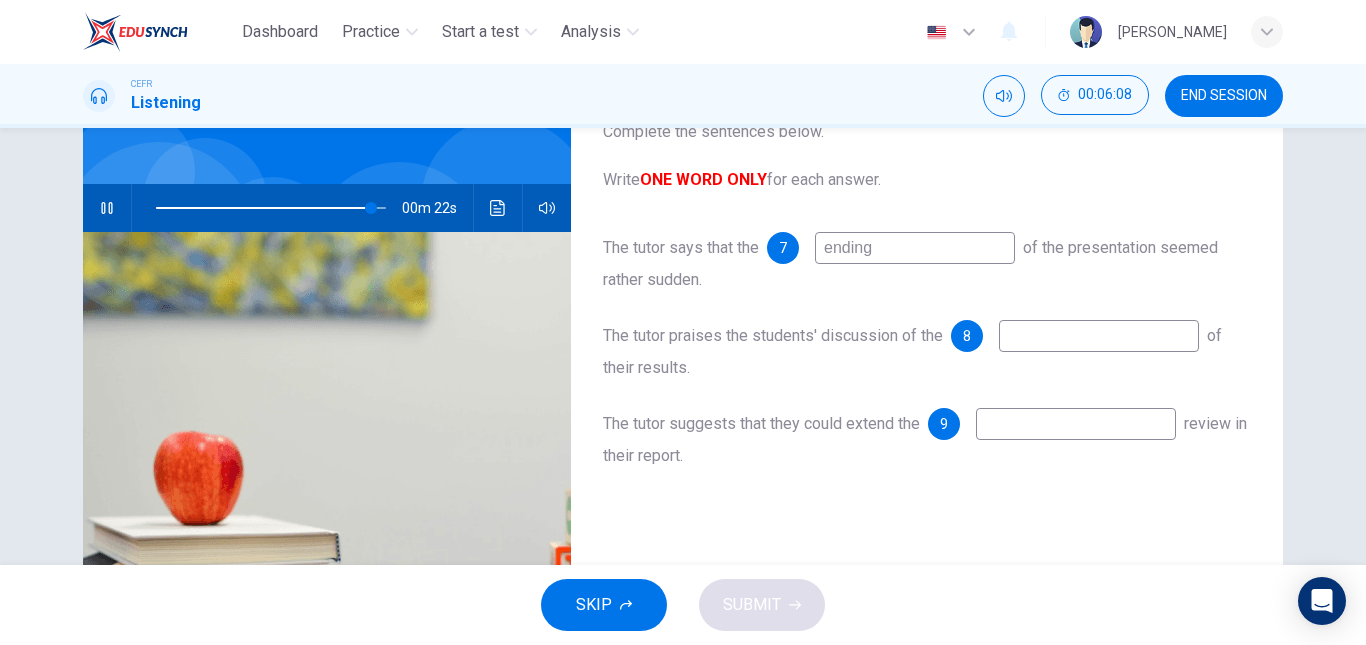 type on "l" 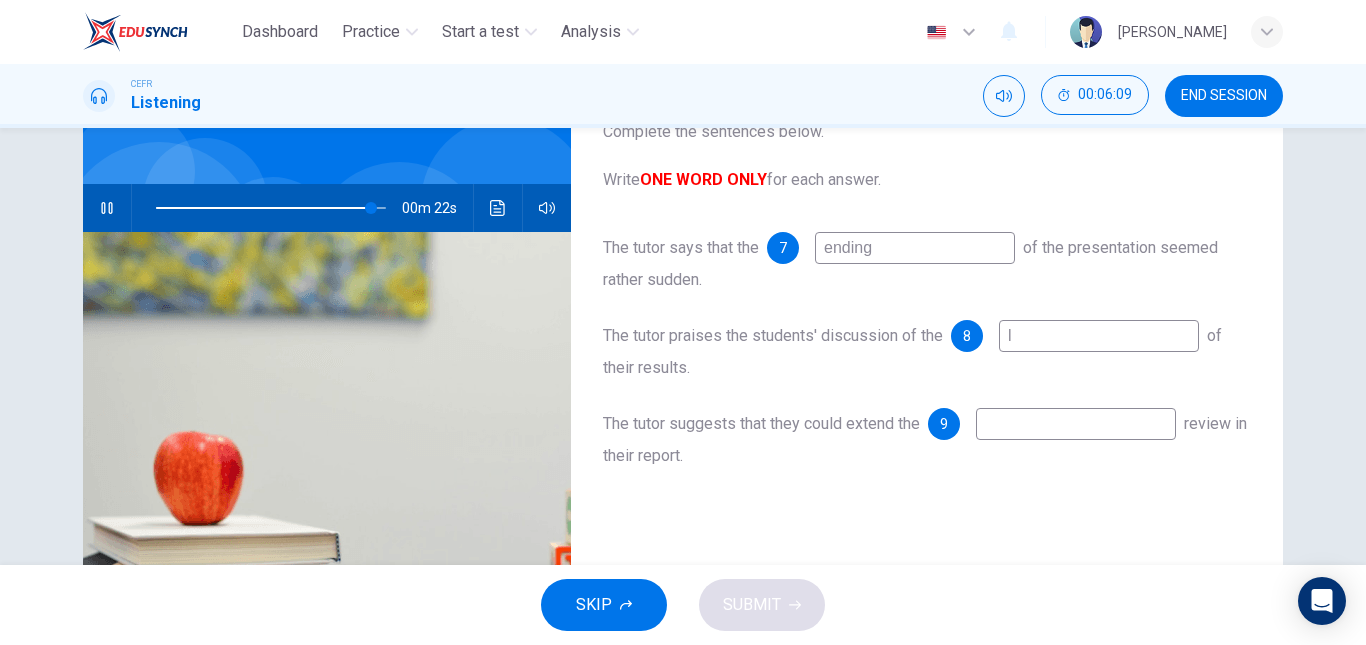 type on "94" 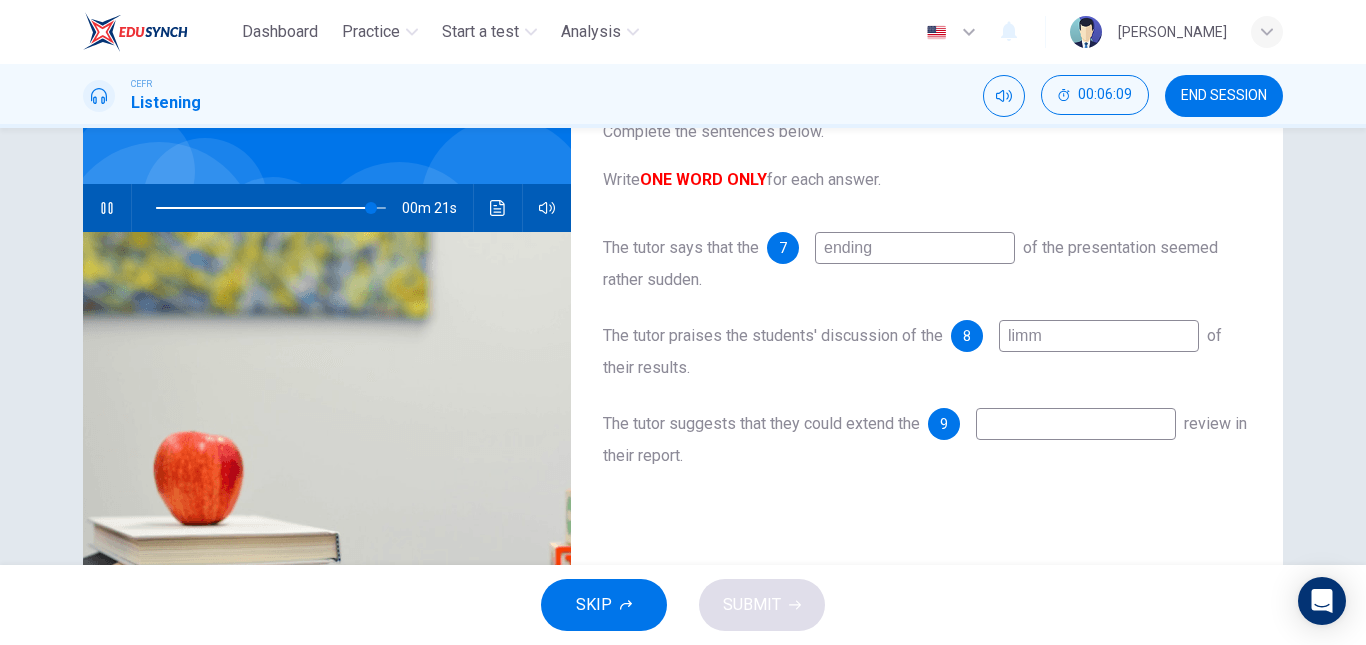 type on "limmi" 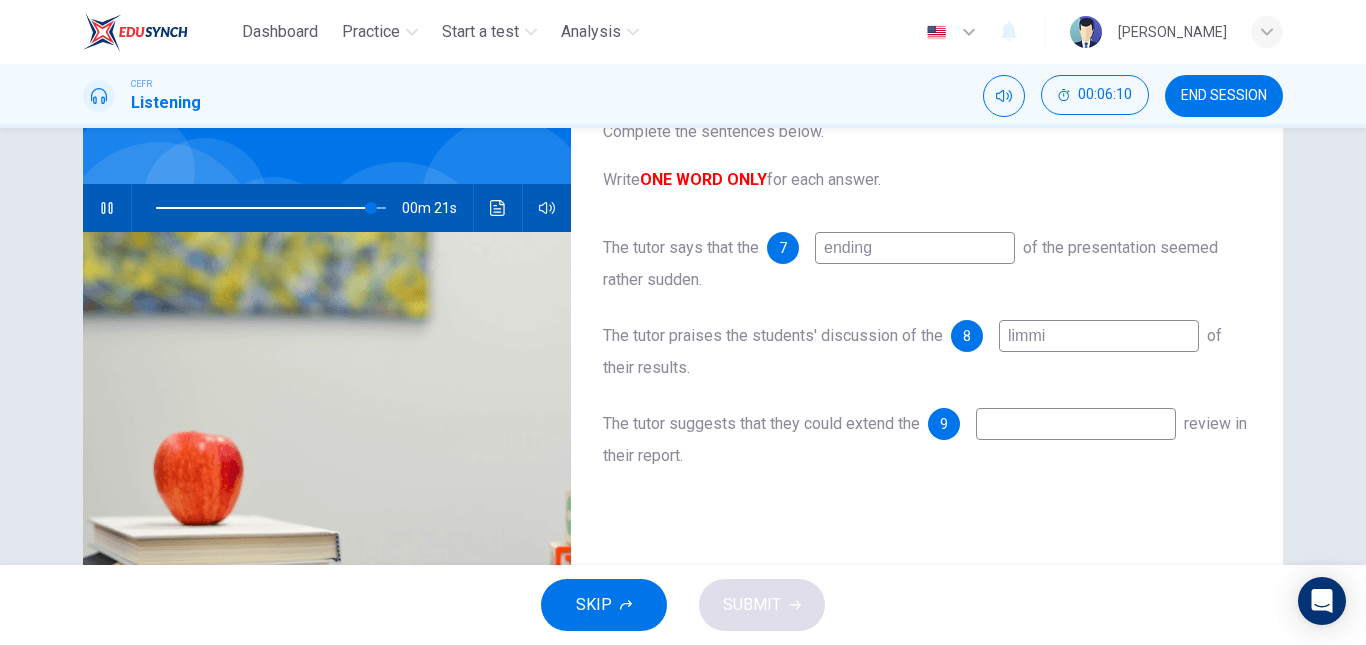 type on "94" 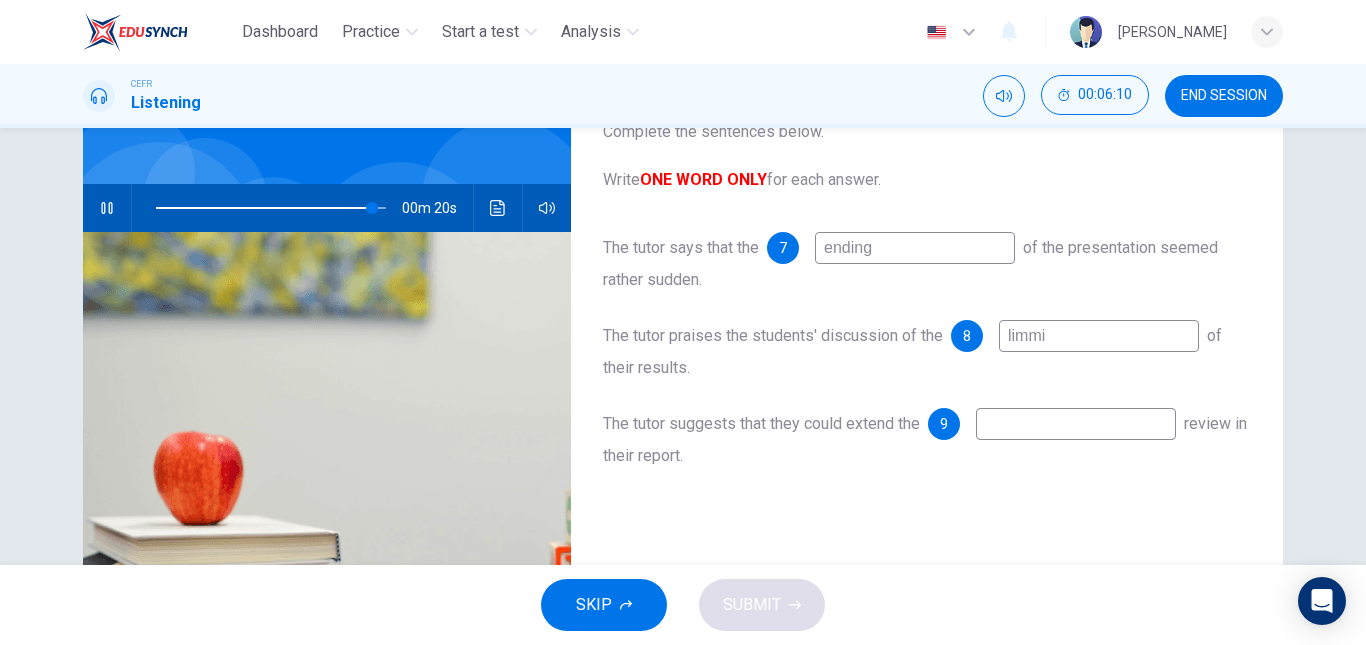 type on "limmit" 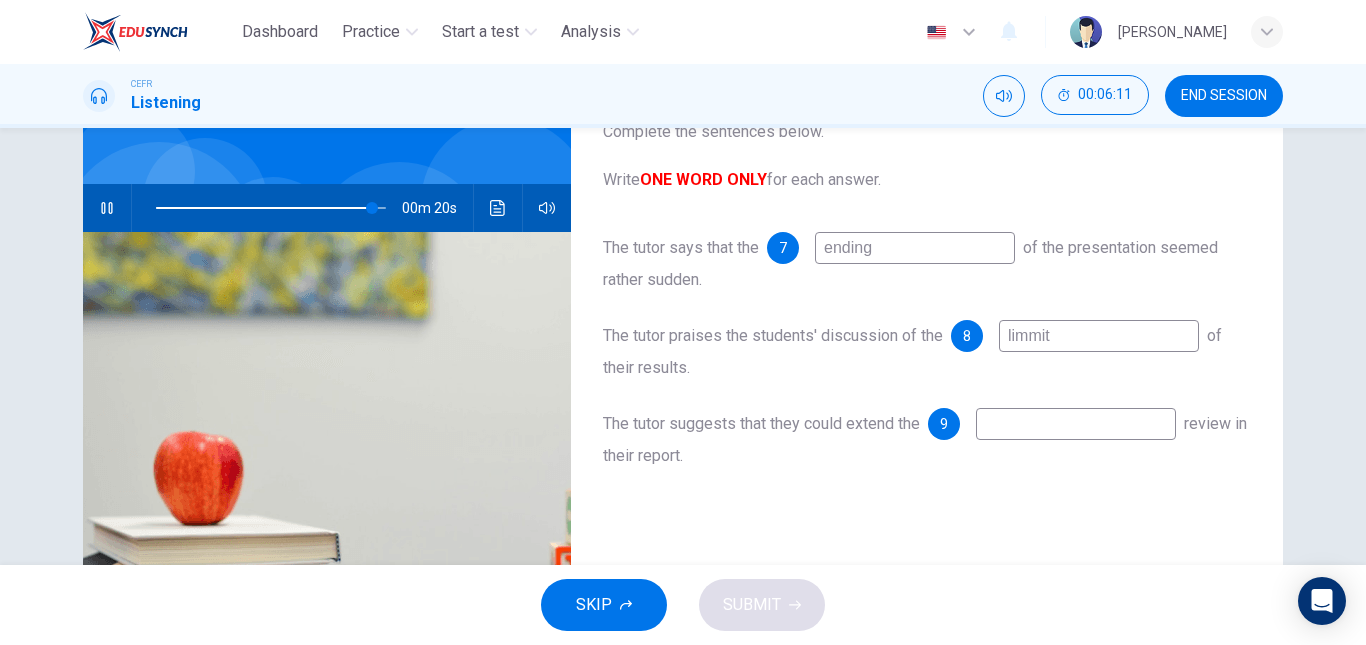 type on "94" 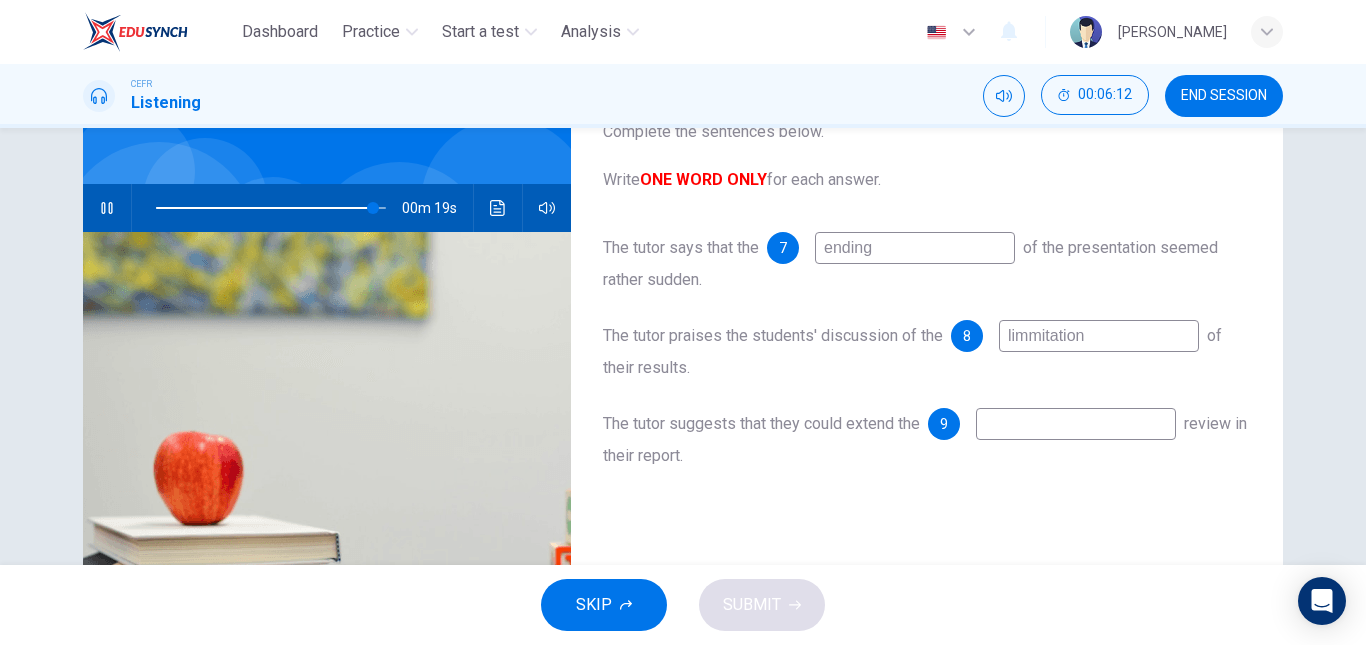 type on "limmitations" 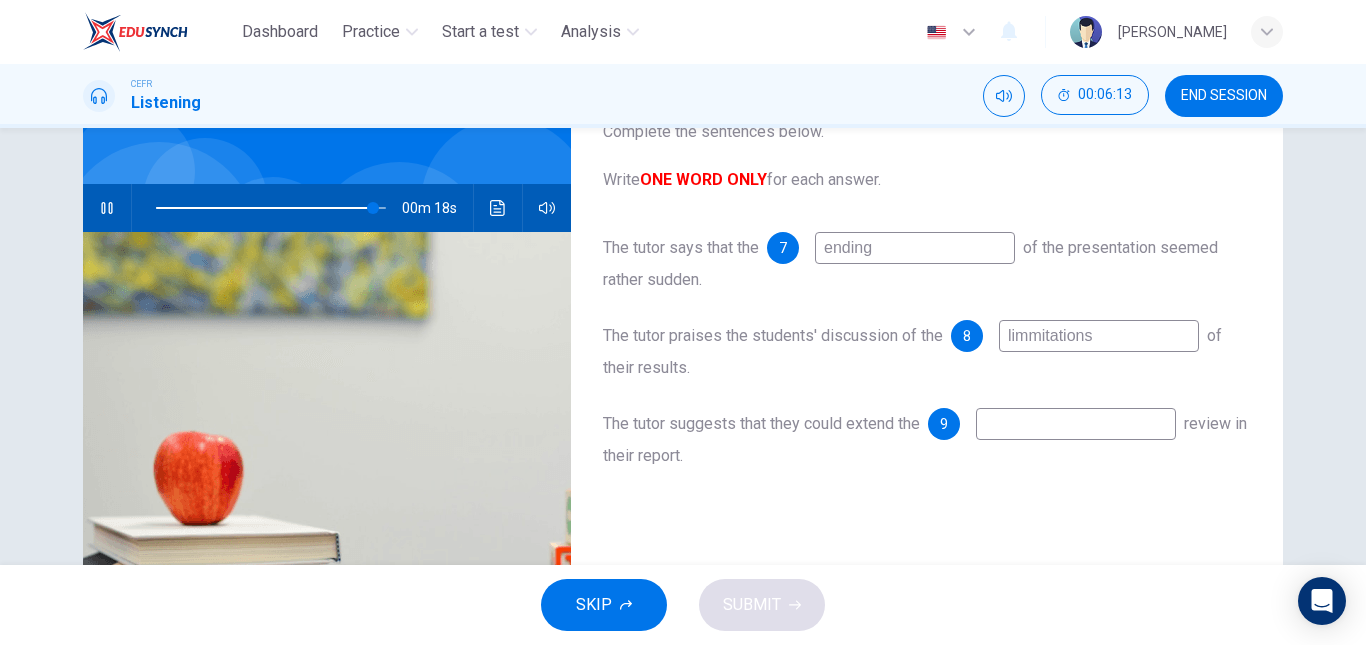 type on "95" 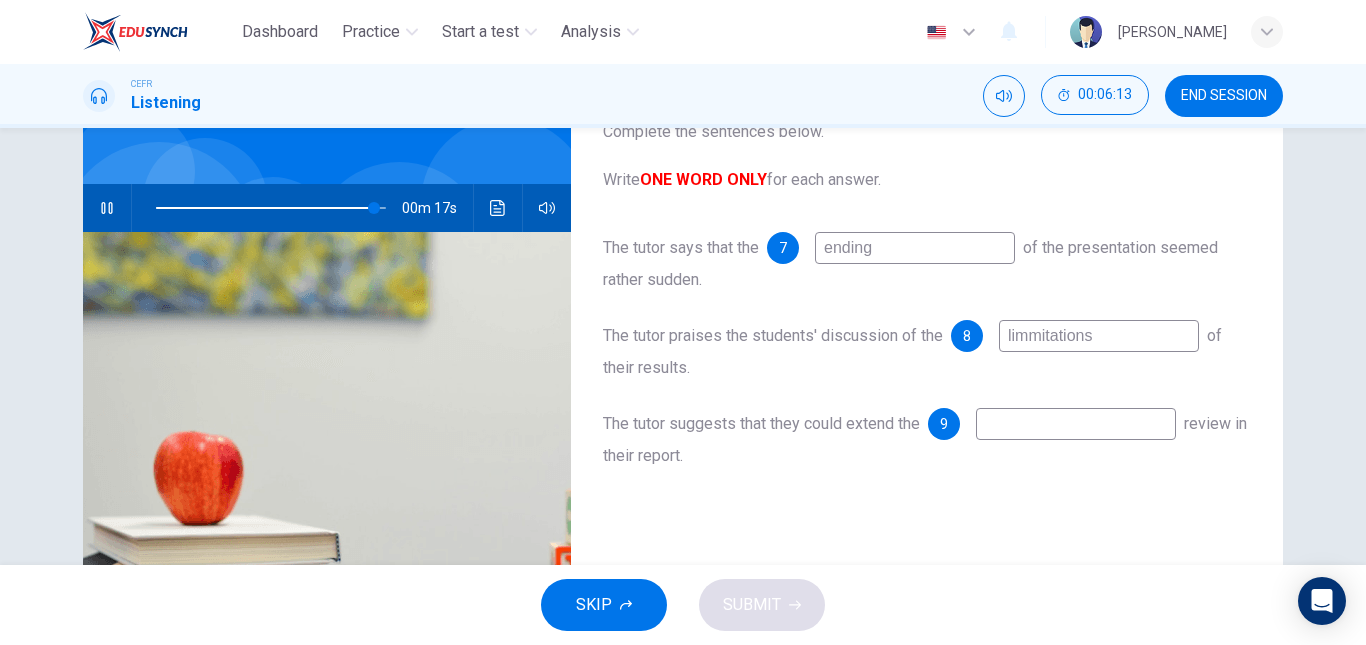 type on "limmitations" 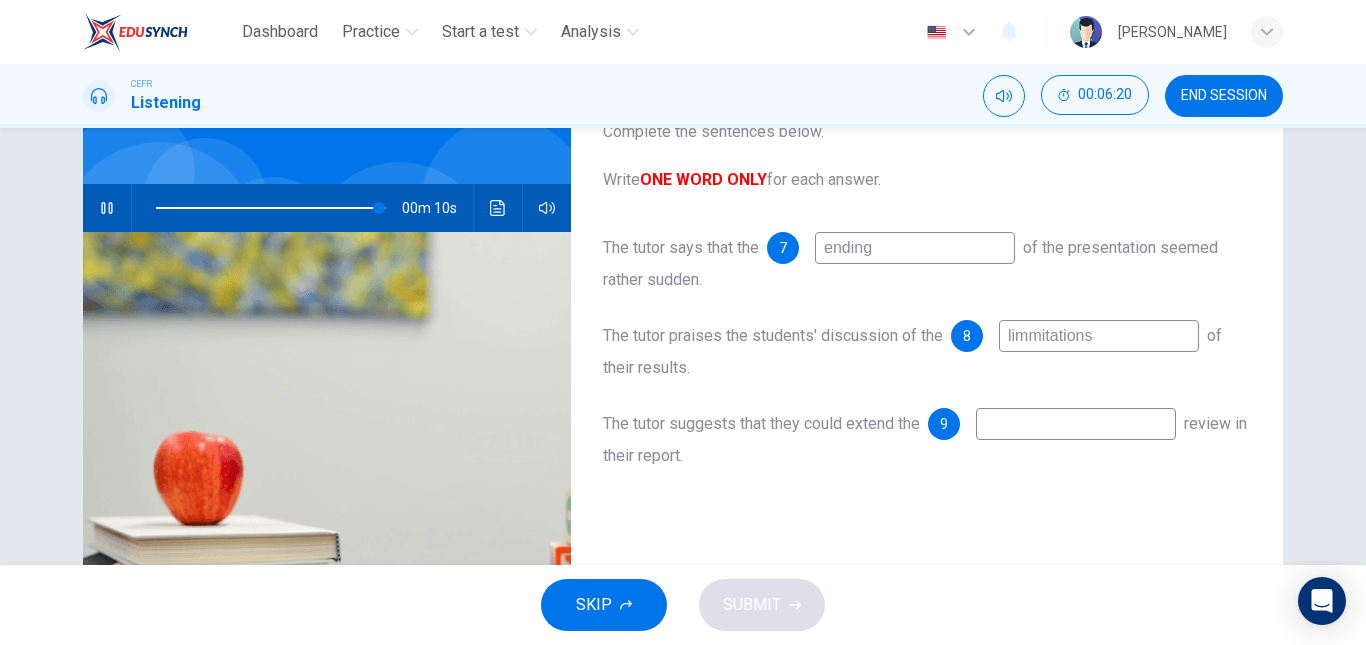 type on "97" 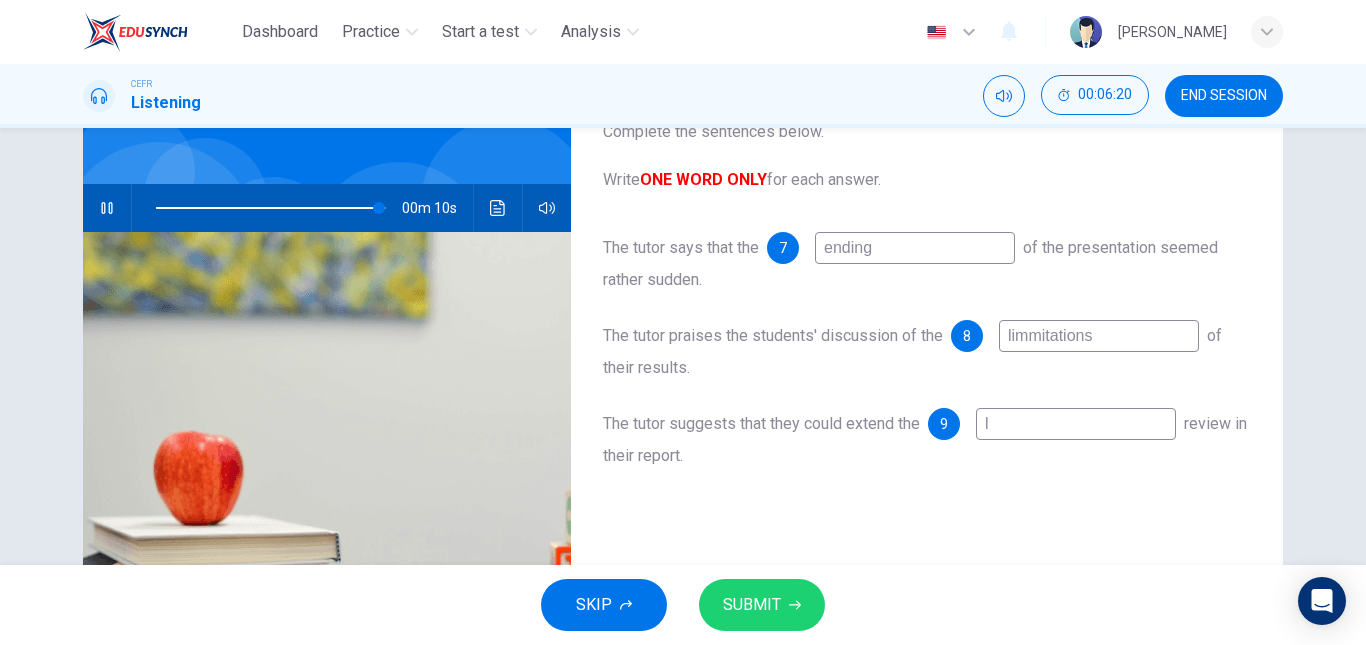 type on "li" 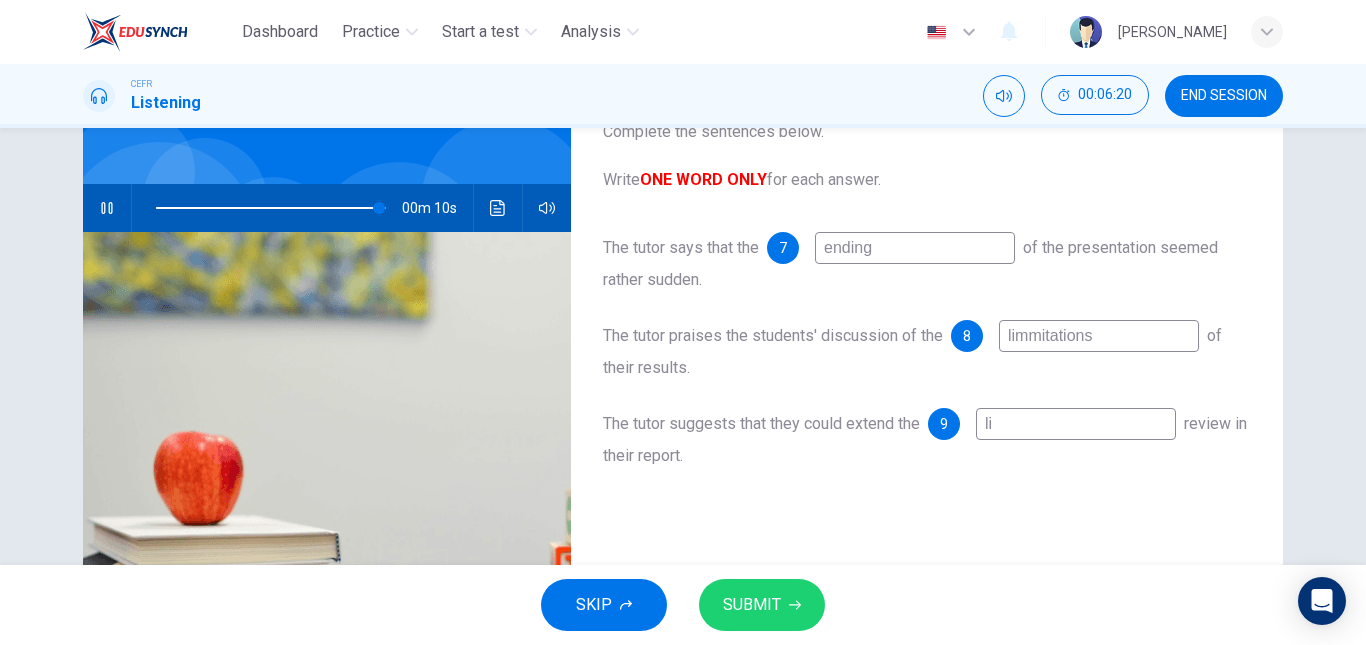 type on "97" 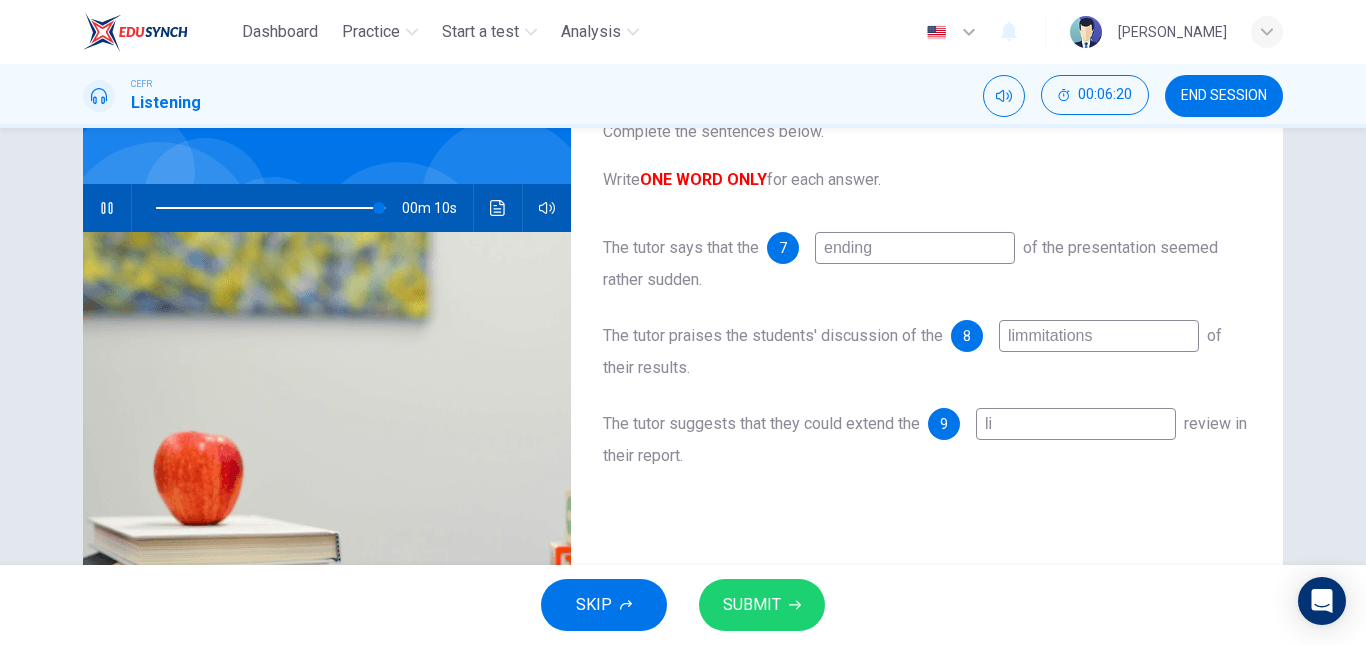 type on "lit" 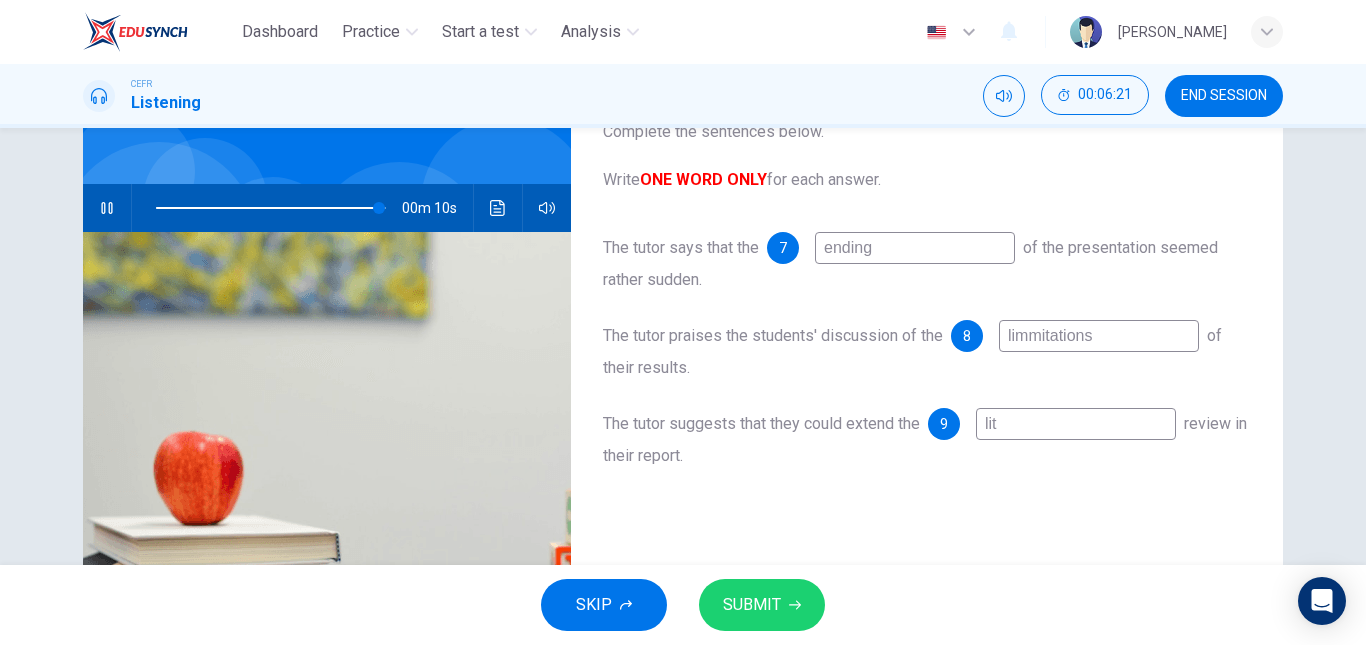 type on "97" 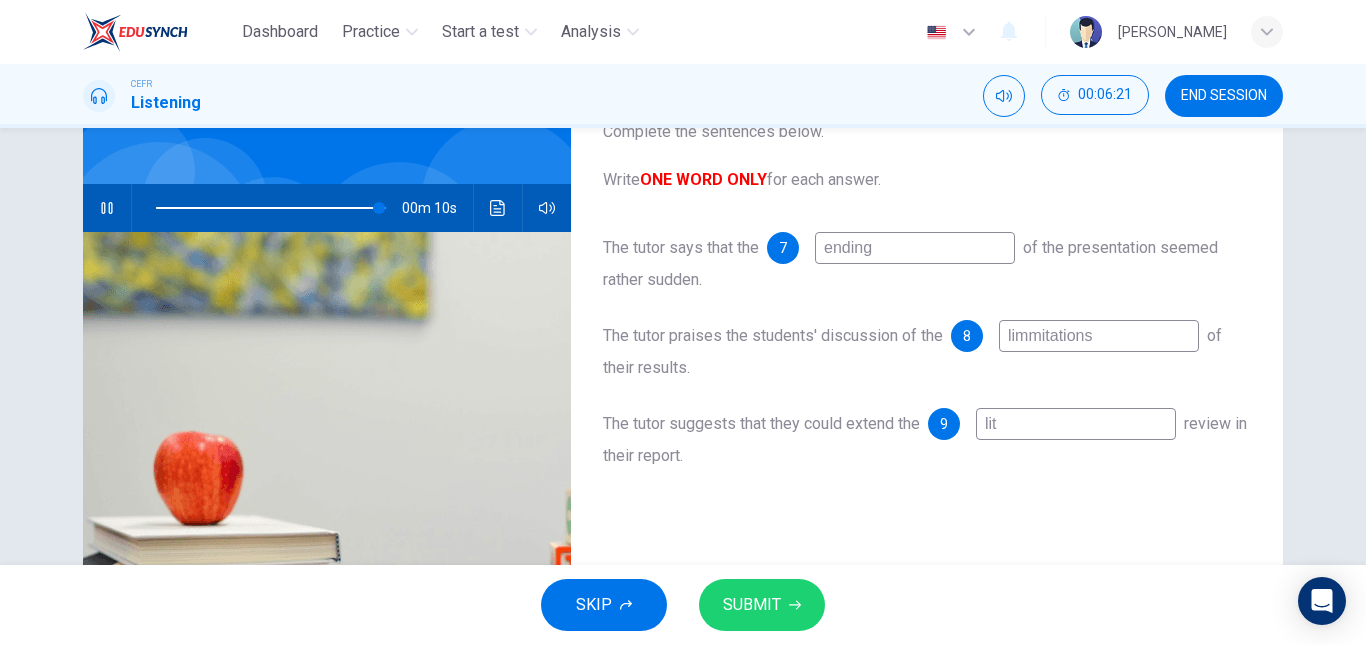 type on "lite" 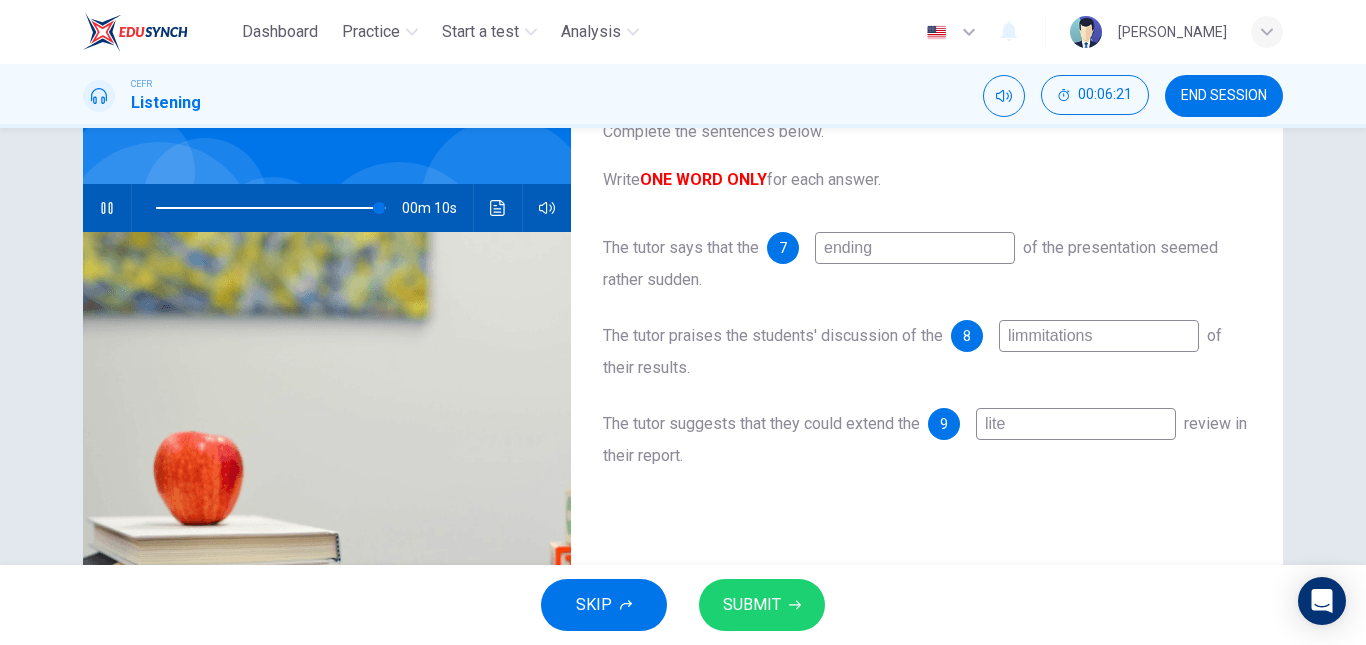 type on "97" 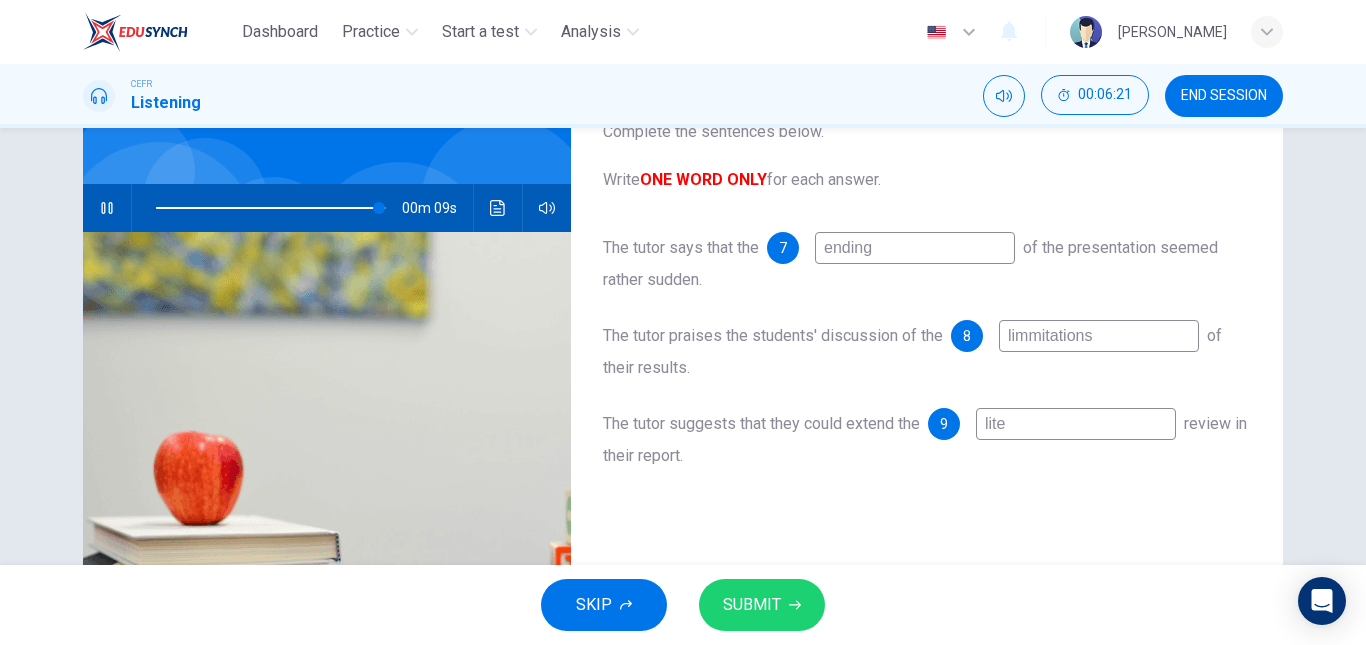 type on "liter" 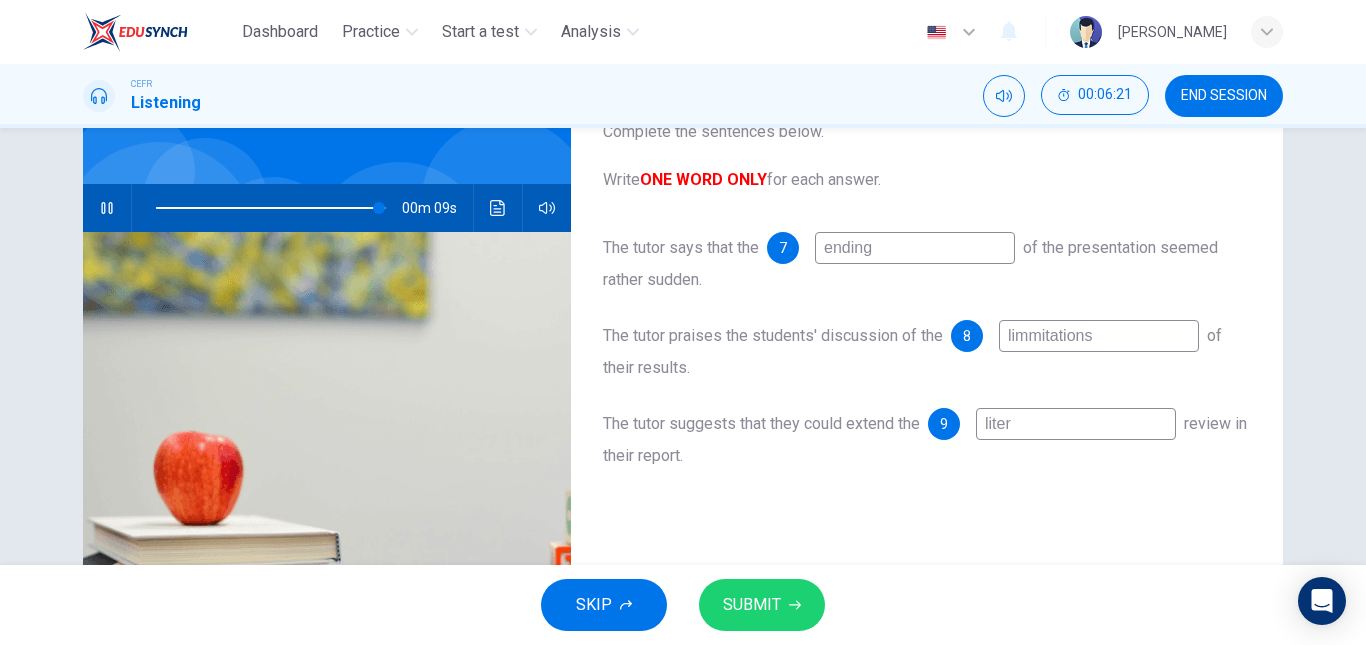 type on "97" 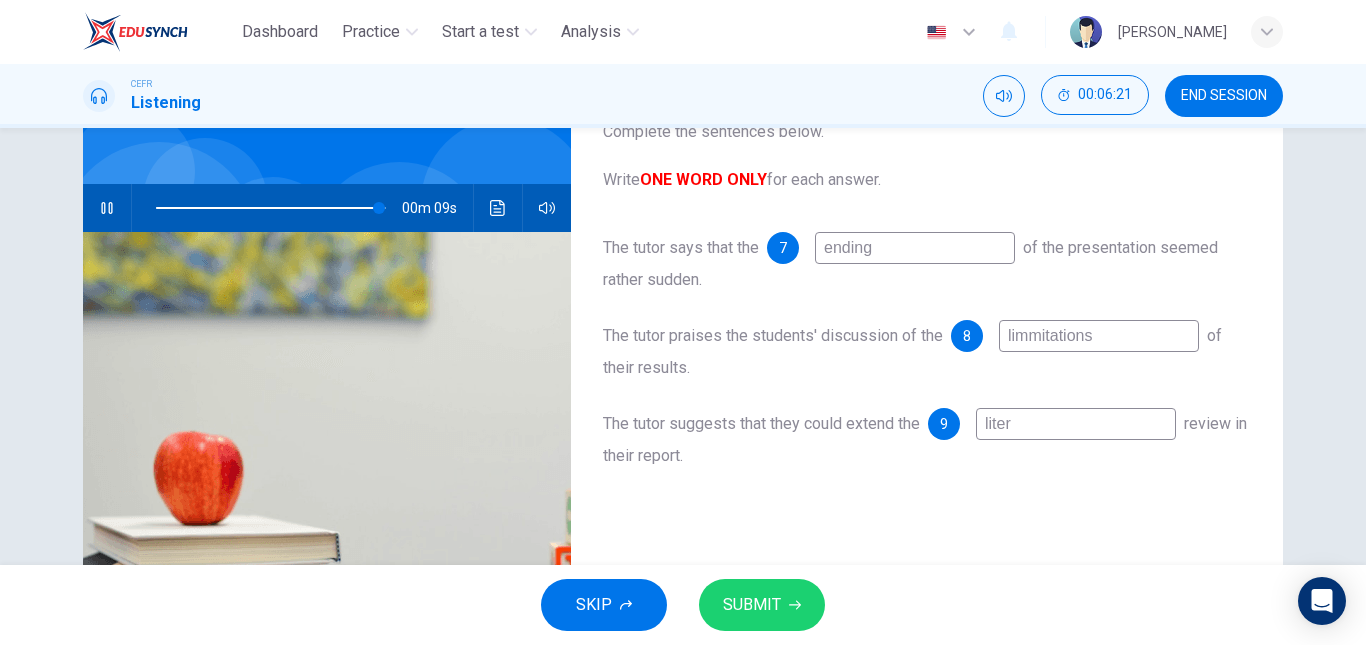 type on "litera" 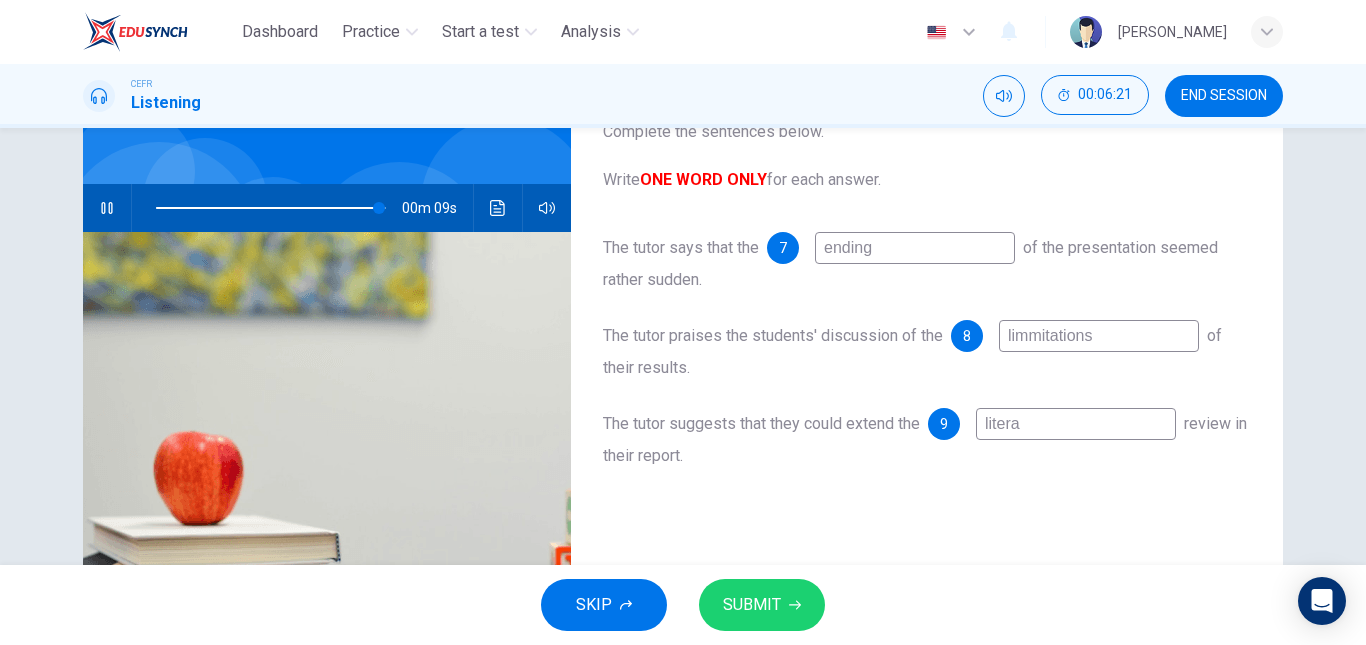 type on "97" 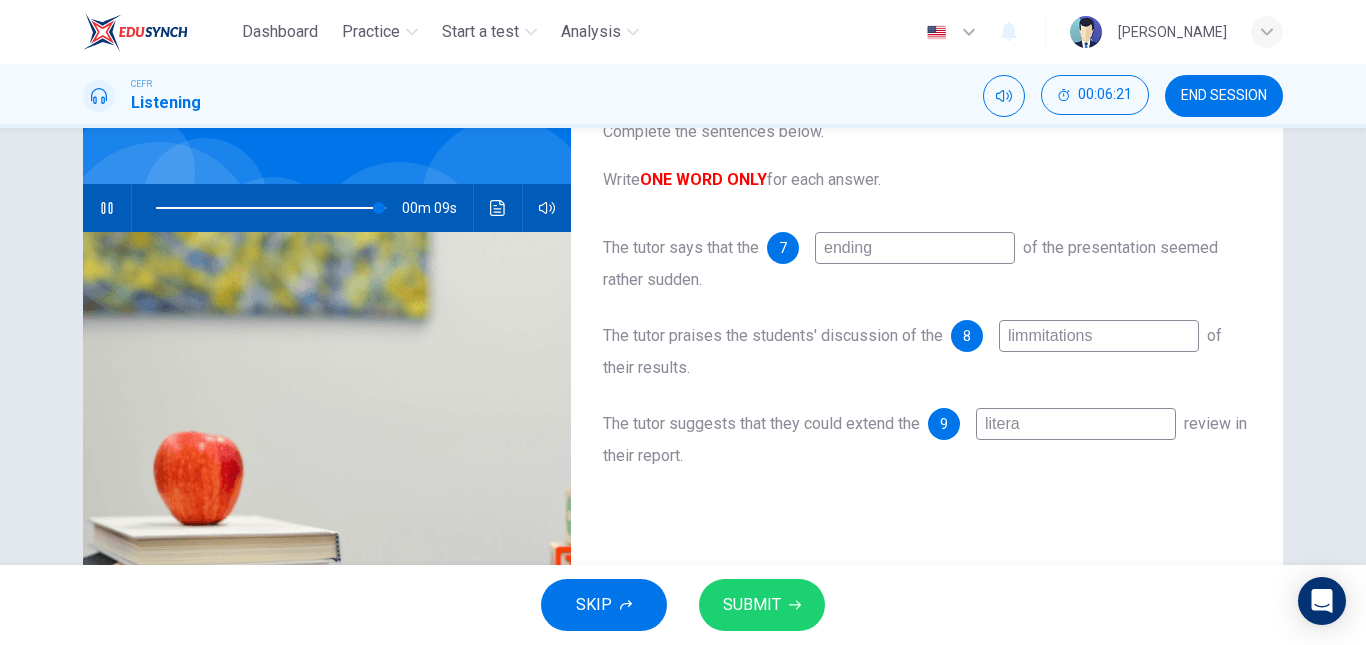 type on "literat" 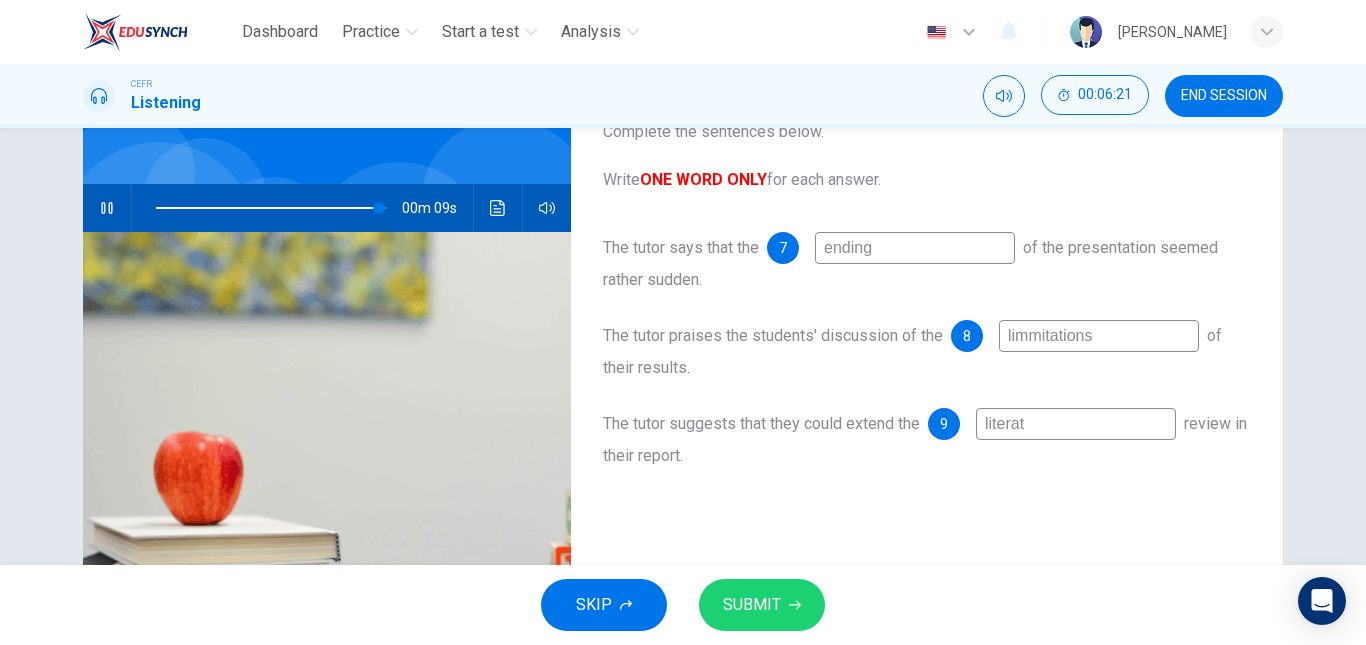type on "97" 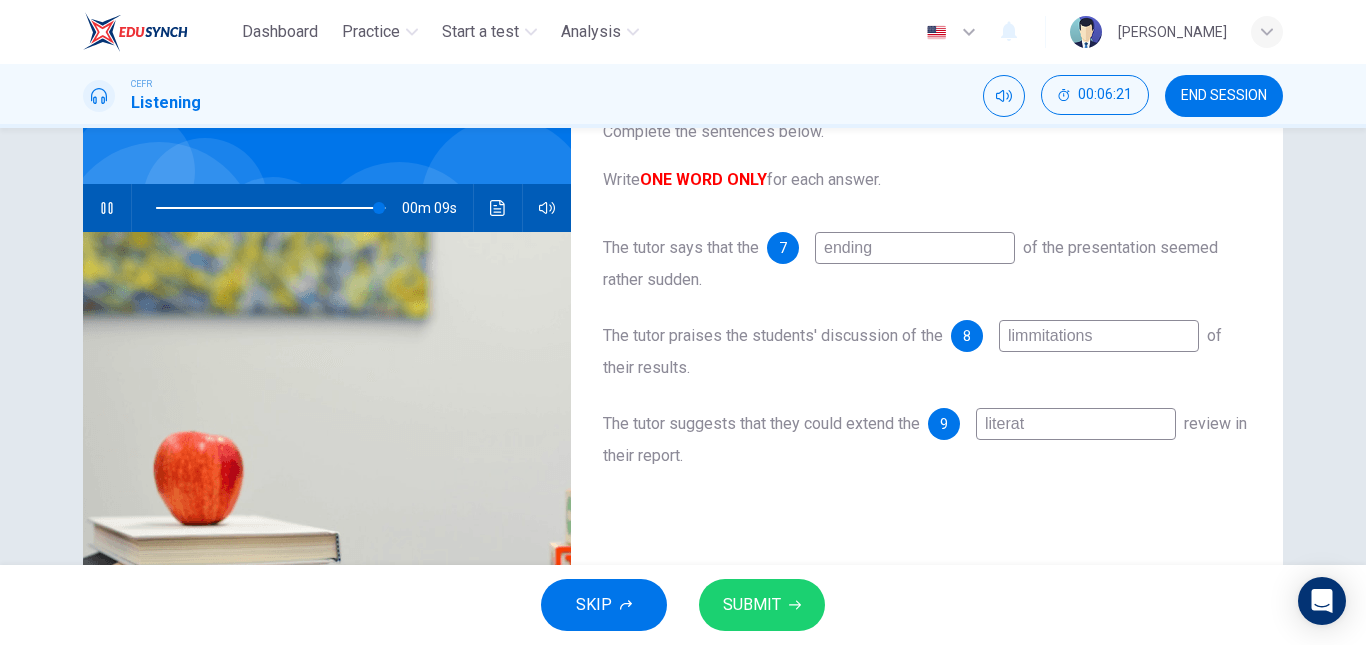 type on "literatu" 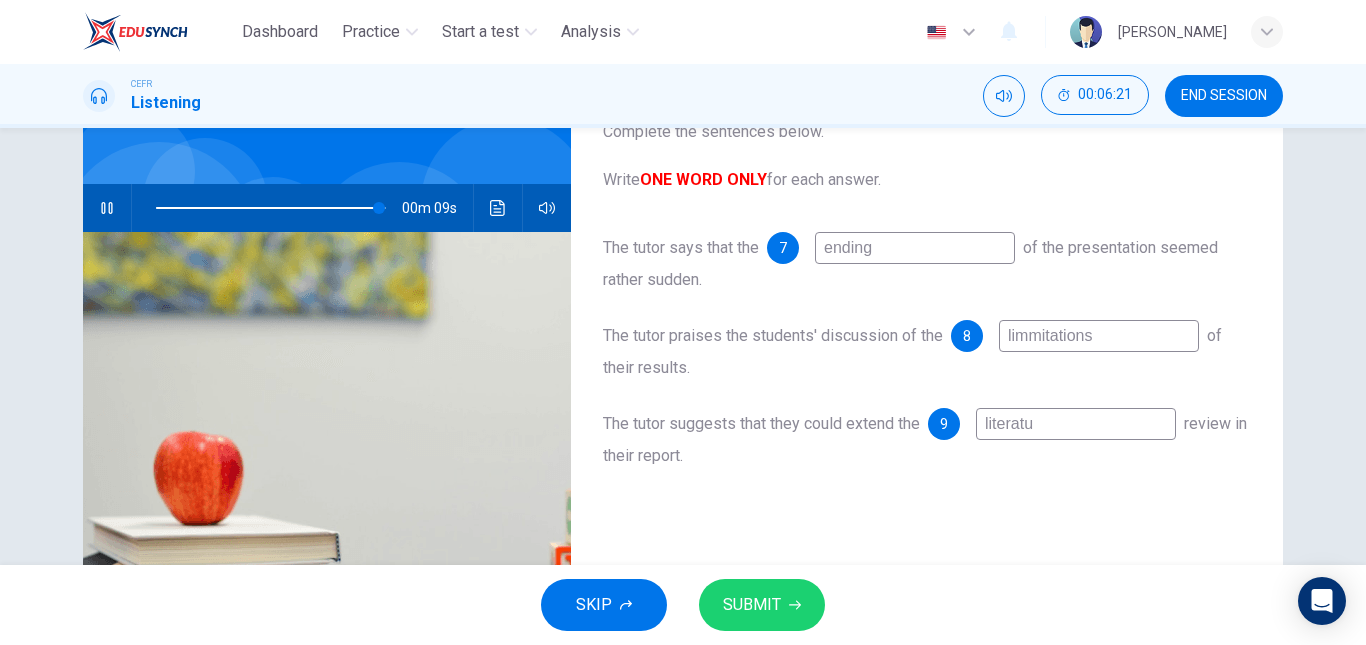 type on "97" 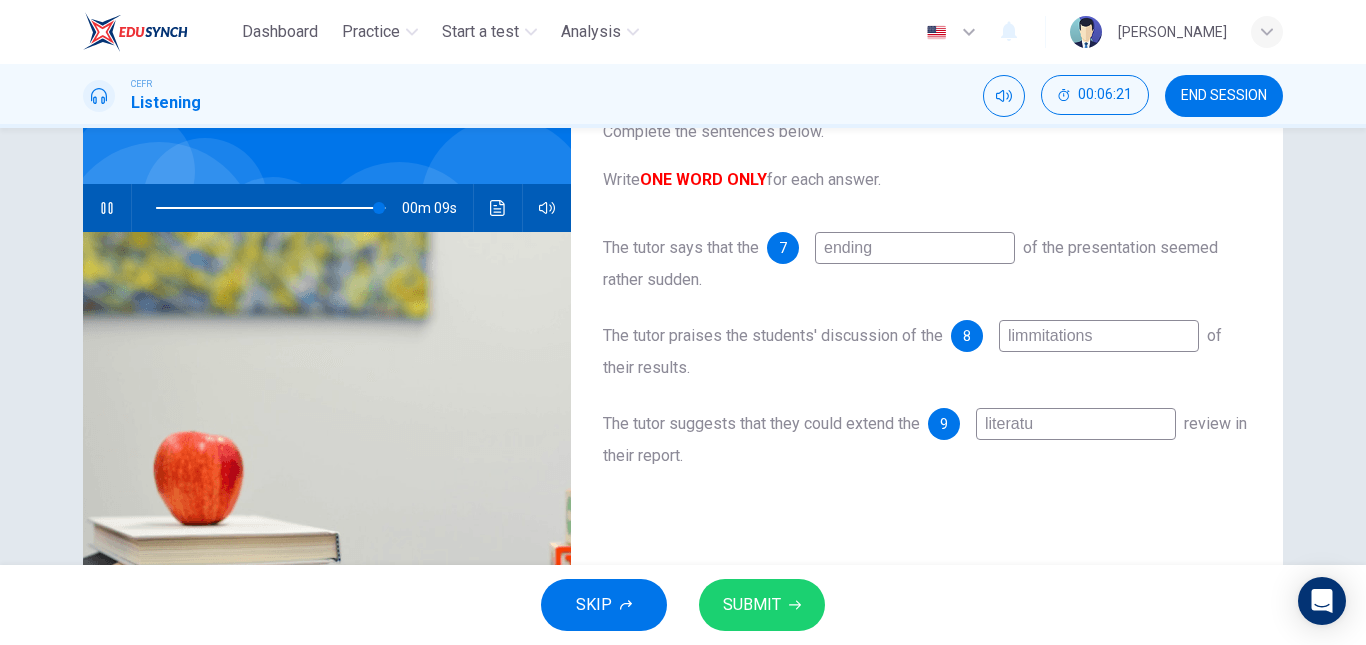 type on "literatur" 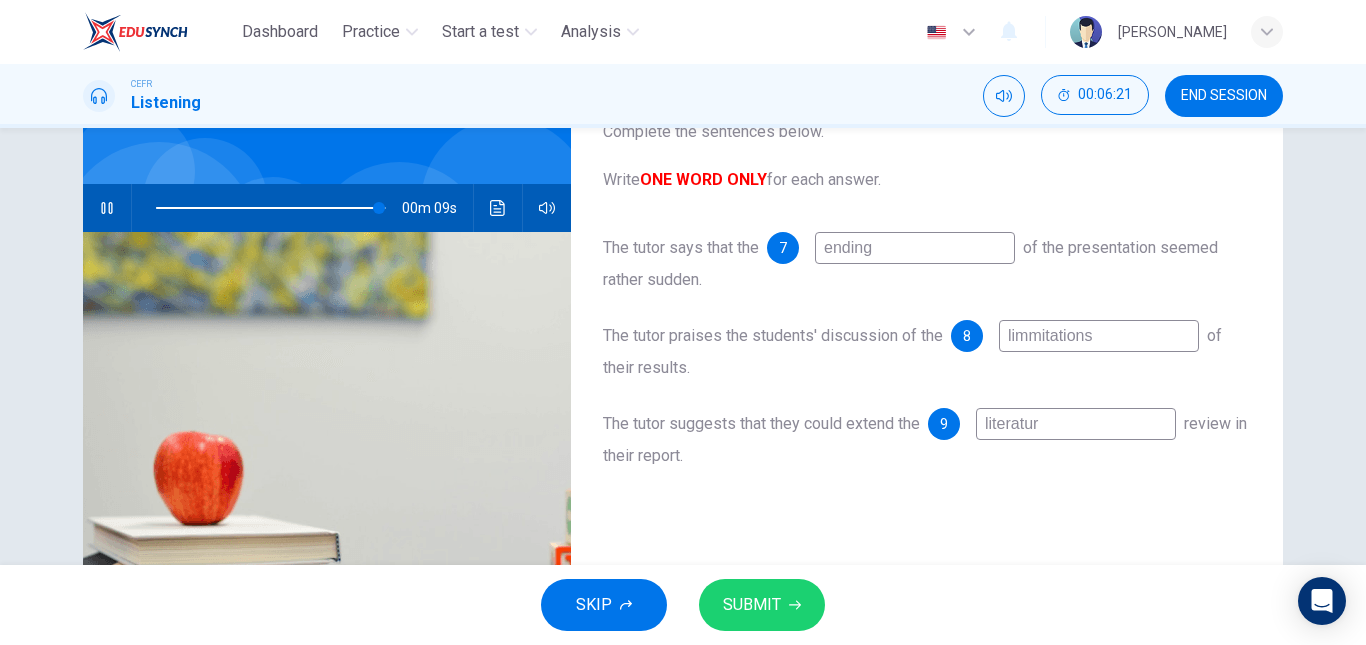 type on "97" 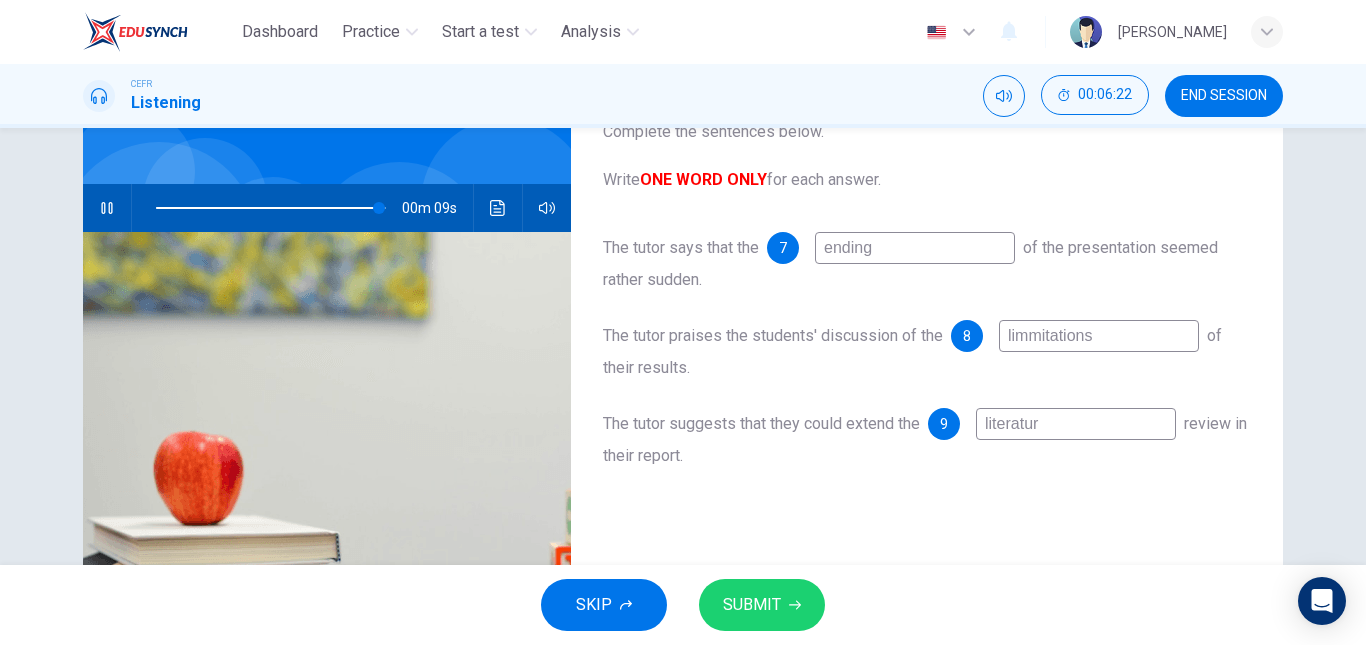 type on "literature" 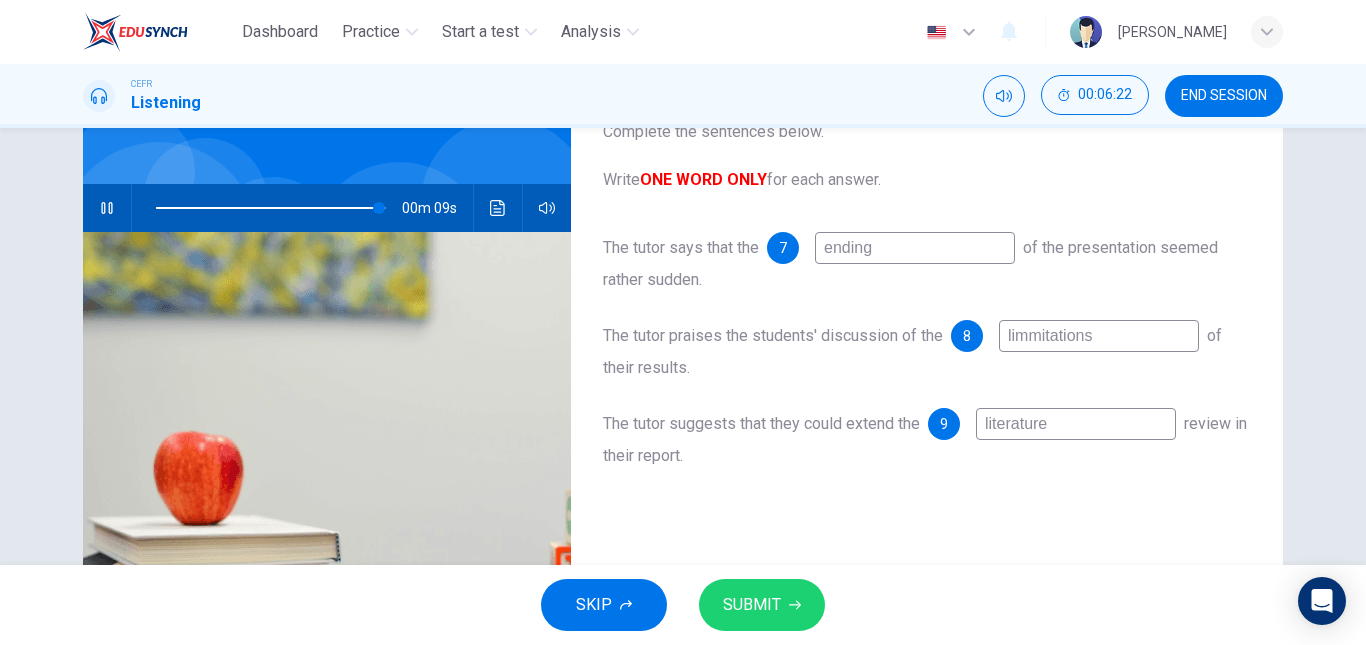 type on "97" 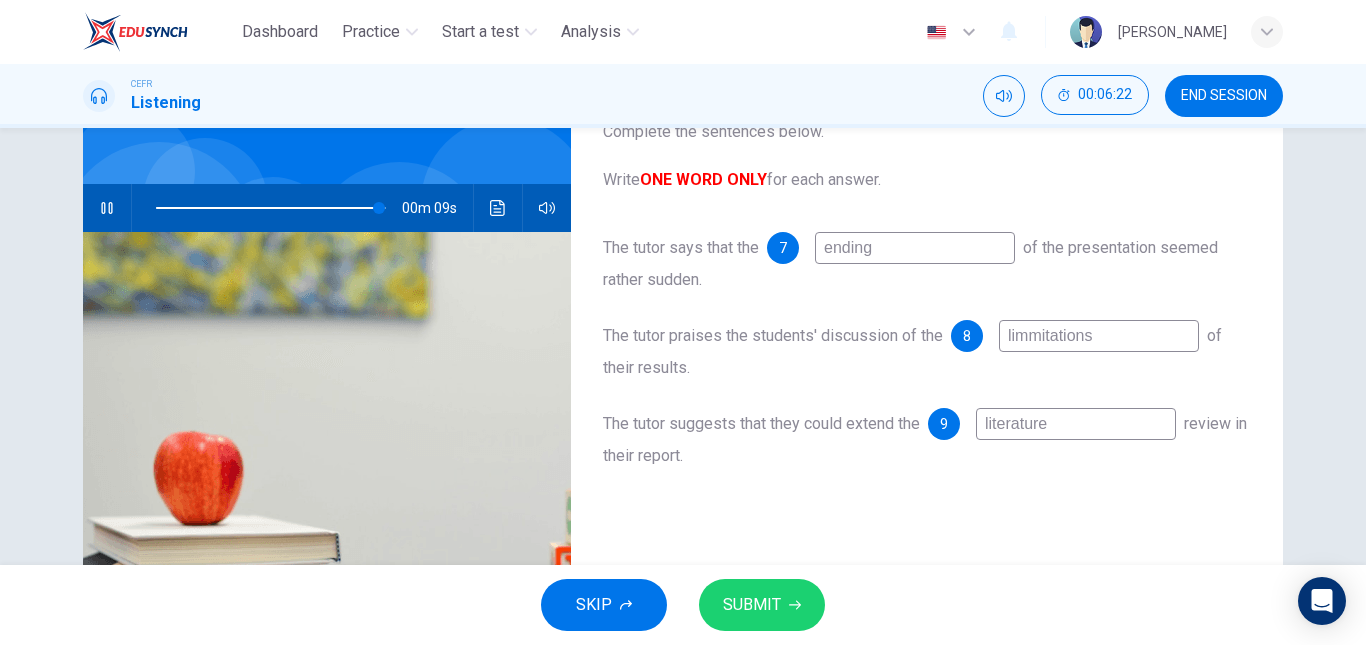 type on "literature" 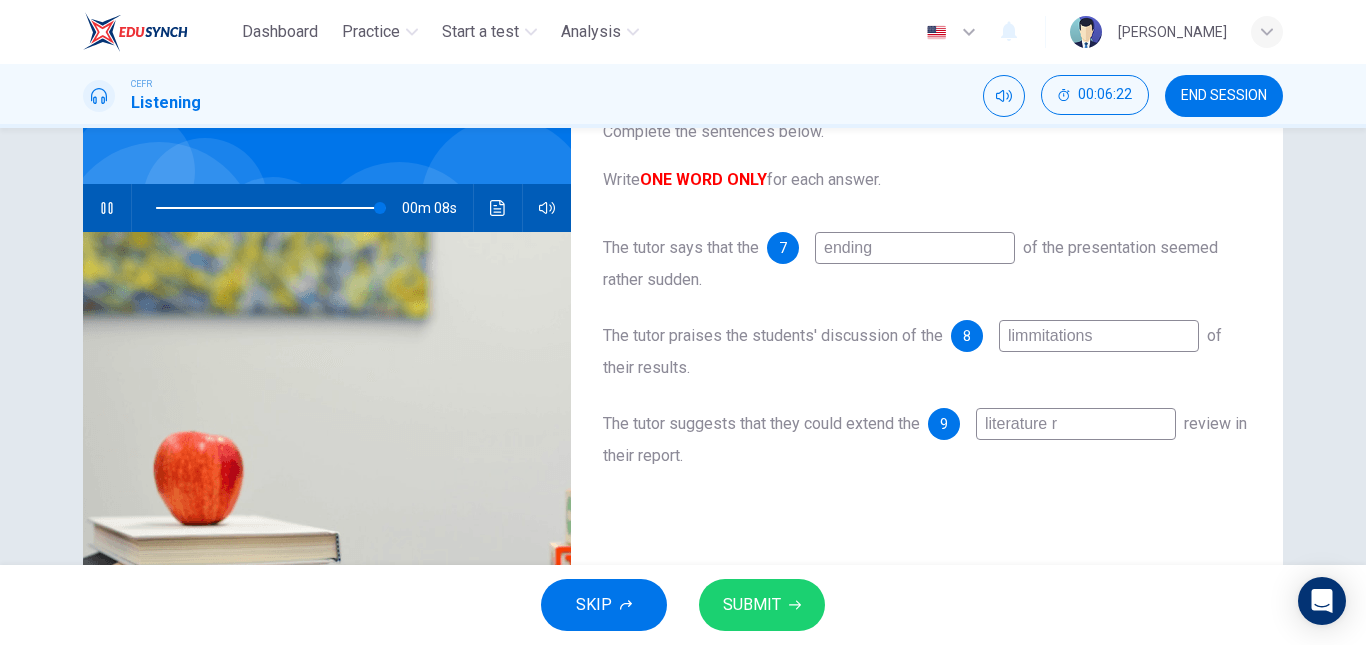 type on "literature re" 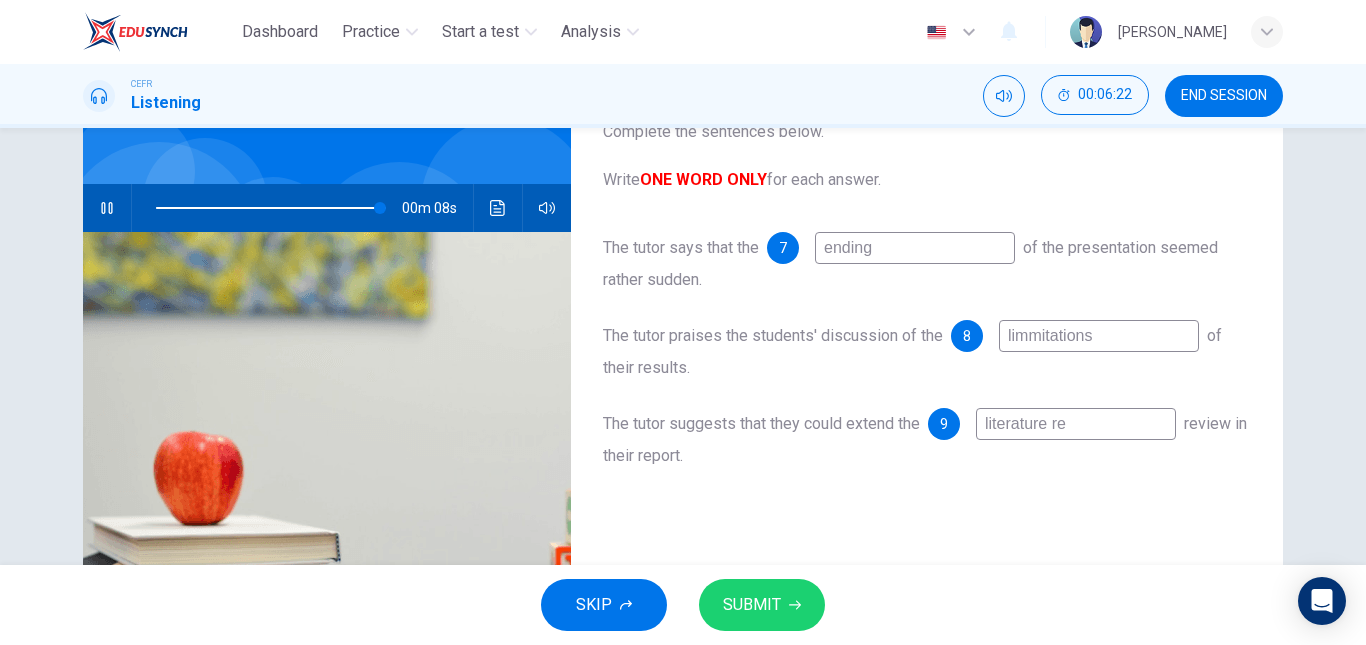 type on "97" 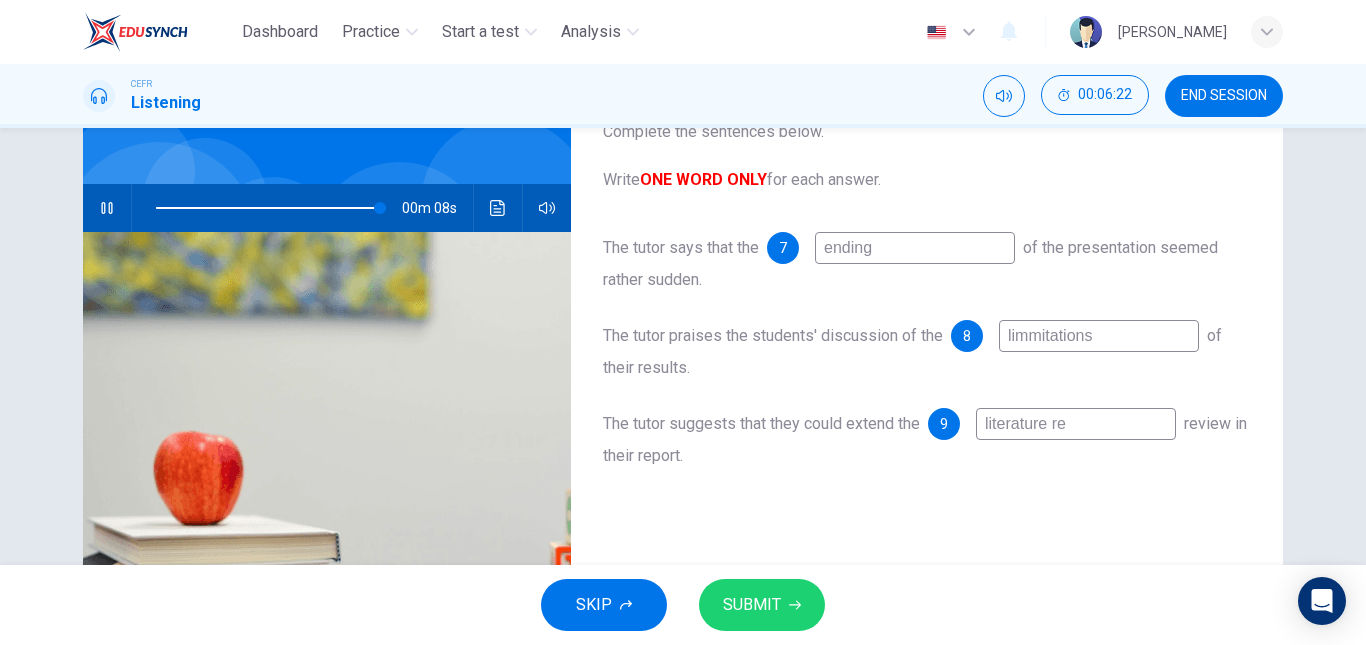 type on "literature rev" 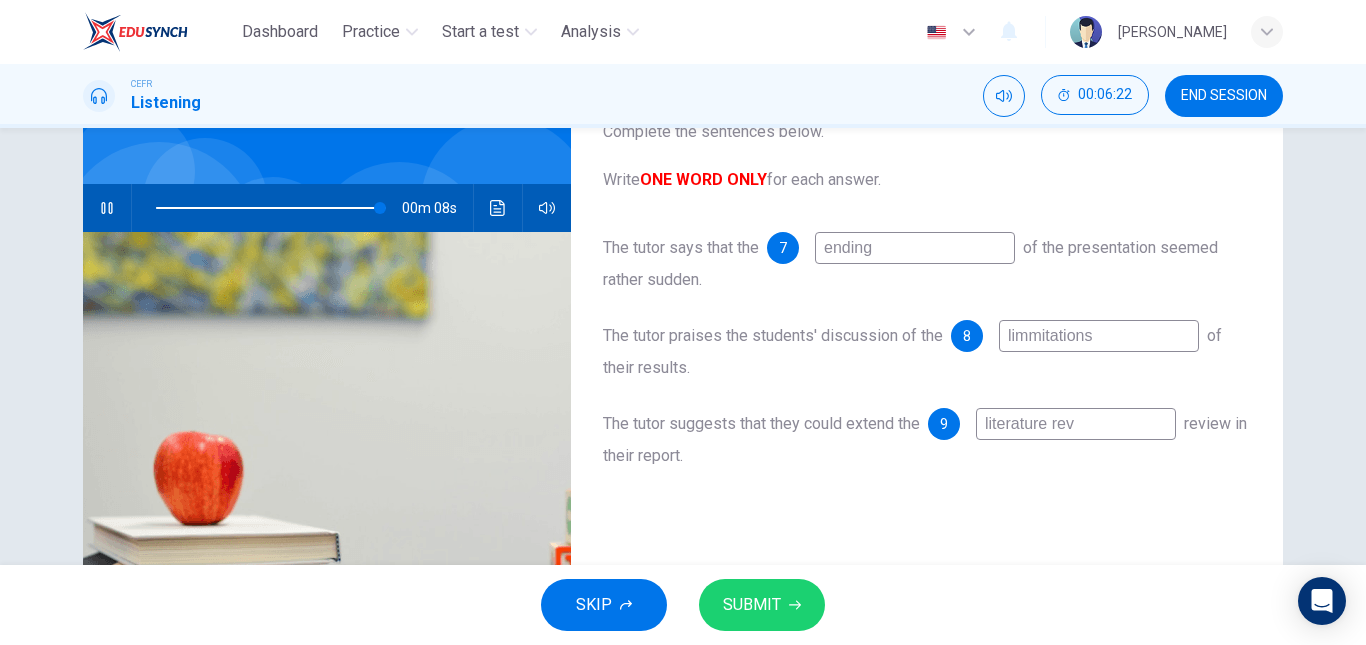 type on "97" 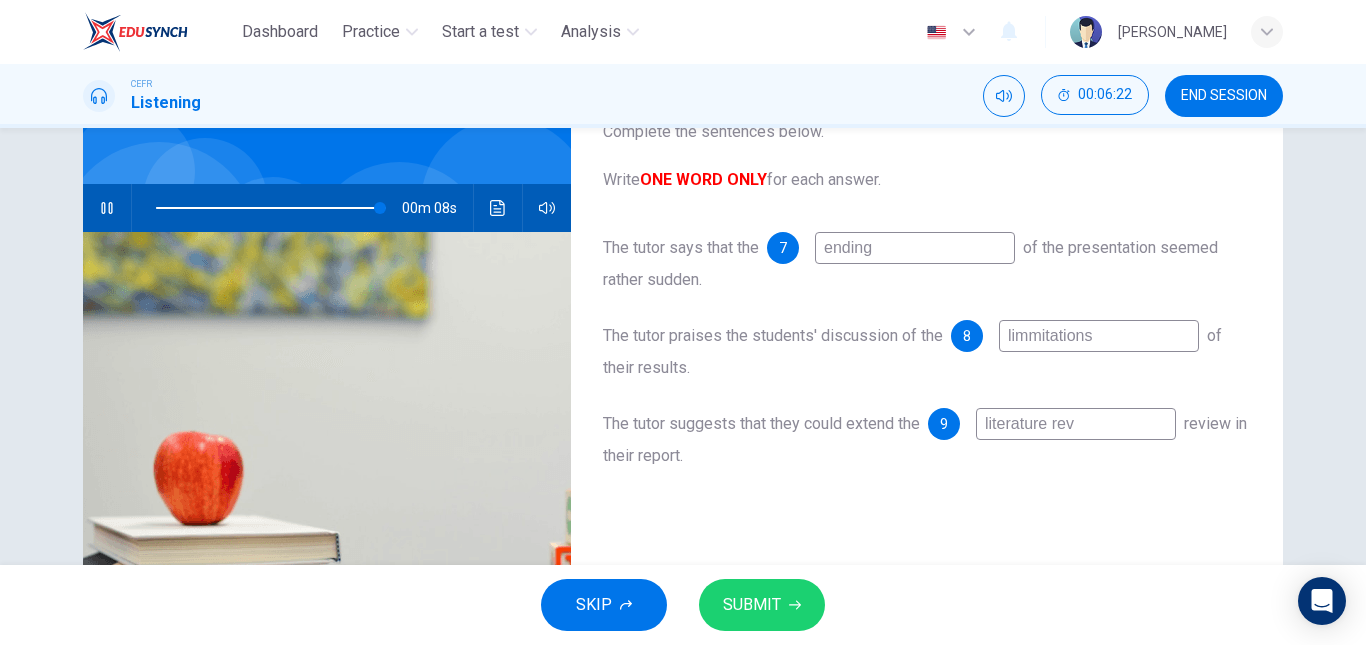 type on "literature revi" 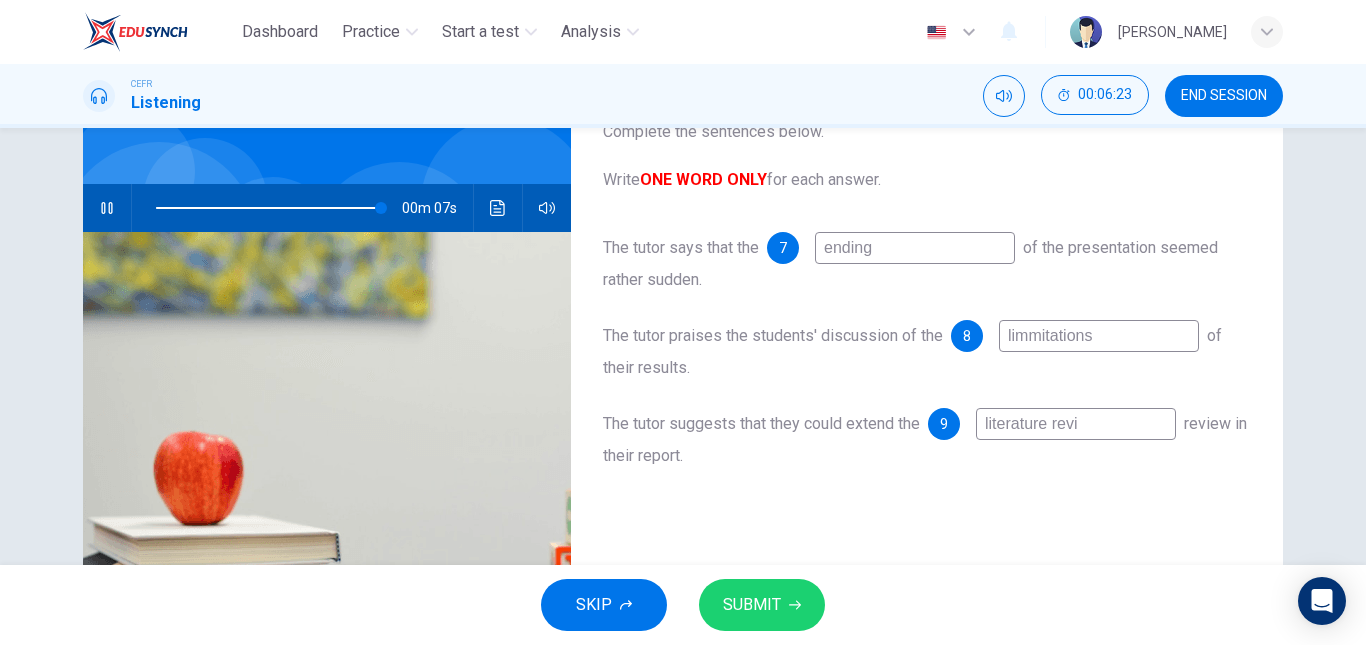 type on "98" 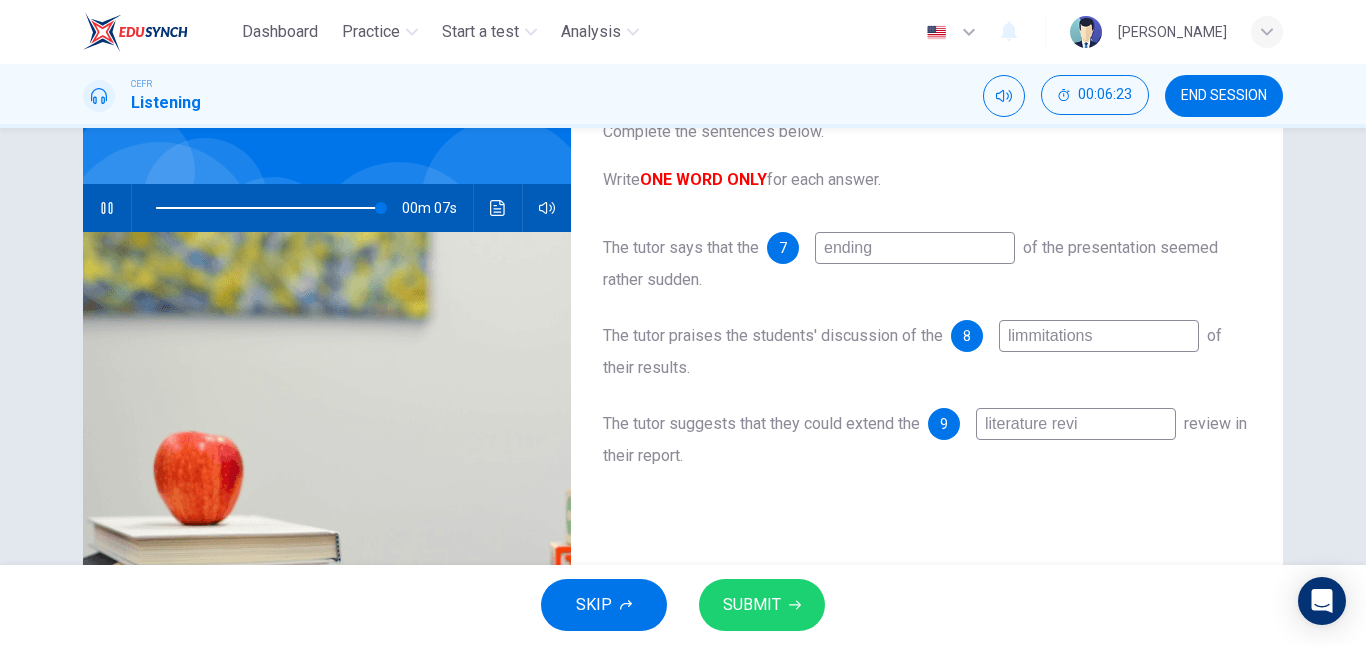 type on "literature revie" 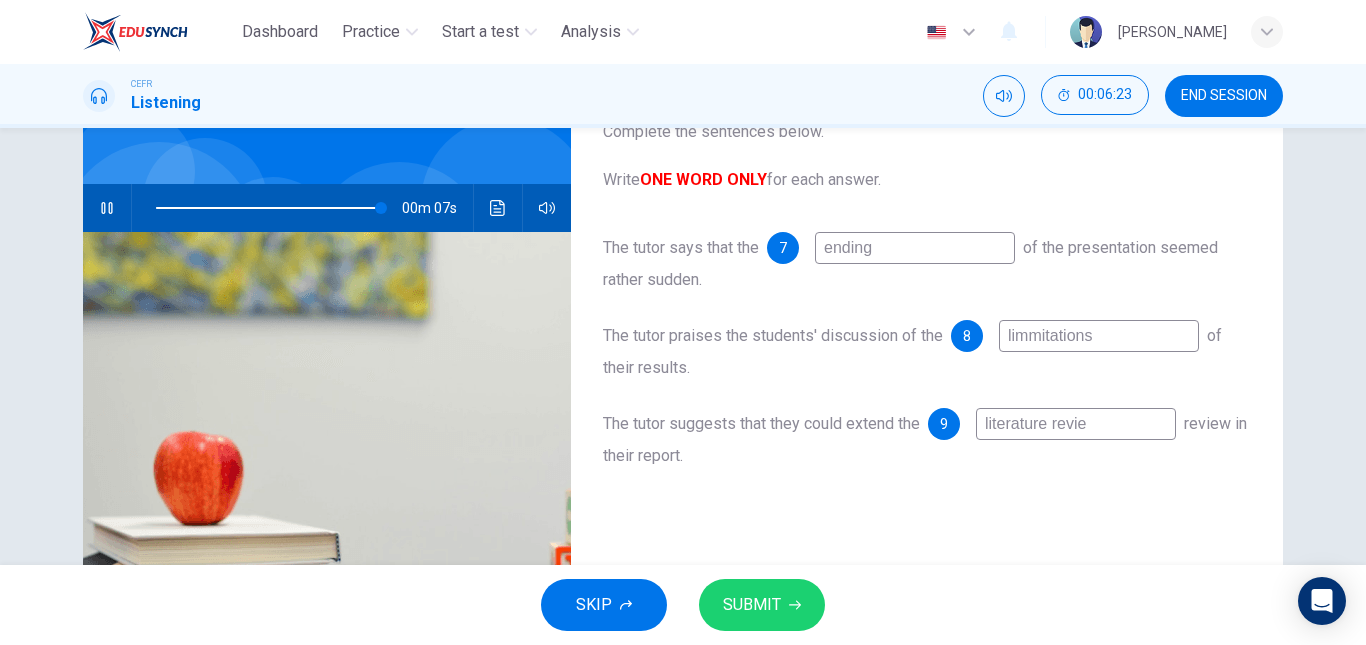 type on "98" 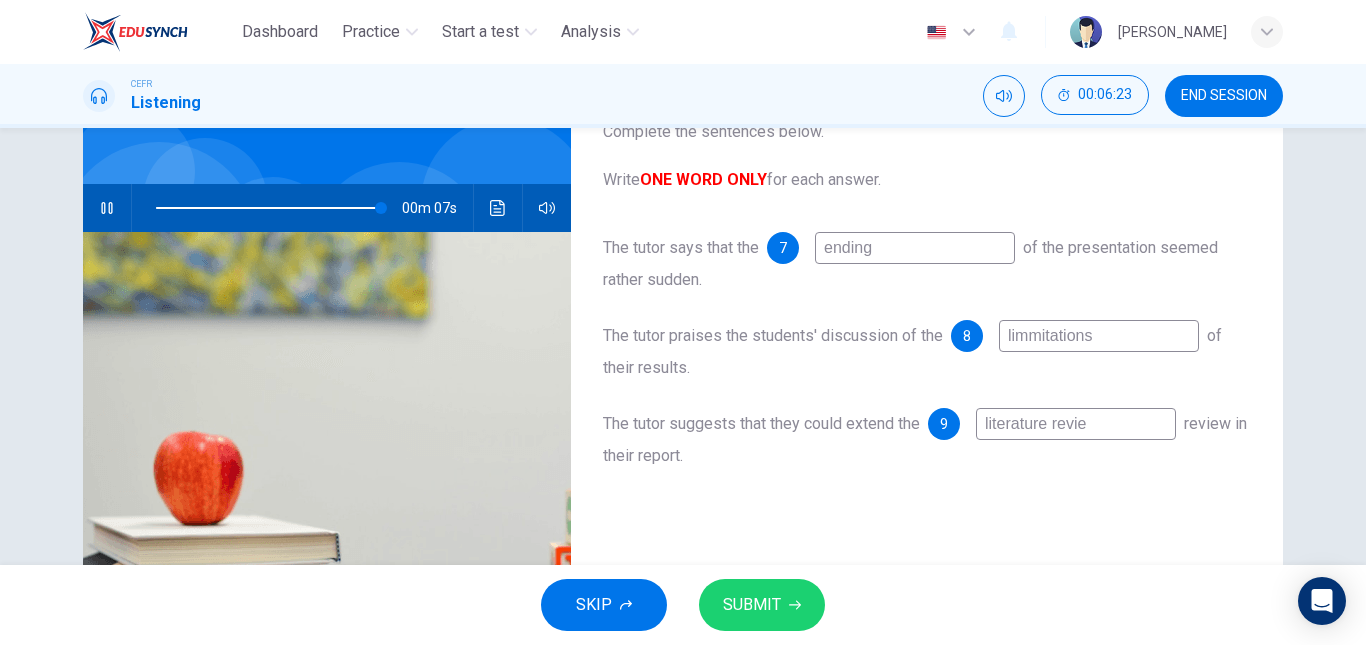 type on "literature review" 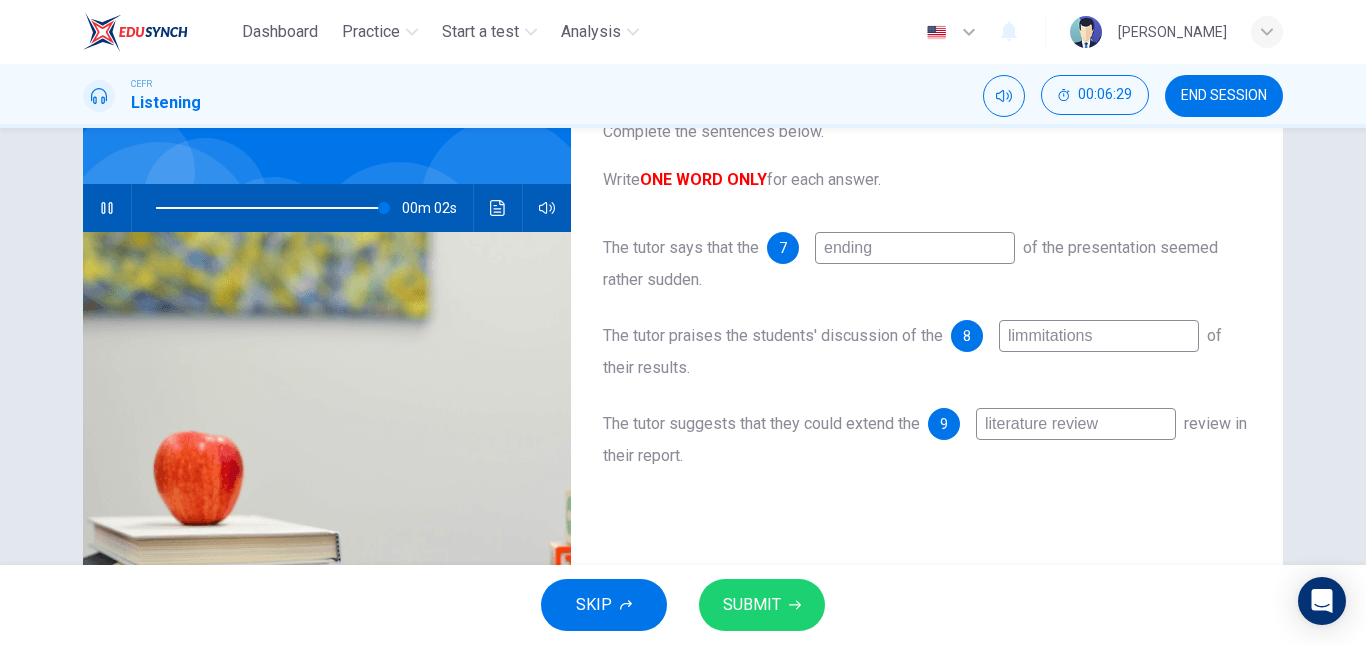 type on "99" 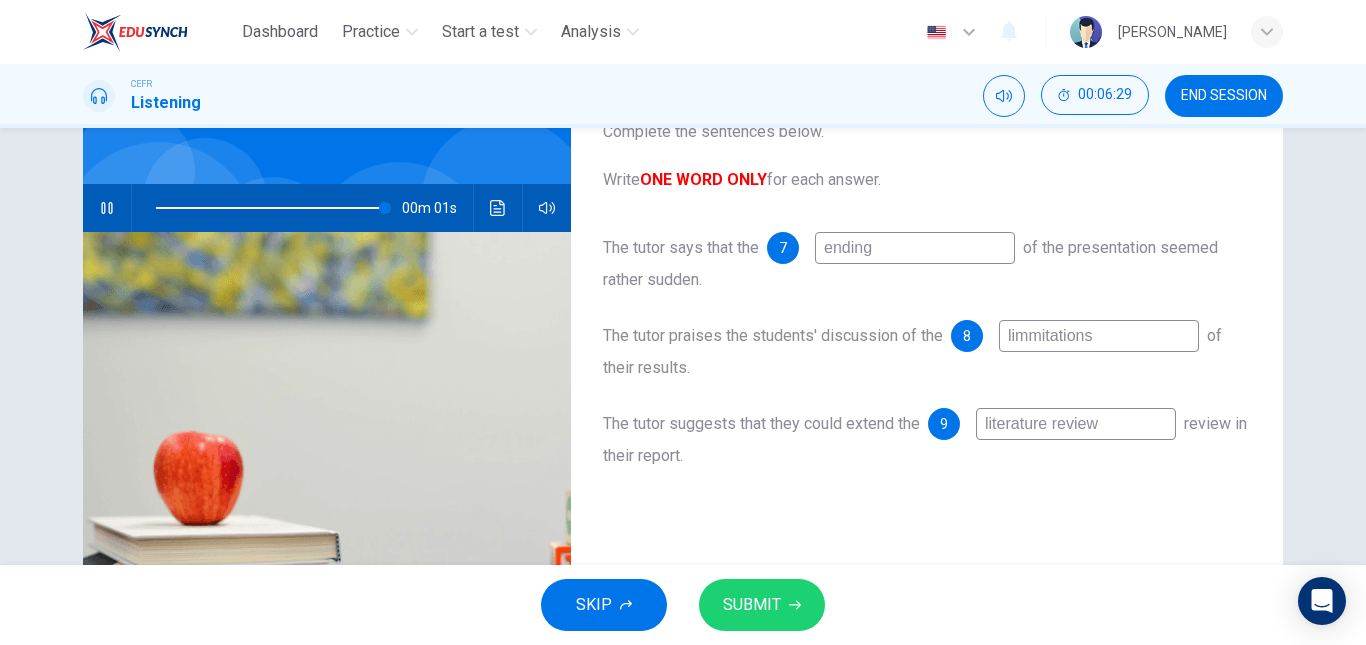 type on "literature review" 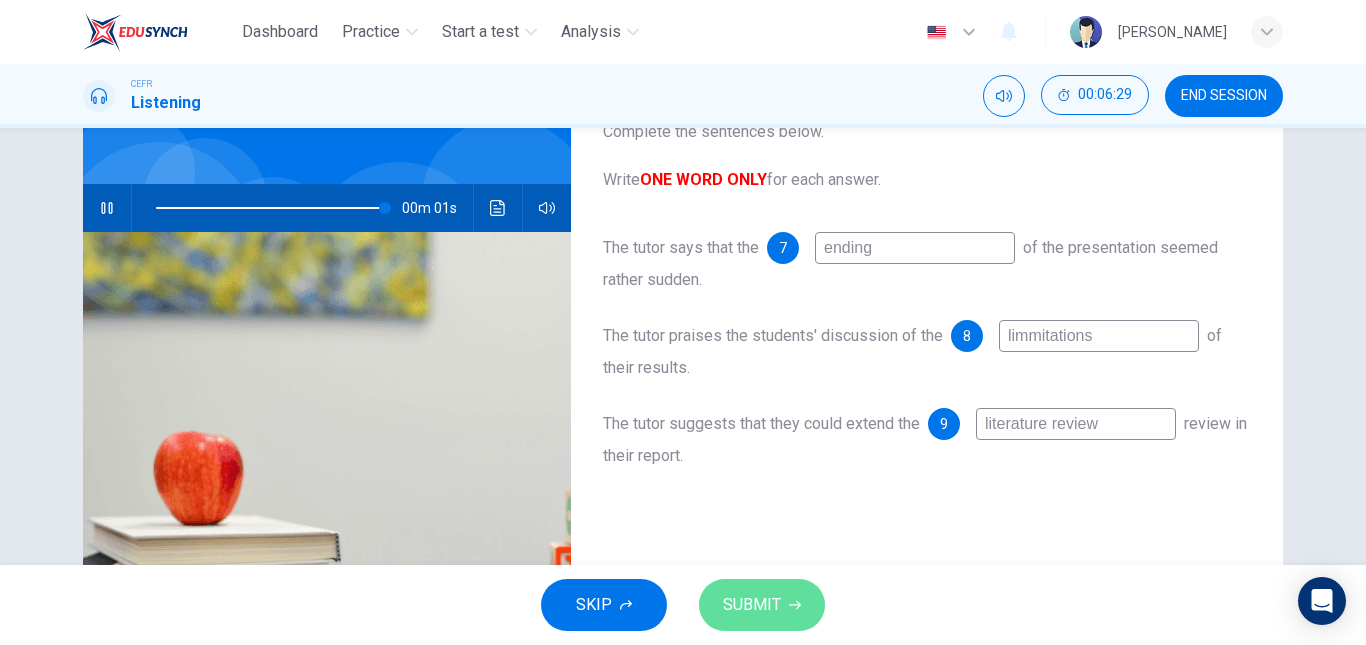click on "SUBMIT" at bounding box center (762, 605) 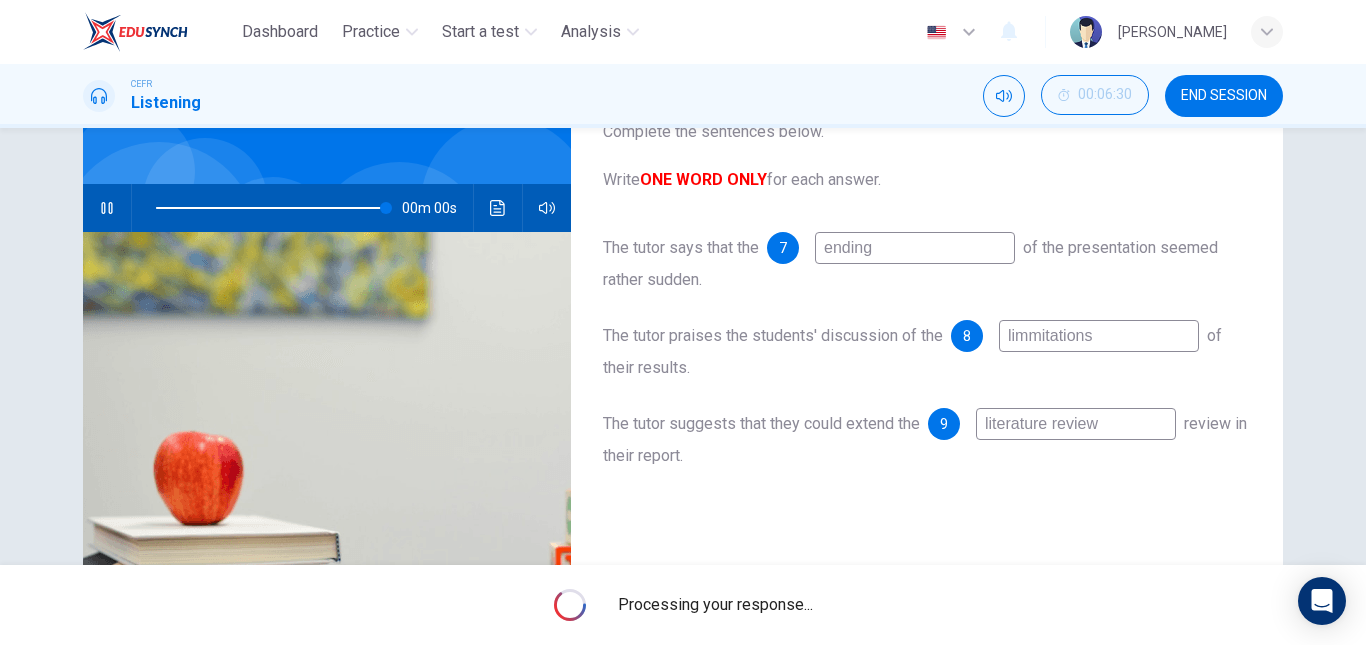 type on "0" 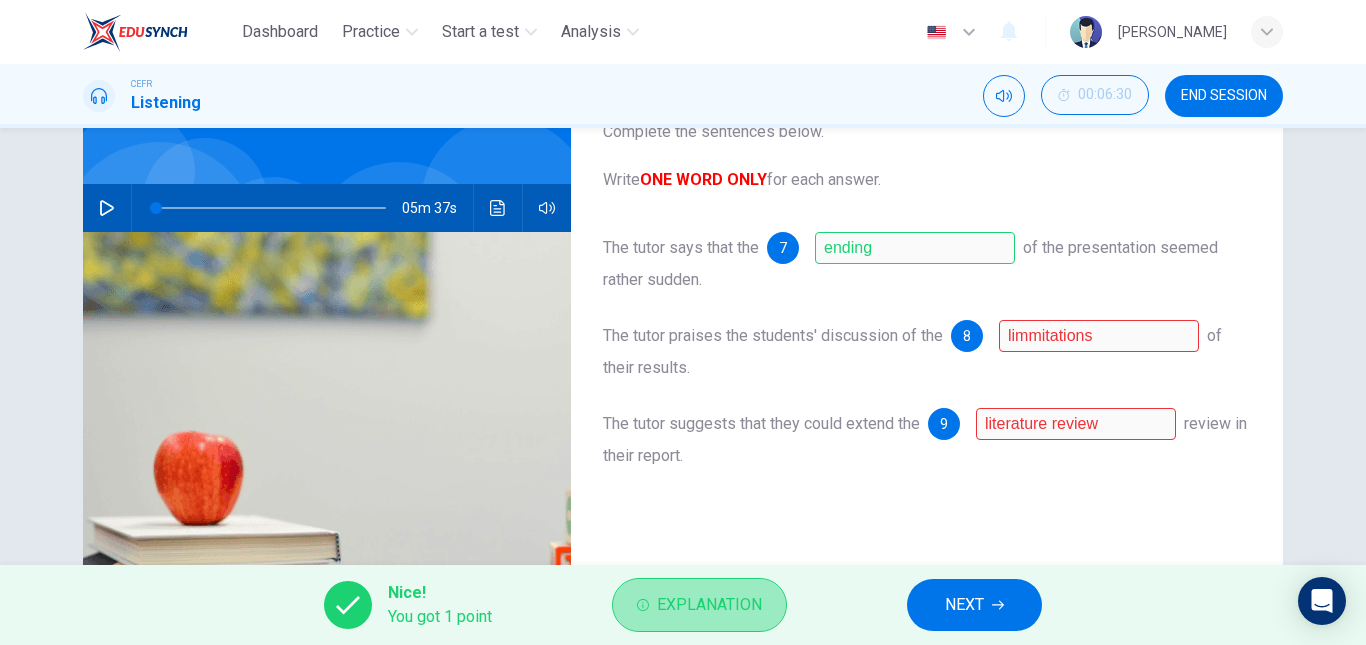 click on "Explanation" at bounding box center [709, 605] 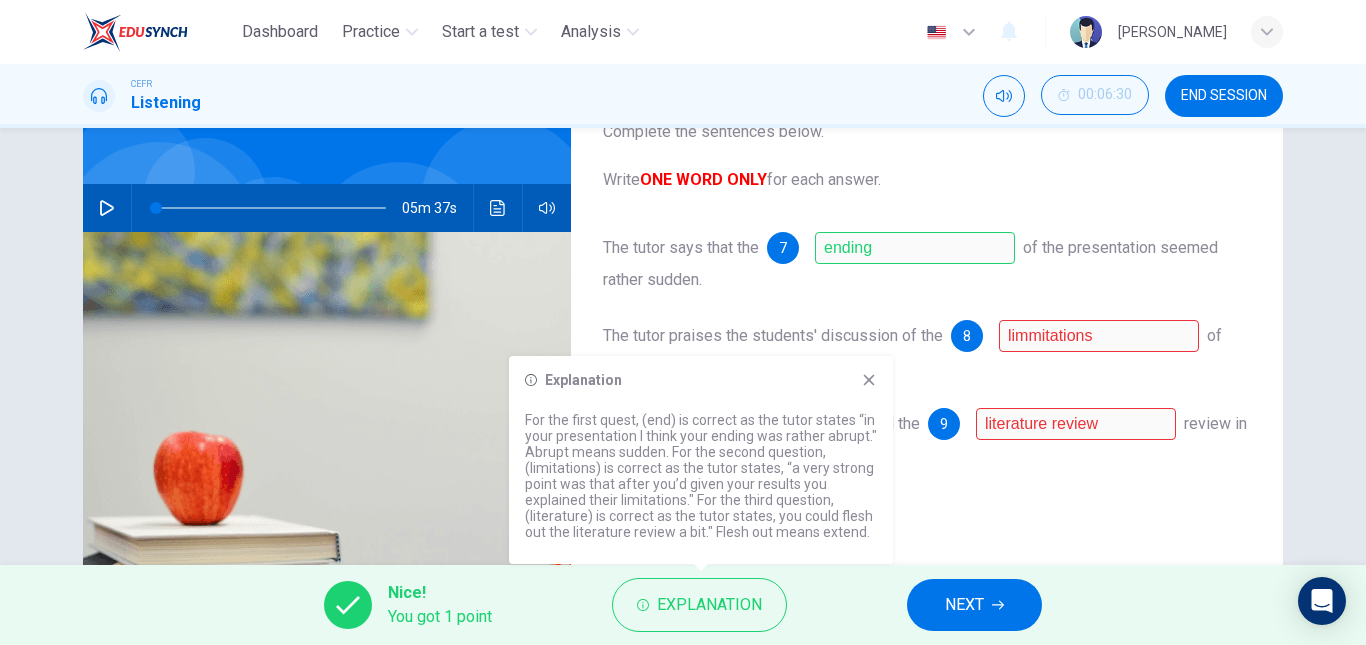click 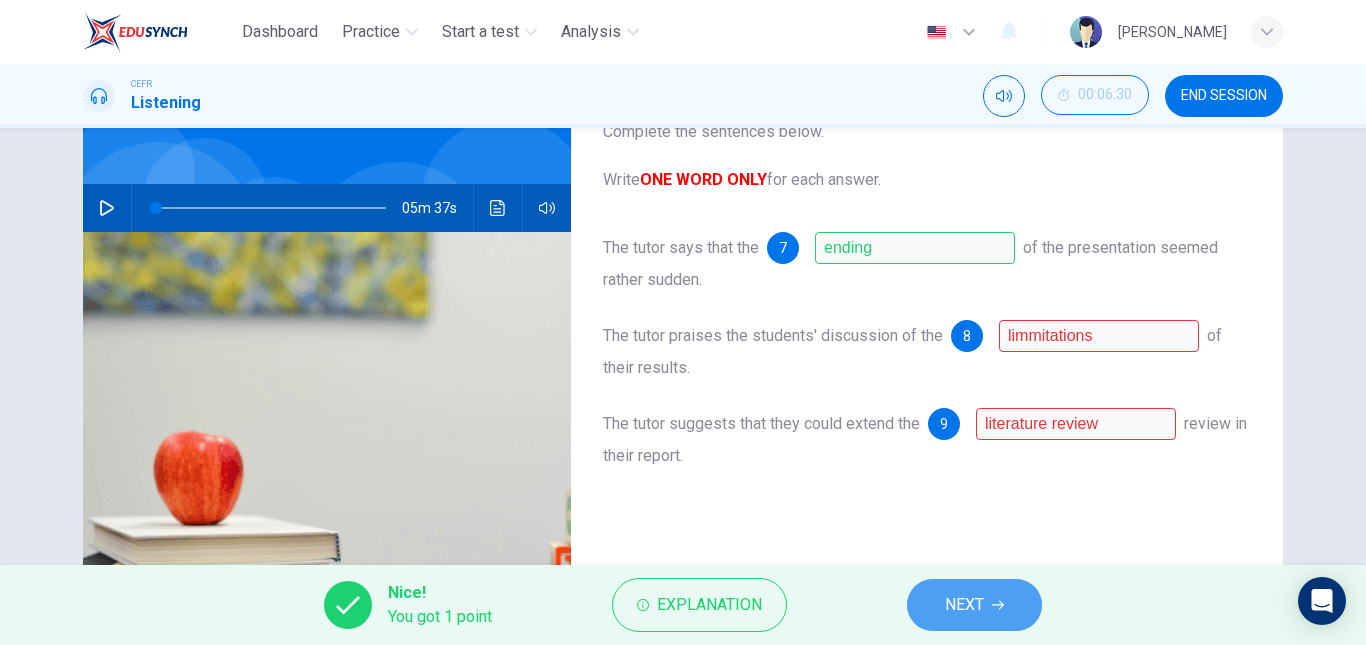 click on "NEXT" at bounding box center [974, 605] 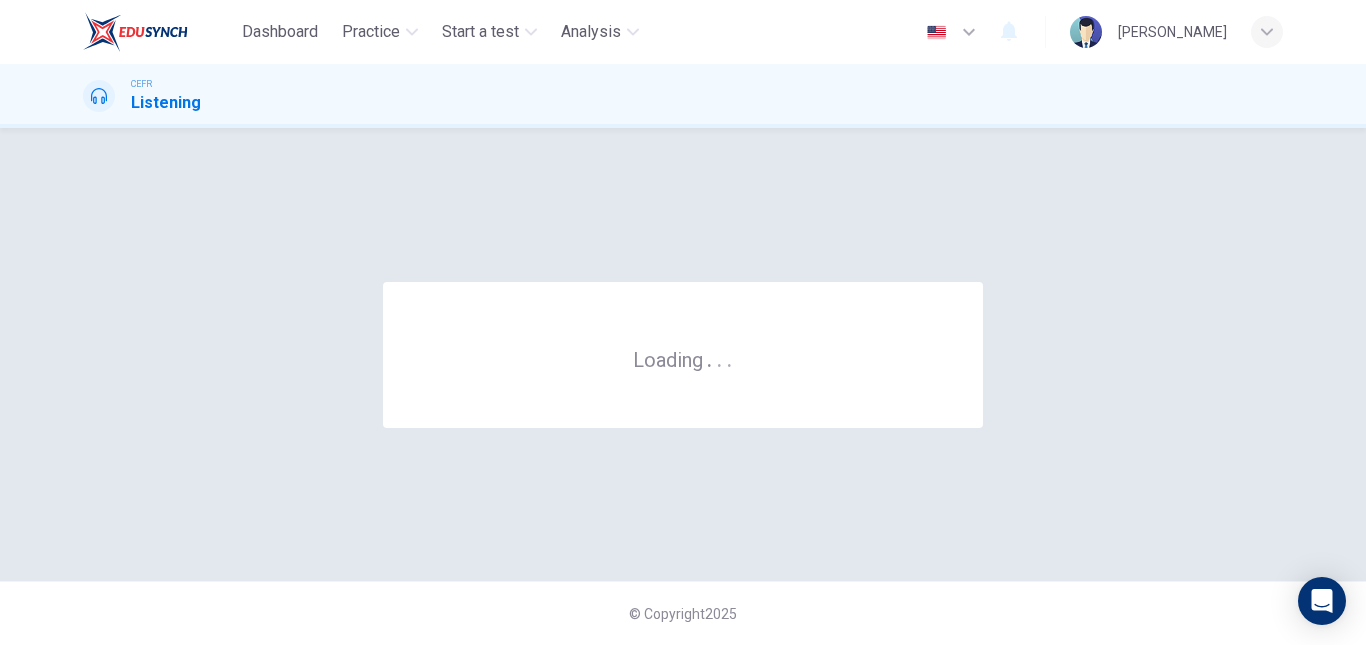 scroll, scrollTop: 0, scrollLeft: 0, axis: both 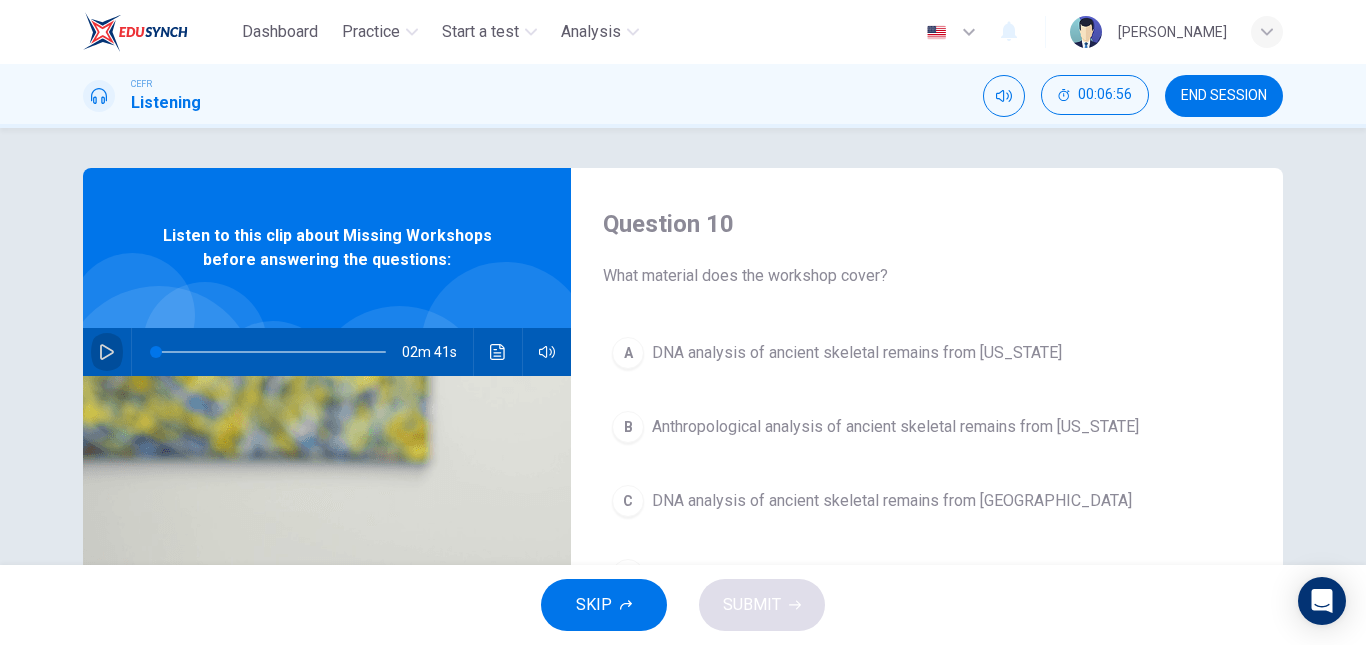 click 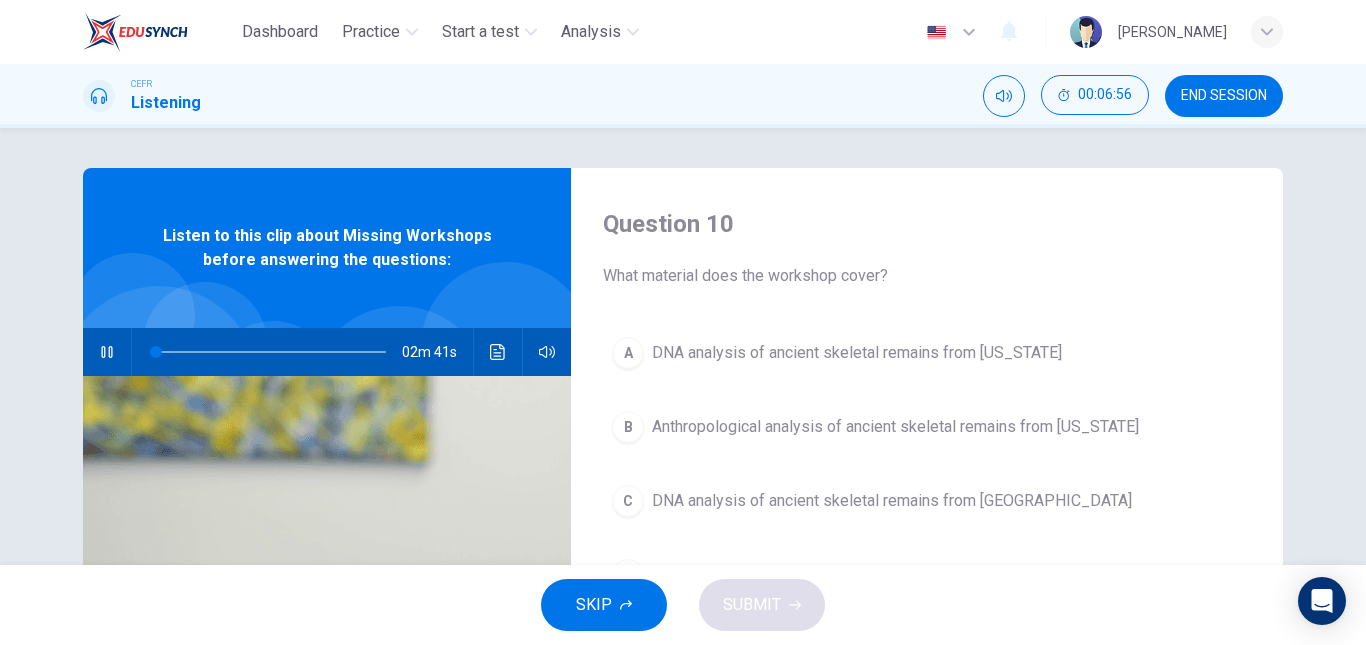 scroll, scrollTop: 163, scrollLeft: 0, axis: vertical 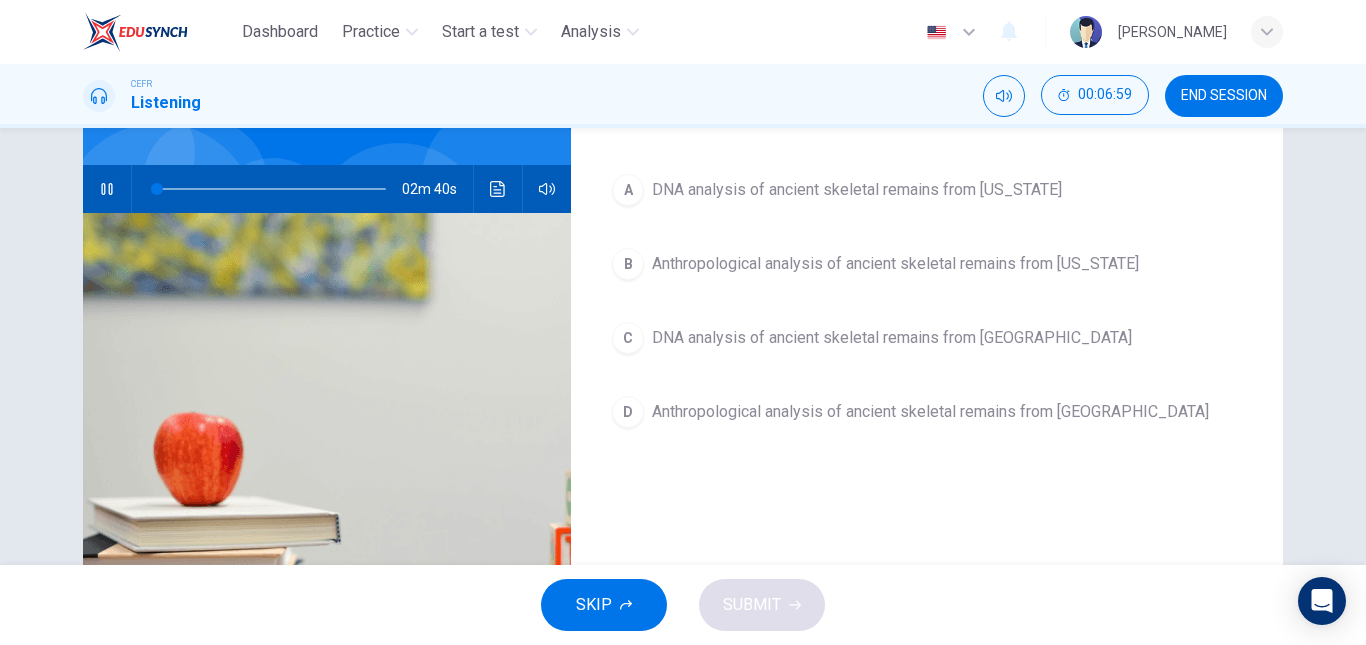 type on "1" 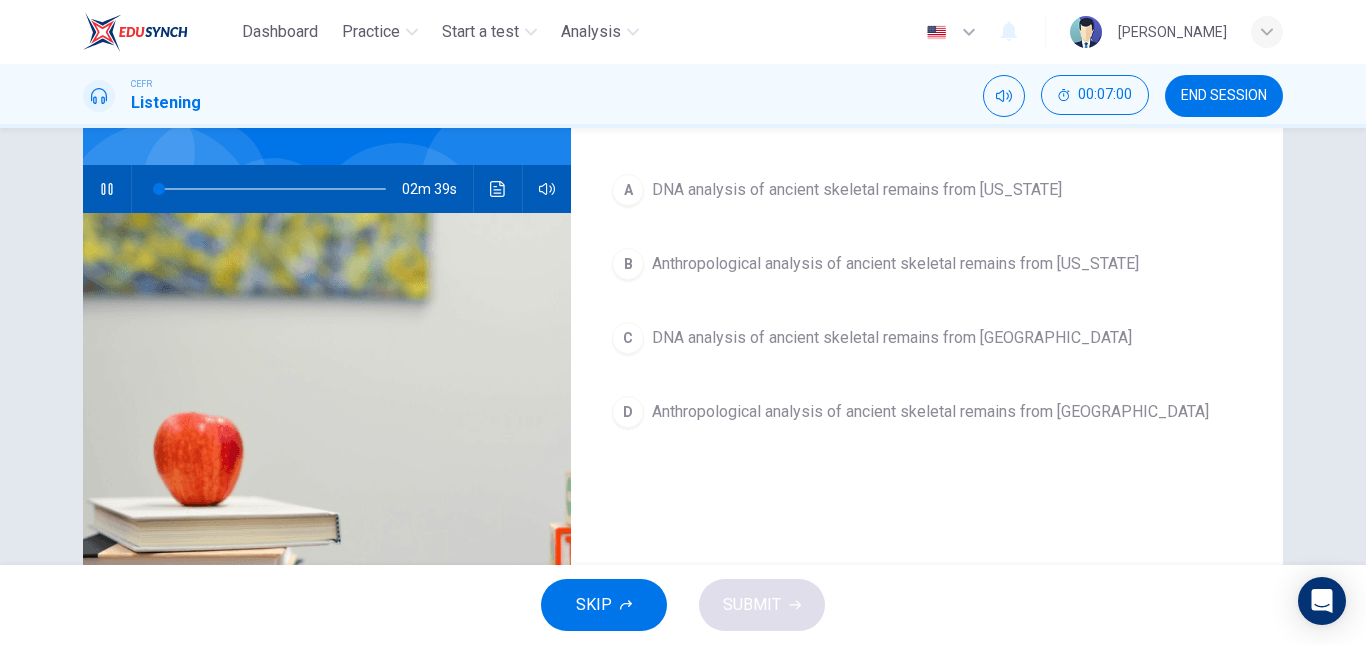 type 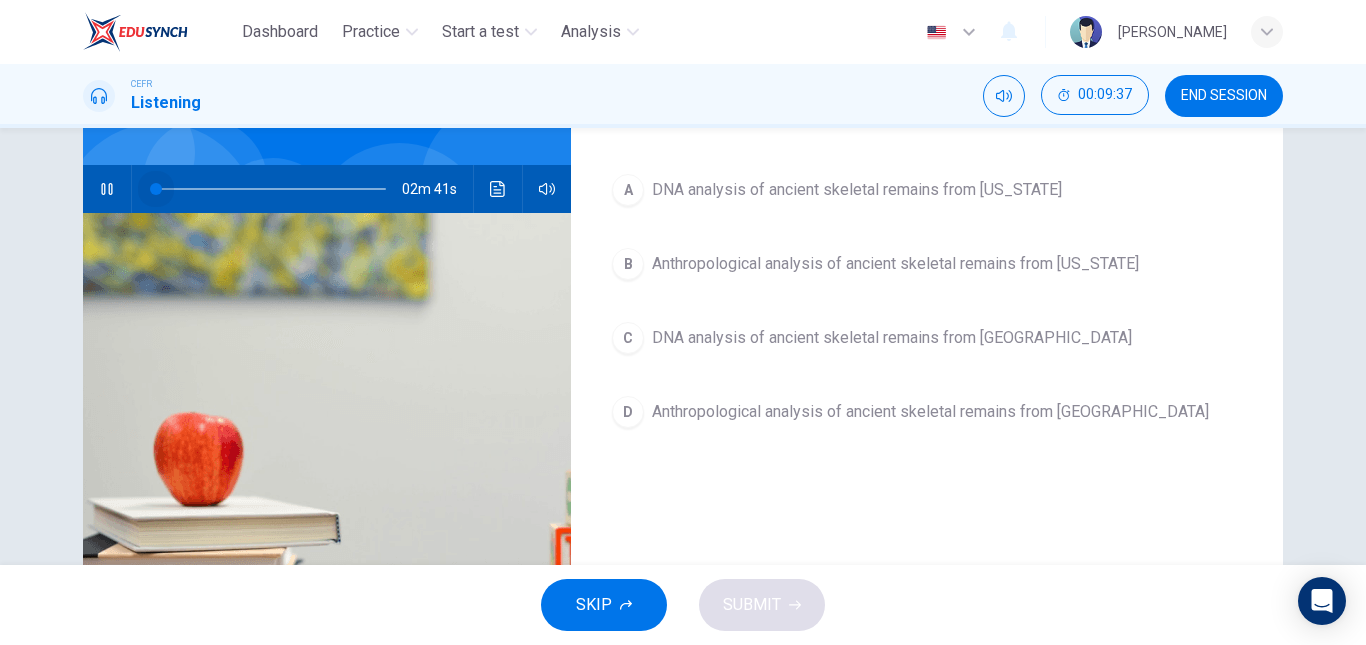 click at bounding box center (271, 189) 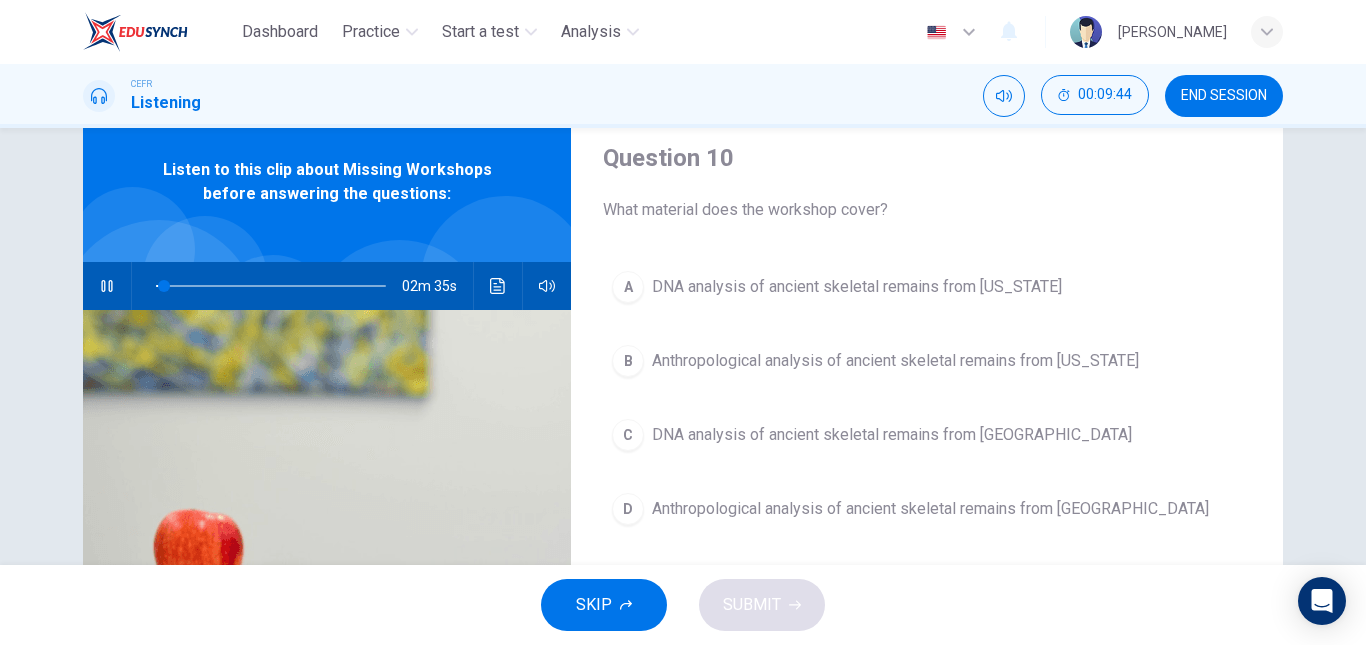 scroll, scrollTop: 98, scrollLeft: 0, axis: vertical 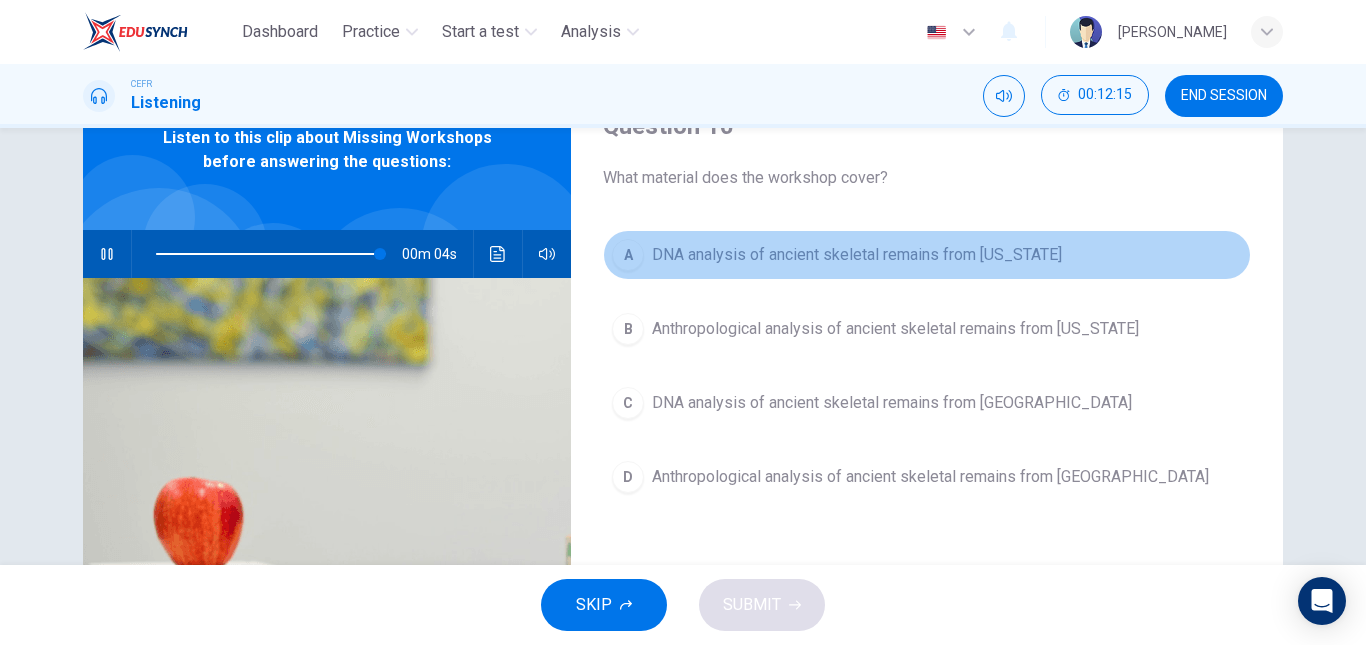 click on "A DNA analysis of ancient skeletal remains from Alaska" at bounding box center [927, 255] 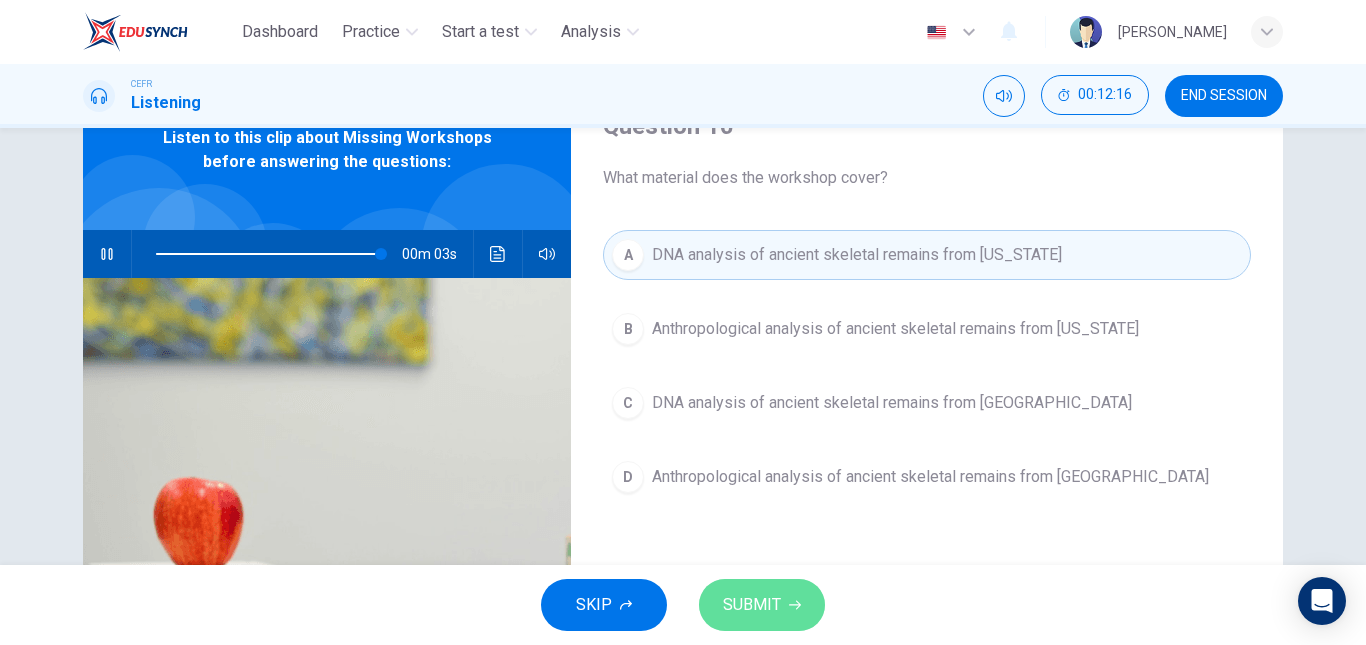click 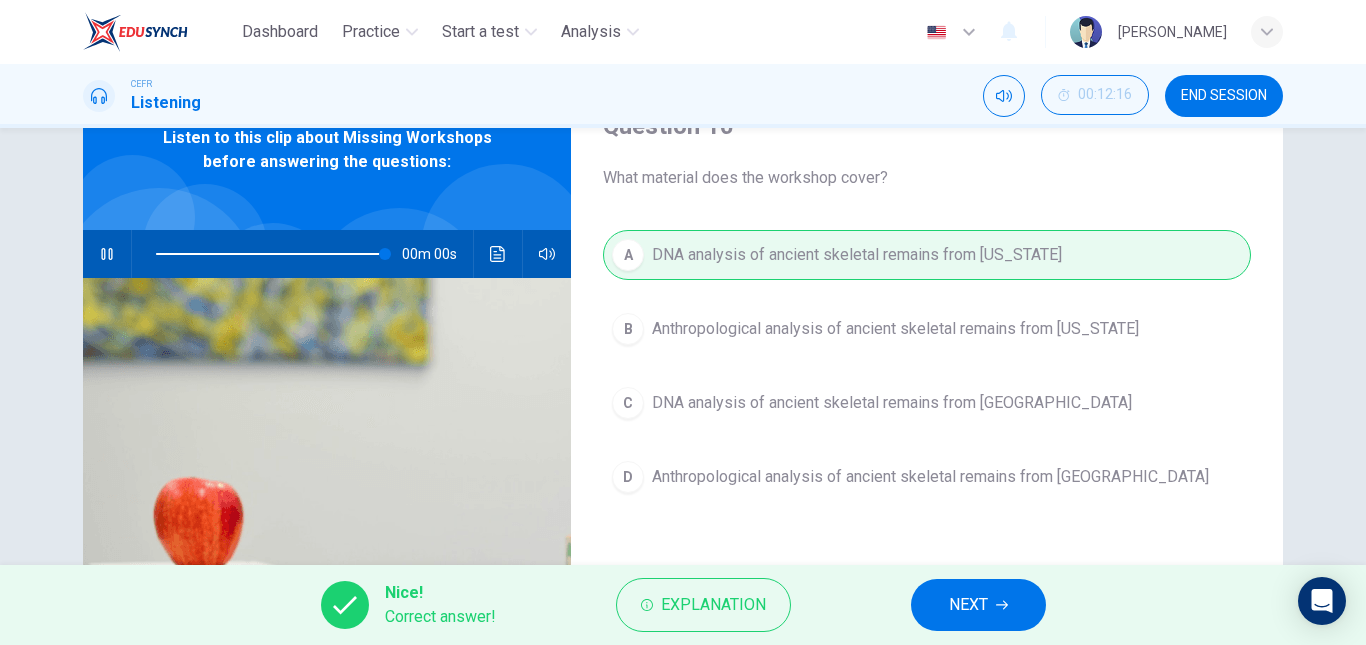 type on "0" 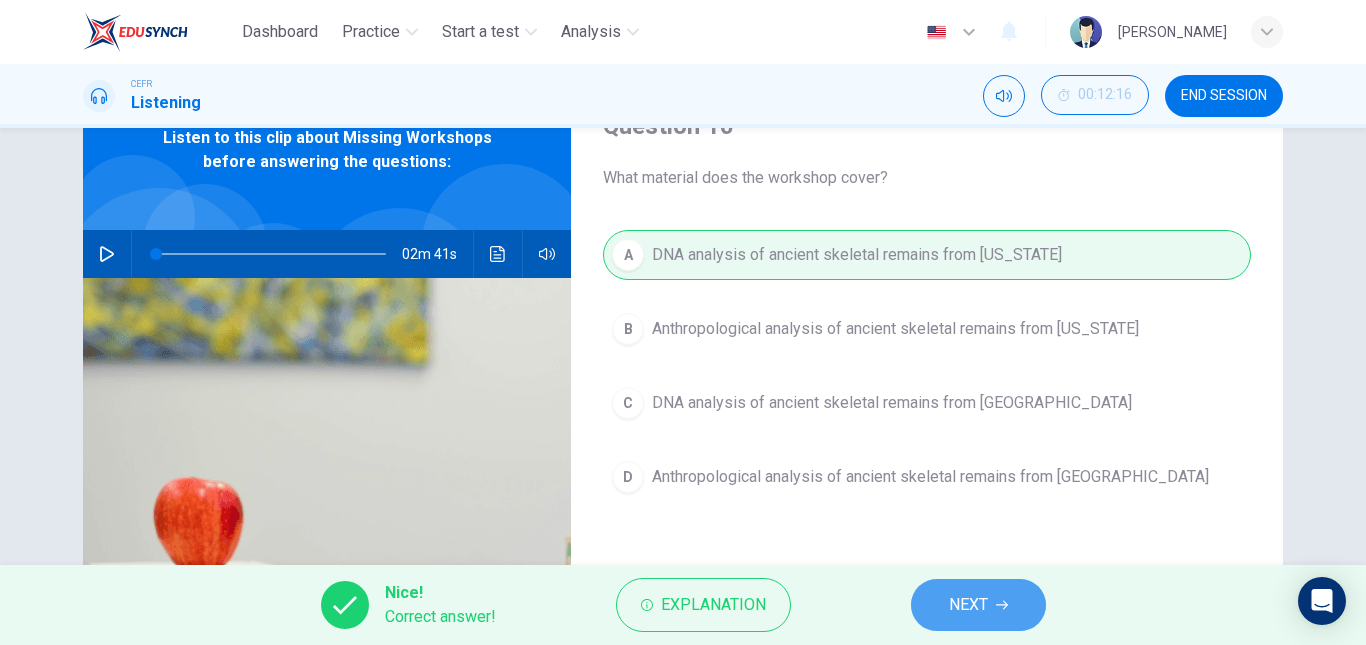 click on "NEXT" at bounding box center [968, 605] 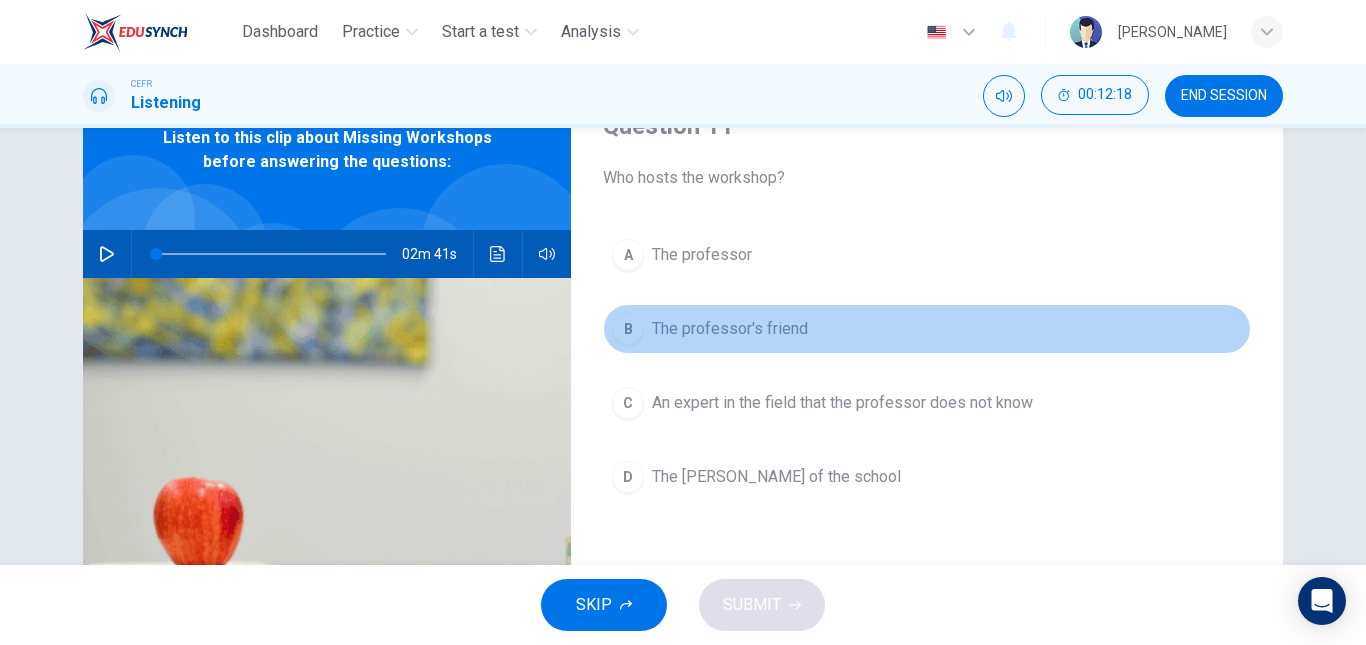 click on "B The professor's friend" at bounding box center [927, 329] 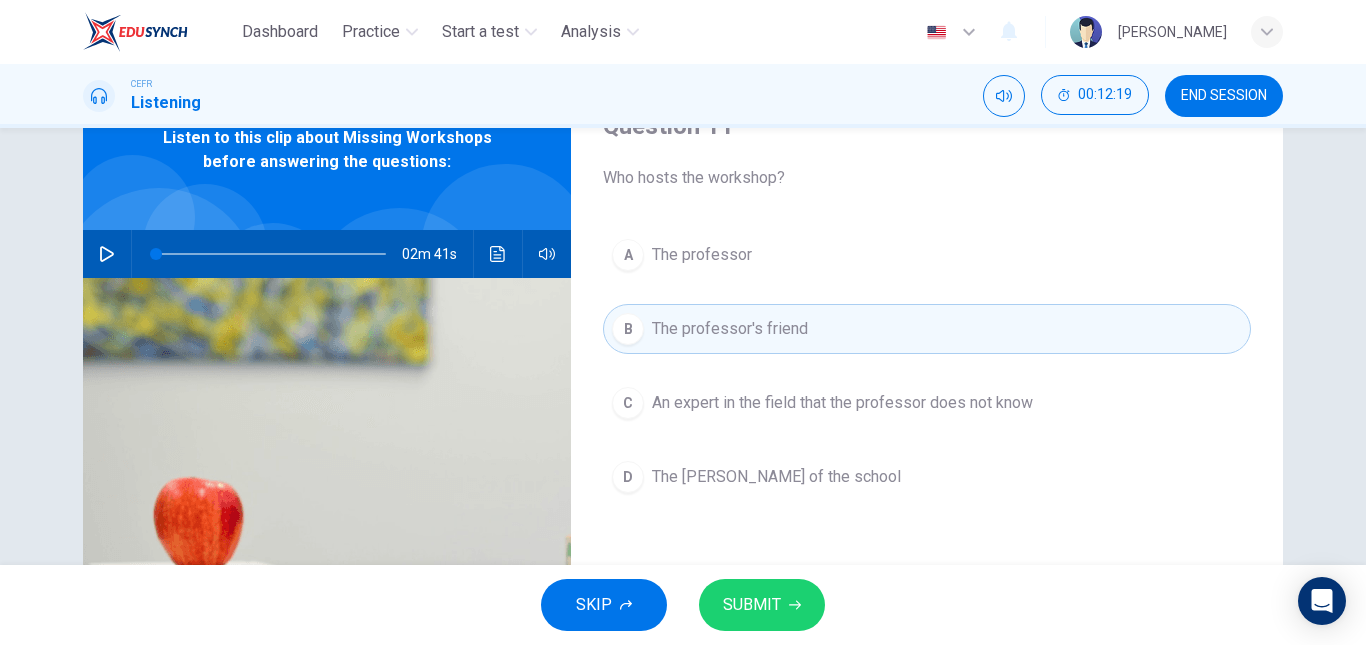 type 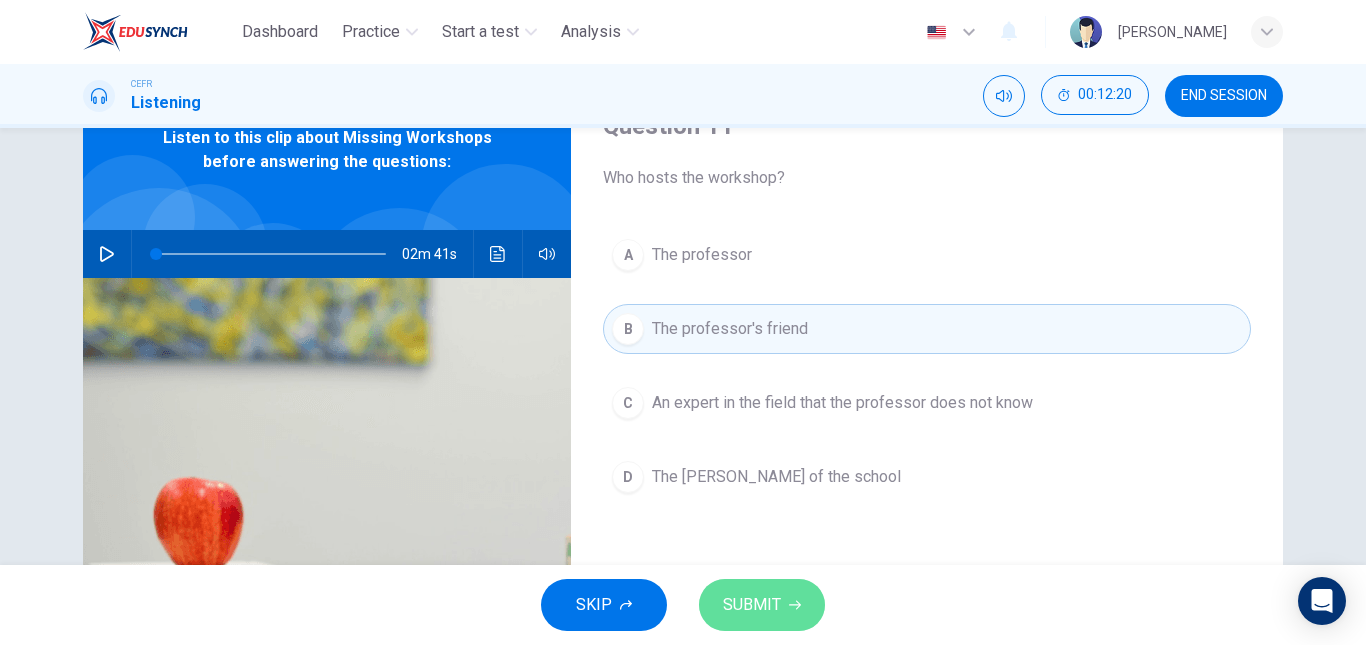 click on "SUBMIT" at bounding box center [762, 605] 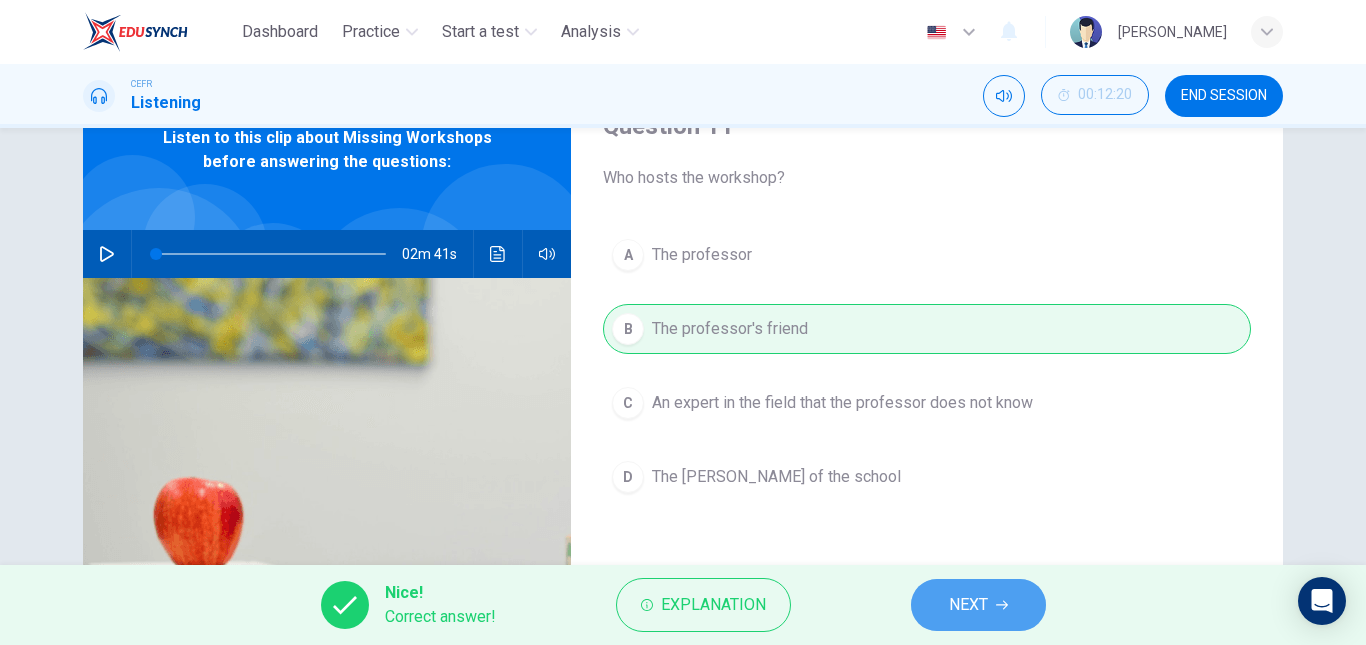 click on "NEXT" at bounding box center [968, 605] 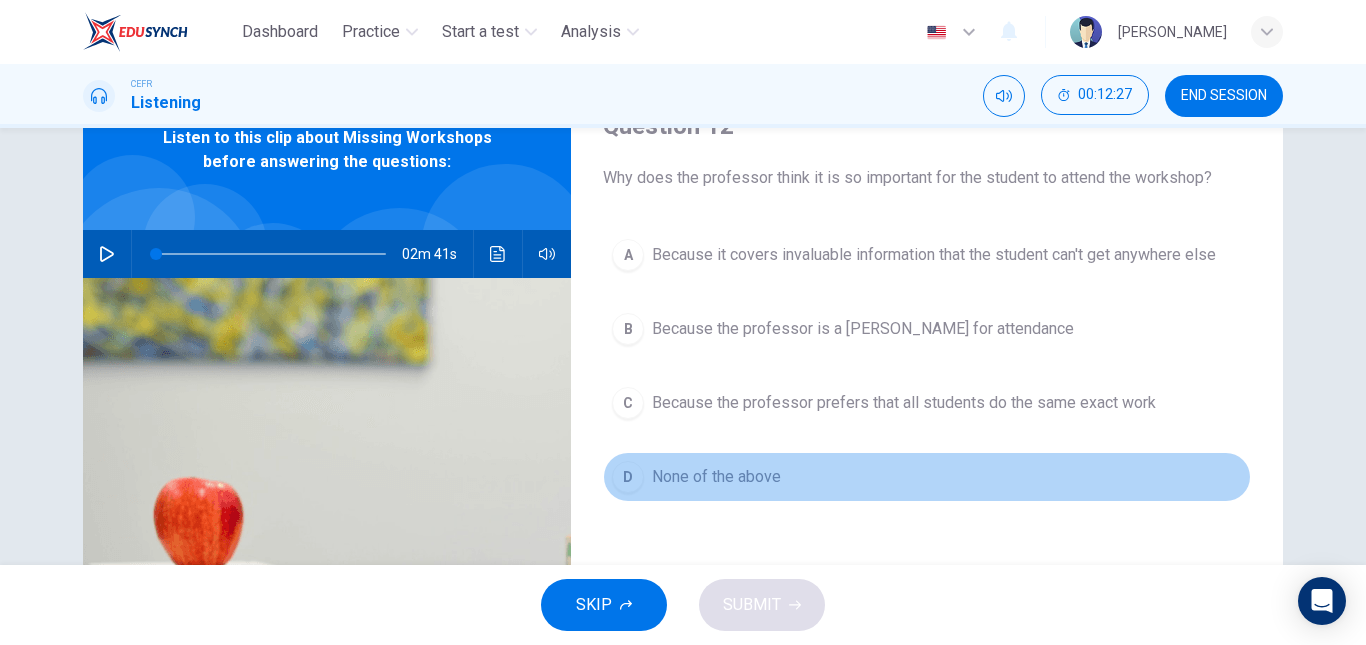 click on "D None of the above" at bounding box center [927, 477] 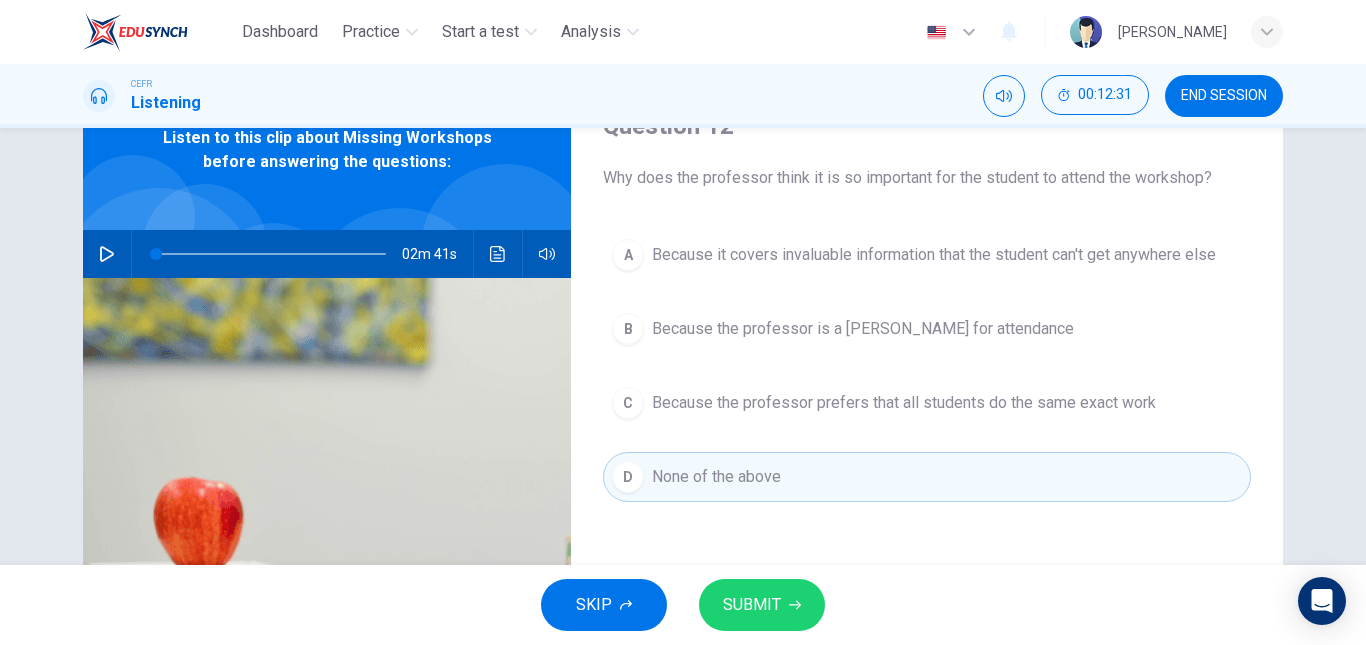 click on "SUBMIT" at bounding box center [762, 605] 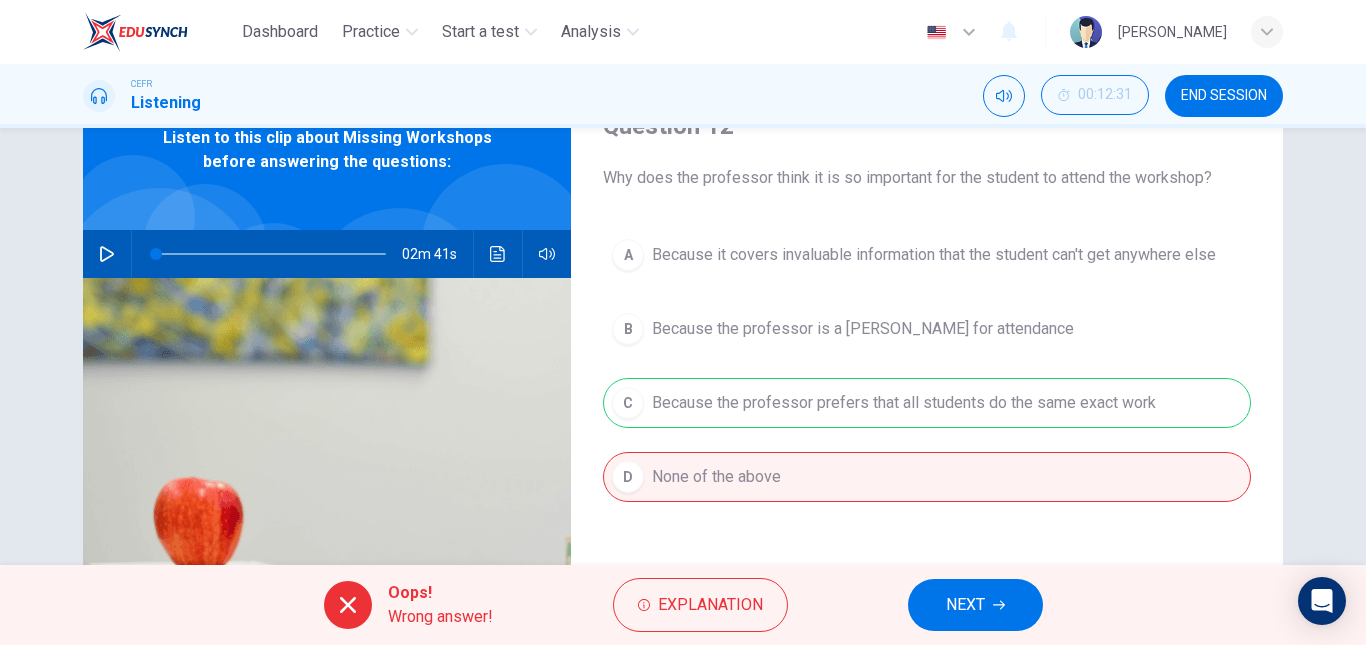 click on "A Because it covers invaluable information that the student can't get anywhere else B Because the professor is a stickler for attendance C Because the professor prefers that all students do the same exact work D None of the above" at bounding box center (927, 386) 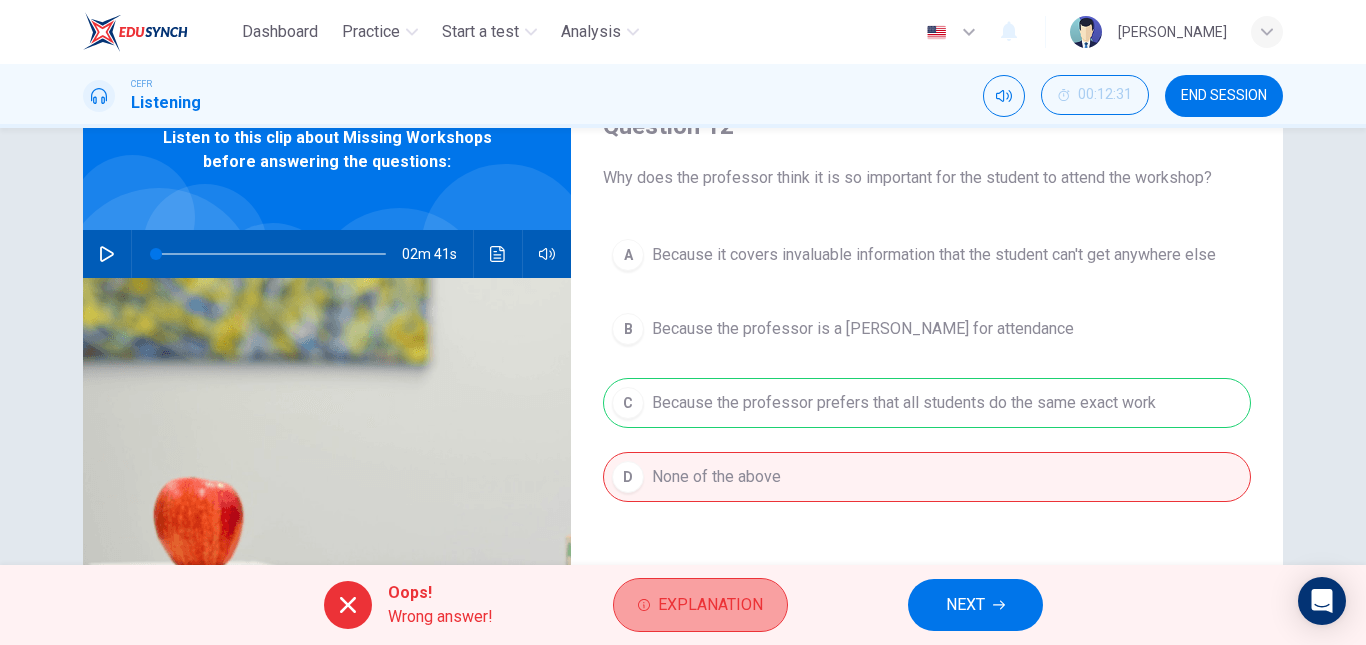 click on "Explanation" at bounding box center [710, 605] 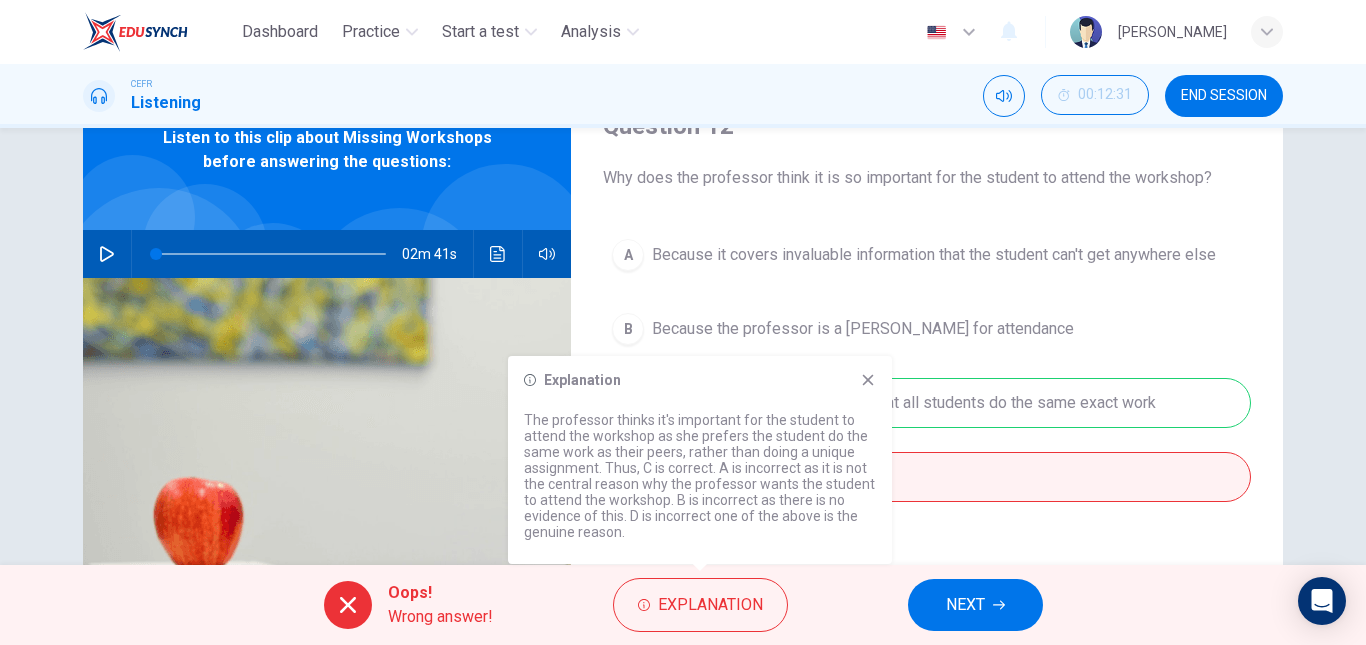 click 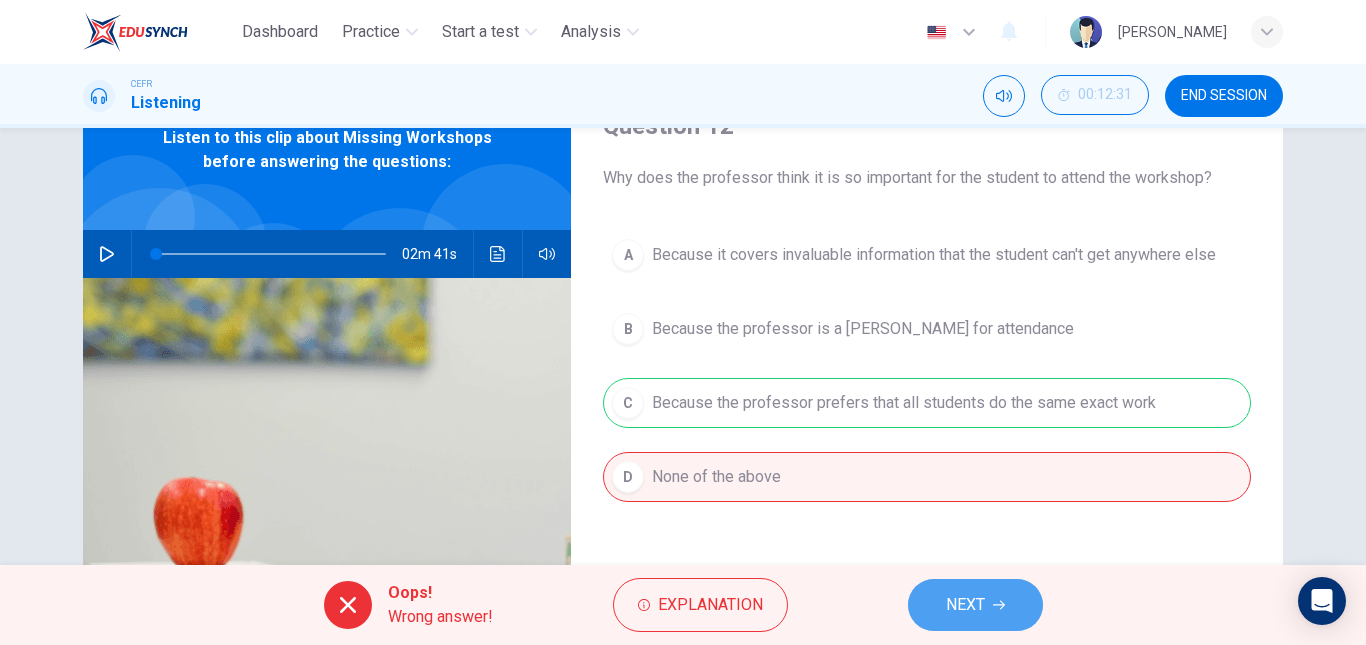 click on "NEXT" at bounding box center (965, 605) 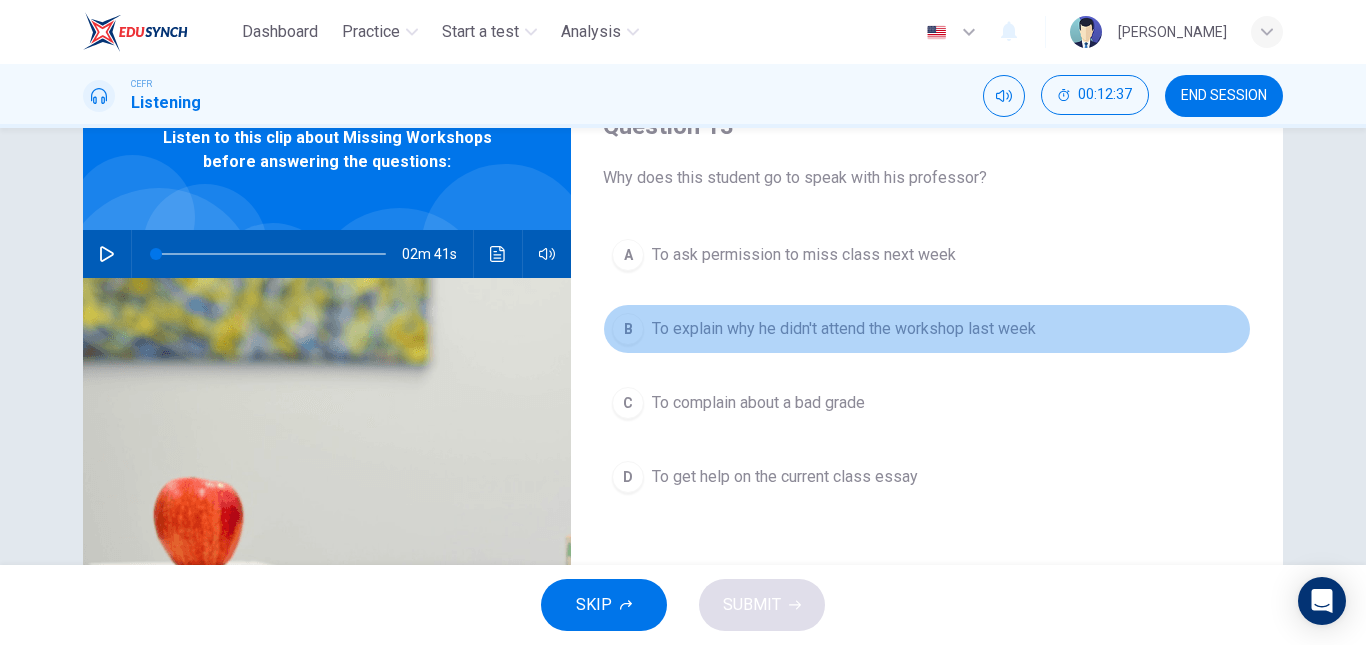 click on "B To explain why he didn't attend the workshop last week" at bounding box center [927, 329] 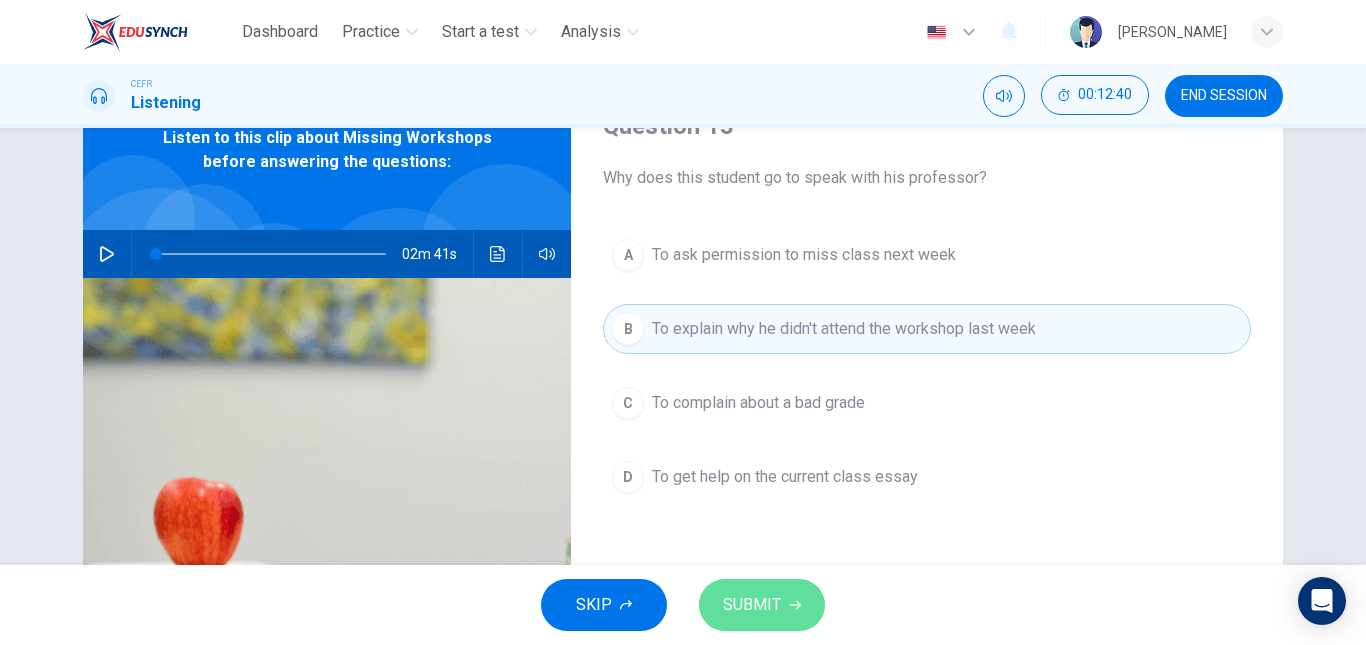 click on "SUBMIT" at bounding box center (762, 605) 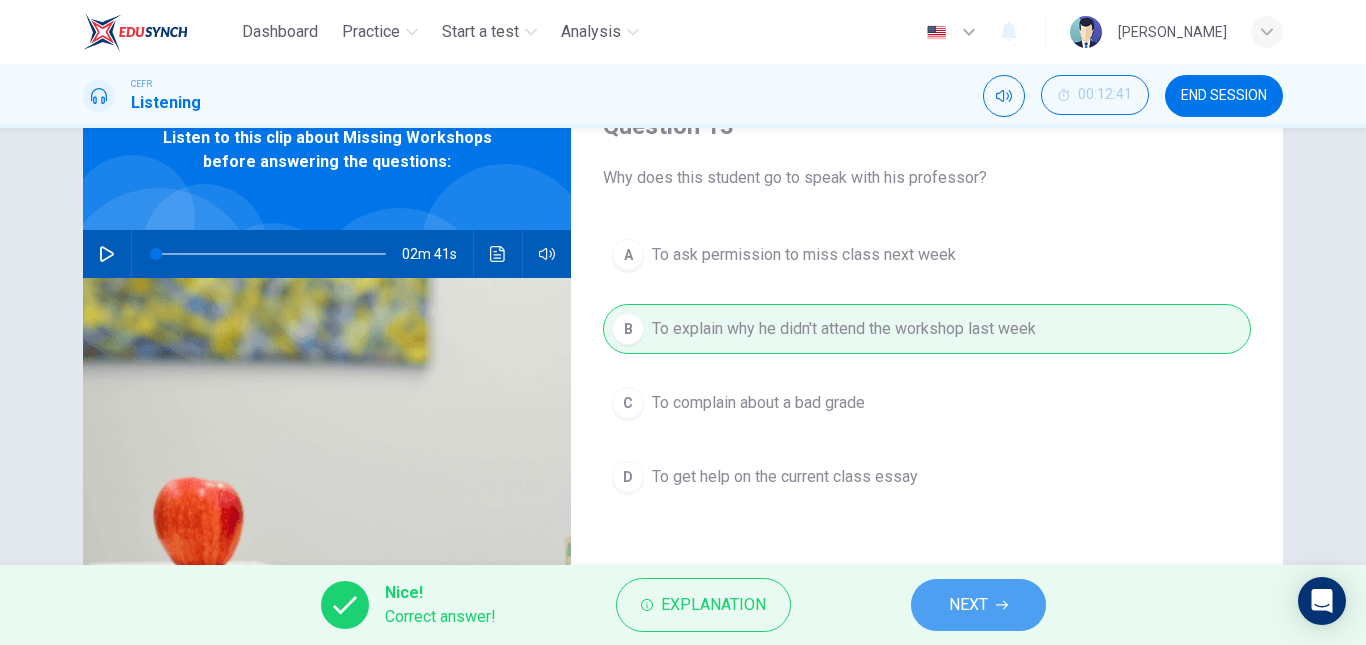 click on "NEXT" at bounding box center (978, 605) 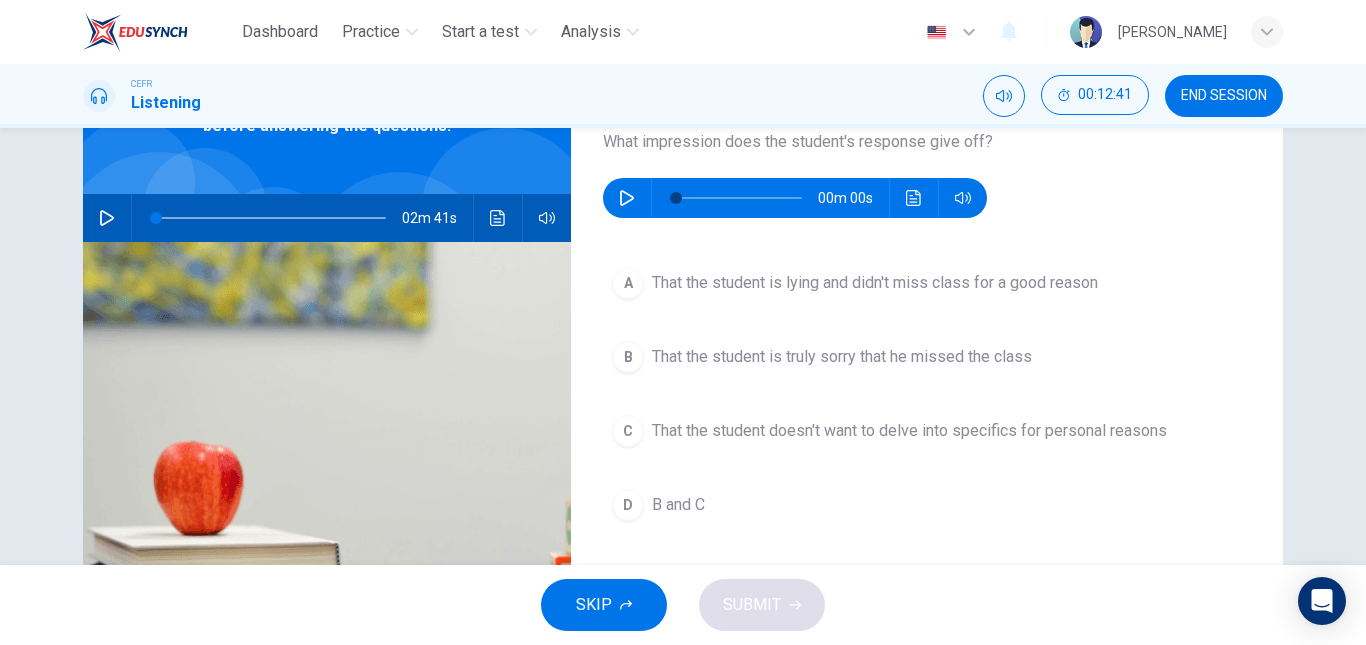 scroll, scrollTop: 133, scrollLeft: 0, axis: vertical 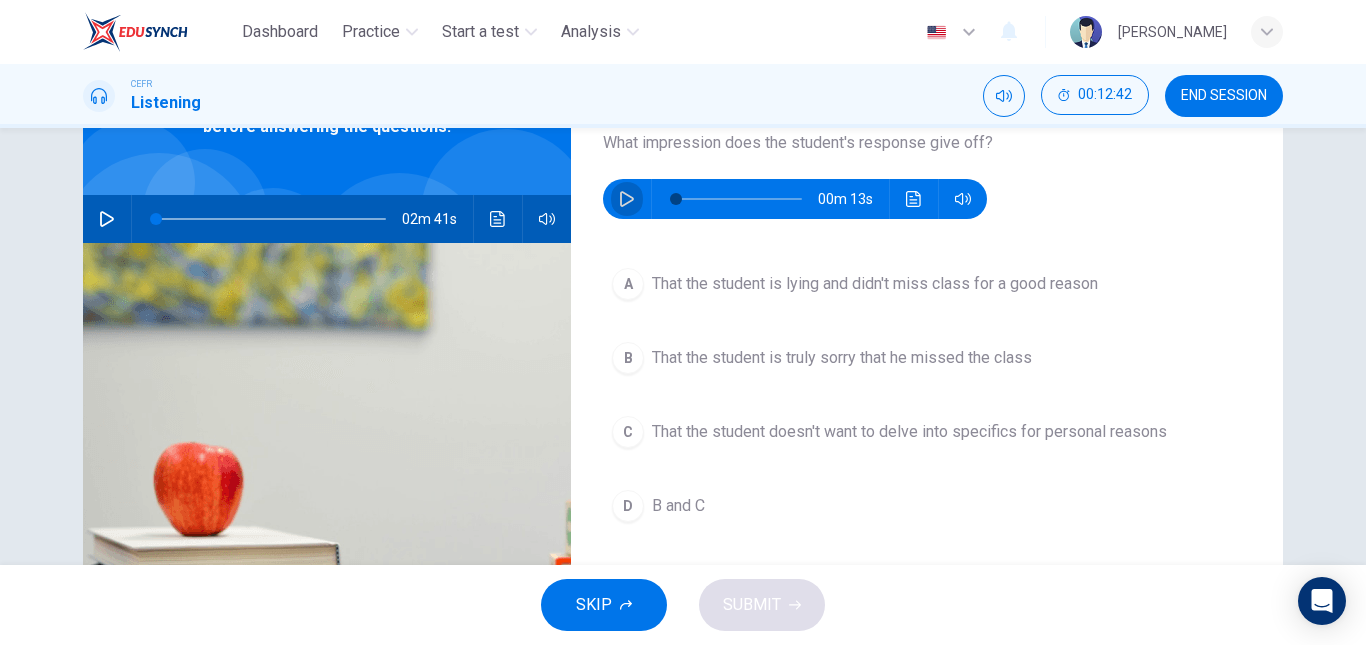 click 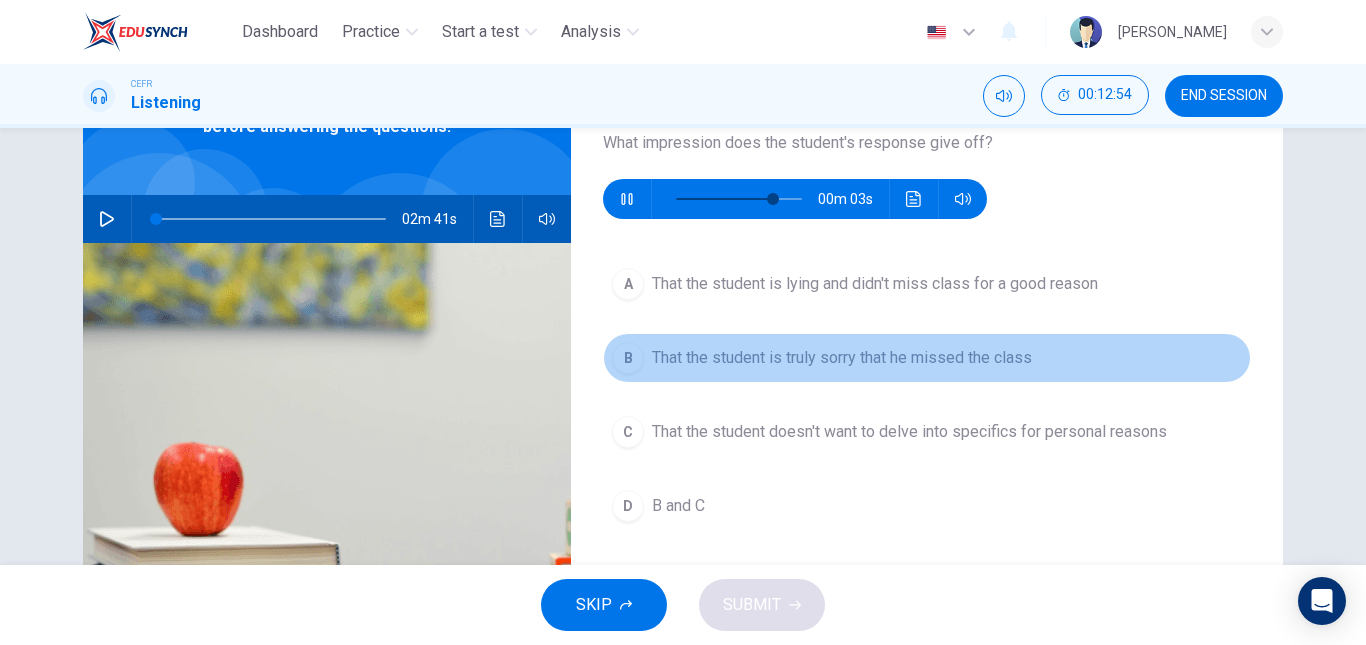 click on "That the student is truly sorry that he missed the class" at bounding box center (842, 358) 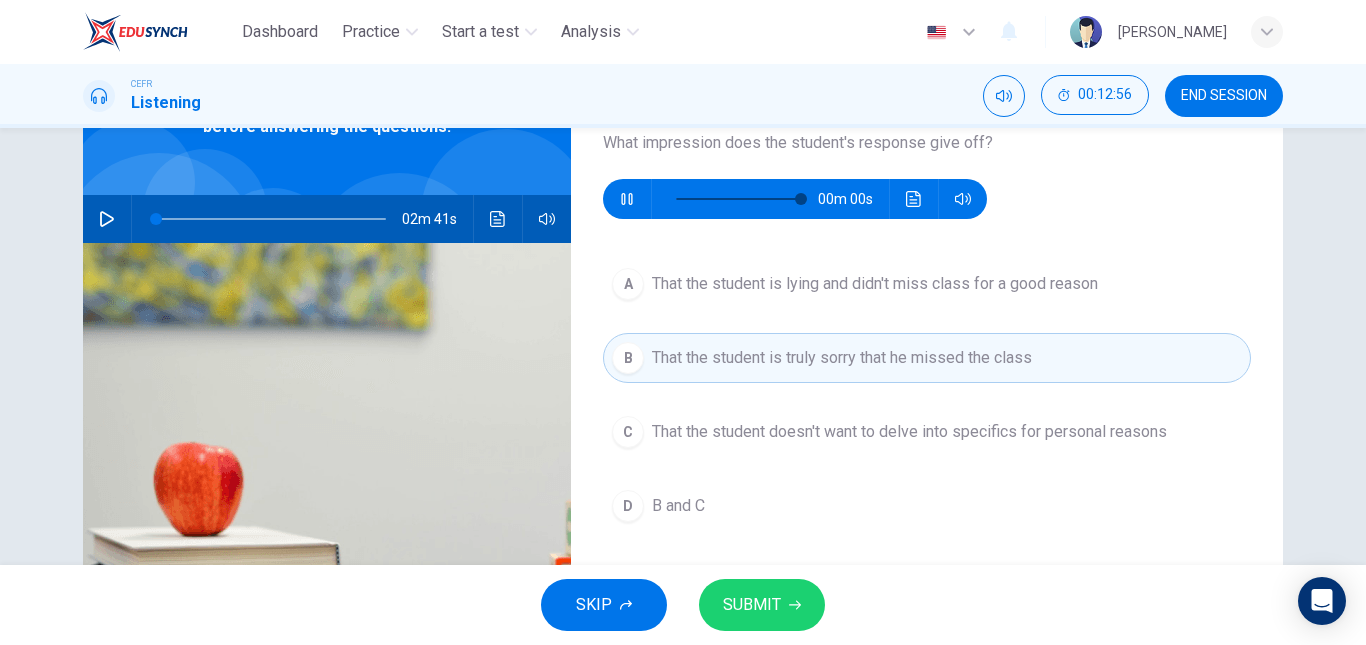 type on "0" 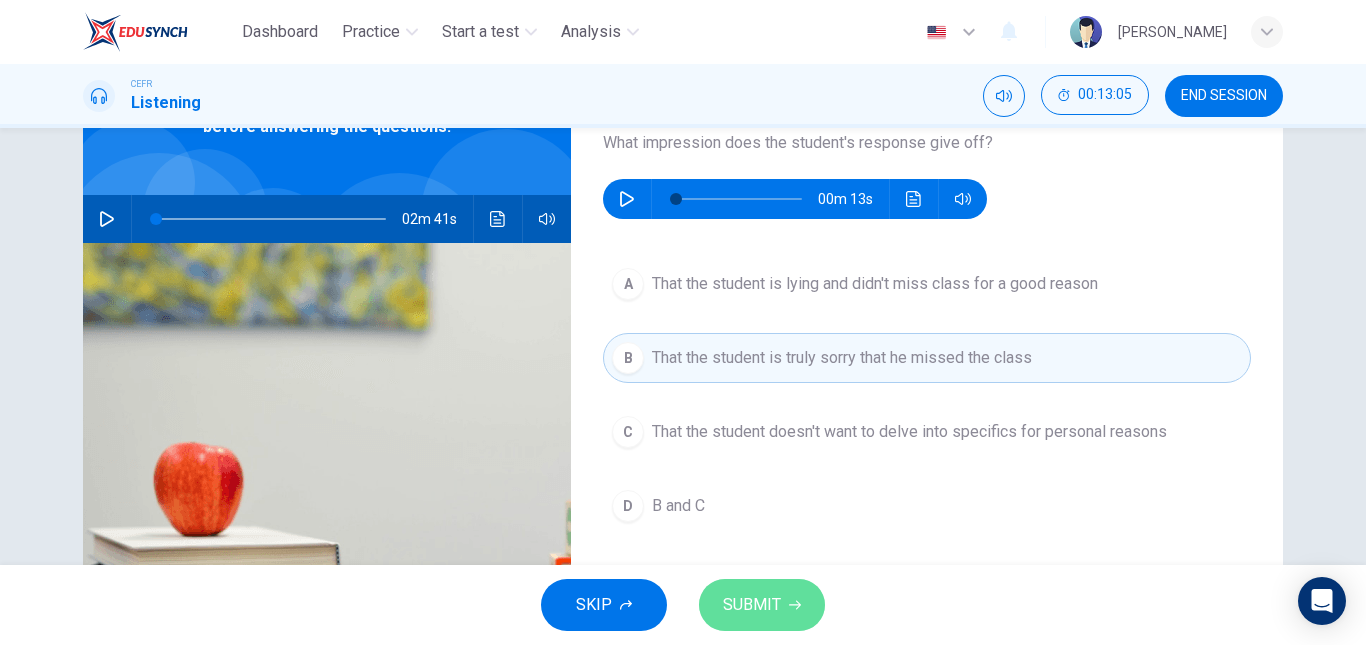 click on "SUBMIT" at bounding box center (762, 605) 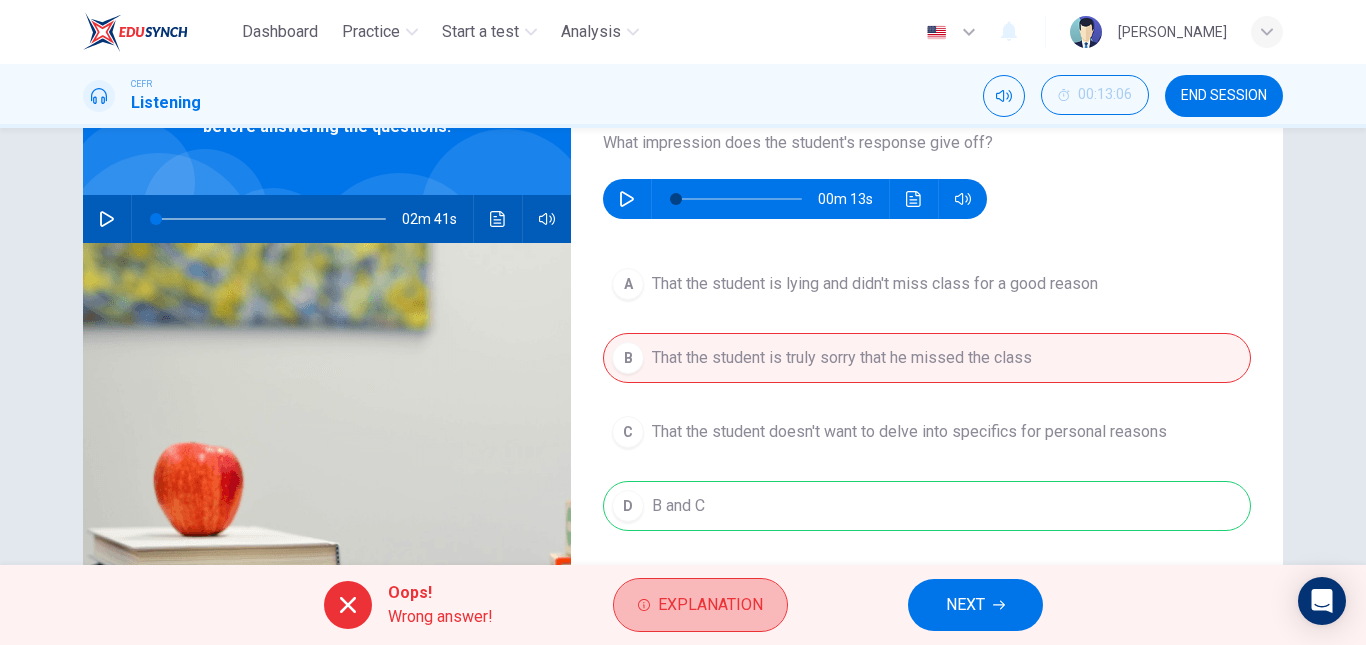 click on "Explanation" at bounding box center (700, 605) 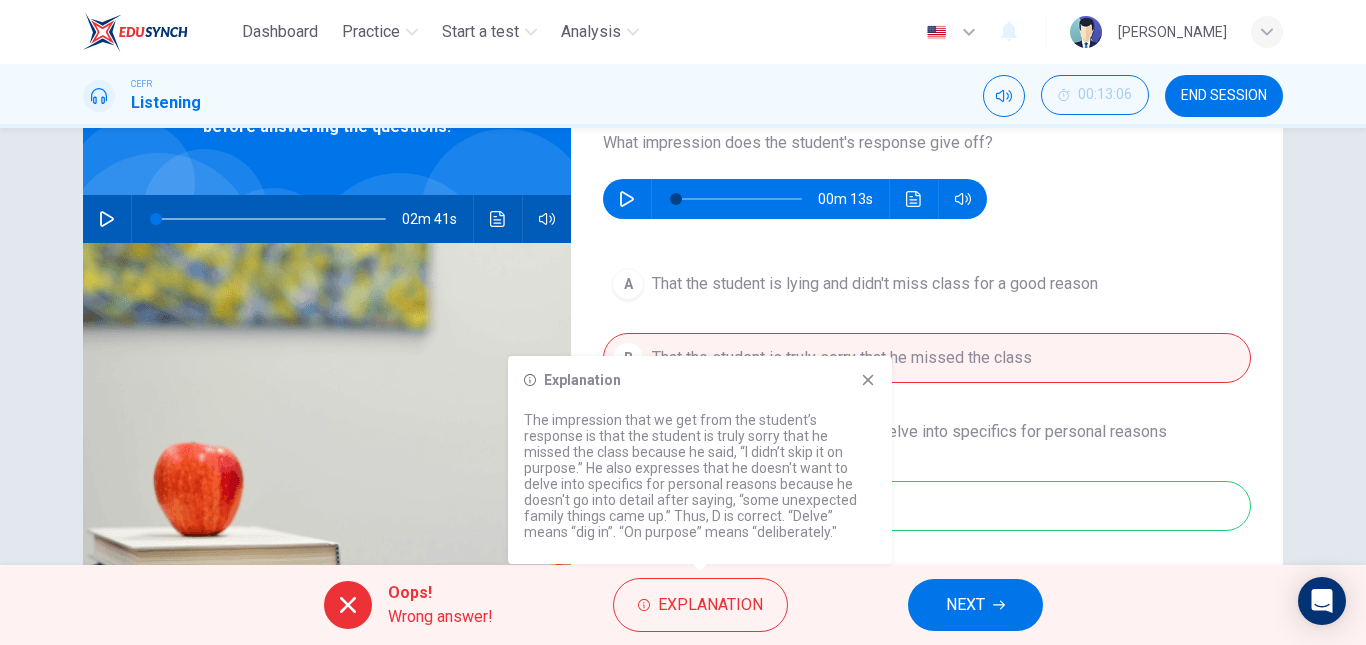 click 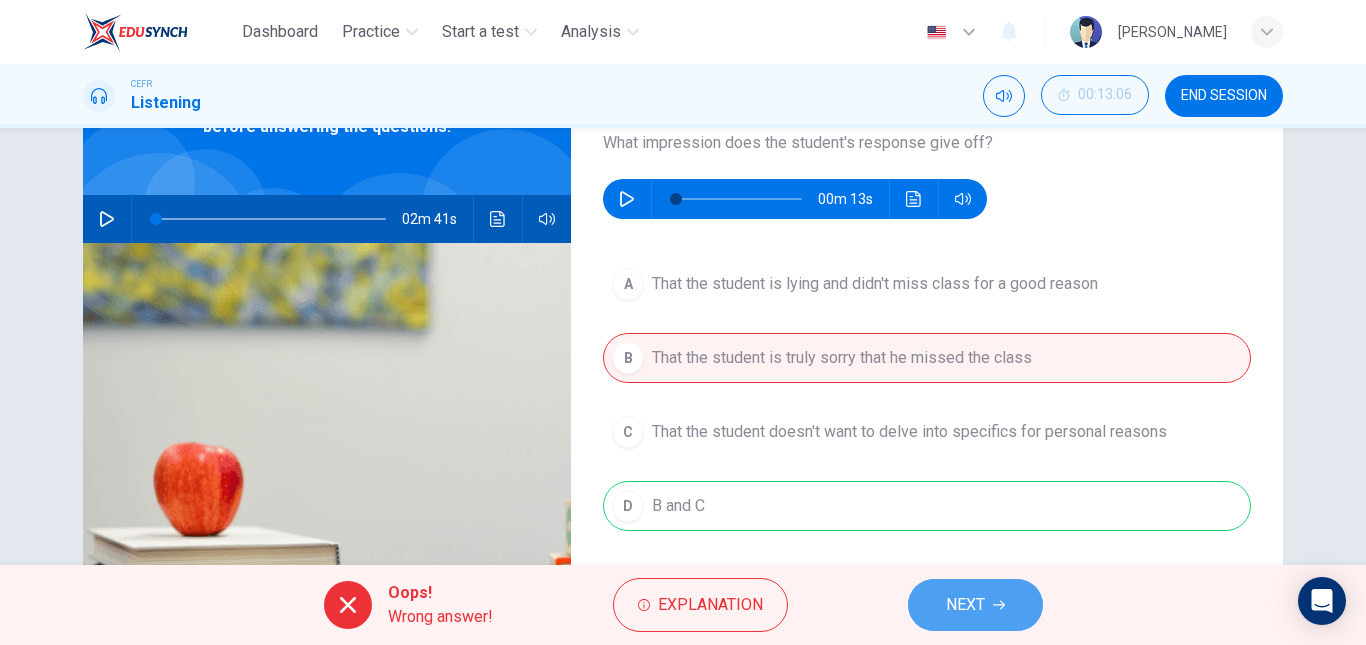 click on "NEXT" at bounding box center [975, 605] 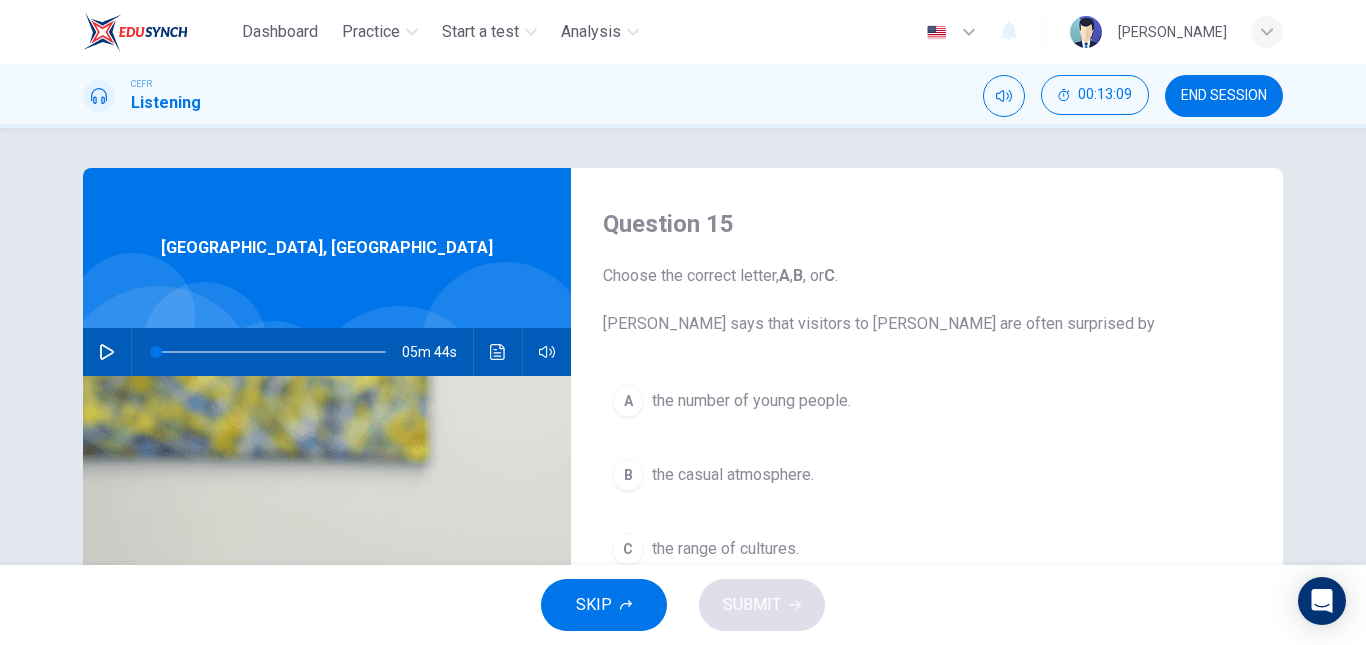 scroll, scrollTop: 80, scrollLeft: 0, axis: vertical 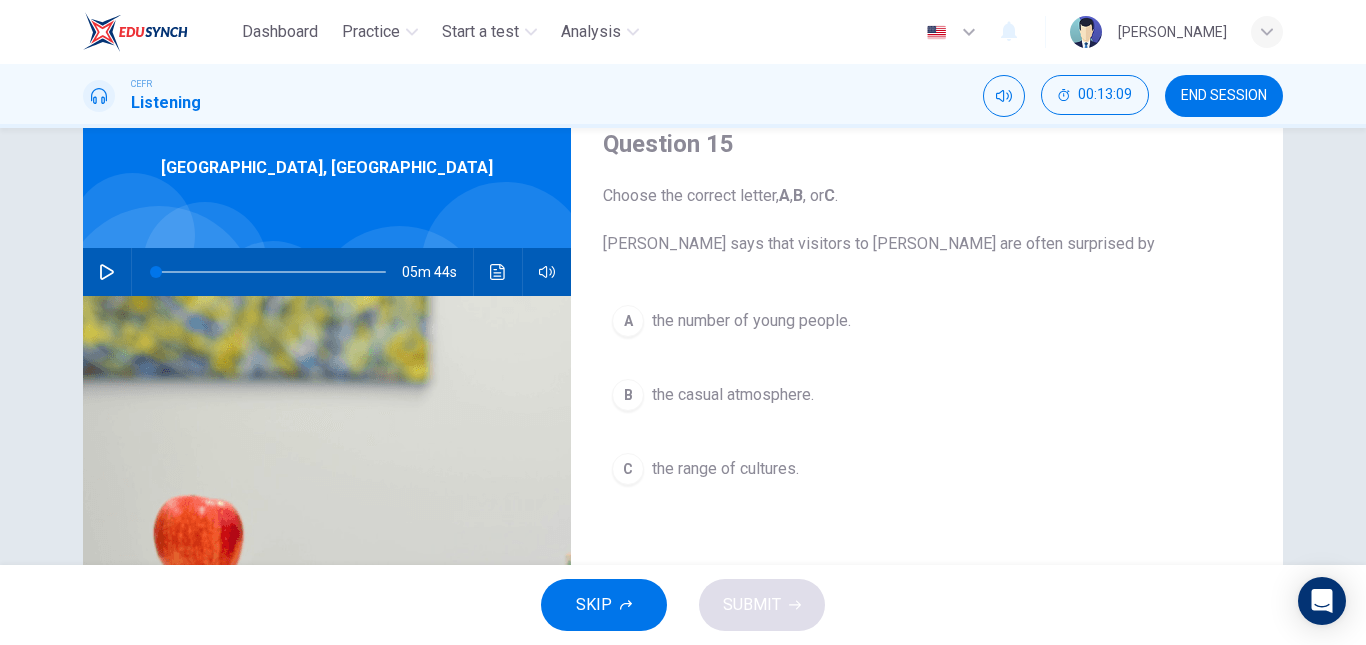 click on "Question 15 Choose the correct letter,  A ,  B , or  C . Joanne says that visitors to Darwin are often surprised by A the number of young people. B the casual atmosphere. C the range of cultures." at bounding box center (927, 435) 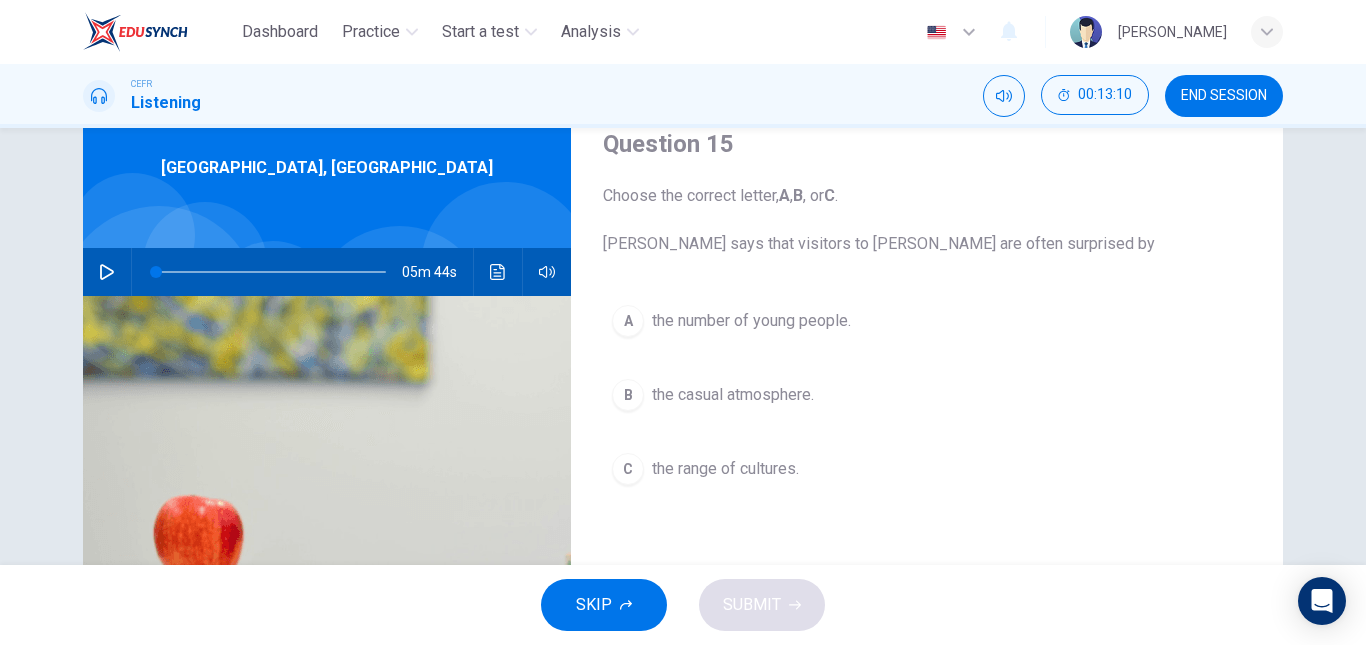 click on "A the number of young people." at bounding box center (927, 321) 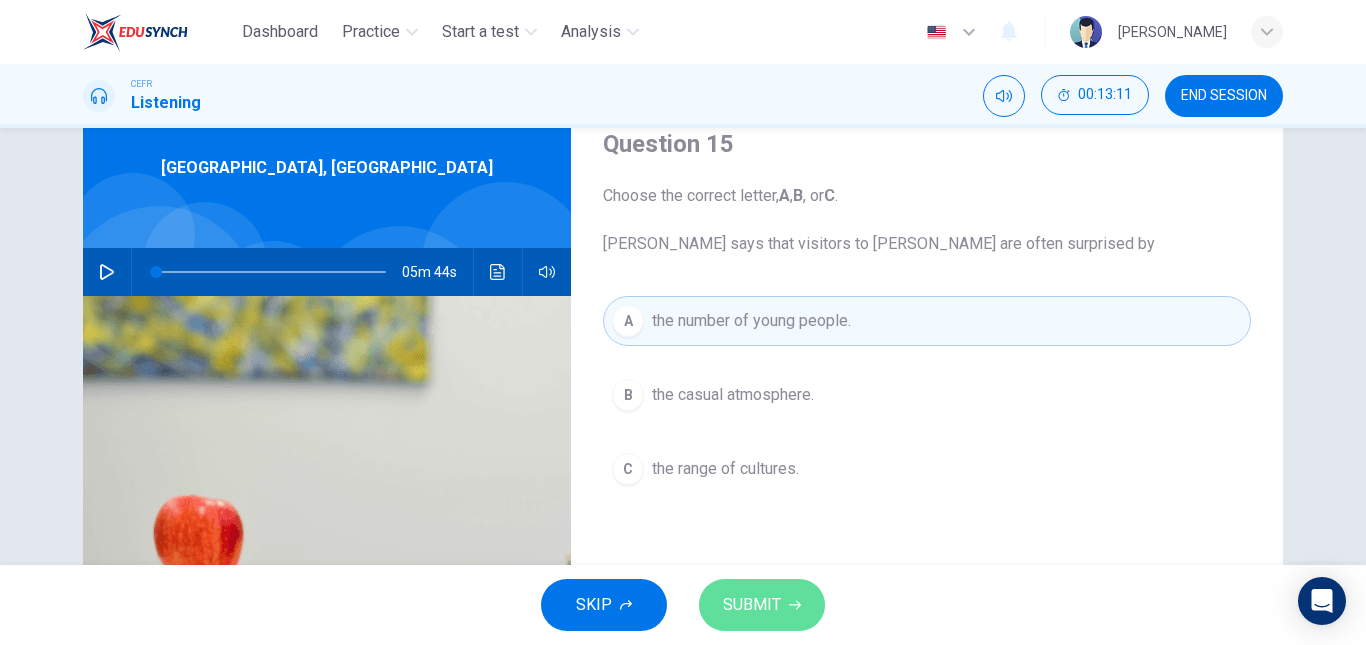 click on "SUBMIT" at bounding box center (762, 605) 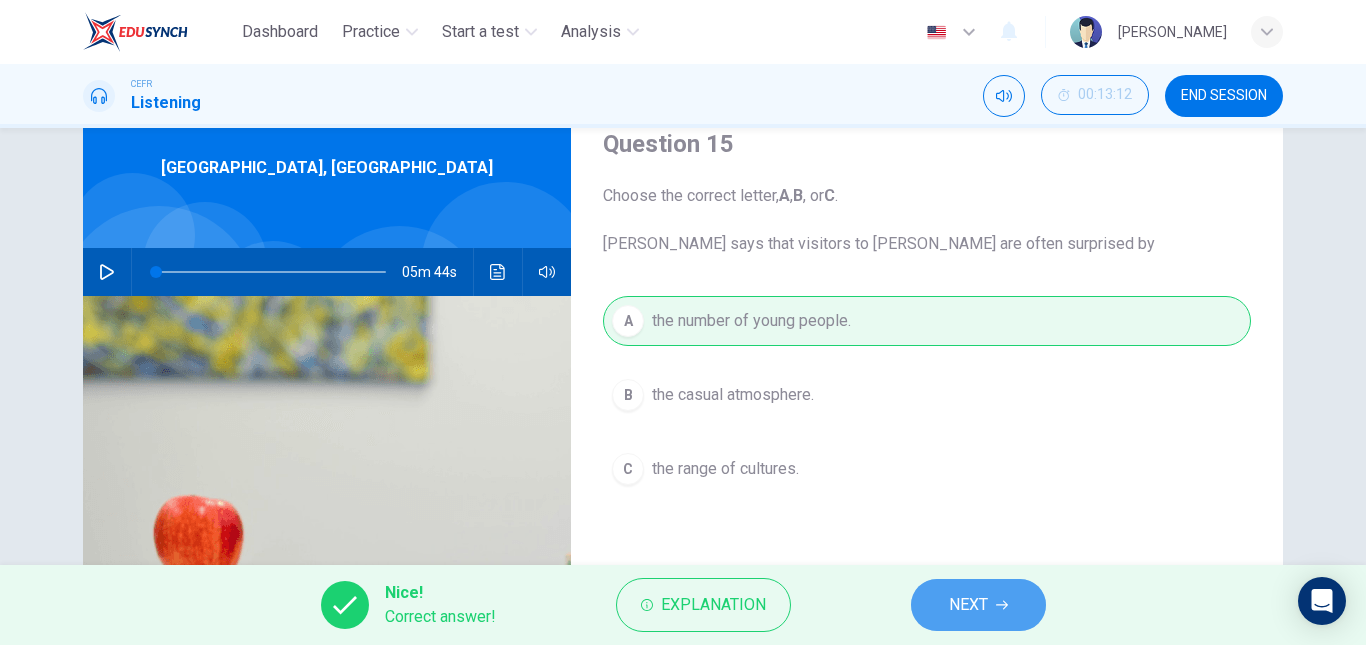 click on "NEXT" at bounding box center (978, 605) 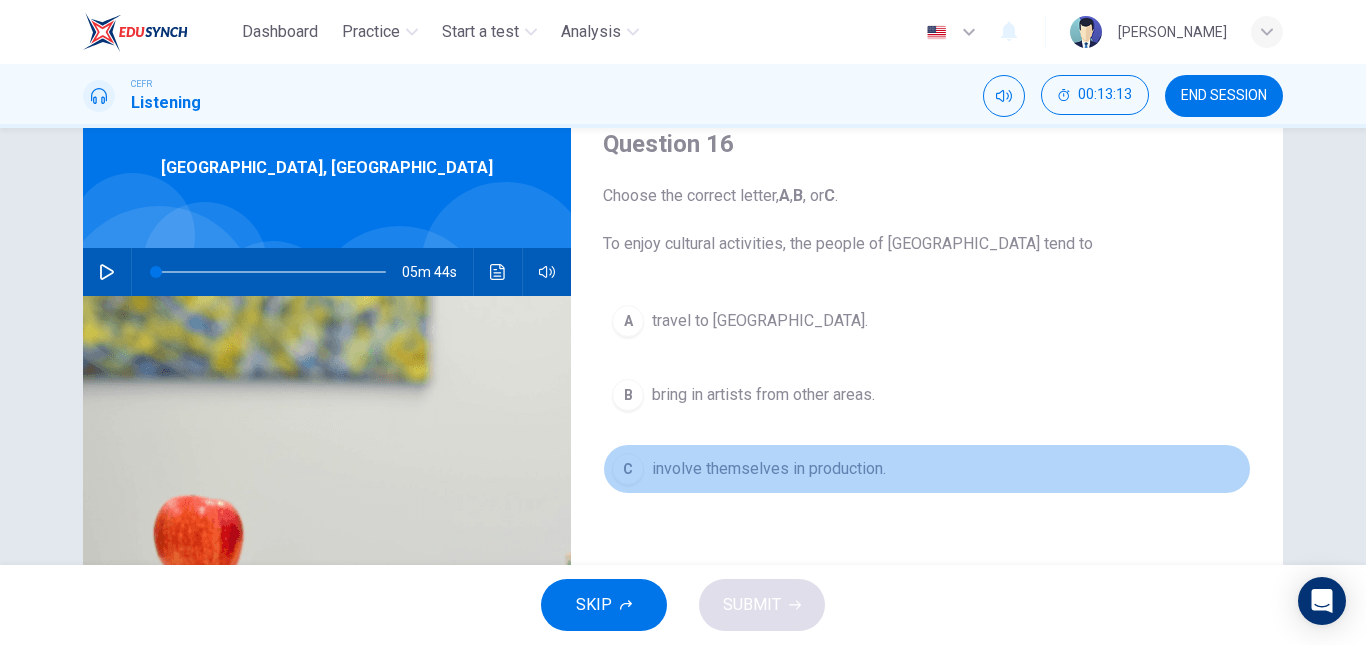 click on "C involve themselves in production." at bounding box center (927, 469) 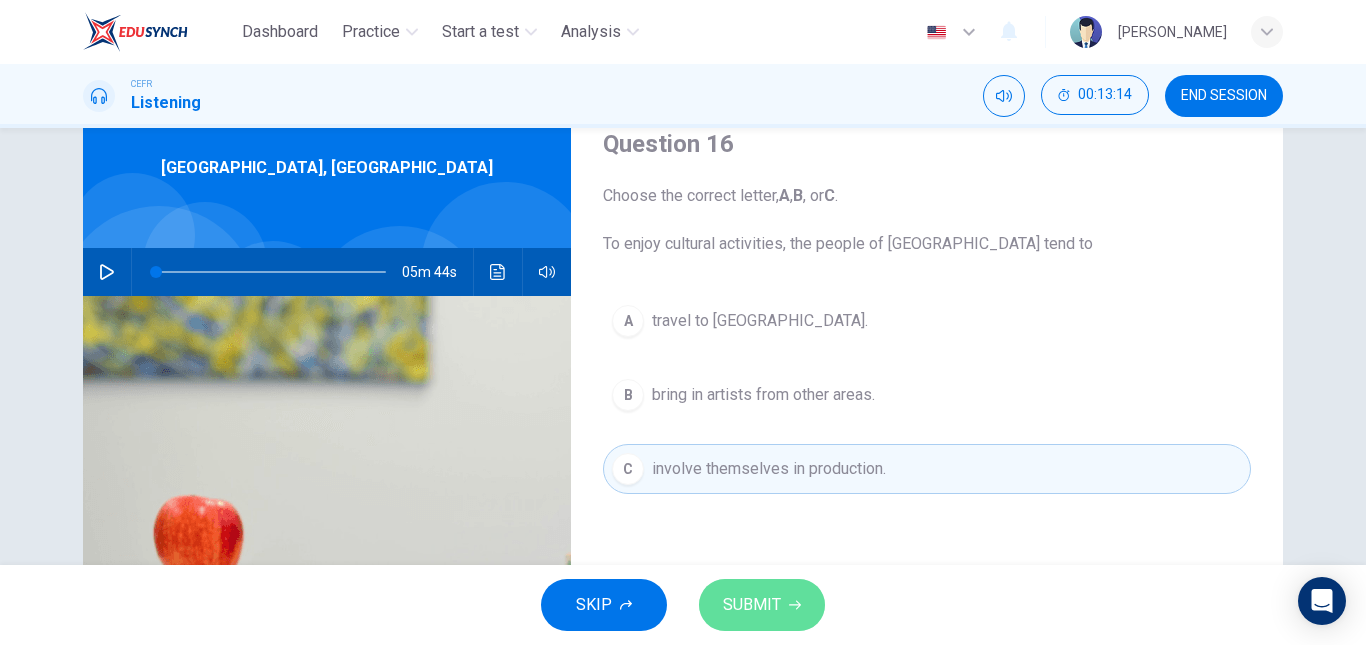 click on "SUBMIT" at bounding box center (752, 605) 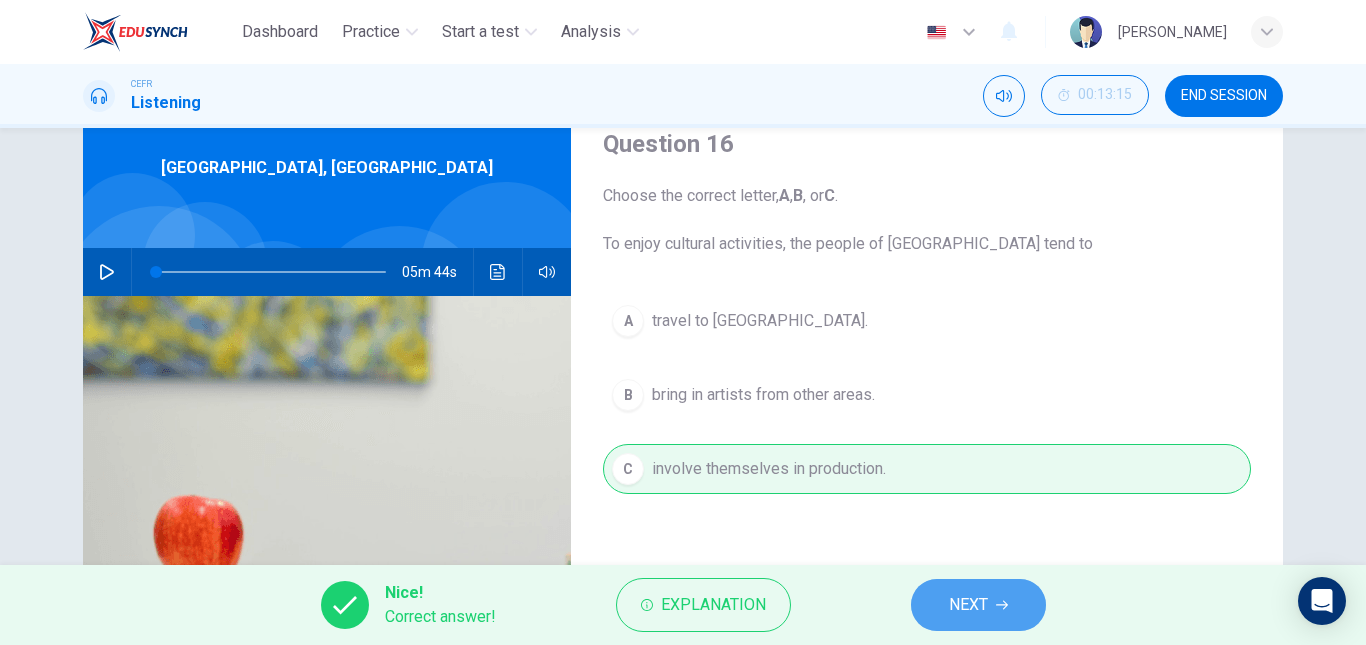 click on "NEXT" at bounding box center [978, 605] 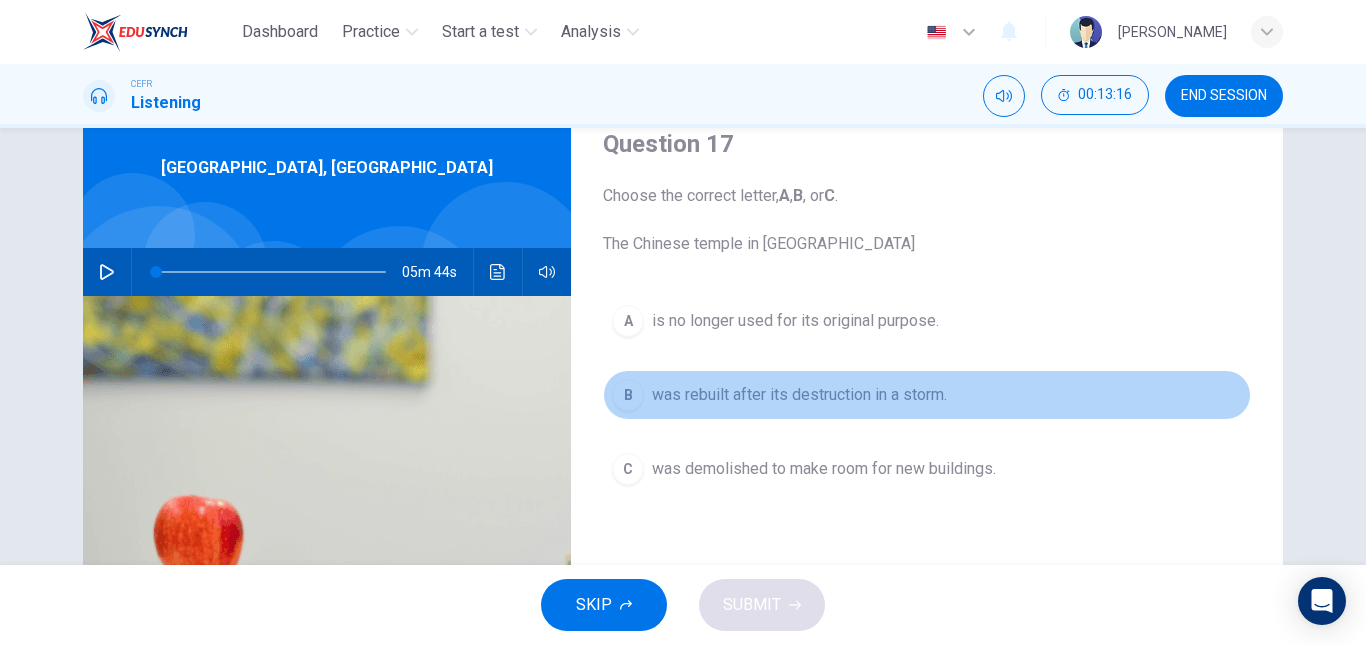 click on "B was rebuilt after its destruction in a storm." at bounding box center (927, 395) 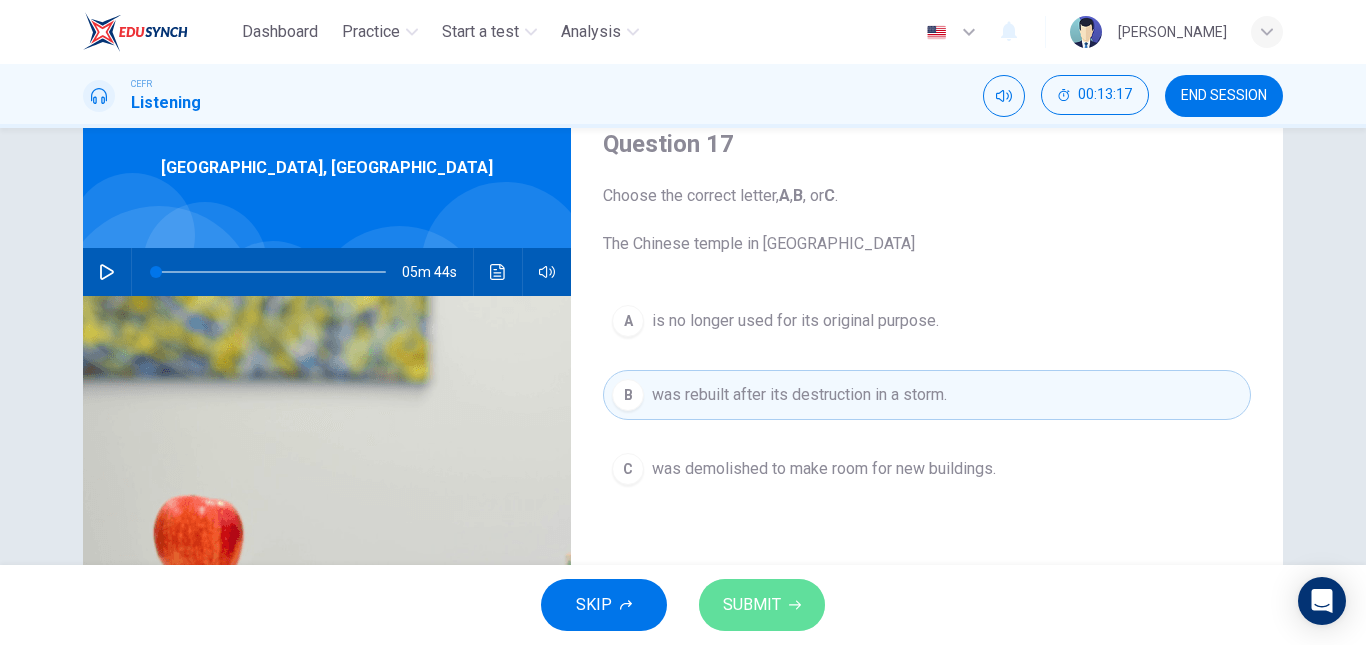 click on "SUBMIT" at bounding box center (762, 605) 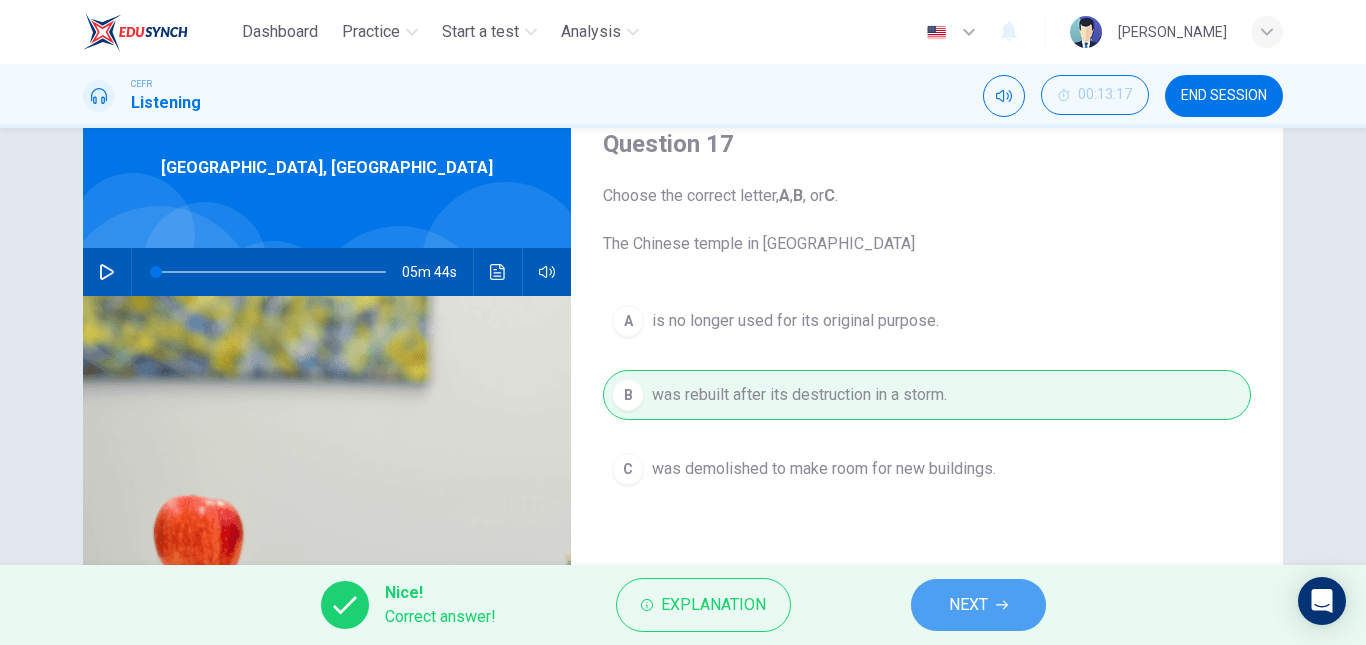 click on "NEXT" at bounding box center (978, 605) 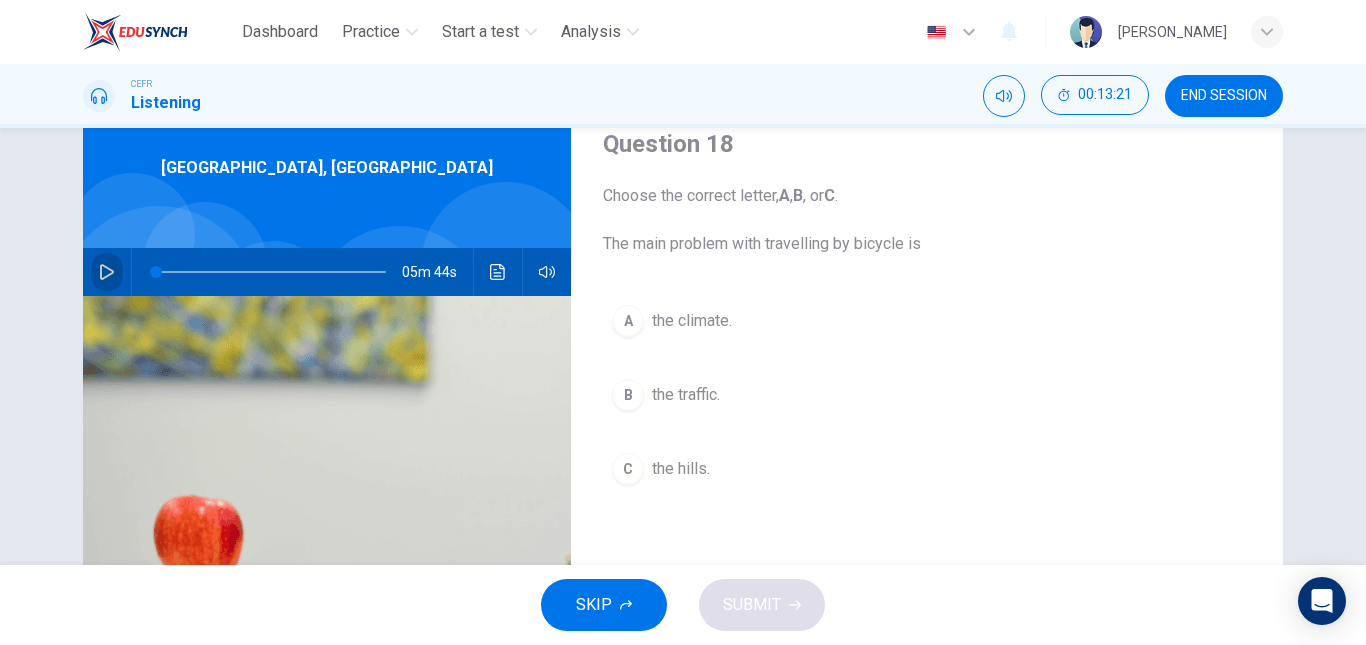 click 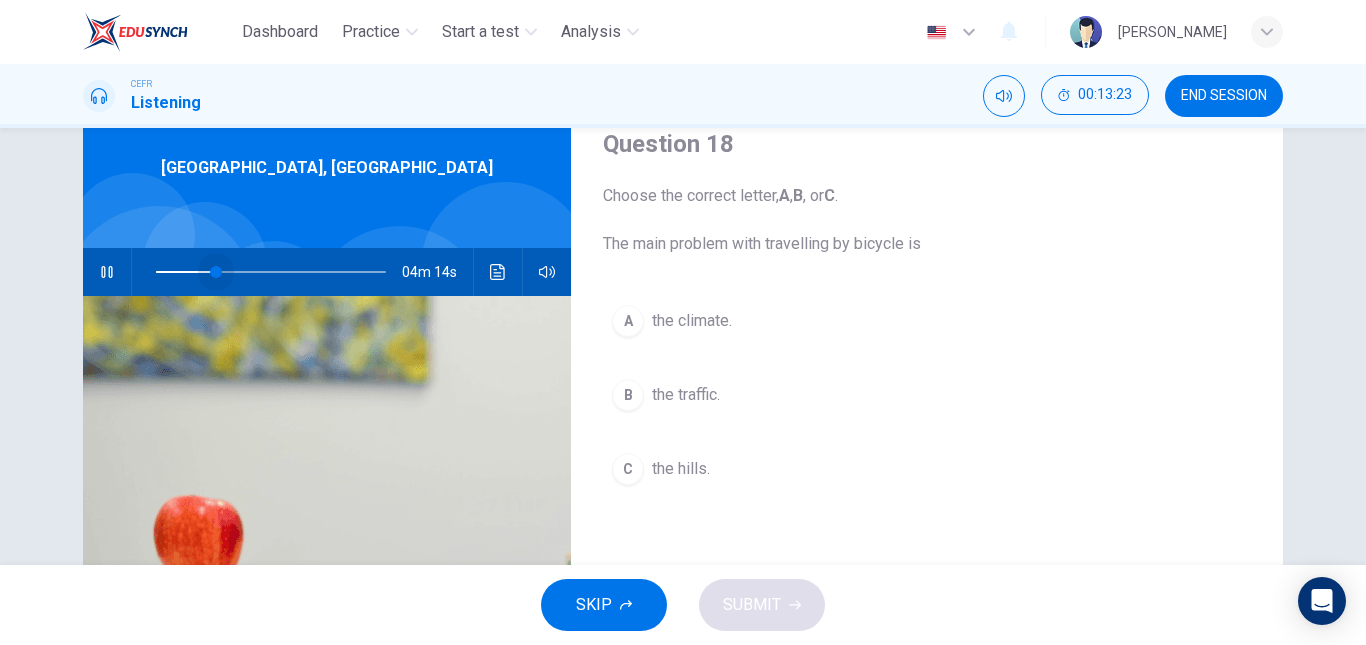 click at bounding box center [271, 272] 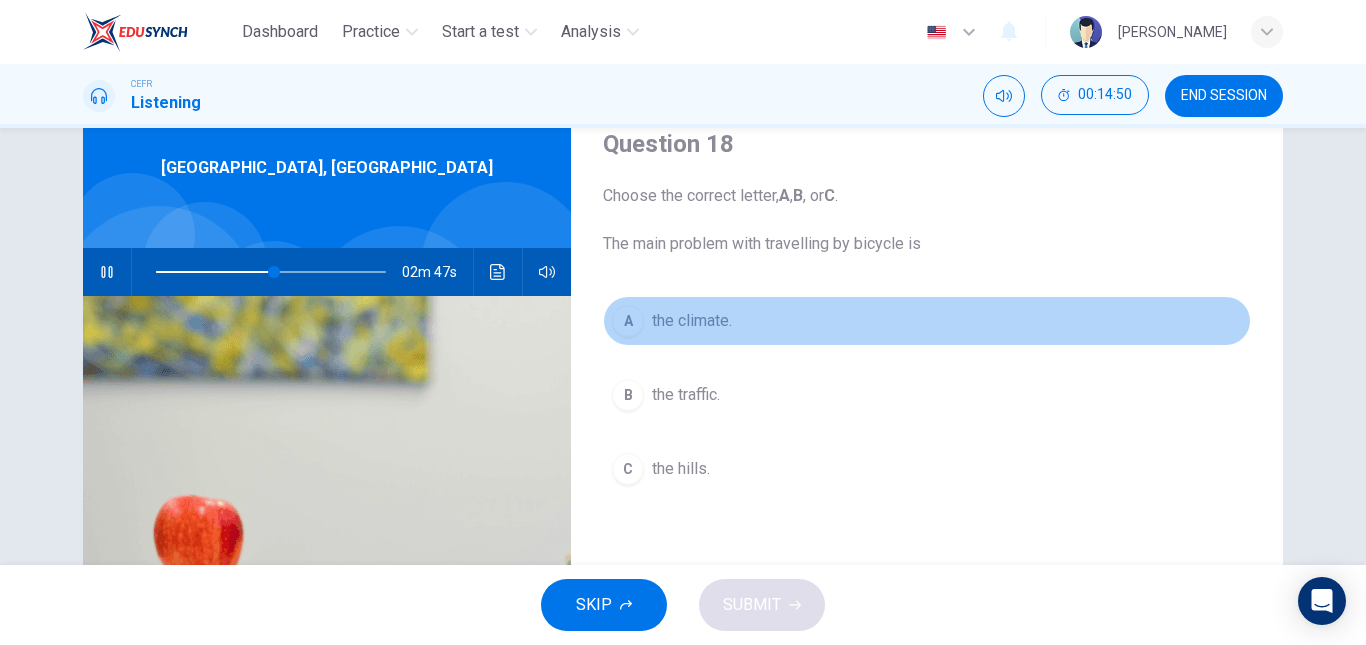 click on "A the climate." at bounding box center [927, 321] 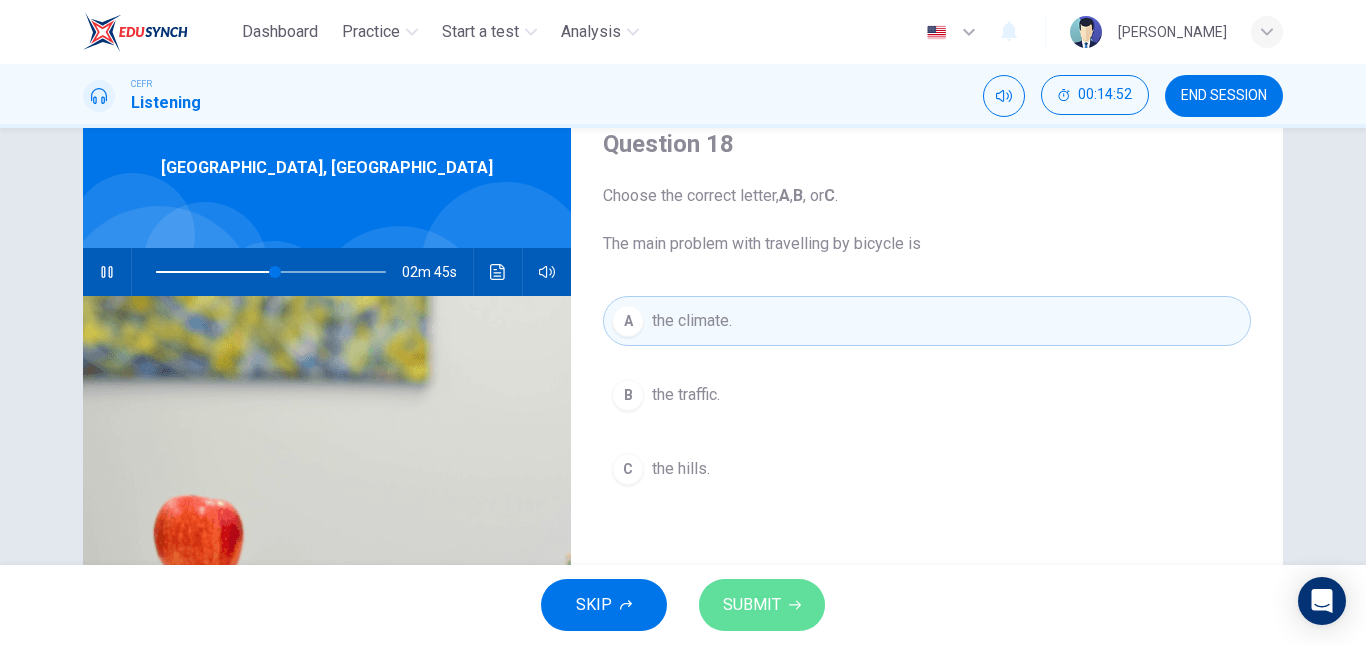 click on "SUBMIT" at bounding box center (762, 605) 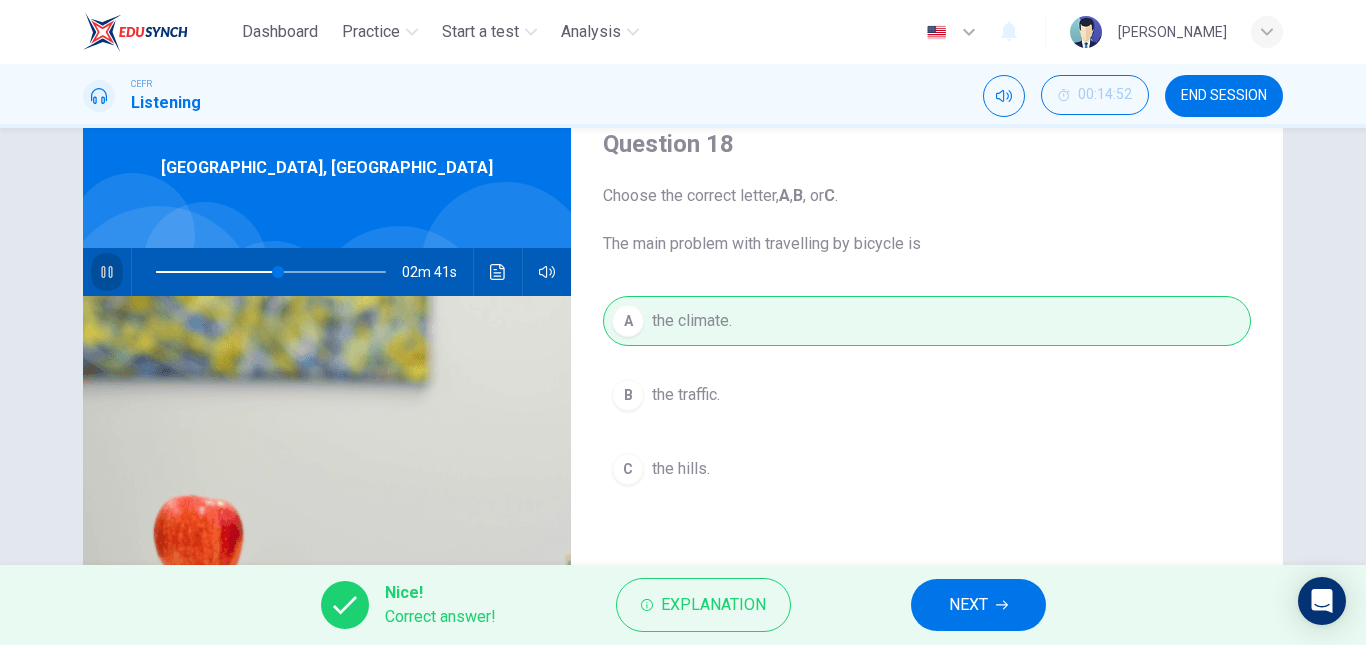 click at bounding box center (107, 272) 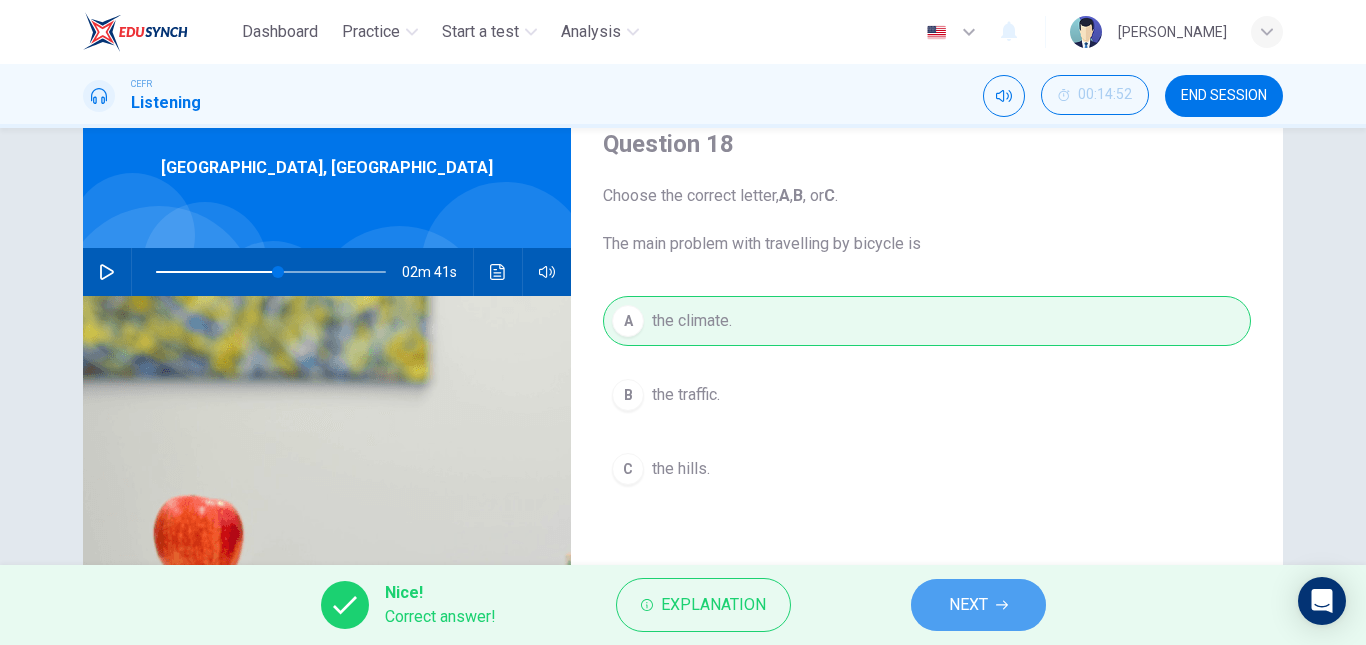 click on "NEXT" at bounding box center [968, 605] 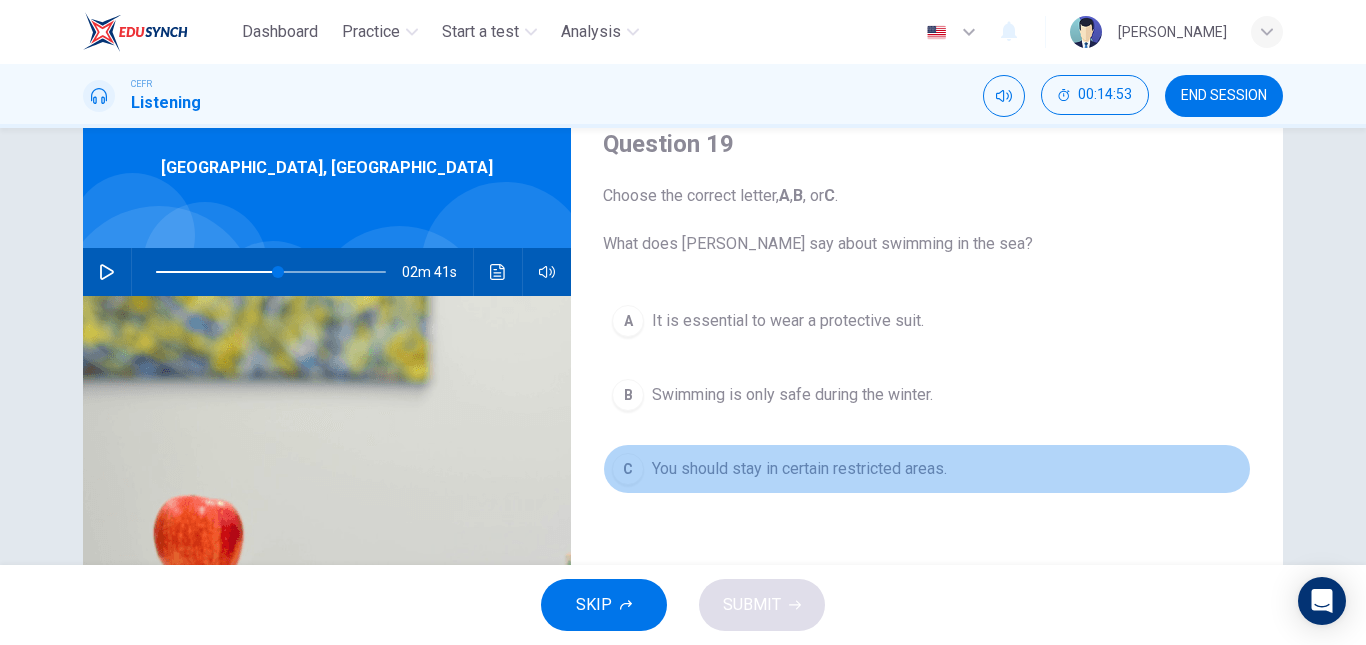 click on "C You should stay in certain restricted areas." at bounding box center [927, 469] 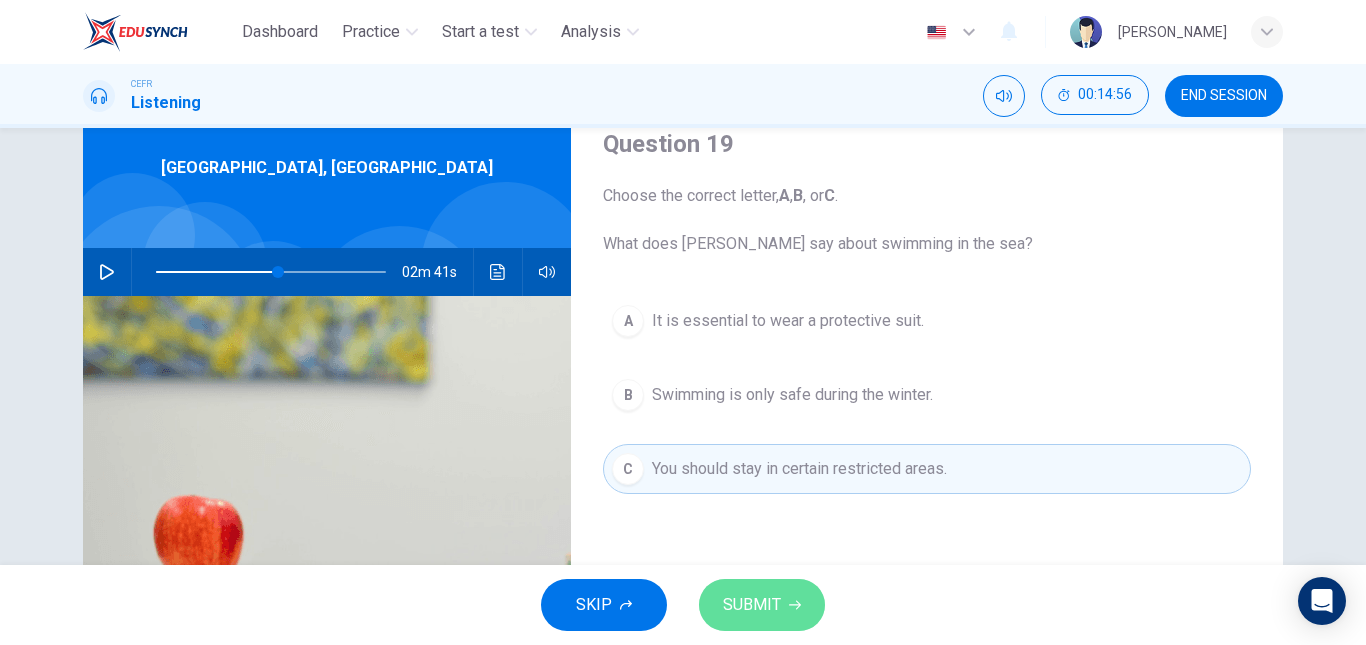 click on "SUBMIT" at bounding box center (762, 605) 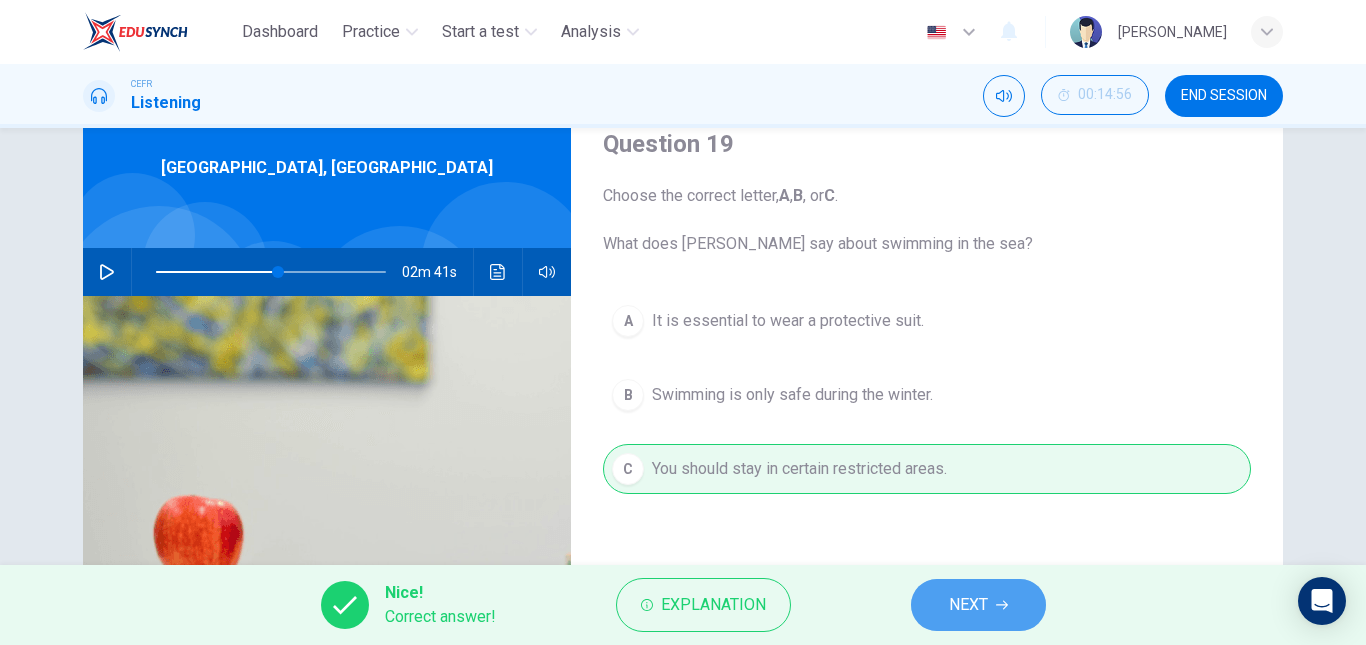 click on "NEXT" at bounding box center [968, 605] 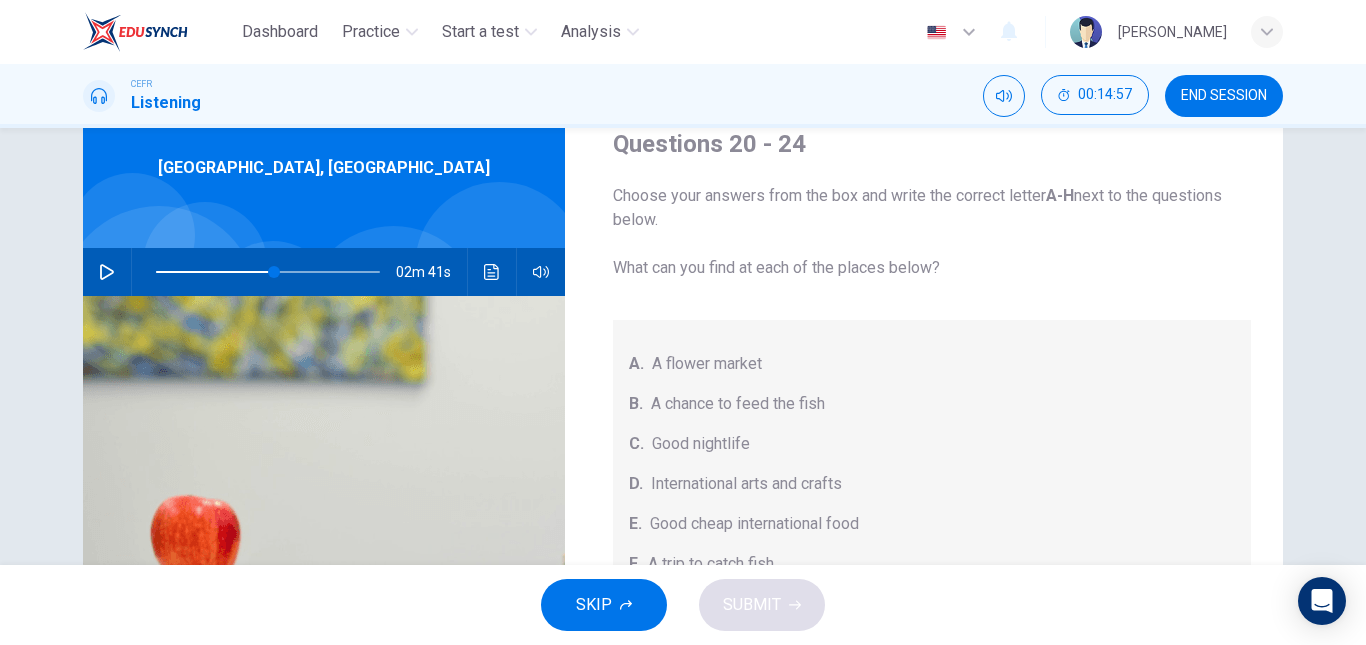 scroll, scrollTop: 225, scrollLeft: 0, axis: vertical 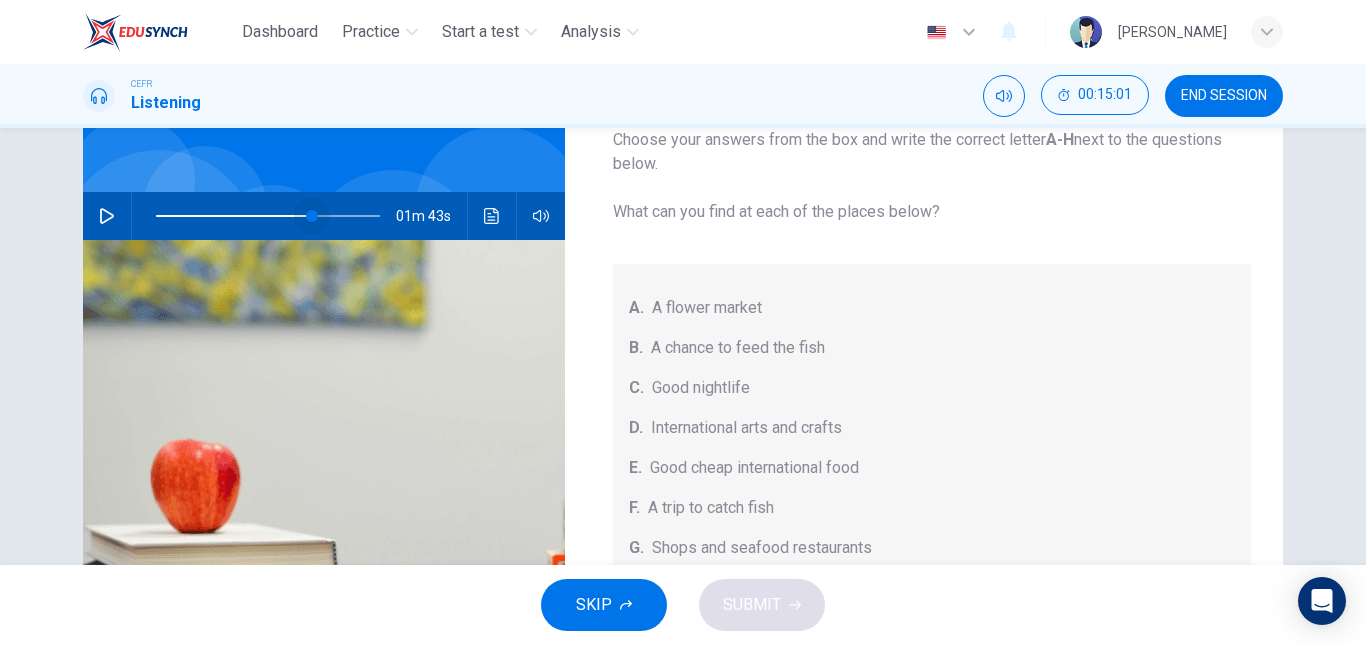 click at bounding box center [268, 216] 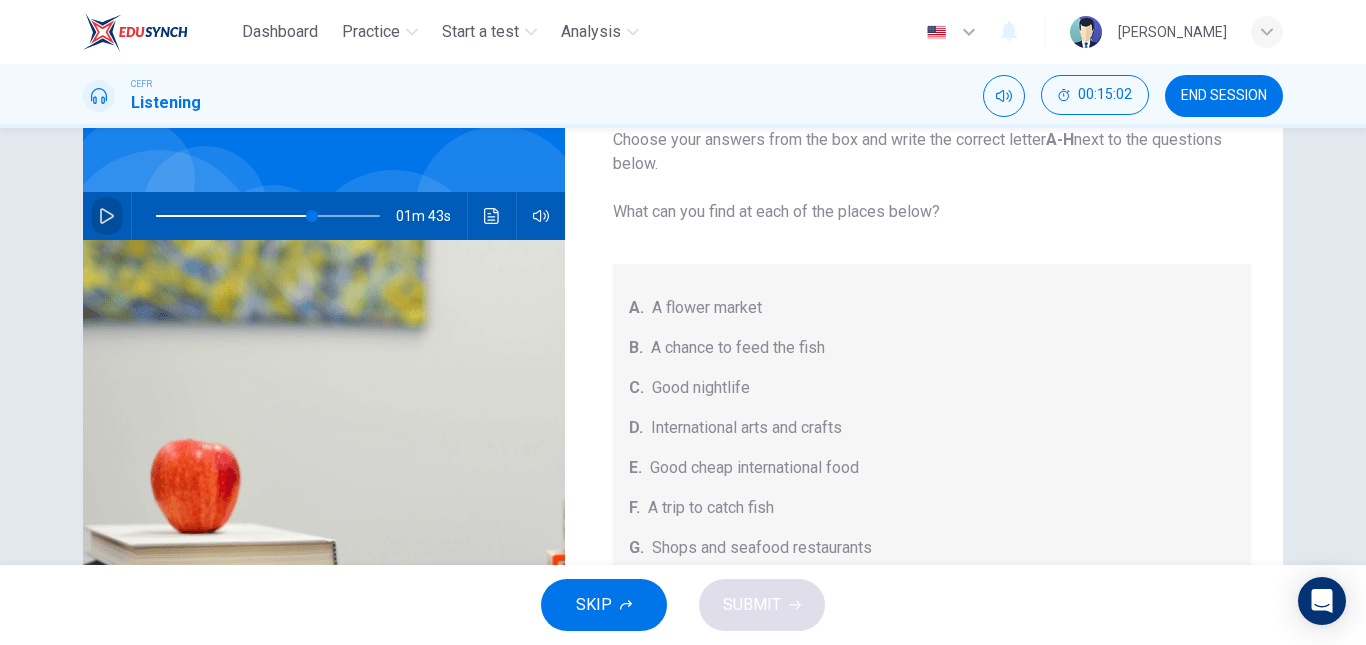 click at bounding box center (107, 216) 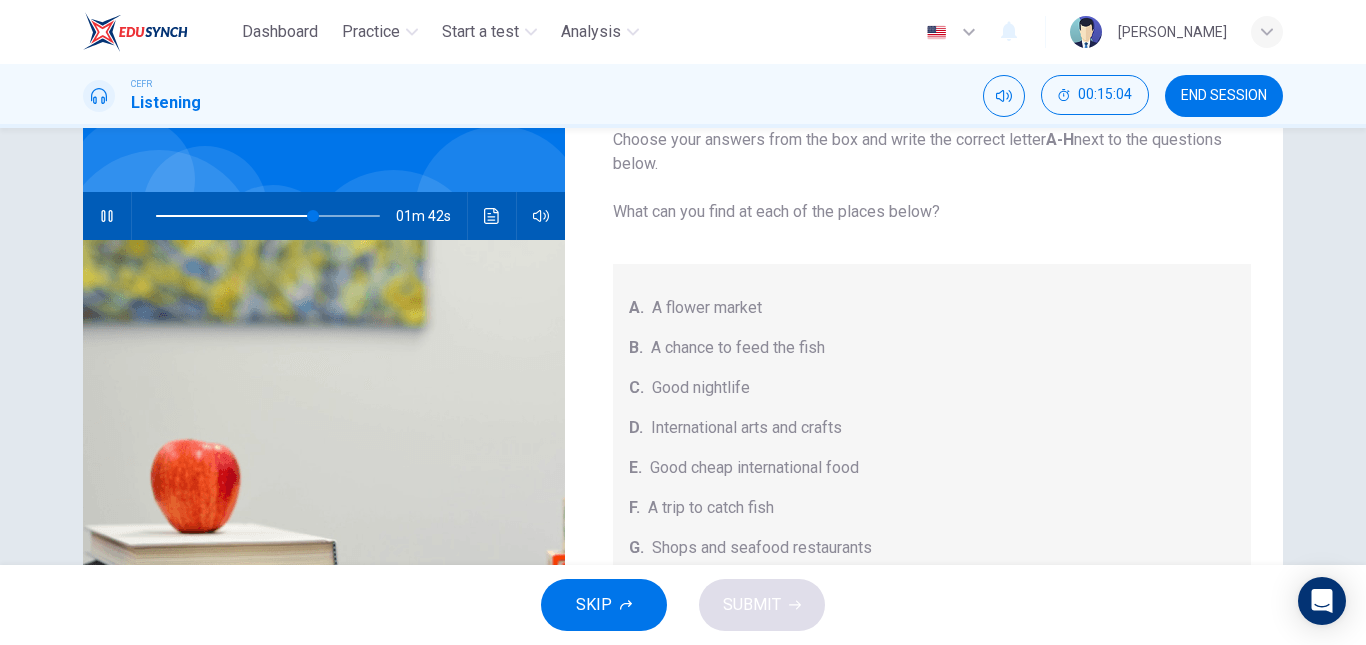 scroll, scrollTop: 338, scrollLeft: 0, axis: vertical 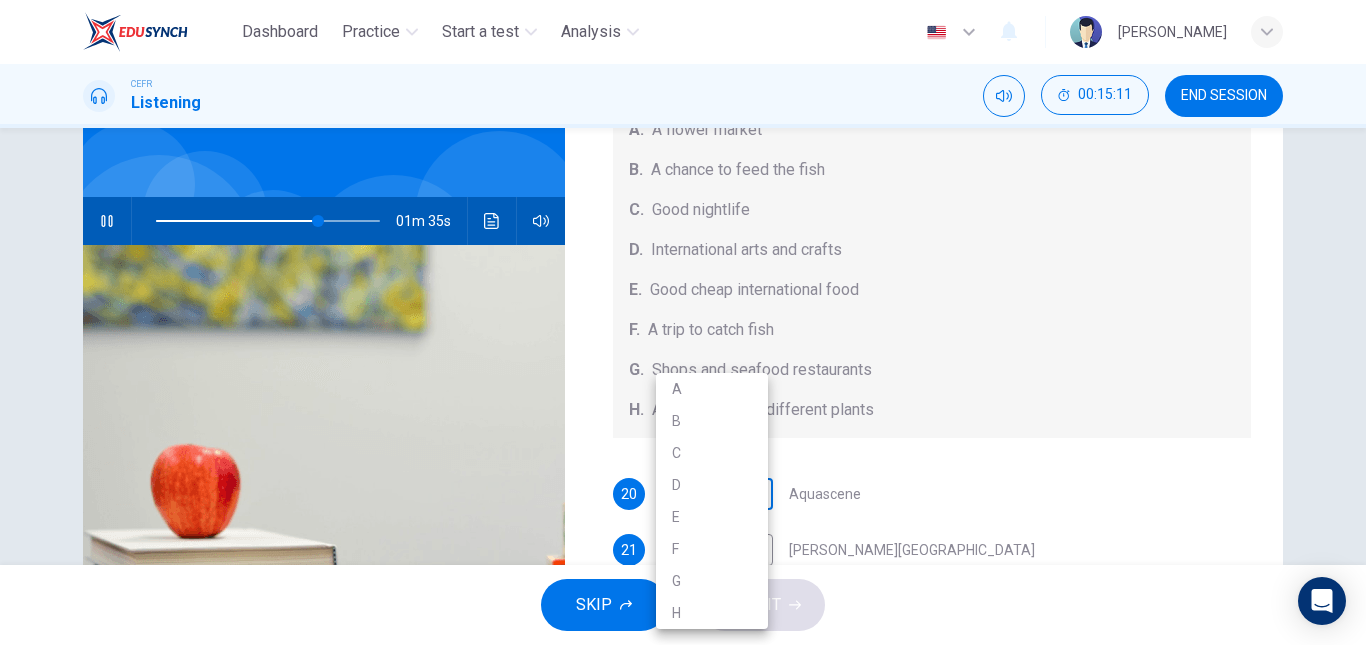 click on "Dashboard Practice Start a test Analysis English en ​ SHOBIRAH BINTI ZAMBERI CEFR Listening 00:15:11 END SESSION Questions 20 - 24 Choose your answers from the box and write the correct letter  A-H  next to the questions below.
What can you find at each of the places below? A. A flower market B. A chance to feed the fish C. Good nightlife D. International arts and crafts E. Good cheap international food F. A trip to catch fish G. Shops and seafood restaurants H. A wide range of different plants 20 ​ ​ Aquascene 21 ​ ​ Smith Street Mall 22 ​ ​ Cullen Bay Marina 23 ​ ​ Fannie Bay 24 ​ ​ Mitchell Street Darwin, Australia 01m 35s SKIP SUBMIT Dashboard Practice Start a test Analysis Notifications © Copyright  2025
A B C D E F G H" at bounding box center [683, 322] 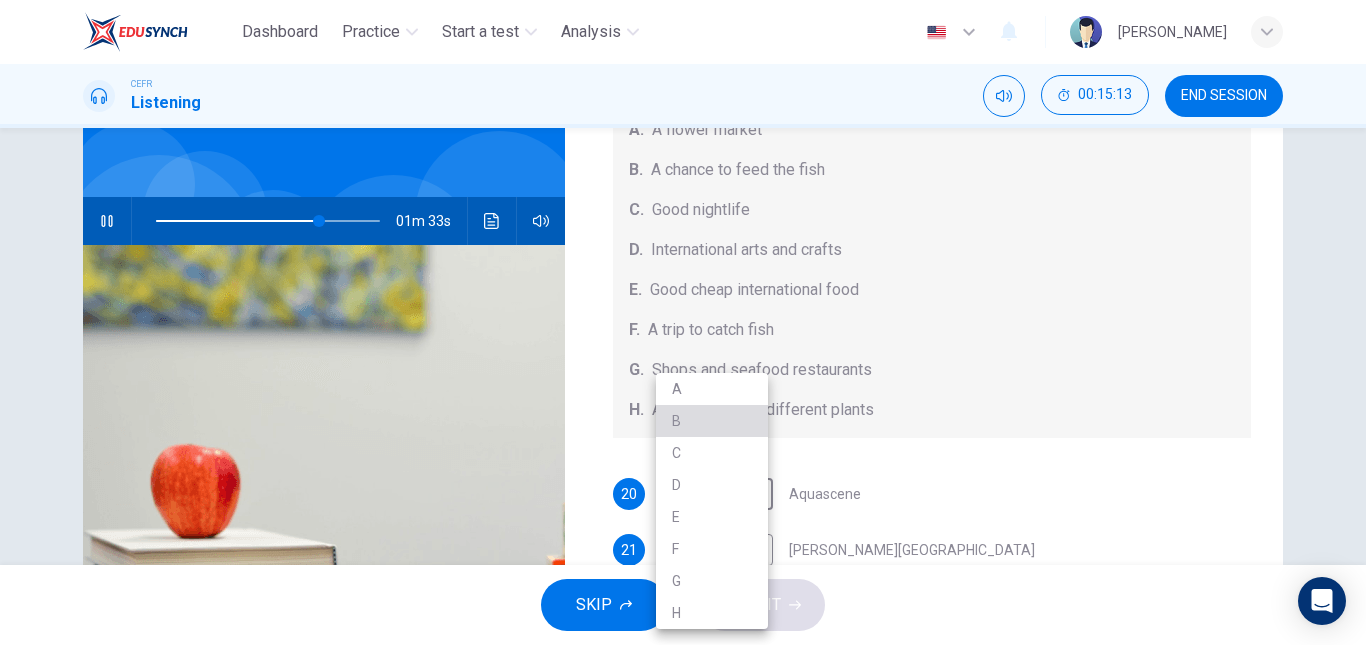 click on "B" at bounding box center (712, 421) 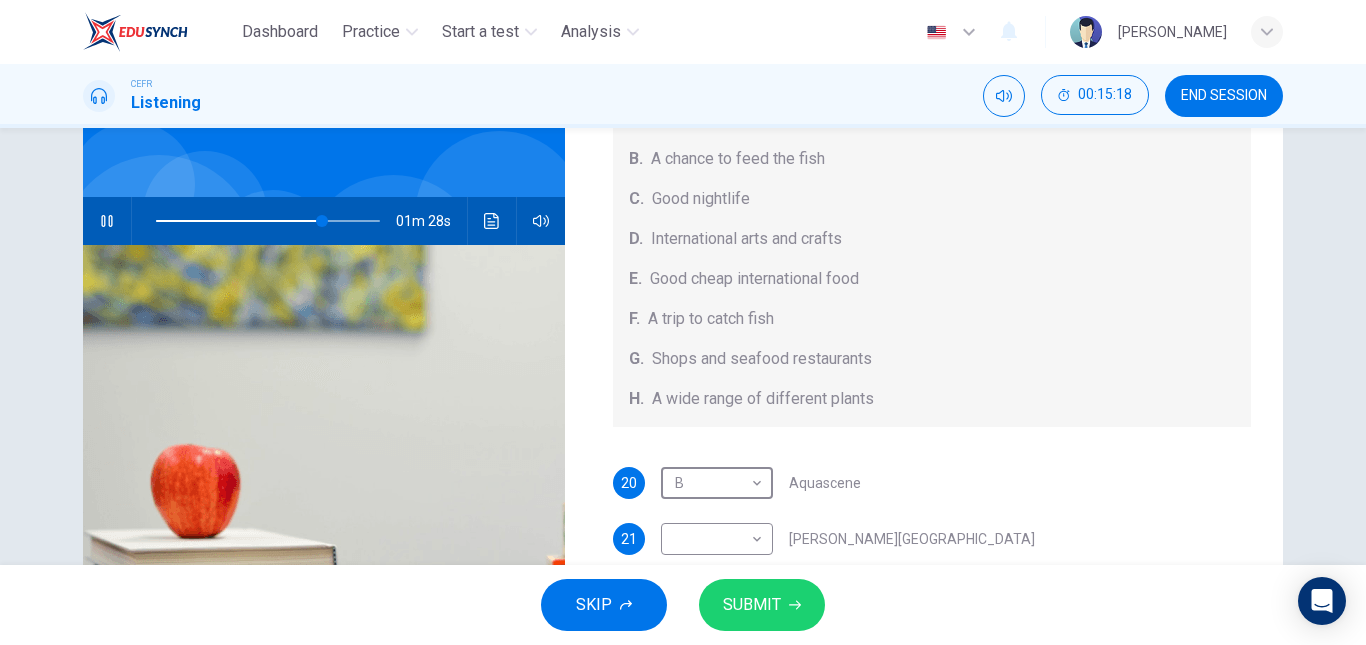 scroll, scrollTop: 225, scrollLeft: 0, axis: vertical 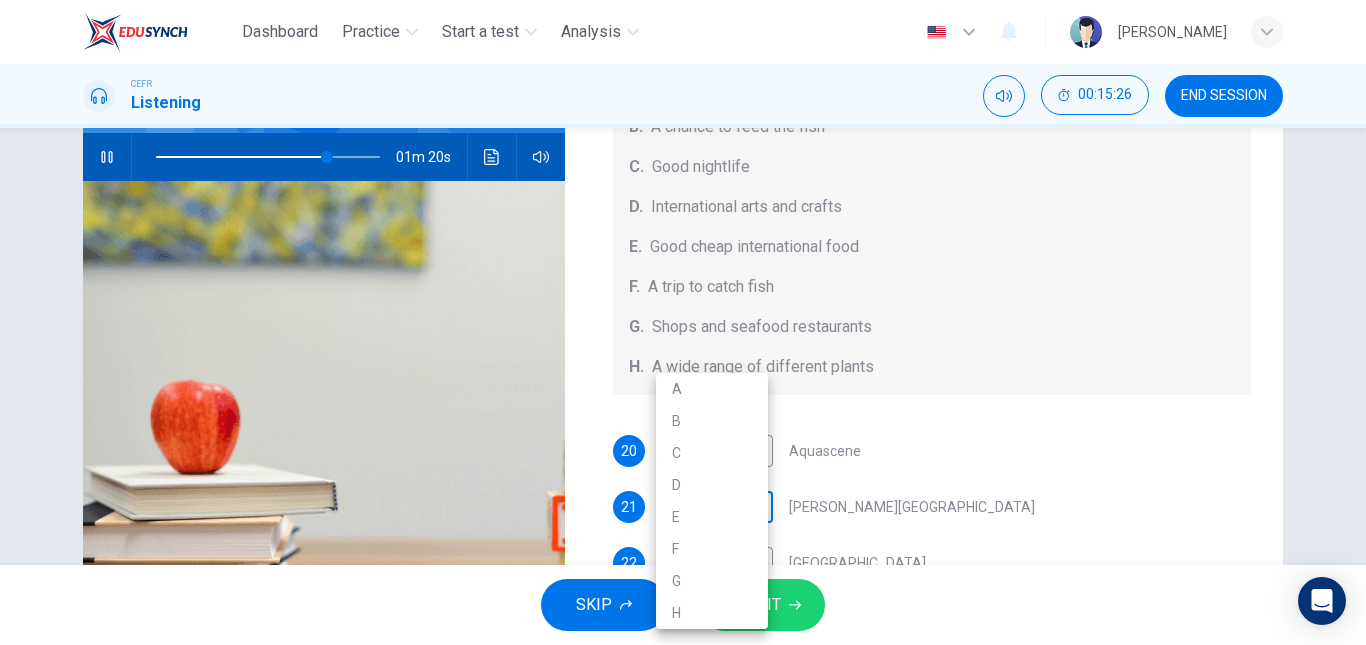 click on "Dashboard Practice Start a test Analysis English en ​ SHOBIRAH BINTI ZAMBERI CEFR Listening 00:15:26 END SESSION Questions 20 - 24 Choose your answers from the box and write the correct letter  A-H  next to the questions below.
What can you find at each of the places below? A. A flower market B. A chance to feed the fish C. Good nightlife D. International arts and crafts E. Good cheap international food F. A trip to catch fish G. Shops and seafood restaurants H. A wide range of different plants 20 B B ​ Aquascene 21 ​ ​ Smith Street Mall 22 ​ ​ Cullen Bay Marina 23 ​ ​ Fannie Bay 24 ​ ​ Mitchell Street Darwin, Australia 01m 20s SKIP SUBMIT Dashboard Practice Start a test Analysis Notifications © Copyright  2025
A B C D E F G H" at bounding box center [683, 322] 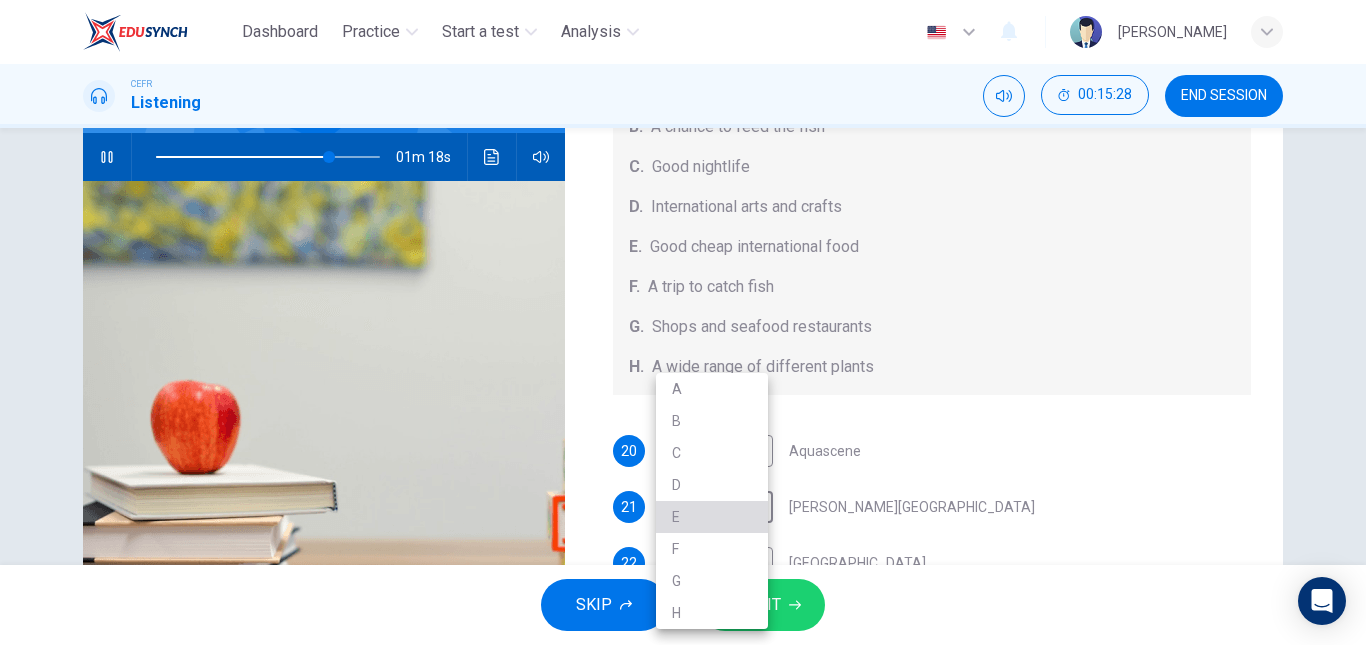click on "E" at bounding box center (712, 517) 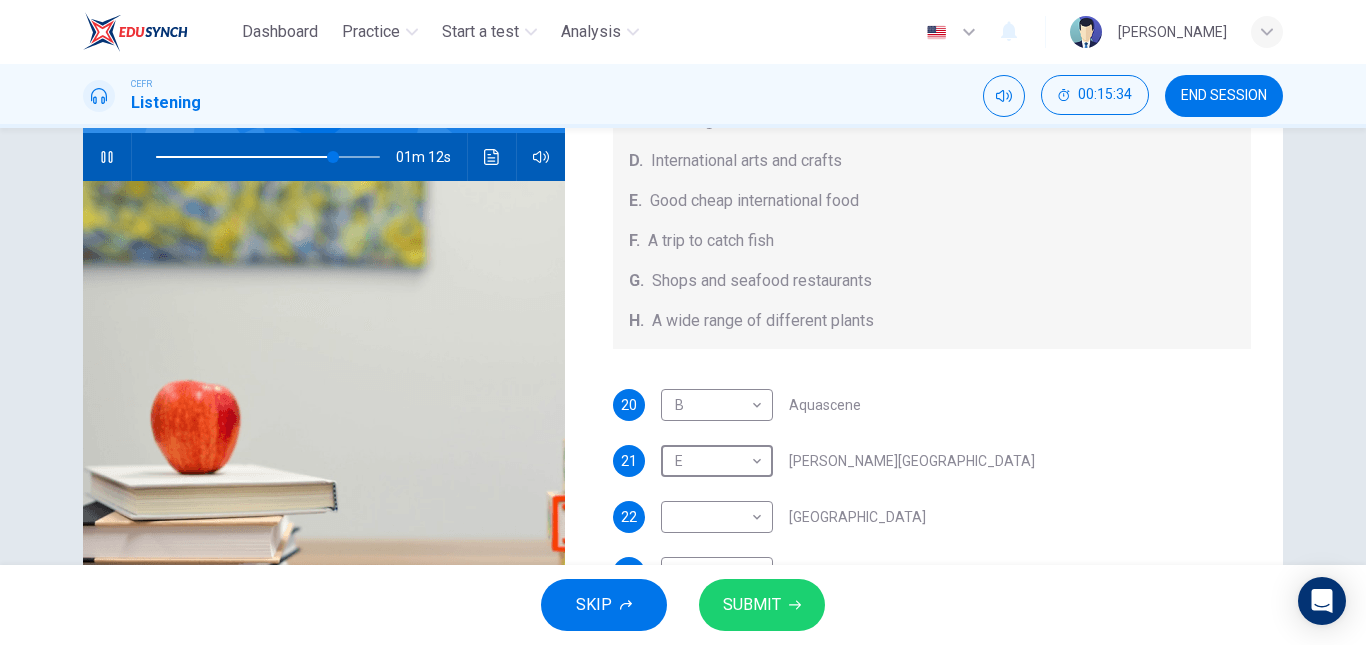 scroll, scrollTop: 211, scrollLeft: 0, axis: vertical 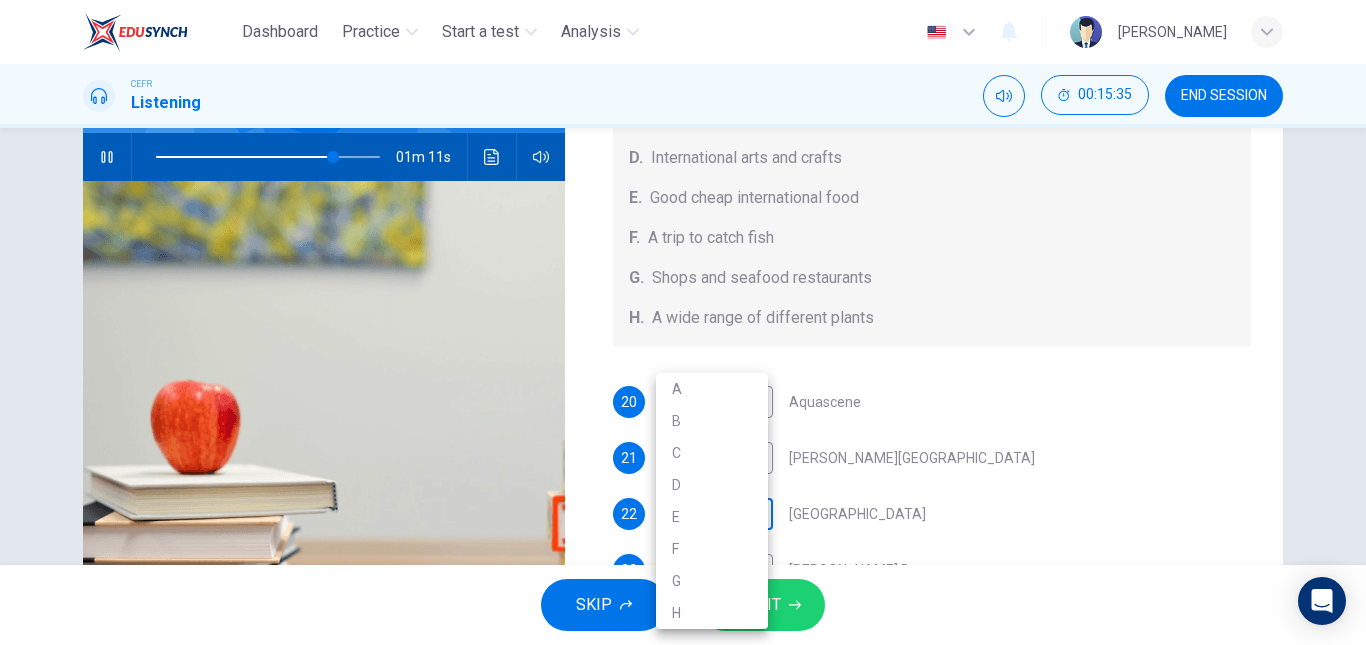 click on "Dashboard Practice Start a test Analysis English en ​ SHOBIRAH BINTI ZAMBERI CEFR Listening 00:15:35 END SESSION Questions 20 - 24 Choose your answers from the box and write the correct letter  A-H  next to the questions below.
What can you find at each of the places below? A. A flower market B. A chance to feed the fish C. Good nightlife D. International arts and crafts E. Good cheap international food F. A trip to catch fish G. Shops and seafood restaurants H. A wide range of different plants 20 B B ​ Aquascene 21 E E ​ Smith Street Mall 22 ​ ​ Cullen Bay Marina 23 ​ ​ Fannie Bay 24 ​ ​ Mitchell Street Darwin, Australia 01m 11s SKIP SUBMIT Dashboard Practice Start a test Analysis Notifications © Copyright  2025
A B C D E F G H" at bounding box center (683, 322) 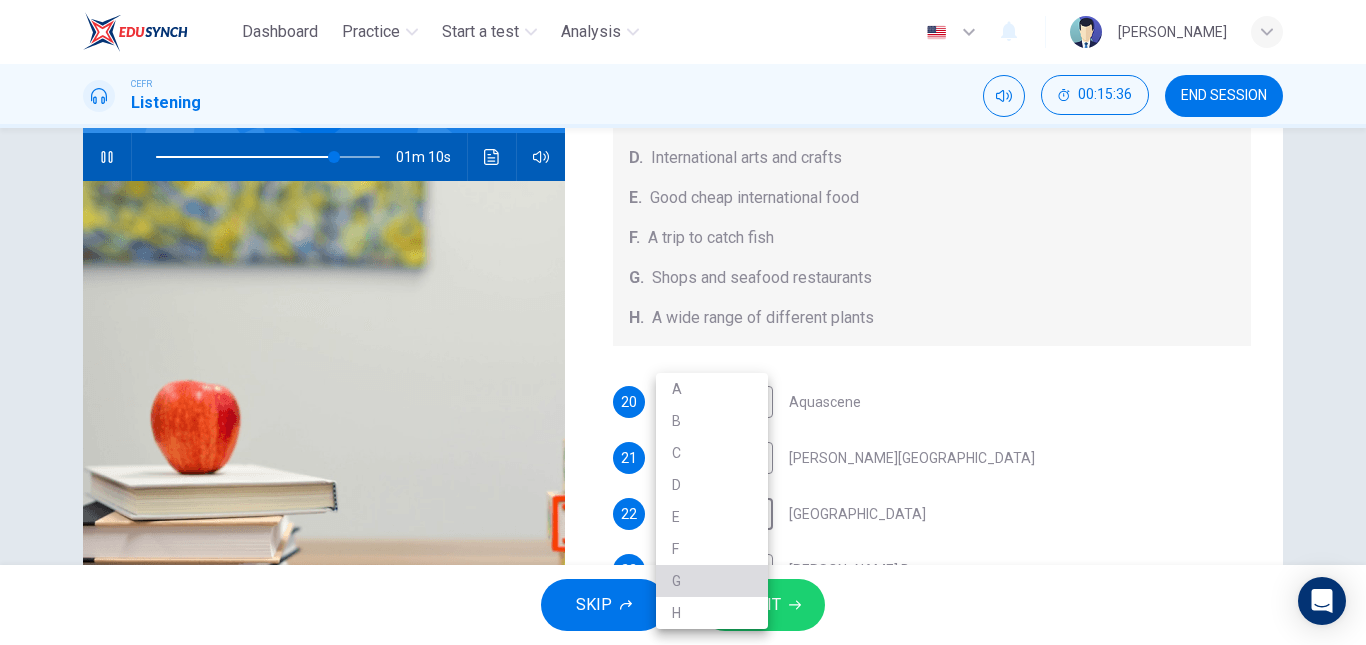 click on "G" at bounding box center (712, 581) 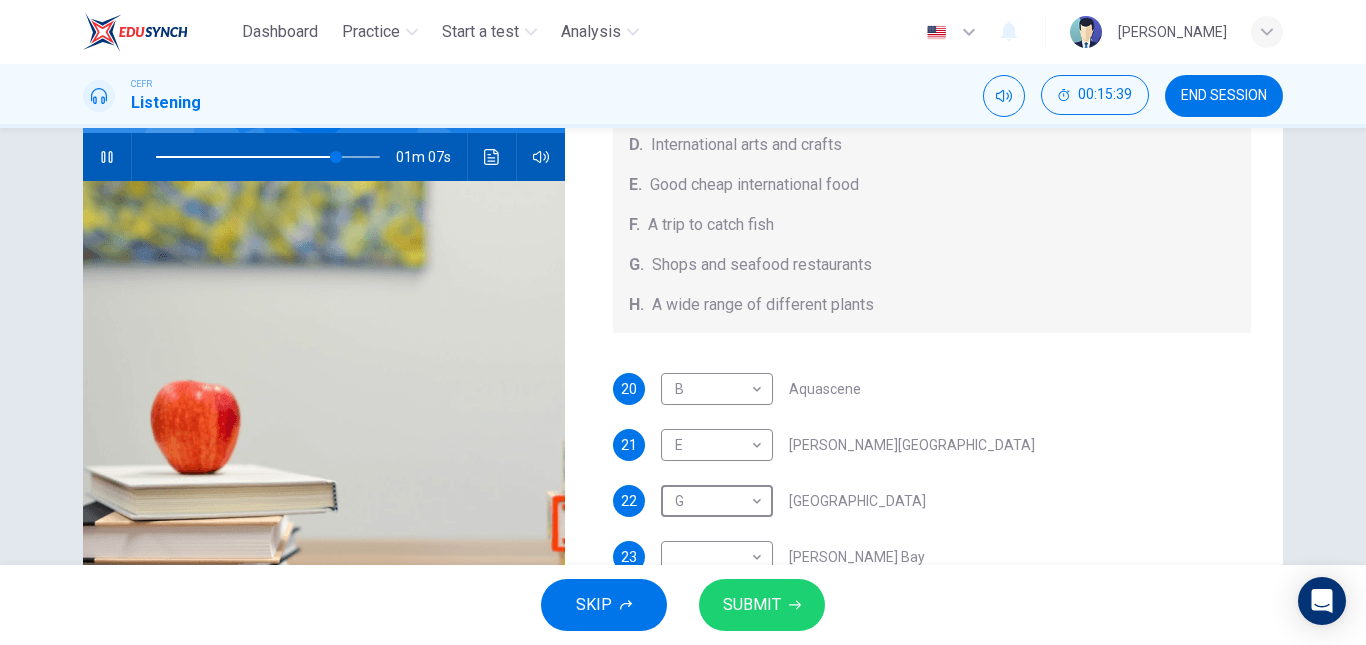 scroll, scrollTop: 225, scrollLeft: 0, axis: vertical 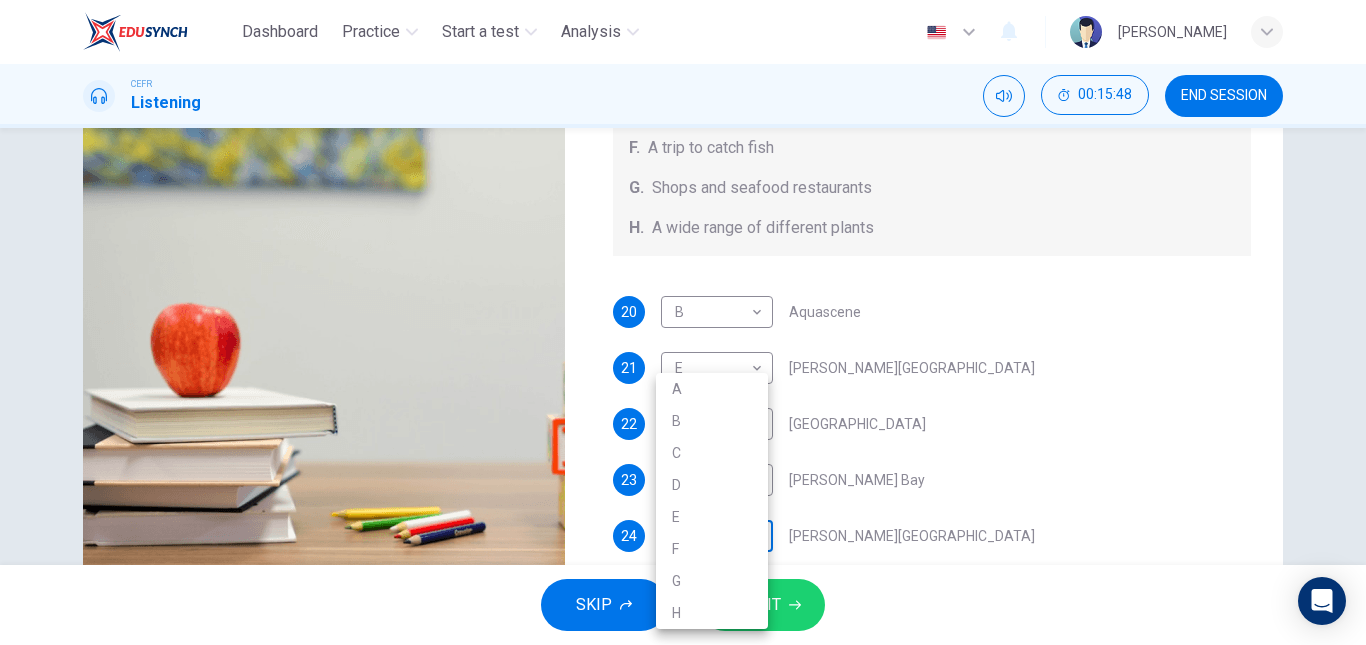 click on "Dashboard Practice Start a test Analysis English en ​ SHOBIRAH BINTI ZAMBERI CEFR Listening 00:15:48 END SESSION Questions 20 - 24 Choose your answers from the box and write the correct letter  A-H  next to the questions below.
What can you find at each of the places below? A. A flower market B. A chance to feed the fish C. Good nightlife D. International arts and crafts E. Good cheap international food F. A trip to catch fish G. Shops and seafood restaurants H. A wide range of different plants 20 B B ​ Aquascene 21 E E ​ Smith Street Mall 22 G G ​ Cullen Bay Marina 23 ​ ​ Fannie Bay 24 ​ ​ Mitchell Street Darwin, Australia 00m 58s SKIP SUBMIT Dashboard Practice Start a test Analysis Notifications © Copyright  2025
A B C D E F G H" at bounding box center (683, 322) 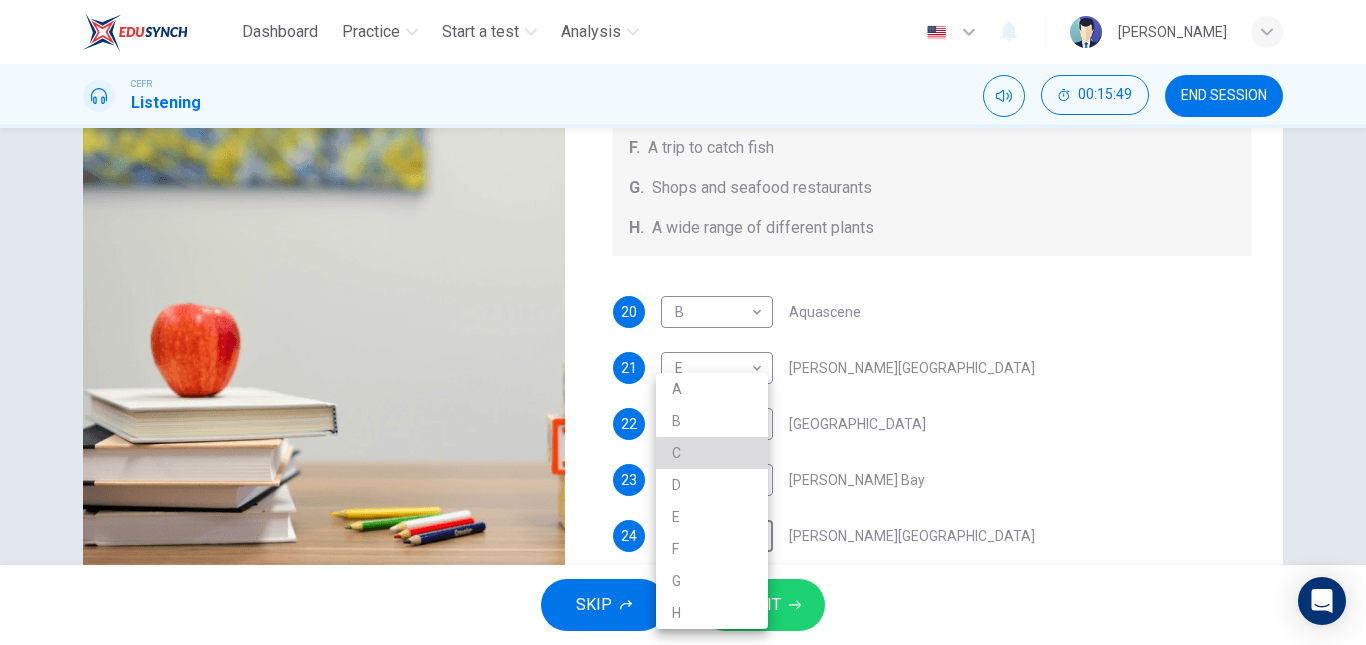 click on "C" at bounding box center [712, 453] 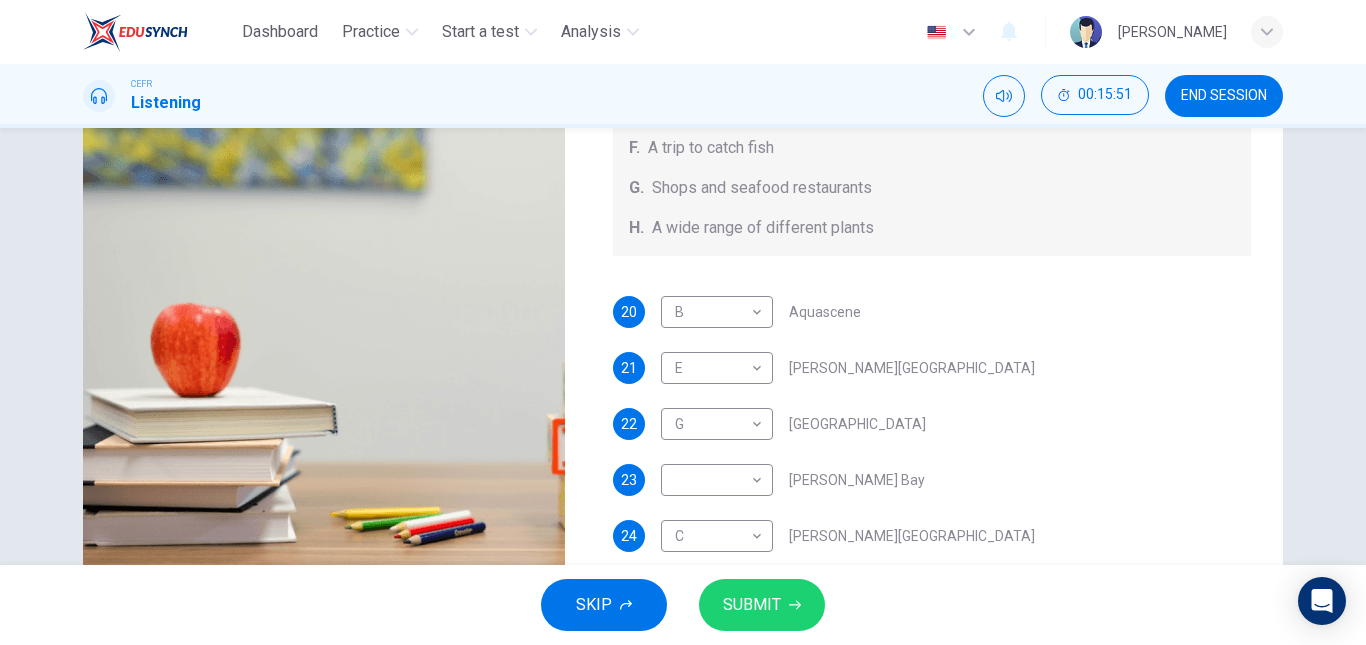 click on "Mitchell Street" at bounding box center [912, 536] 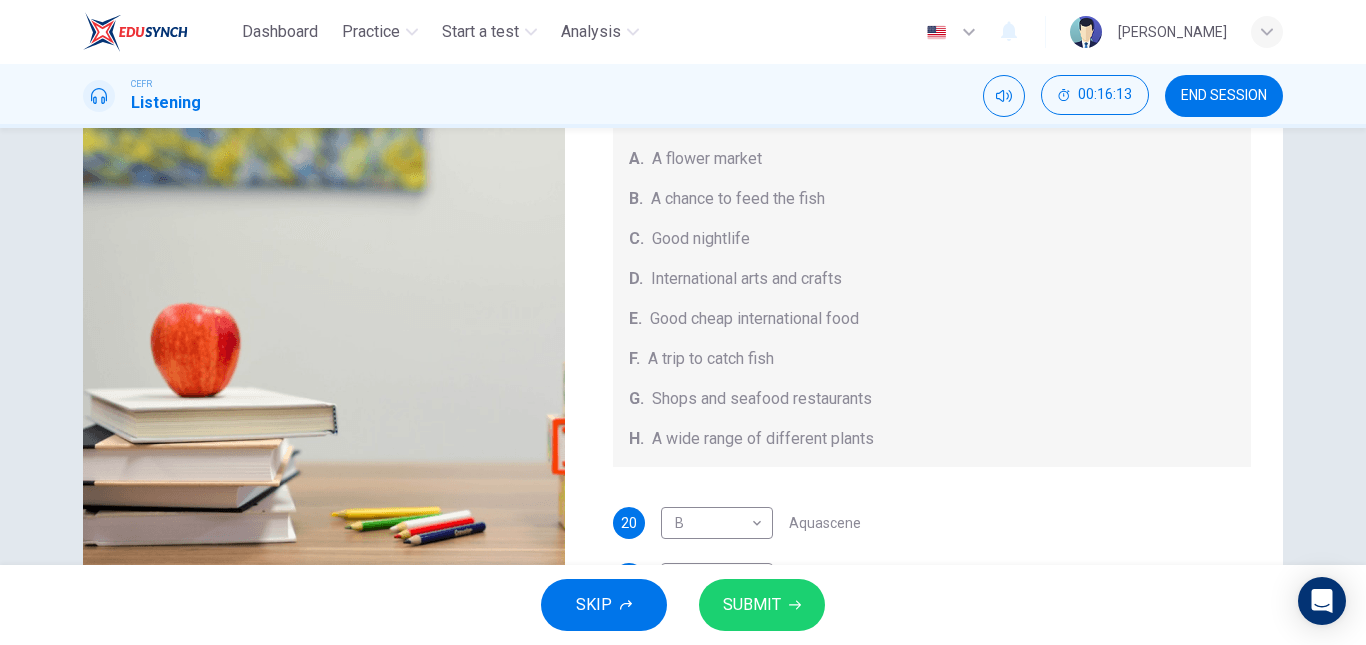 scroll, scrollTop: 0, scrollLeft: 0, axis: both 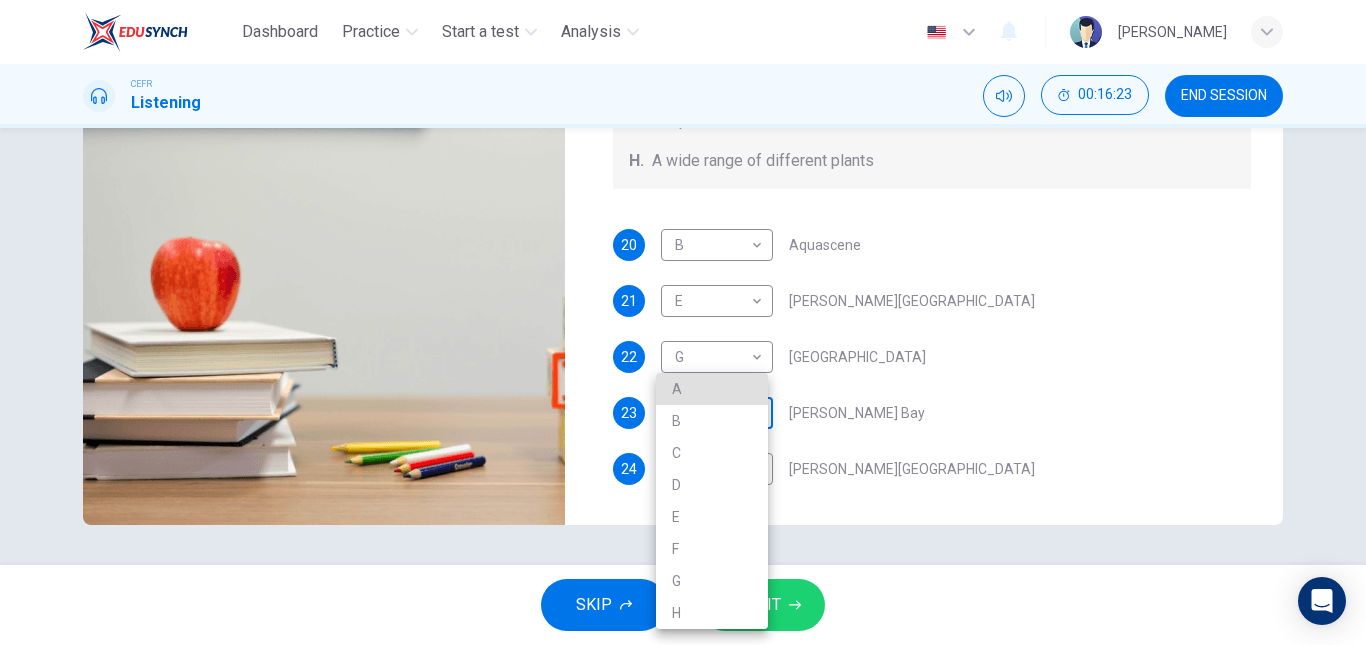 click on "Dashboard Practice Start a test Analysis English en ​ SHOBIRAH BINTI ZAMBERI CEFR Listening 00:16:23 END SESSION Questions 20 - 24 Choose your answers from the box and write the correct letter  A-H  next to the questions below.
What can you find at each of the places below? A. A flower market B. A chance to feed the fish C. Good nightlife D. International arts and crafts E. Good cheap international food F. A trip to catch fish G. Shops and seafood restaurants H. A wide range of different plants 20 B B ​ Aquascene 21 E E ​ Smith Street Mall 22 G G ​ Cullen Bay Marina 23 ​ ​ Fannie Bay 24 C C ​ Mitchell Street Darwin, Australia 00m 23s SKIP SUBMIT Dashboard Practice Start a test Analysis Notifications © Copyright  2025
A B C D E F G H" at bounding box center [683, 322] 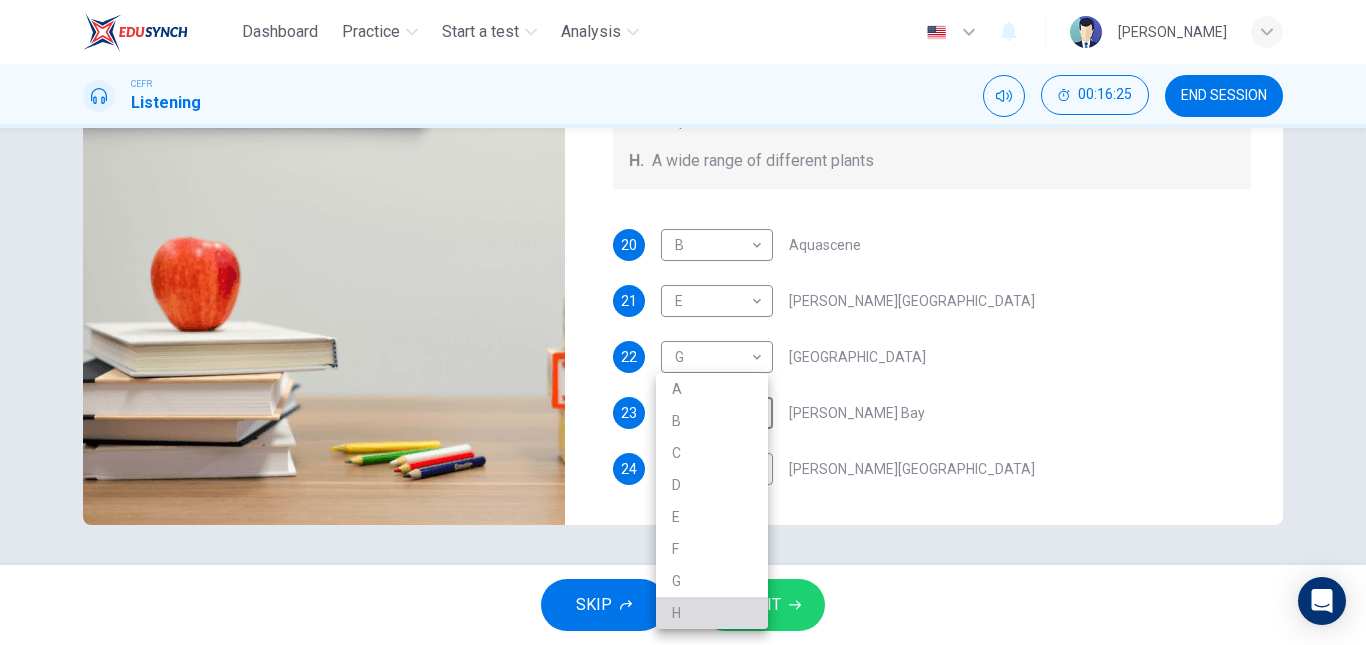 click on "H" at bounding box center [712, 613] 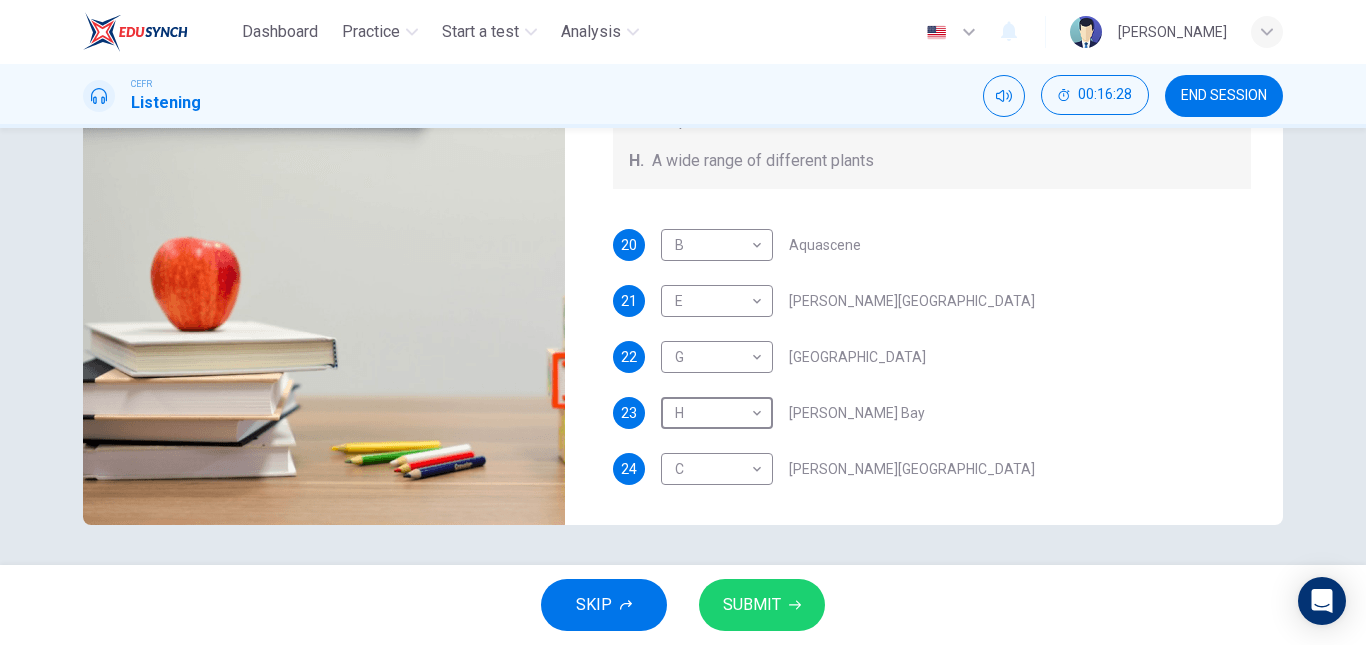 click on "SUBMIT" at bounding box center (762, 605) 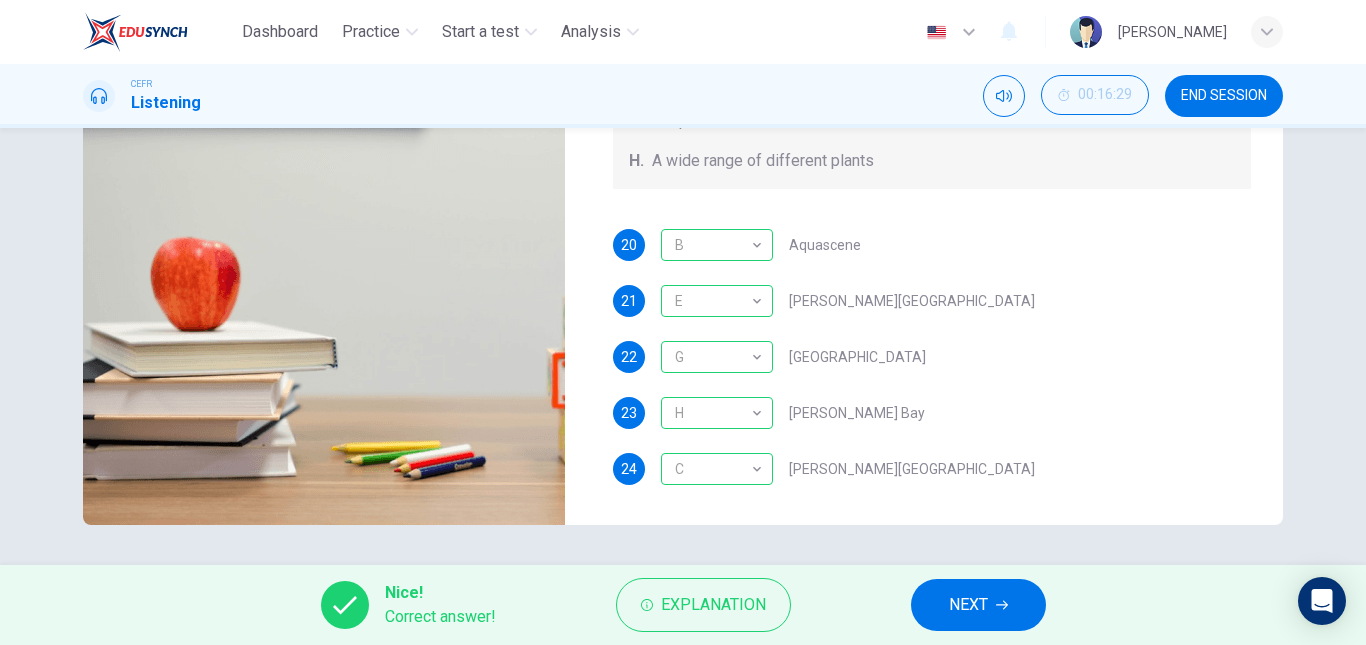 type on "96" 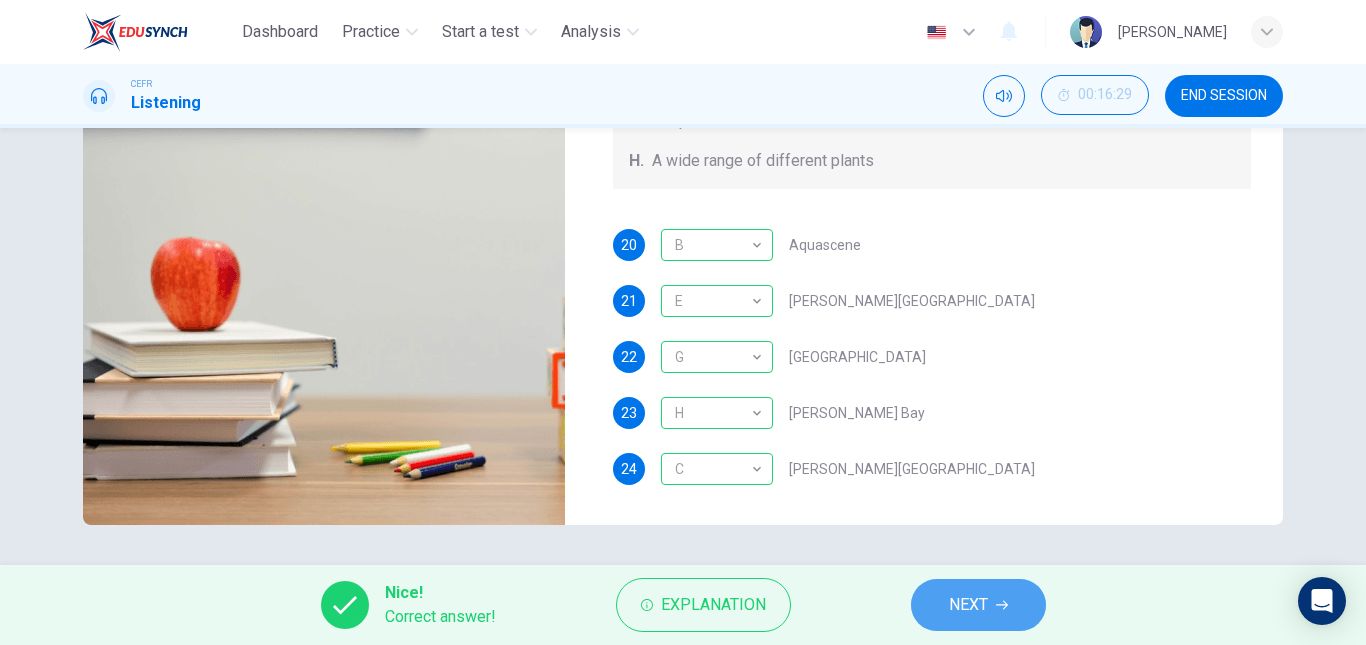 click on "NEXT" at bounding box center [968, 605] 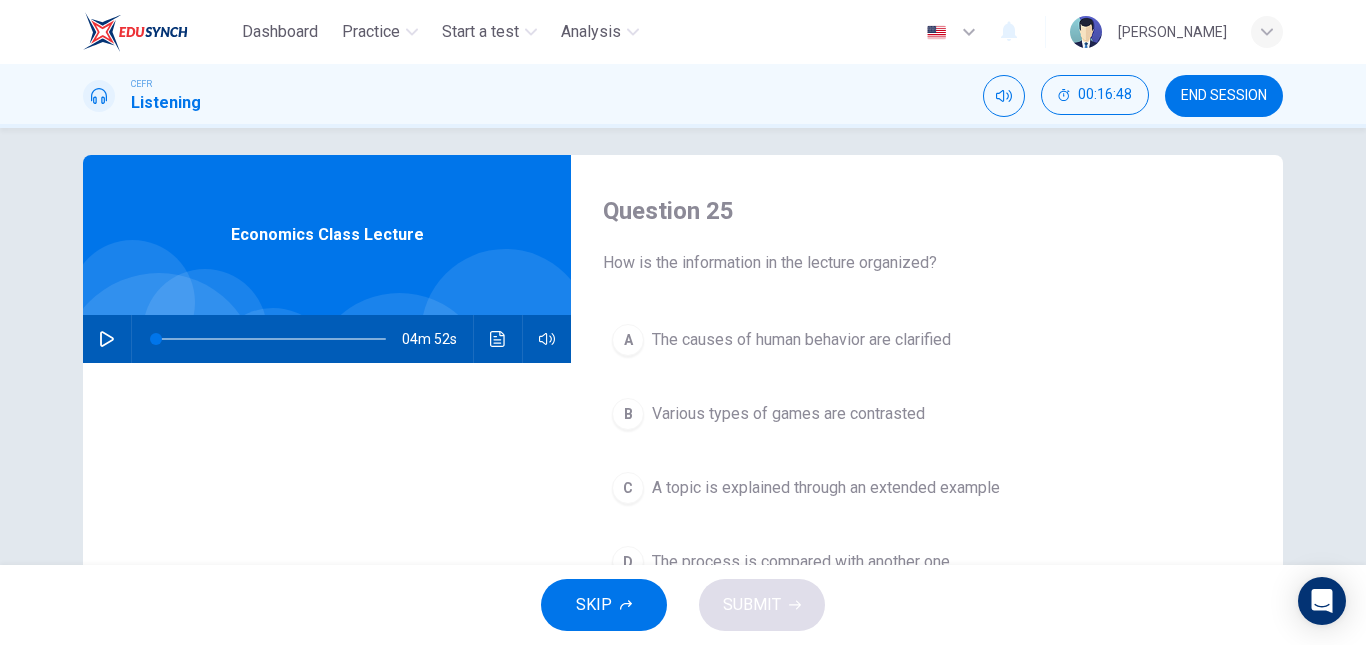 scroll, scrollTop: 14, scrollLeft: 0, axis: vertical 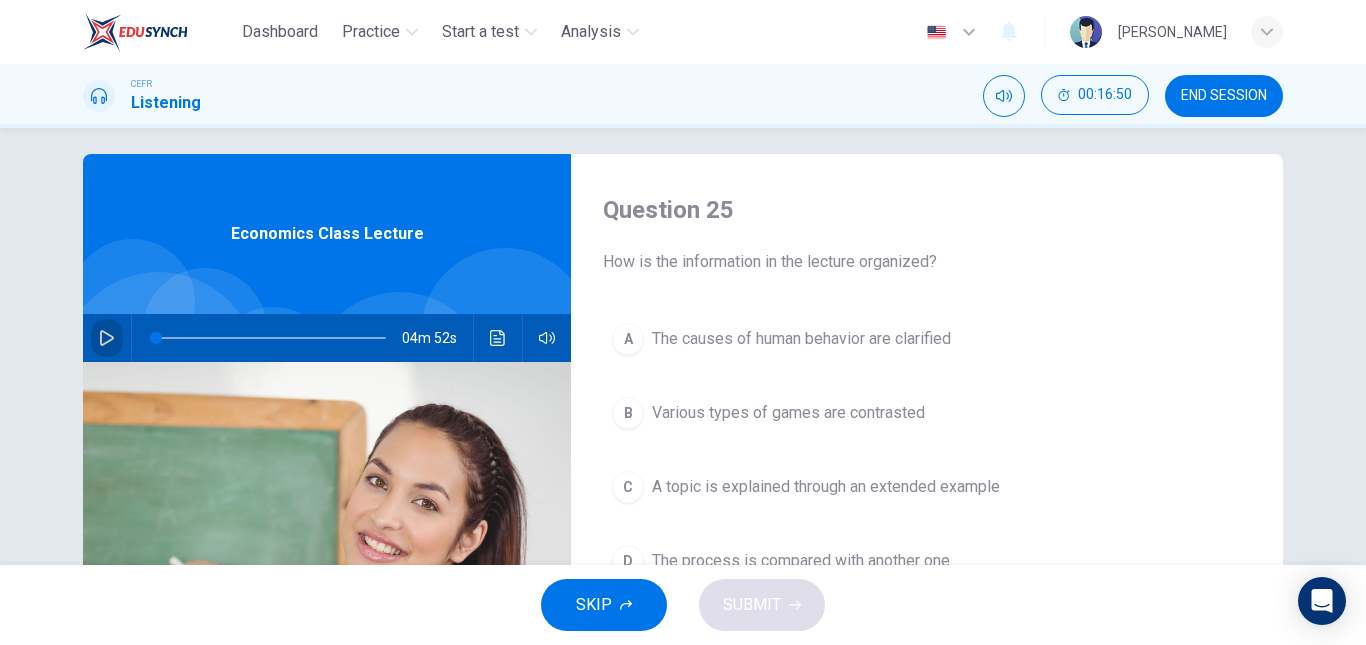 click 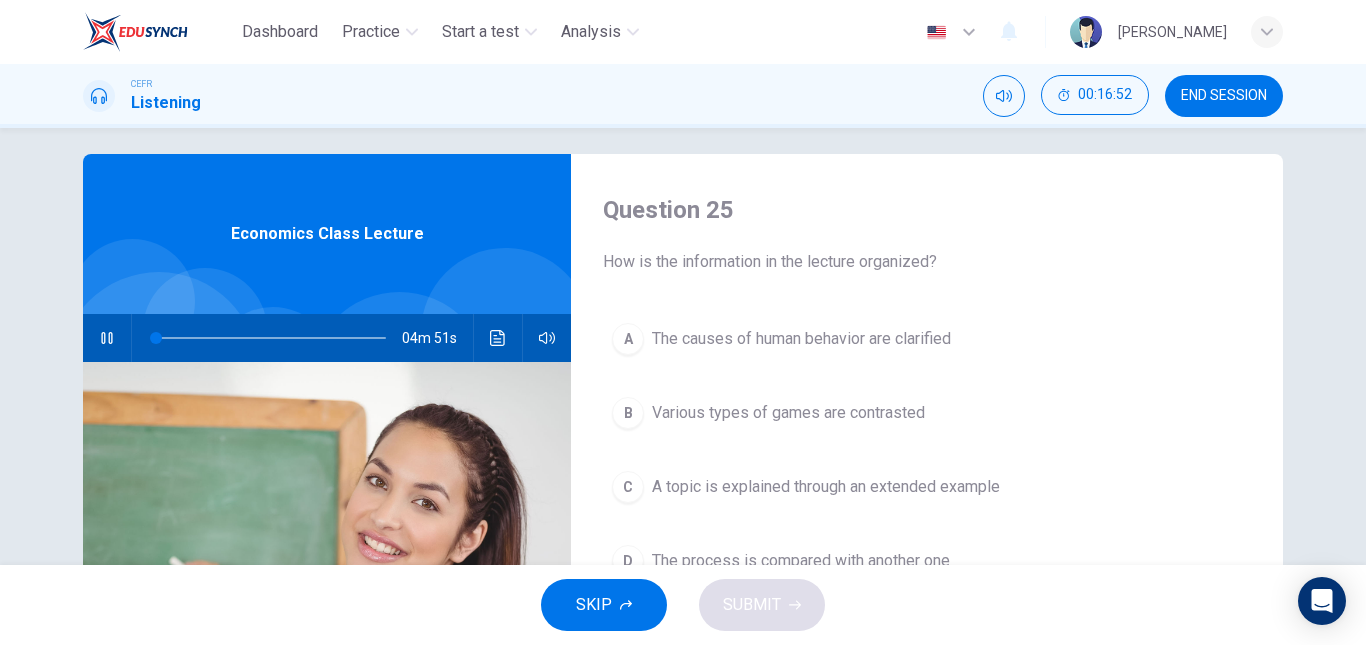 type on "0" 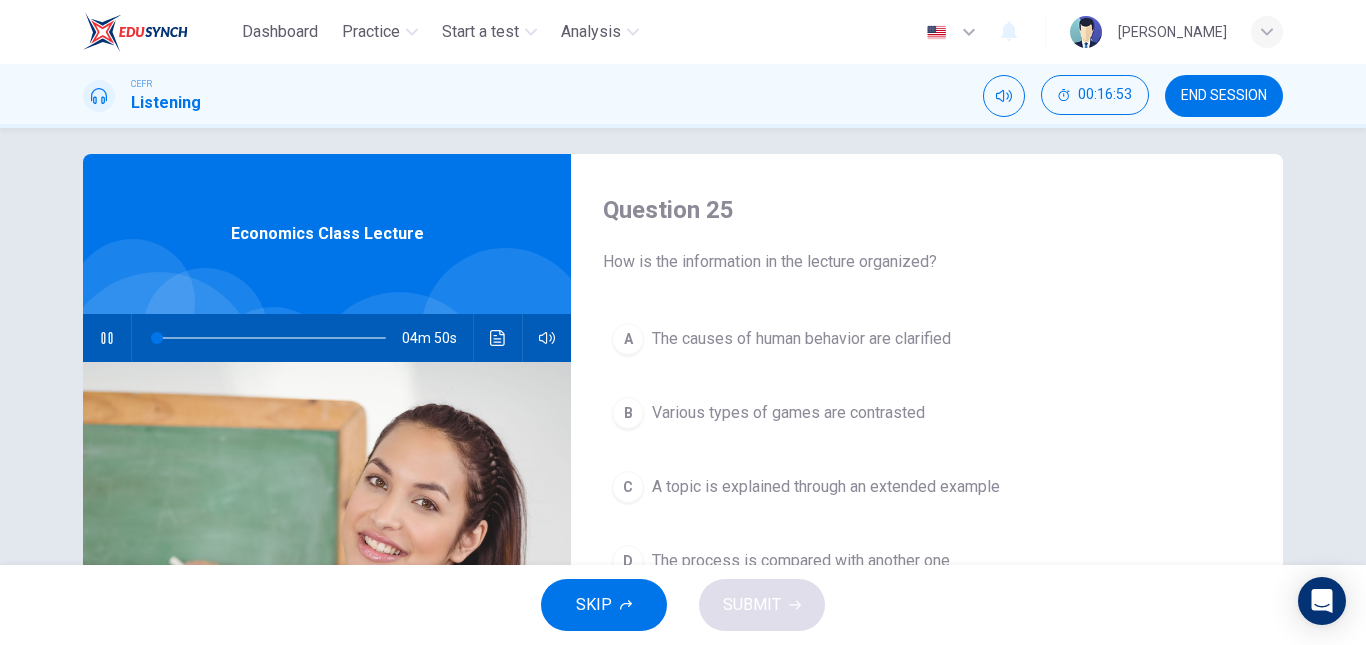 type 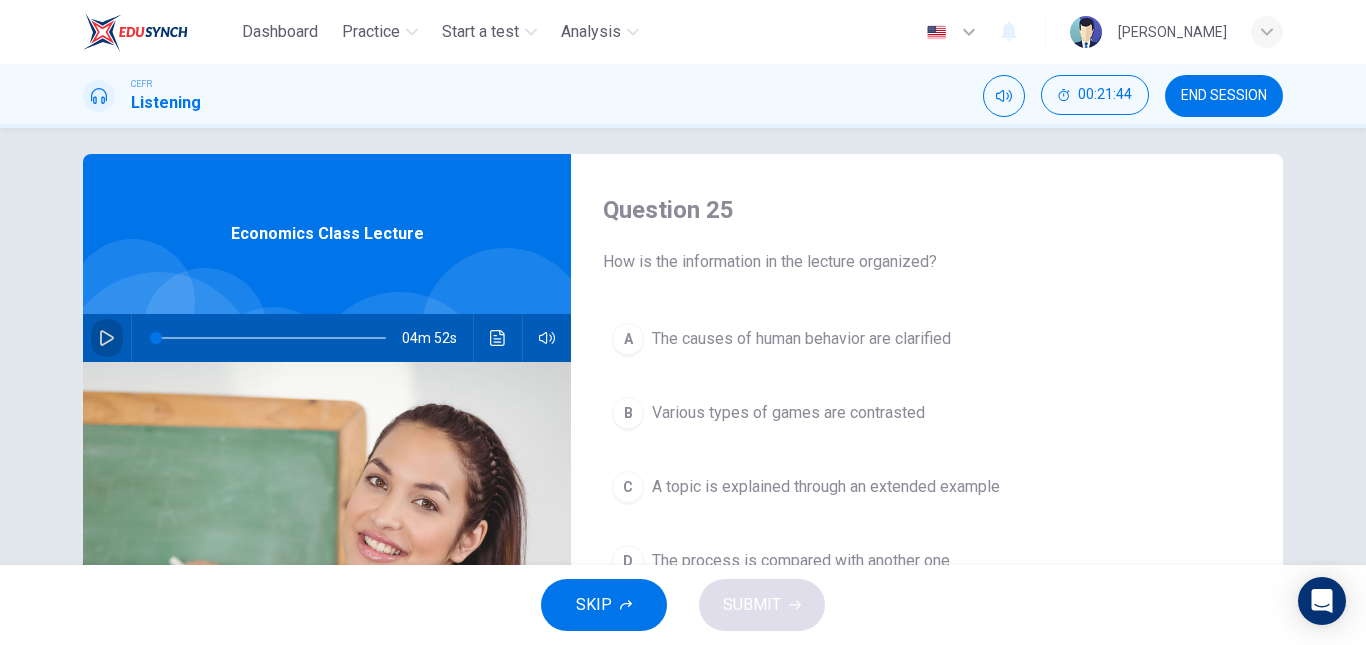 click 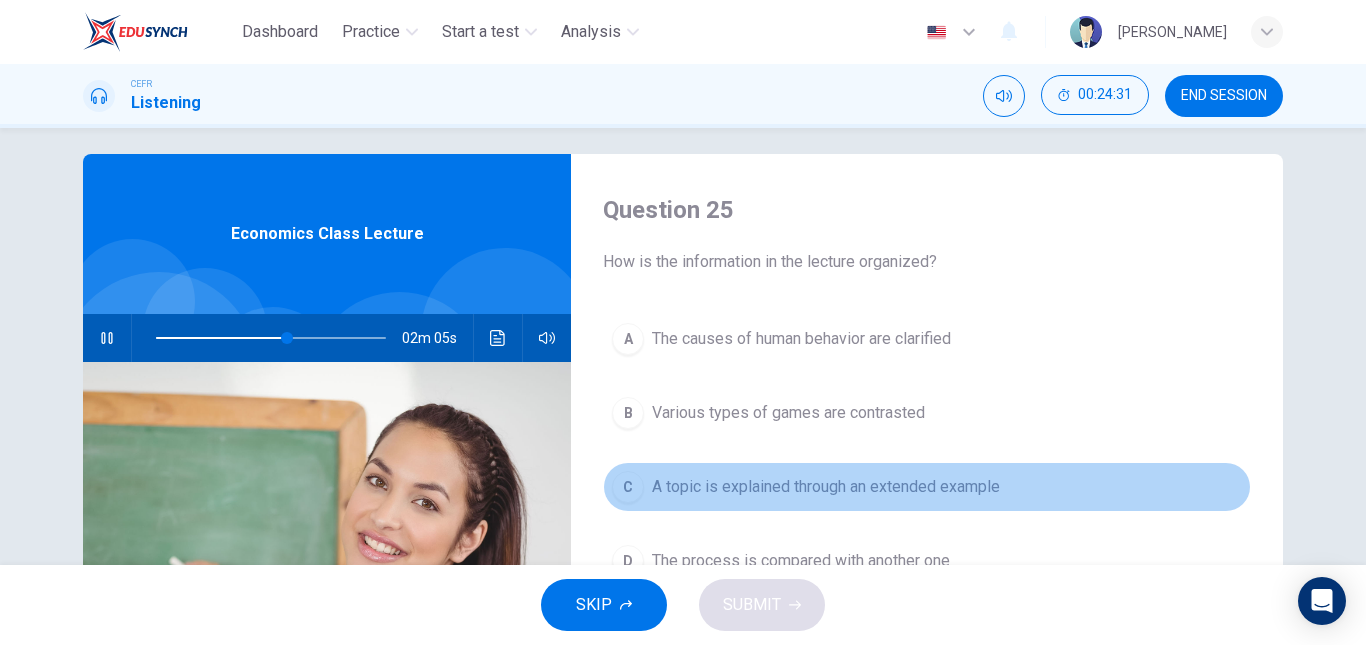 click on "C A topic is explained through an extended example" at bounding box center [927, 487] 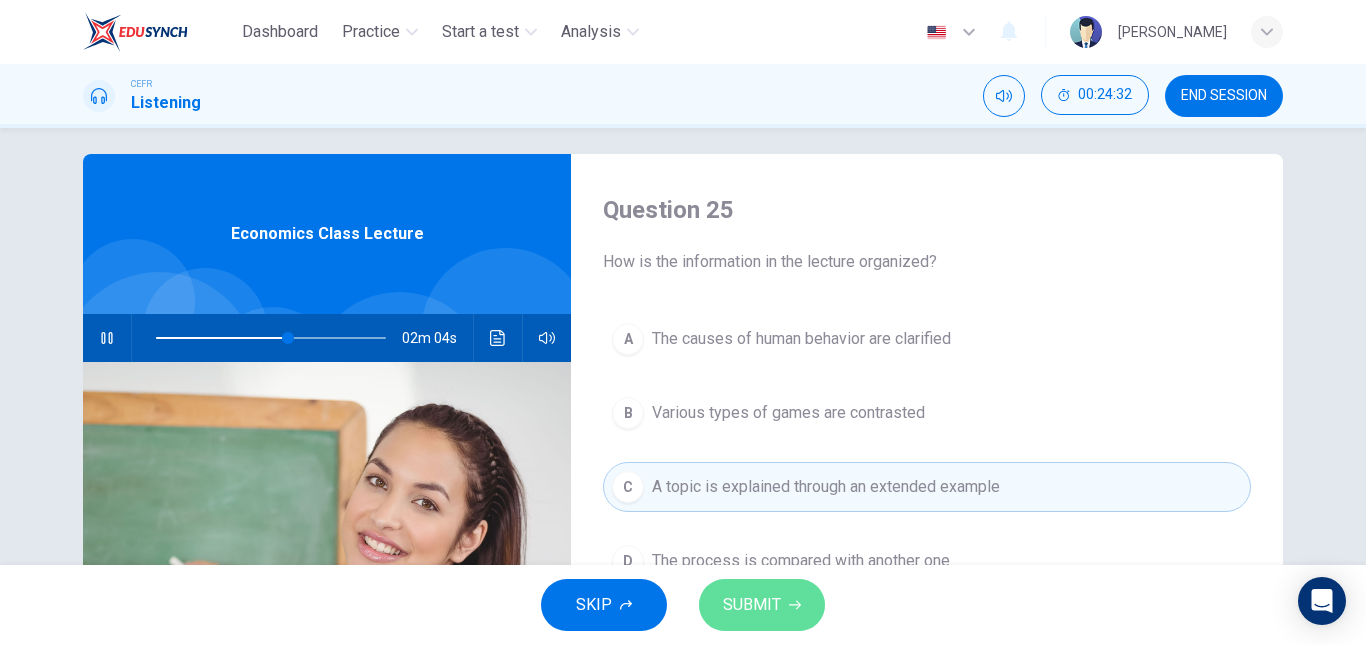 click on "SUBMIT" at bounding box center (762, 605) 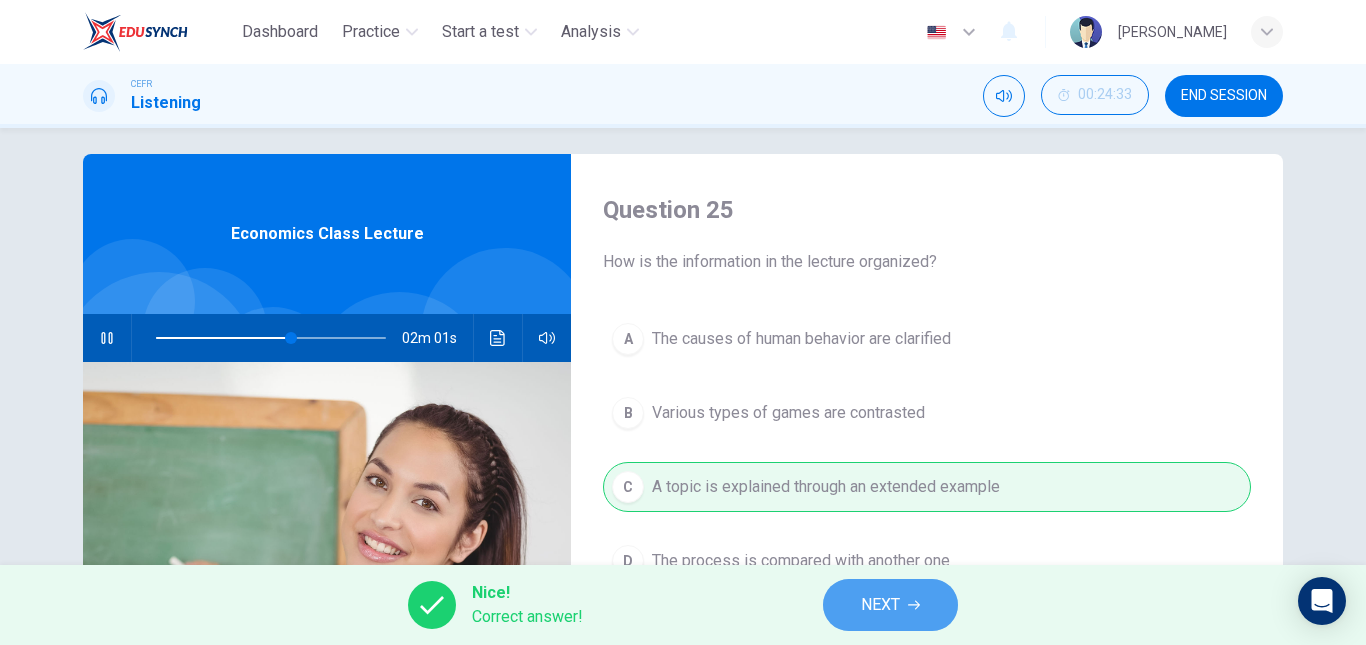 click on "NEXT" at bounding box center (880, 605) 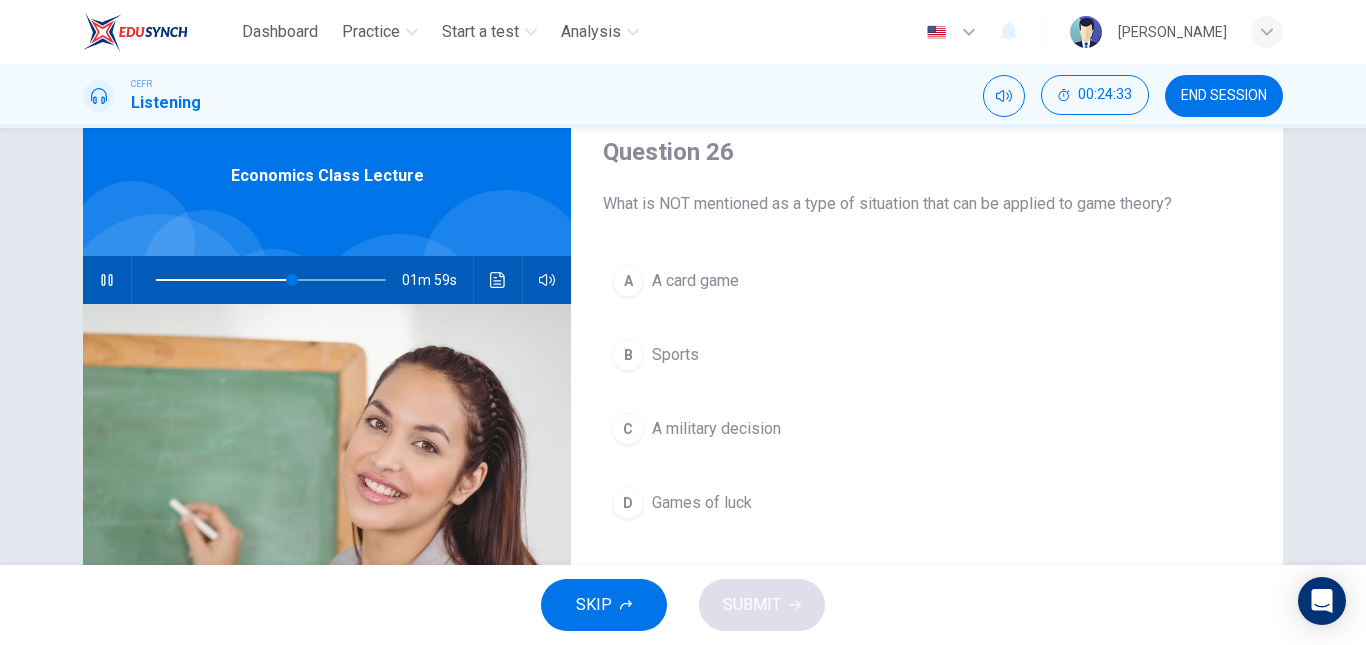 scroll, scrollTop: 74, scrollLeft: 0, axis: vertical 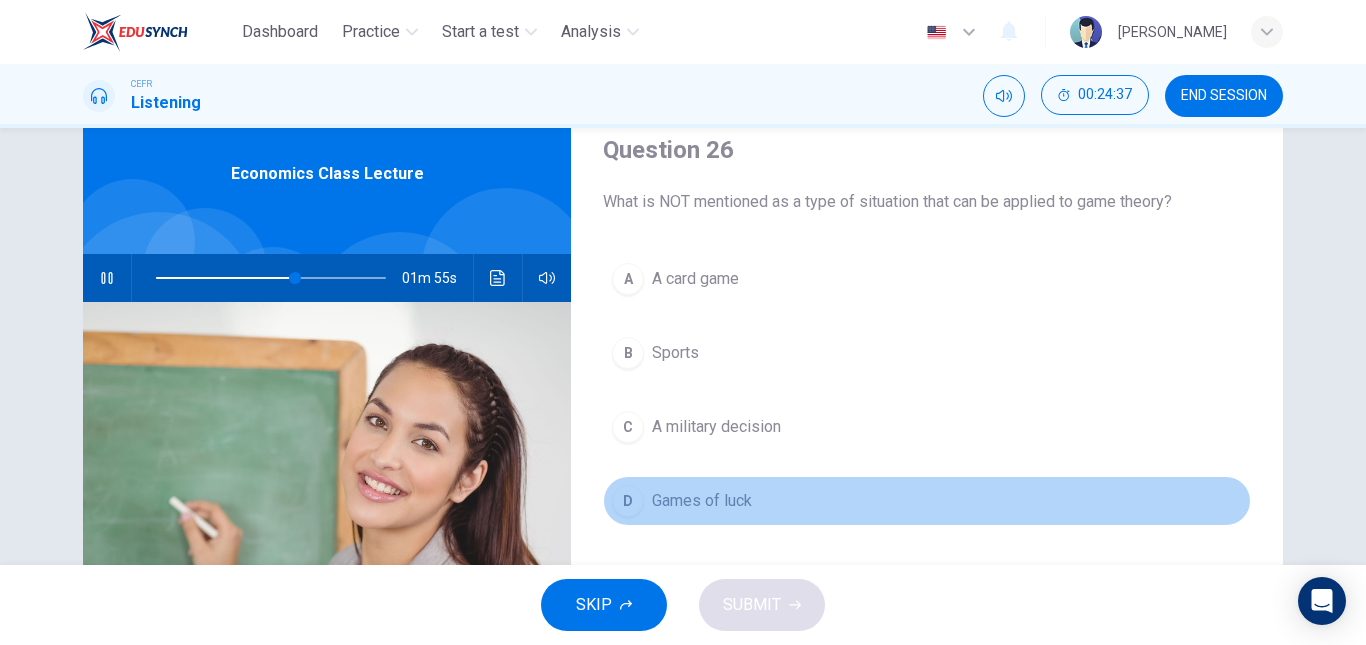 click on "D Games of luck" at bounding box center [927, 501] 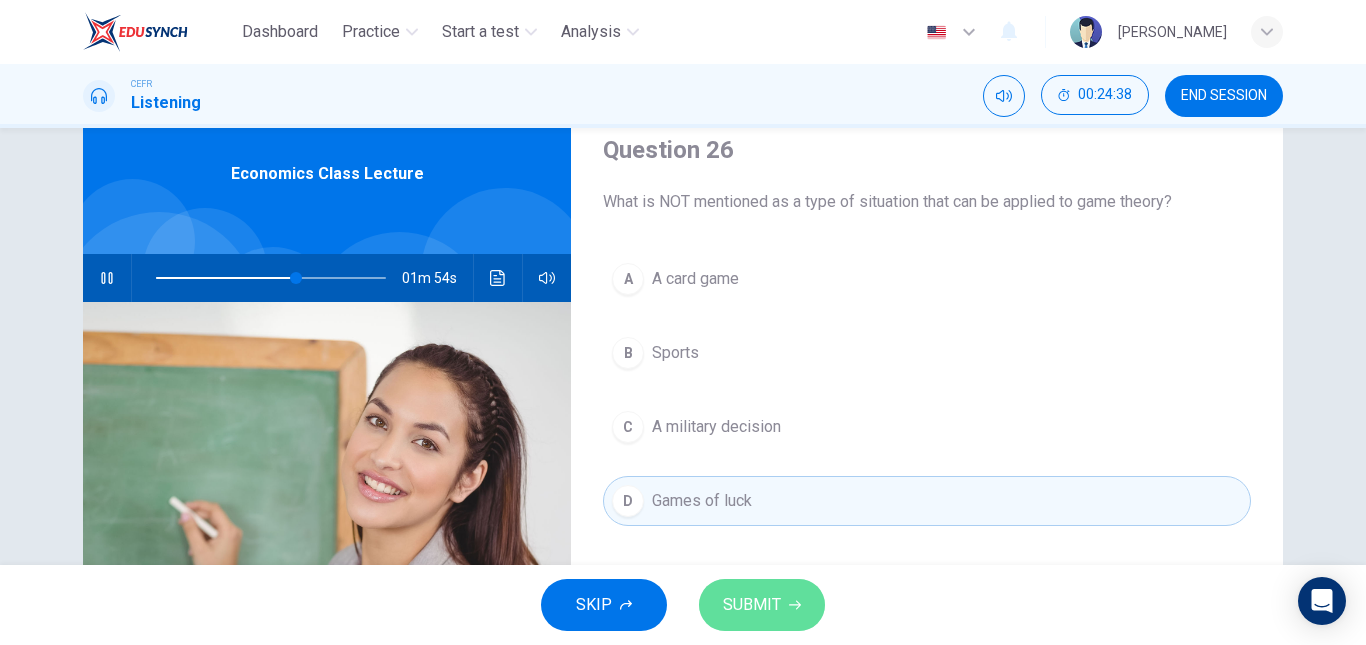 click on "SUBMIT" at bounding box center (762, 605) 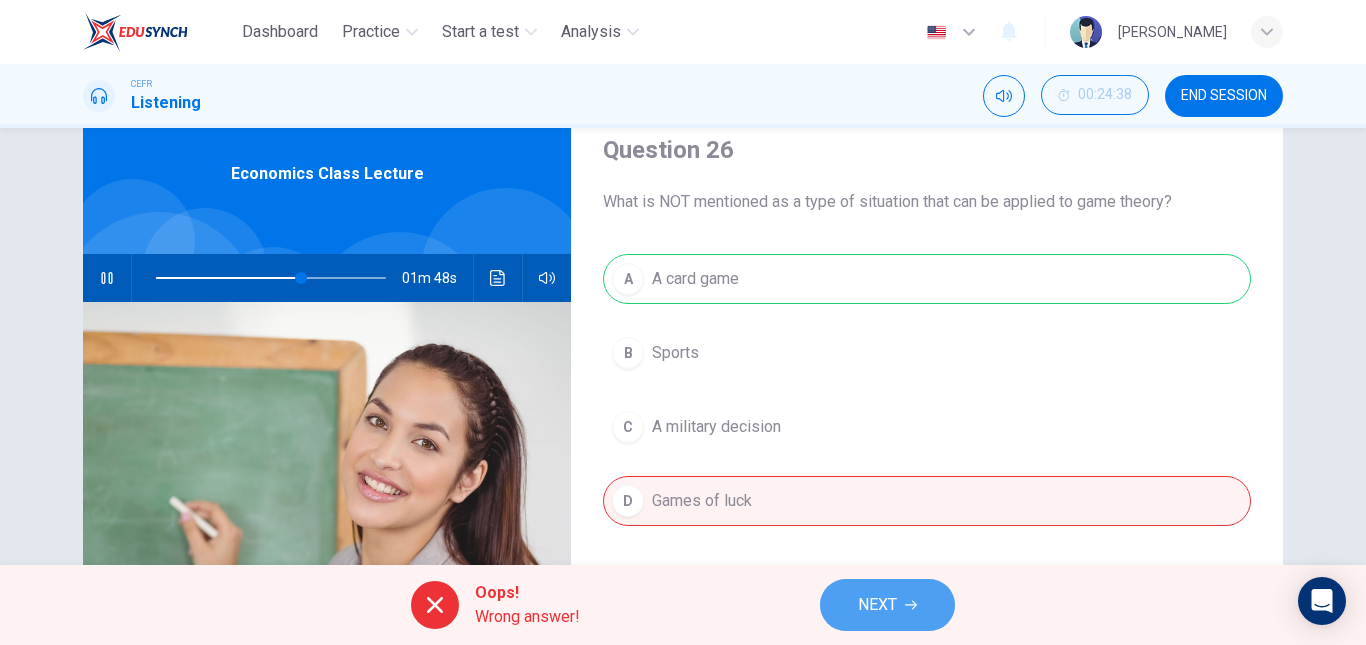 click on "NEXT" at bounding box center (887, 605) 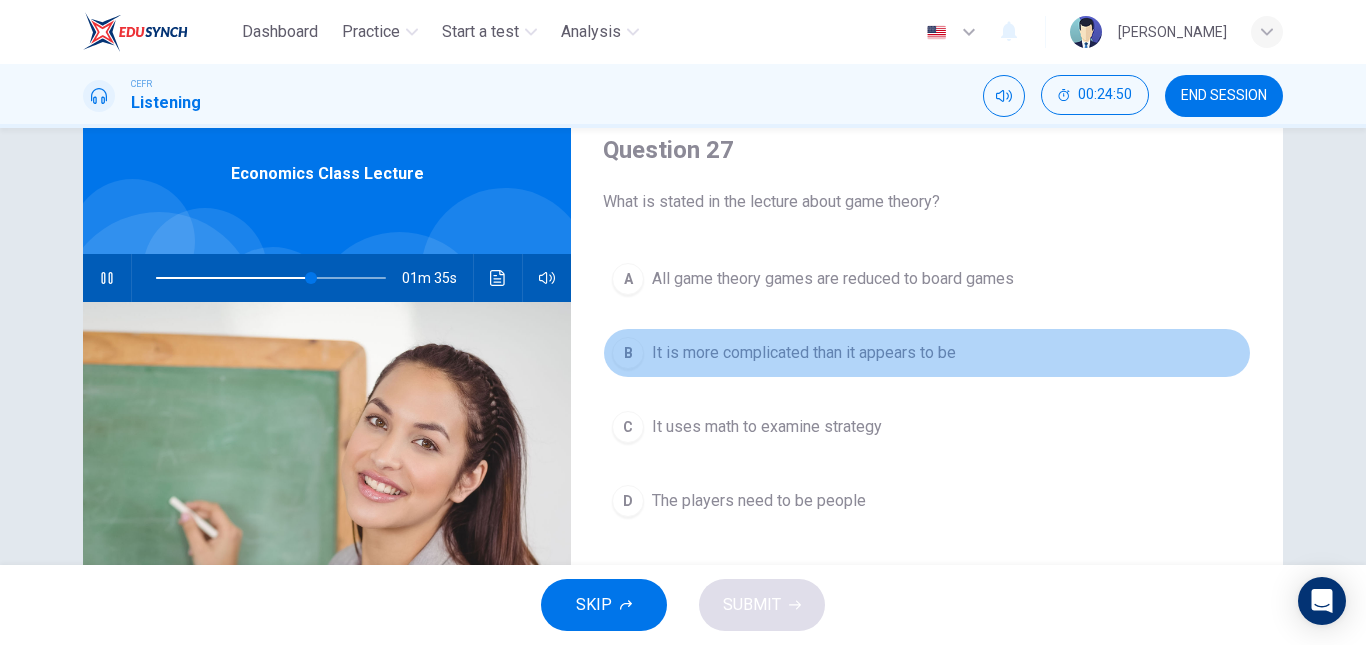 click on "B It is more complicated than it appears to be" at bounding box center (927, 353) 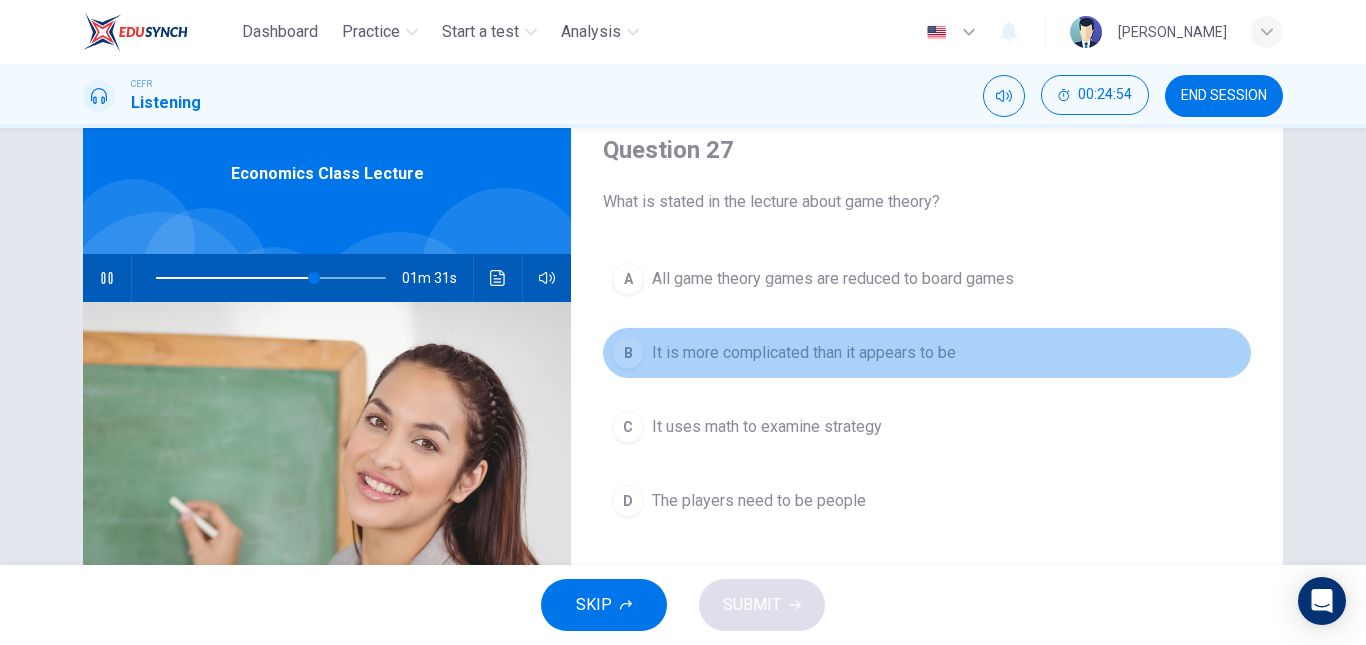 click on "It is more complicated than it appears to be" at bounding box center (804, 353) 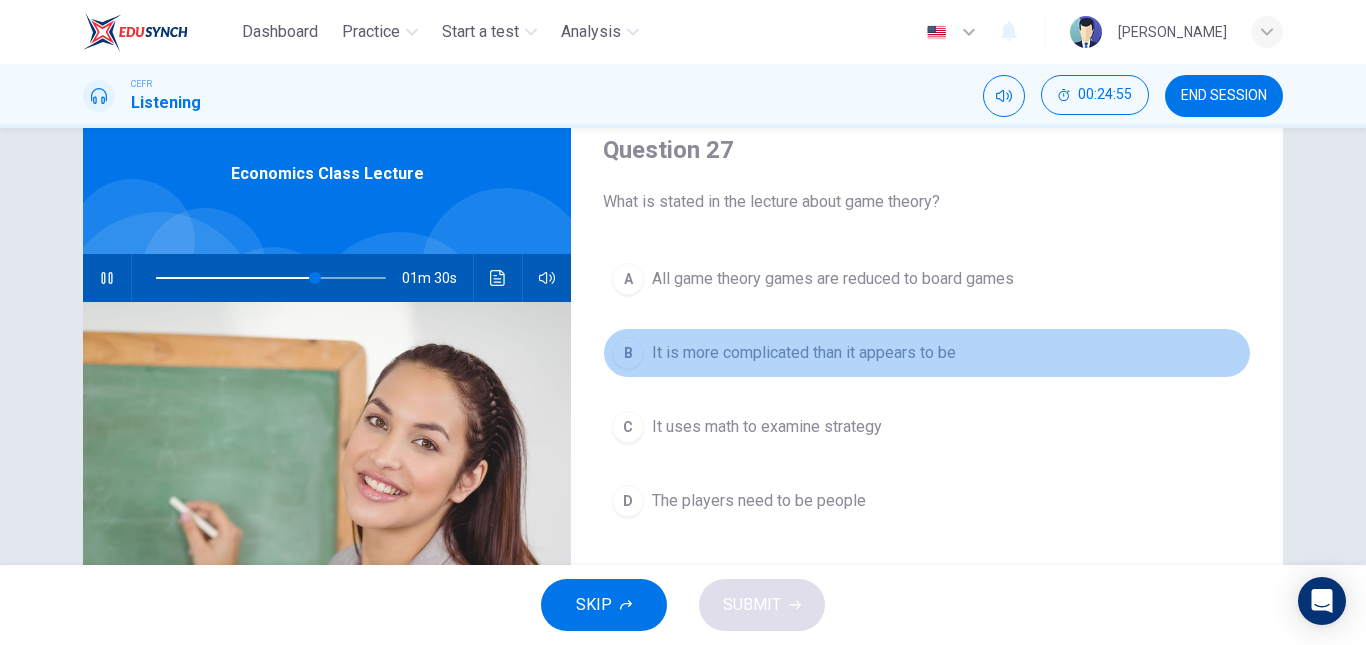 click on "It is more complicated than it appears to be" at bounding box center (804, 353) 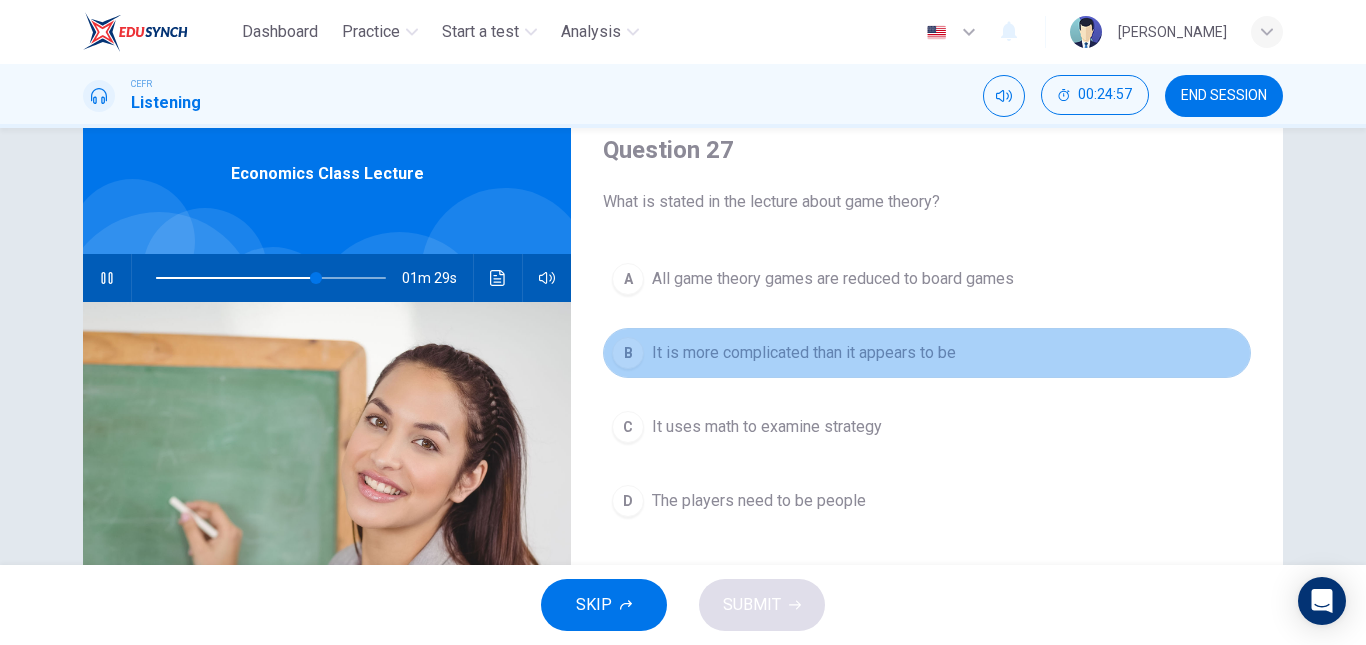click on "B" at bounding box center (628, 353) 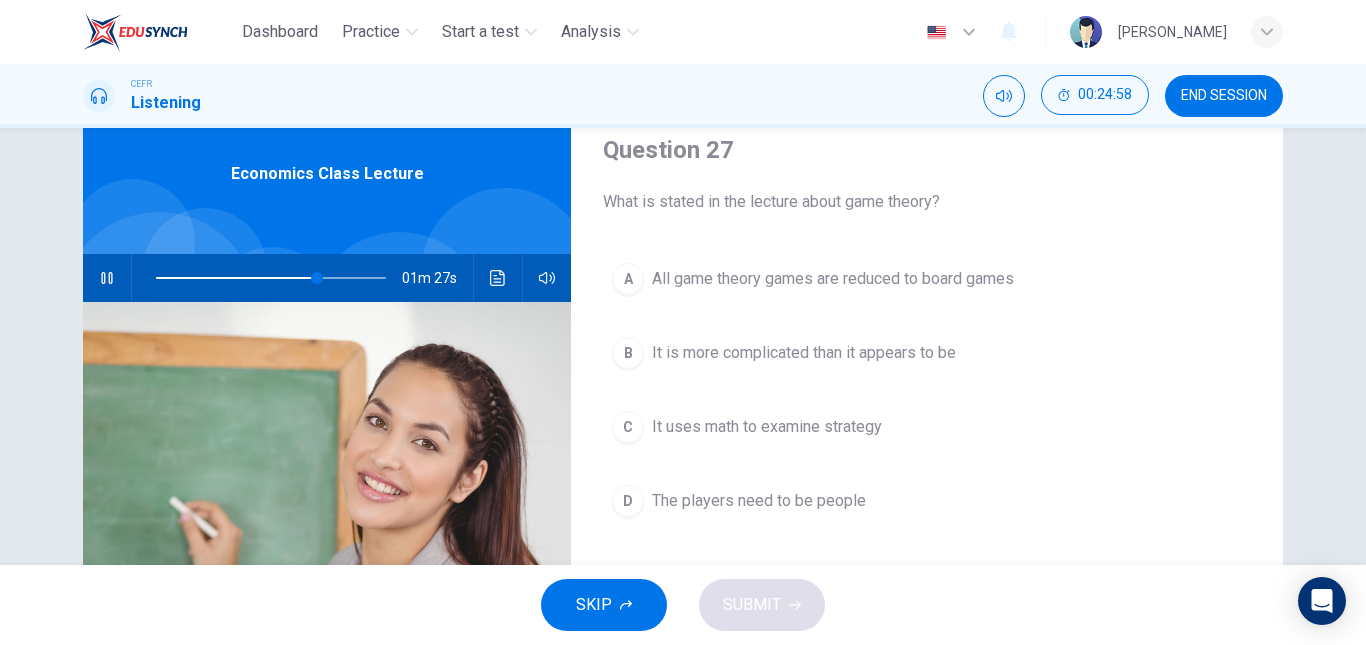 click at bounding box center (327, 545) 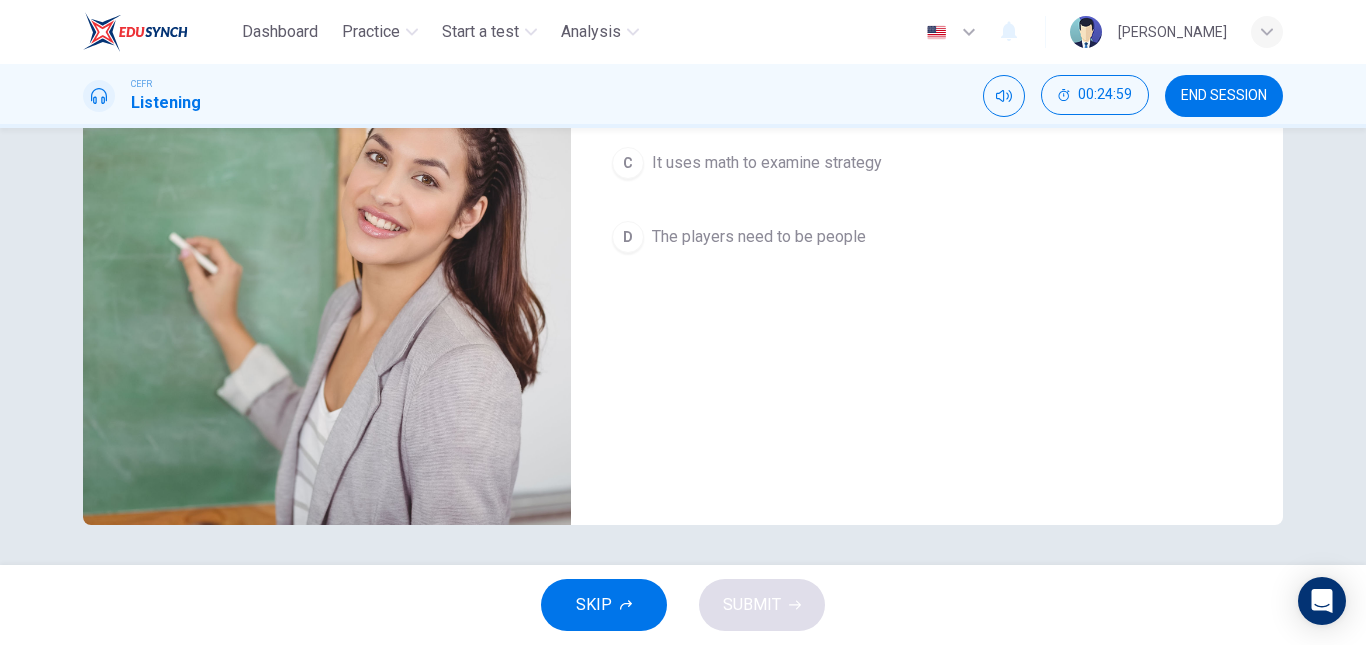 scroll, scrollTop: 62, scrollLeft: 0, axis: vertical 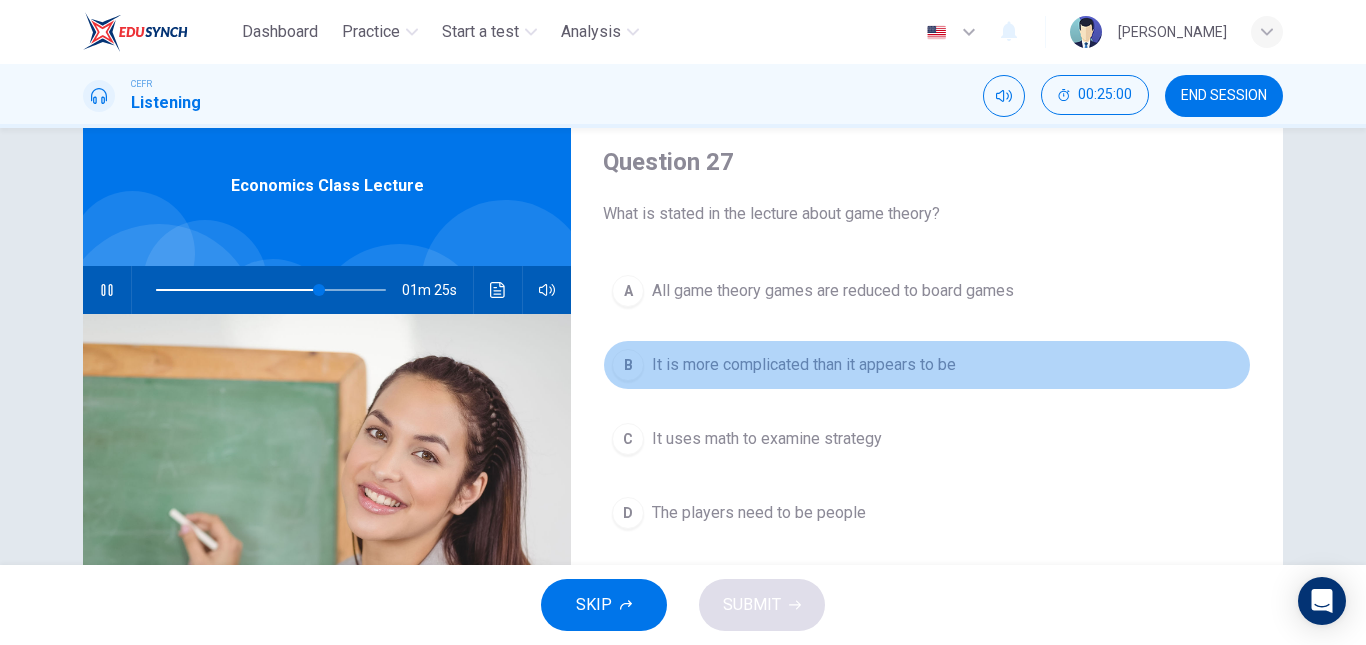 click on "It is more complicated than it appears to be" at bounding box center [804, 365] 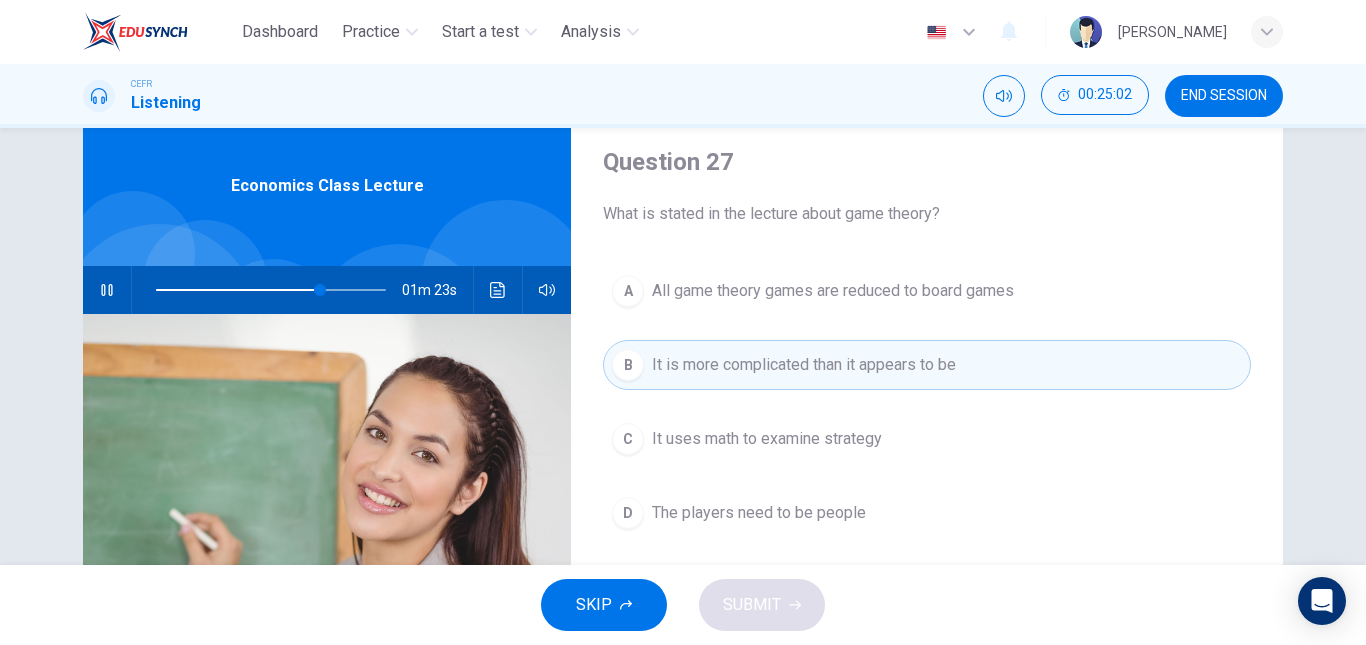 click on "SKIP SUBMIT" at bounding box center (683, 605) 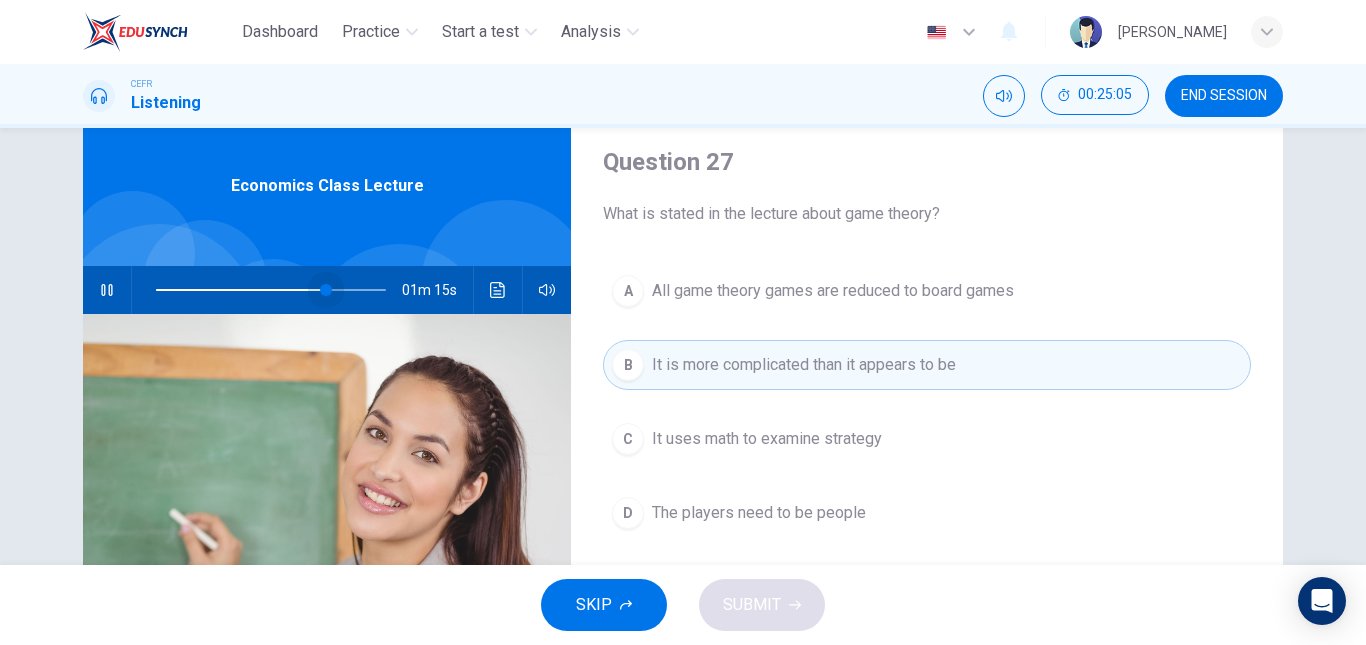 drag, startPoint x: 321, startPoint y: 286, endPoint x: 405, endPoint y: 287, distance: 84.00595 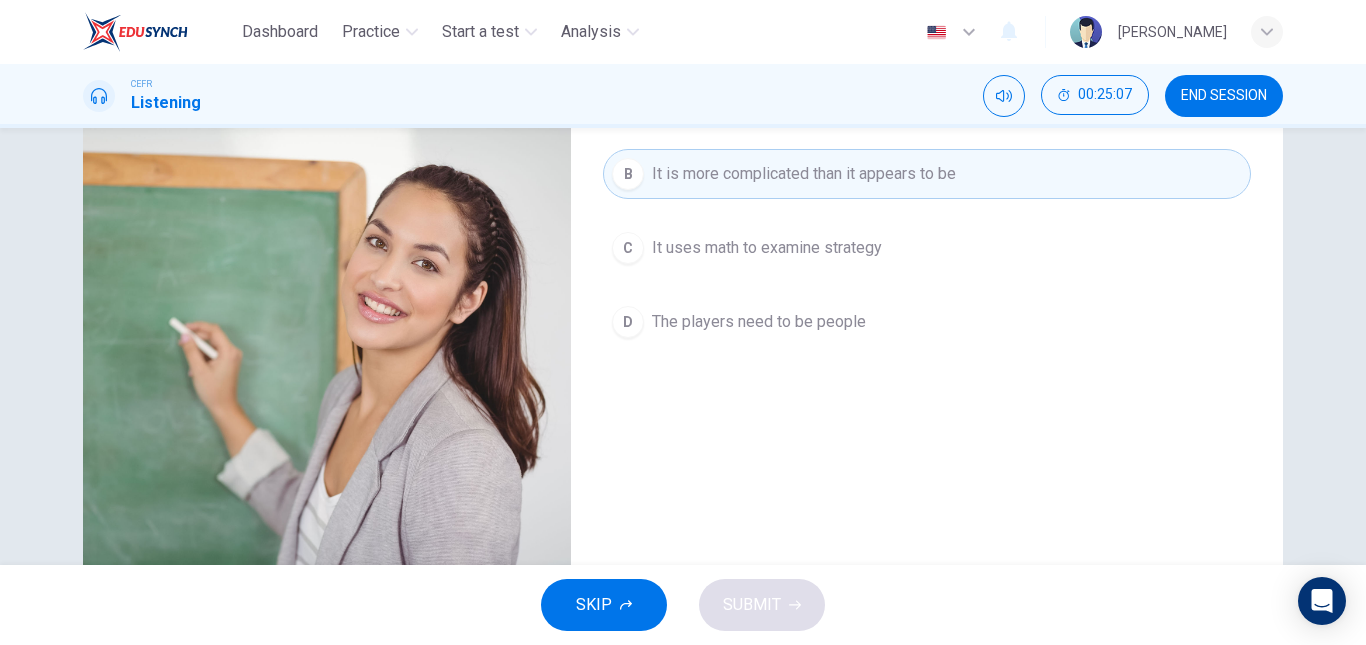 scroll, scrollTop: 0, scrollLeft: 0, axis: both 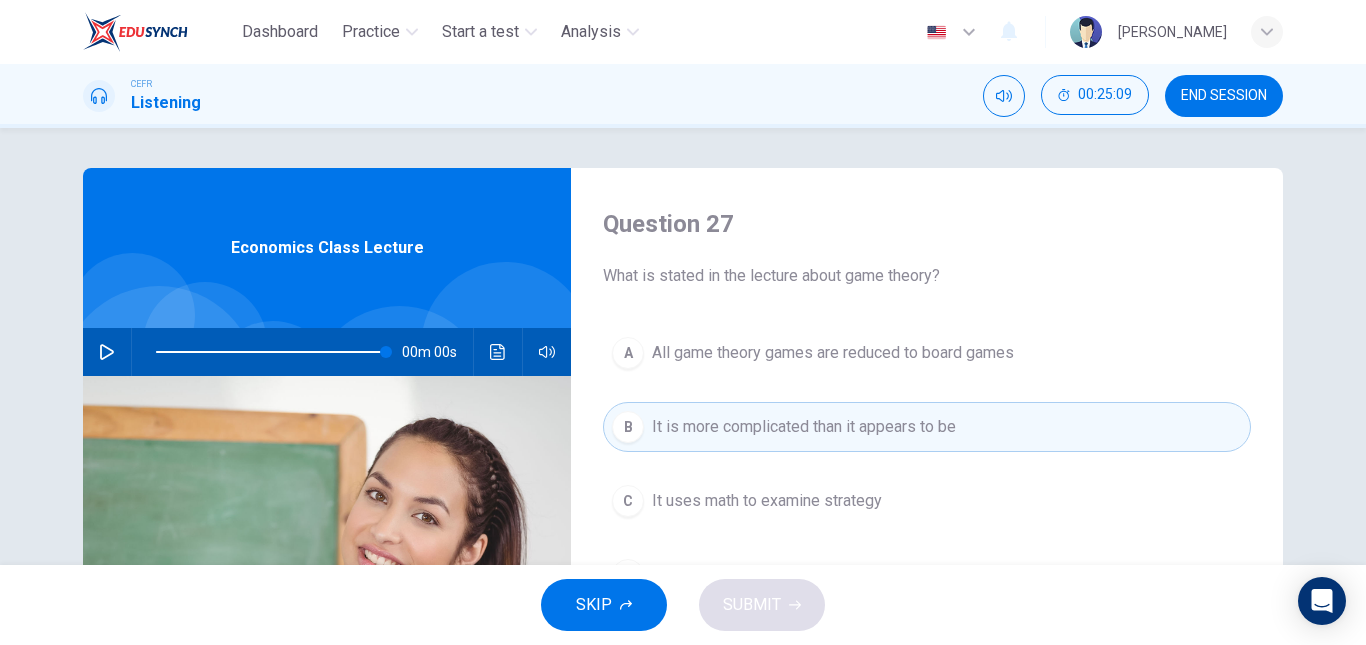 type on "100" 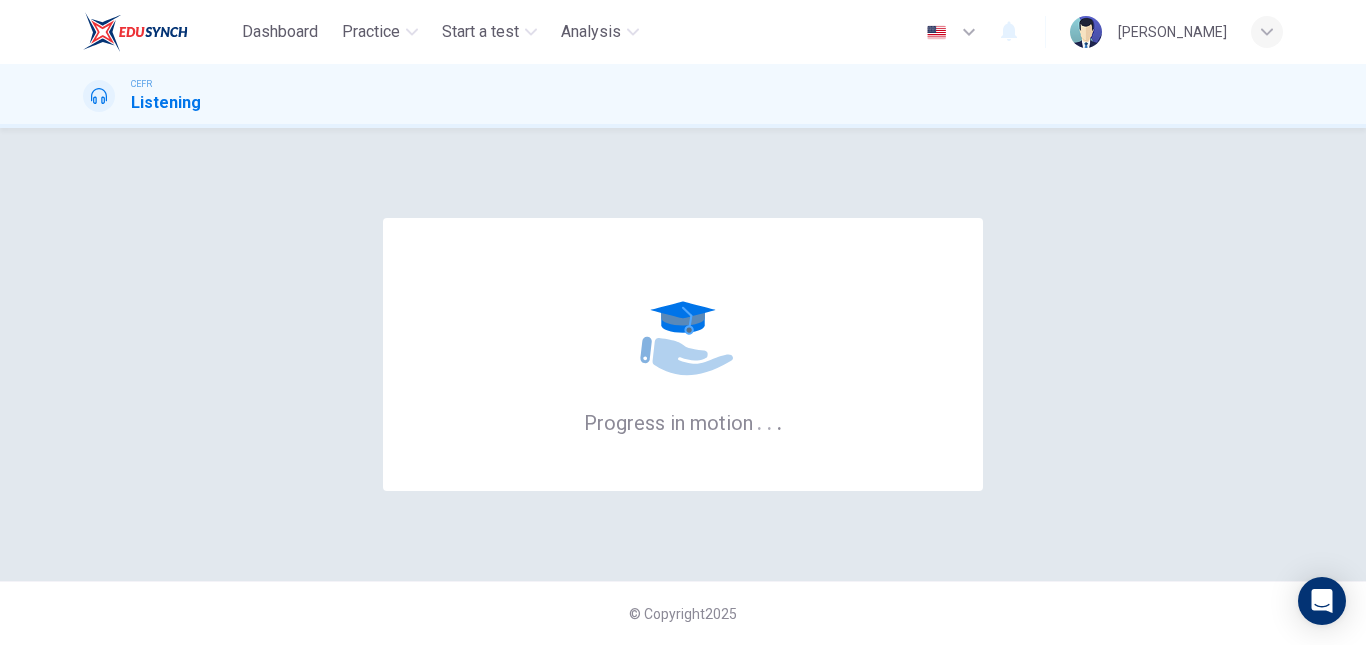scroll, scrollTop: 0, scrollLeft: 0, axis: both 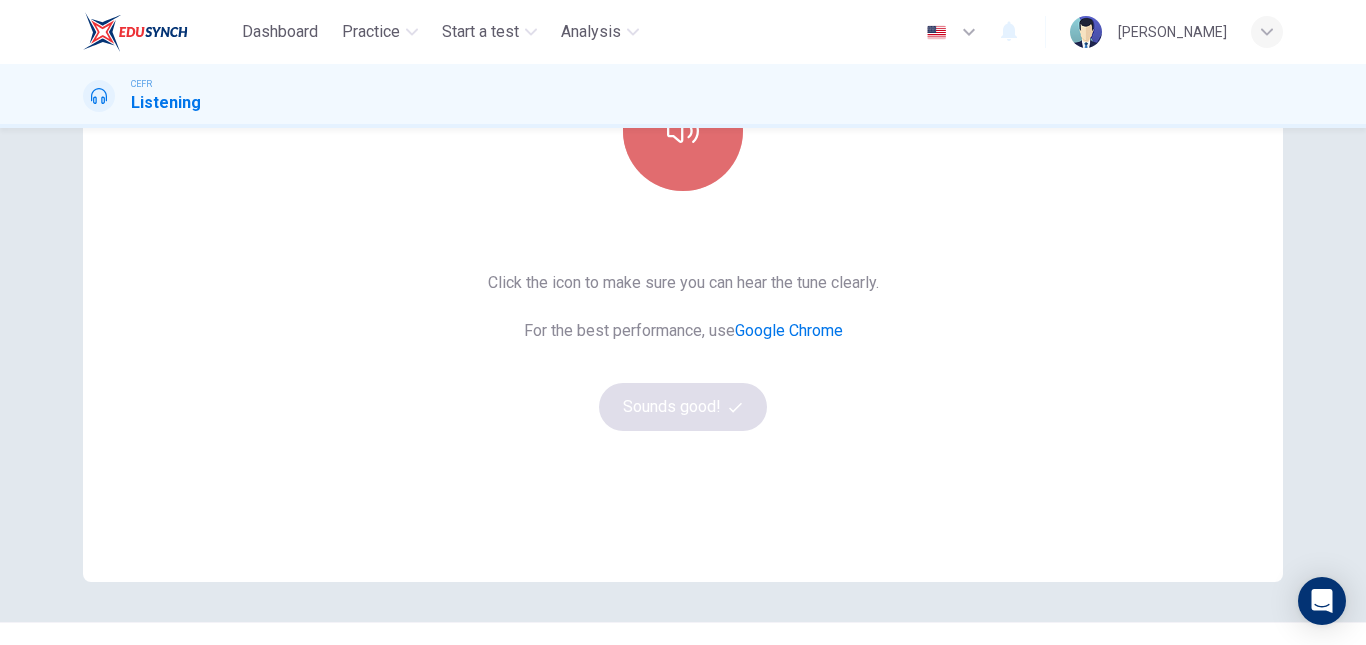 click at bounding box center [683, 131] 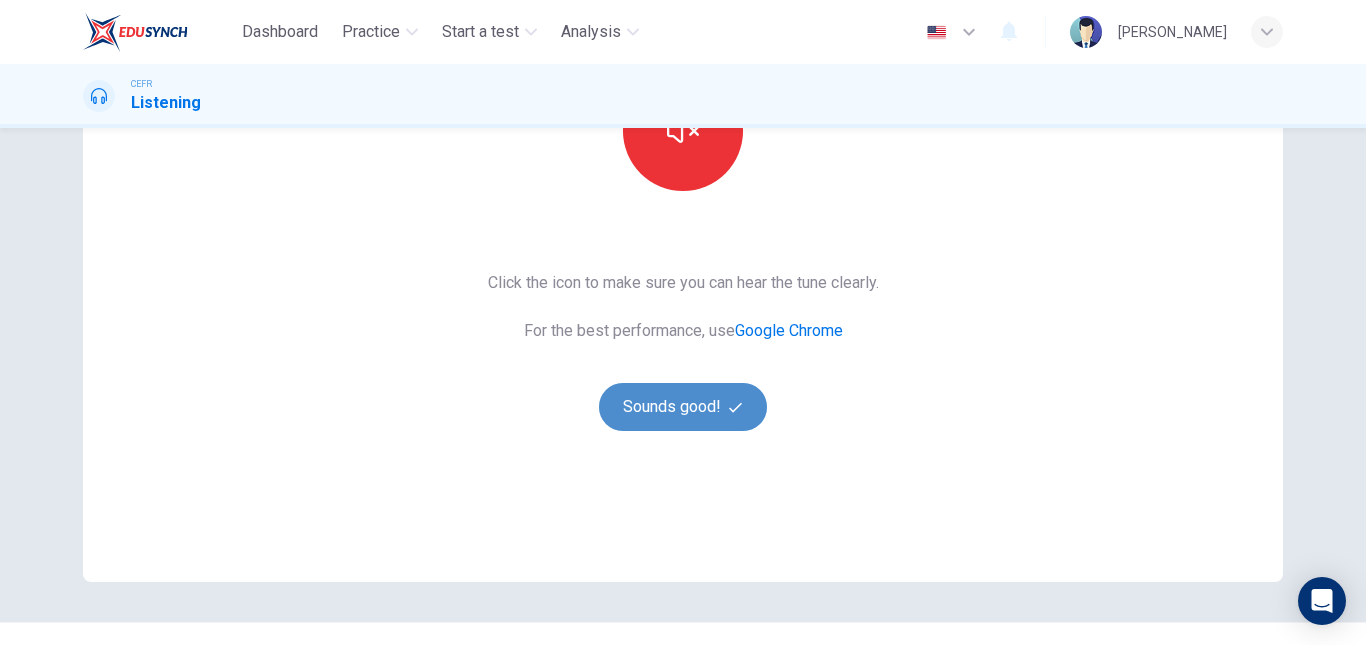 click on "Sounds good!" at bounding box center (683, 407) 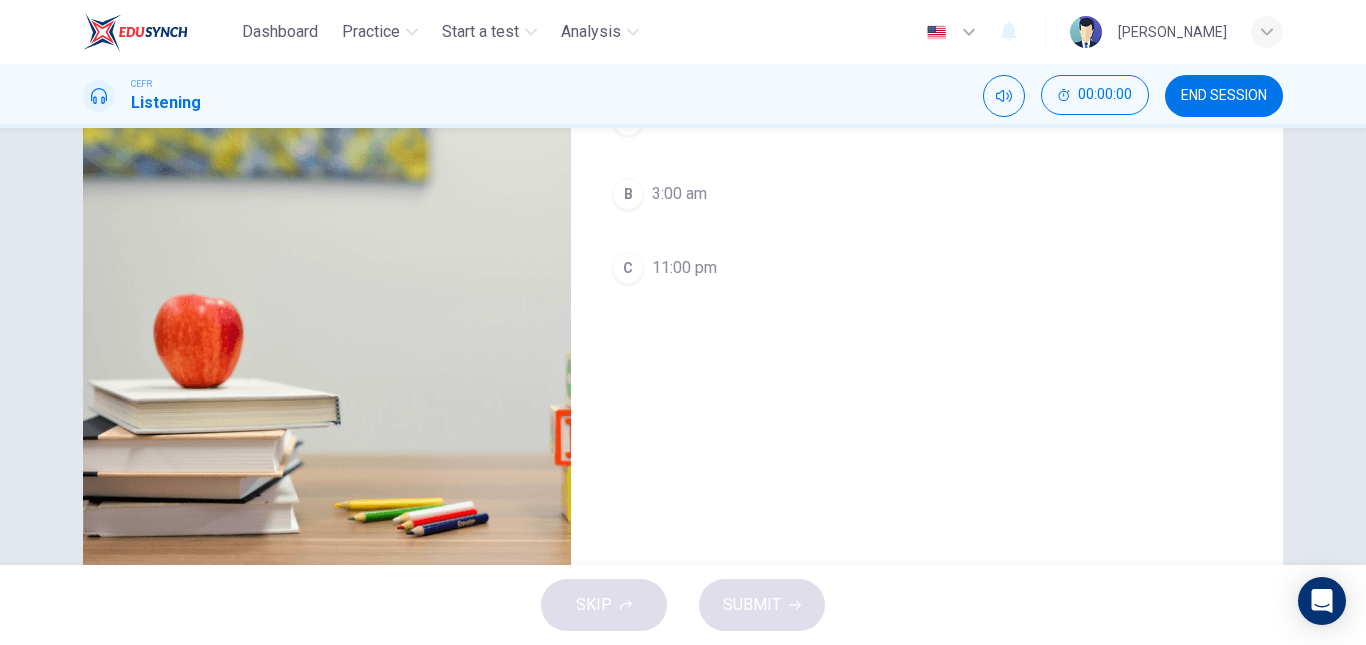 scroll, scrollTop: 0, scrollLeft: 0, axis: both 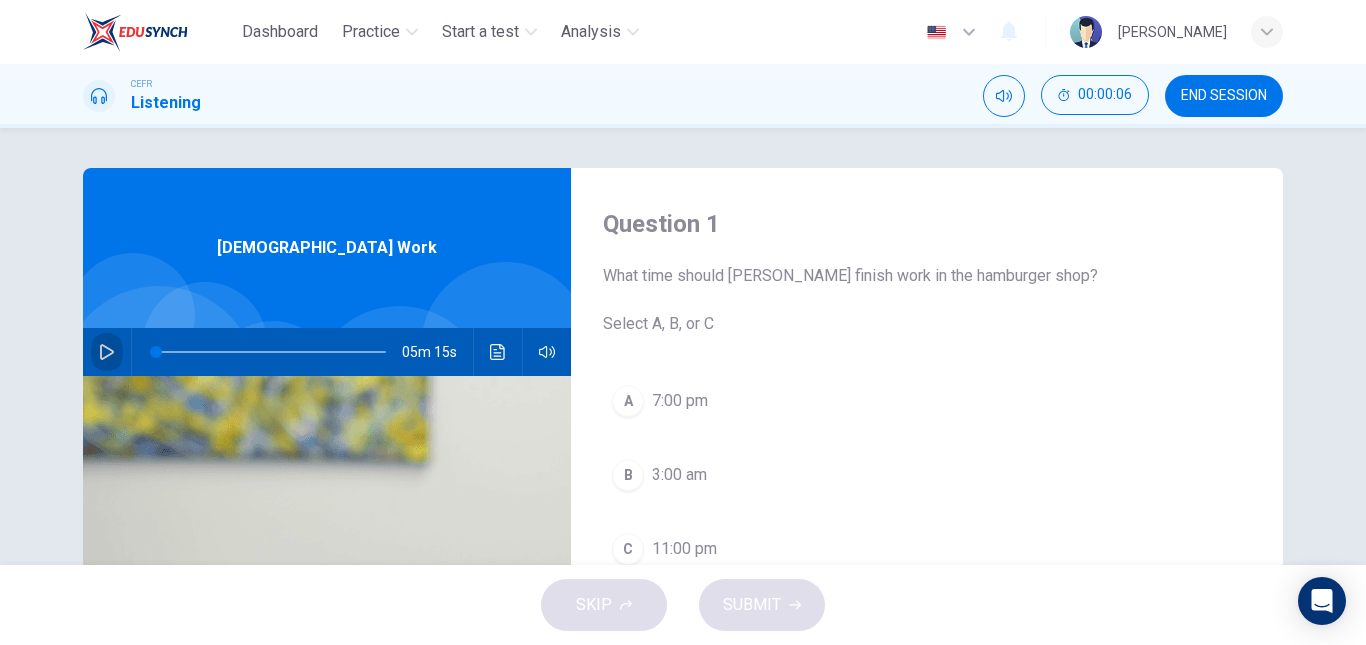 click at bounding box center [107, 352] 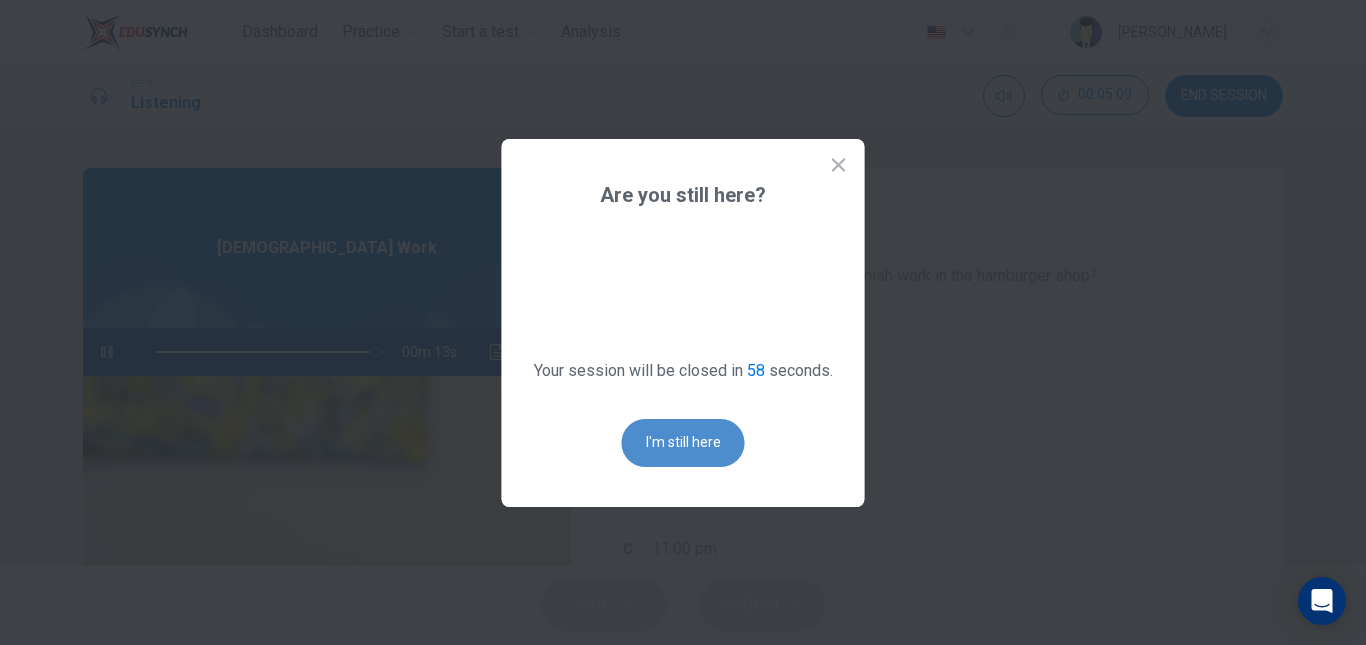 click on "I'm still here" at bounding box center [683, 443] 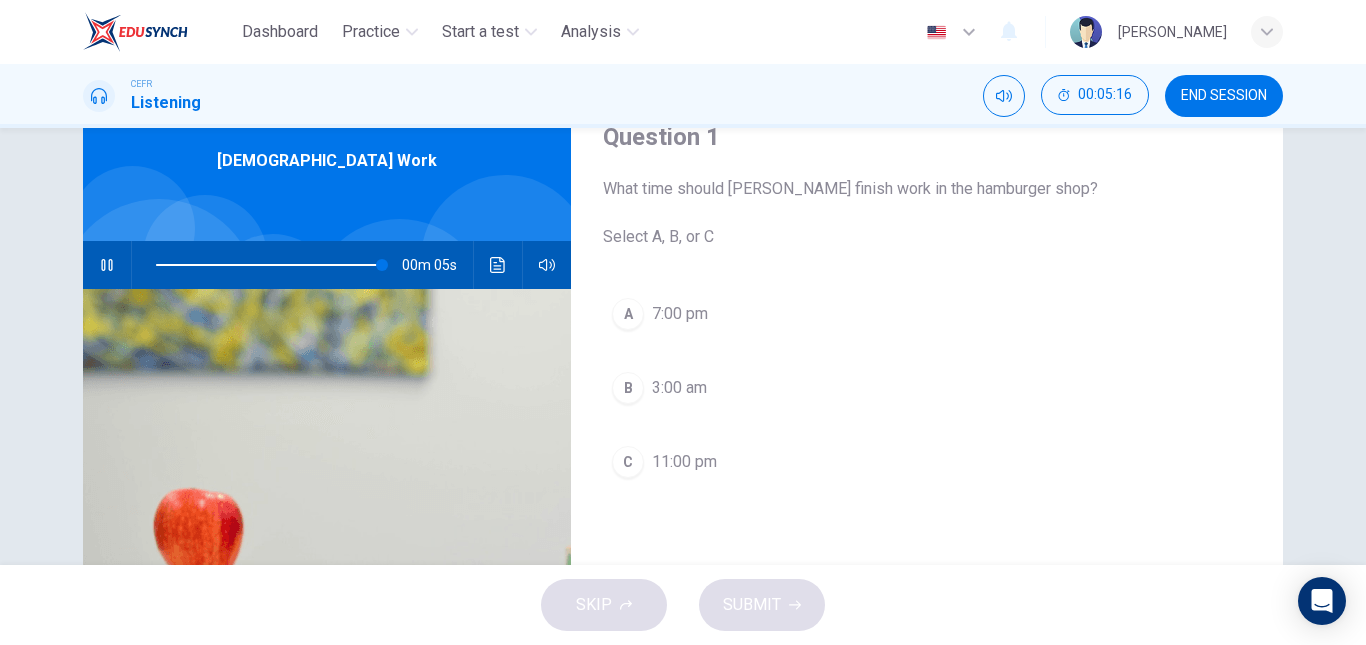 scroll, scrollTop: 88, scrollLeft: 0, axis: vertical 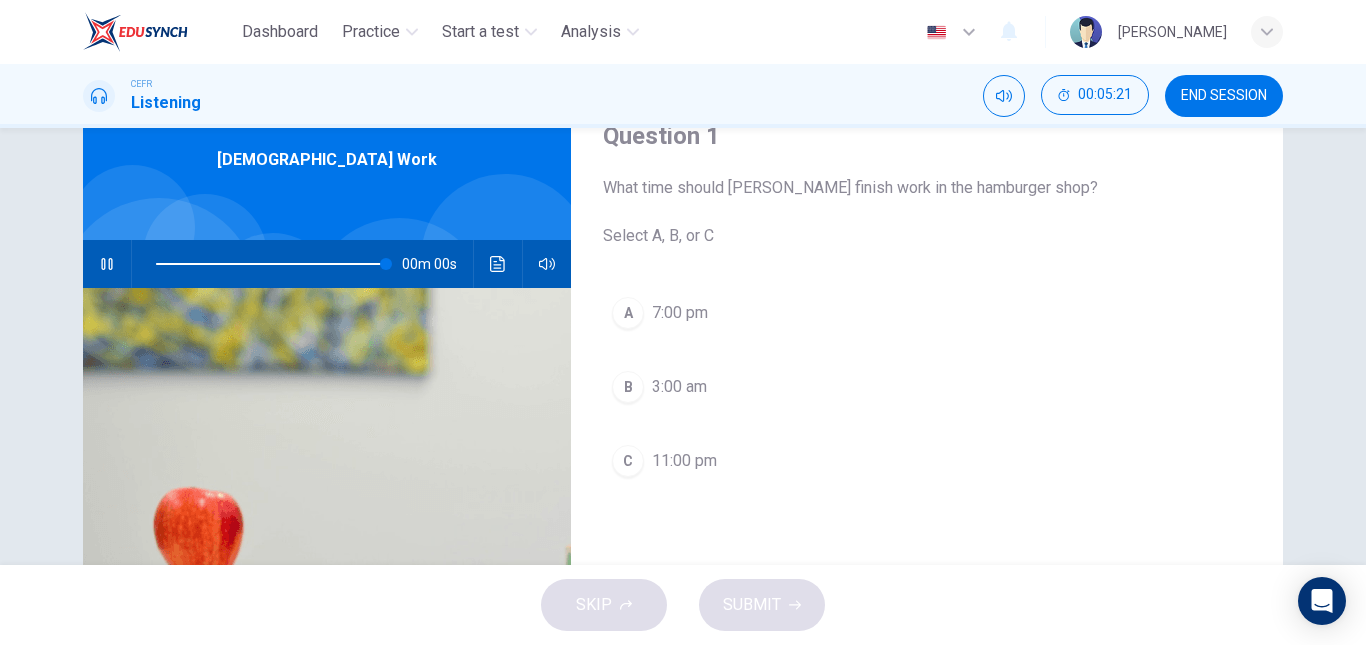 type on "0" 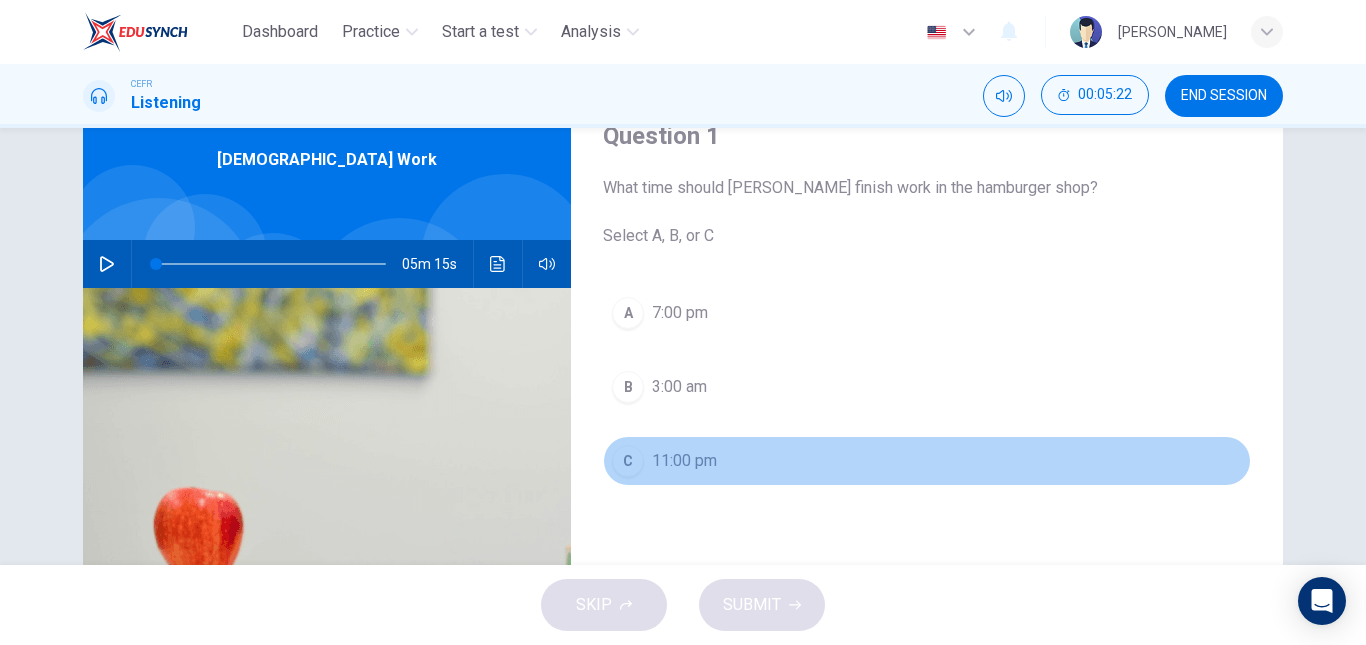 click on "C 11:00 pm" at bounding box center [927, 461] 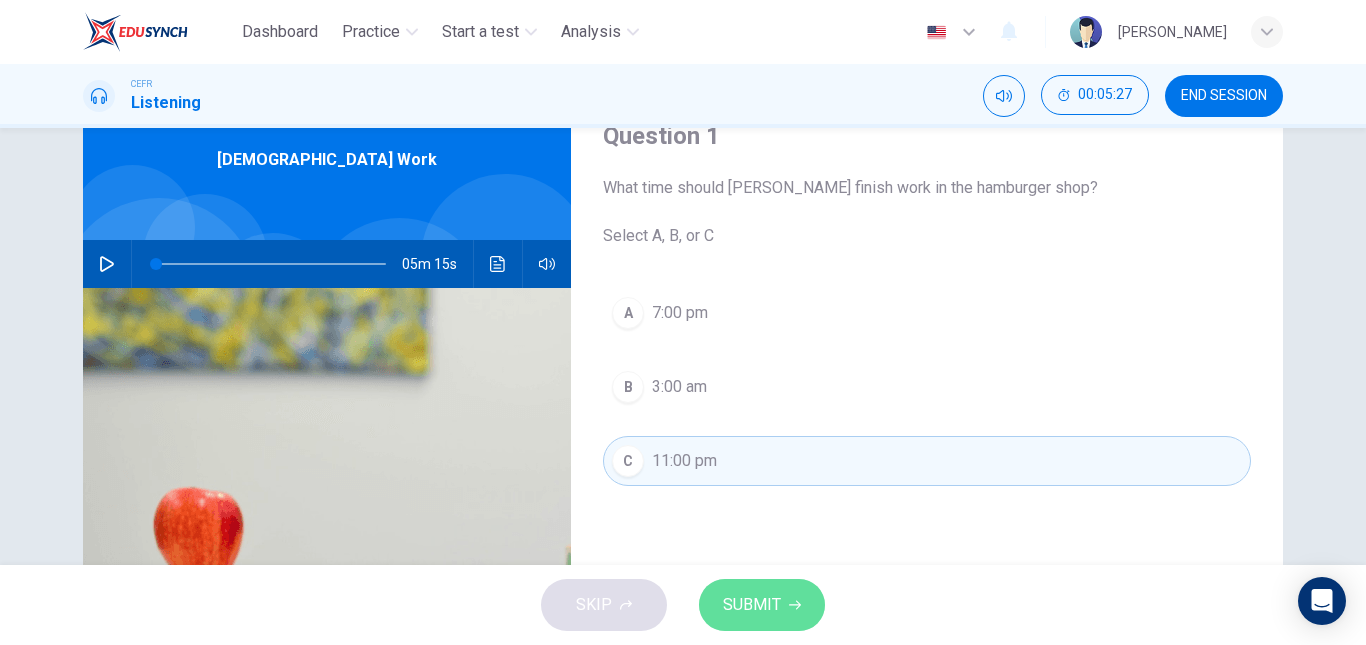 click on "SUBMIT" at bounding box center [752, 605] 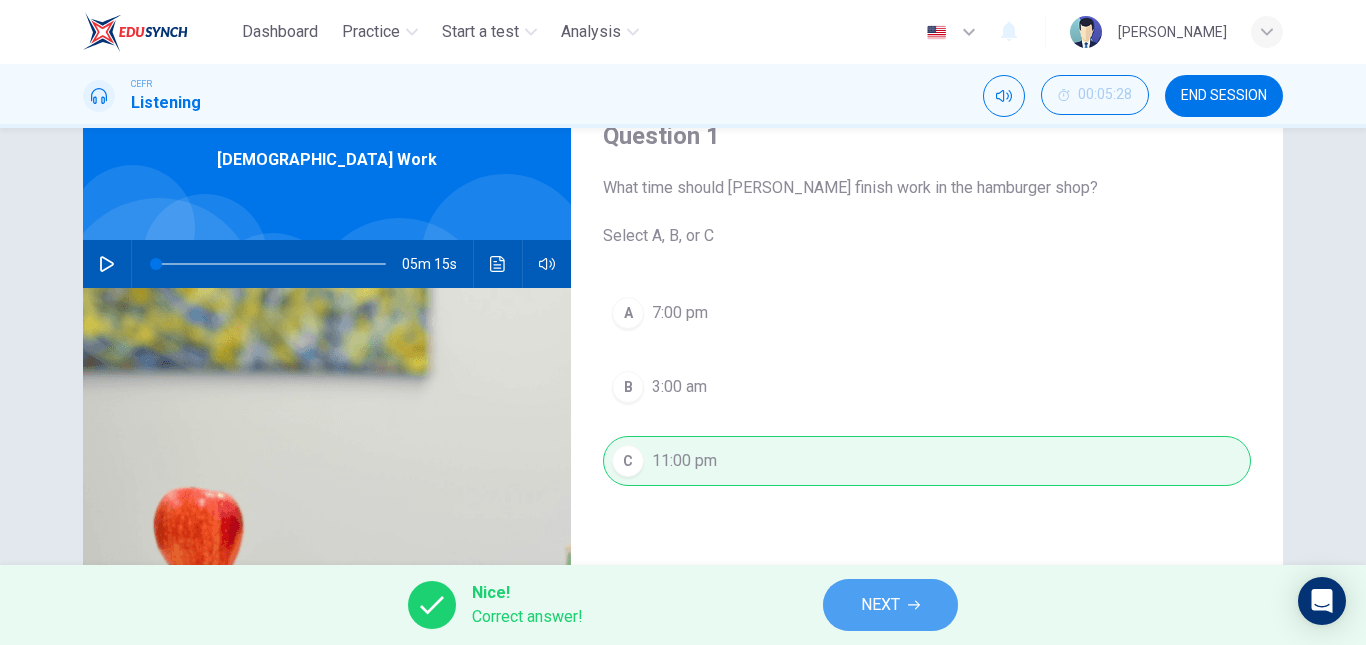 click on "NEXT" at bounding box center (890, 605) 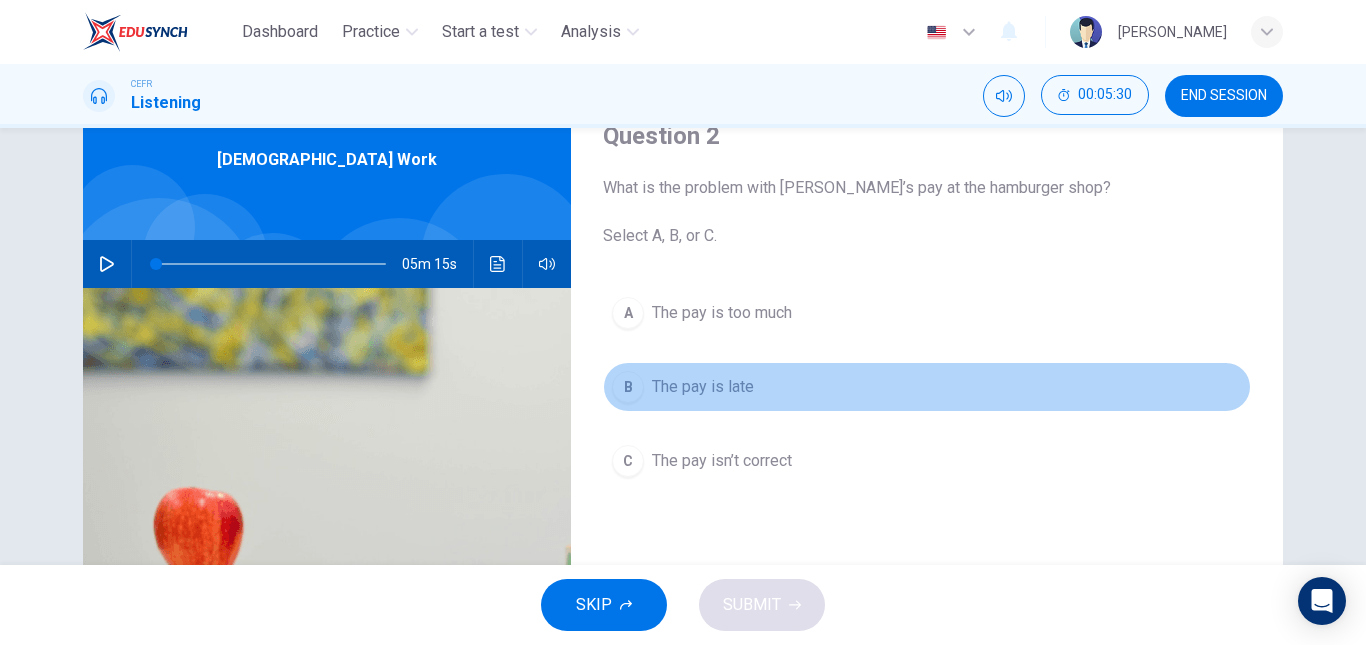 click on "B The pay is late" at bounding box center (927, 387) 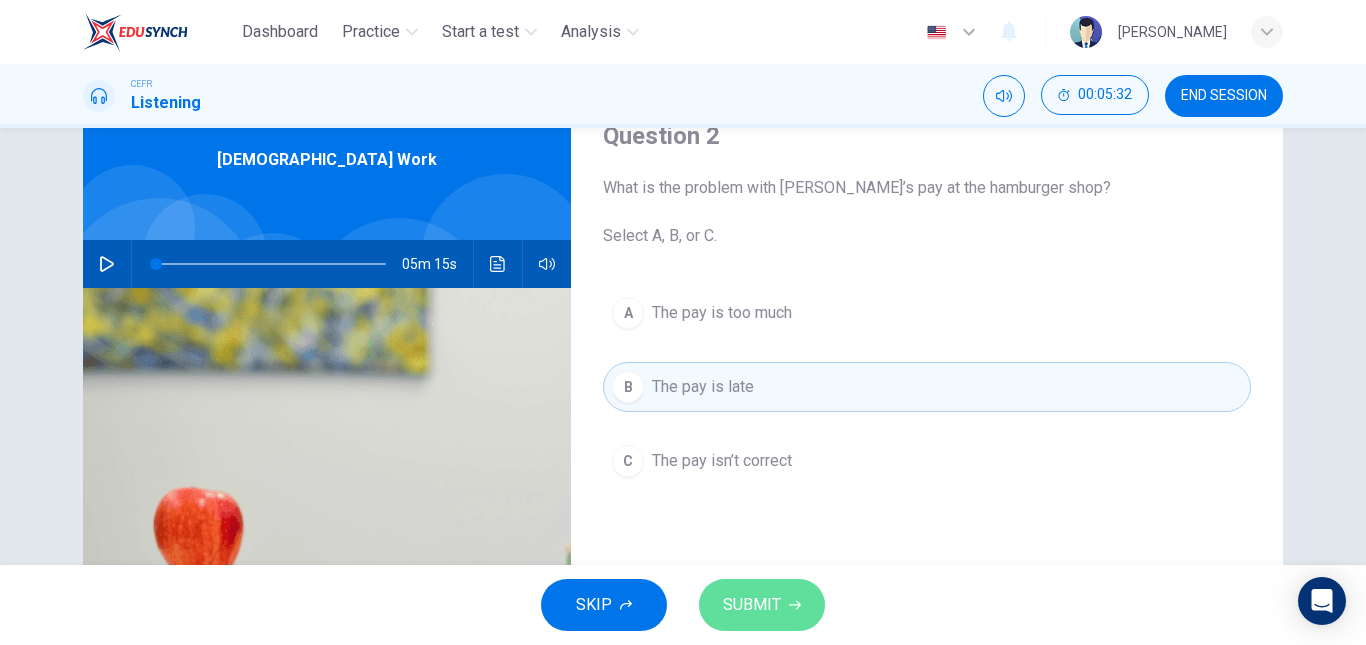 click on "SUBMIT" at bounding box center [762, 605] 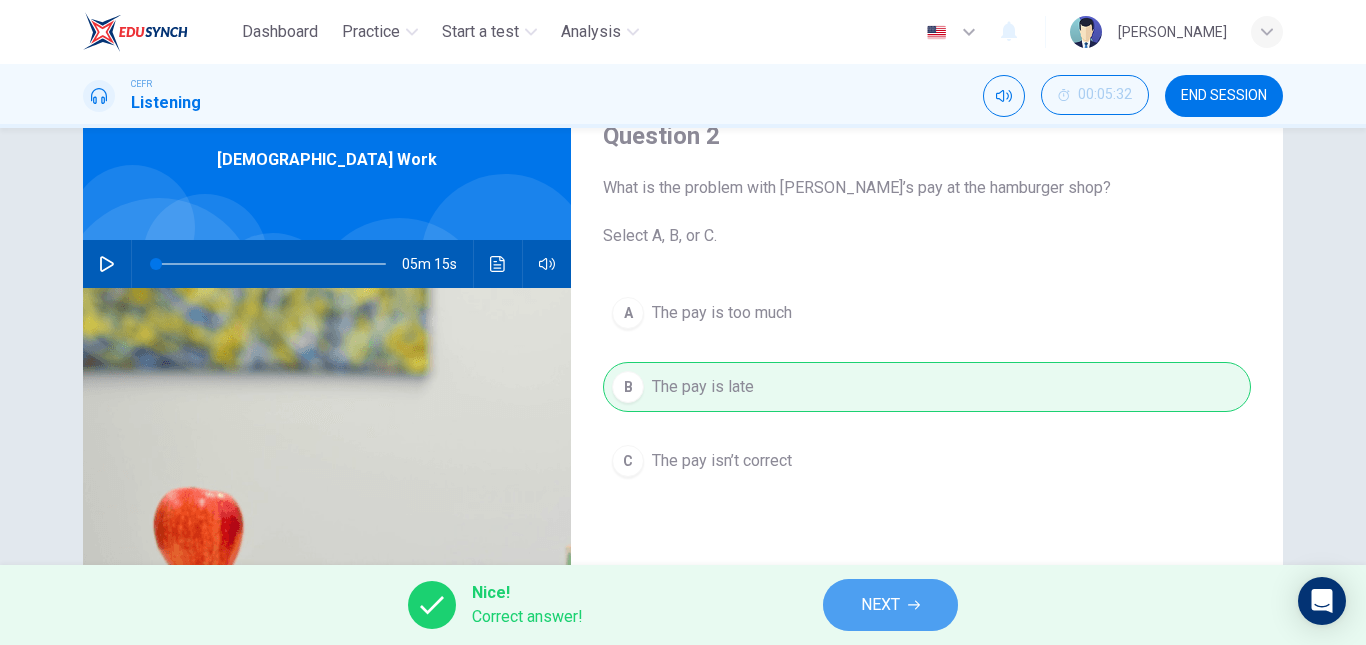 click on "NEXT" at bounding box center (890, 605) 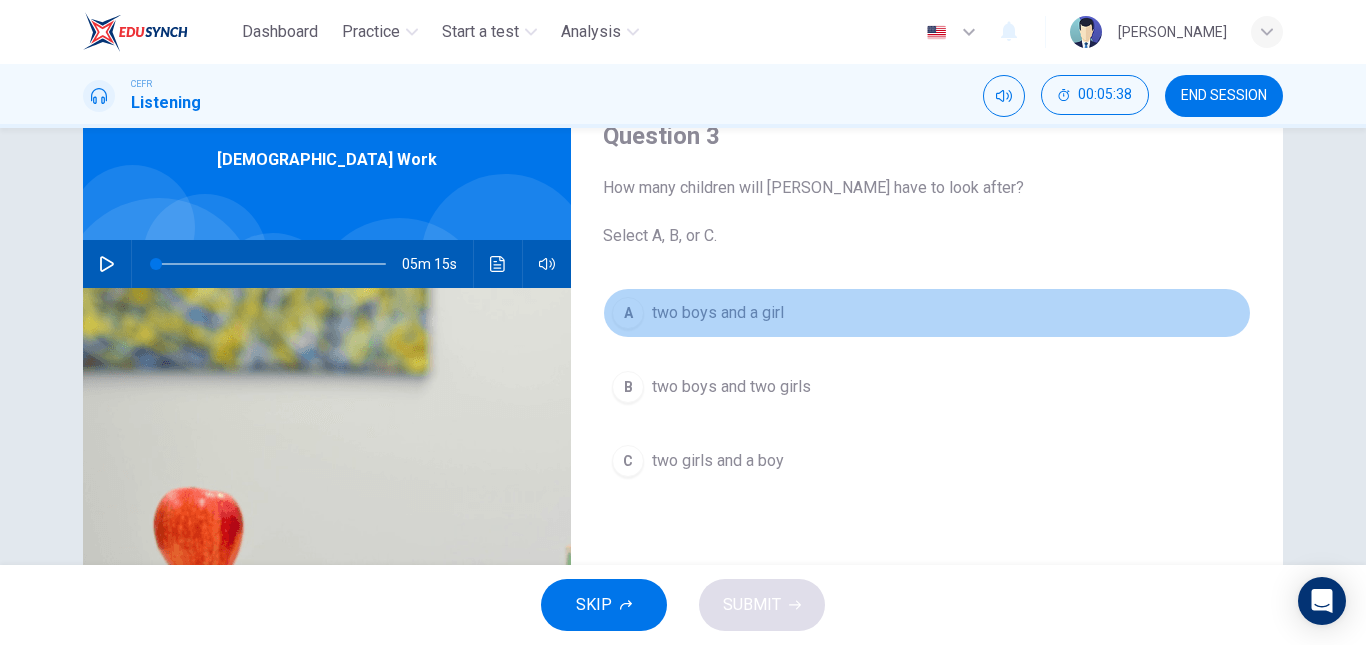 click on "A two boys and a girl" at bounding box center [927, 313] 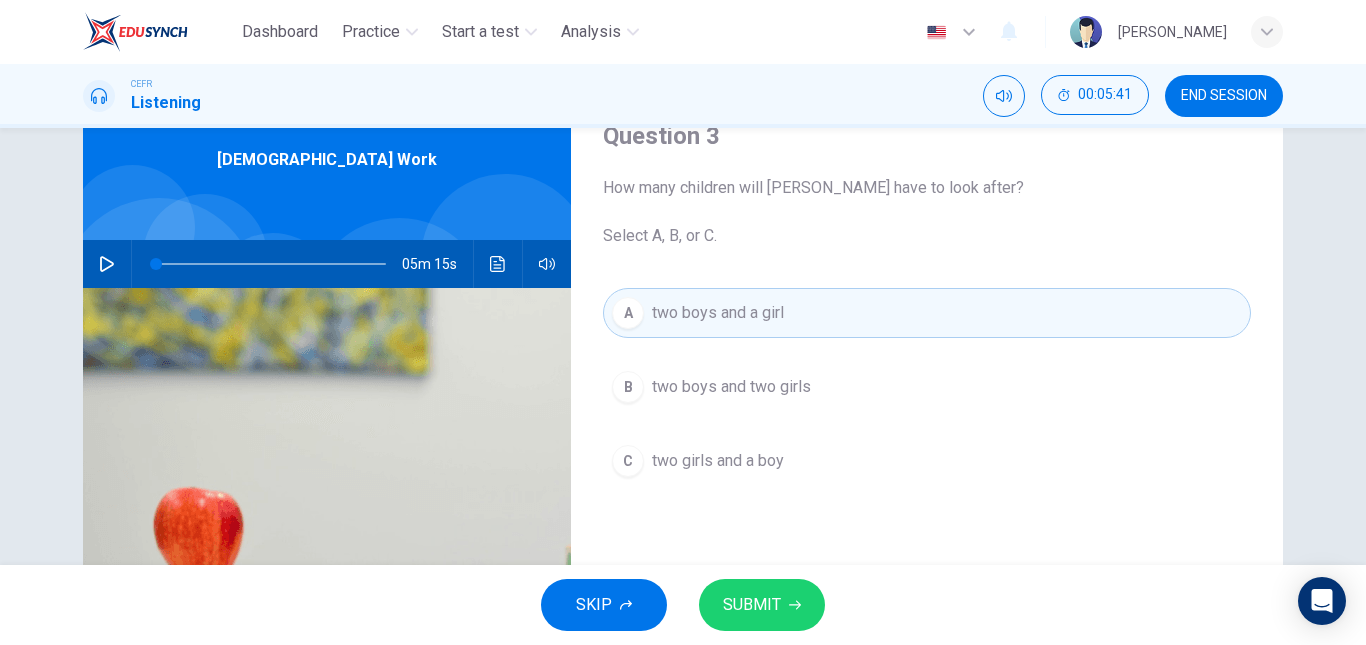 click 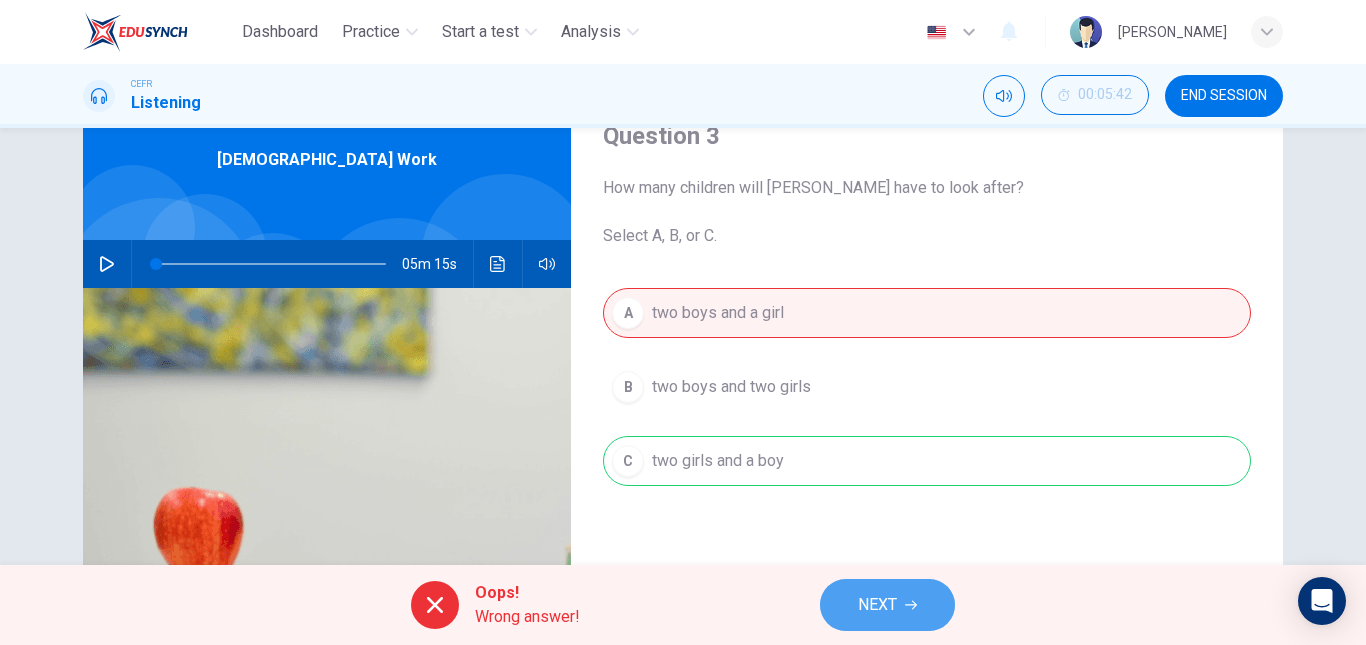 click on "NEXT" at bounding box center (877, 605) 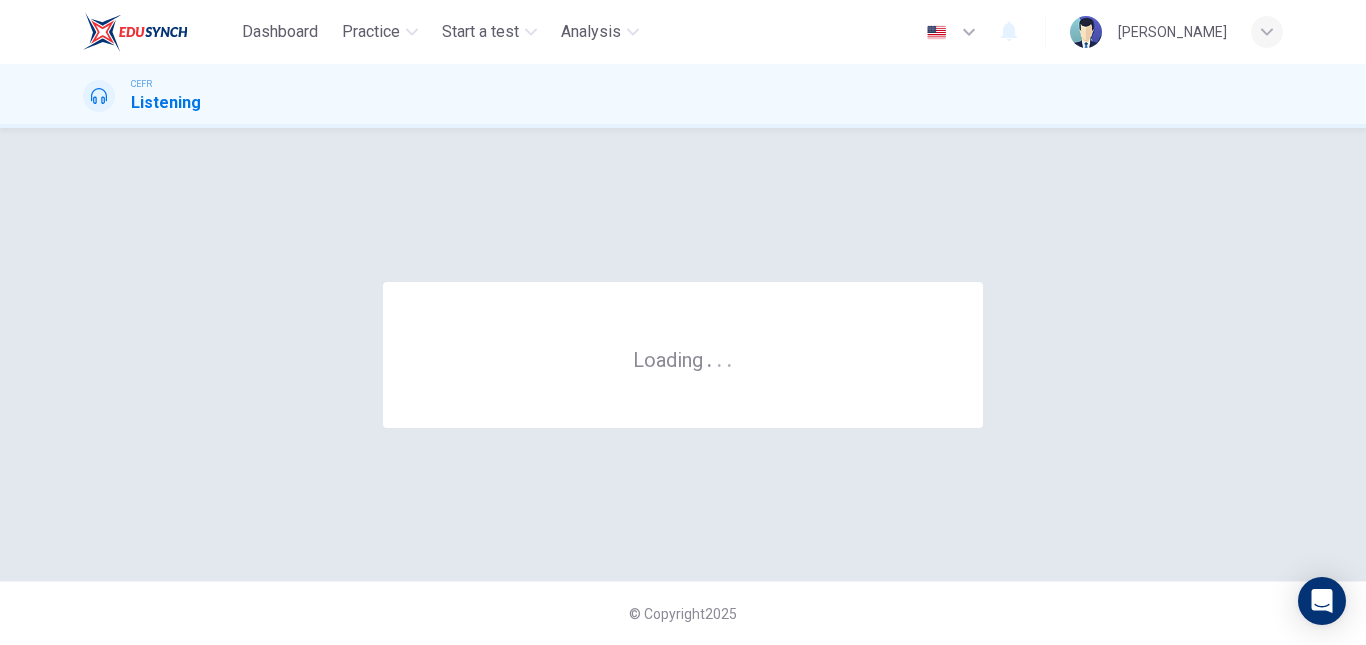 scroll, scrollTop: 0, scrollLeft: 0, axis: both 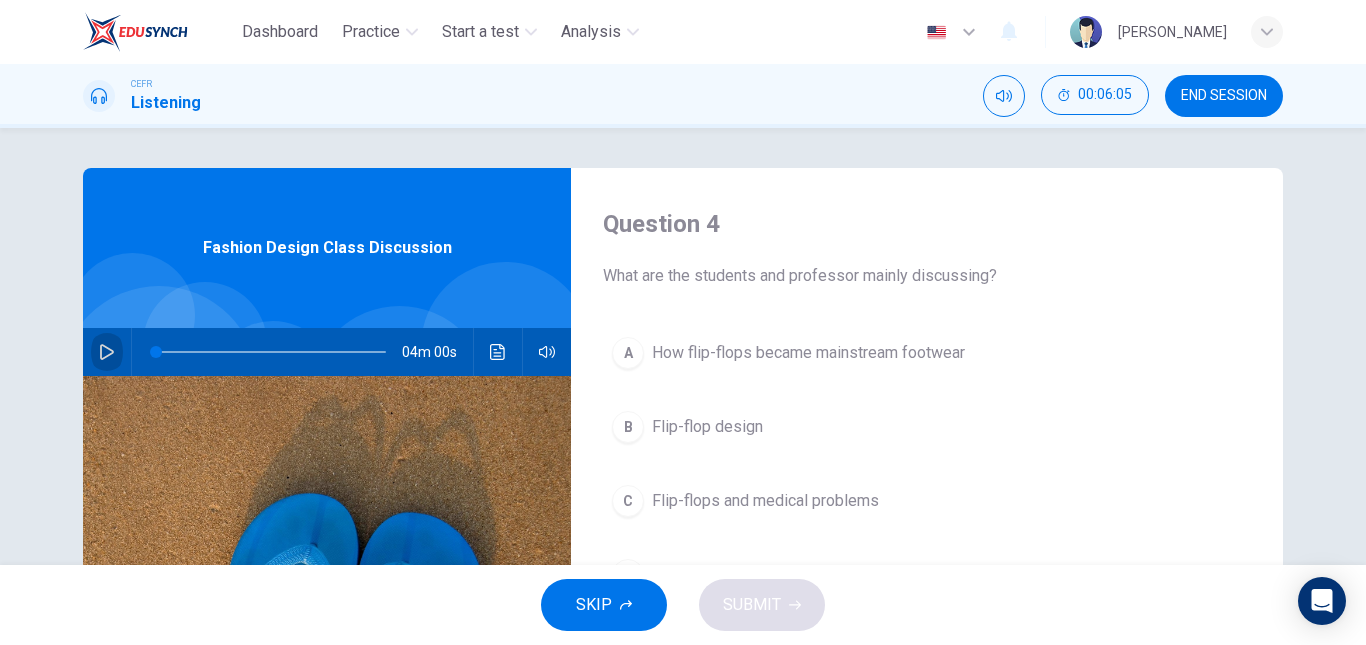 click 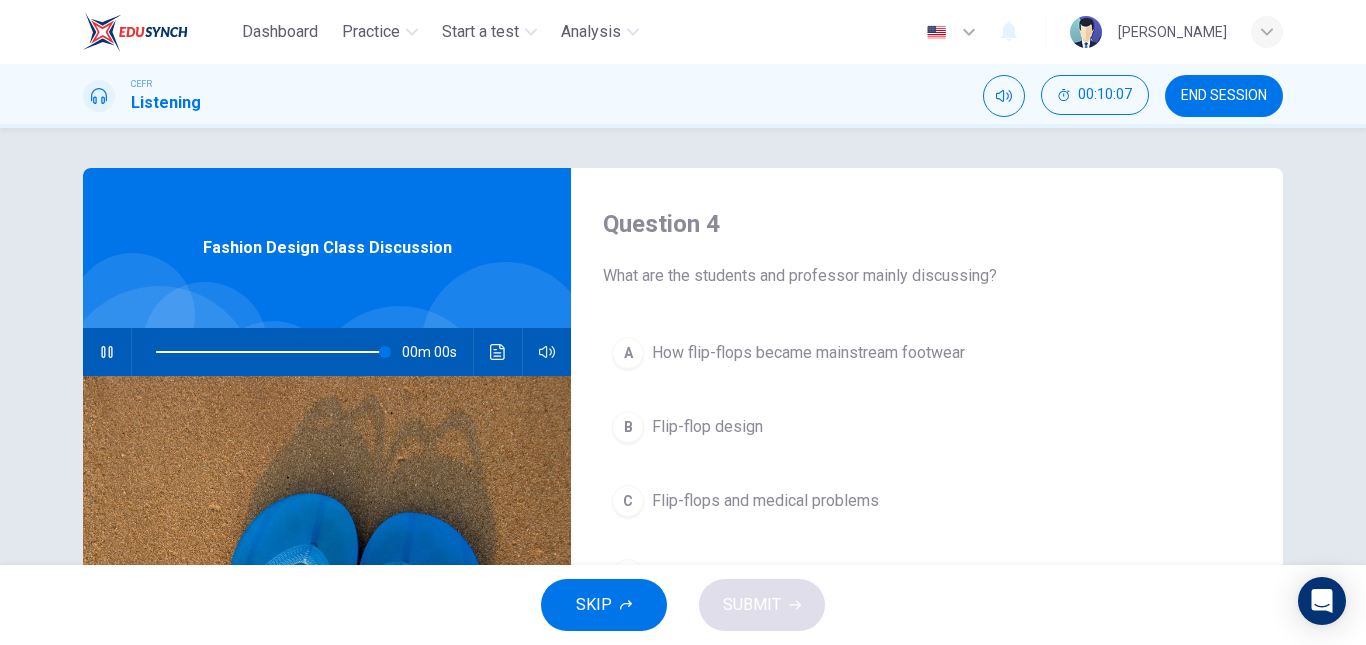 type on "0" 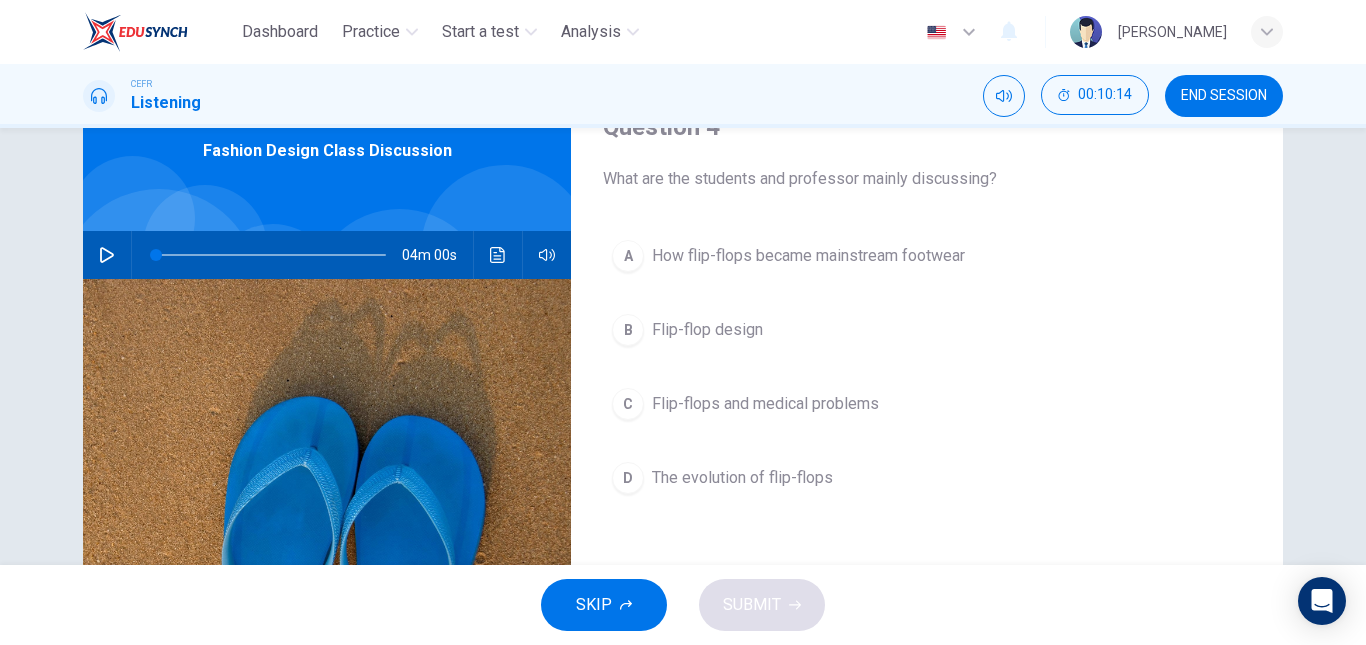 scroll, scrollTop: 96, scrollLeft: 0, axis: vertical 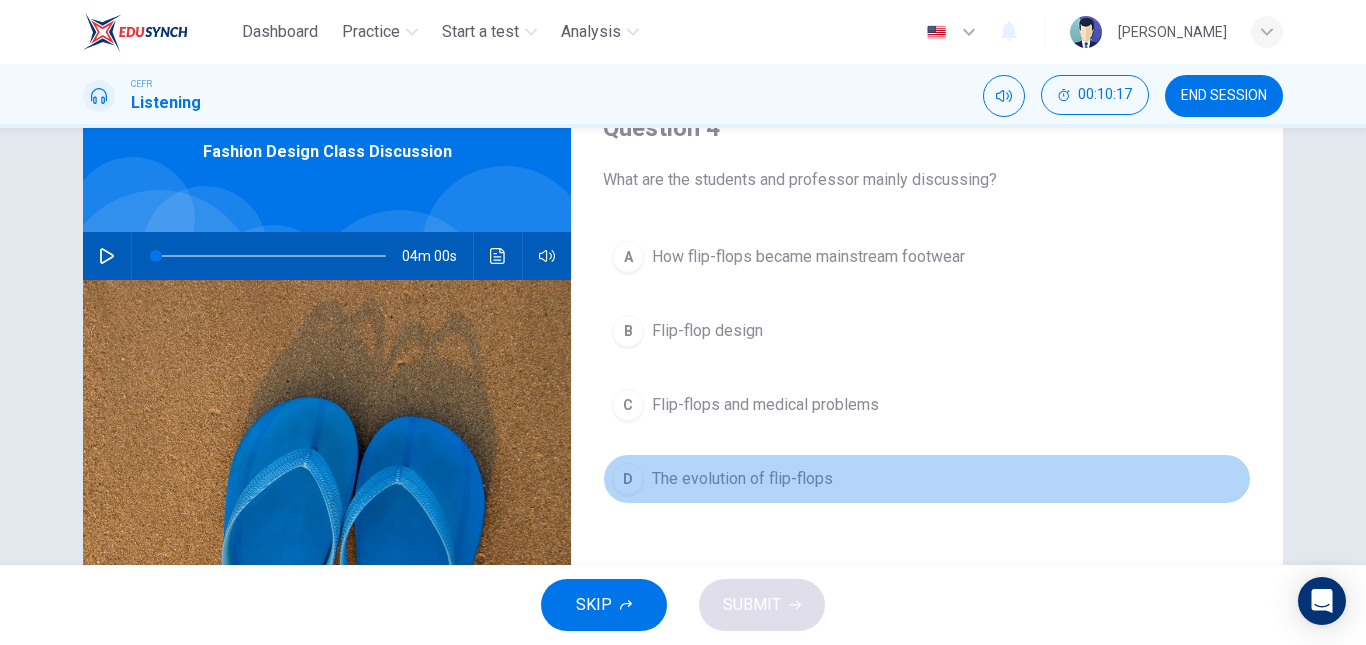click on "D The evolution of flip-flops" at bounding box center [927, 479] 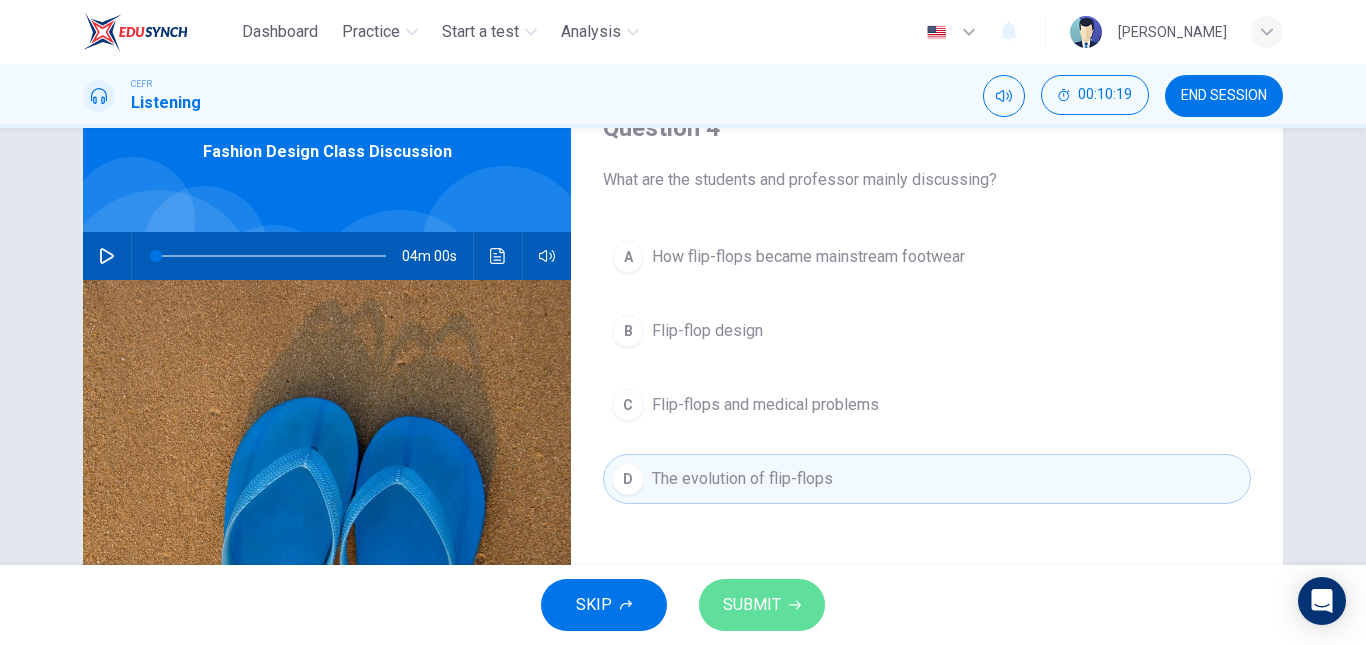 click on "SUBMIT" at bounding box center (752, 605) 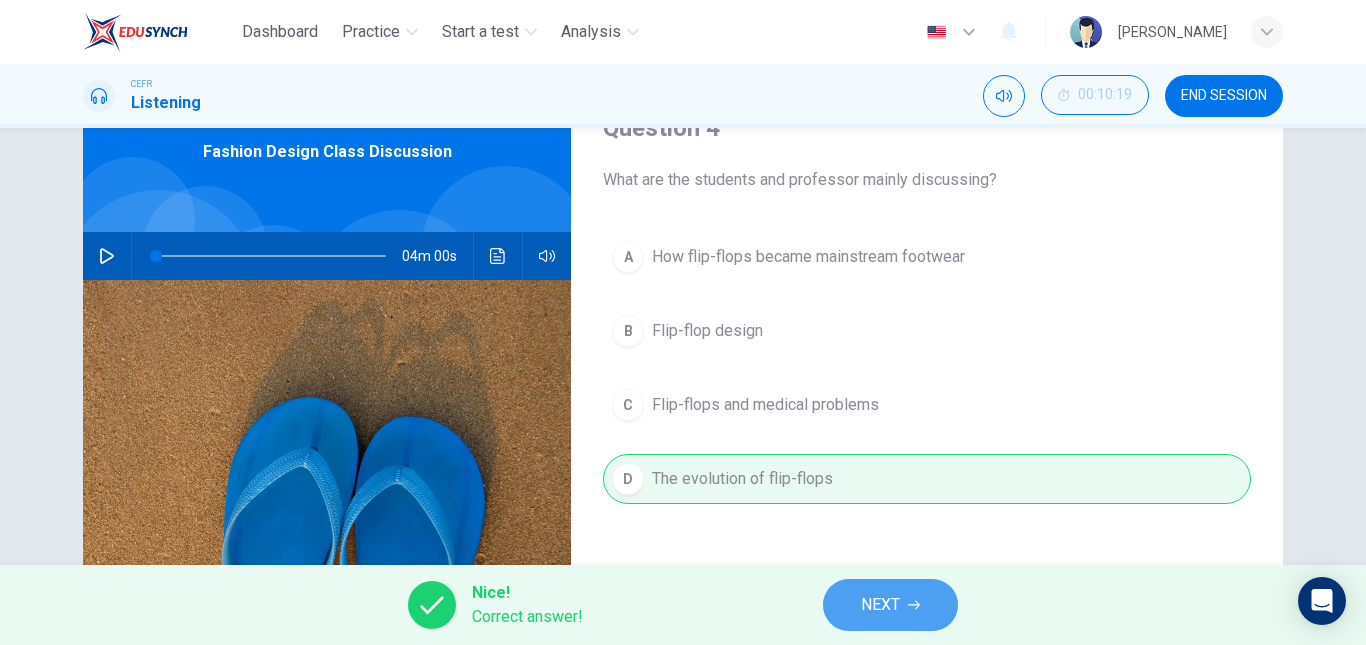 click on "NEXT" at bounding box center (880, 605) 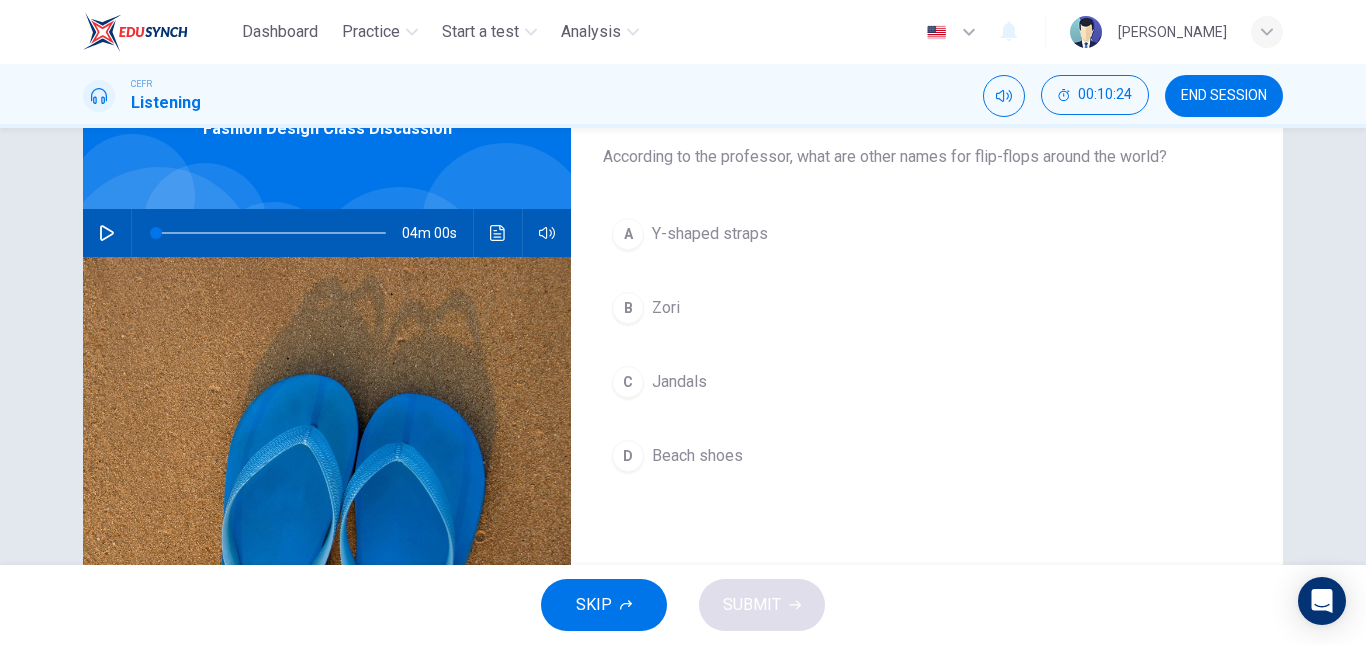 scroll, scrollTop: 118, scrollLeft: 0, axis: vertical 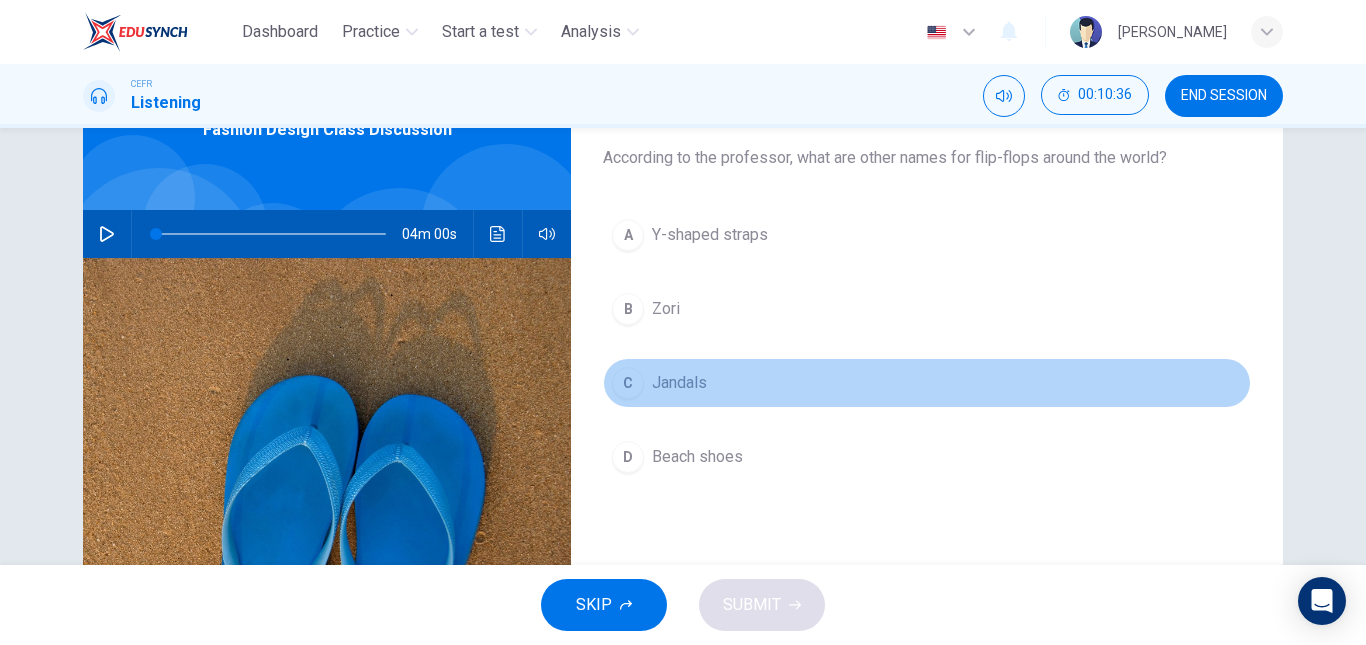 click on "C Jandals" at bounding box center [927, 383] 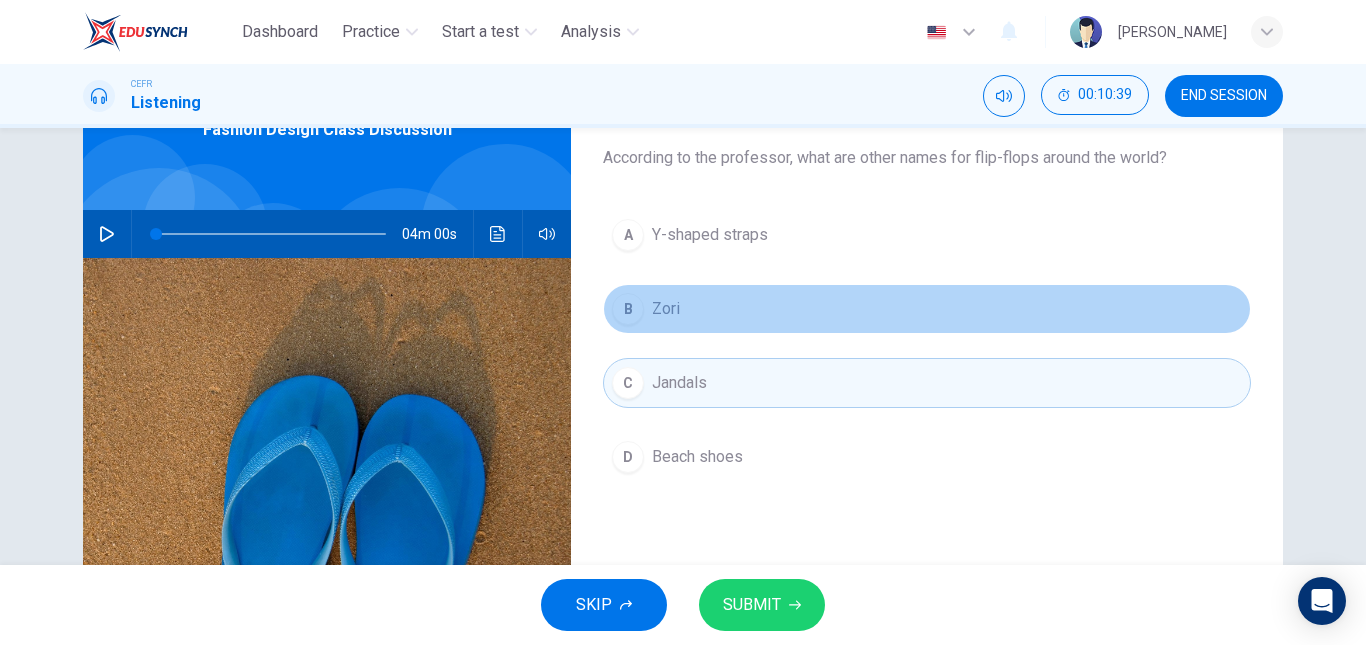 click on "B Zori" at bounding box center (927, 309) 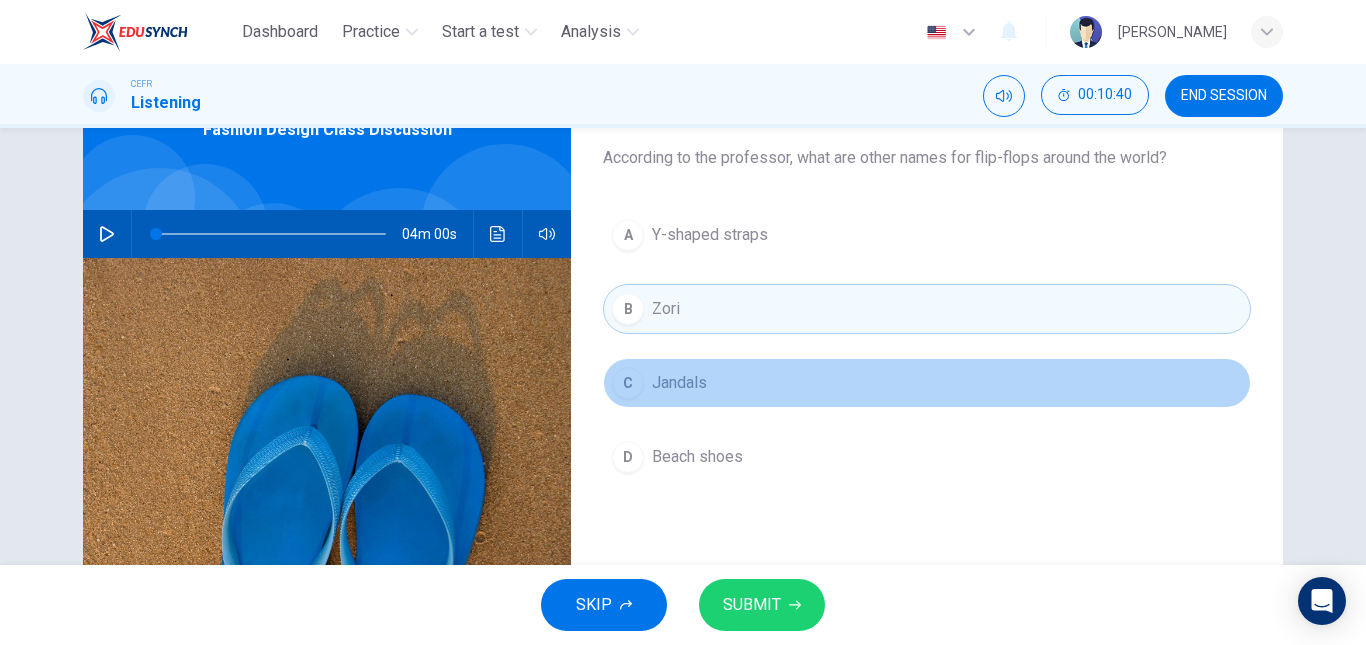 click on "C Jandals" at bounding box center [927, 383] 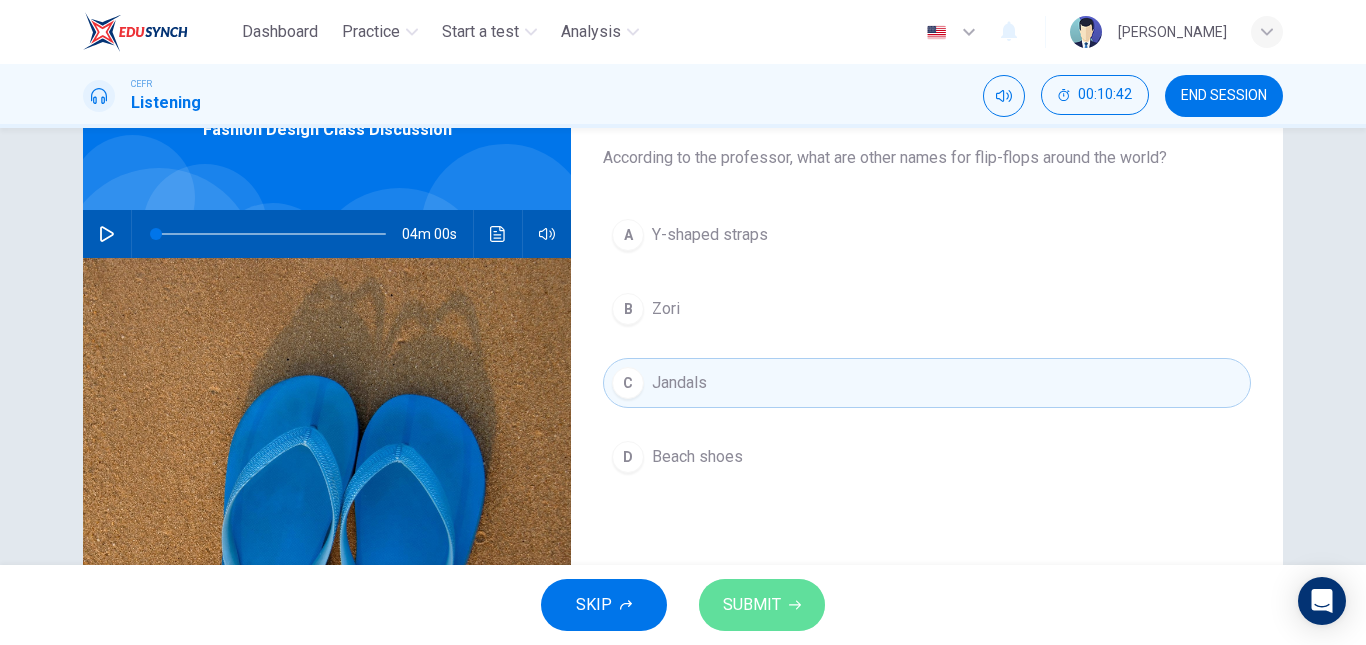 click on "SUBMIT" at bounding box center [762, 605] 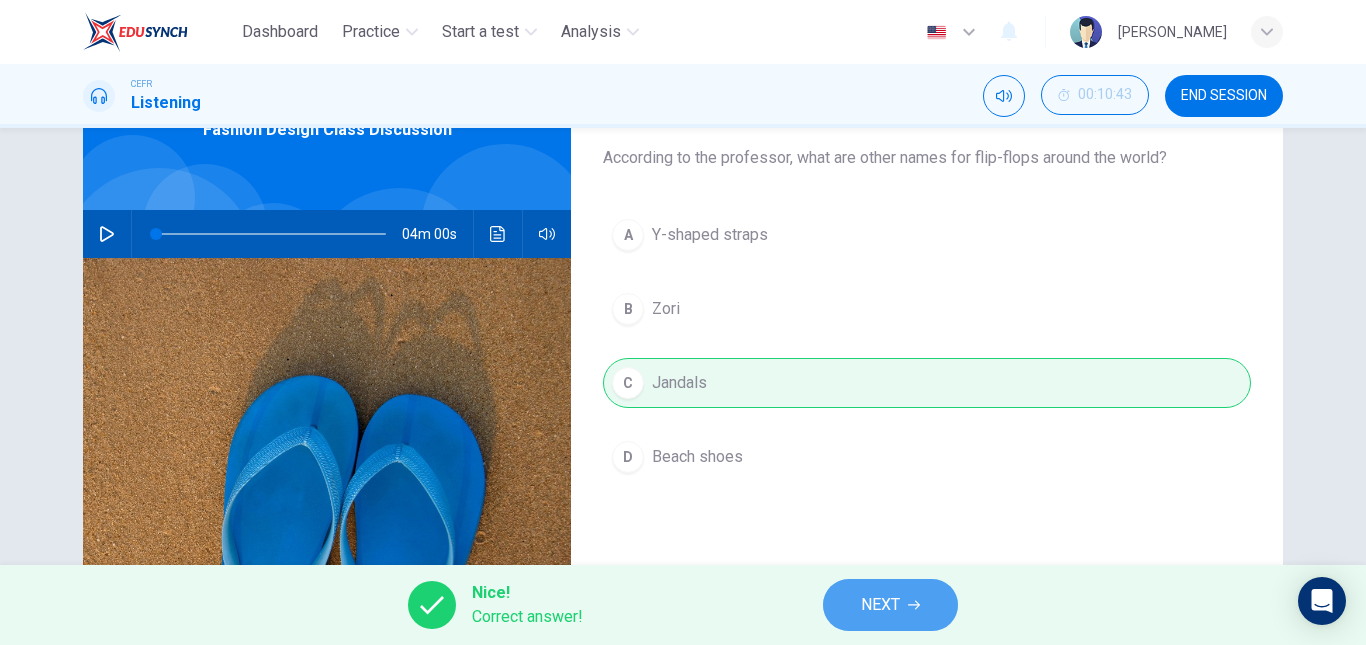 click on "NEXT" at bounding box center [890, 605] 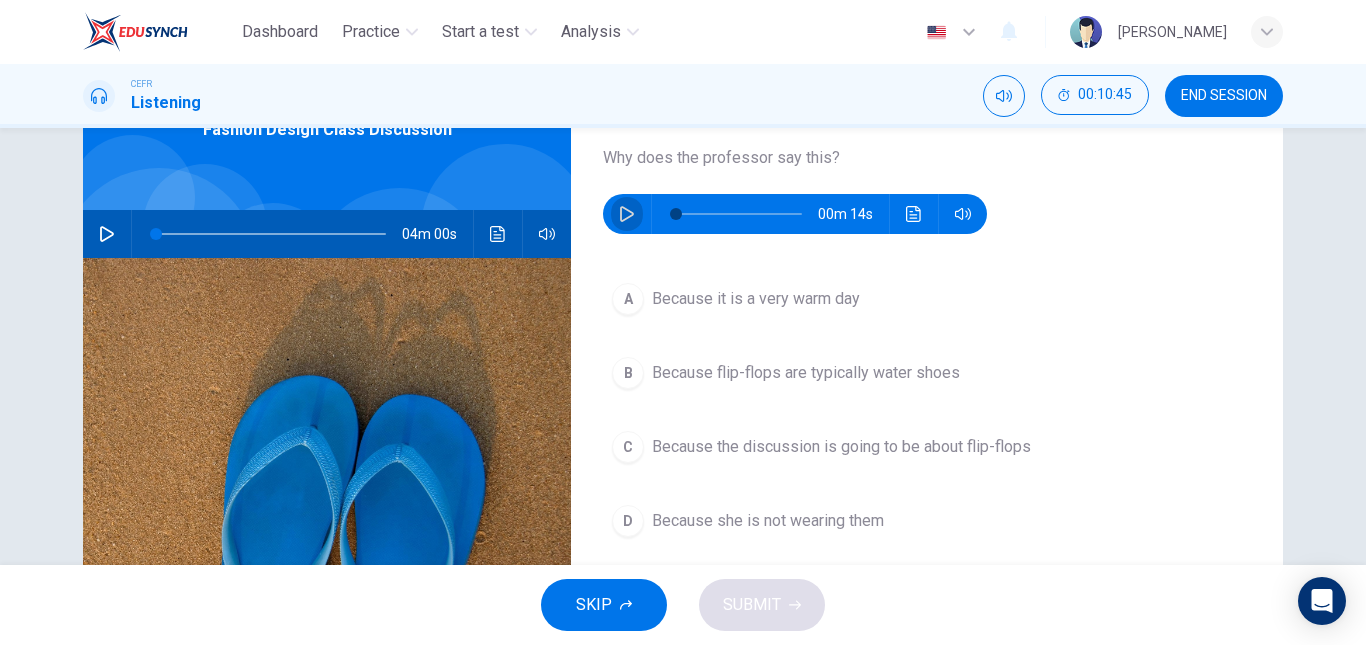click at bounding box center [627, 214] 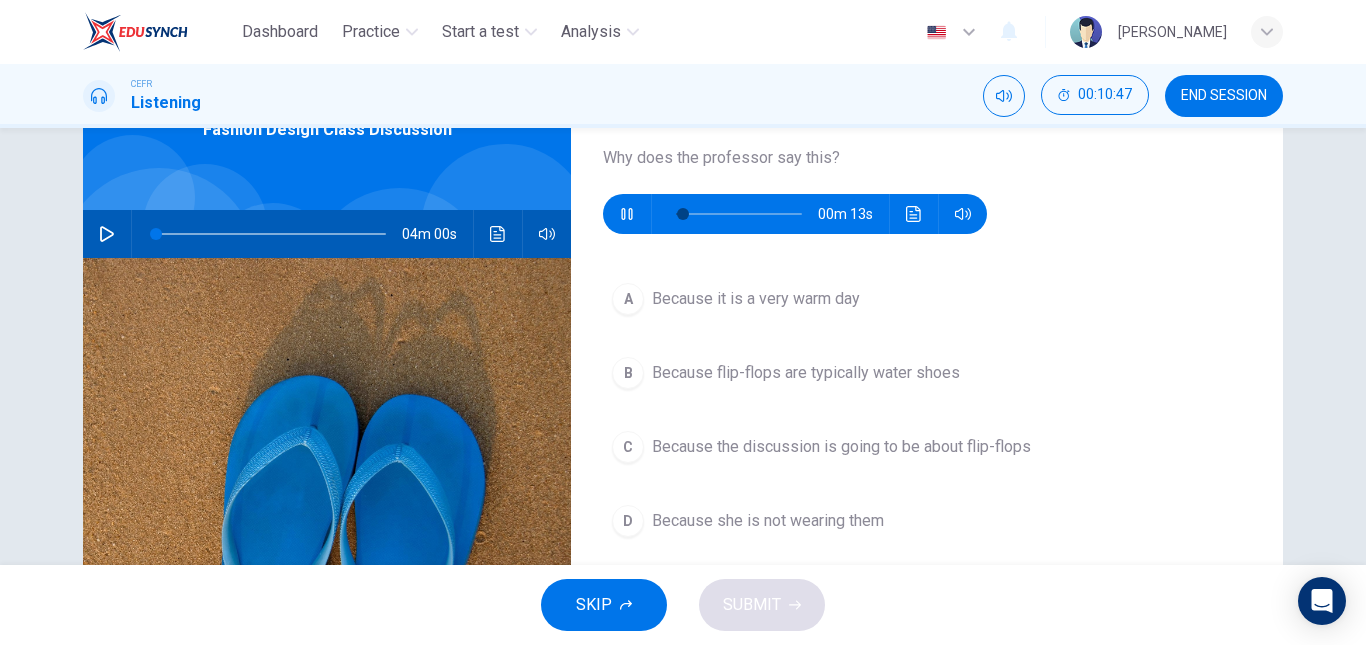 type on "12" 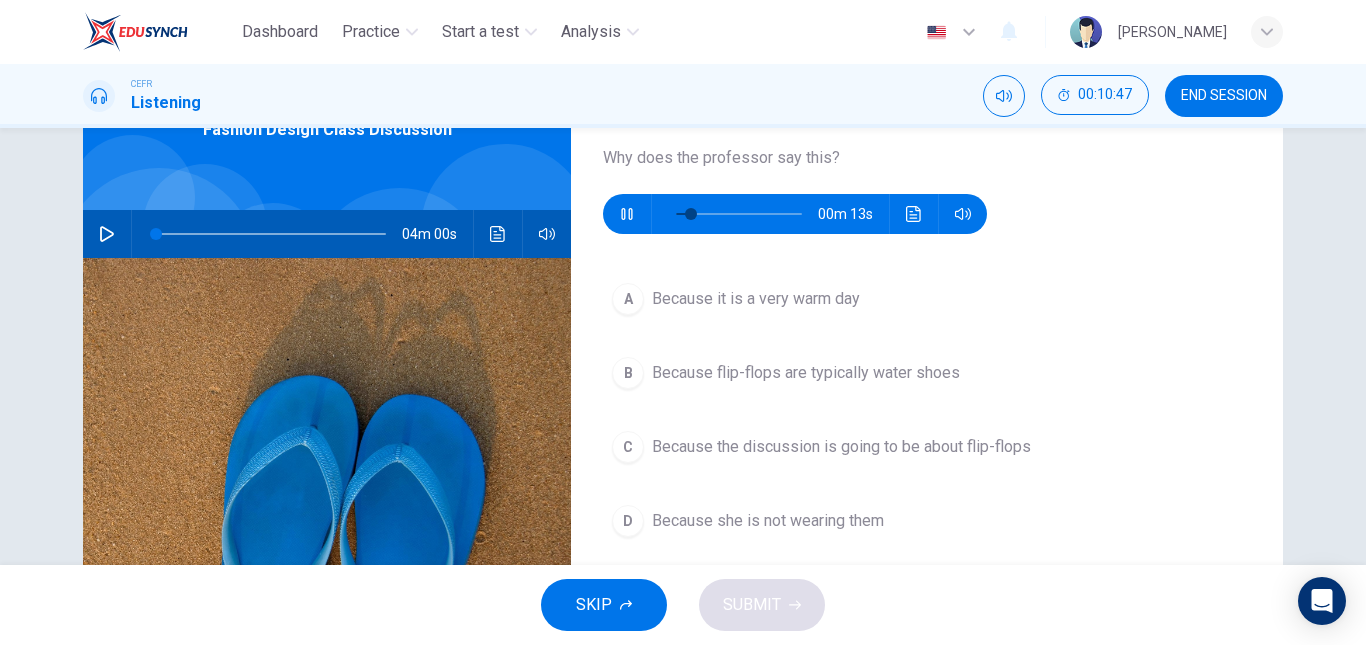 type 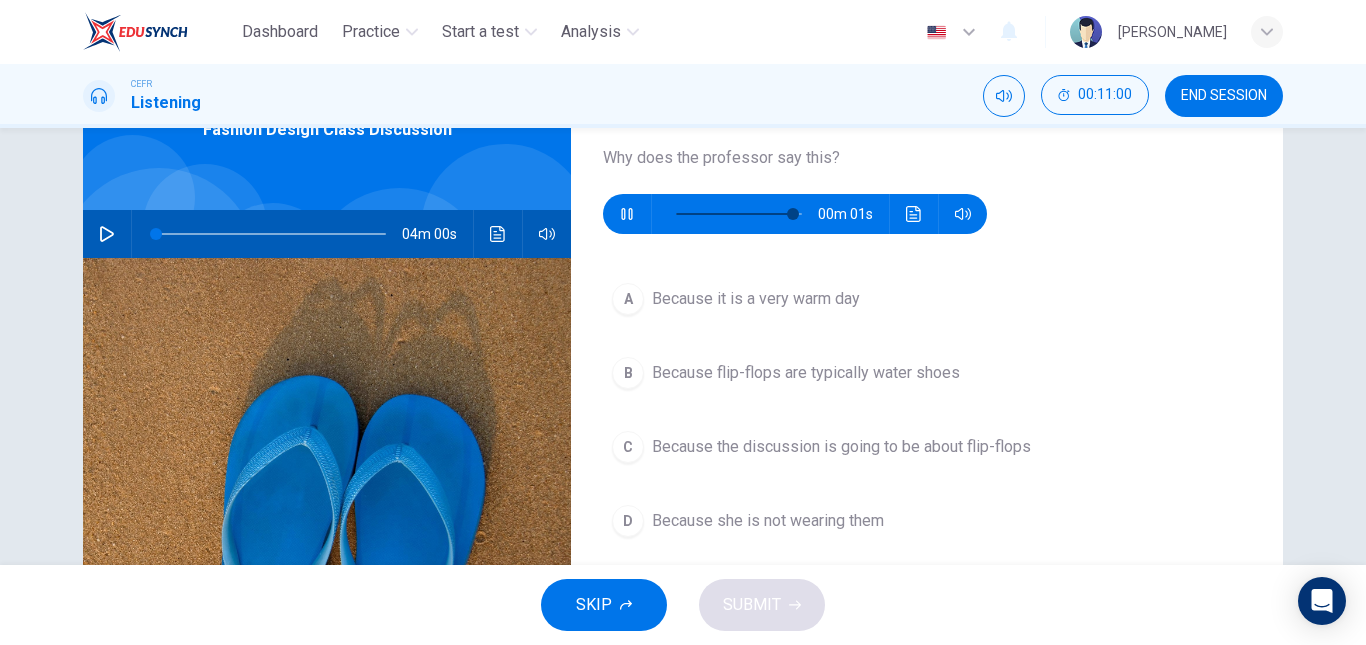 type on "0" 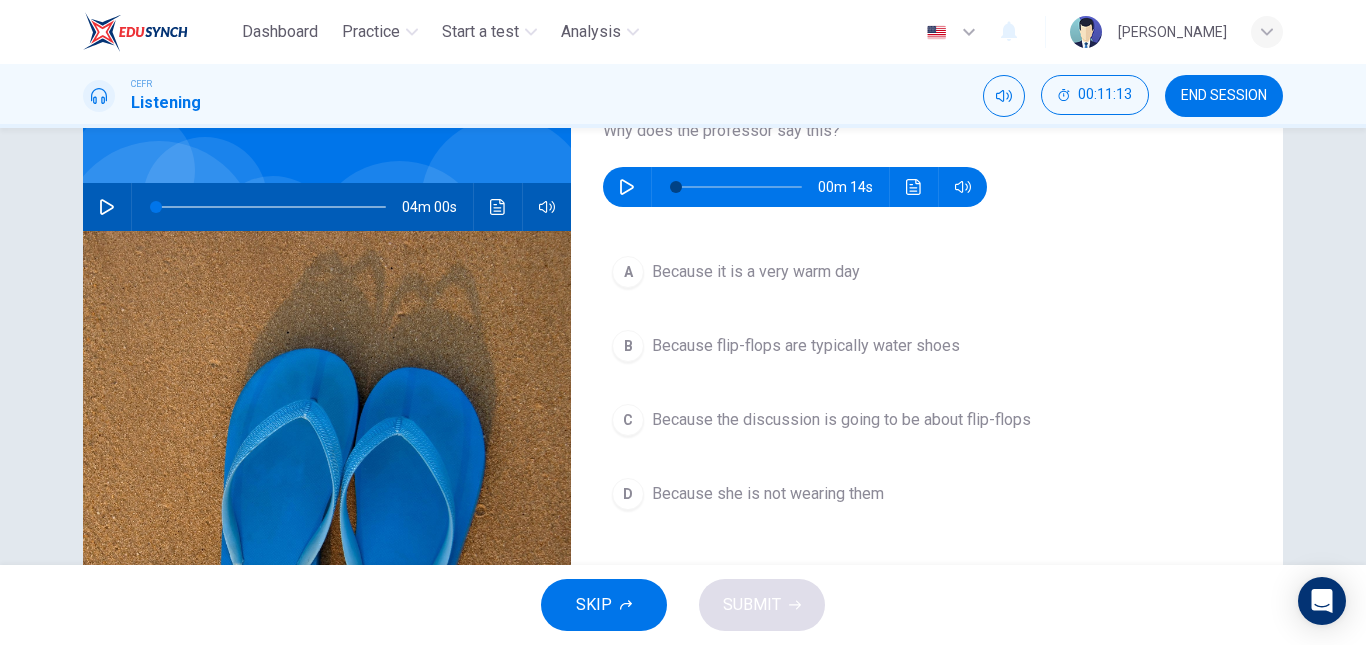 scroll, scrollTop: 173, scrollLeft: 0, axis: vertical 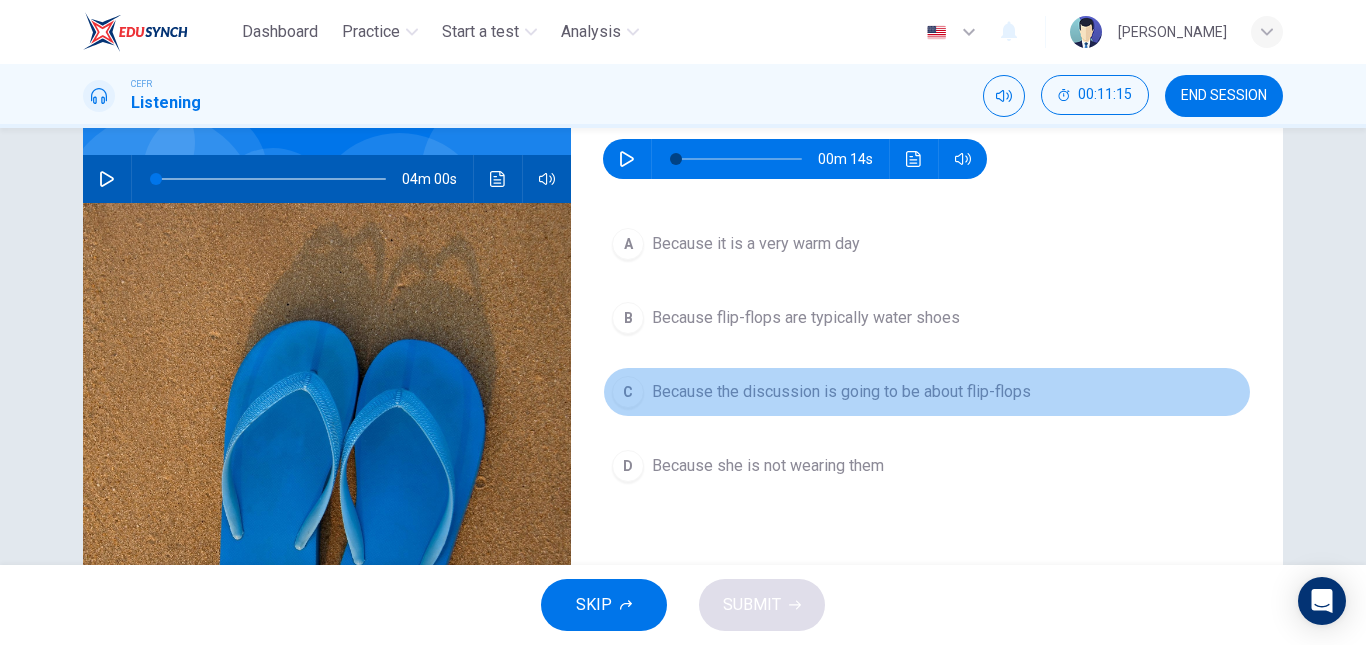 click on "Because the discussion is going to be about flip-flops" at bounding box center [841, 392] 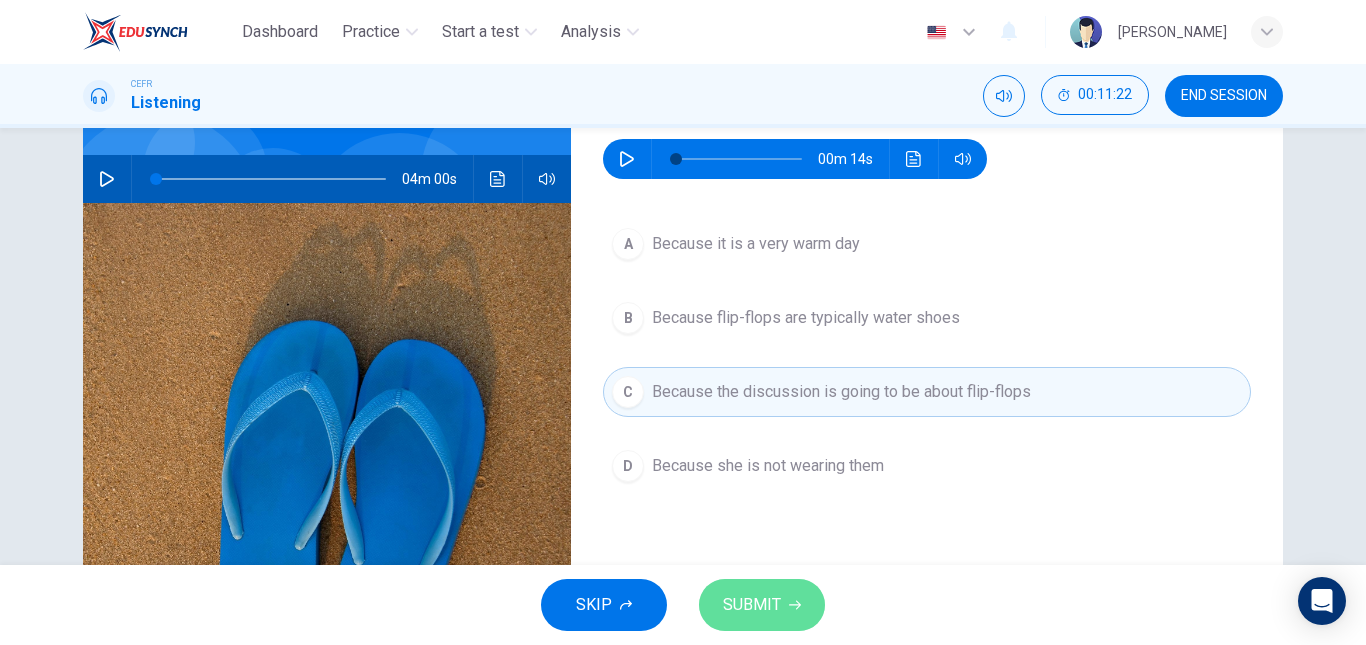 click on "SUBMIT" at bounding box center [762, 605] 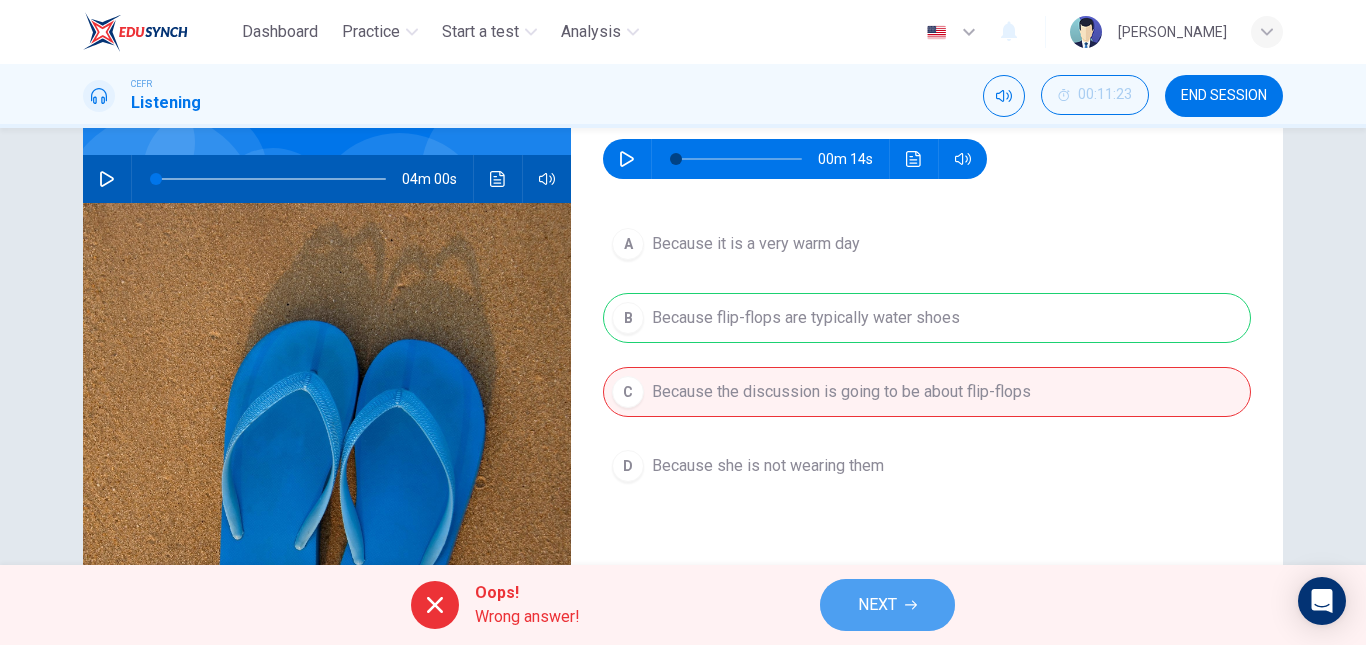 click on "NEXT" at bounding box center [887, 605] 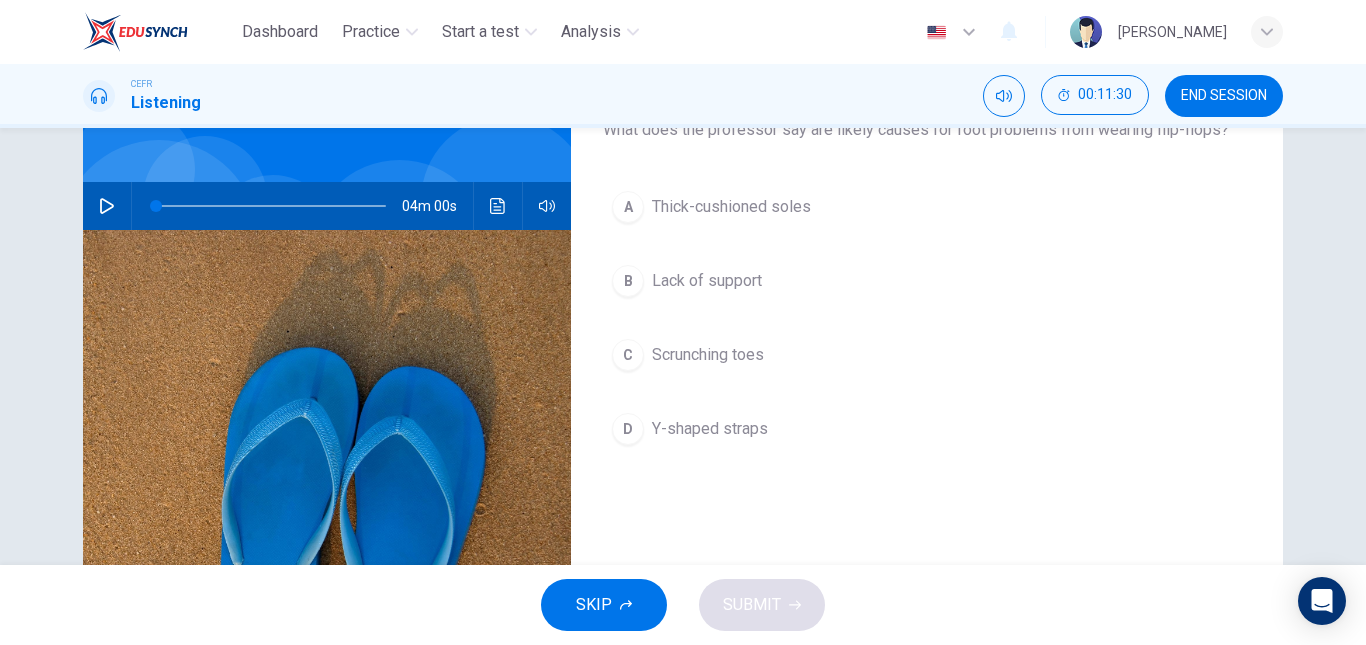 scroll, scrollTop: 123, scrollLeft: 0, axis: vertical 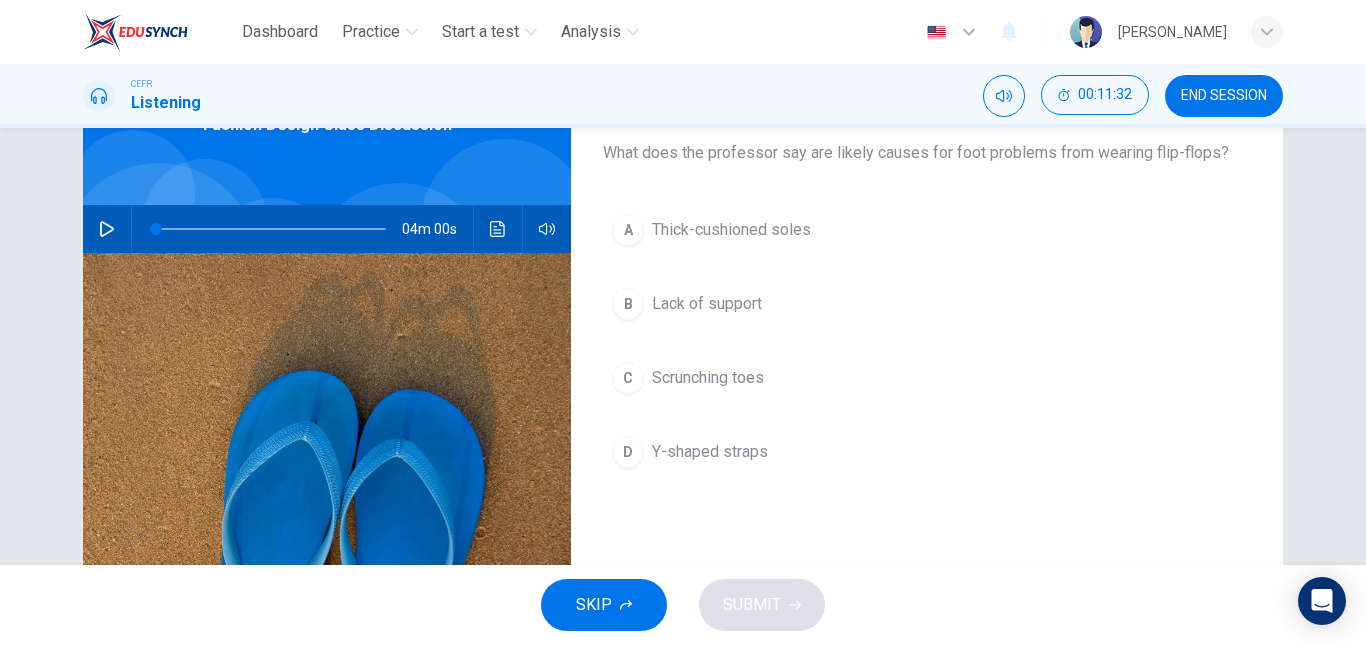 click on "A Thick-cushioned soles B Lack of support C Scrunching toes D Y-shaped straps" at bounding box center [927, 361] 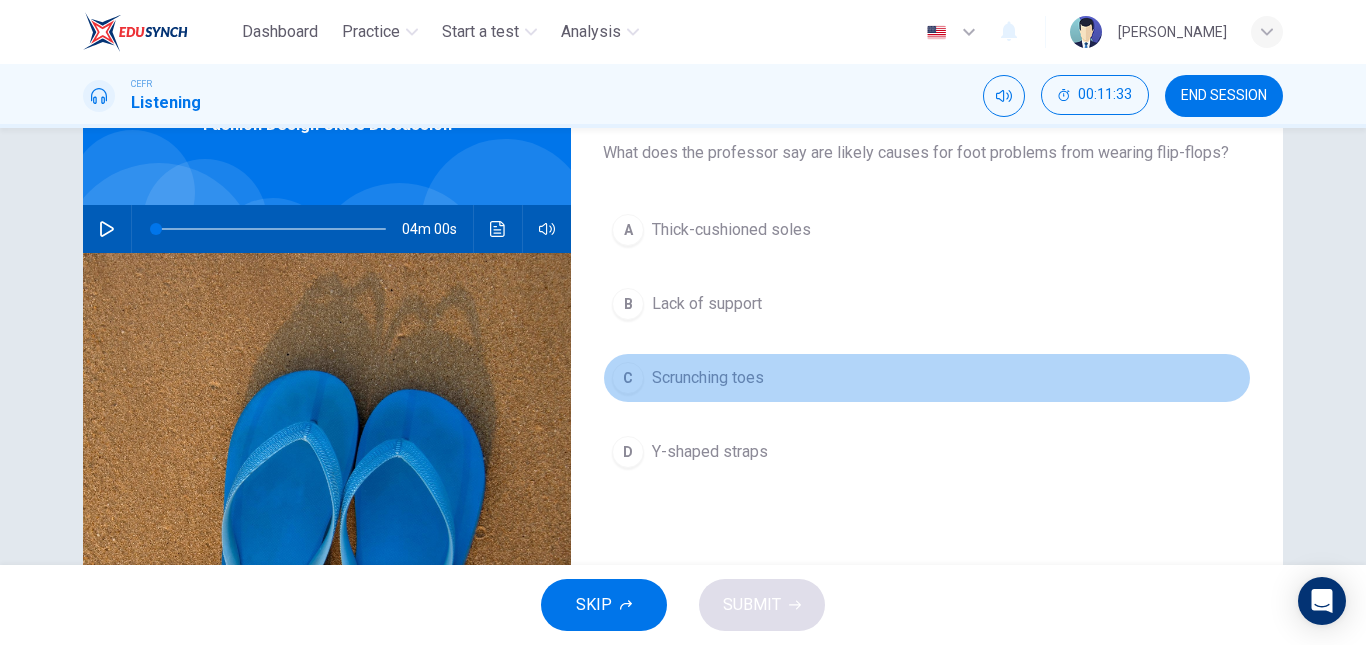 click on "C Scrunching toes" at bounding box center (927, 378) 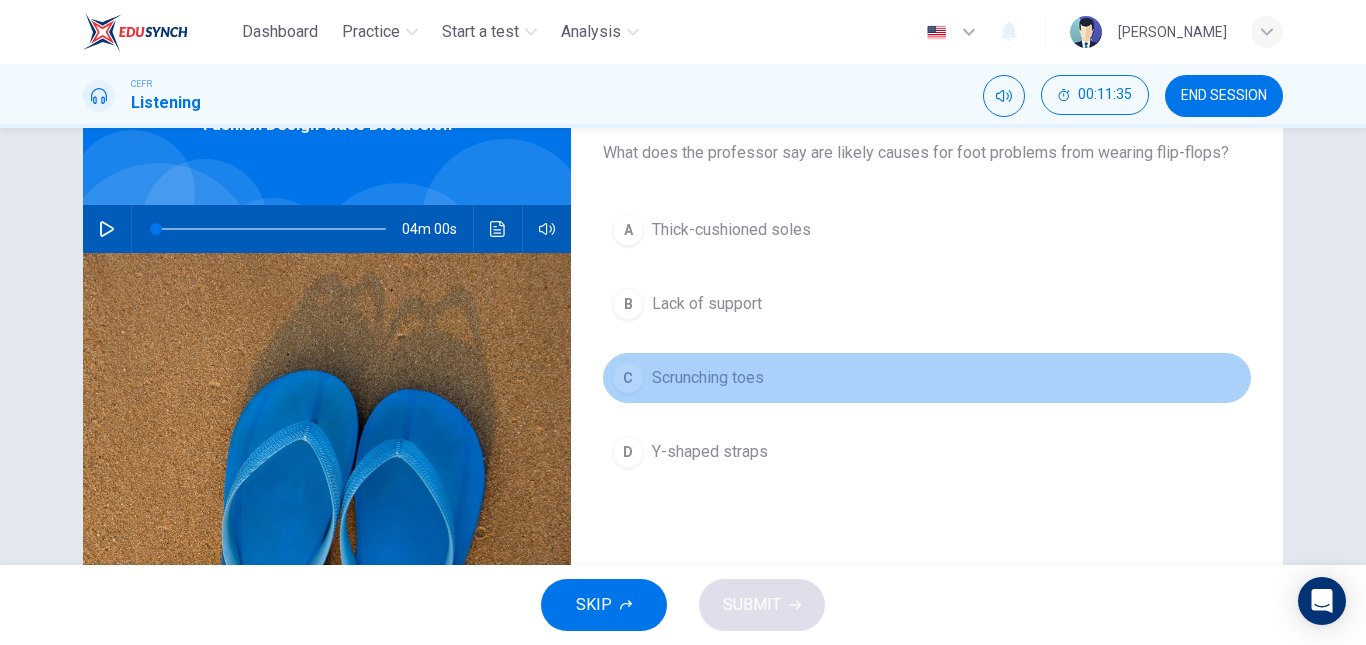 click on "C Scrunching toes" at bounding box center (927, 378) 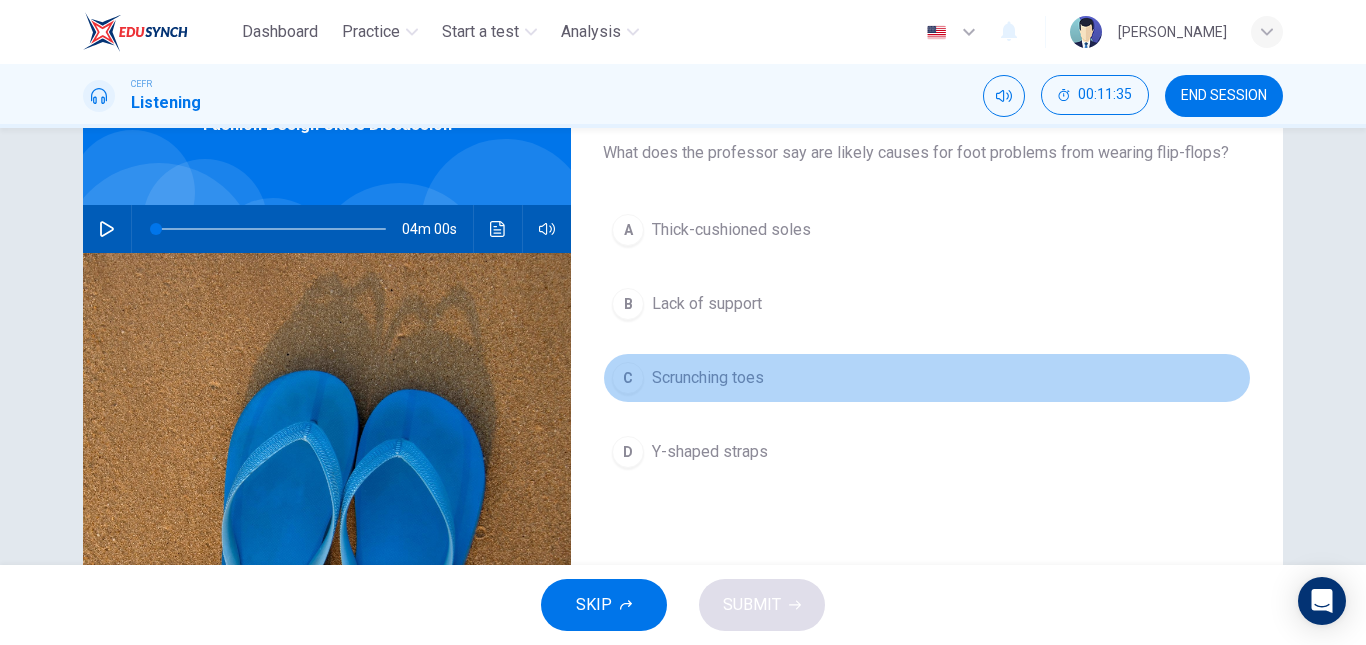 click on "C Scrunching toes" at bounding box center (927, 378) 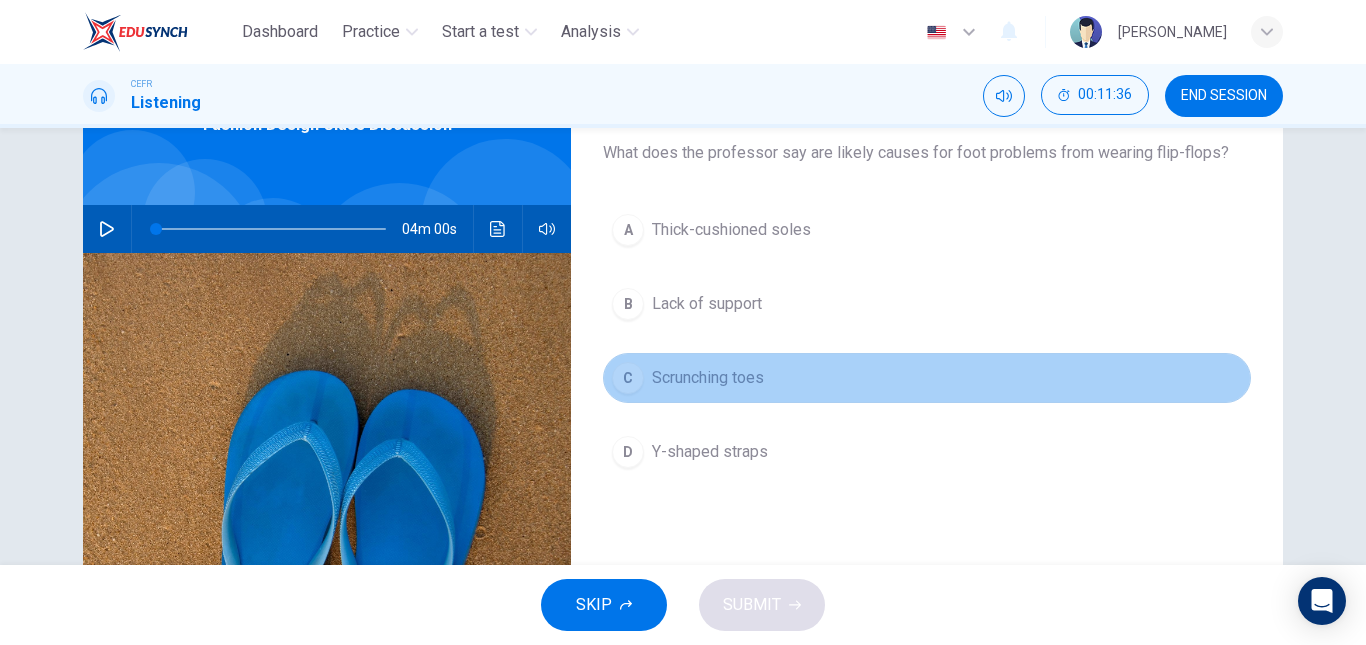 click on "C Scrunching toes" at bounding box center (927, 378) 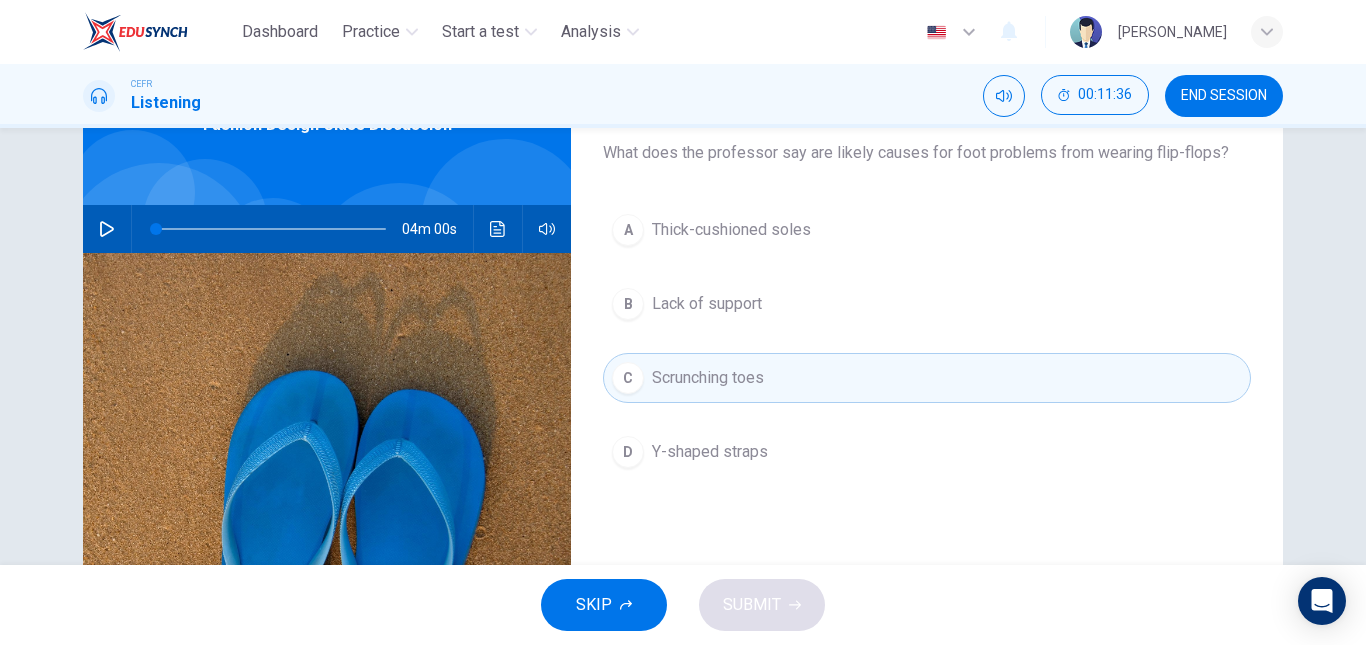 click on "C Scrunching toes" at bounding box center [927, 378] 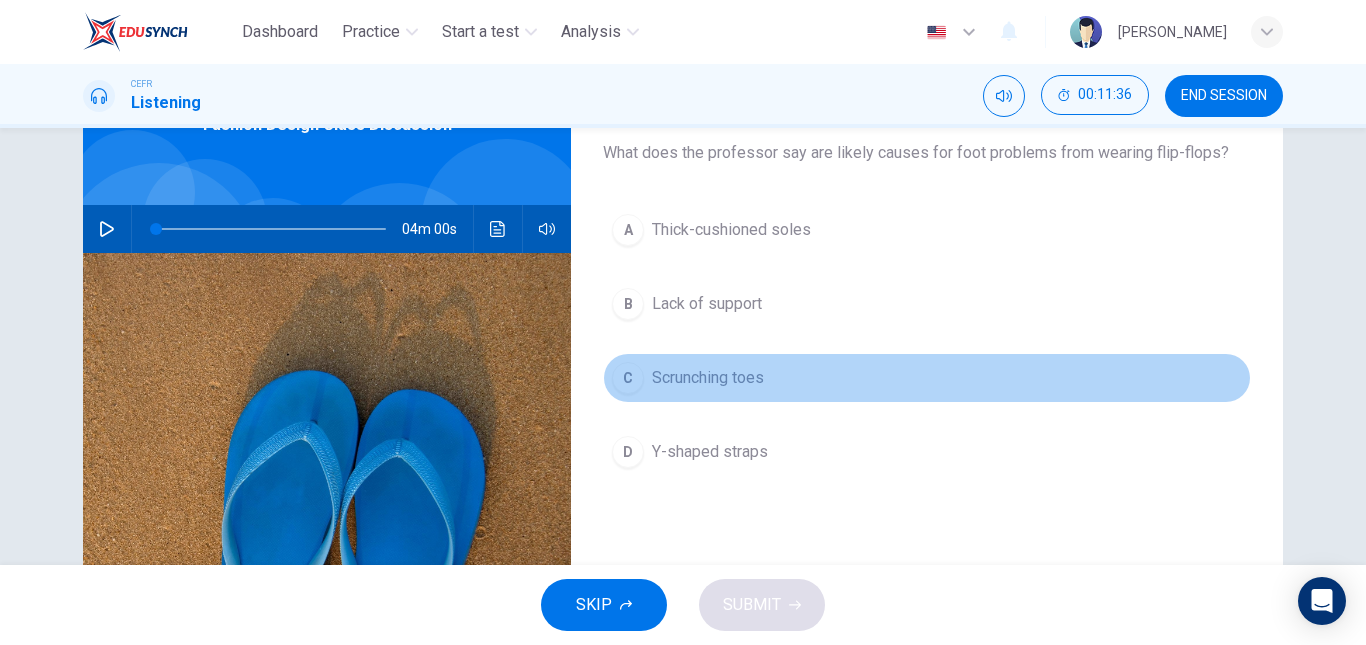 click on "C Scrunching toes" at bounding box center [927, 378] 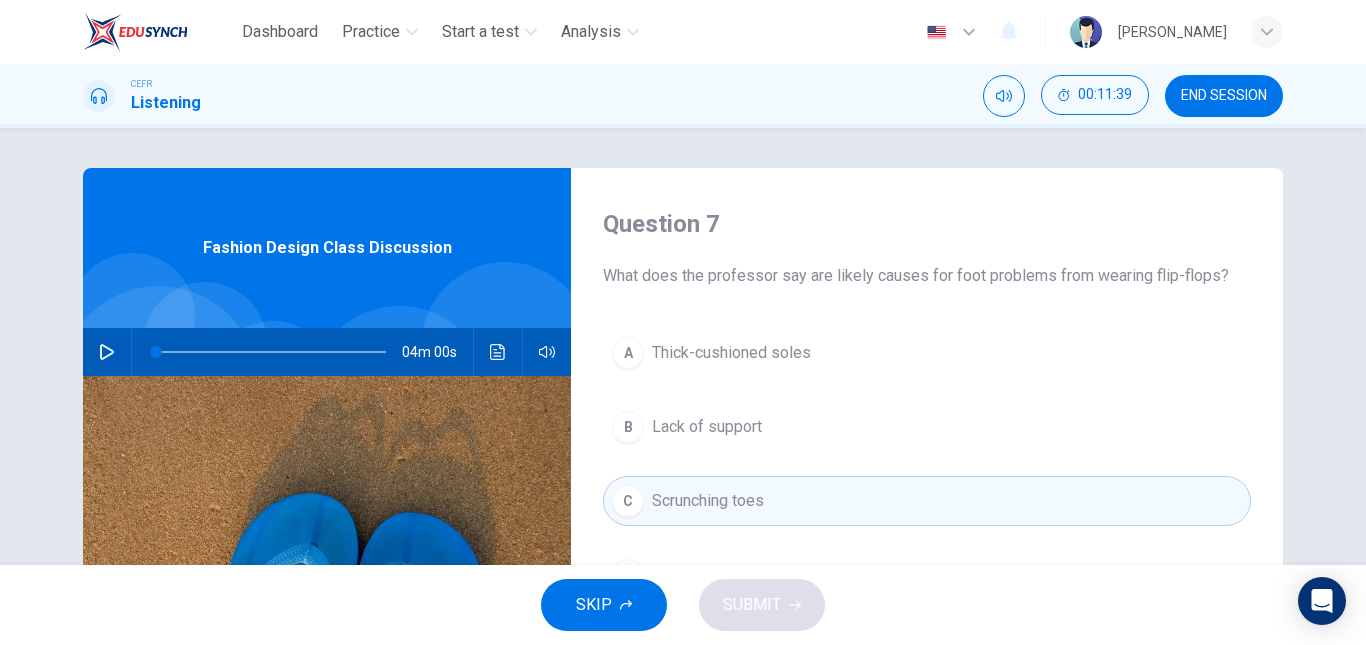 scroll, scrollTop: 338, scrollLeft: 0, axis: vertical 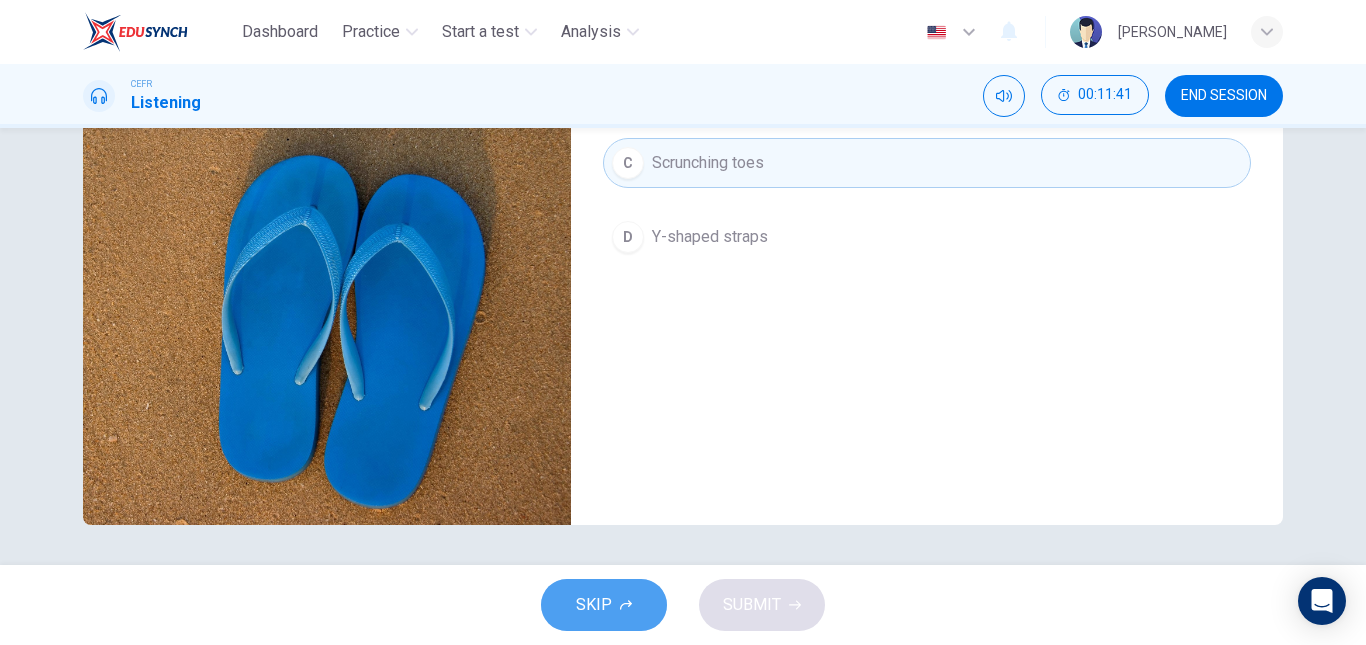 click on "SKIP" at bounding box center [604, 605] 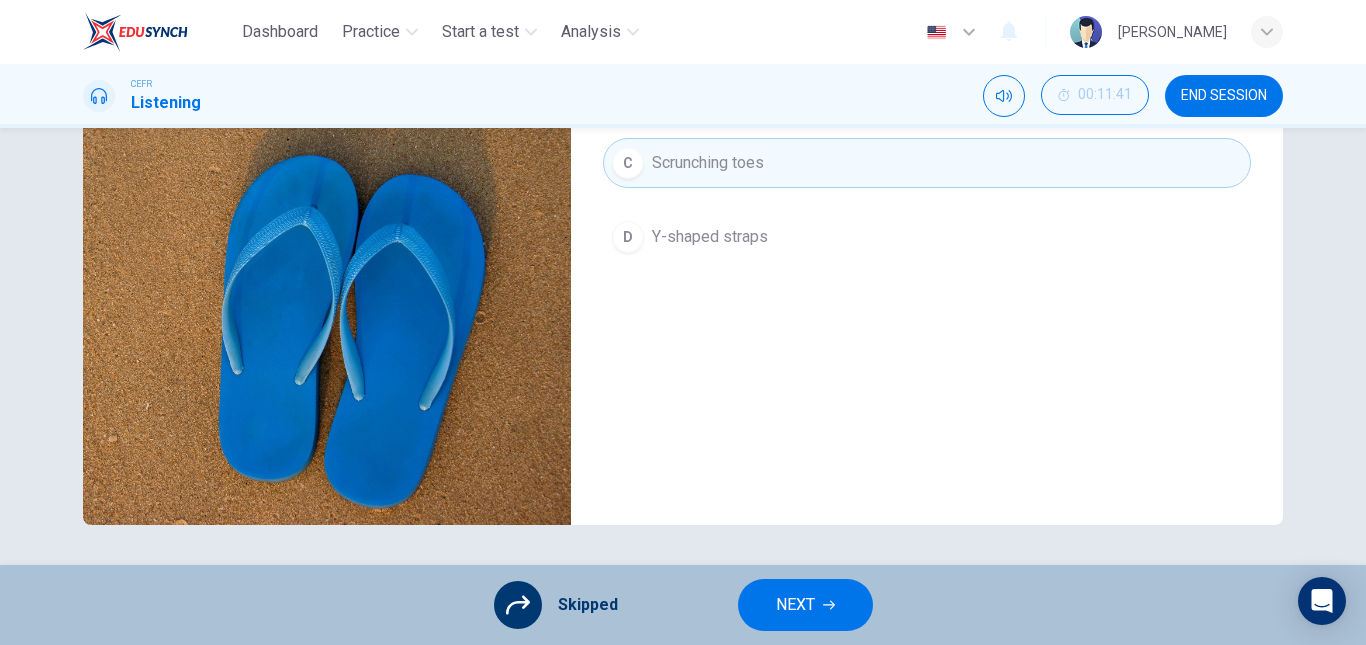 click on "Skipped NEXT" at bounding box center [683, 605] 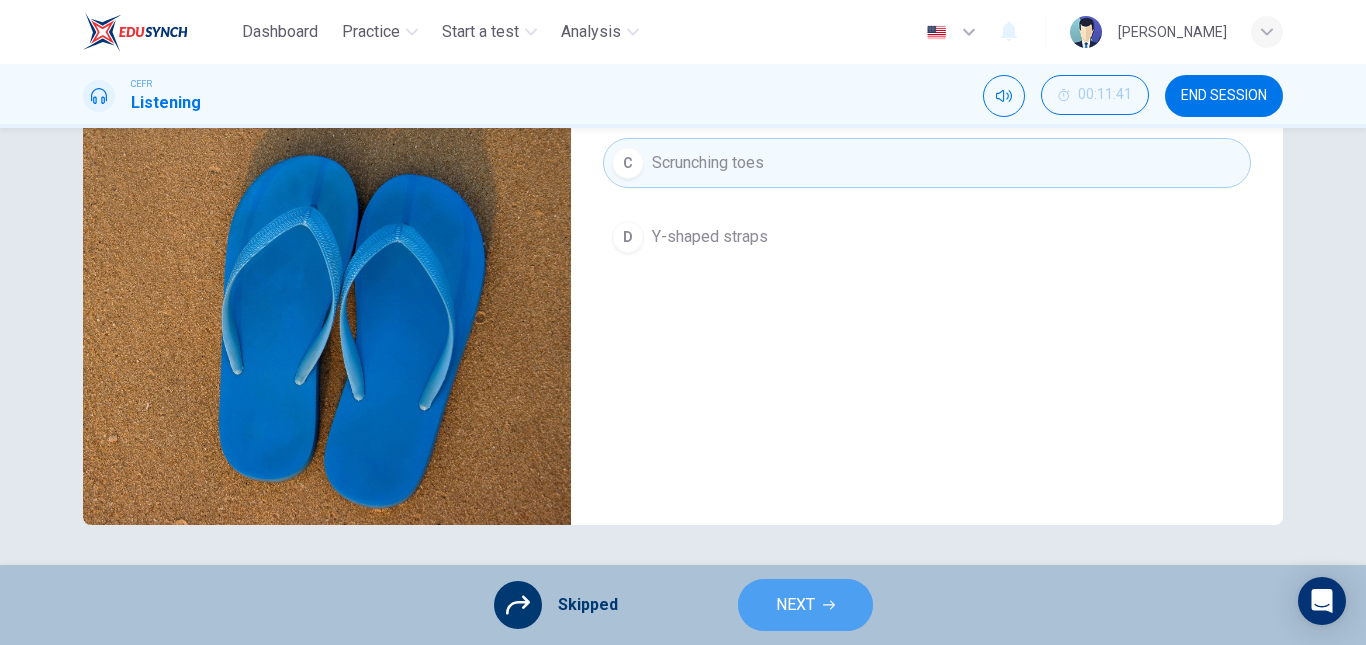 click on "NEXT" at bounding box center [805, 605] 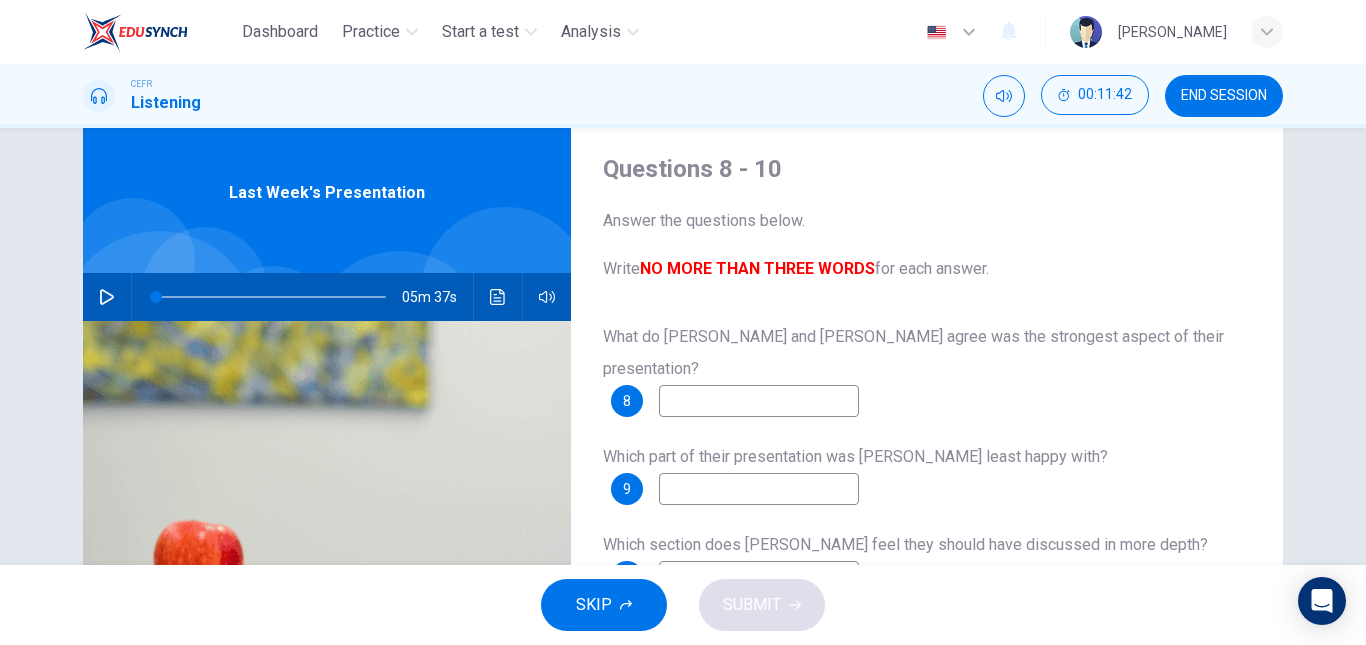 scroll, scrollTop: 56, scrollLeft: 0, axis: vertical 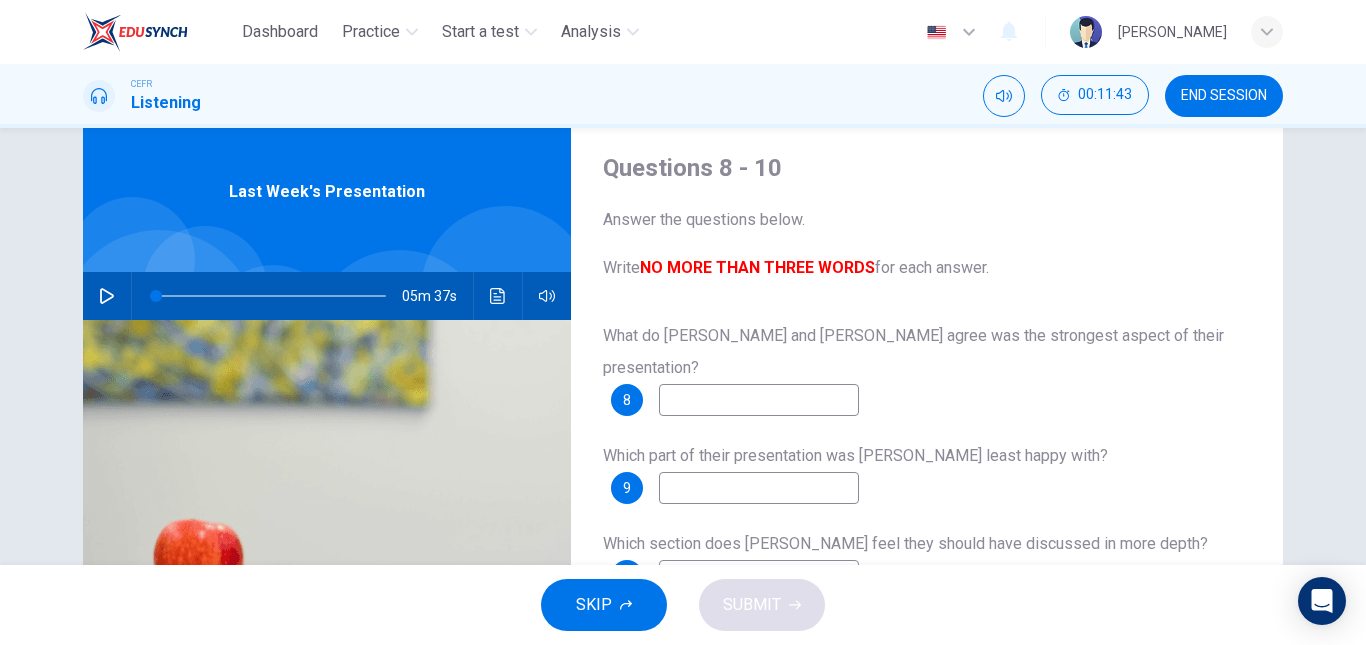 click at bounding box center [759, 400] 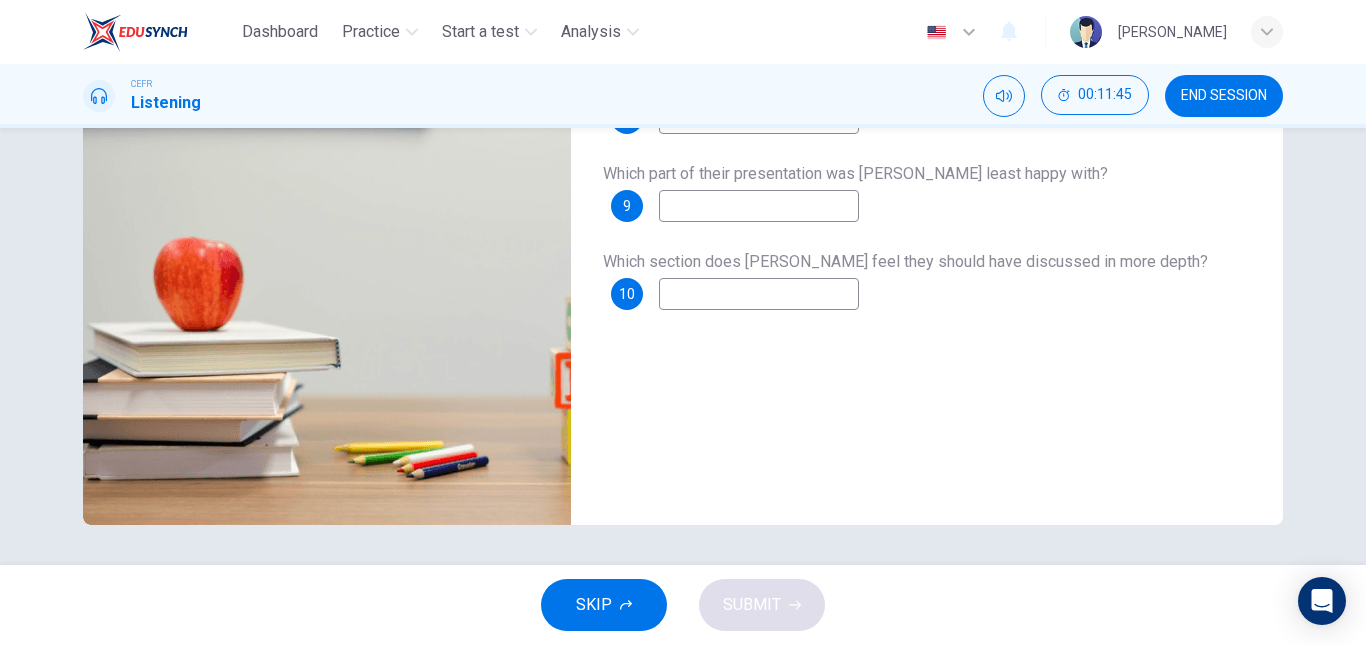 scroll, scrollTop: 127, scrollLeft: 0, axis: vertical 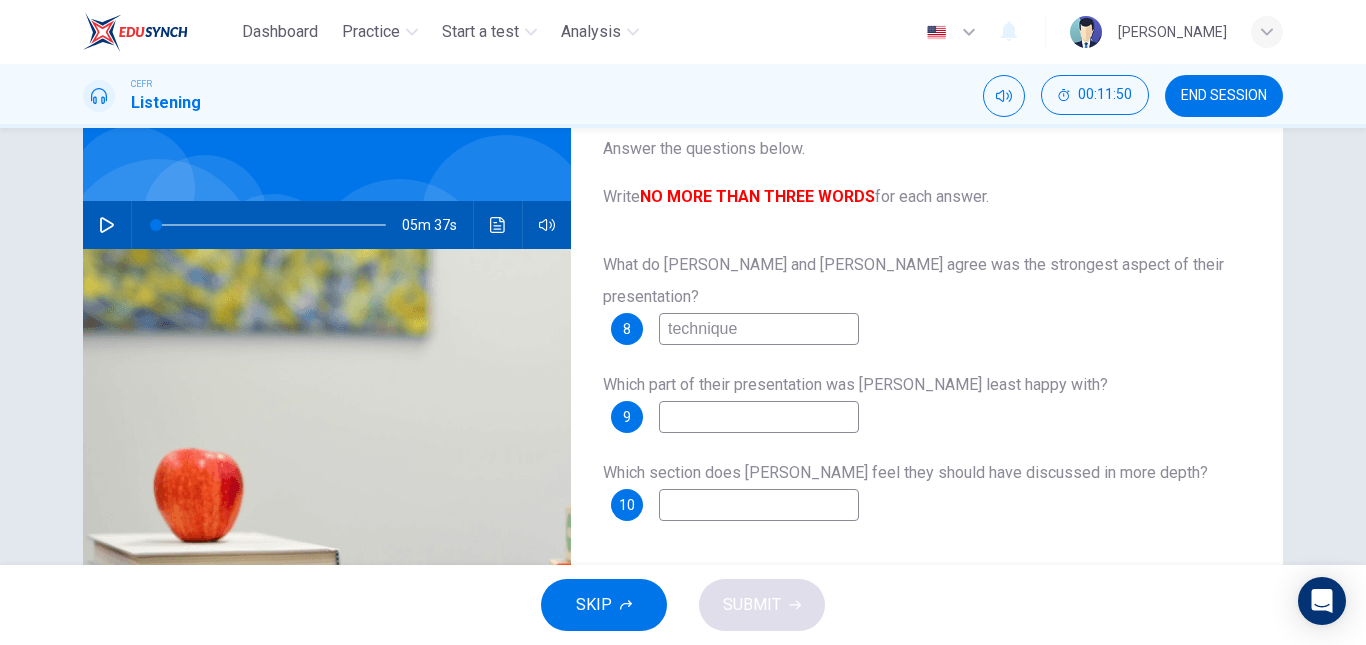 type on "technique" 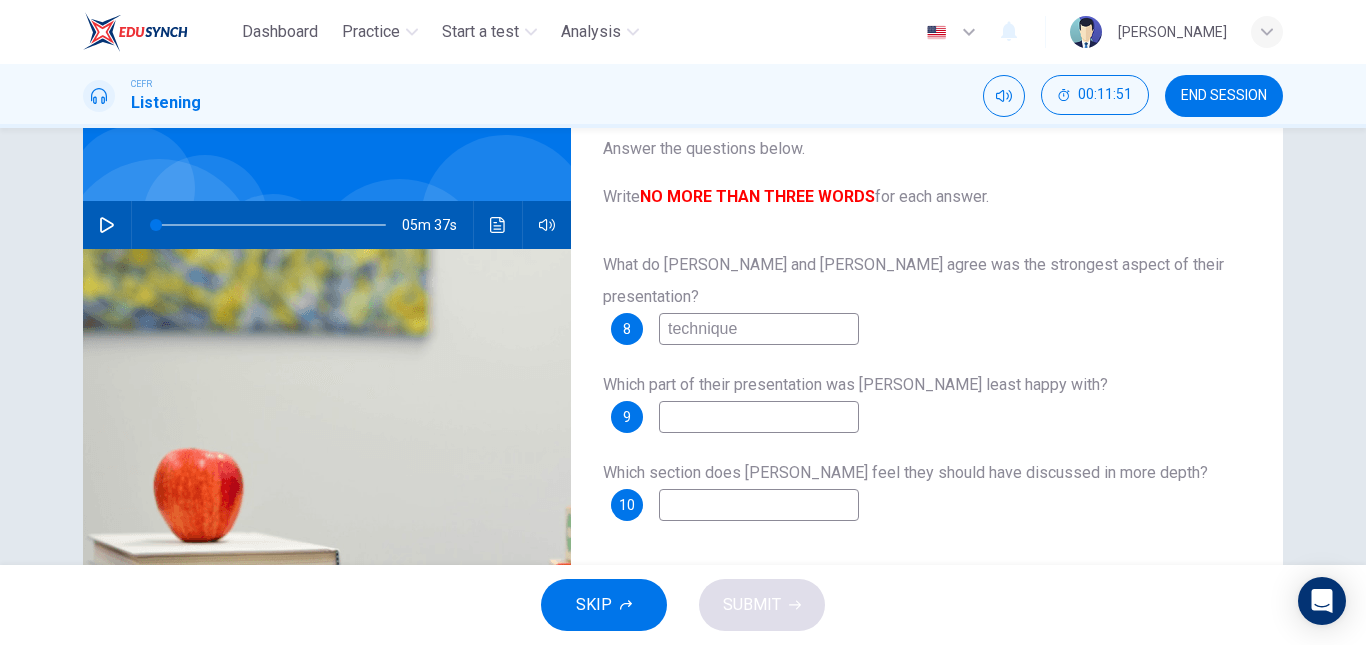 click at bounding box center [759, 417] 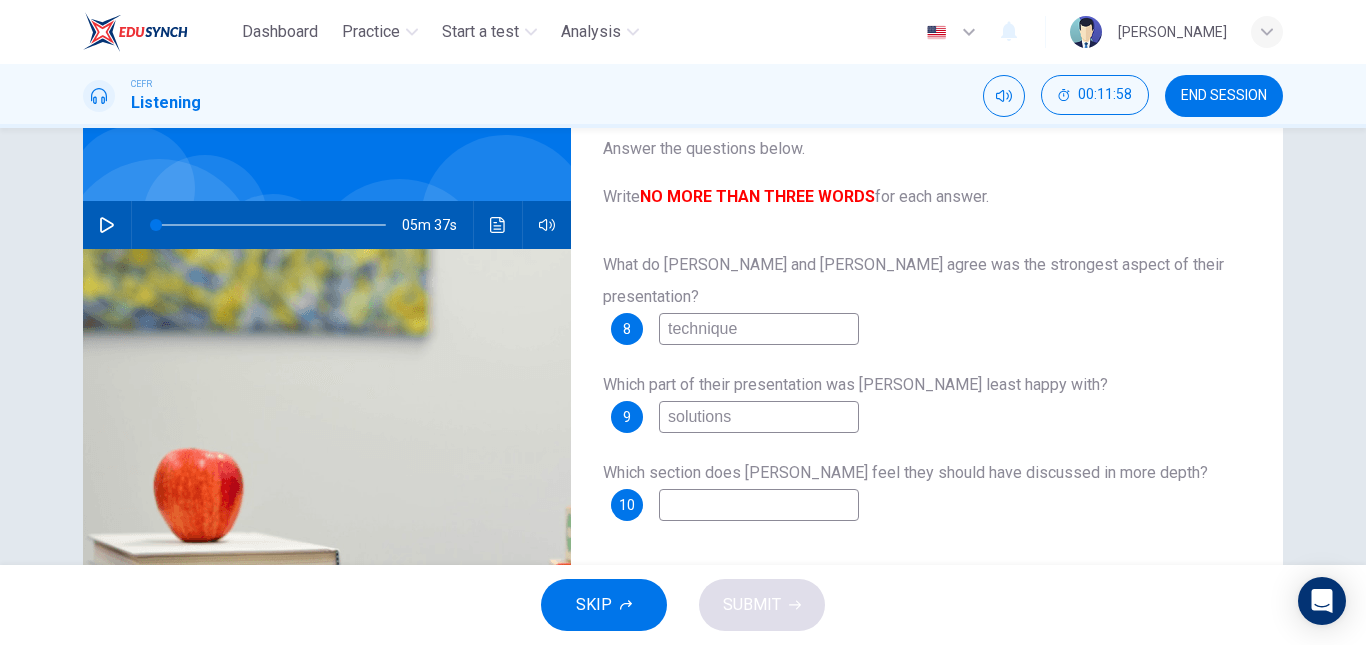 type on "solutions" 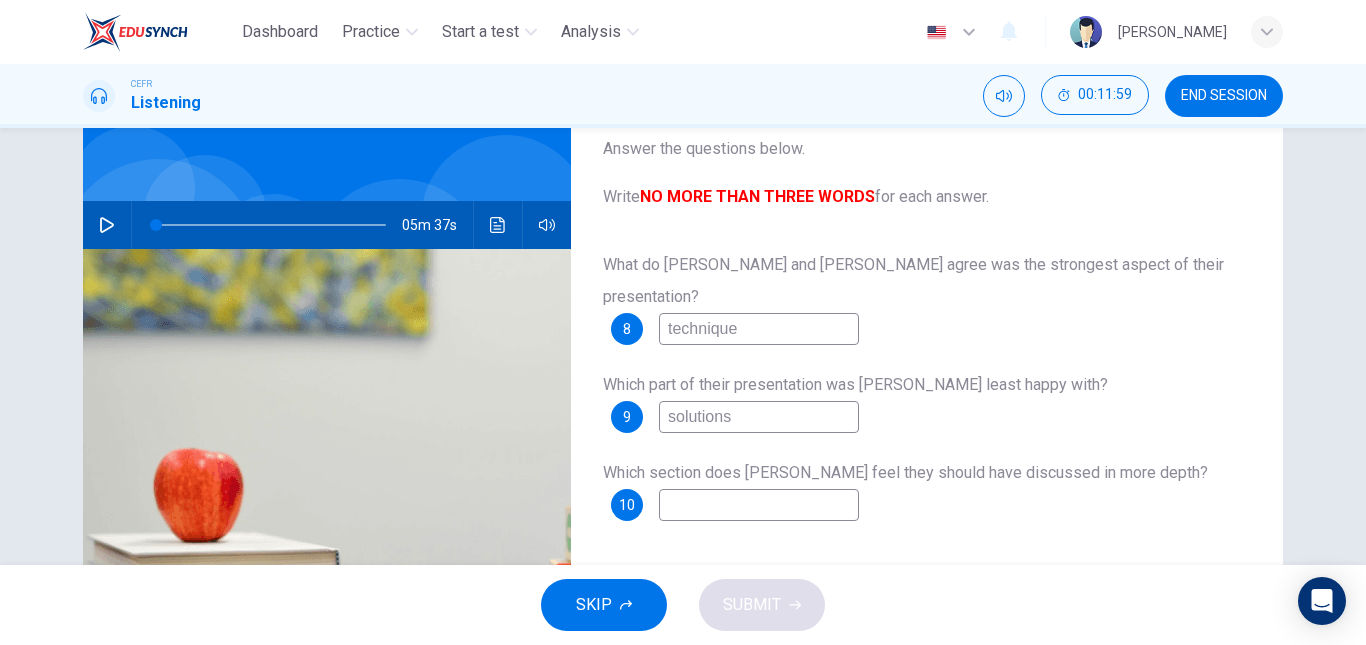 click at bounding box center (759, 505) 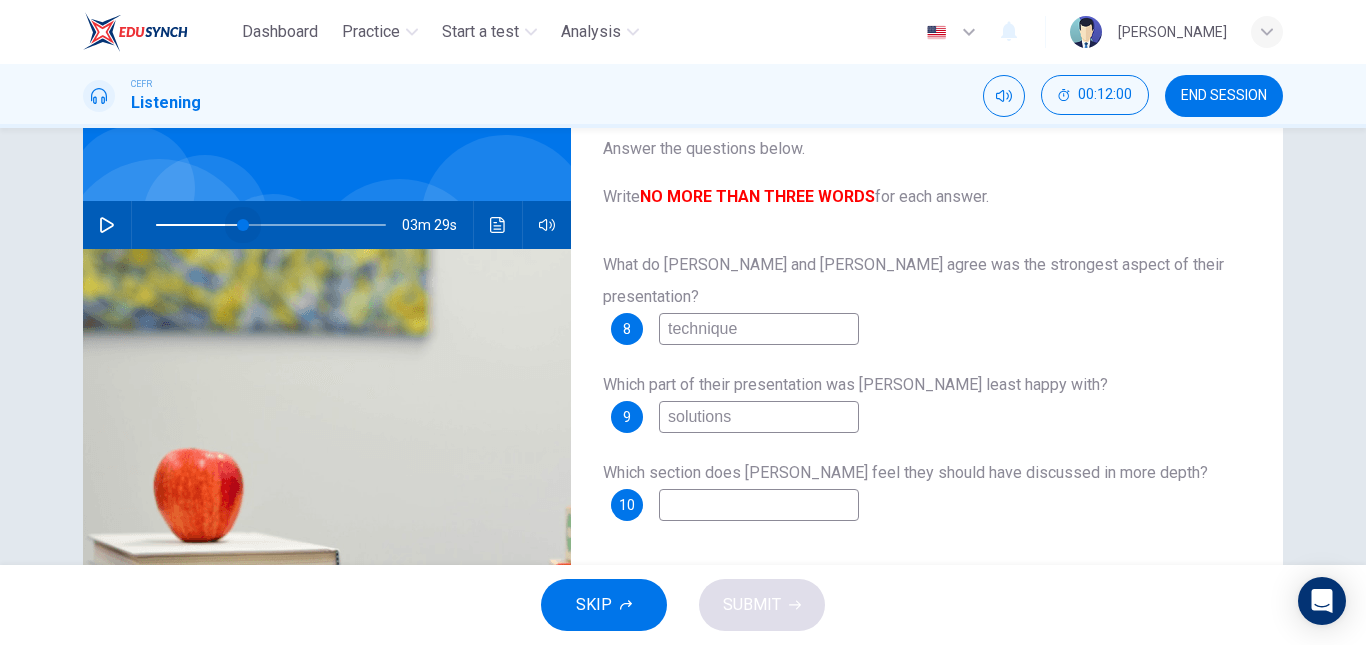 click at bounding box center [271, 225] 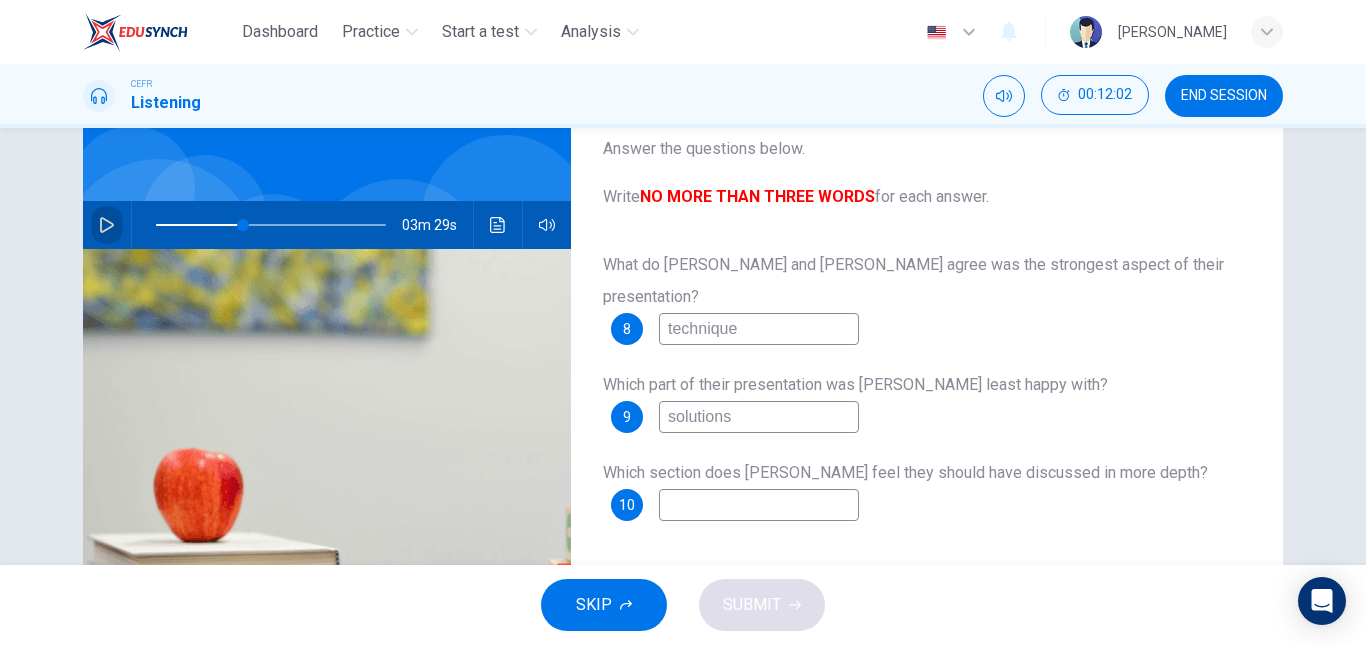 click 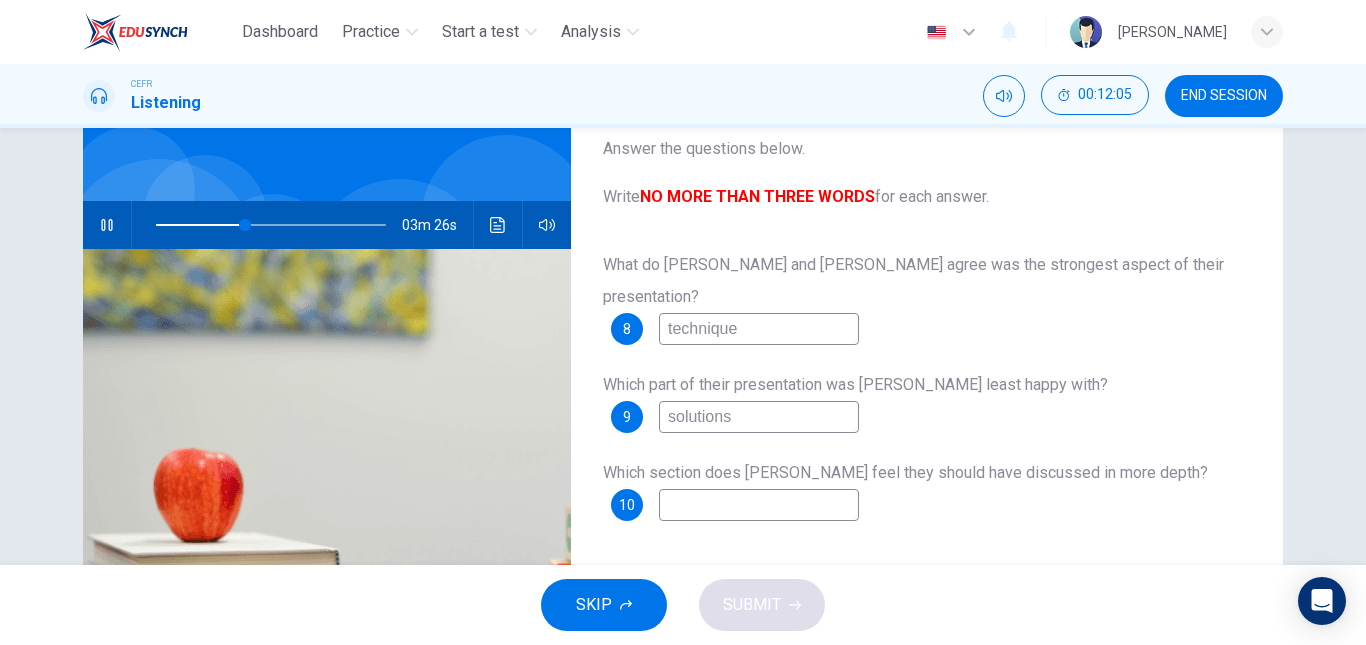 click at bounding box center (759, 505) 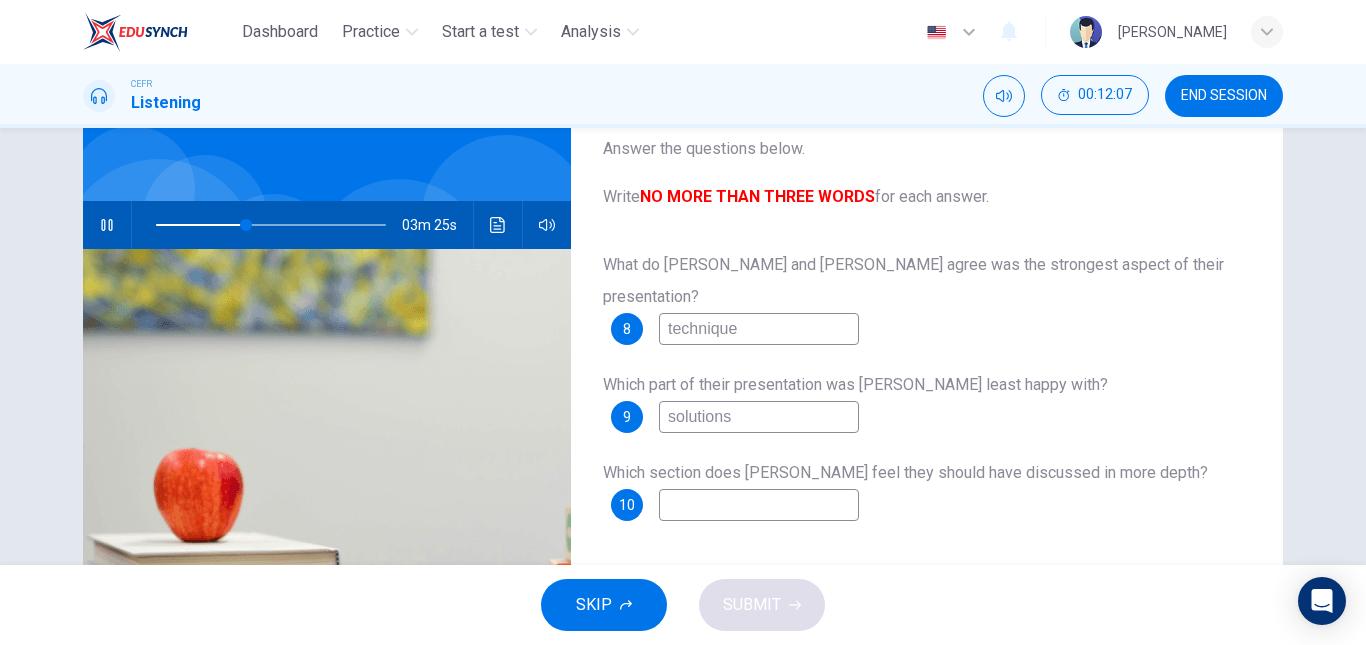 type on "39" 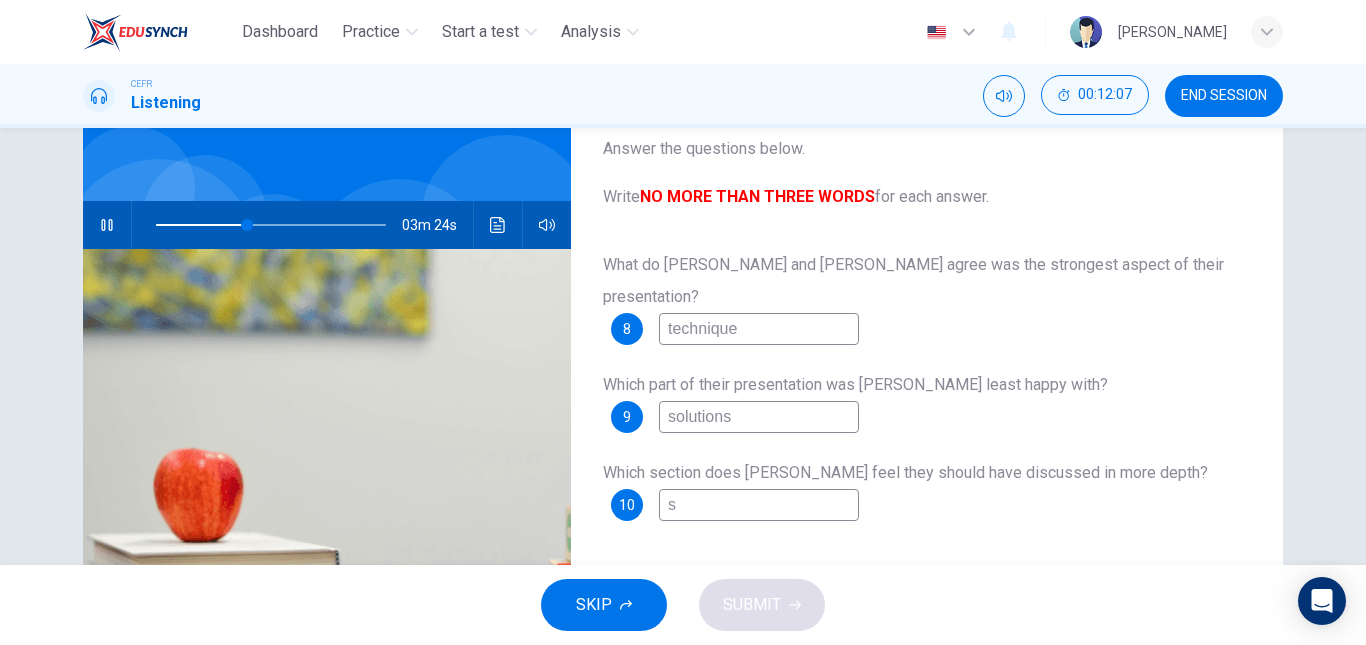 type on "so" 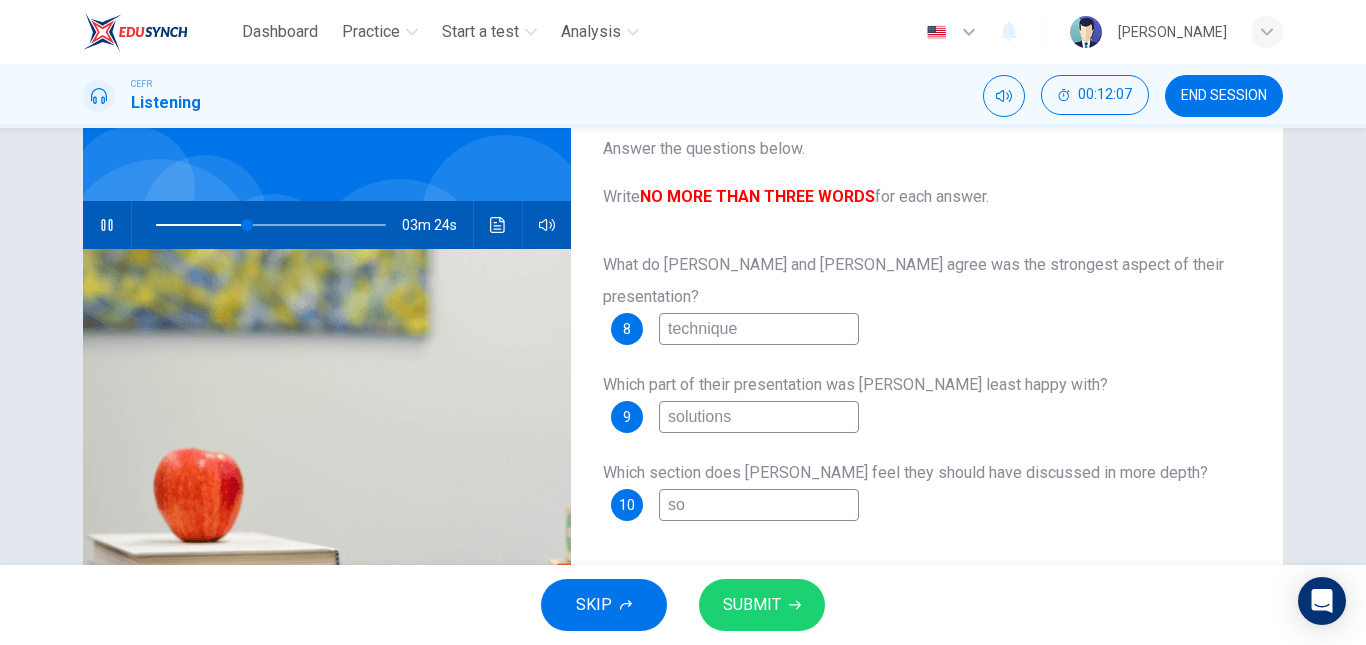 type on "39" 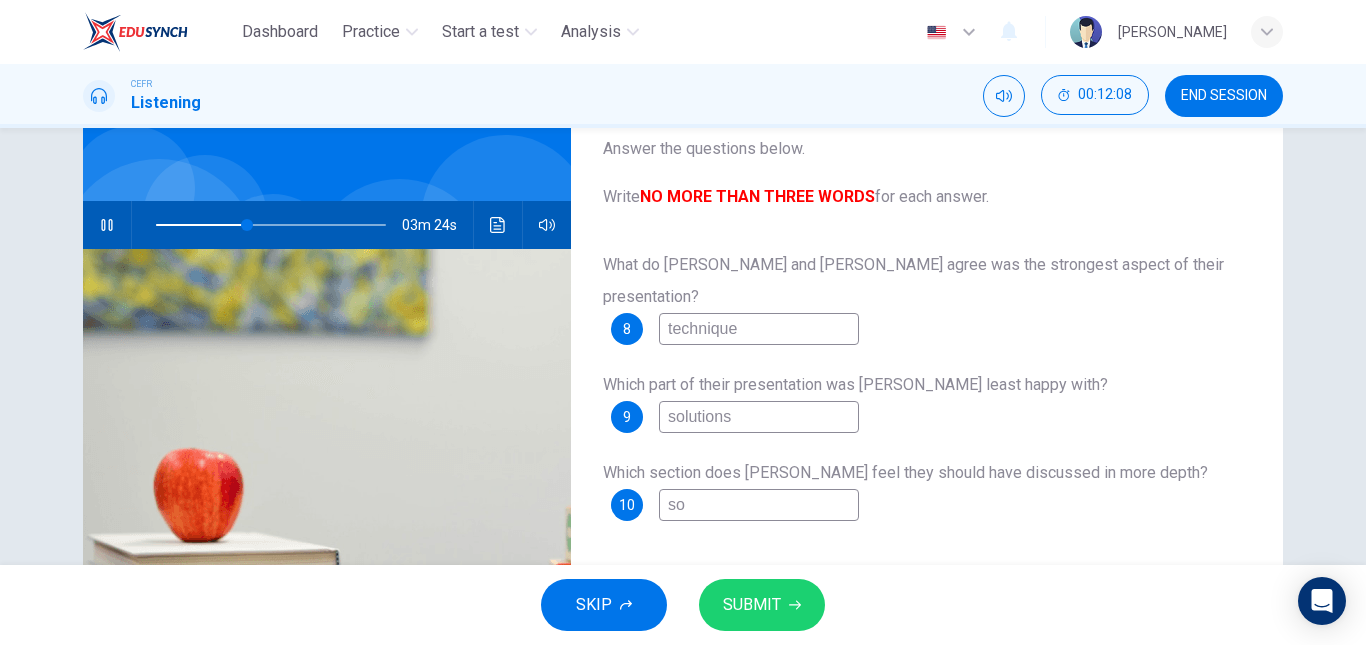 type on "sol" 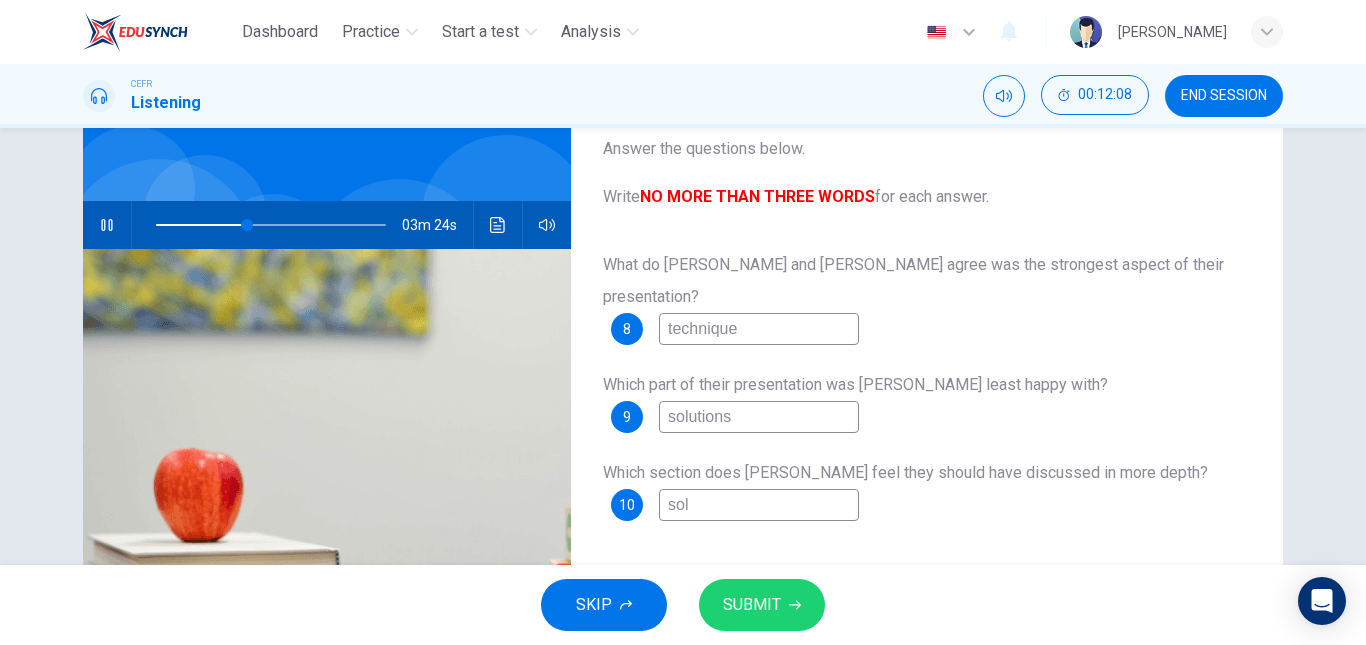 type on "39" 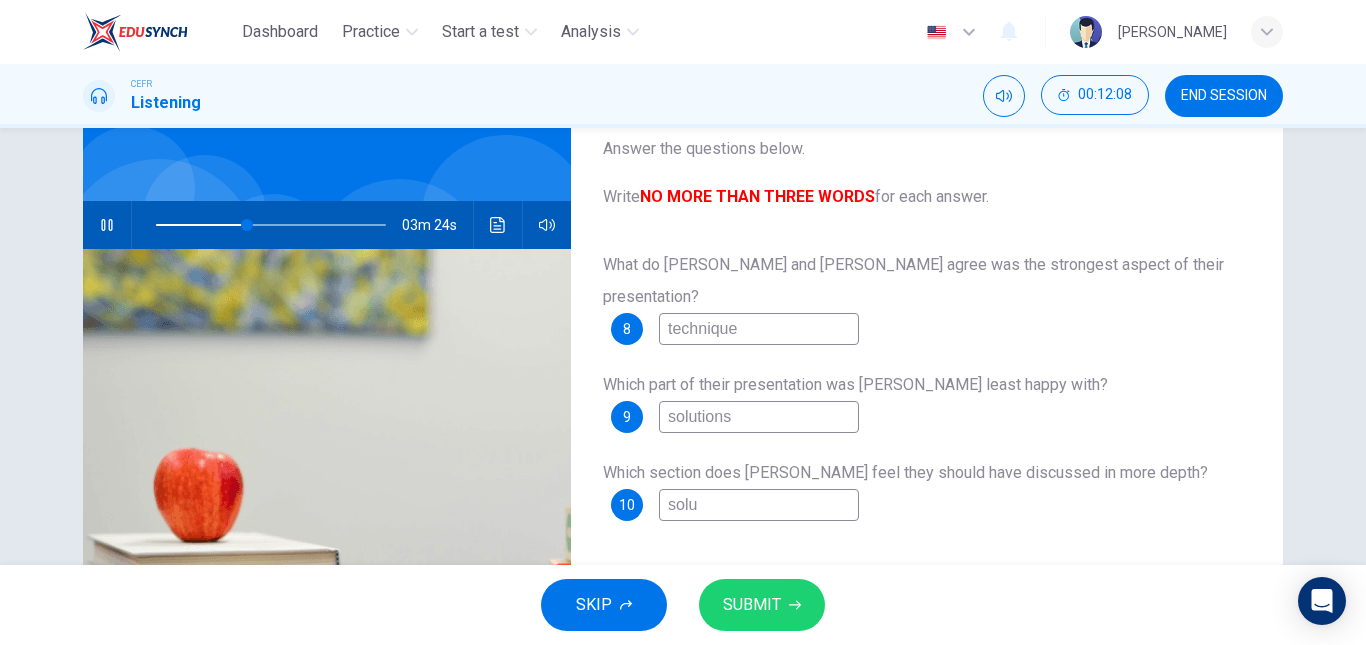 type on "39" 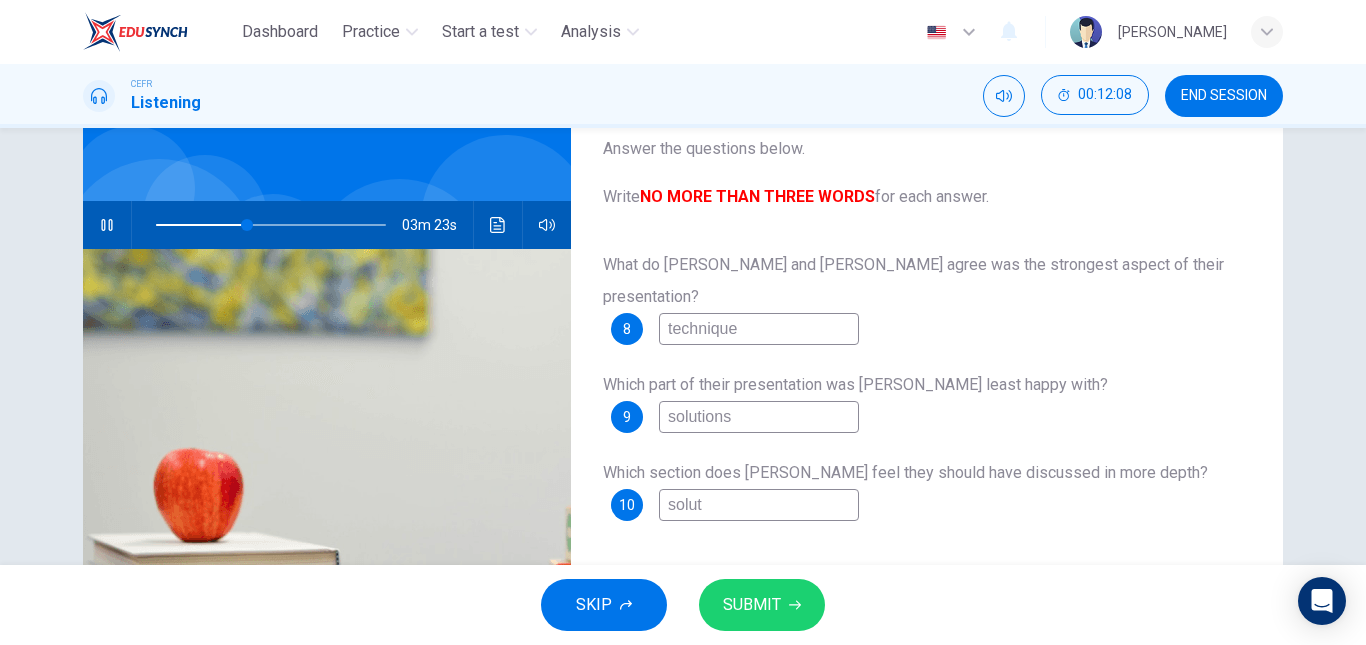 type on "40" 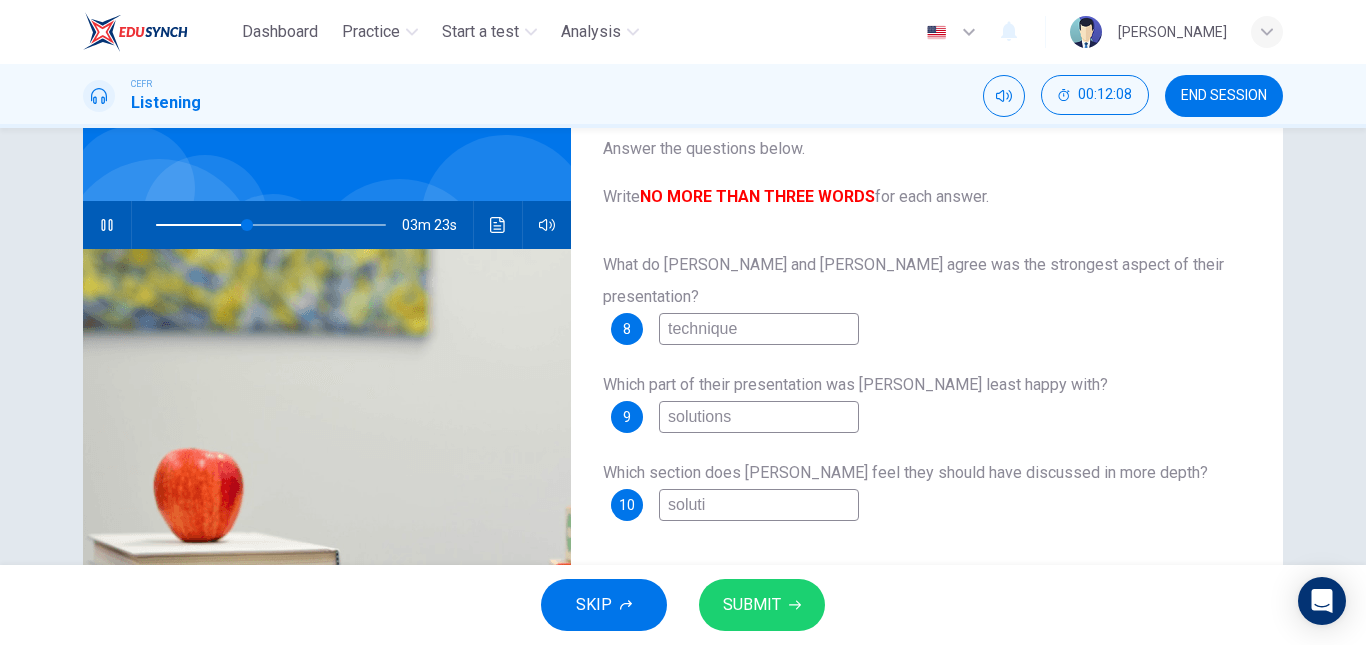 type on "40" 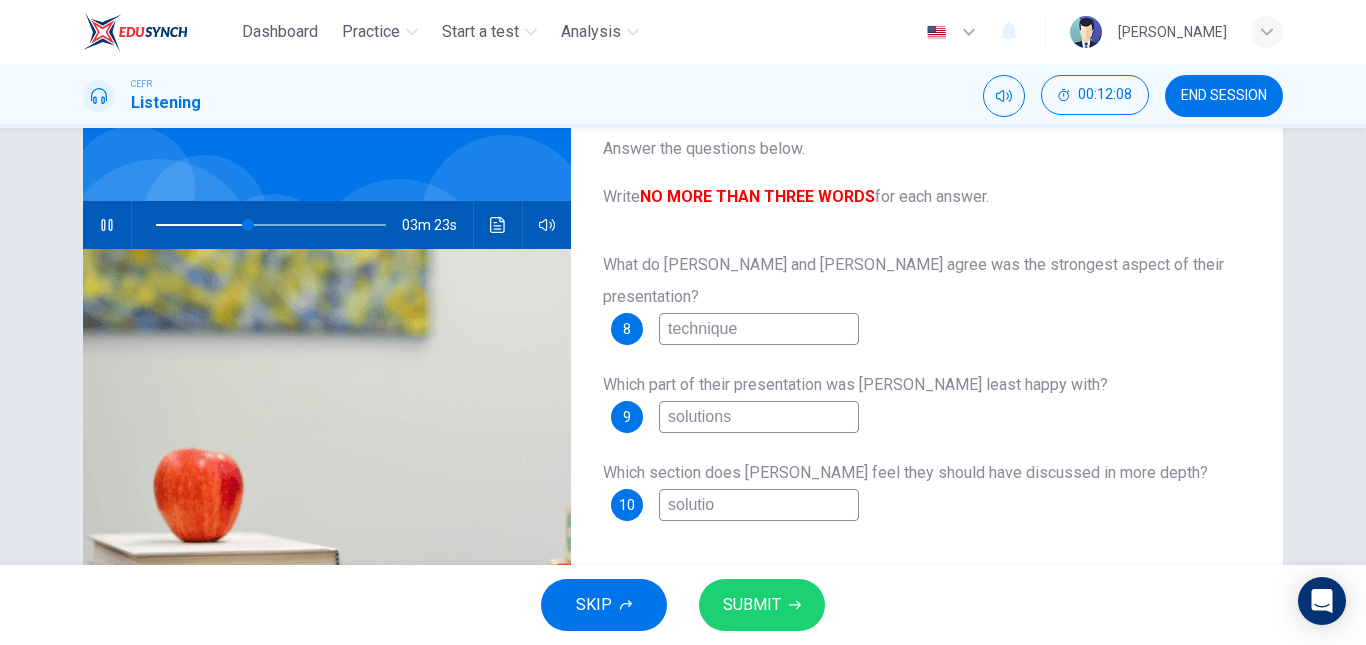 type on "solution" 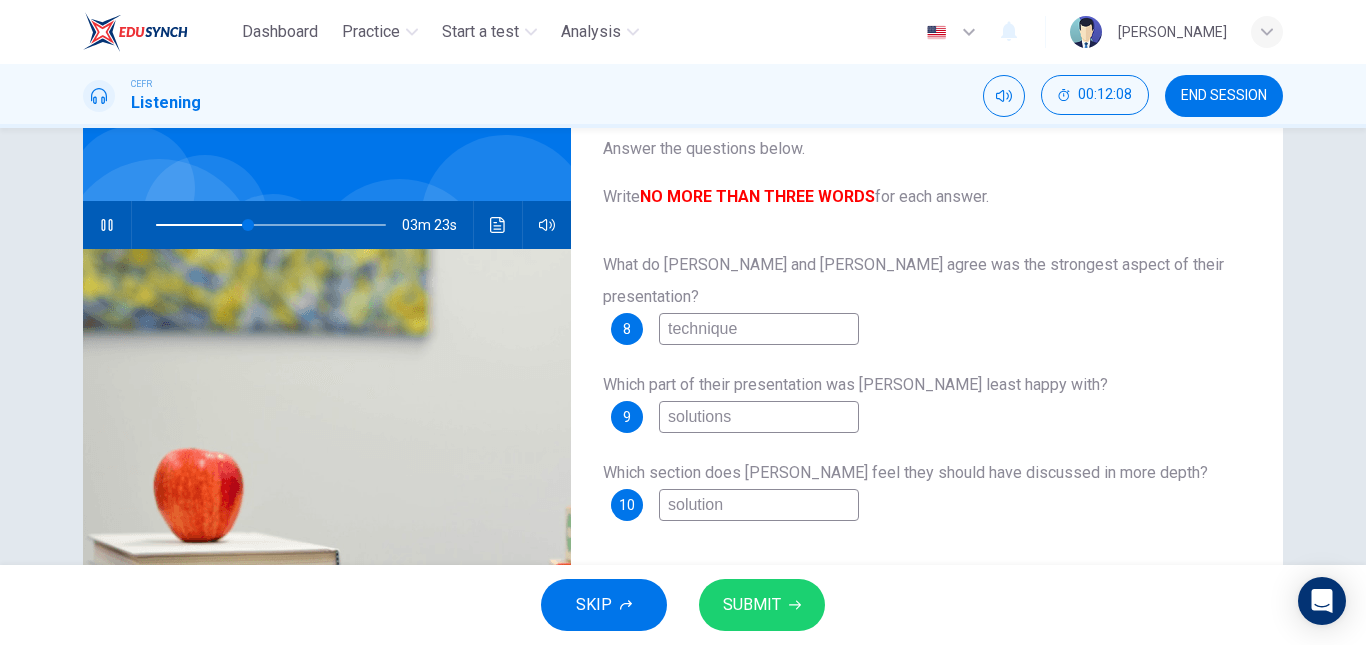 type on "40" 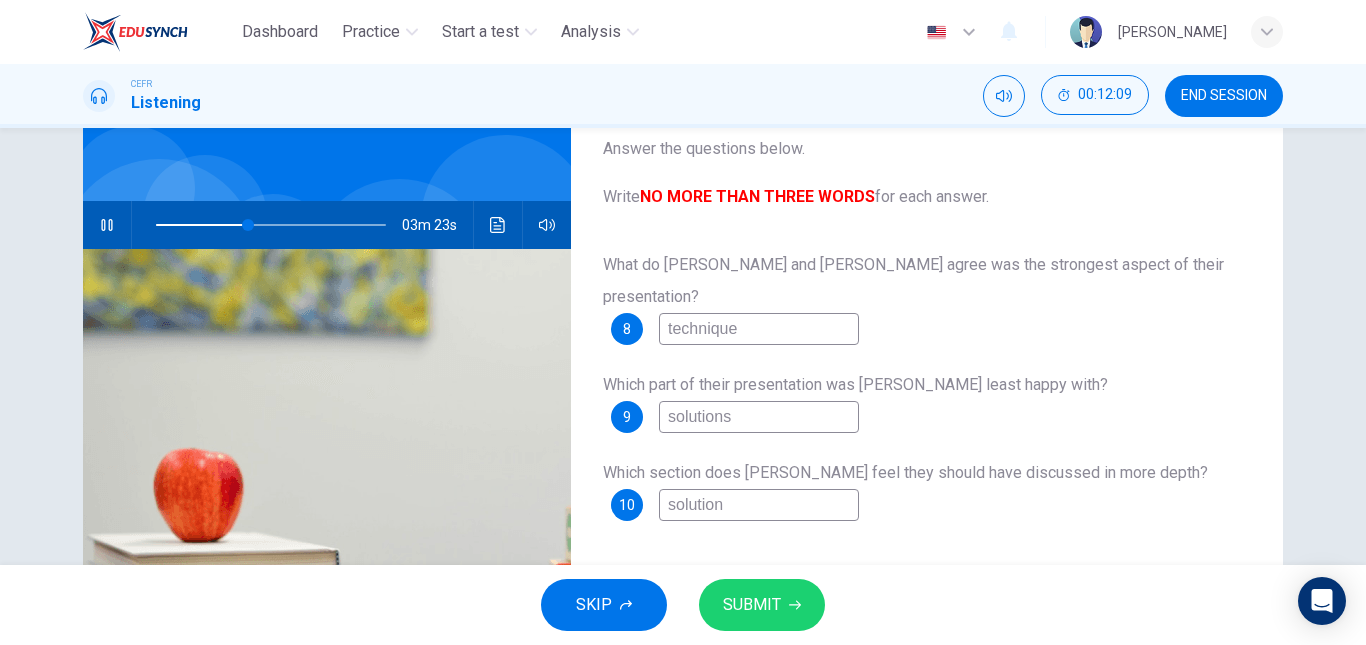 type on "solutions" 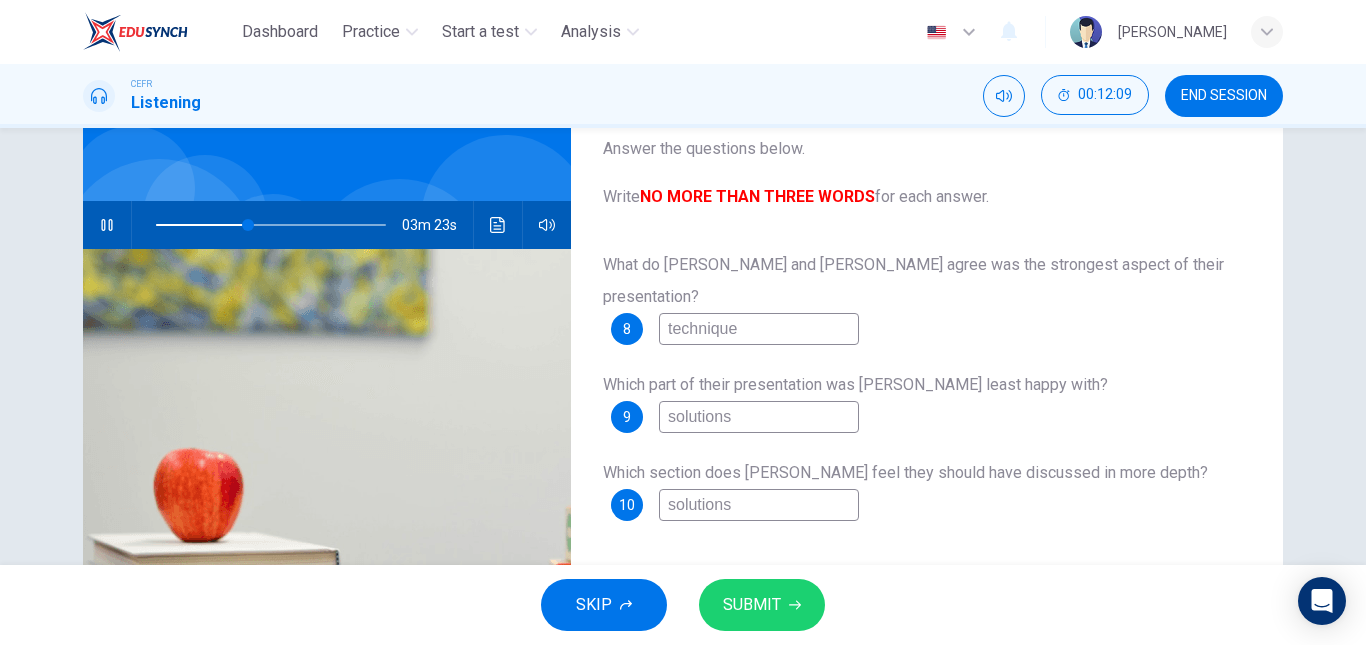 type on "40" 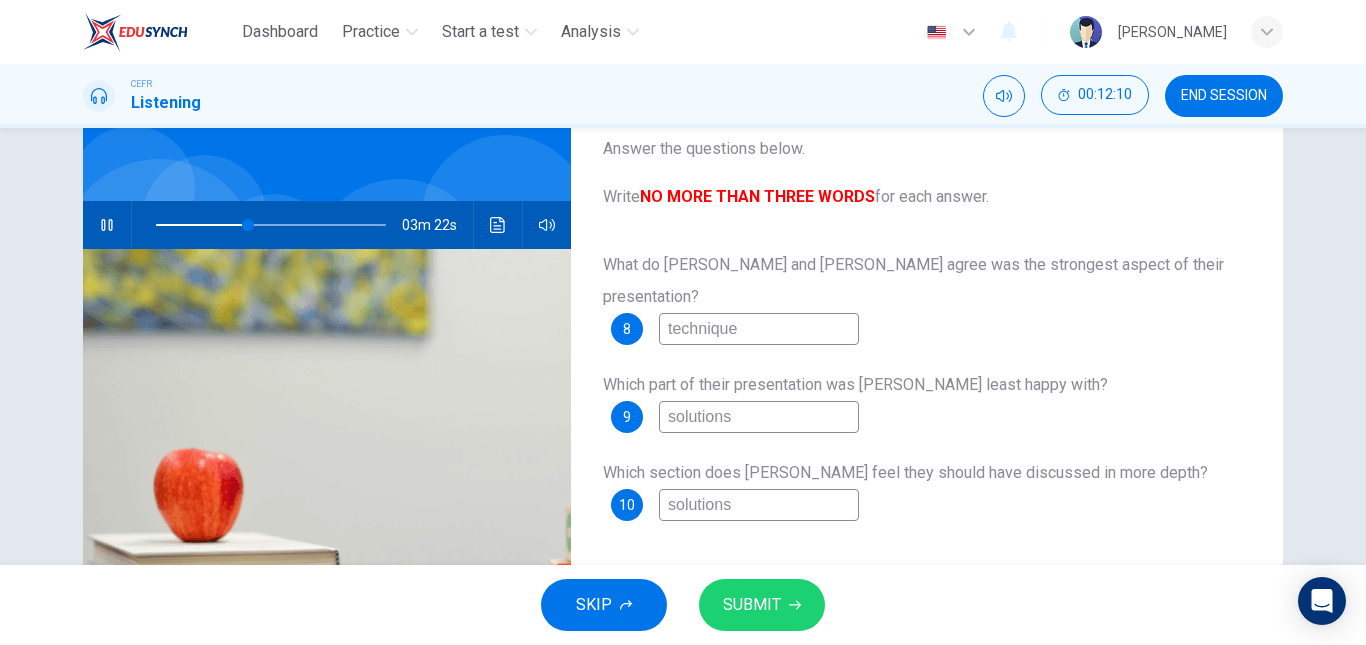 type on "solutions" 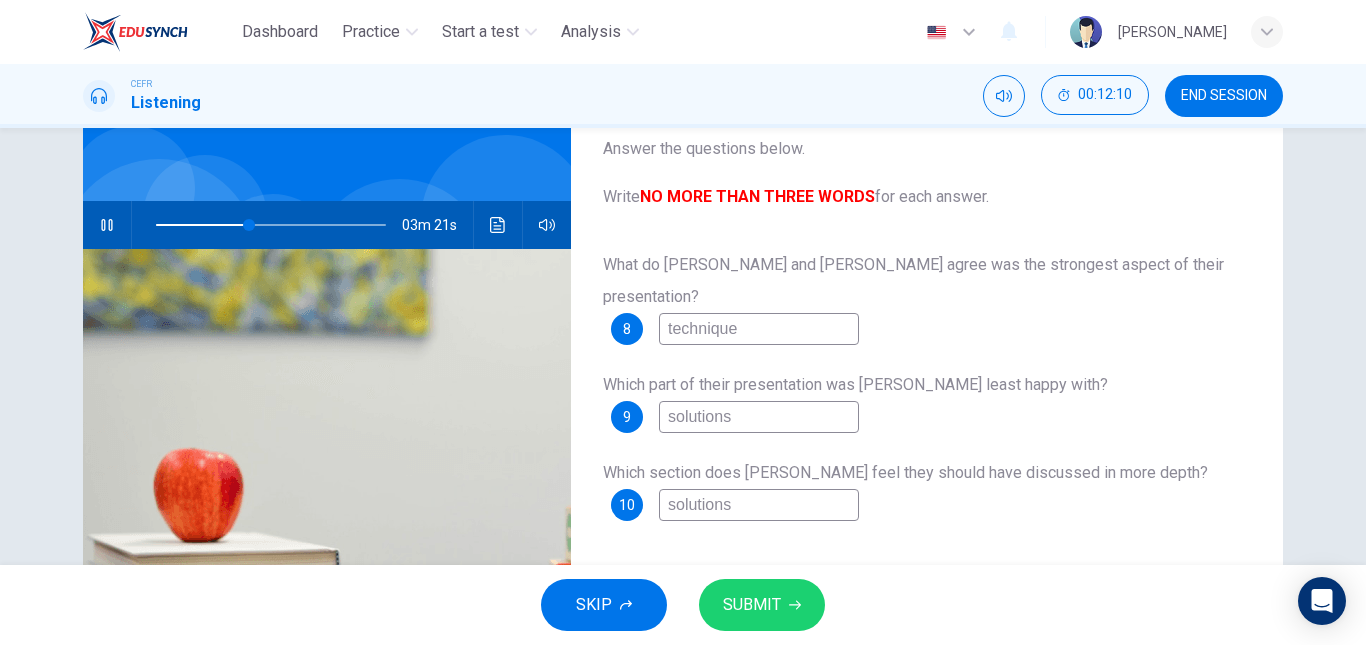 drag, startPoint x: 738, startPoint y: 388, endPoint x: 633, endPoint y: 390, distance: 105.01904 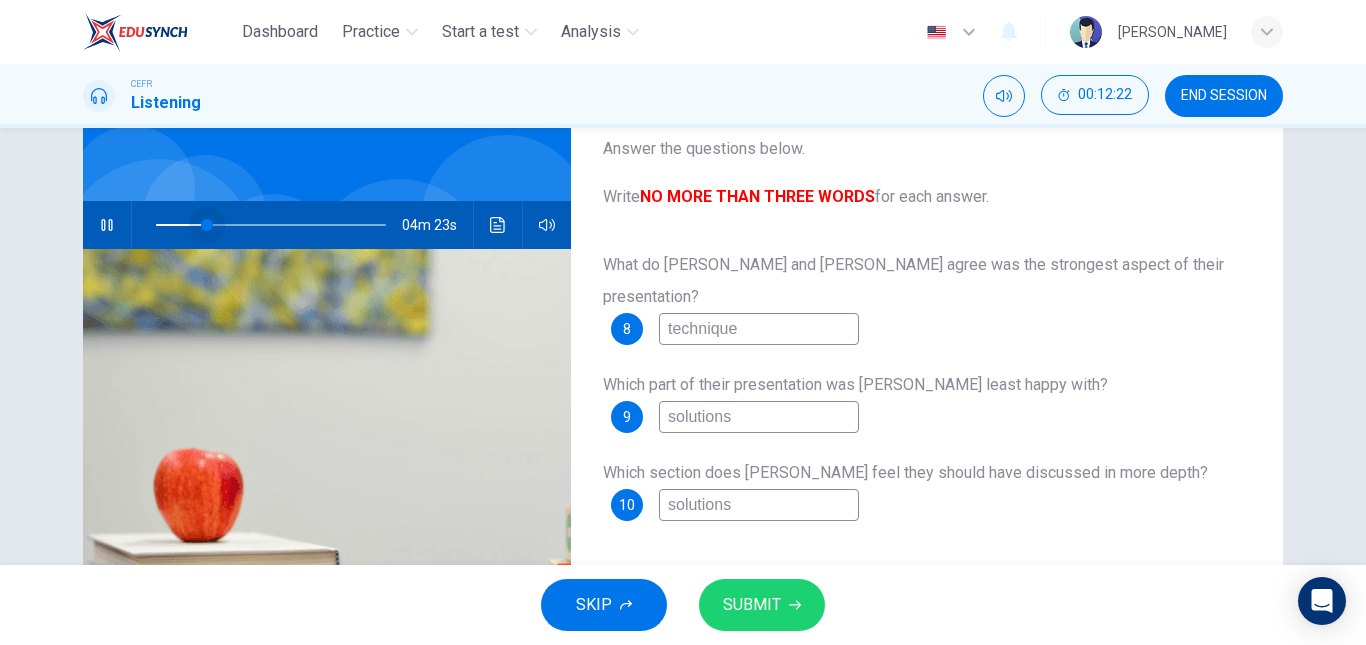 click at bounding box center (271, 225) 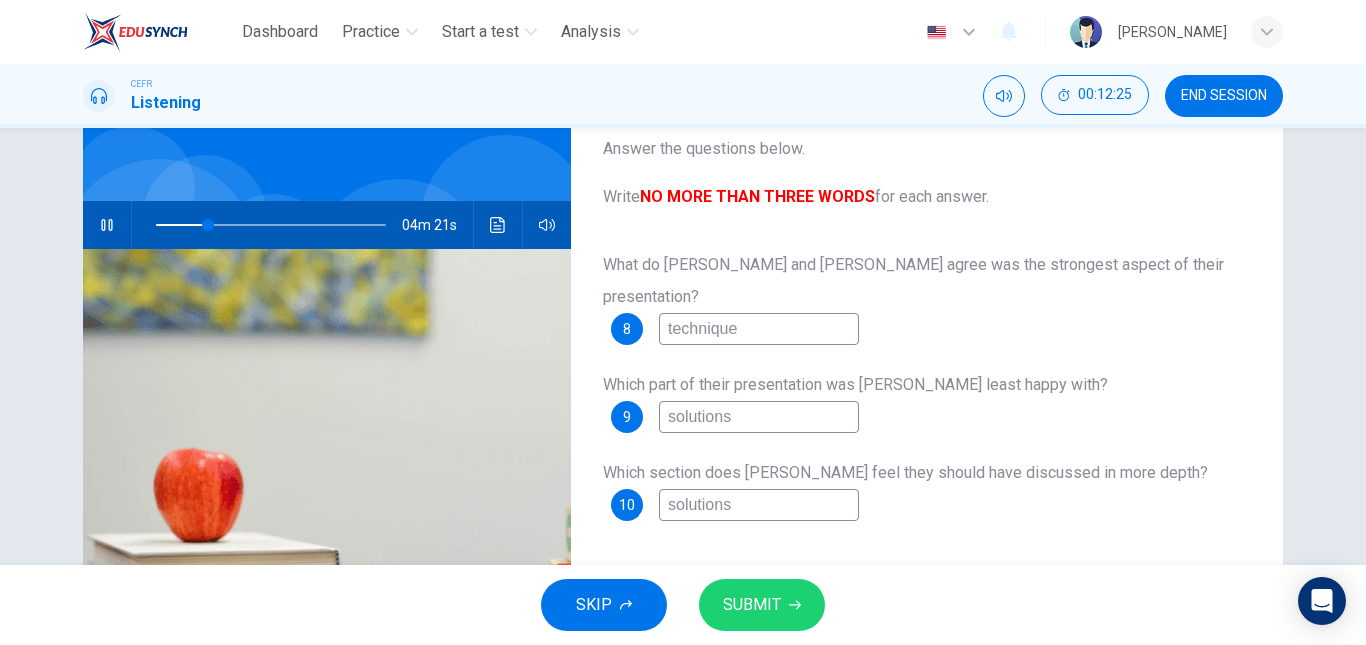 type on "23" 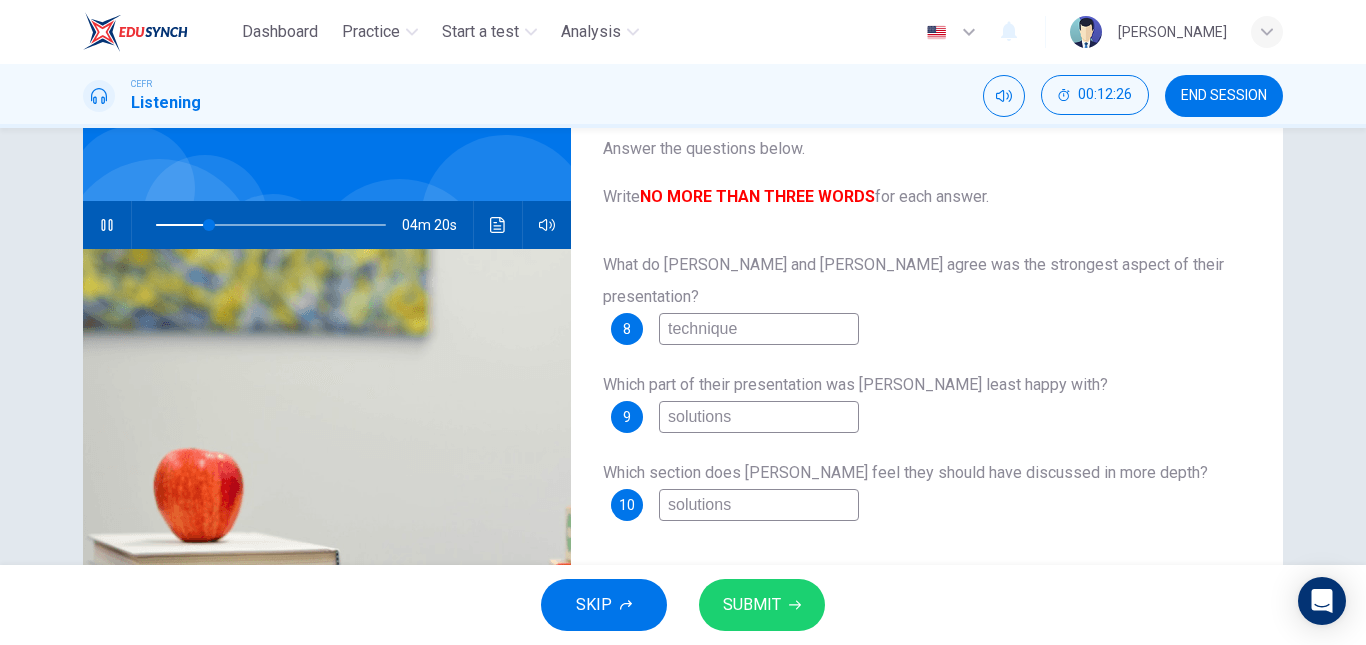 type 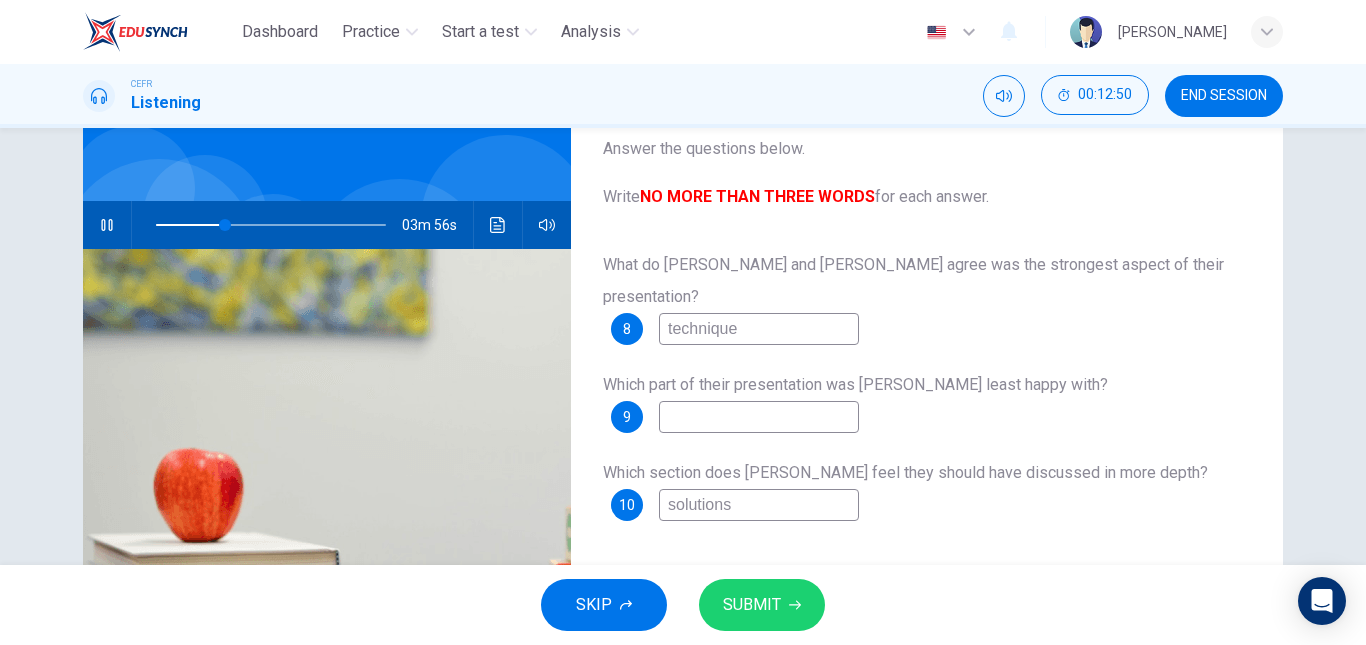 click at bounding box center (759, 417) 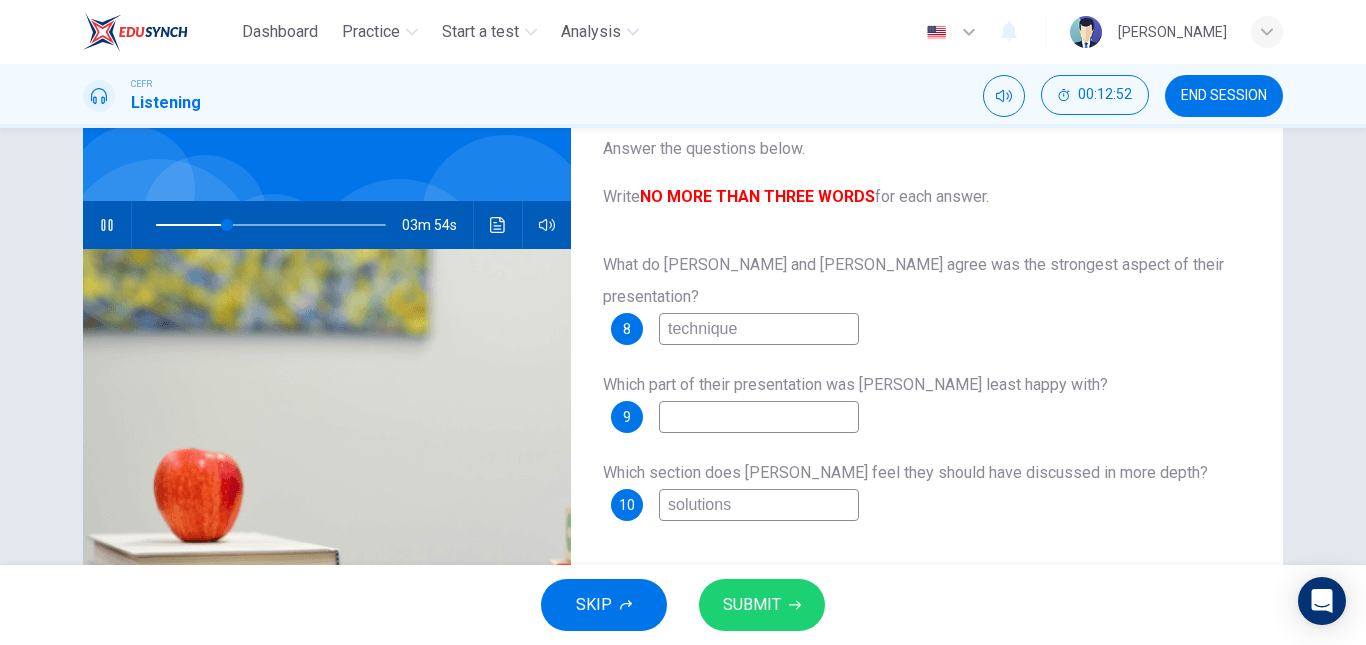 type on "31" 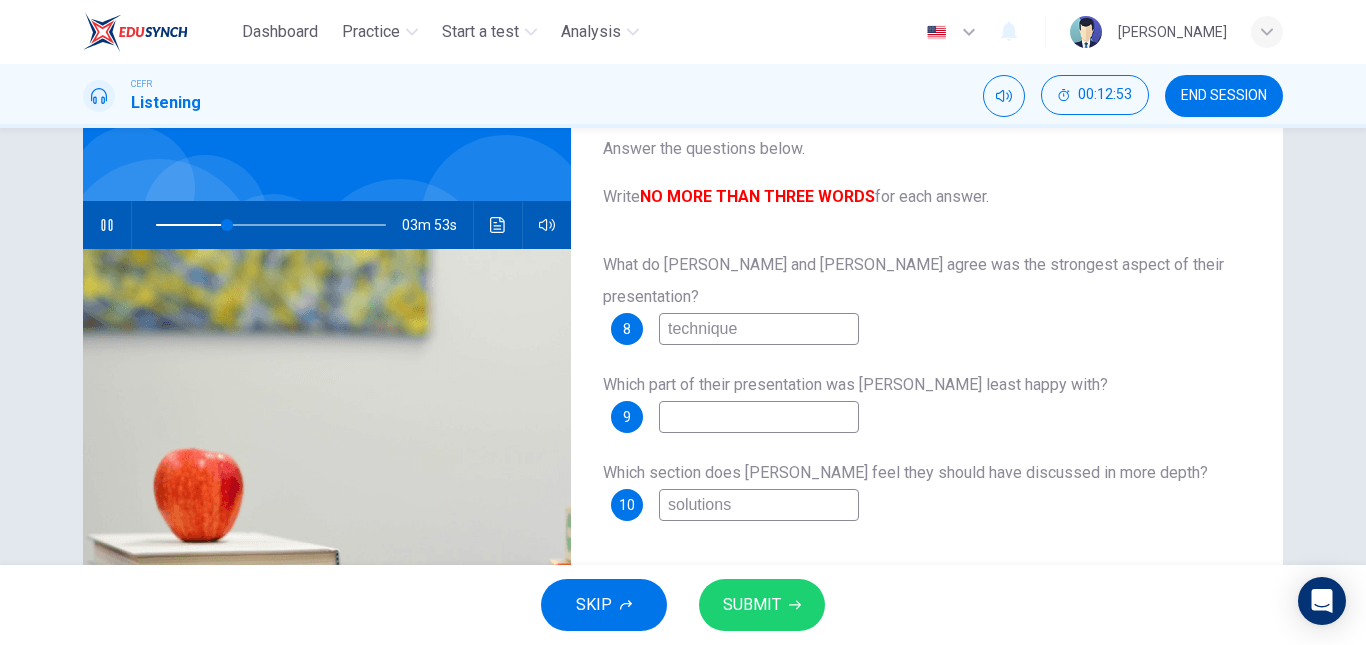 type on "q" 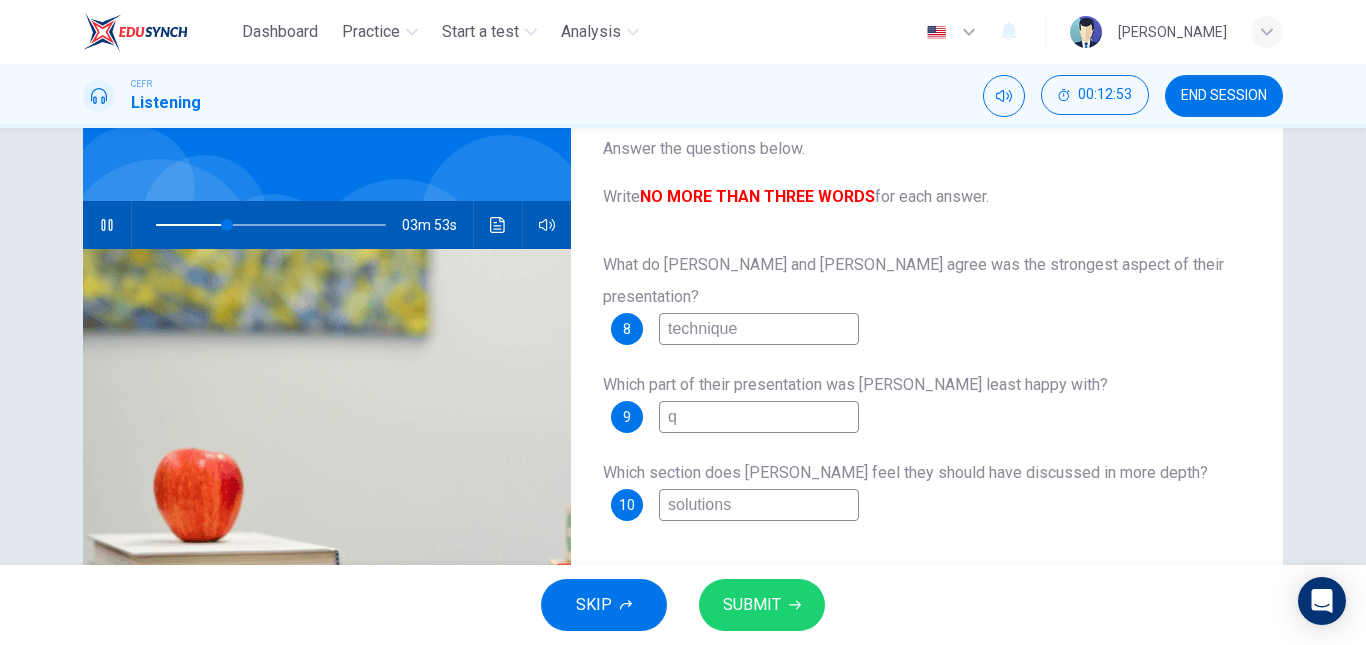 type on "31" 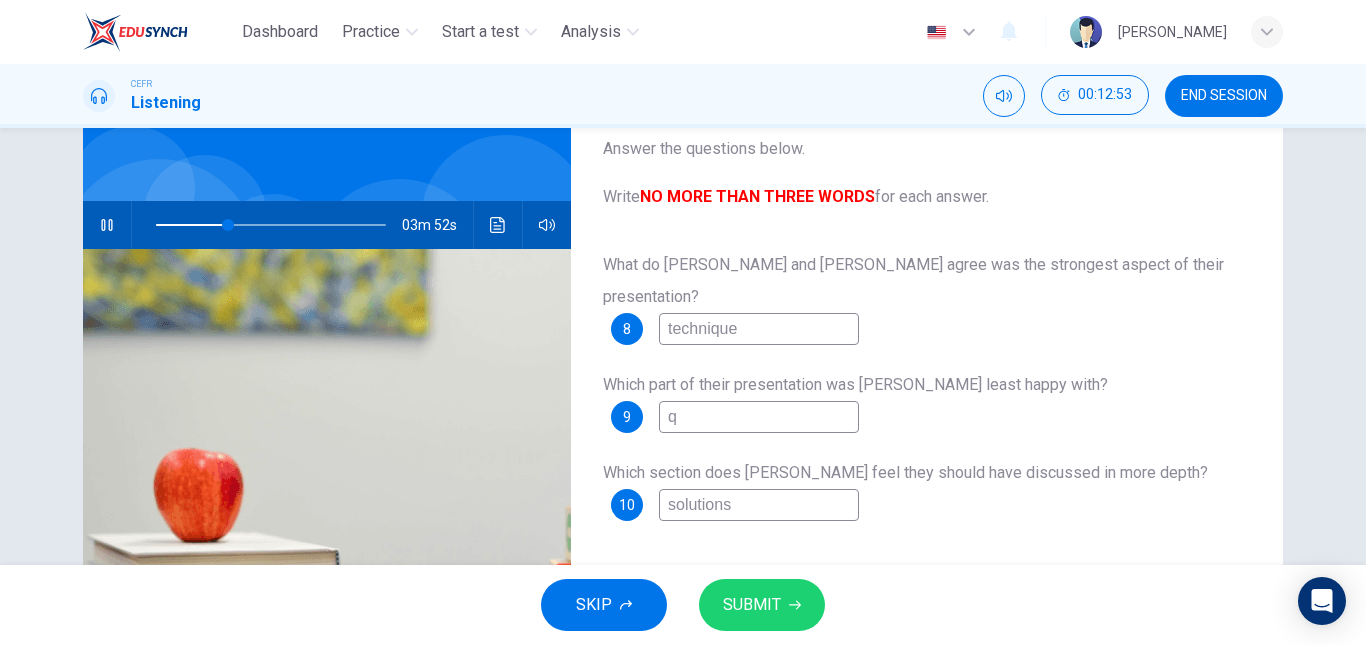 type on "qu" 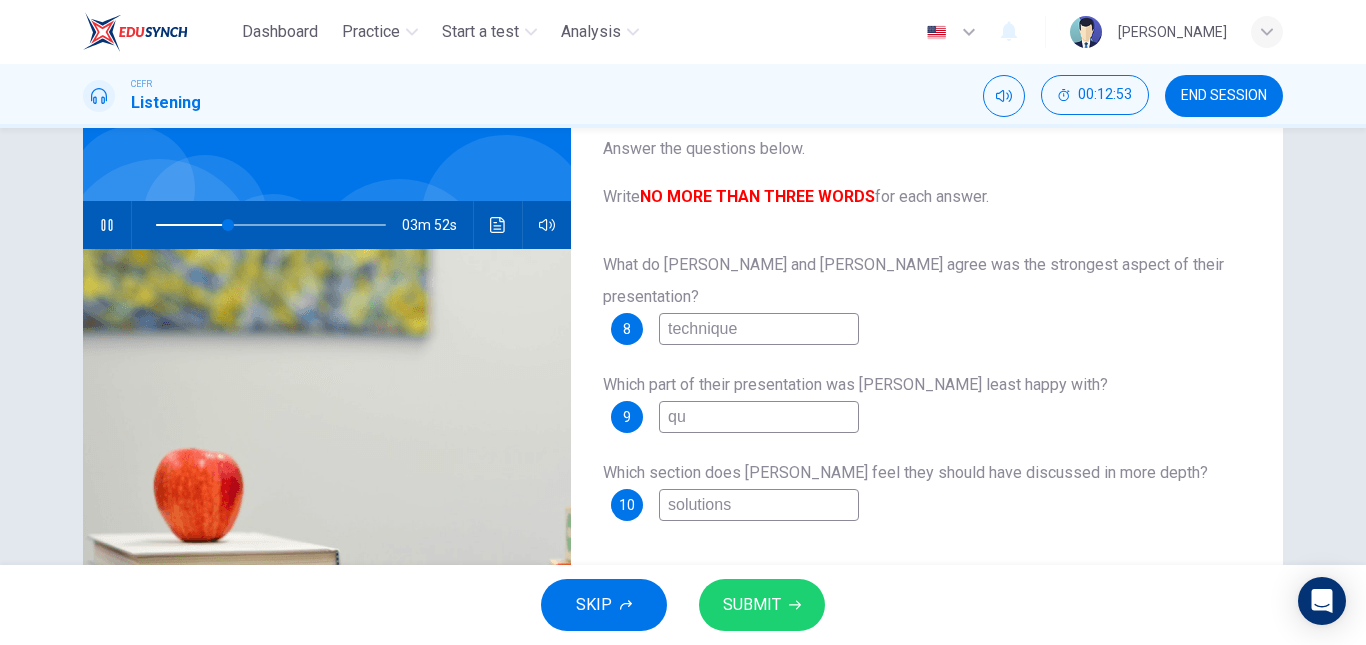 type on "31" 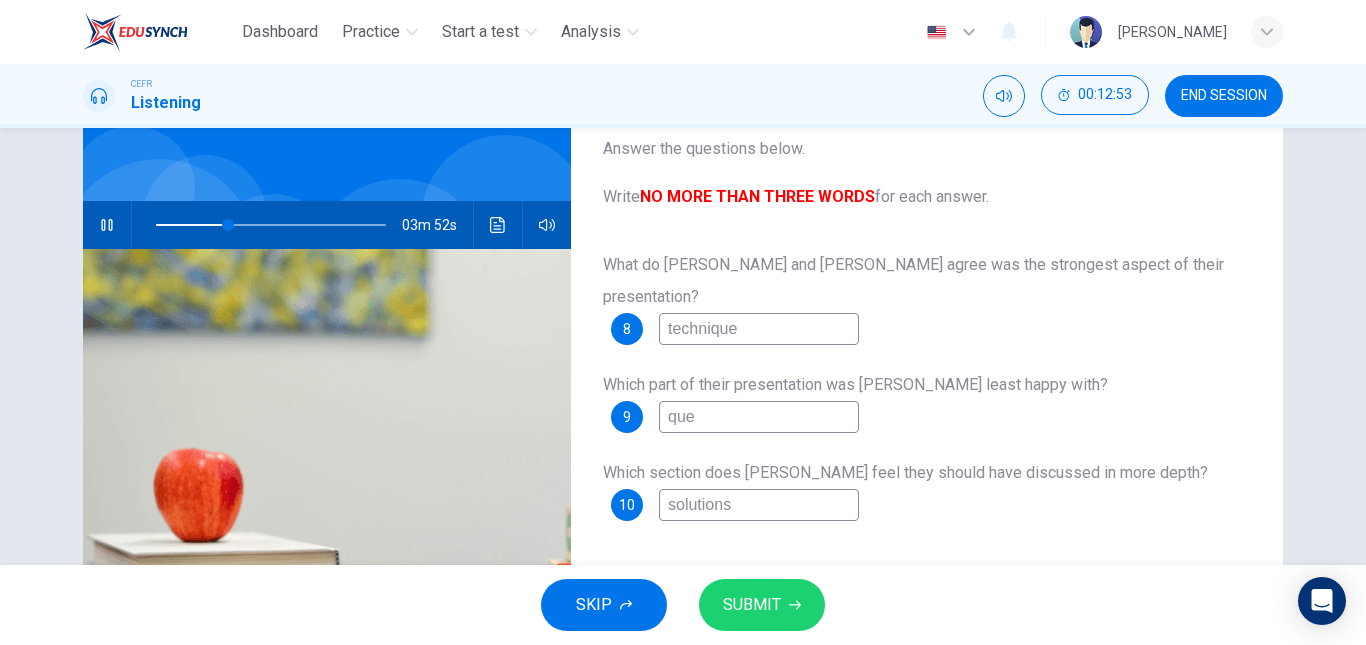 type on "ques" 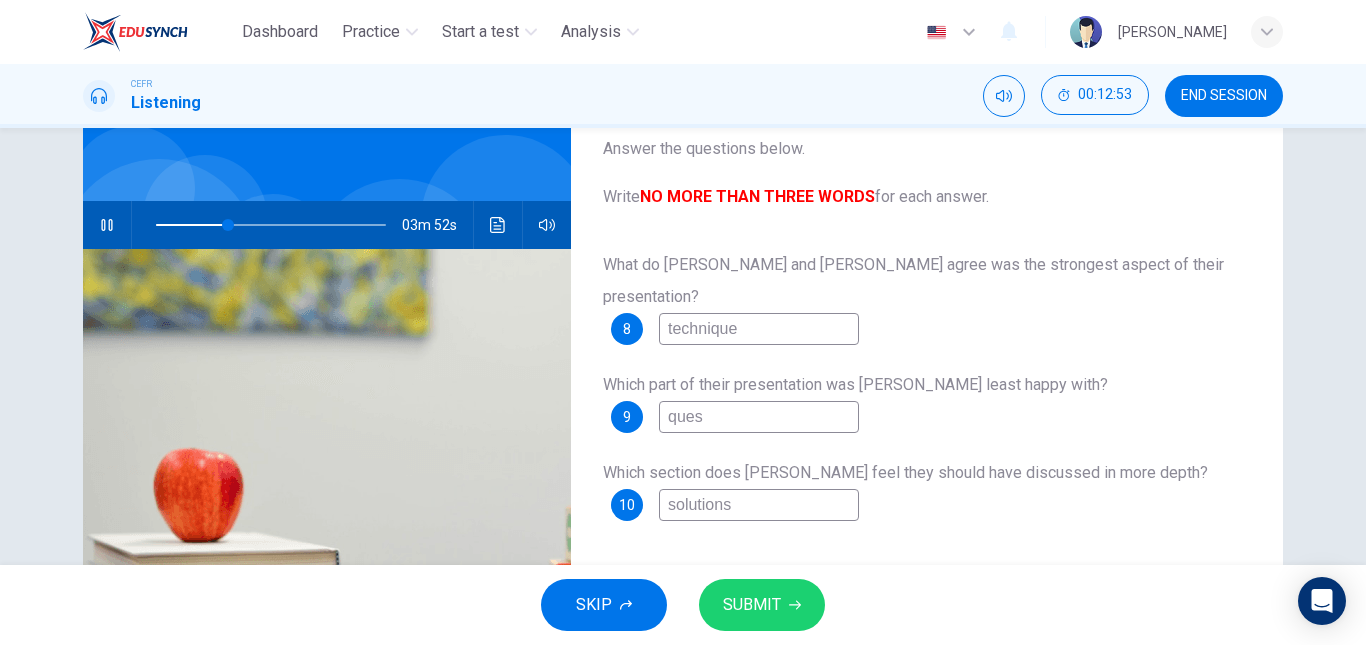 type on "31" 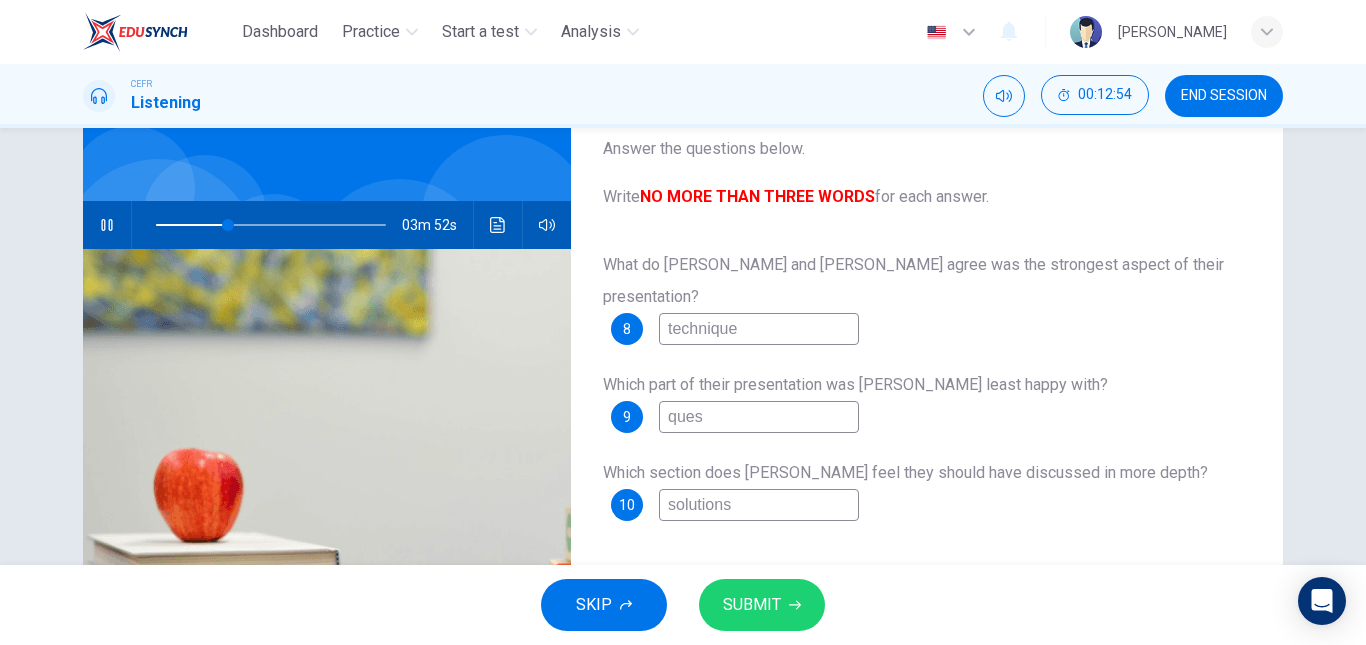 type on "quest" 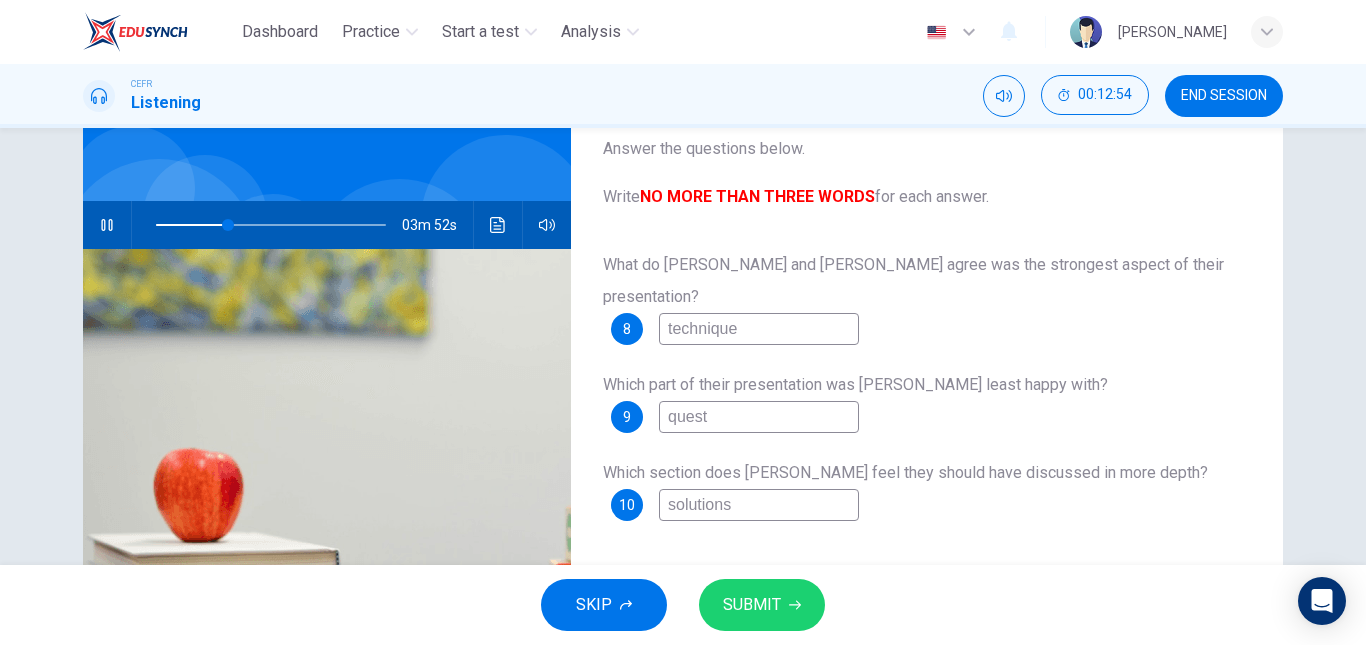 type on "31" 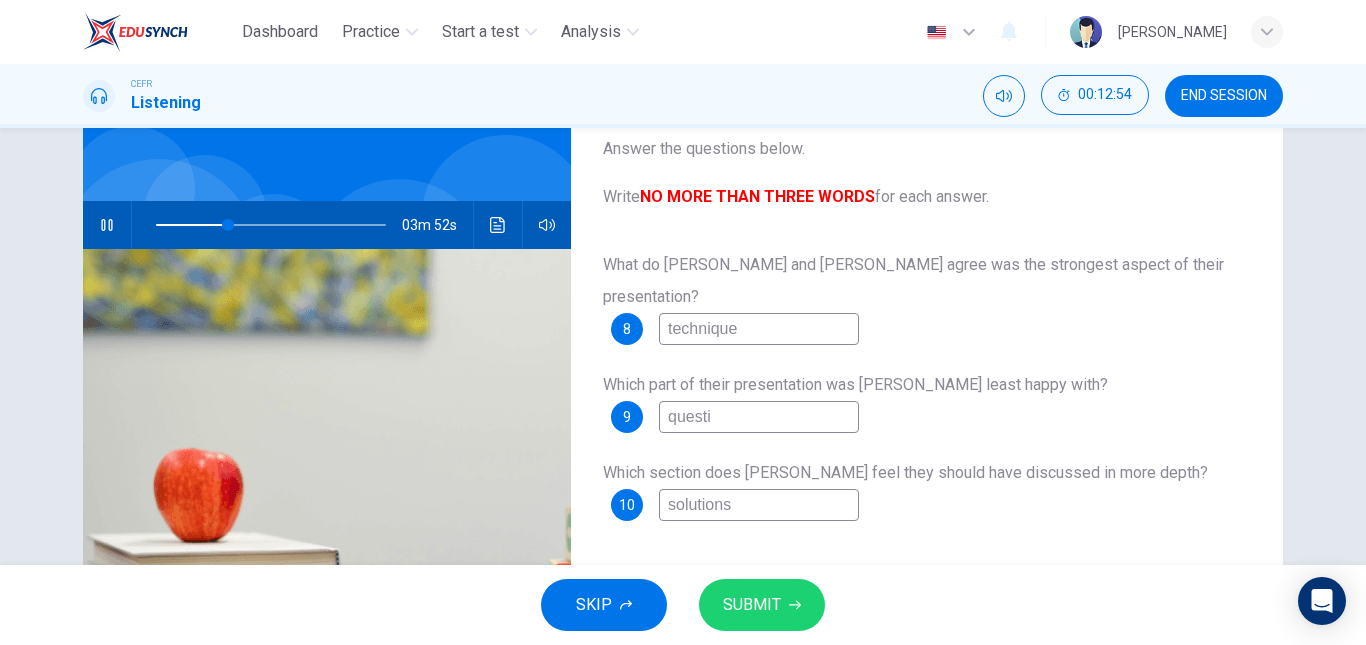 type on "32" 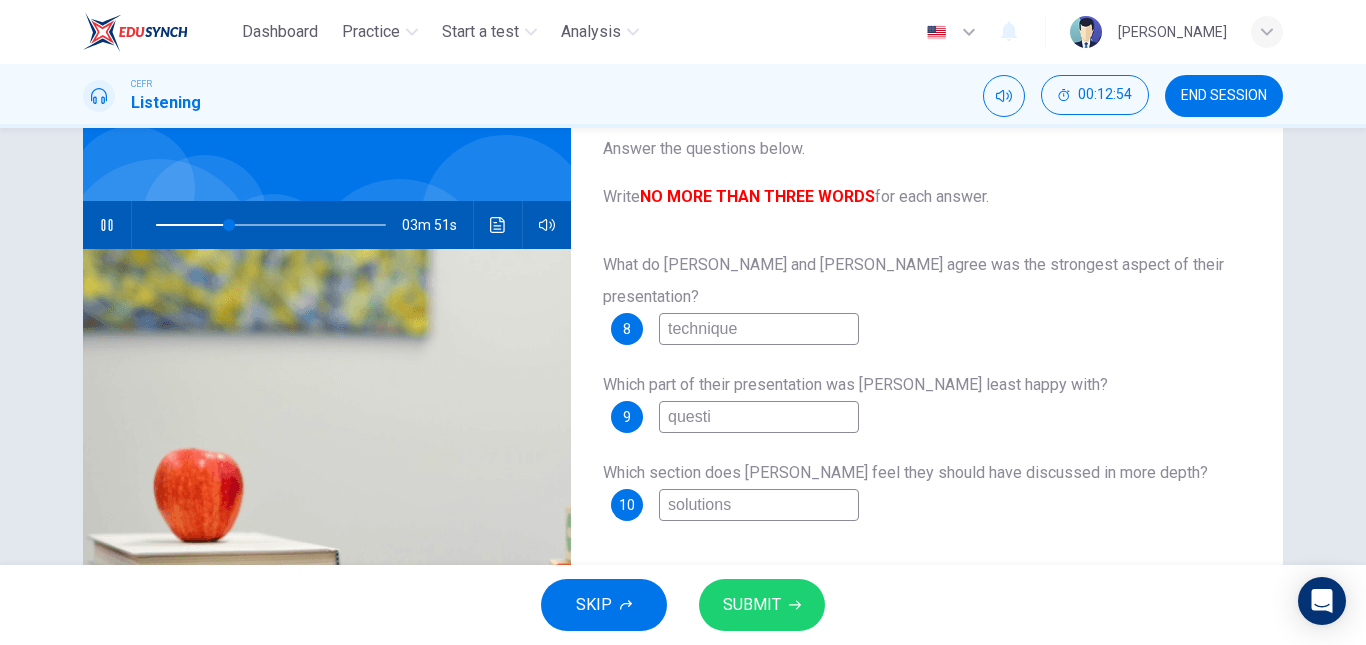 type on "questio" 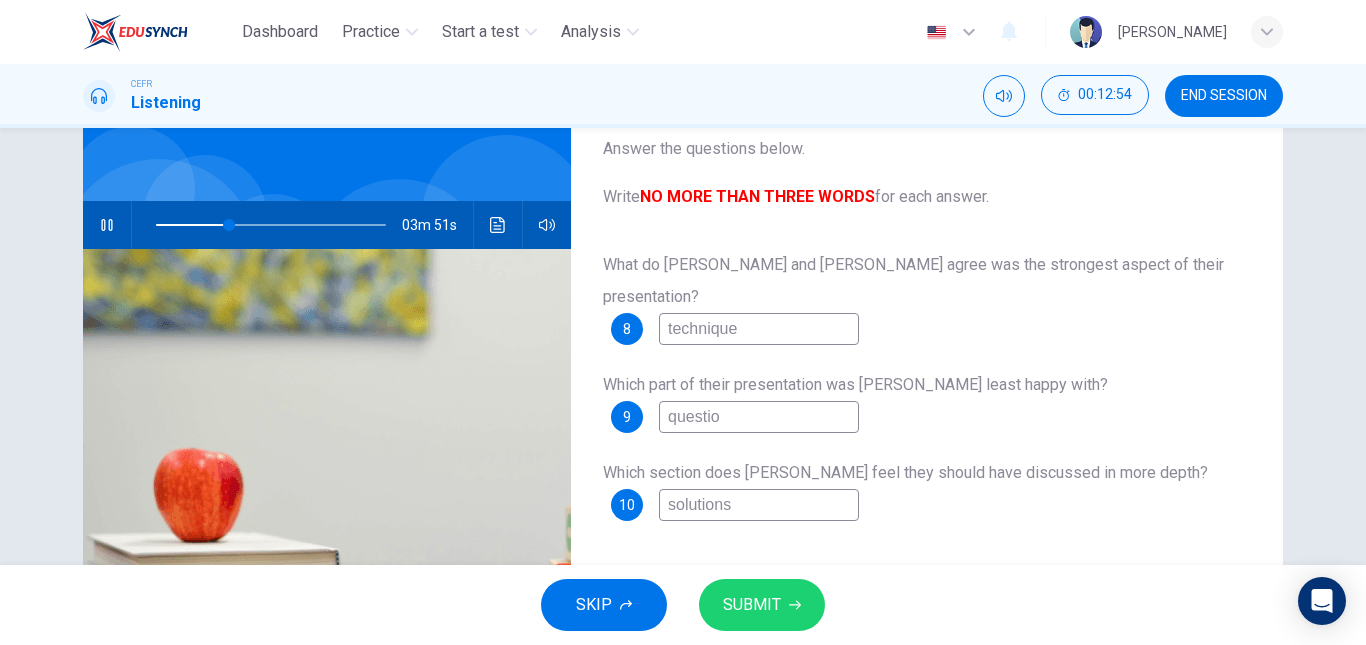type on "32" 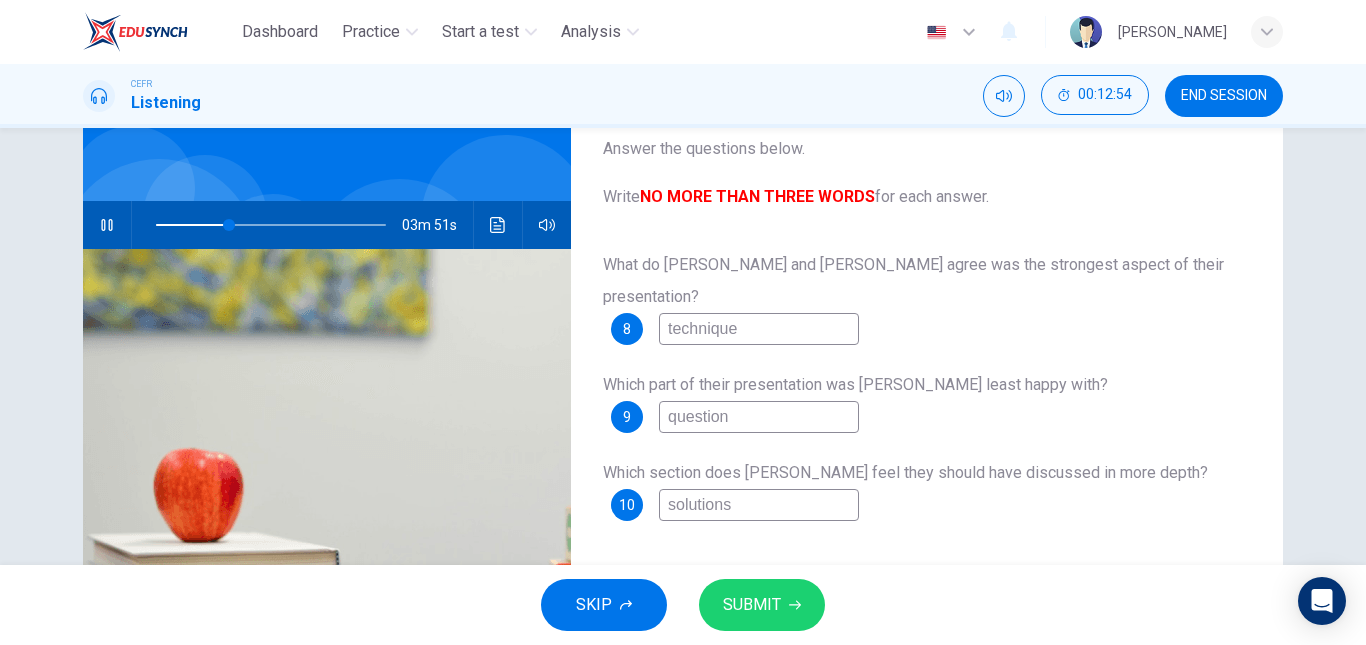 type on "32" 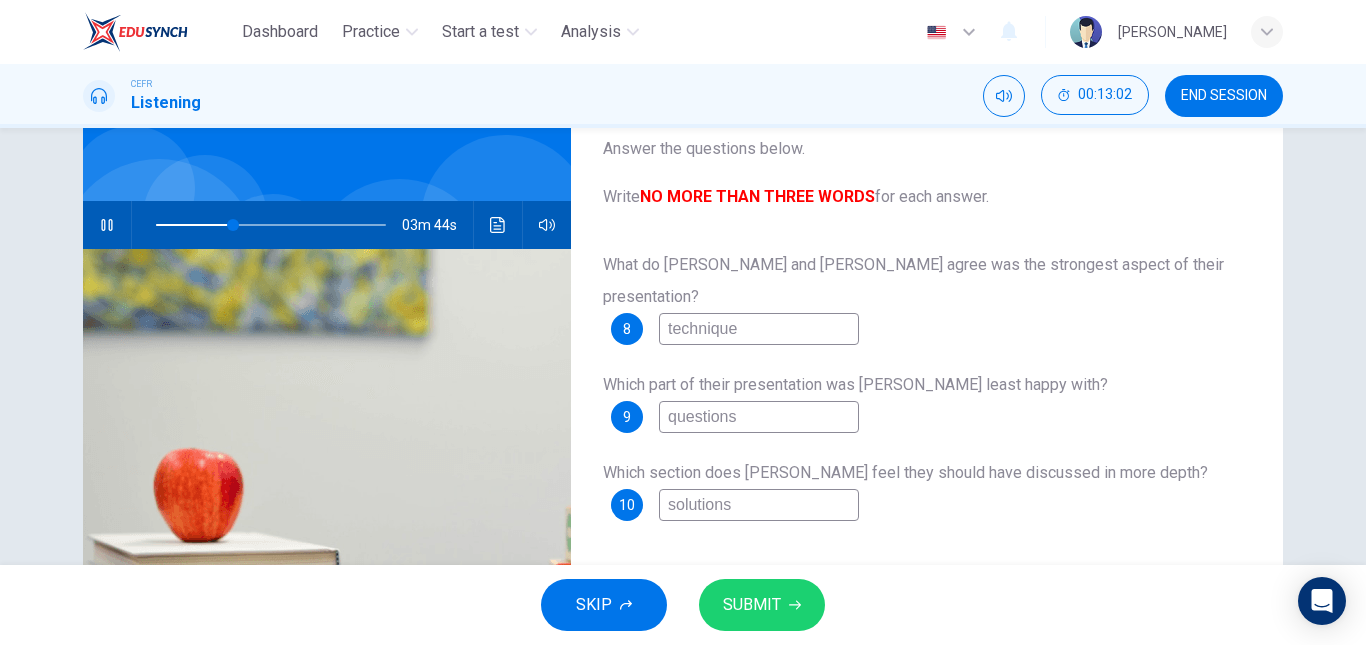 type on "34" 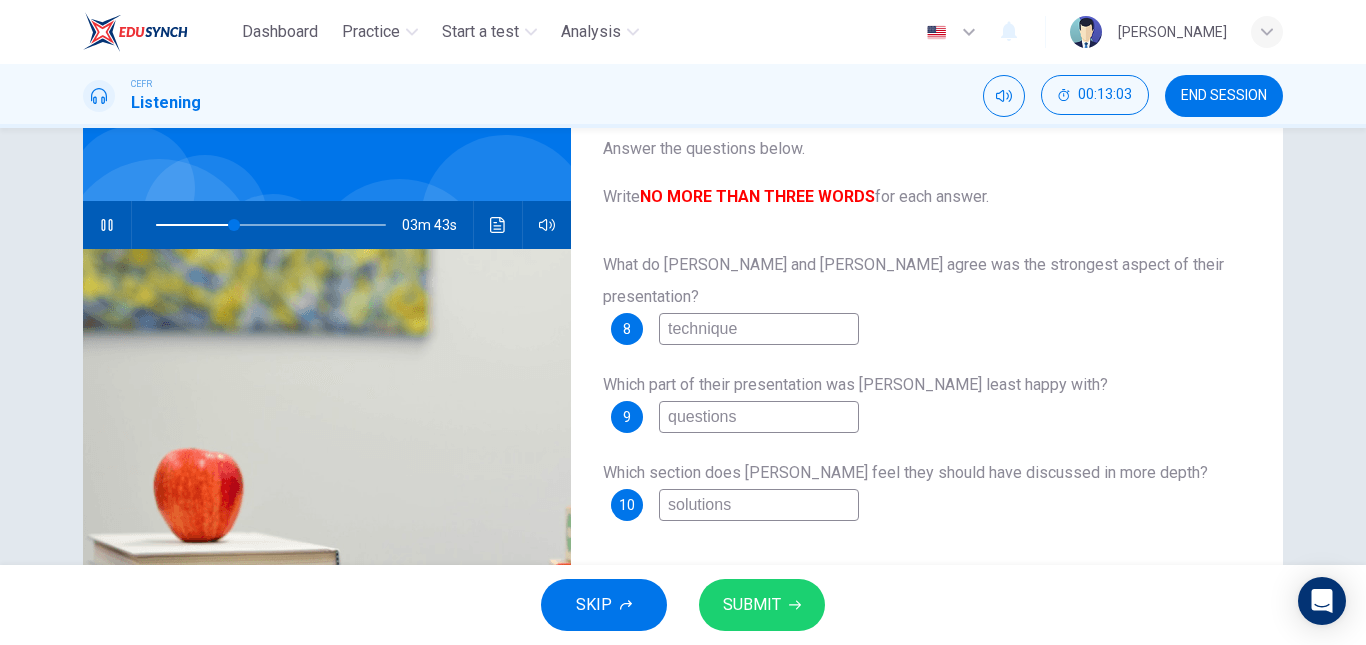 type on "questions" 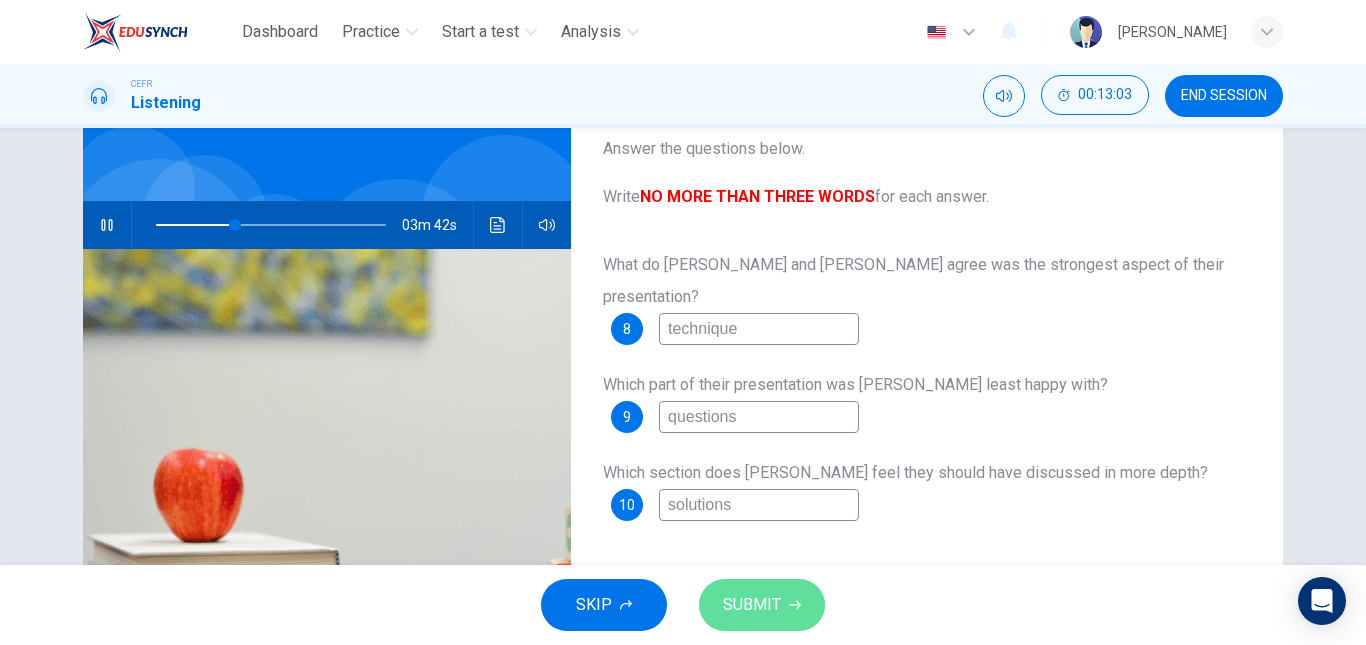 click on "SUBMIT" at bounding box center [762, 605] 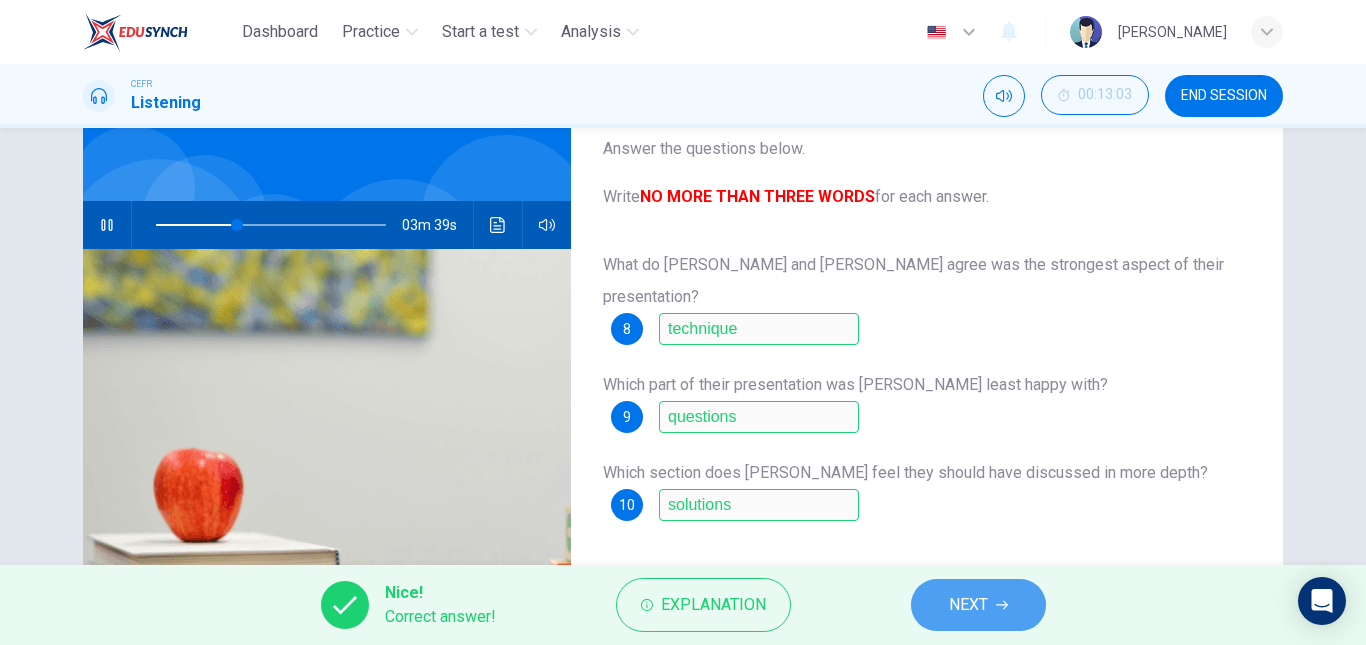 click on "NEXT" at bounding box center [968, 605] 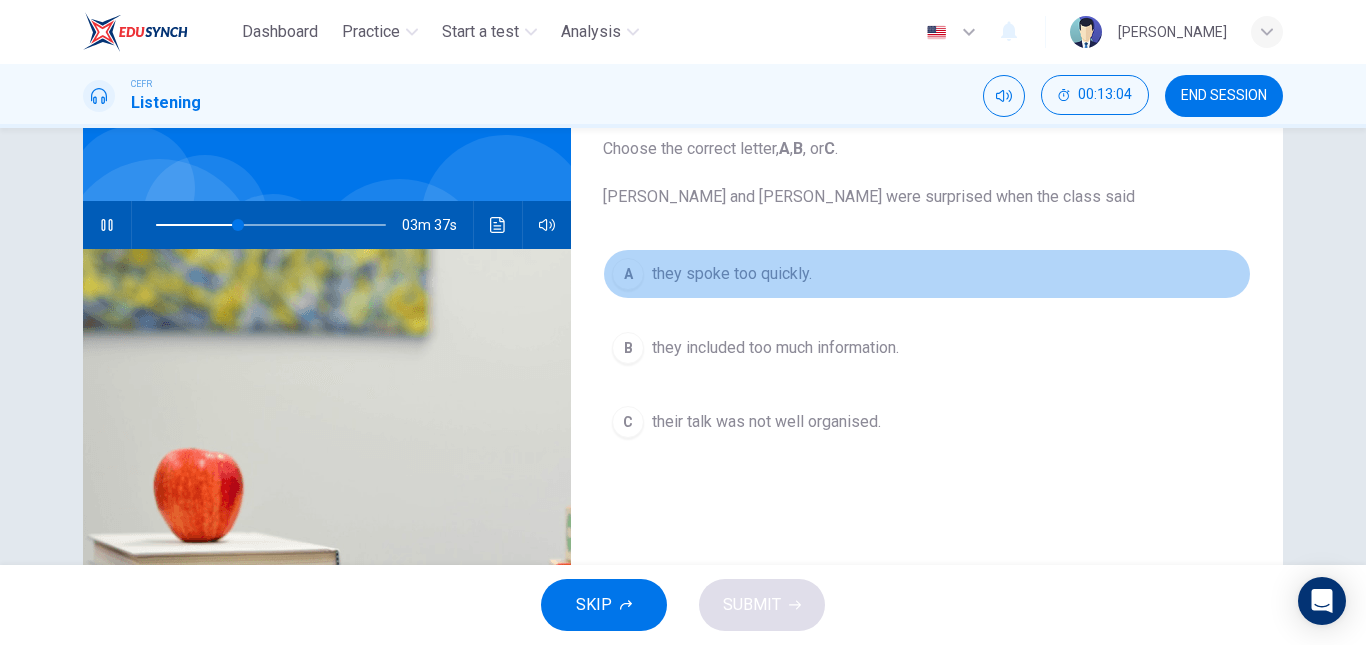 click on "A they spoke too quickly." at bounding box center (927, 274) 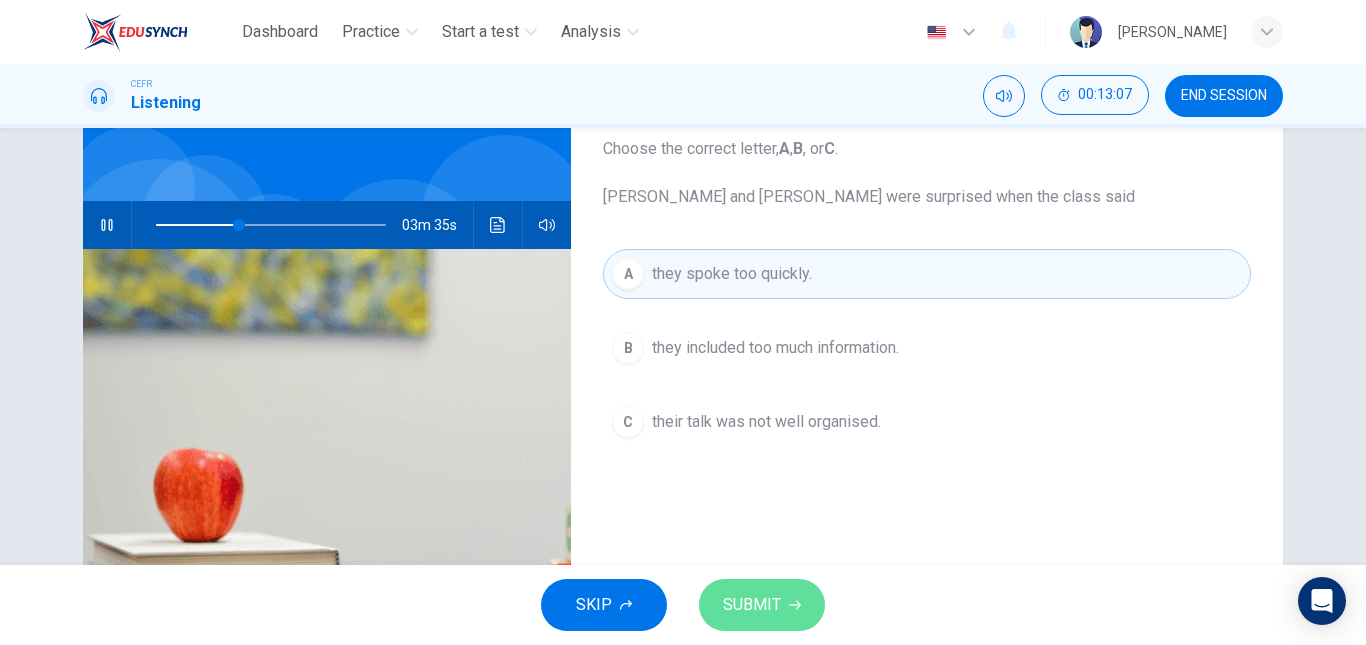 click 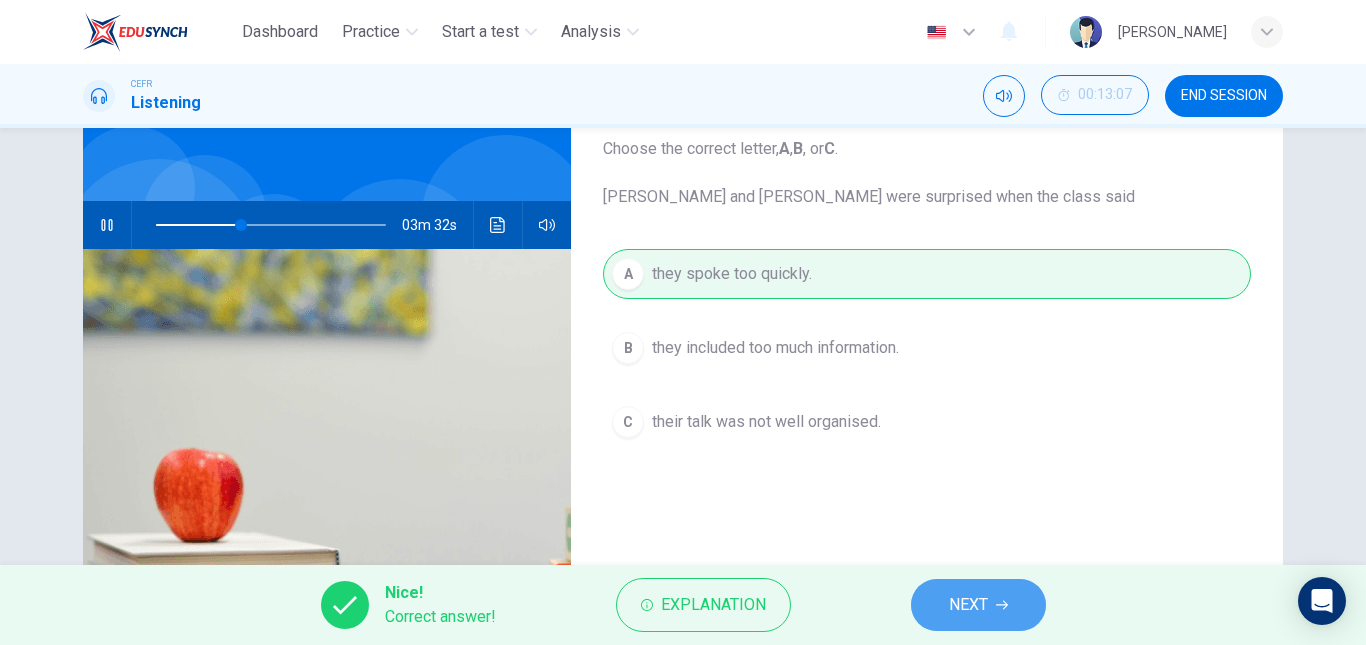 click on "NEXT" at bounding box center [978, 605] 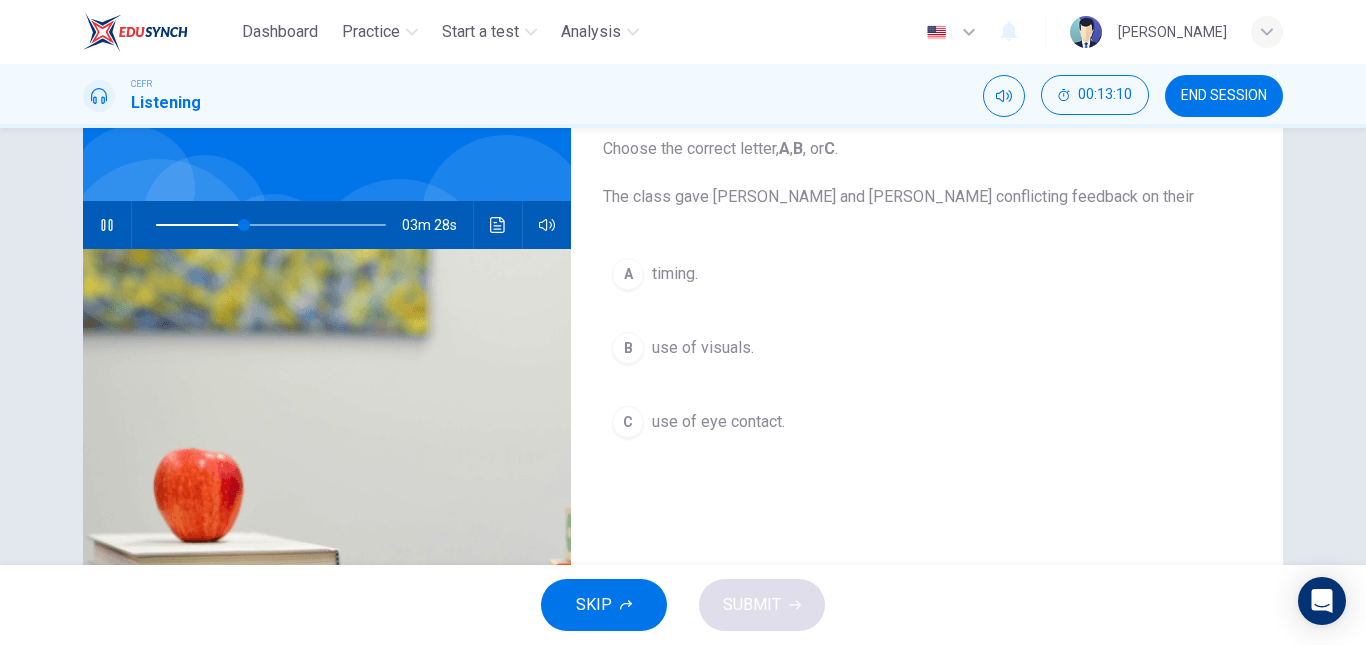click on "A timing." at bounding box center (927, 274) 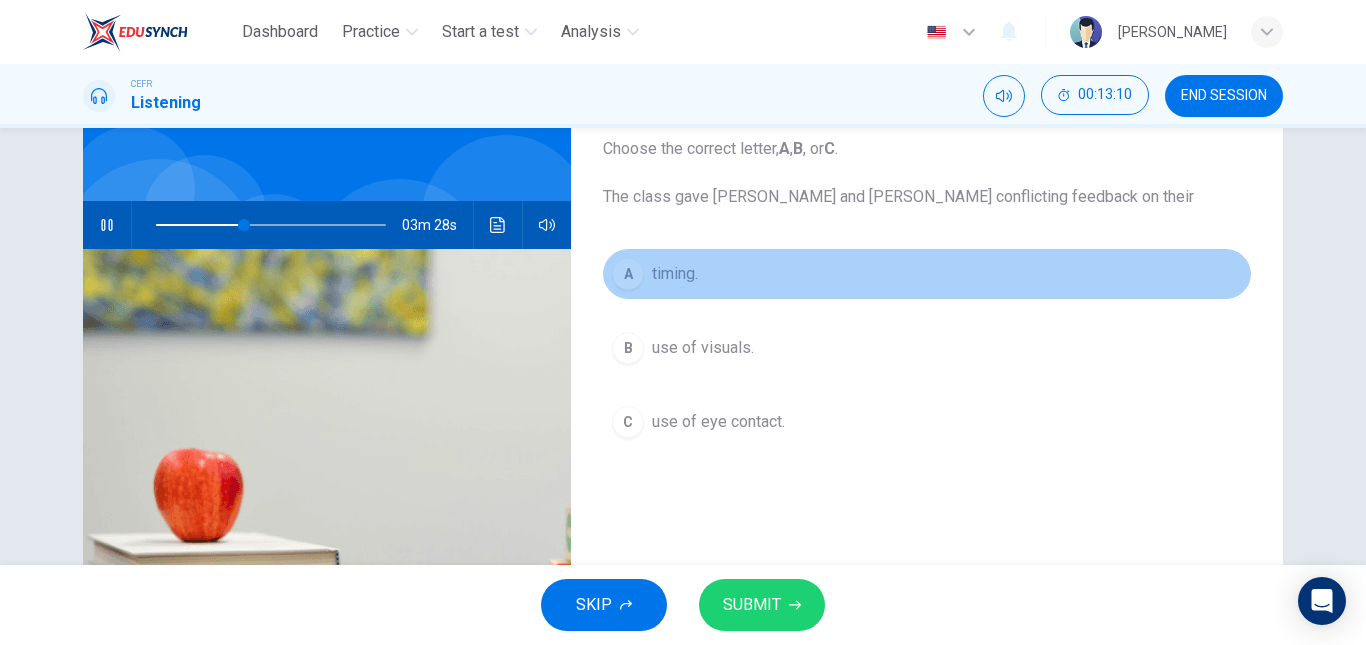 click on "A timing." at bounding box center [927, 274] 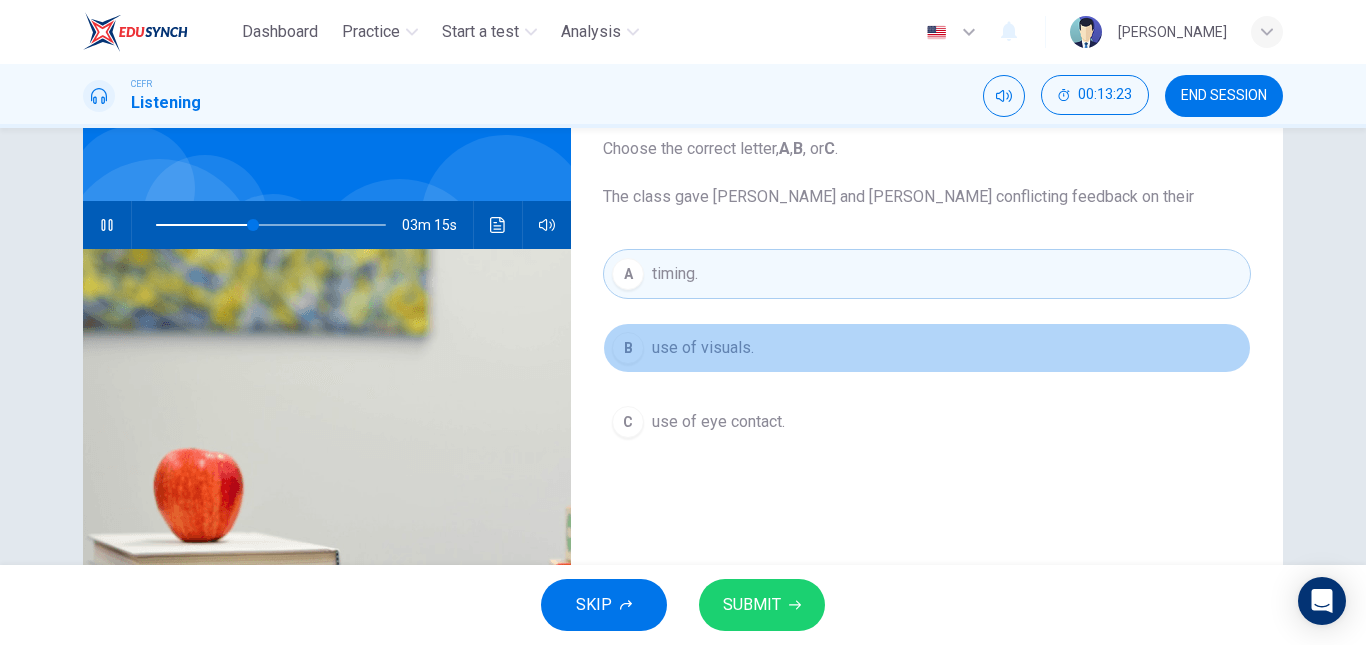 click on "B use of visuals." at bounding box center (927, 348) 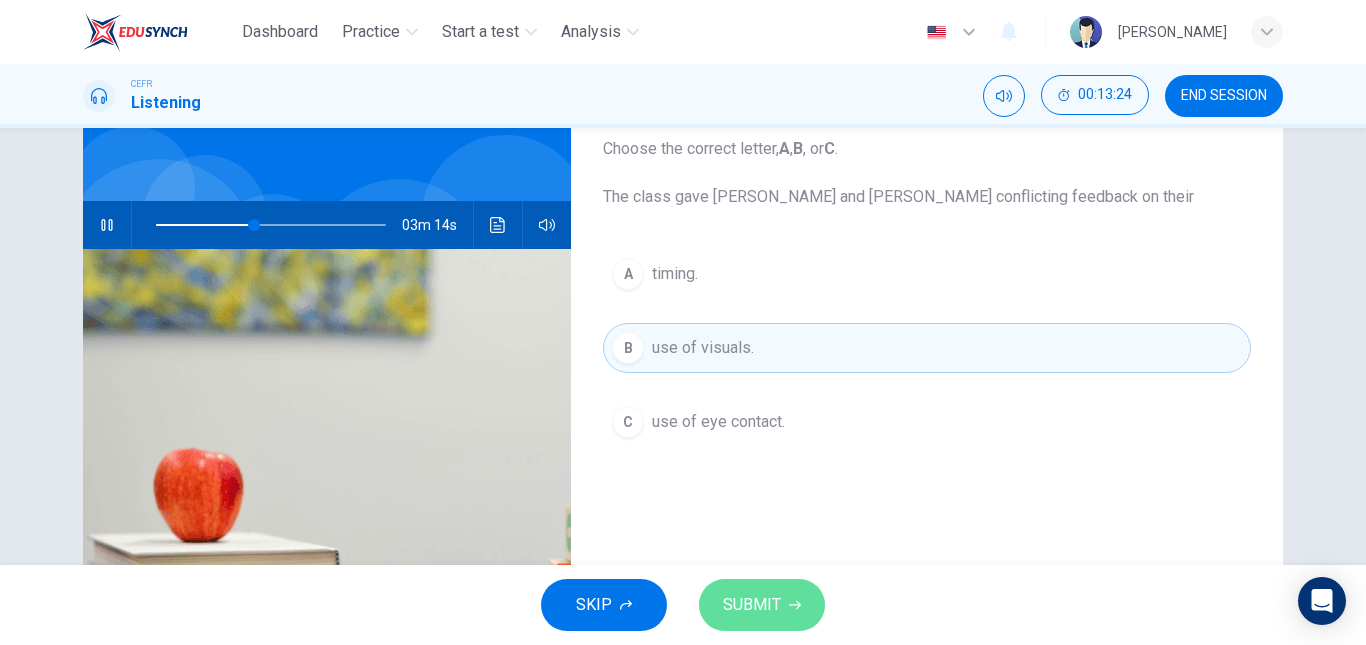 click on "SUBMIT" at bounding box center [752, 605] 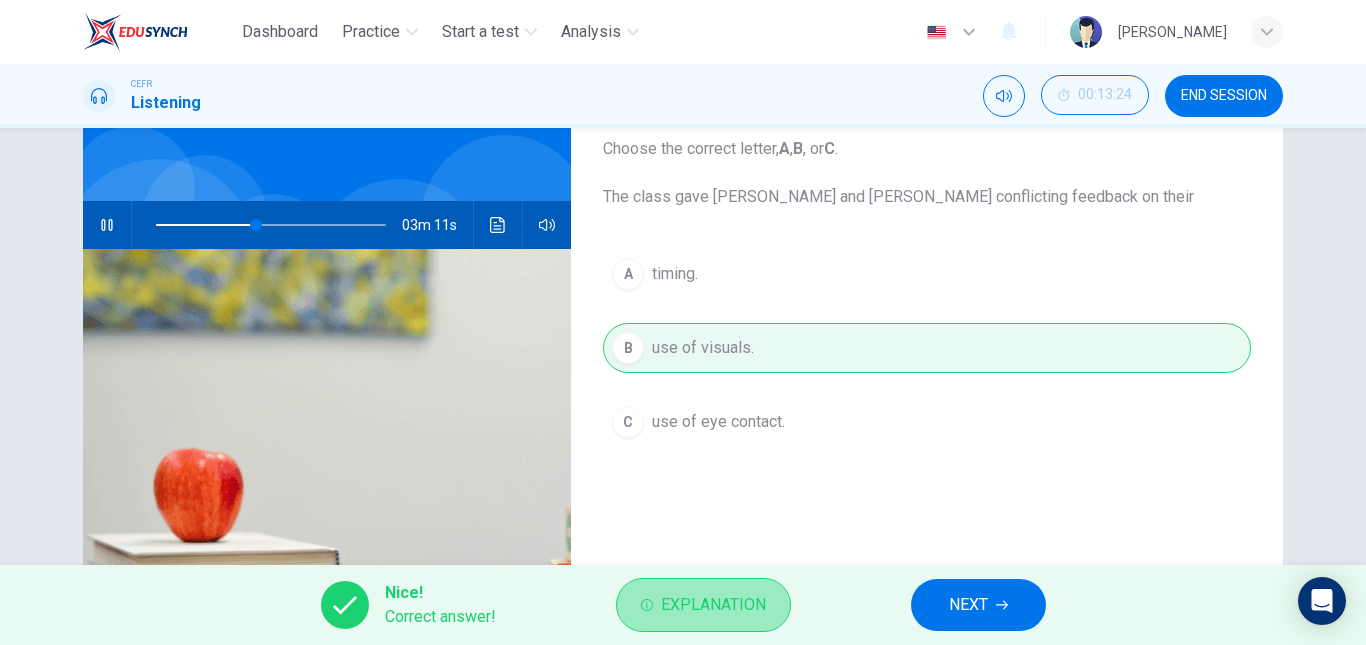 click on "Explanation" at bounding box center [703, 605] 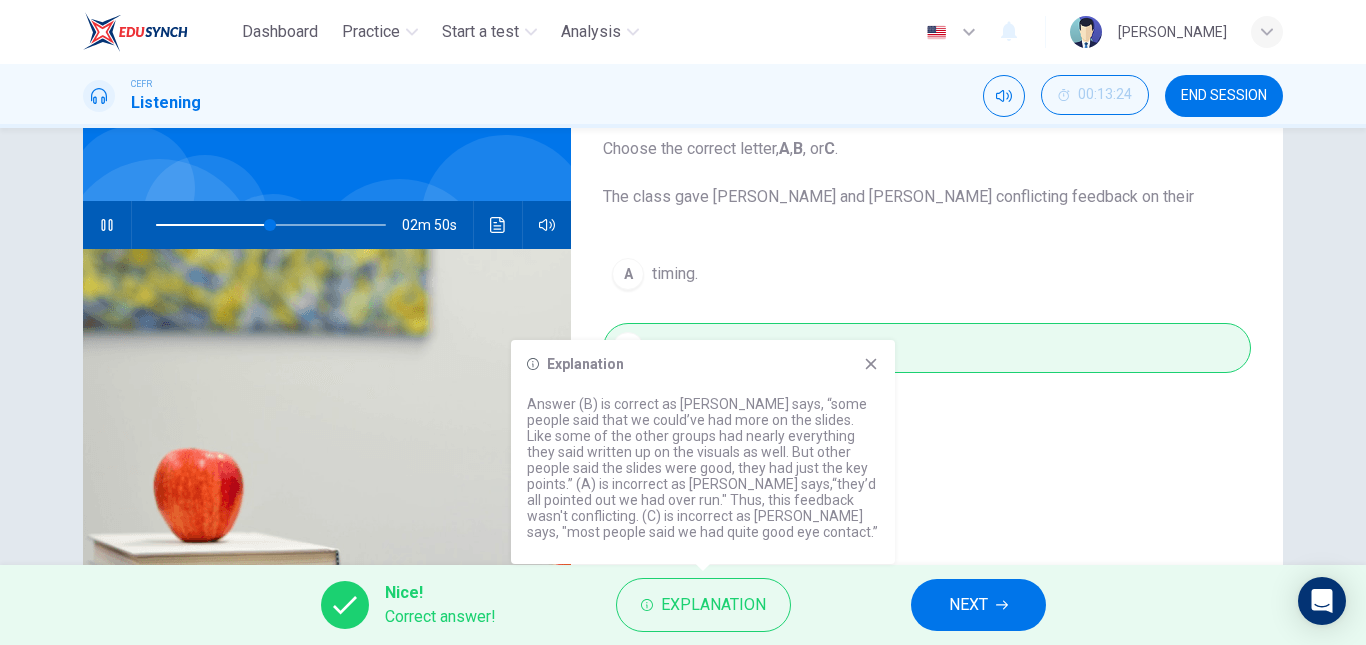 click 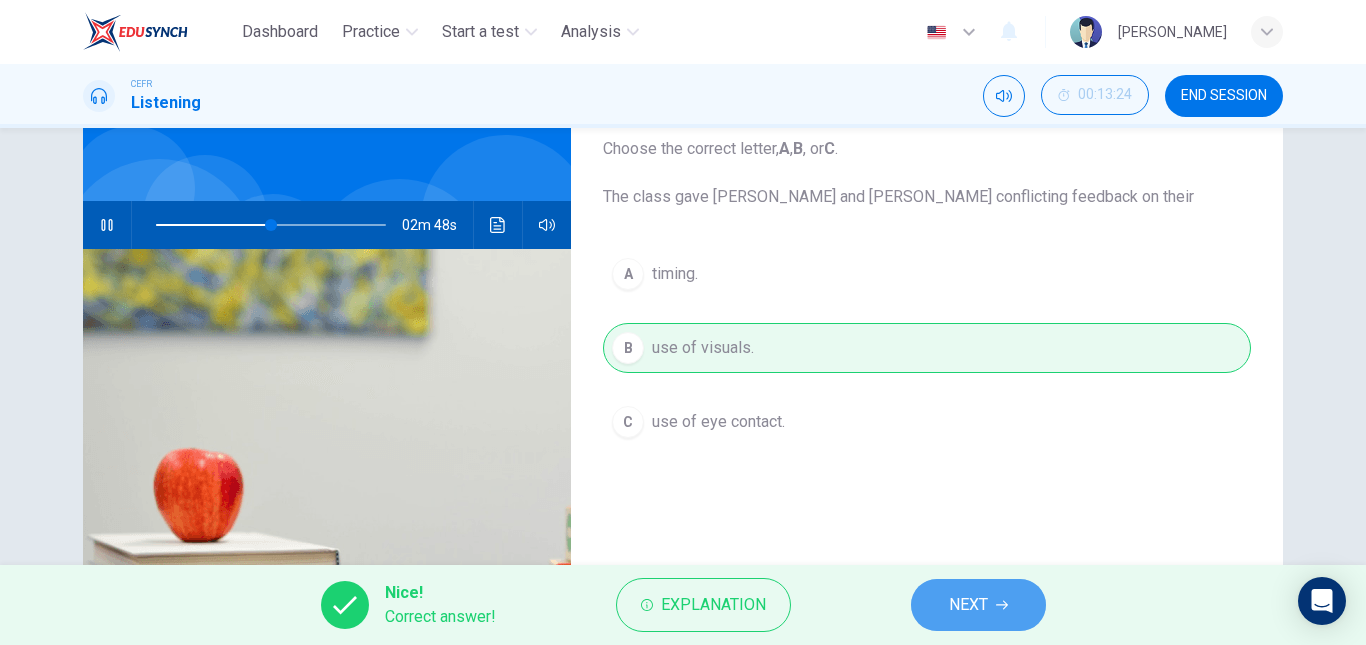 click on "NEXT" at bounding box center [968, 605] 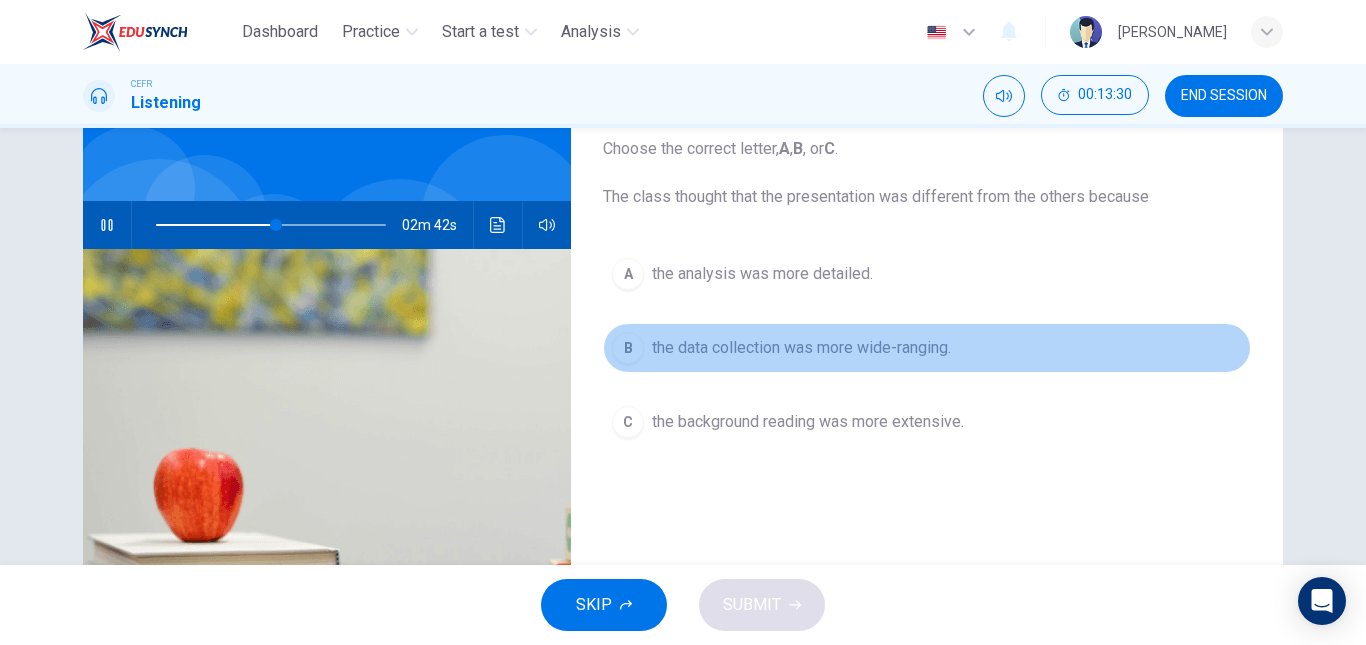 click on "B the data collection was more wide-ranging." at bounding box center (927, 348) 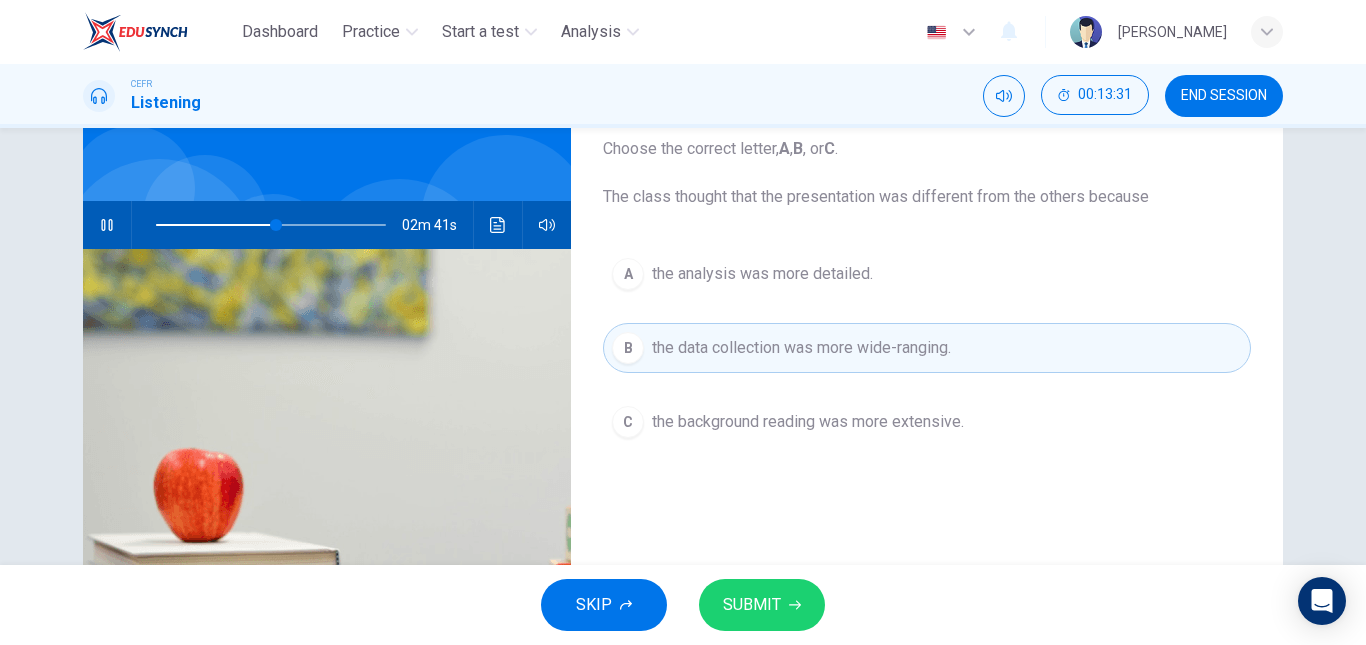 click on "SUBMIT" at bounding box center [762, 605] 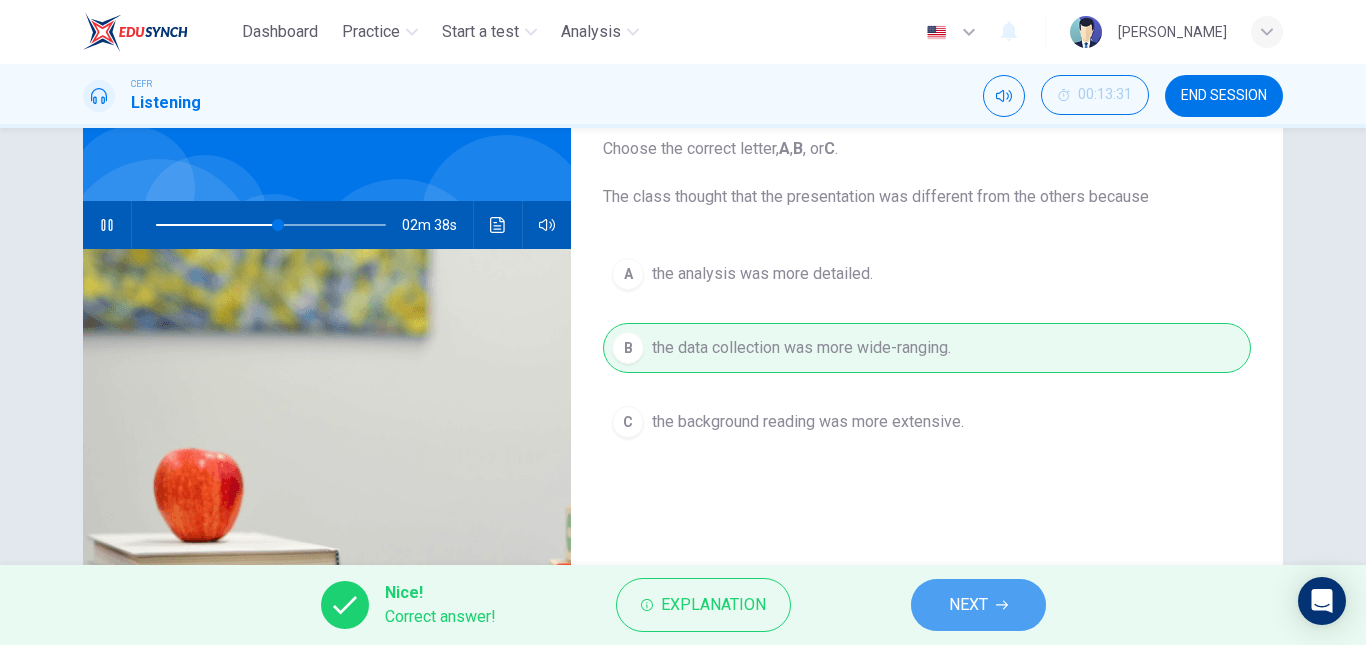 click on "NEXT" at bounding box center [978, 605] 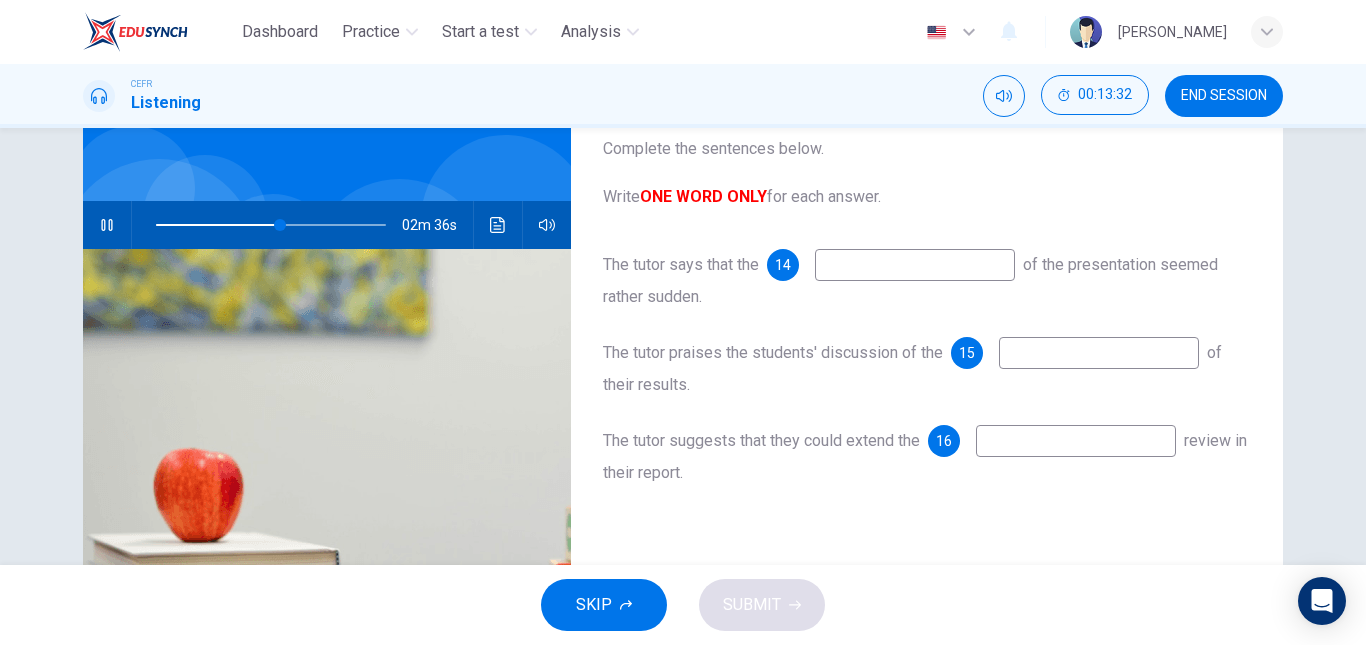click at bounding box center (915, 265) 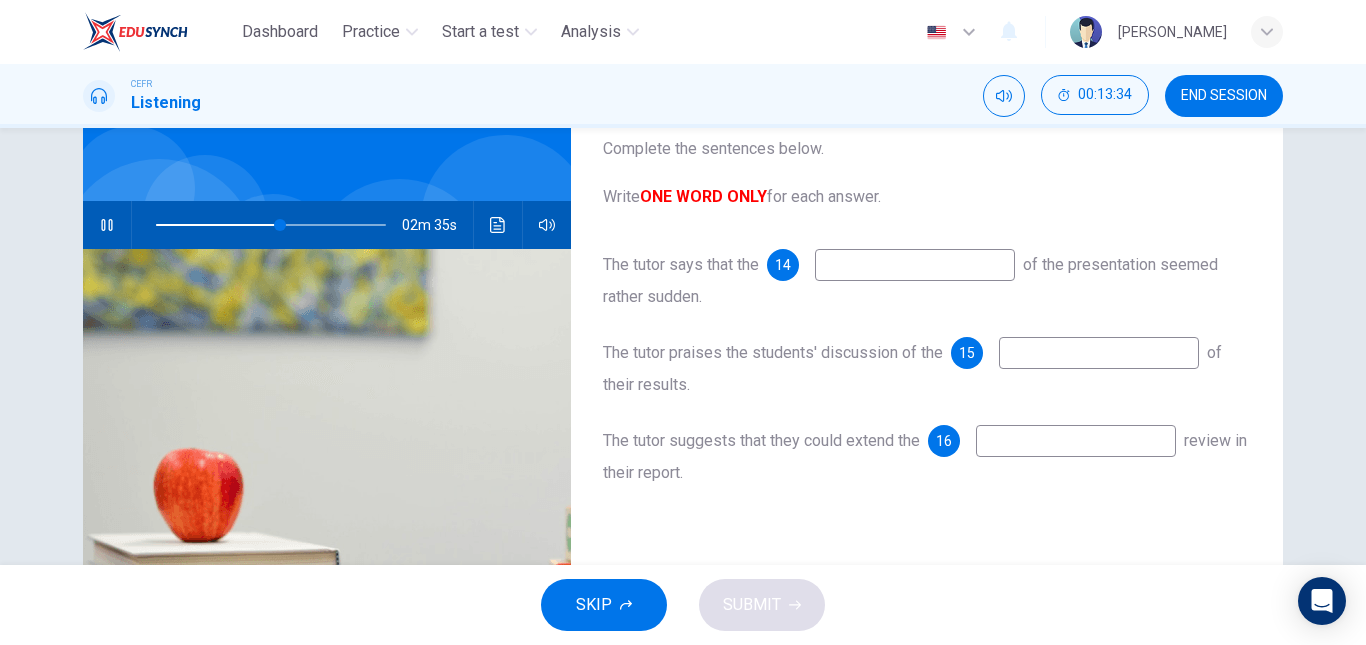 type on "54" 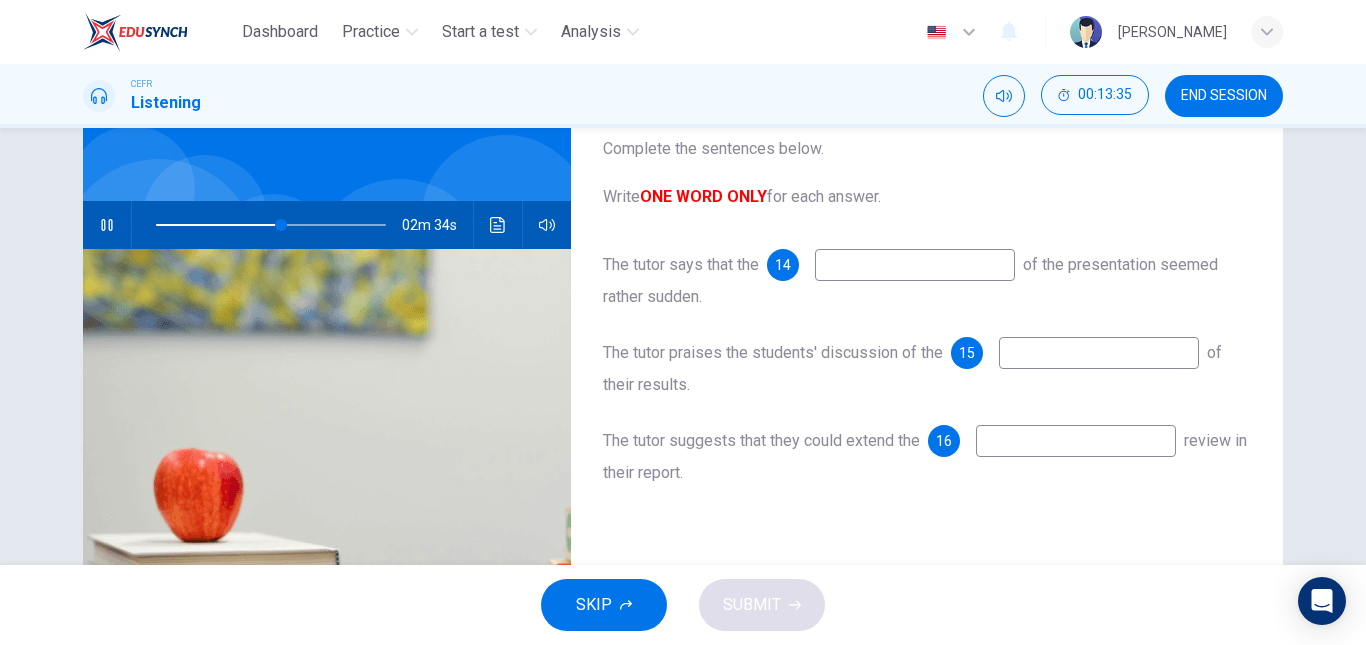 type on "e" 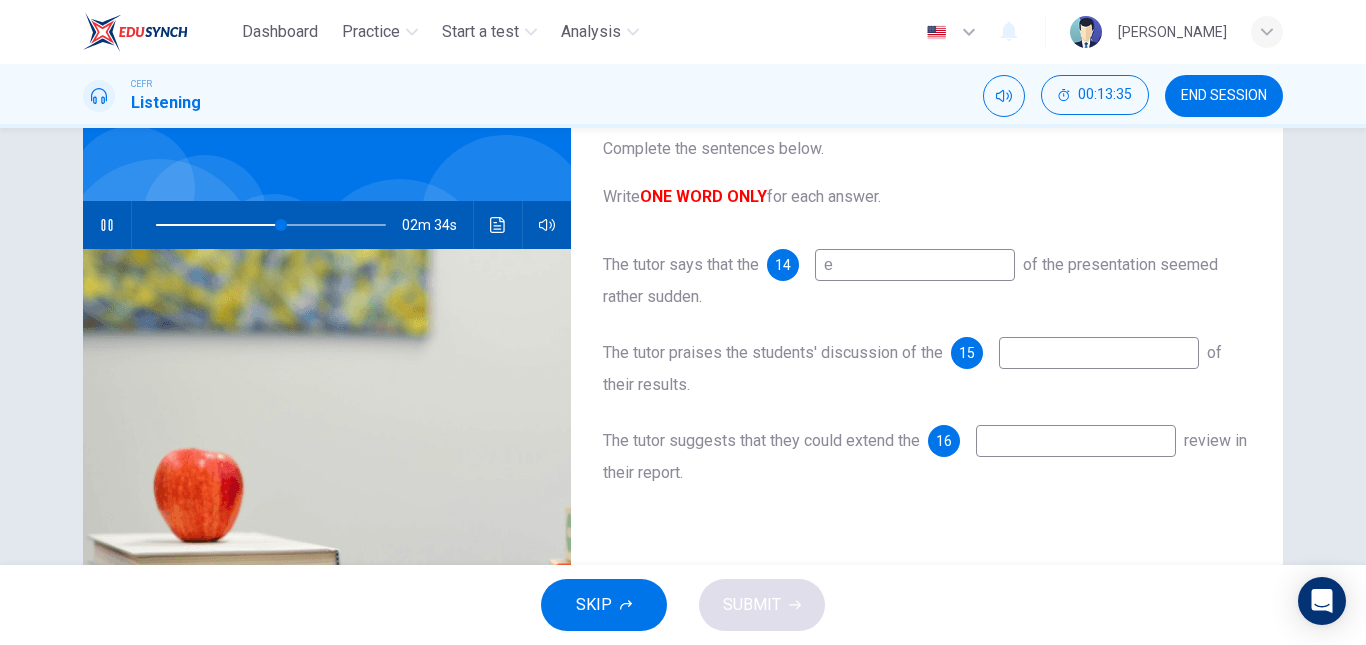 type on "55" 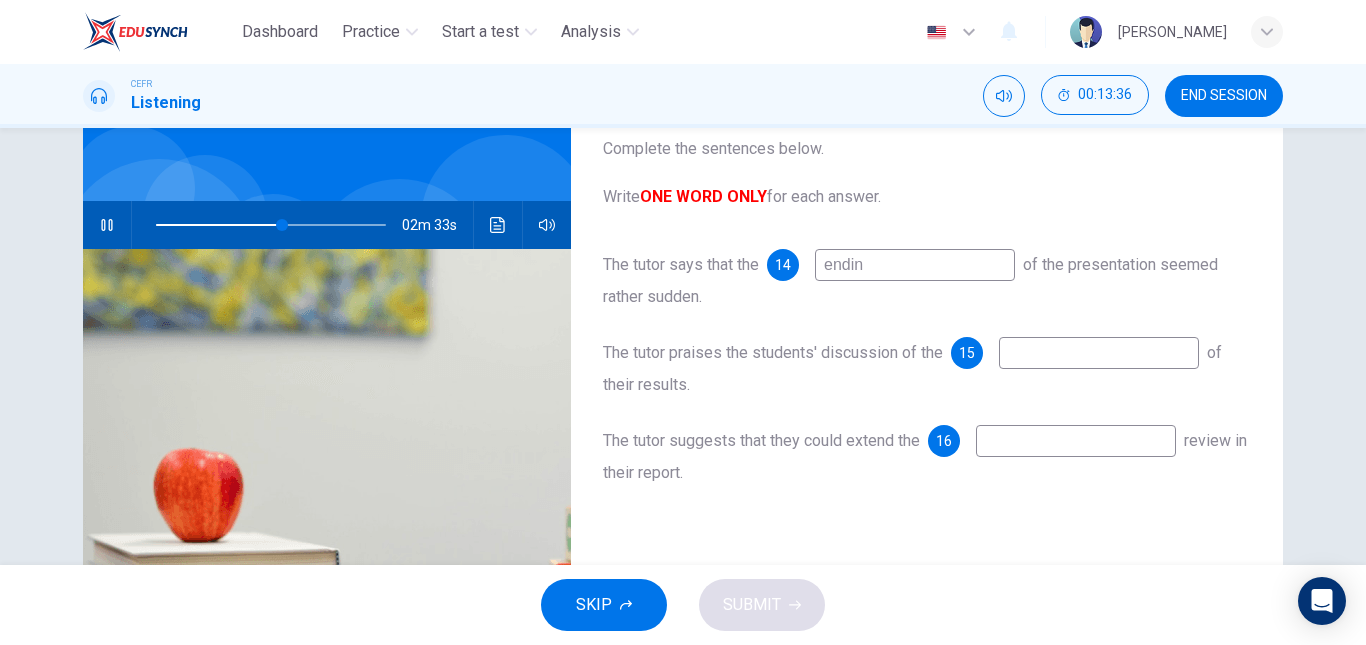type on "ending" 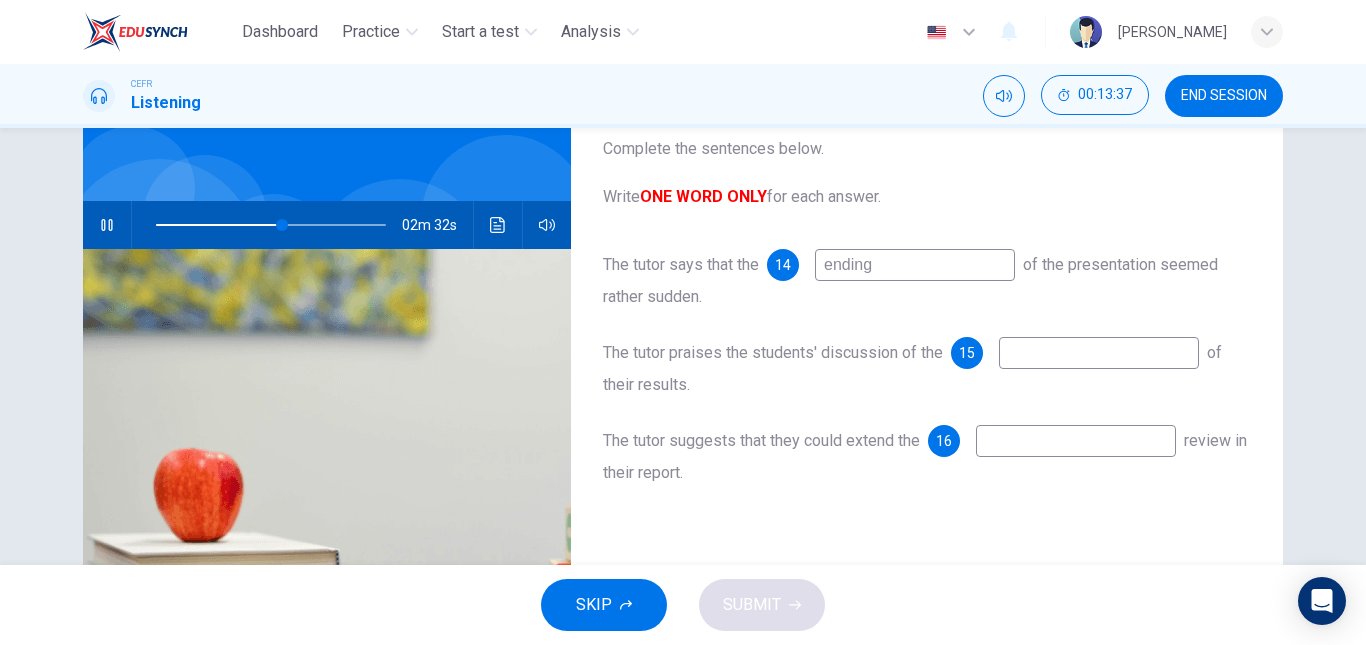 type on "55" 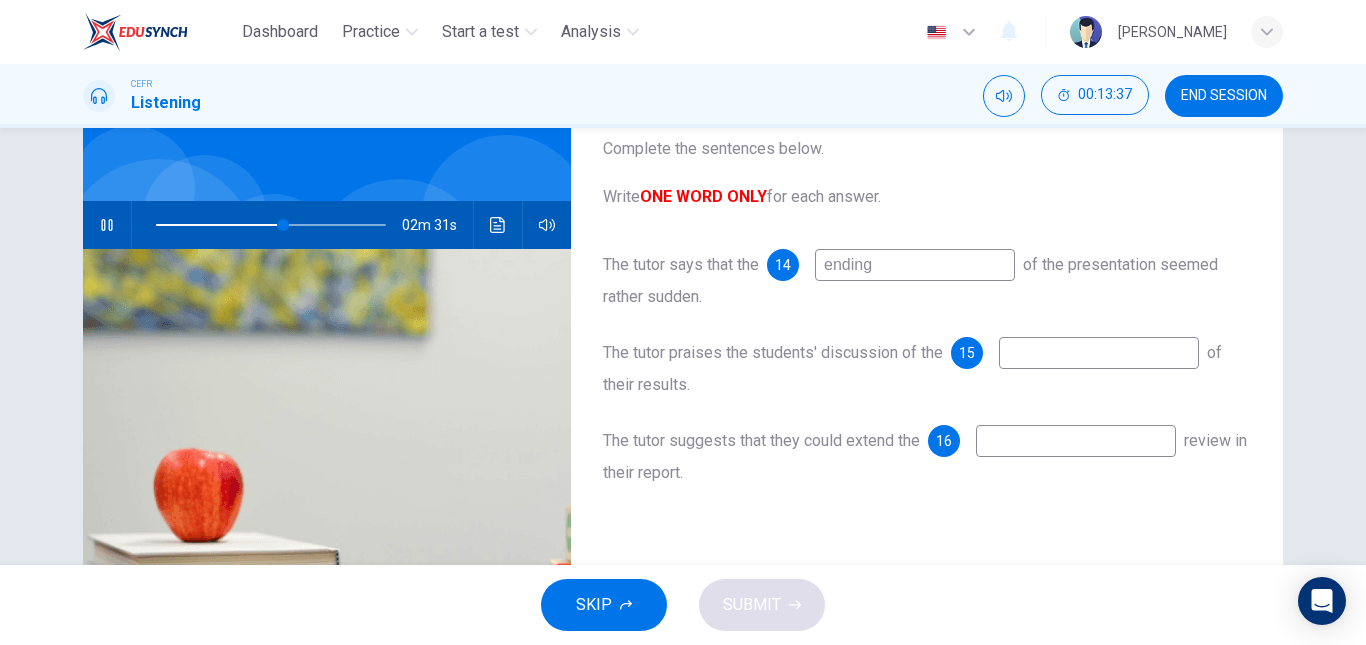 type on "ending" 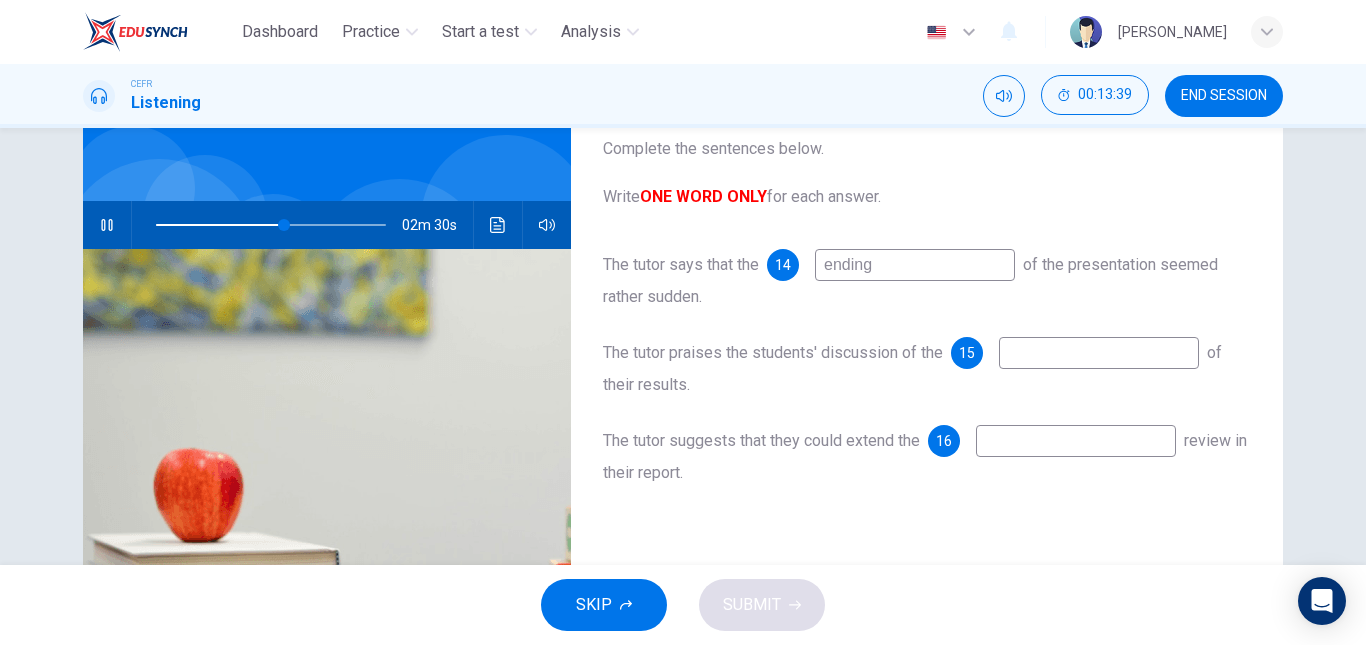 type on "56" 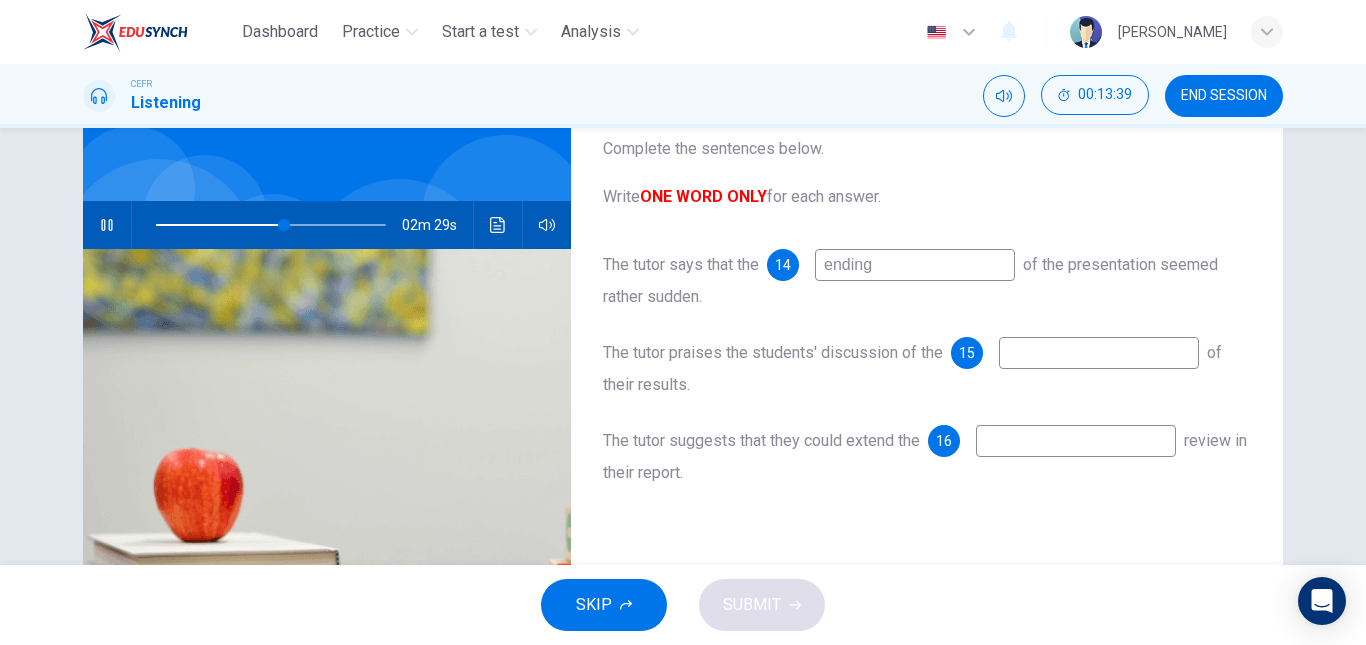 type on "l" 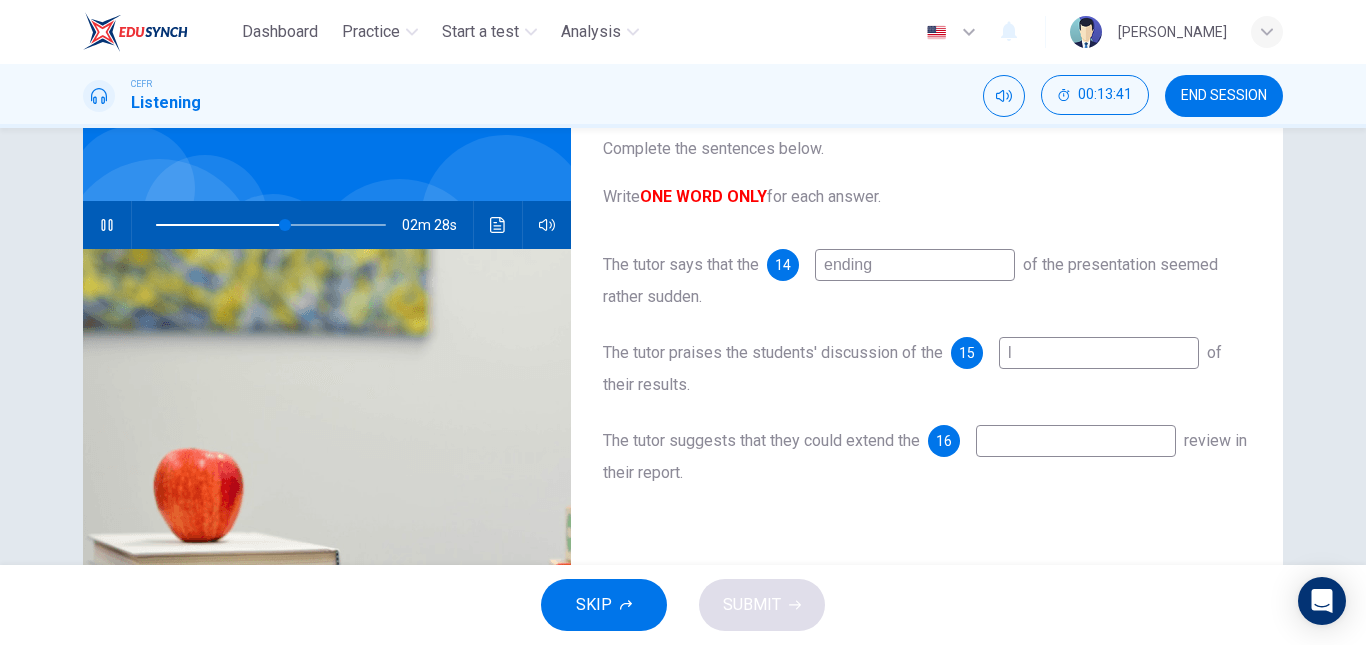 type on "56" 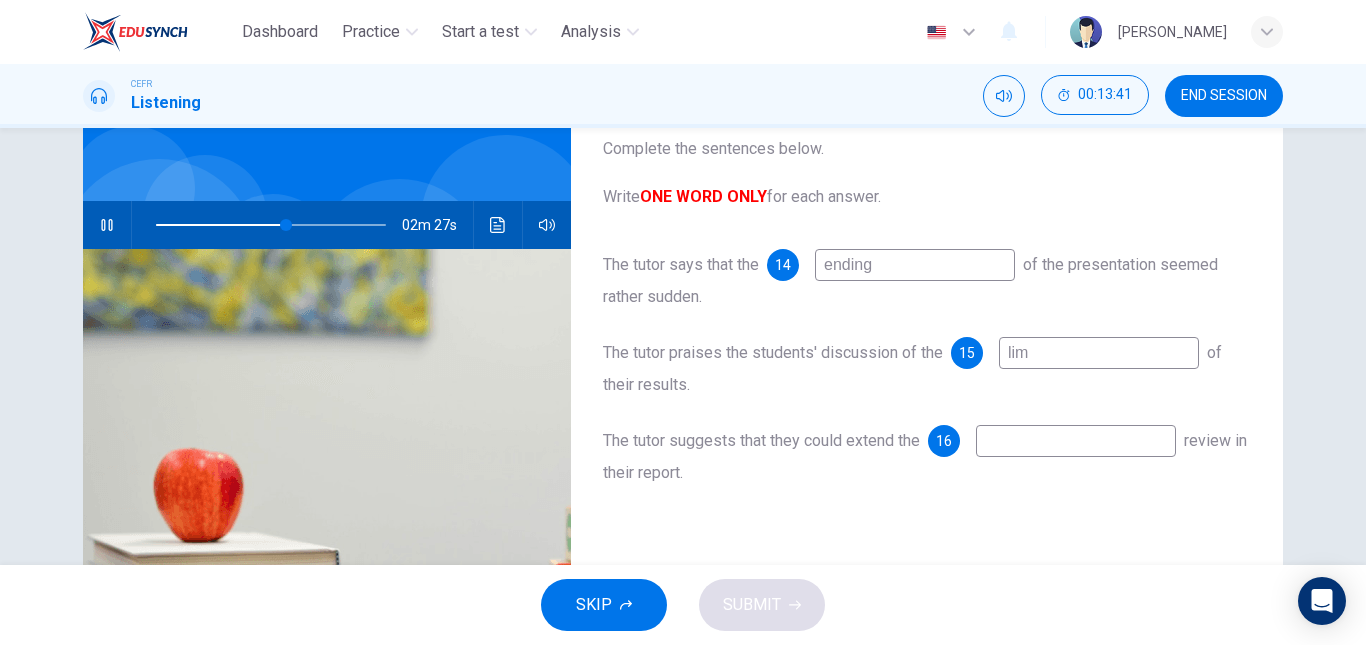 type on "limi" 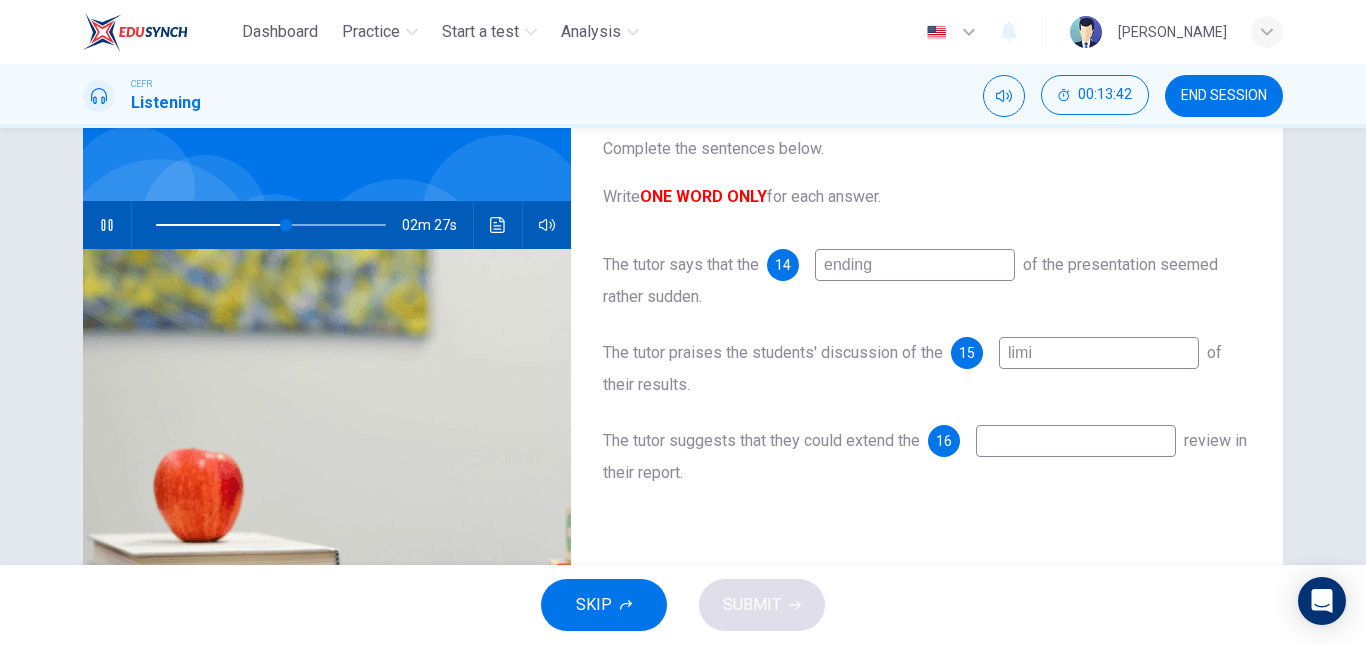 type on "57" 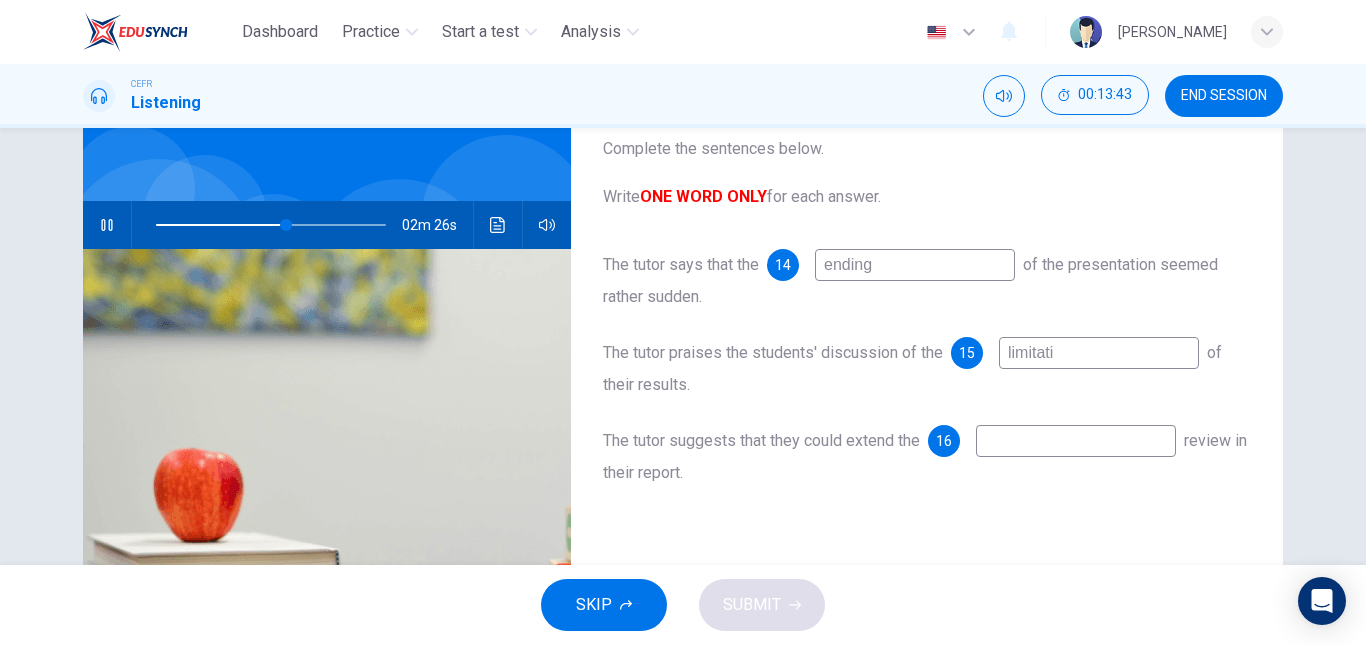 type on "limitatio" 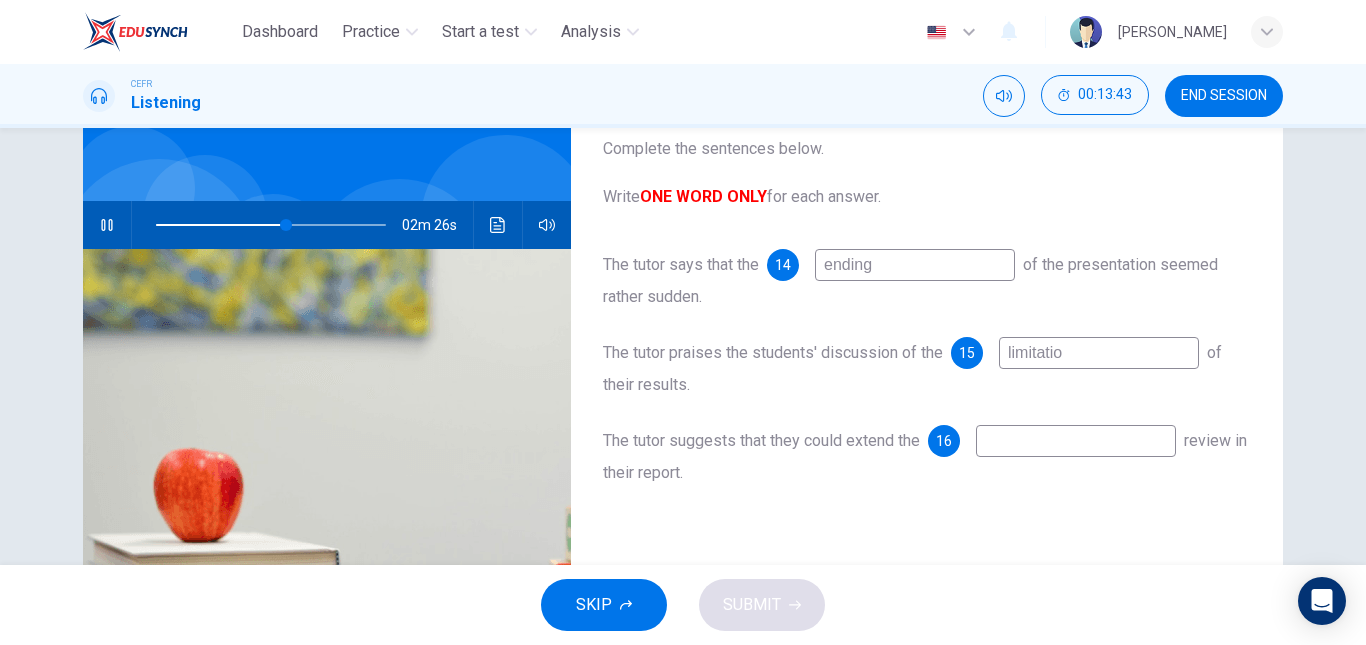 type on "57" 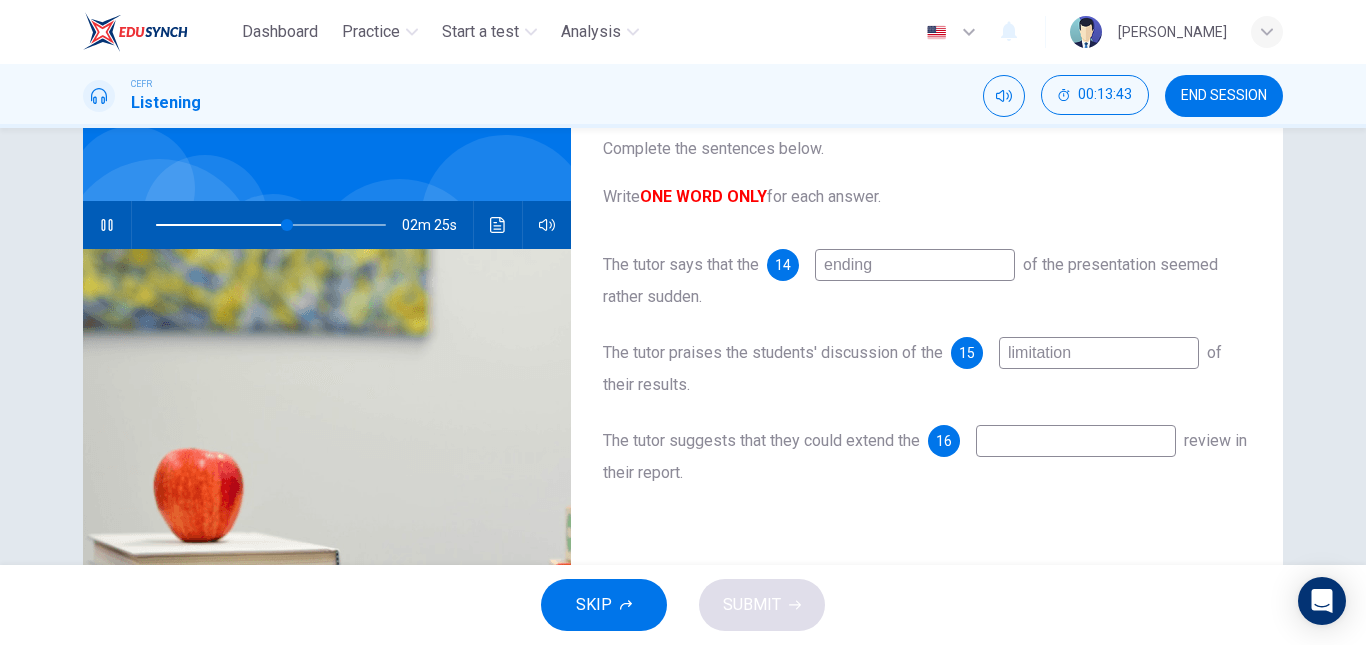 type on "limitations" 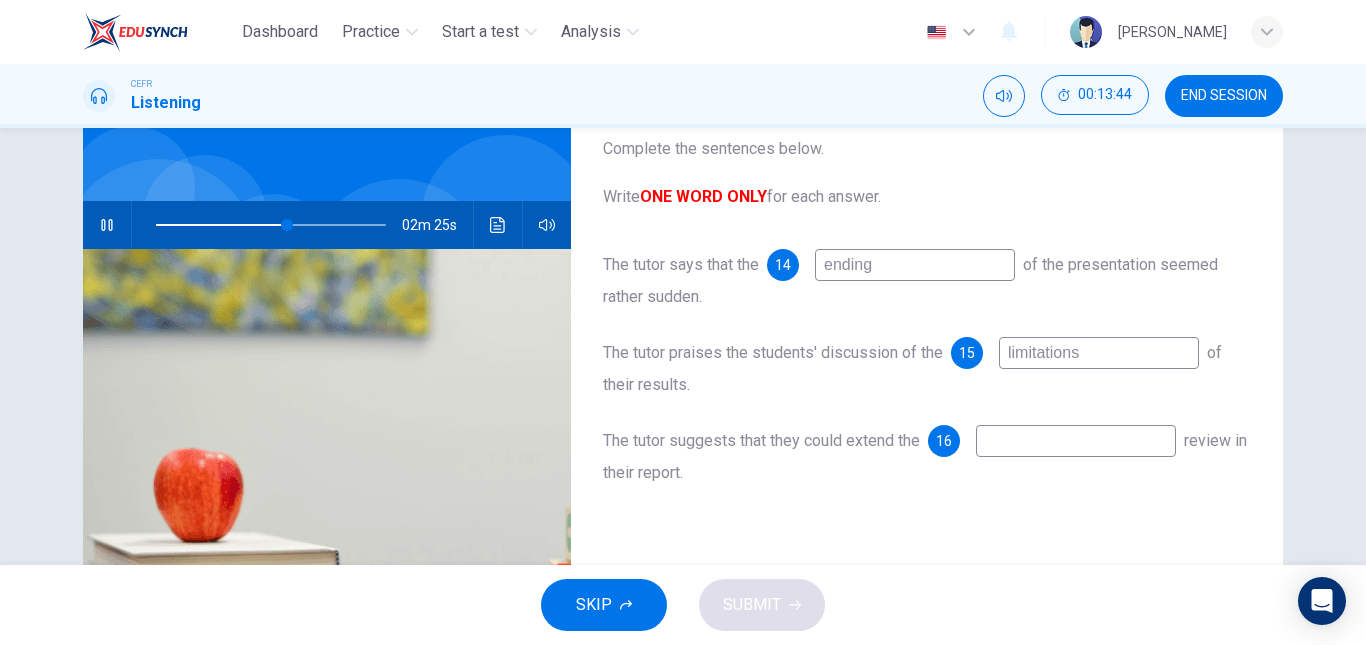 type on "57" 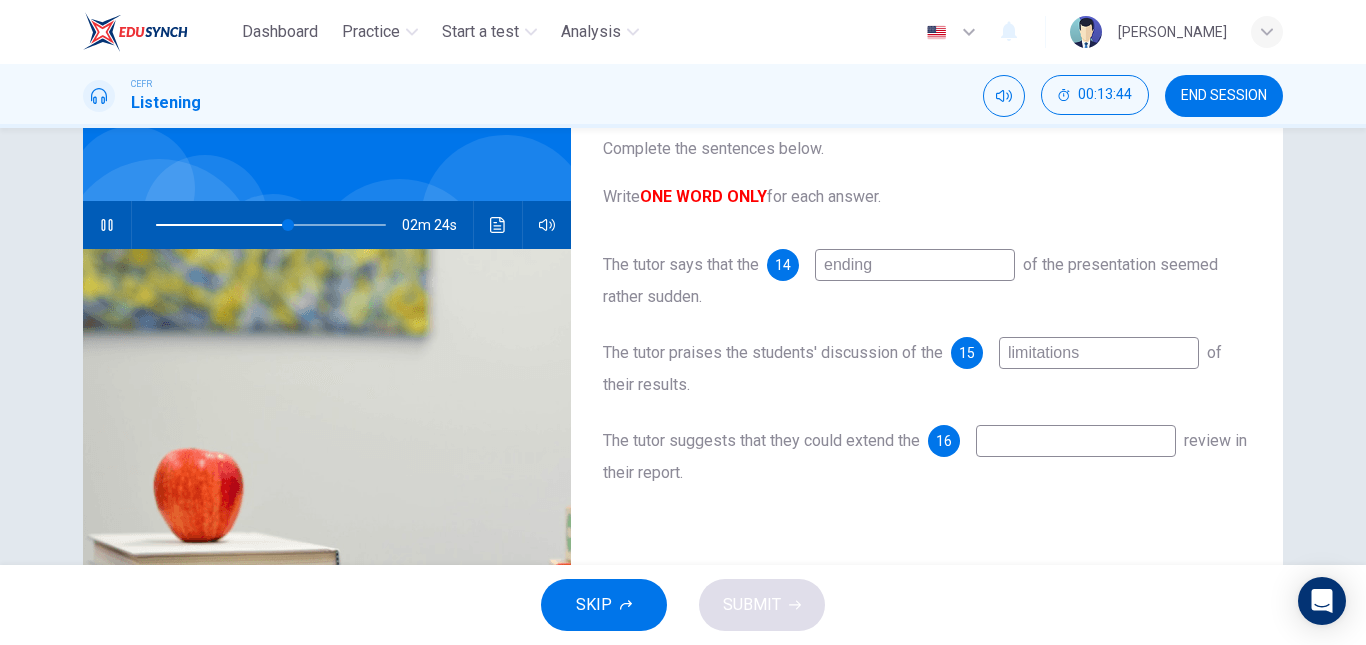 type on "limitations" 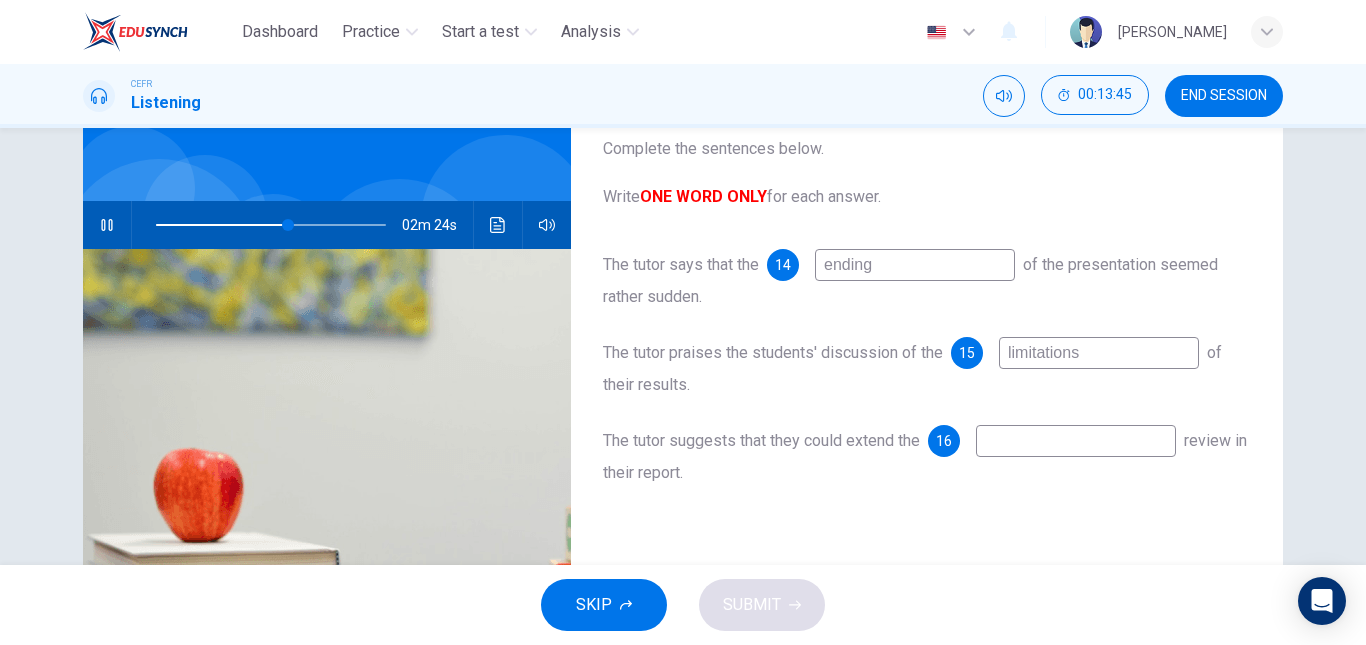 type on "l" 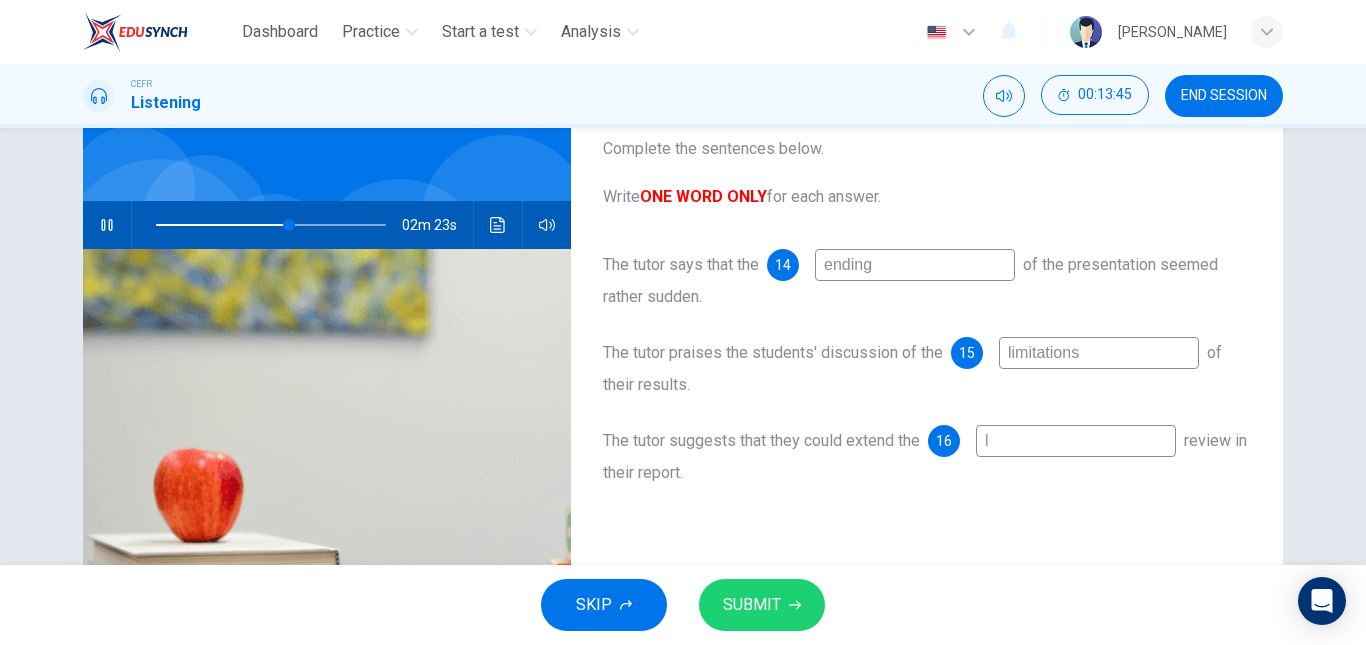 type on "58" 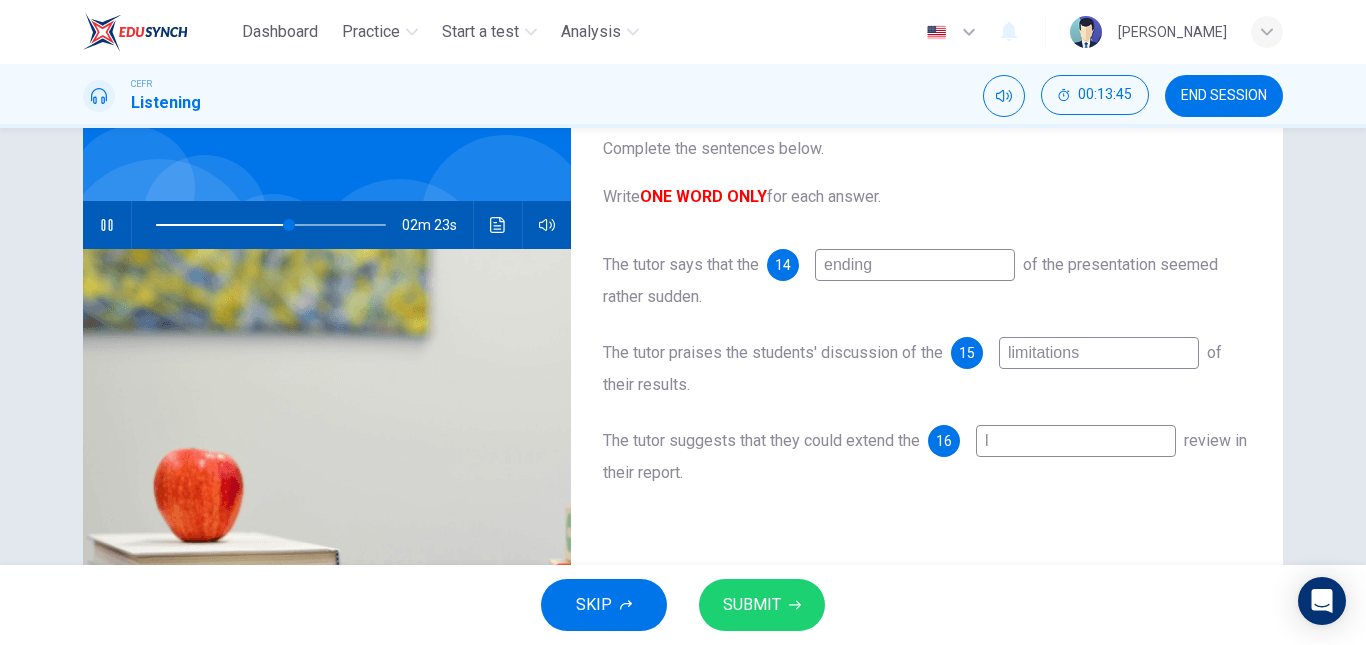 type on "li" 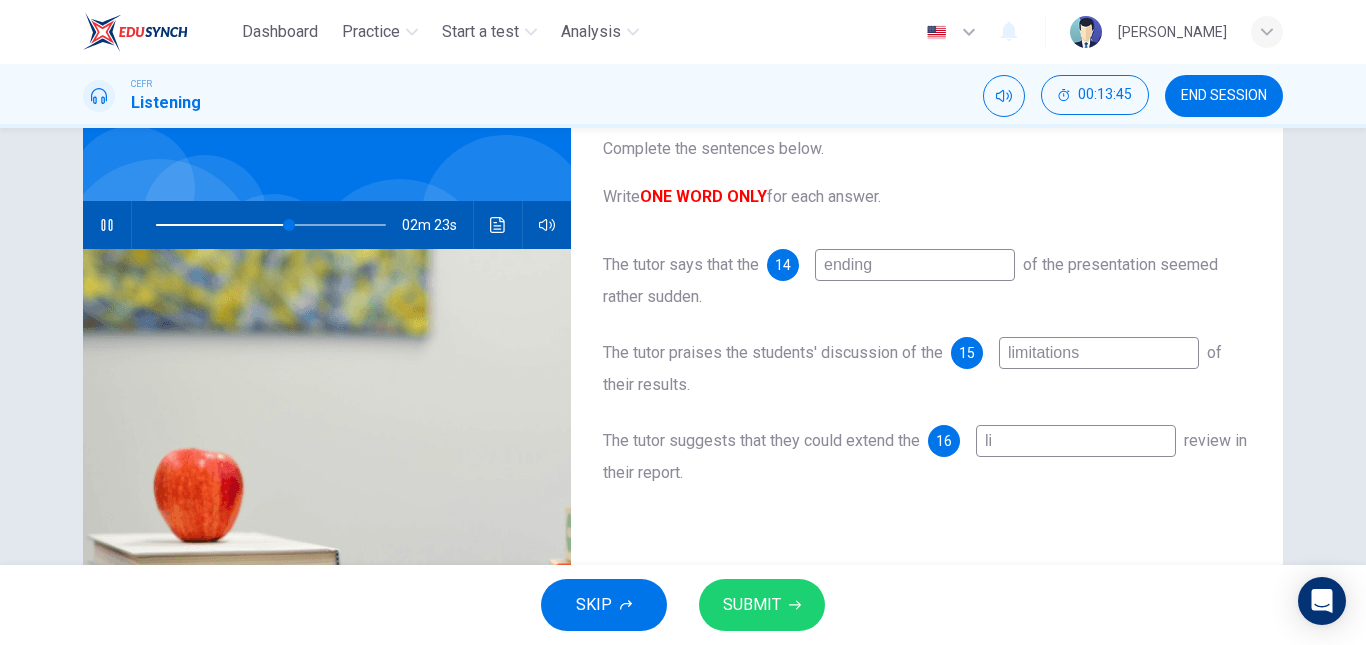 type on "58" 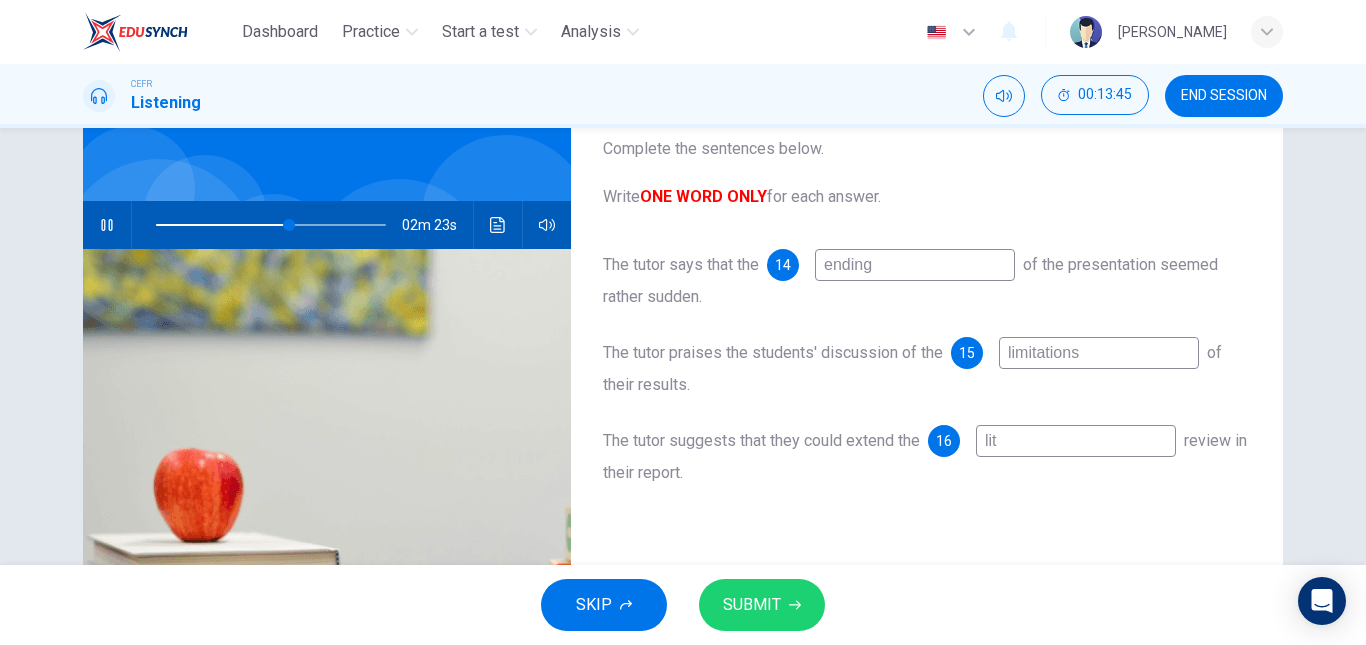 type on "lite" 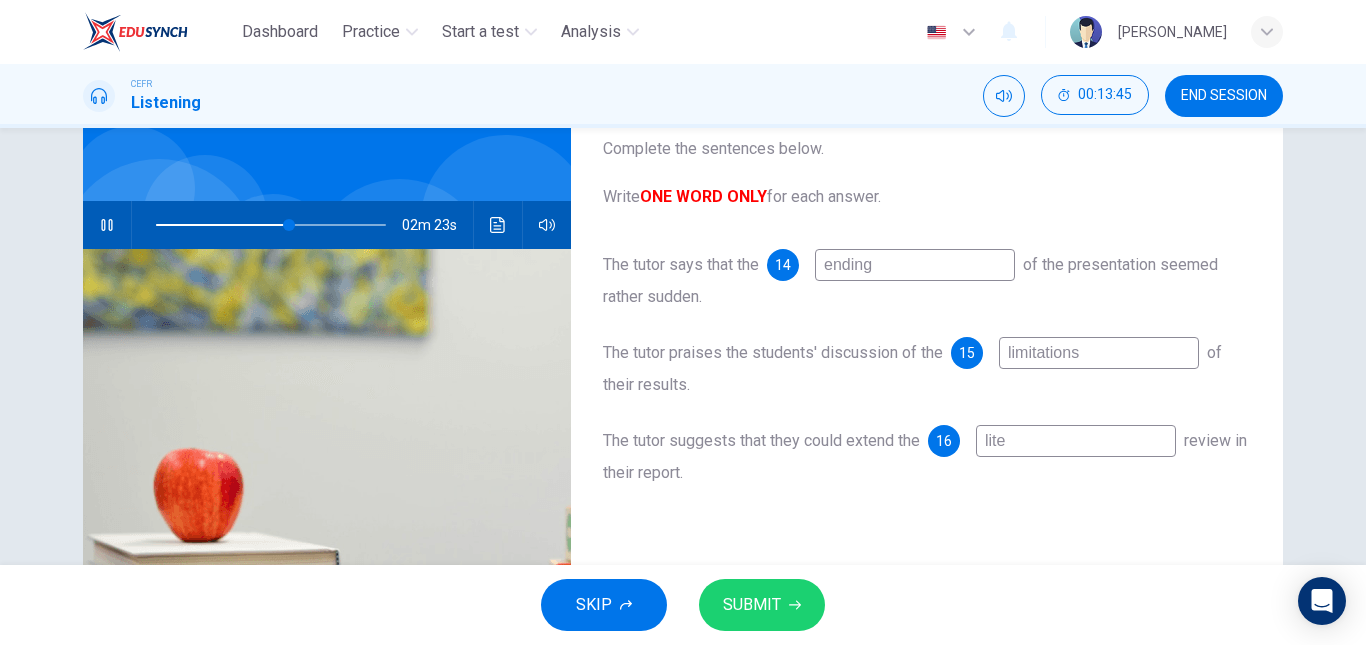 type on "58" 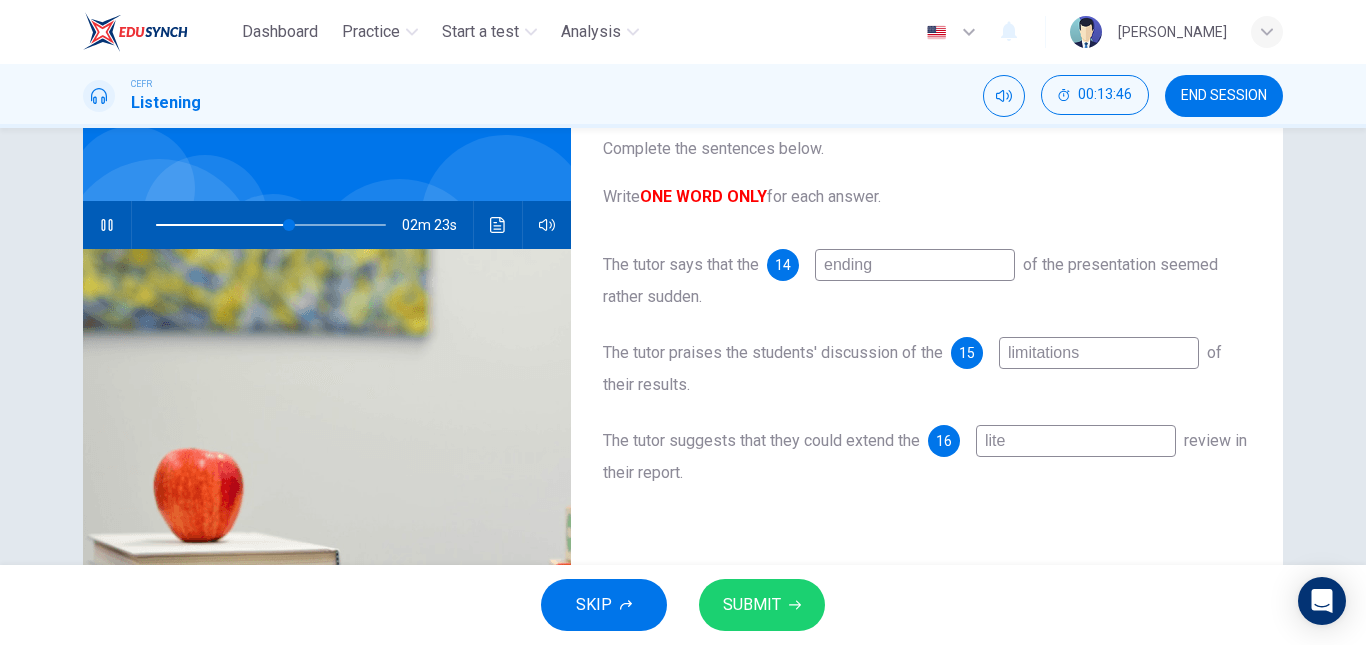 type on "liter" 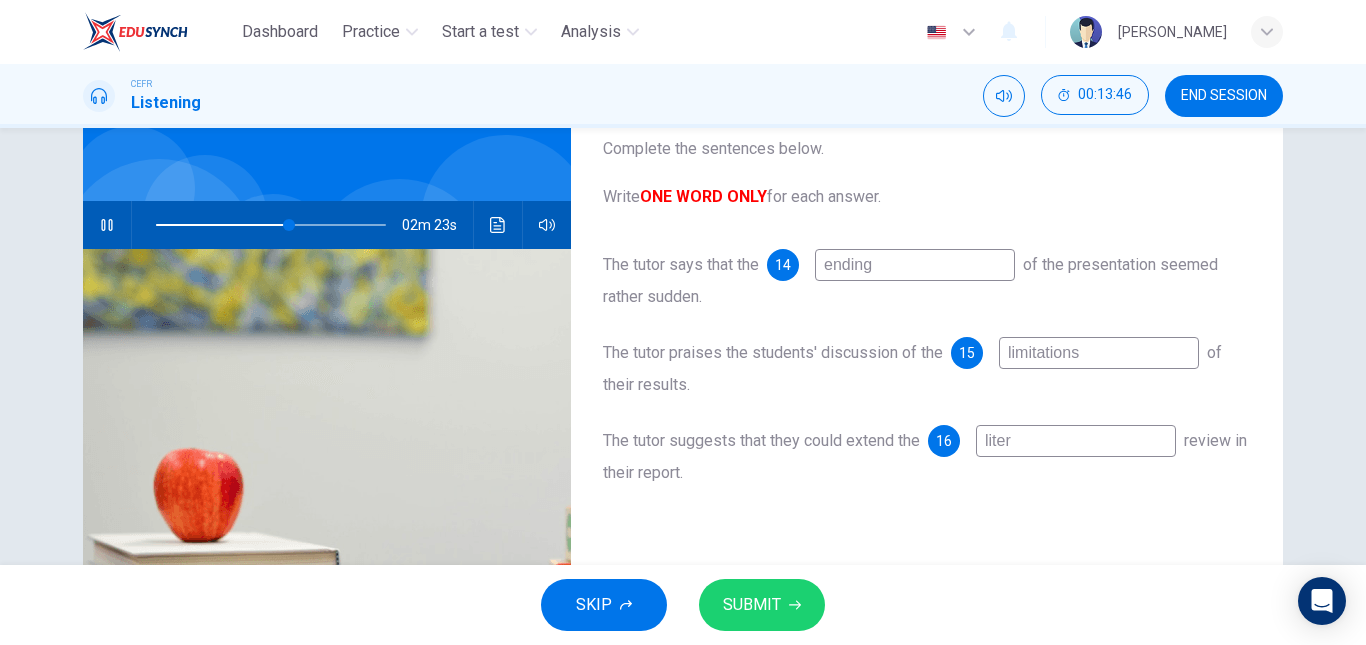 type on "58" 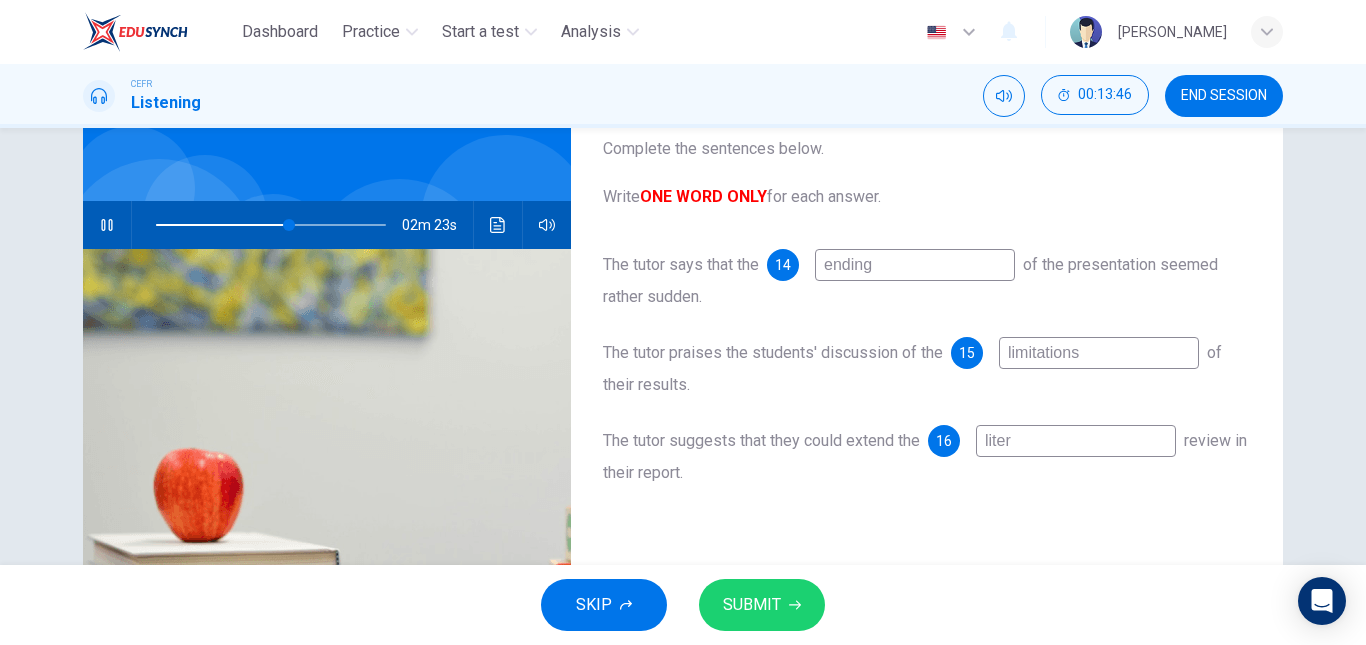 type on "litera" 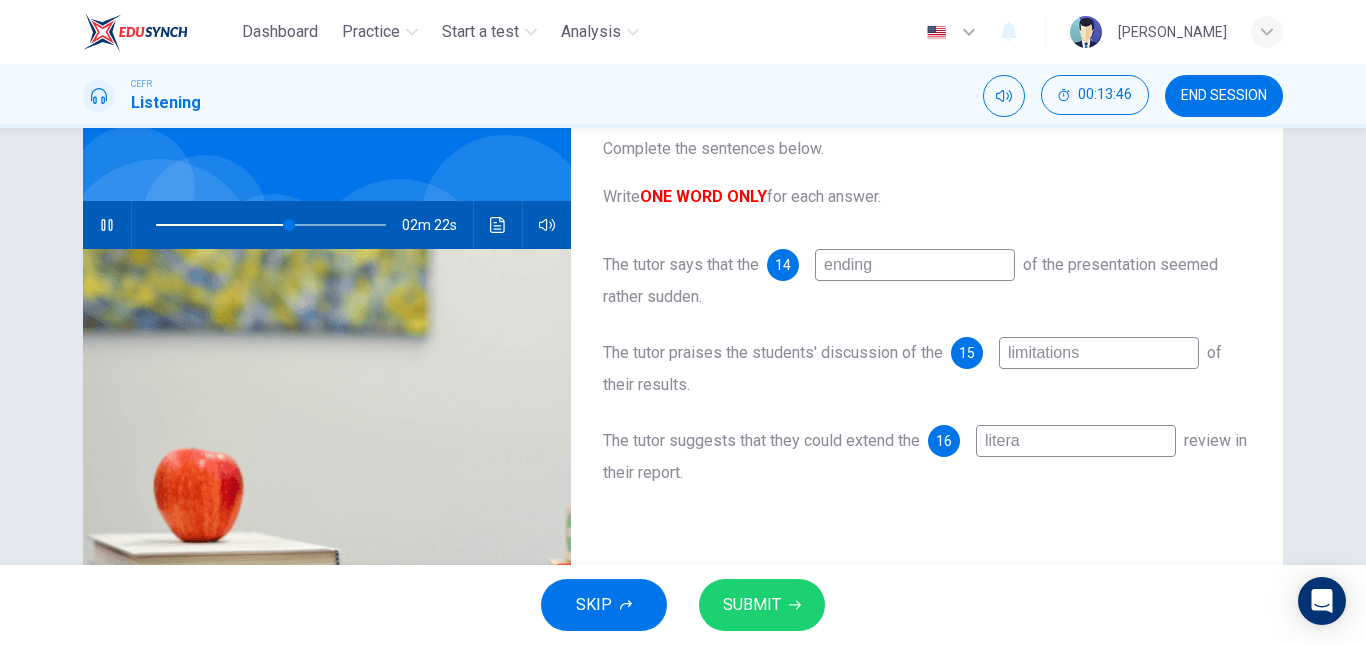 type on "58" 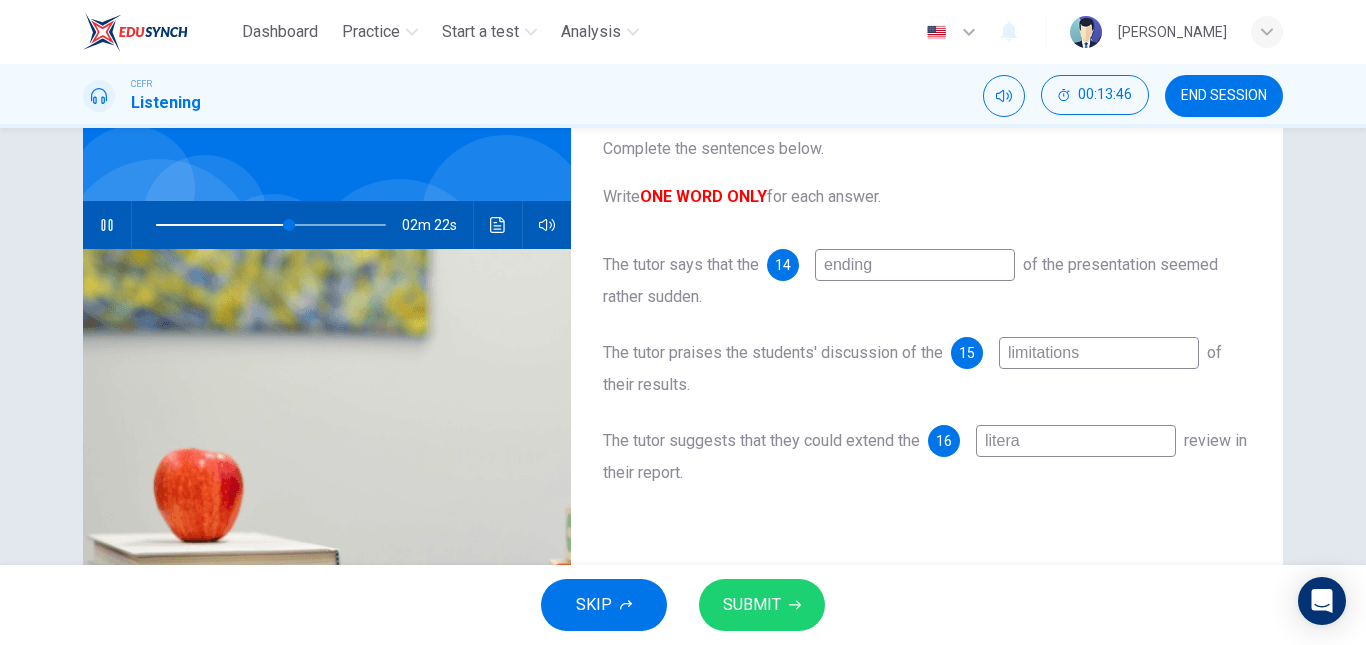 type on "literat" 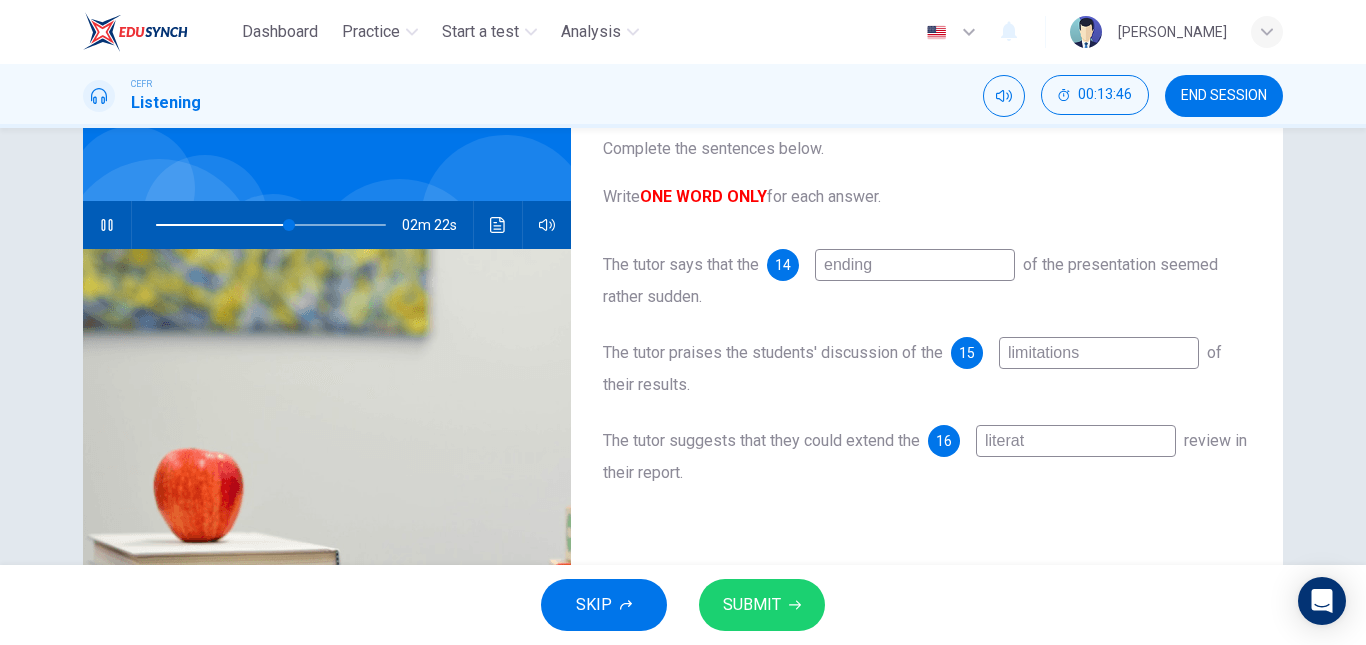 type on "58" 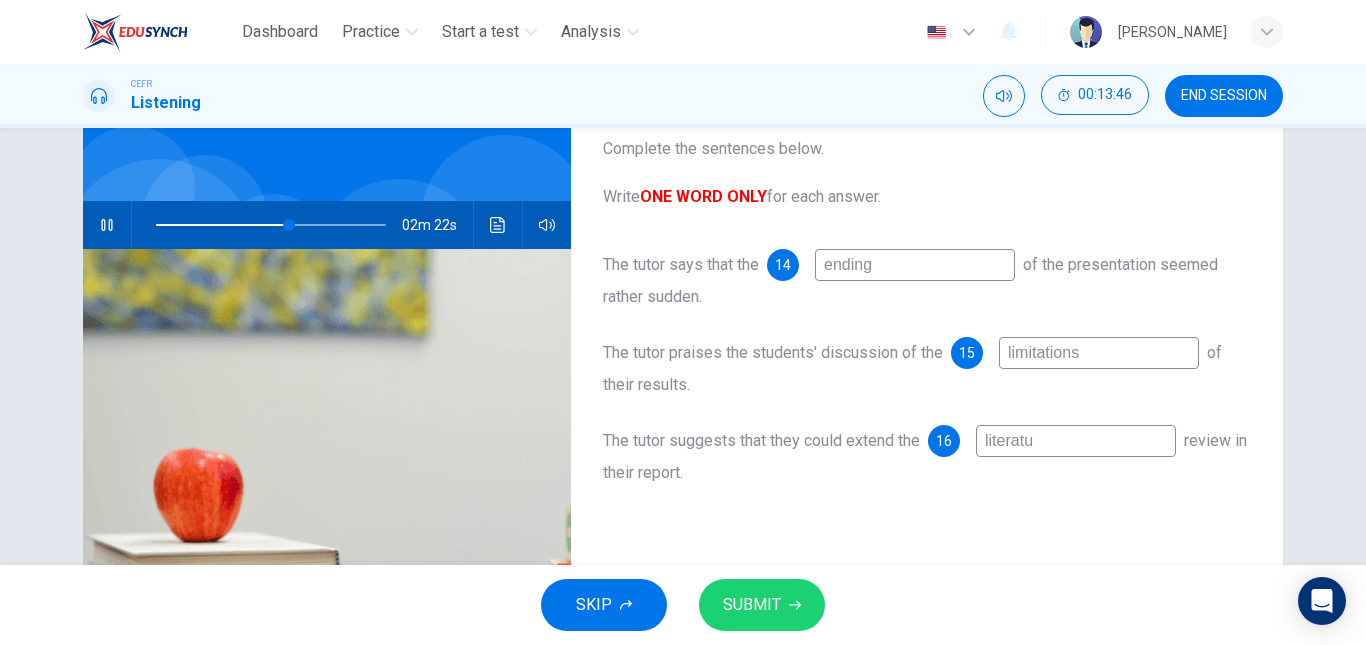 type on "literatur" 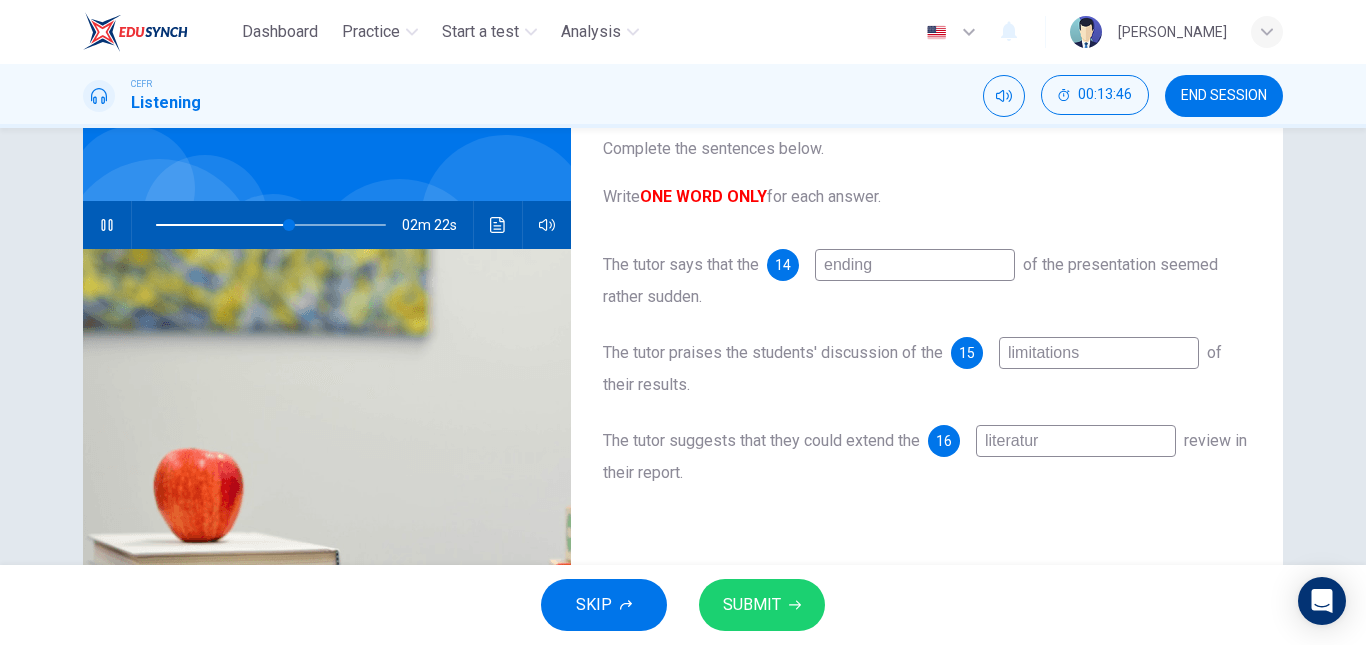 type on "58" 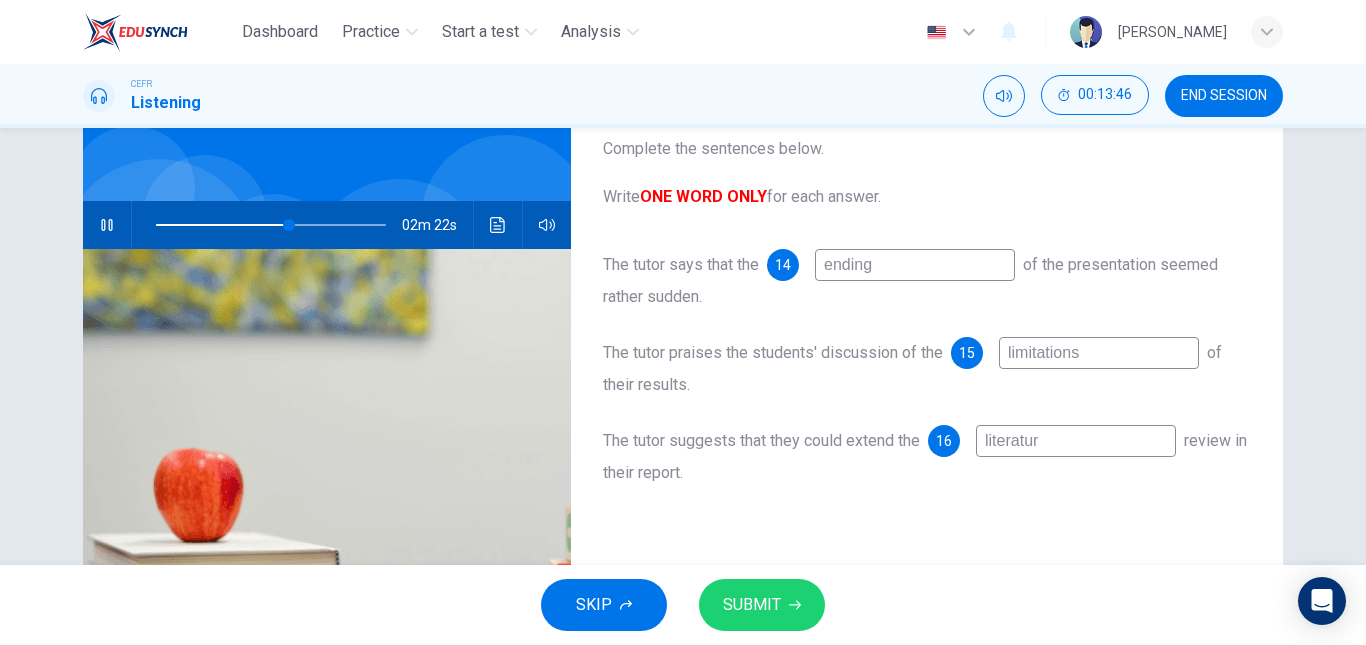 type on "literature" 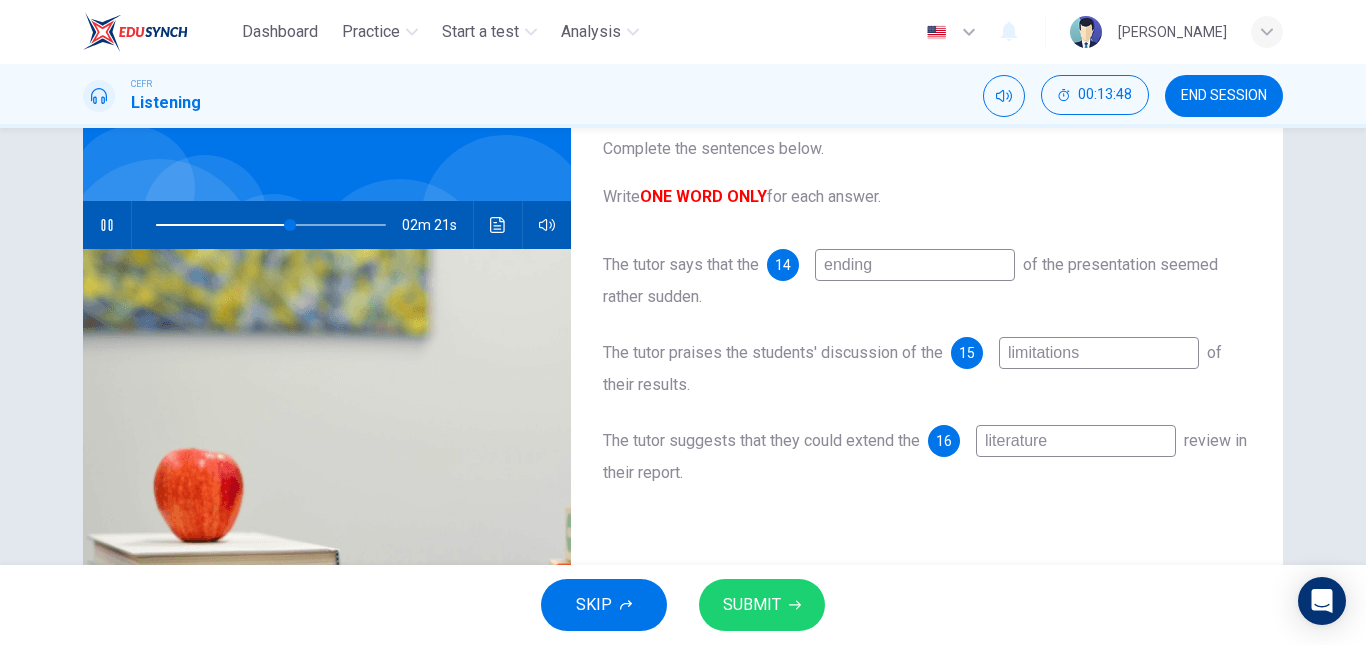 type on "58" 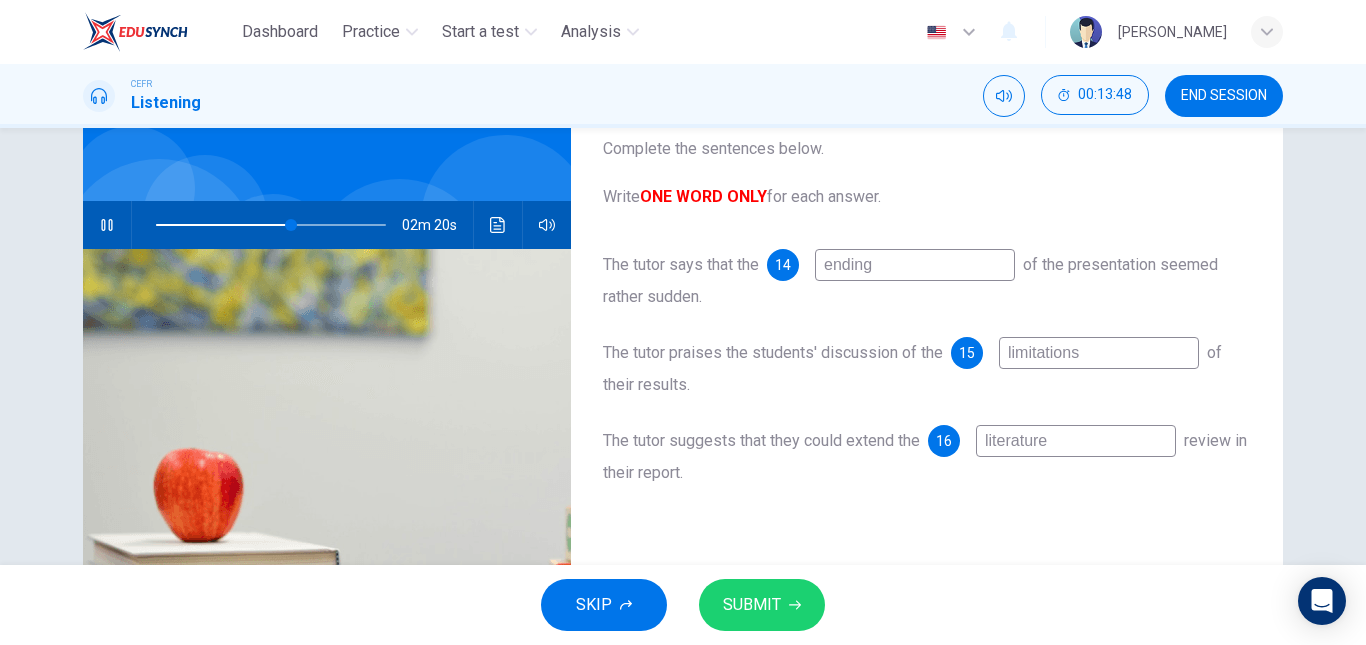 type on "literature" 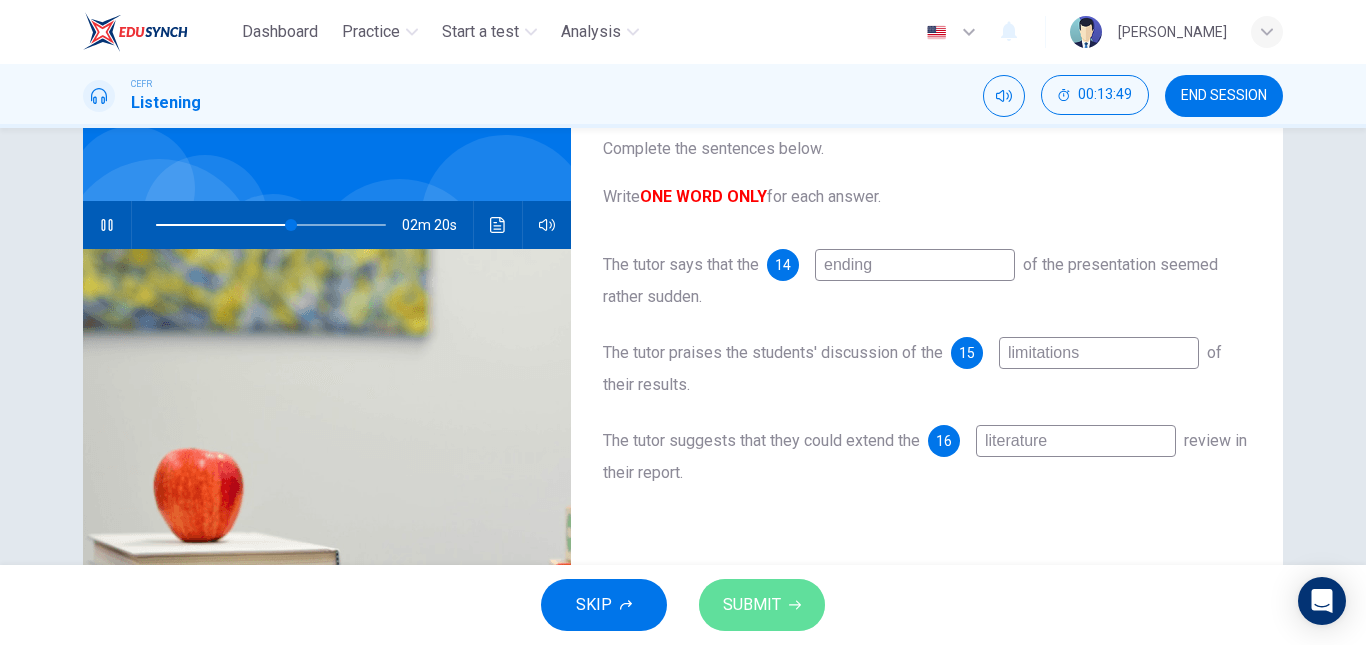 click on "SUBMIT" at bounding box center [752, 605] 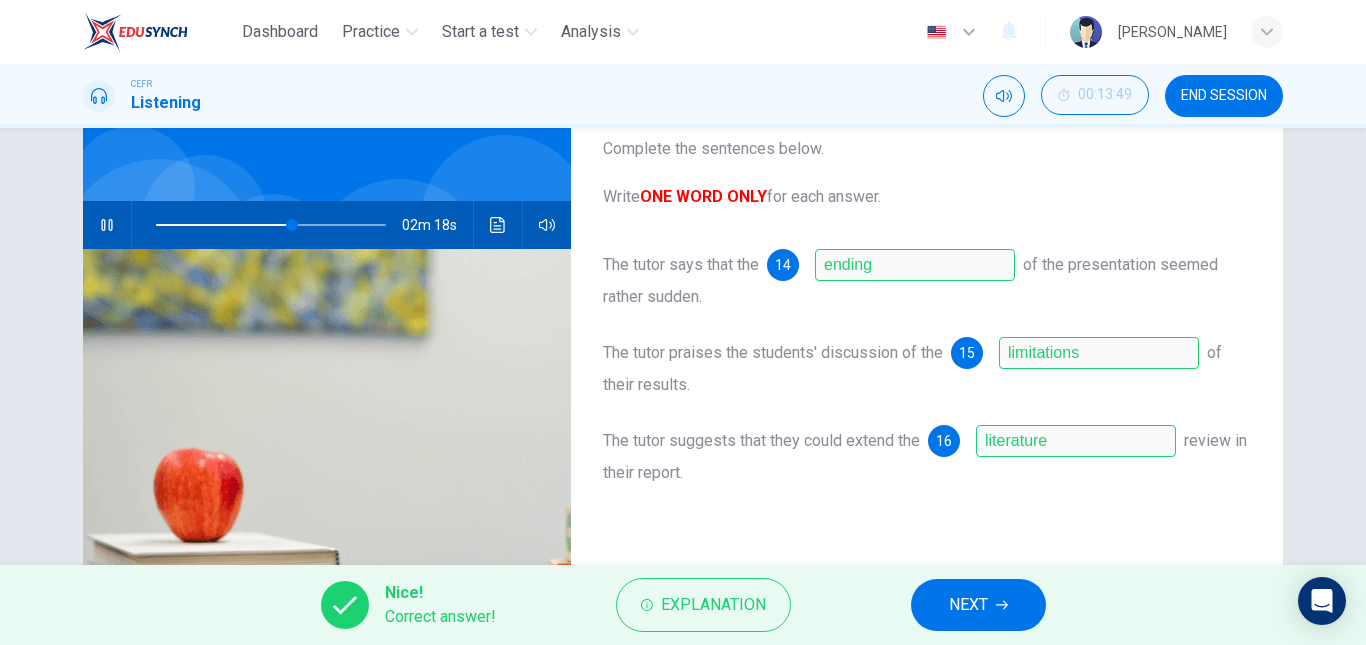 type on "59" 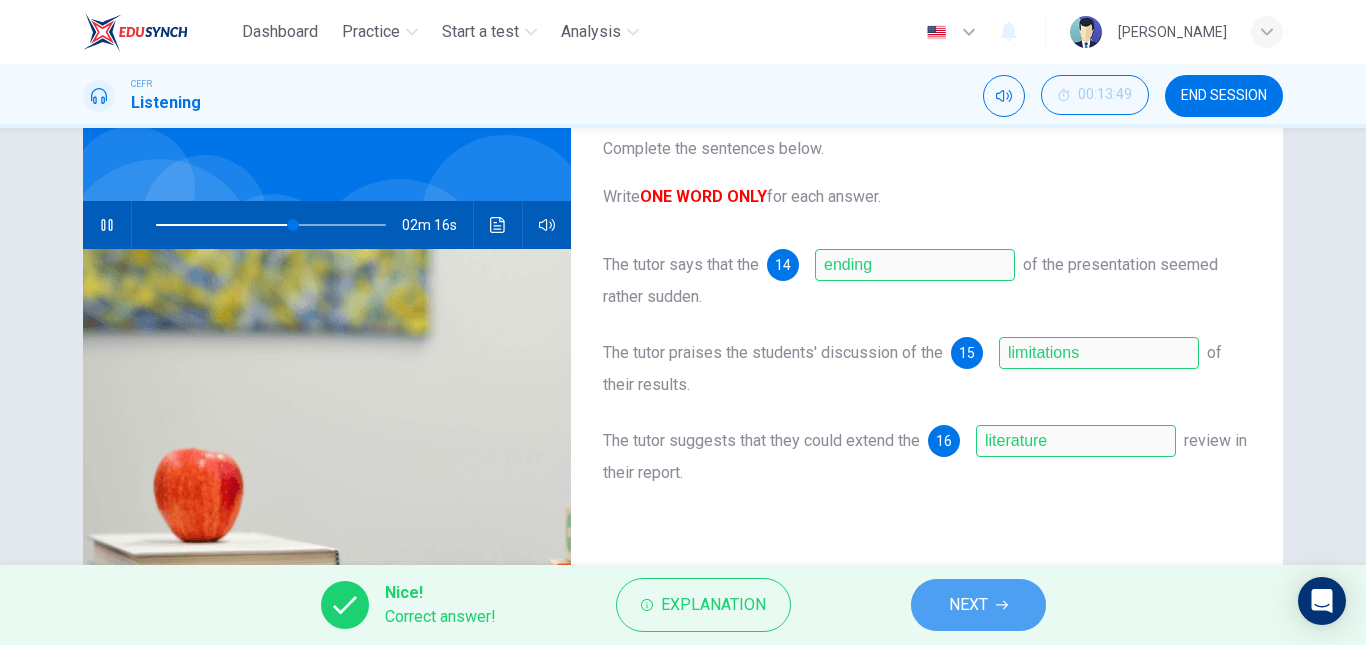 click on "NEXT" at bounding box center [978, 605] 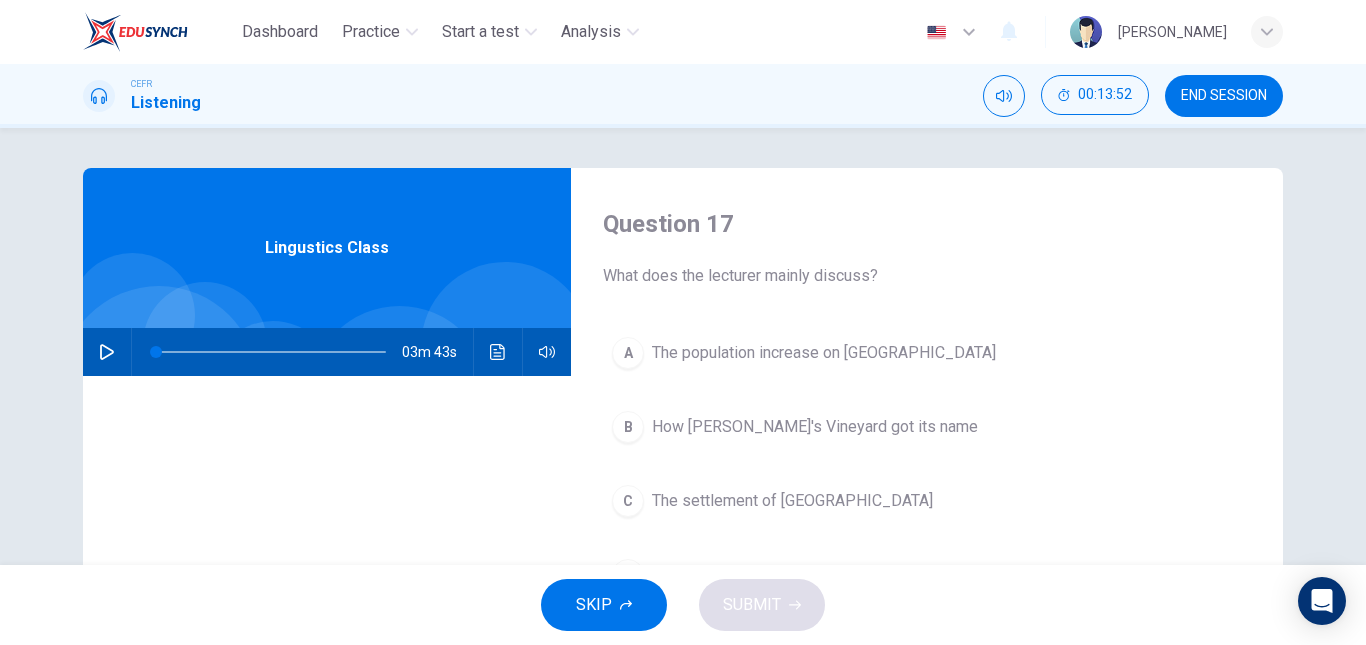 scroll, scrollTop: 1, scrollLeft: 0, axis: vertical 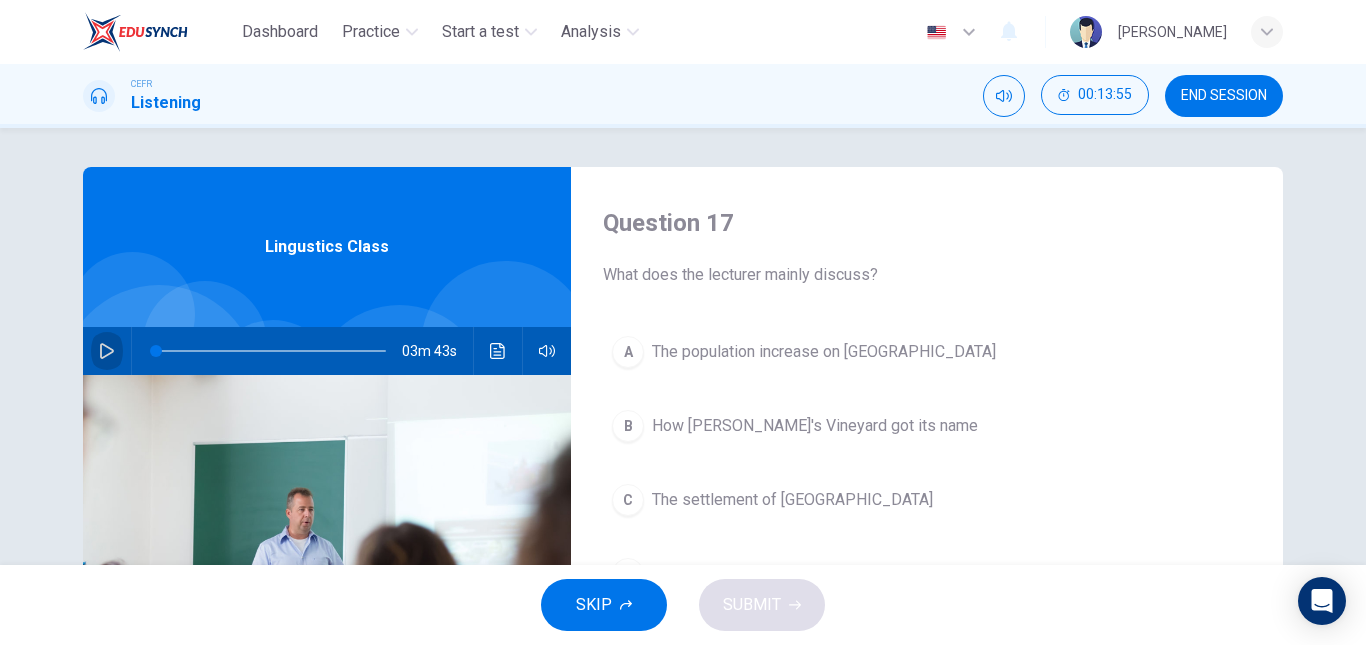 click at bounding box center (107, 351) 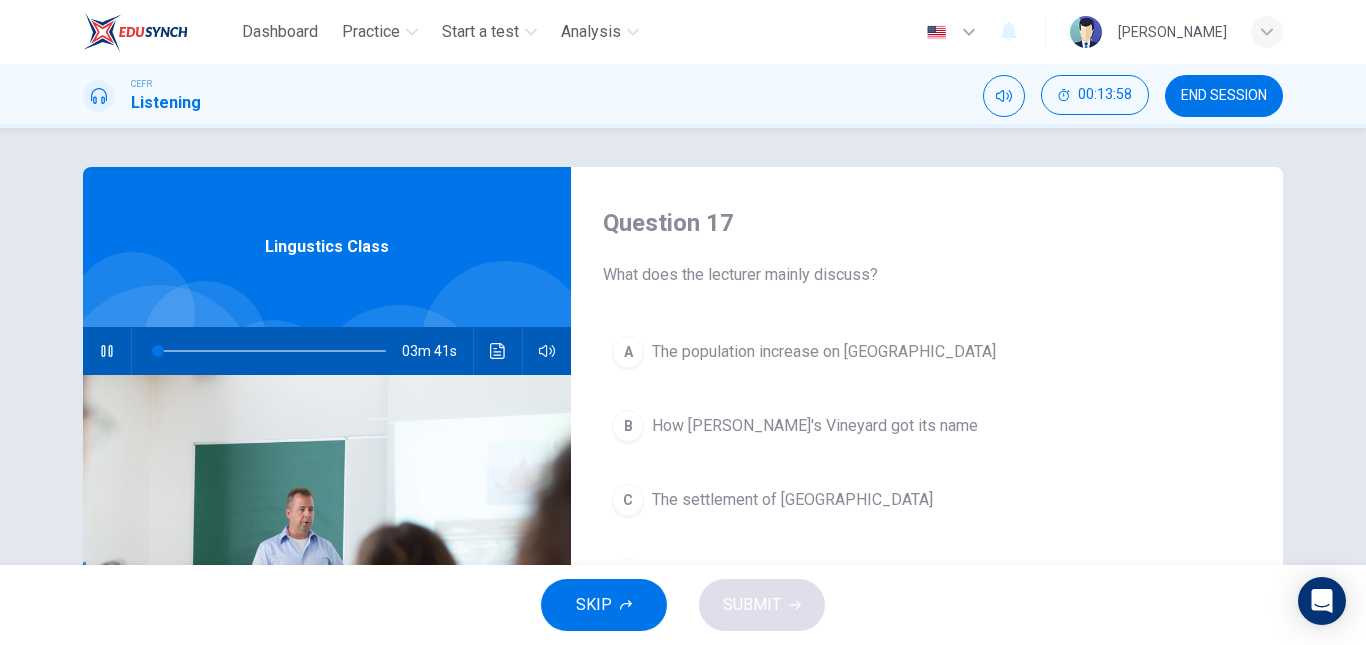 type on "1" 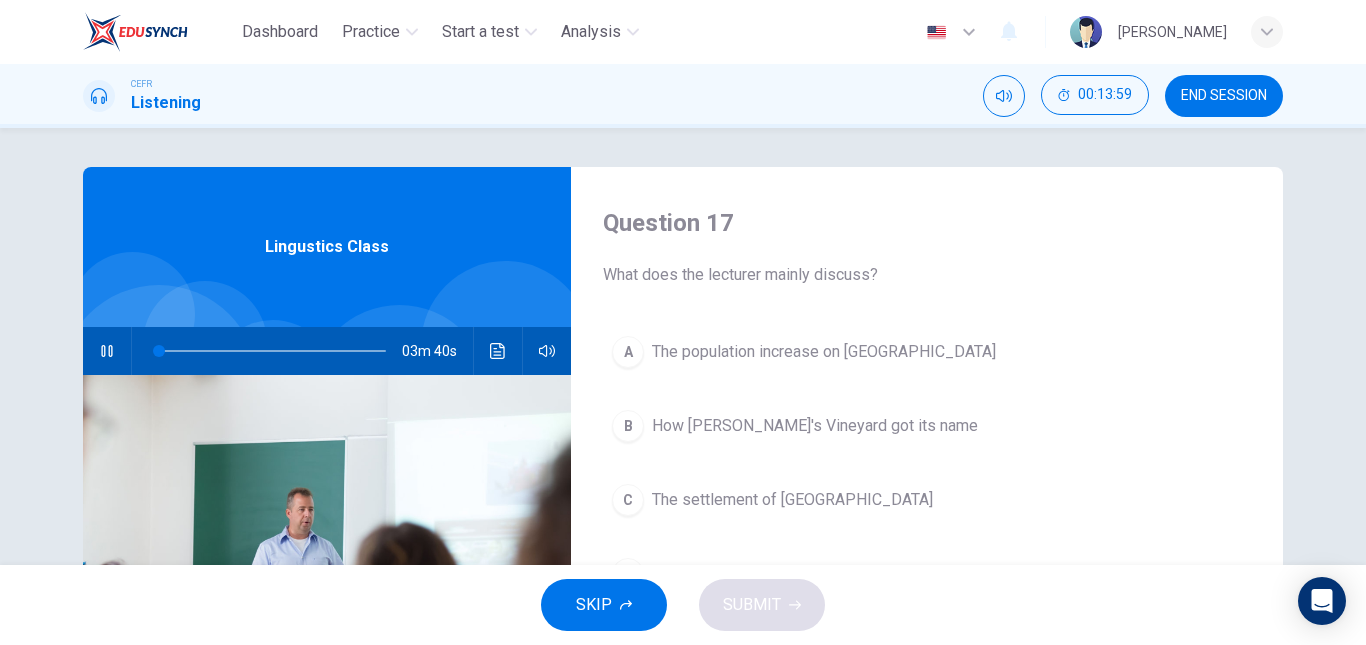 type 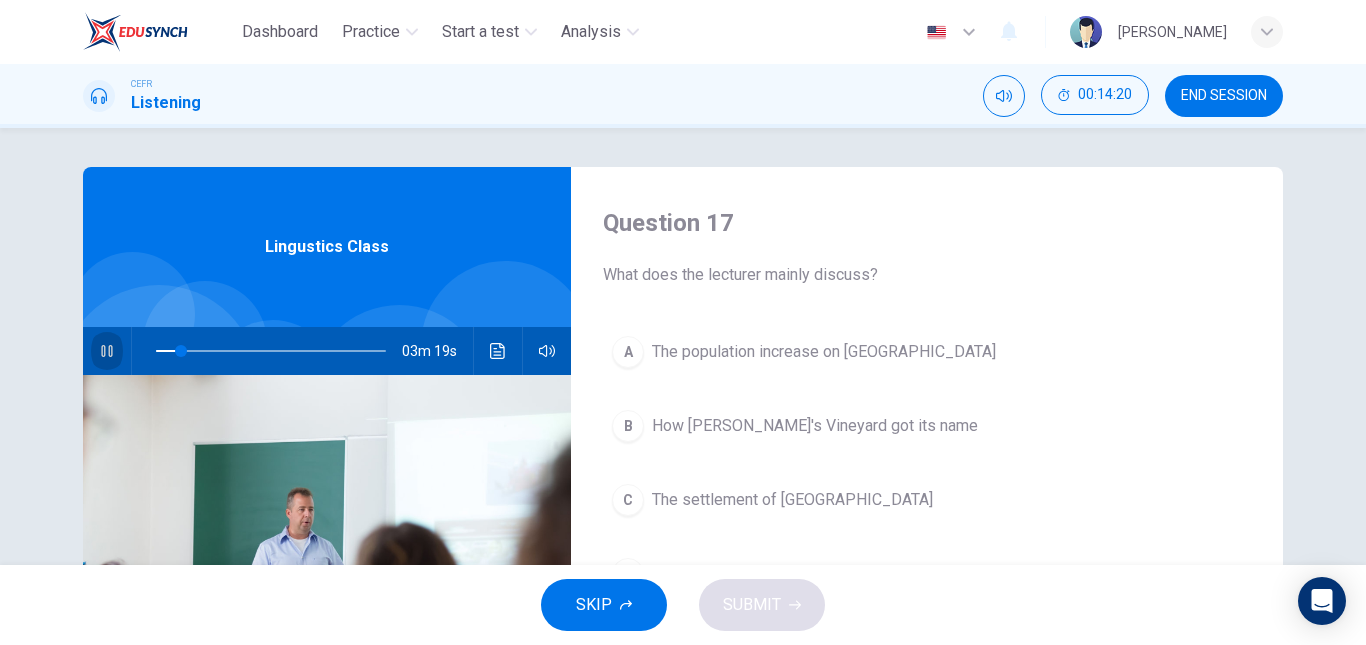 click at bounding box center [107, 351] 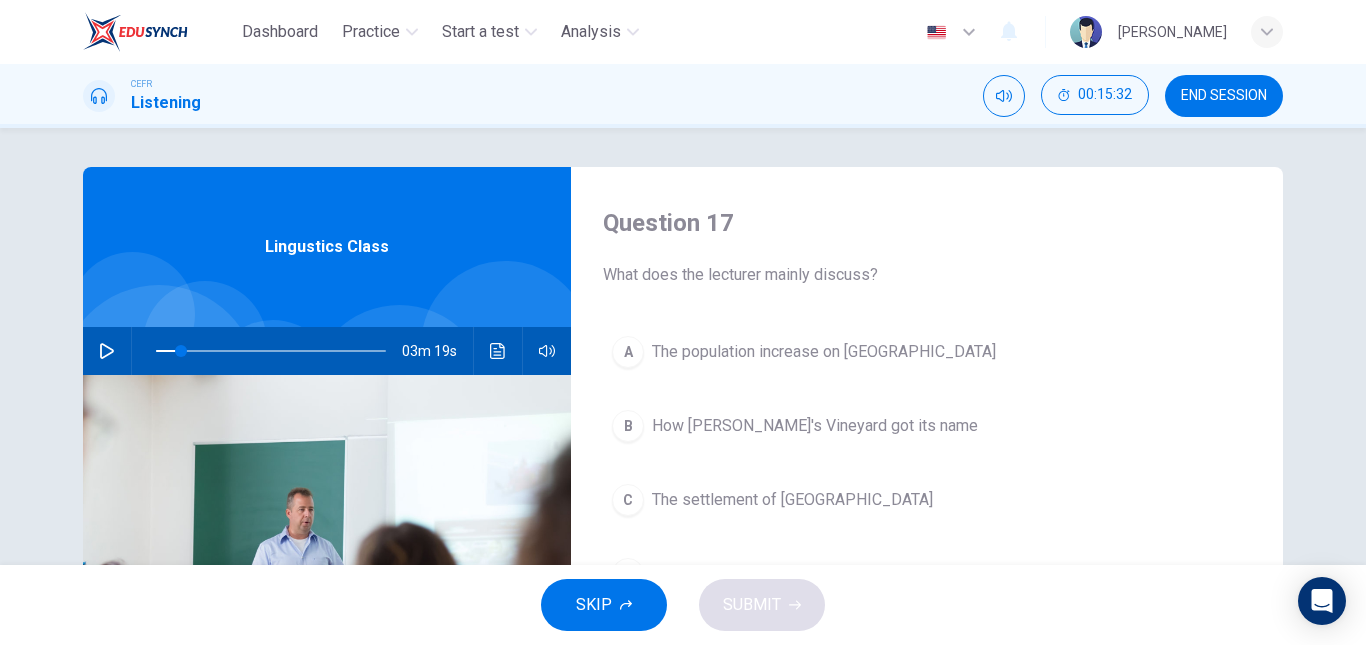 click at bounding box center (107, 351) 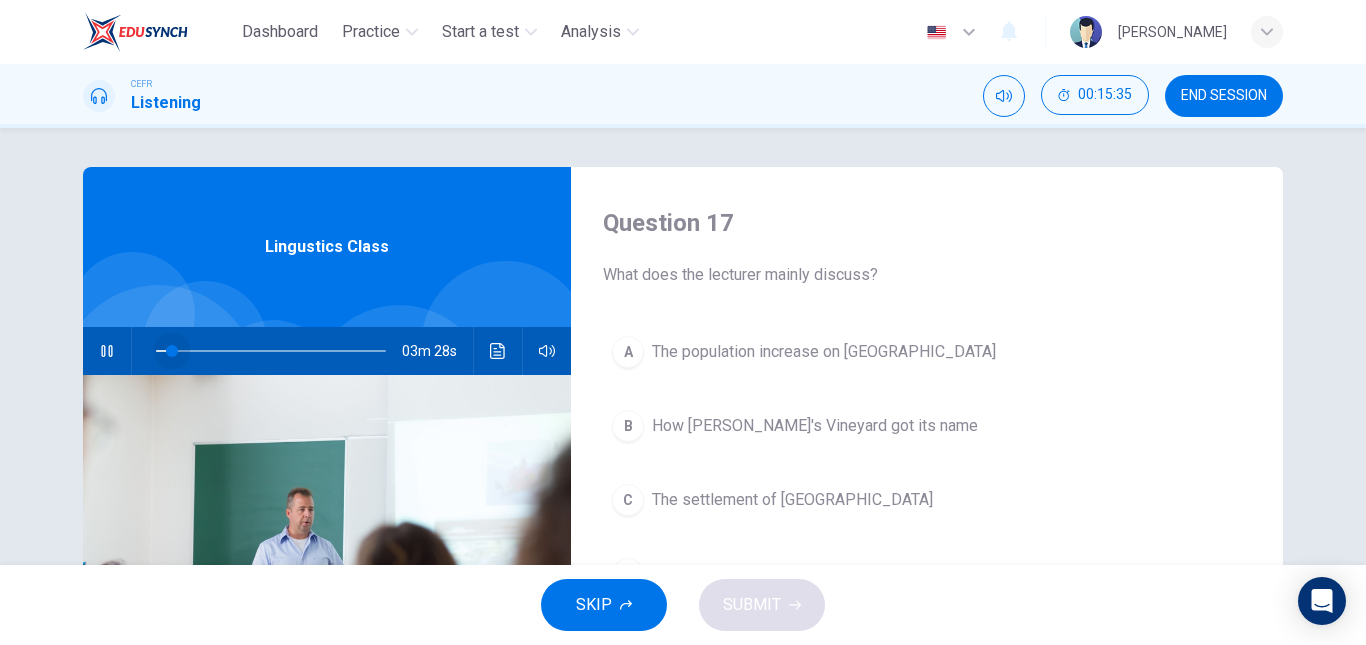 click at bounding box center [172, 351] 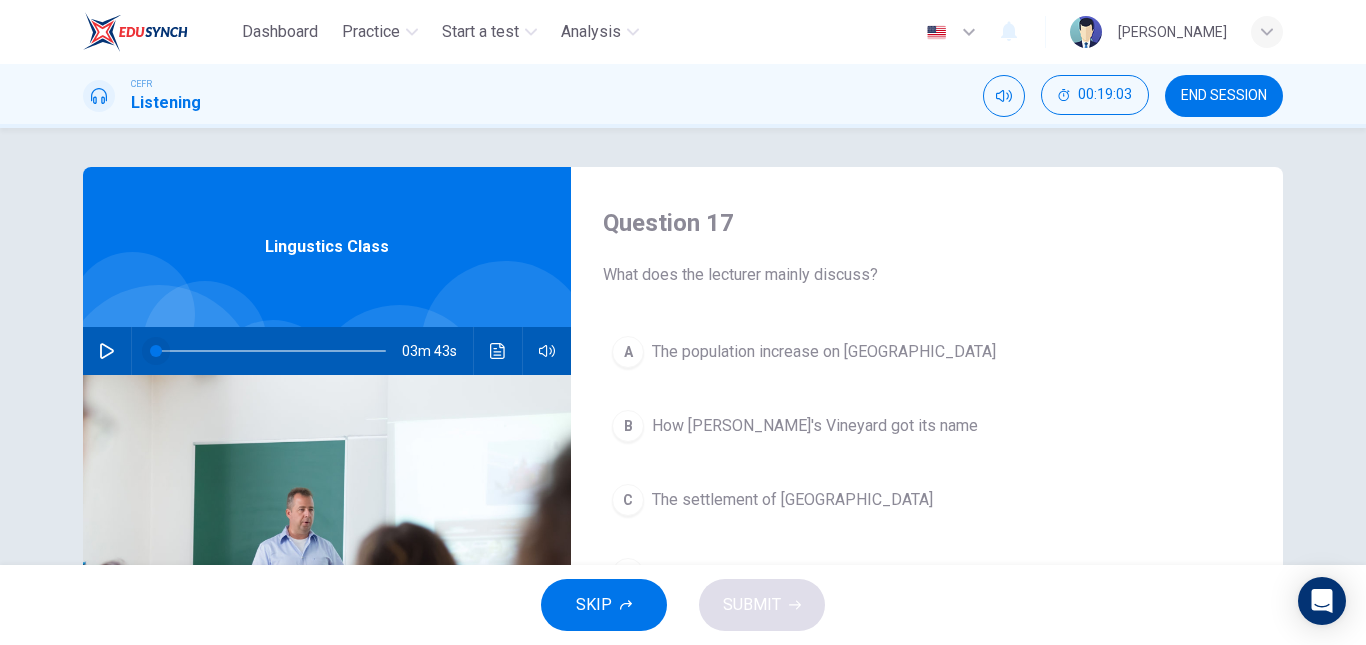 type on "0" 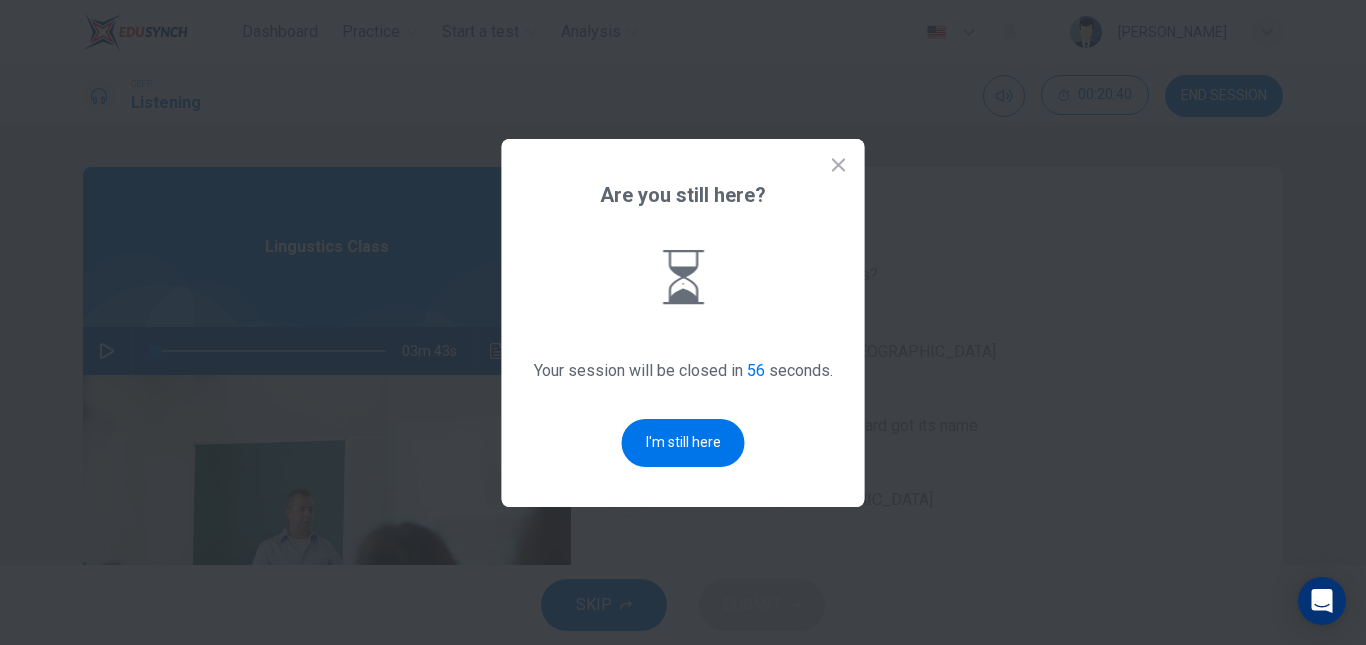 click on "Are you still here? Your session will be closed in   56   seconds. I'm still here" at bounding box center (683, 323) 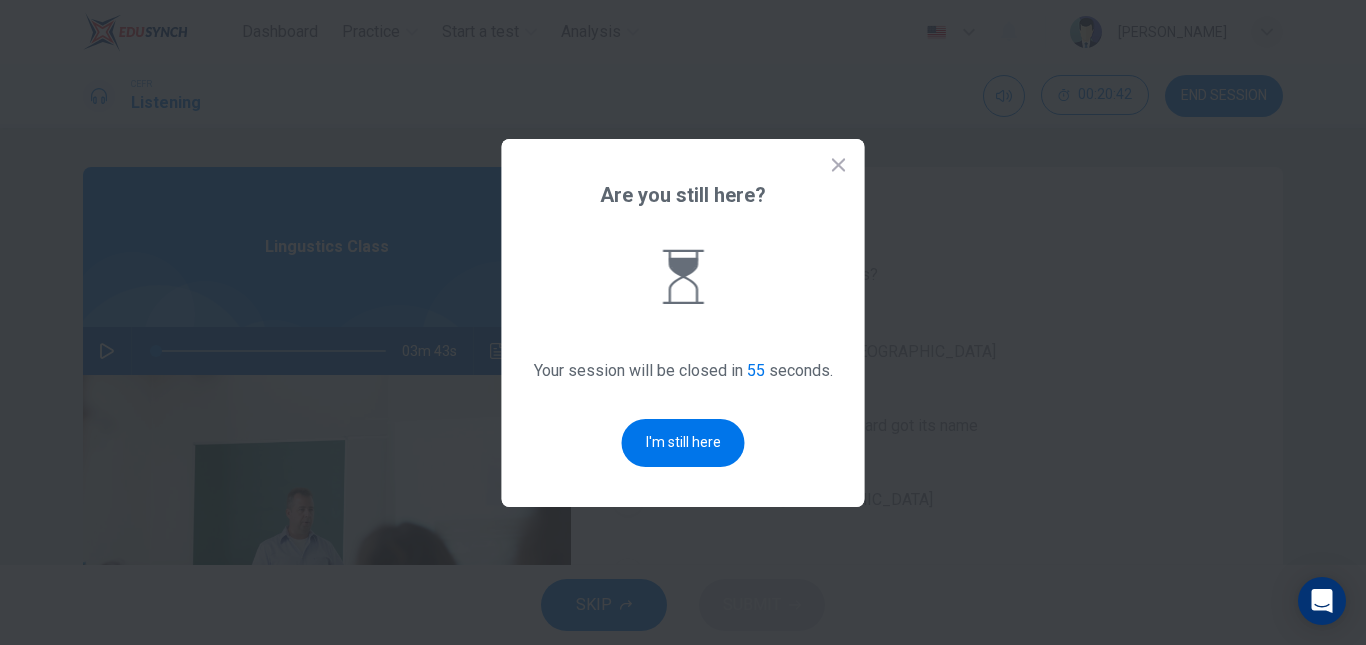 click 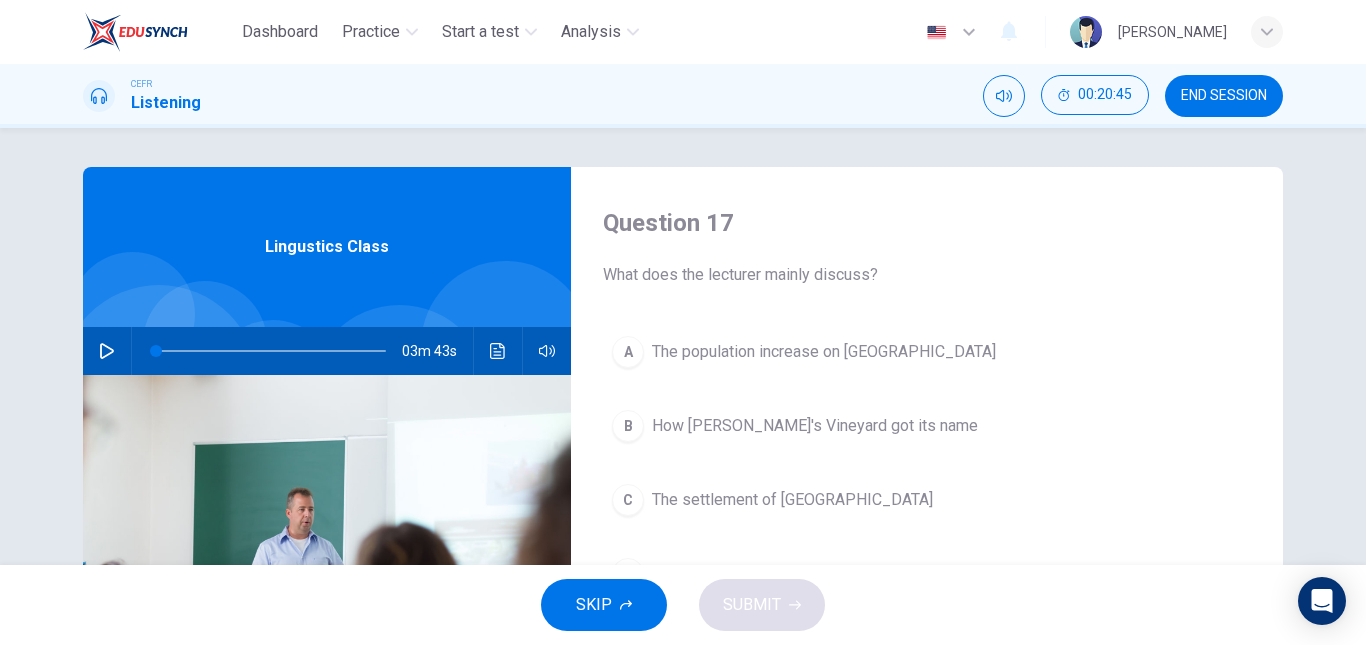 scroll, scrollTop: 164, scrollLeft: 0, axis: vertical 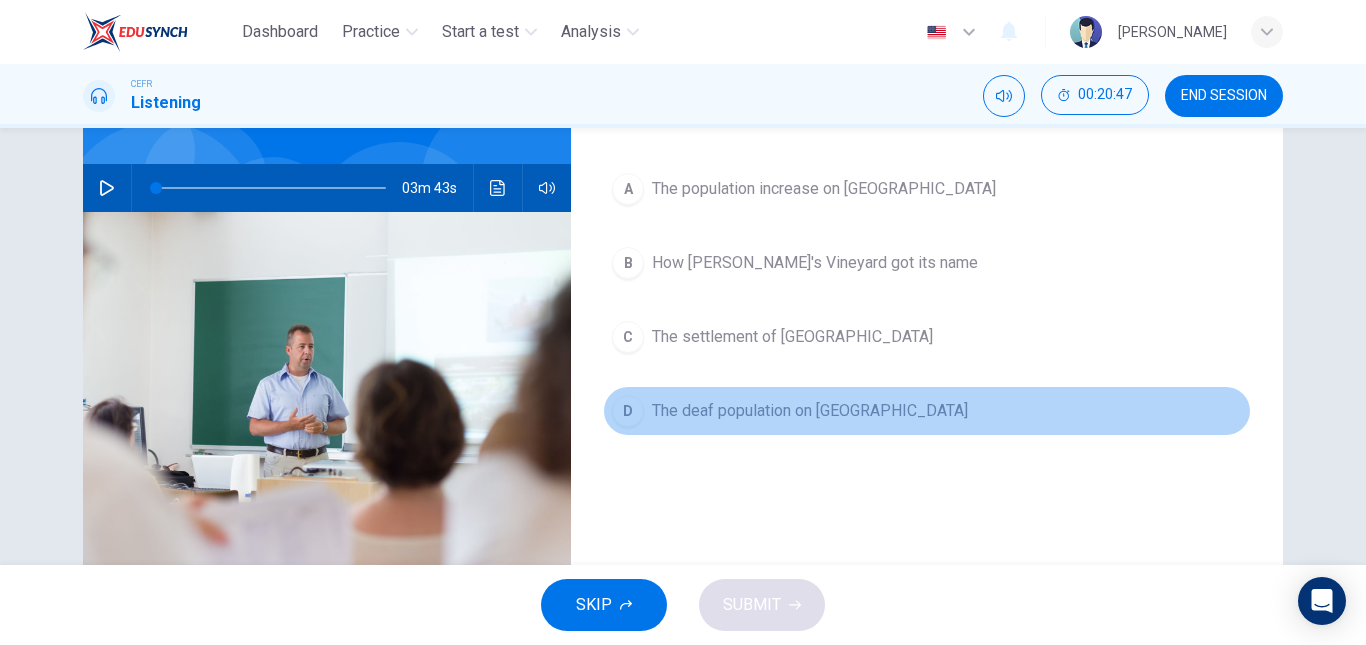 click on "D The deaf population on [PERSON_NAME][GEOGRAPHIC_DATA]" at bounding box center [927, 411] 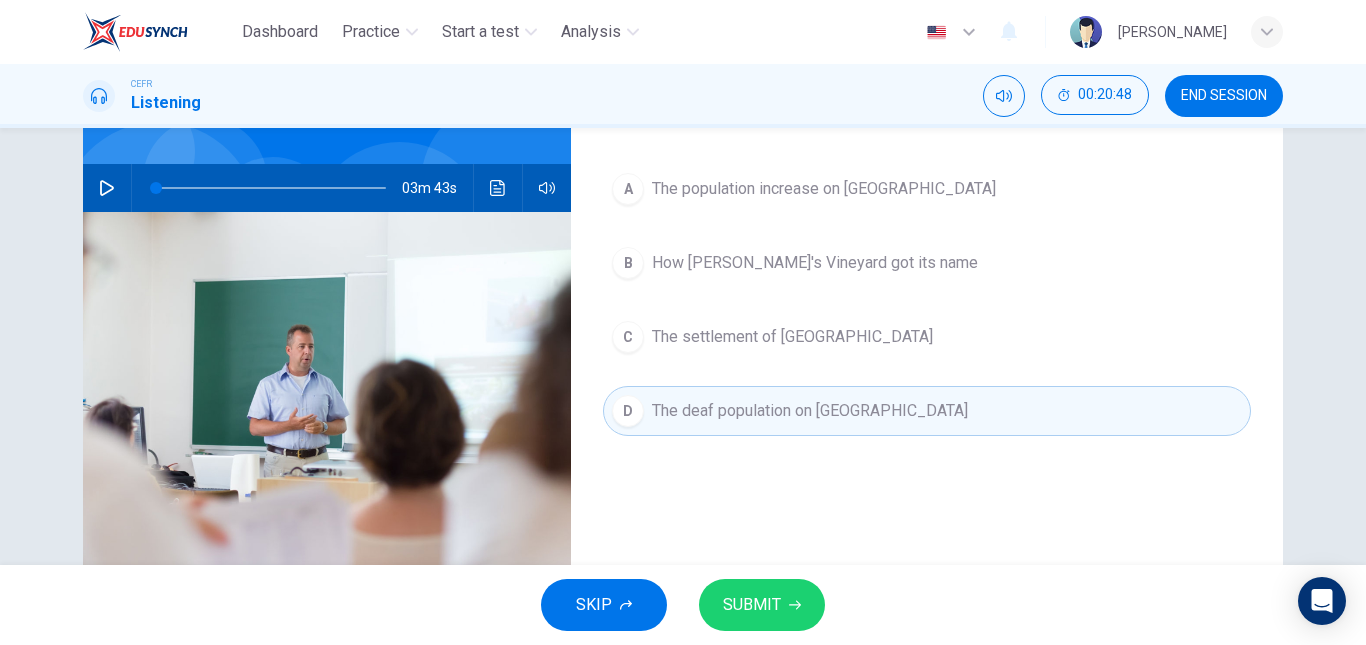 click on "A The population increase on [PERSON_NAME]'s Vineyard B How [PERSON_NAME]'s Vineyard got its name C The settlement of [GEOGRAPHIC_DATA] D The deaf population on [GEOGRAPHIC_DATA]" at bounding box center (927, 320) 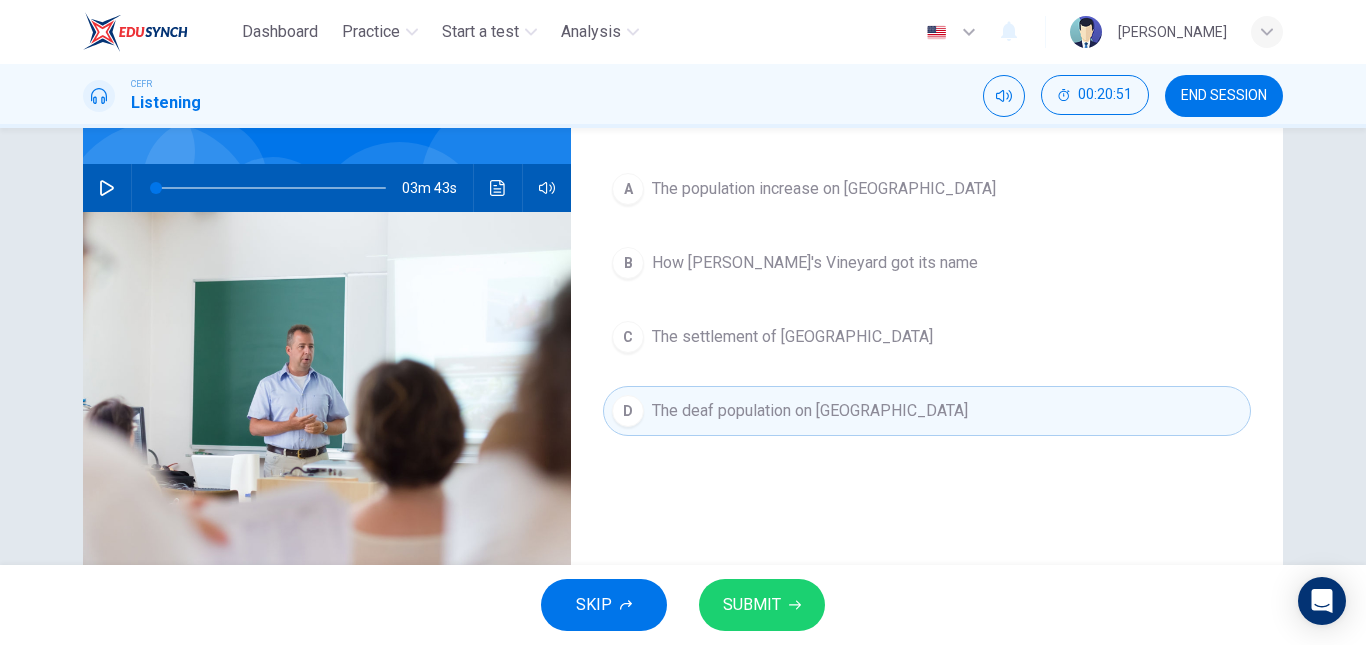 click on "The settlement of [GEOGRAPHIC_DATA]" at bounding box center [792, 337] 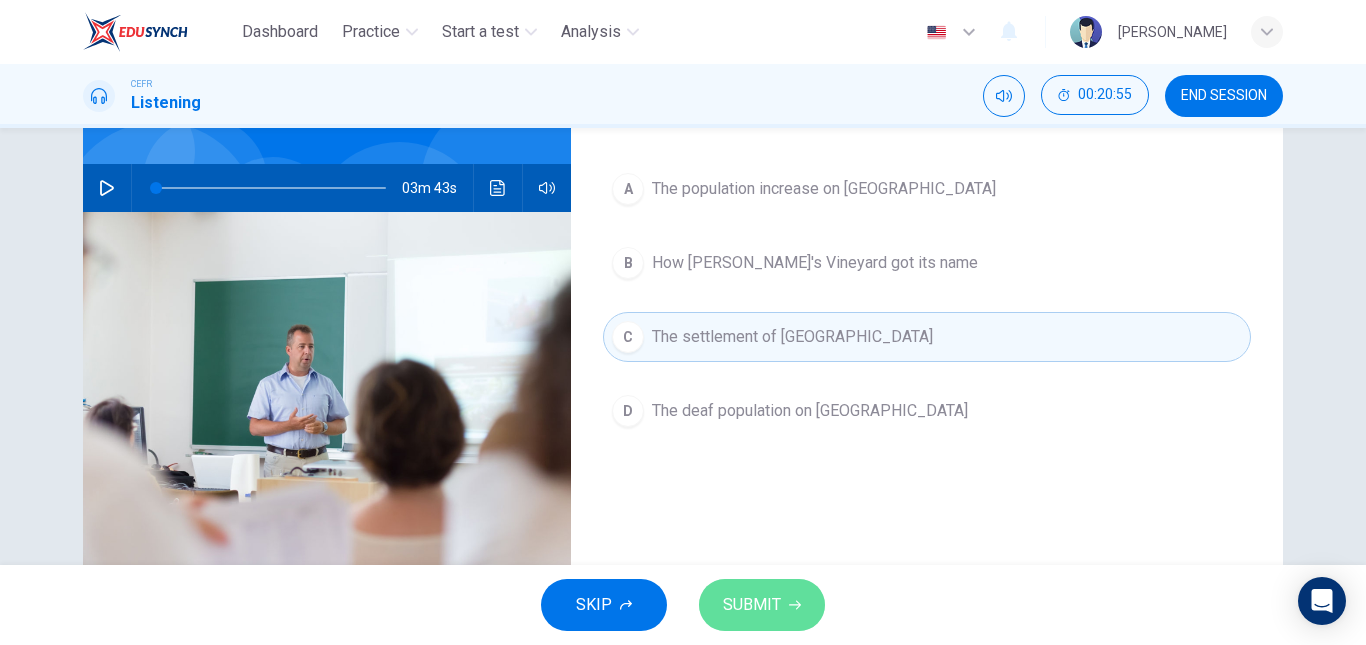 click on "SUBMIT" at bounding box center (762, 605) 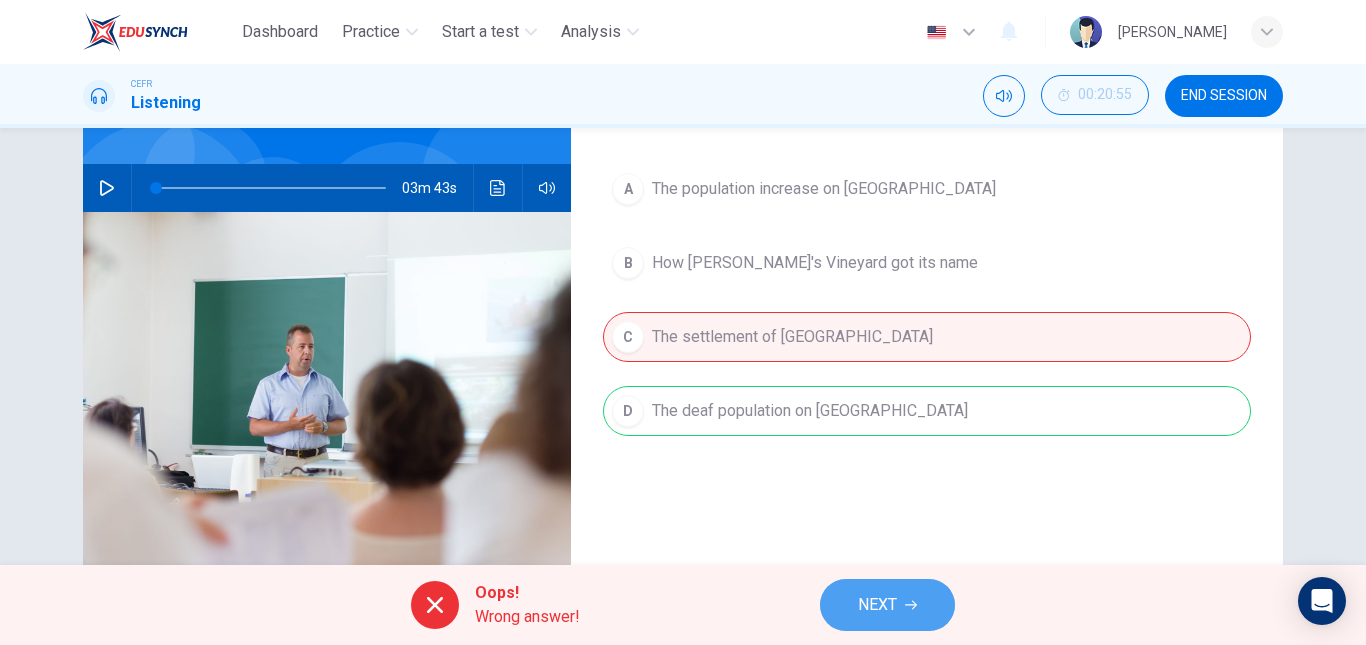 click on "NEXT" at bounding box center (887, 605) 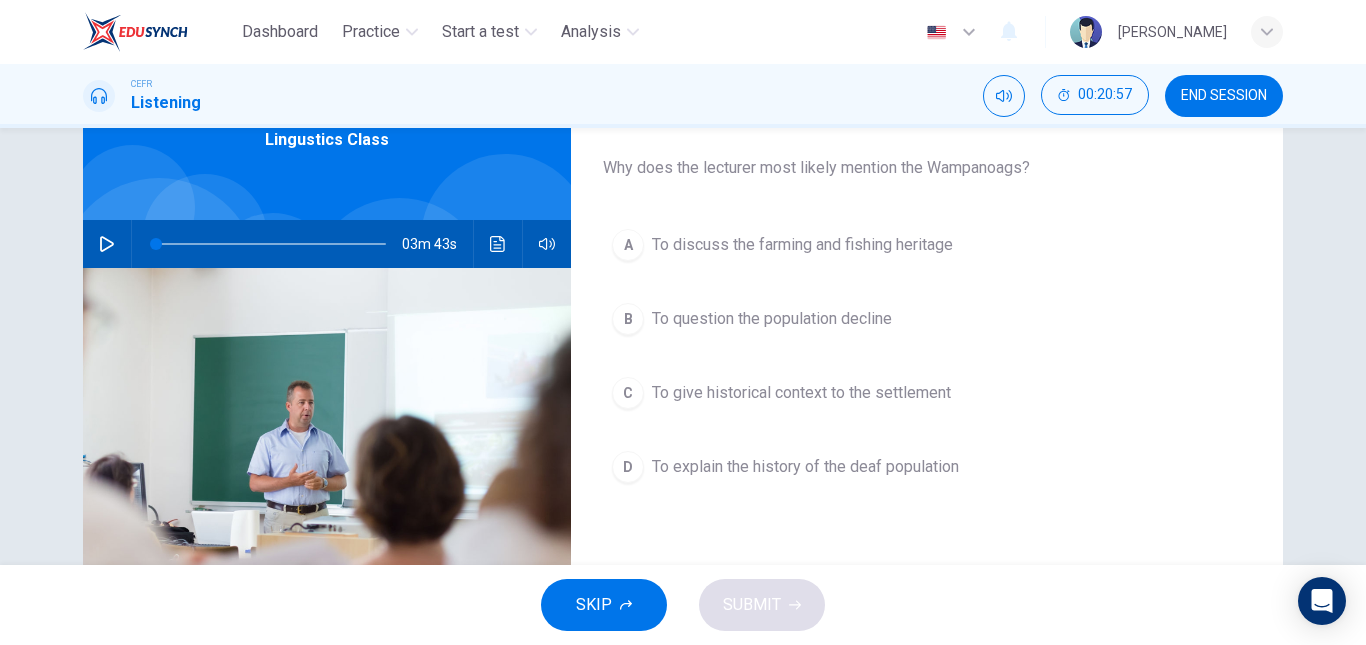 scroll, scrollTop: 109, scrollLeft: 0, axis: vertical 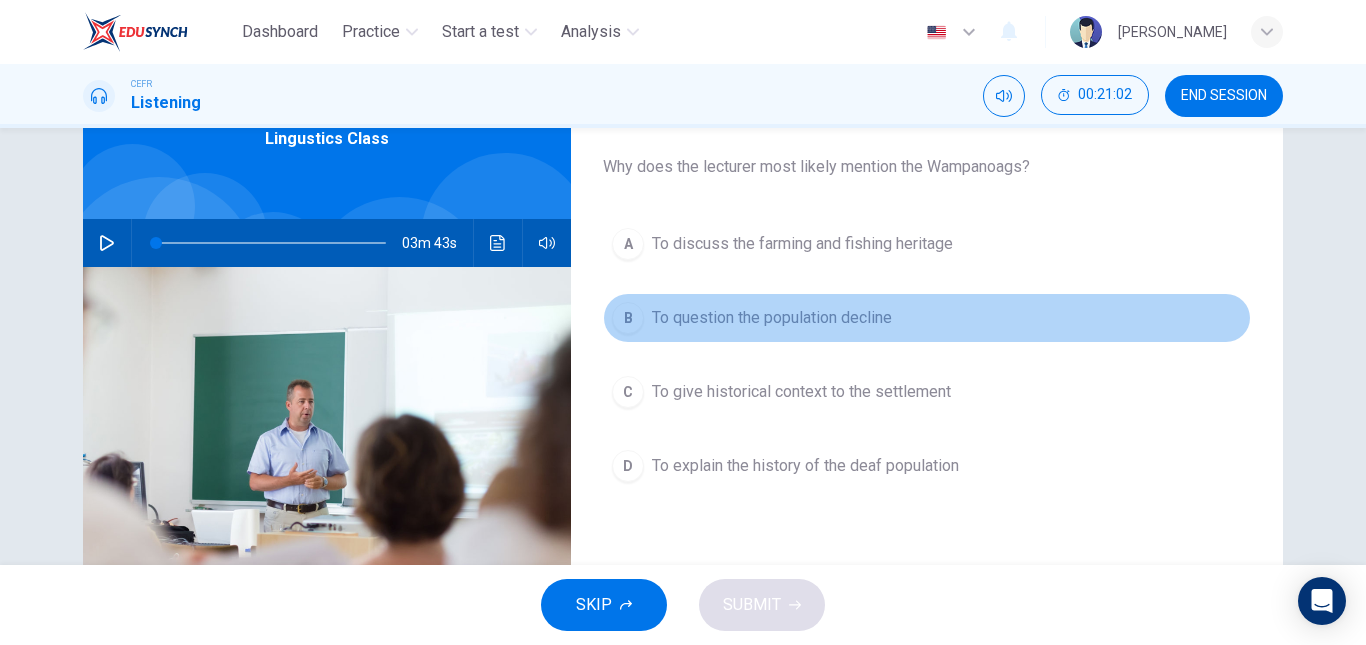 click on "B To question the population decline" at bounding box center (927, 318) 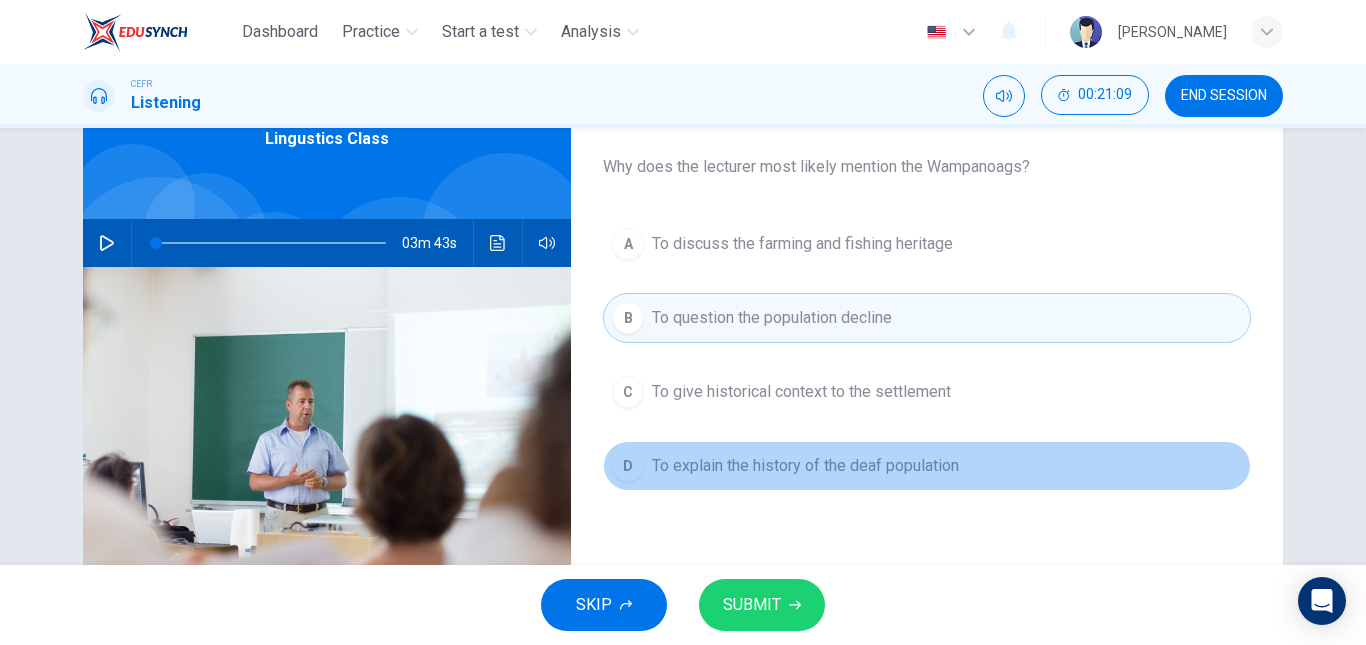 click on "D To explain the history of the deaf population" at bounding box center [927, 466] 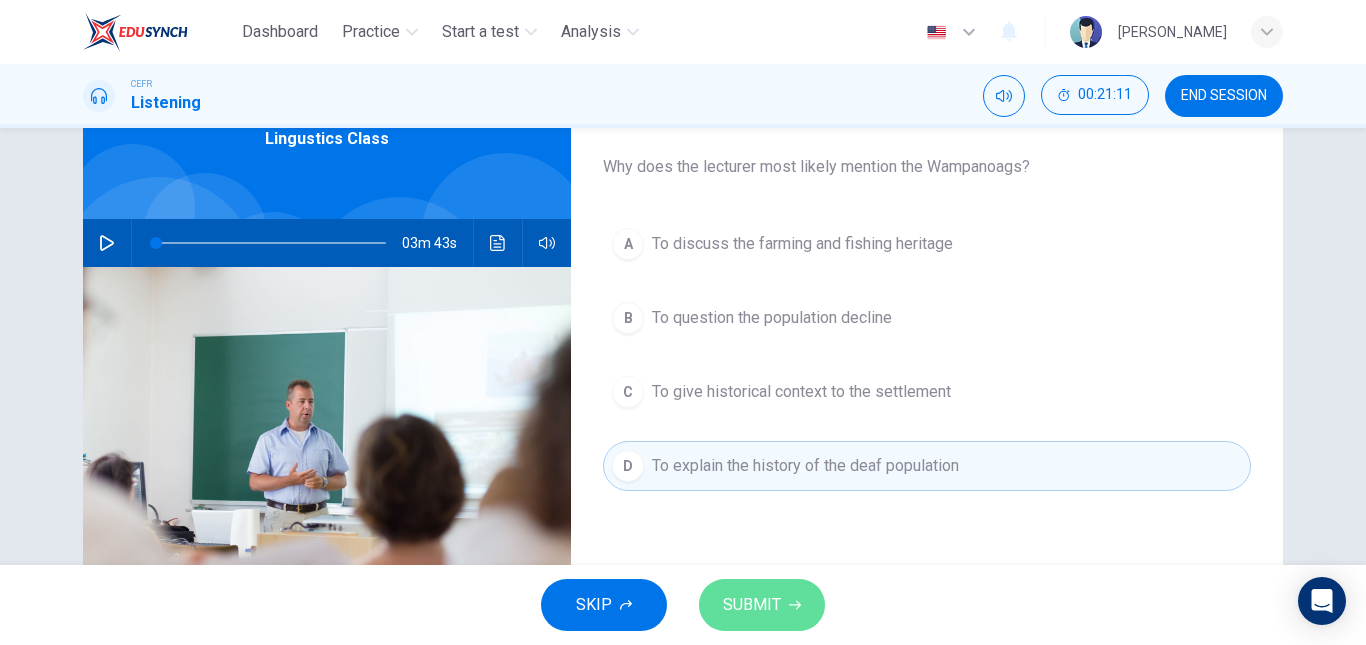 click on "SUBMIT" at bounding box center [752, 605] 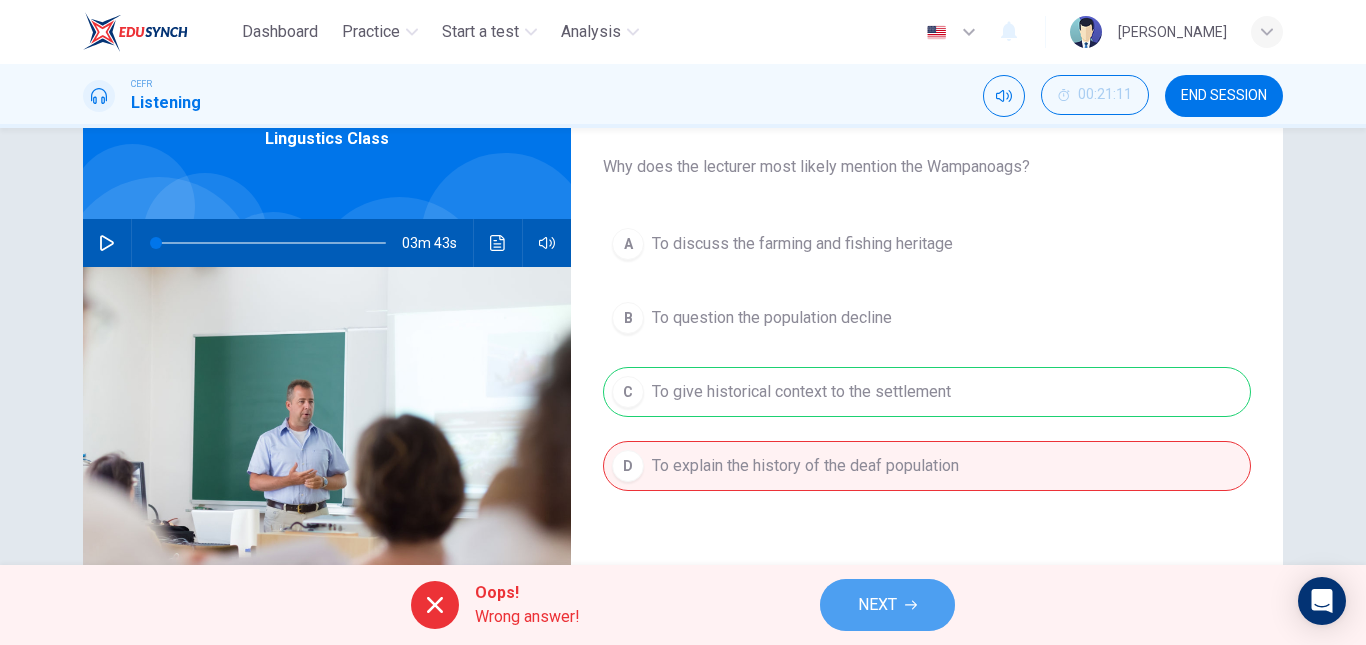 click on "NEXT" at bounding box center [877, 605] 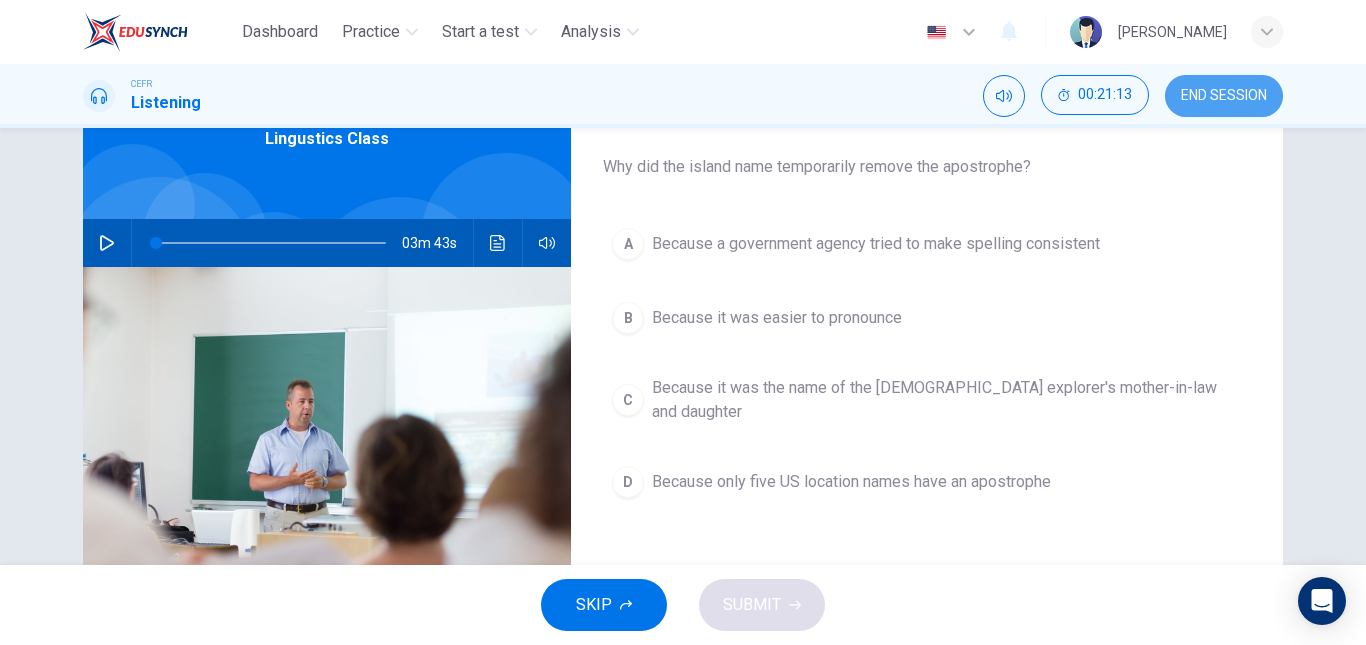 click on "END SESSION" at bounding box center [1224, 96] 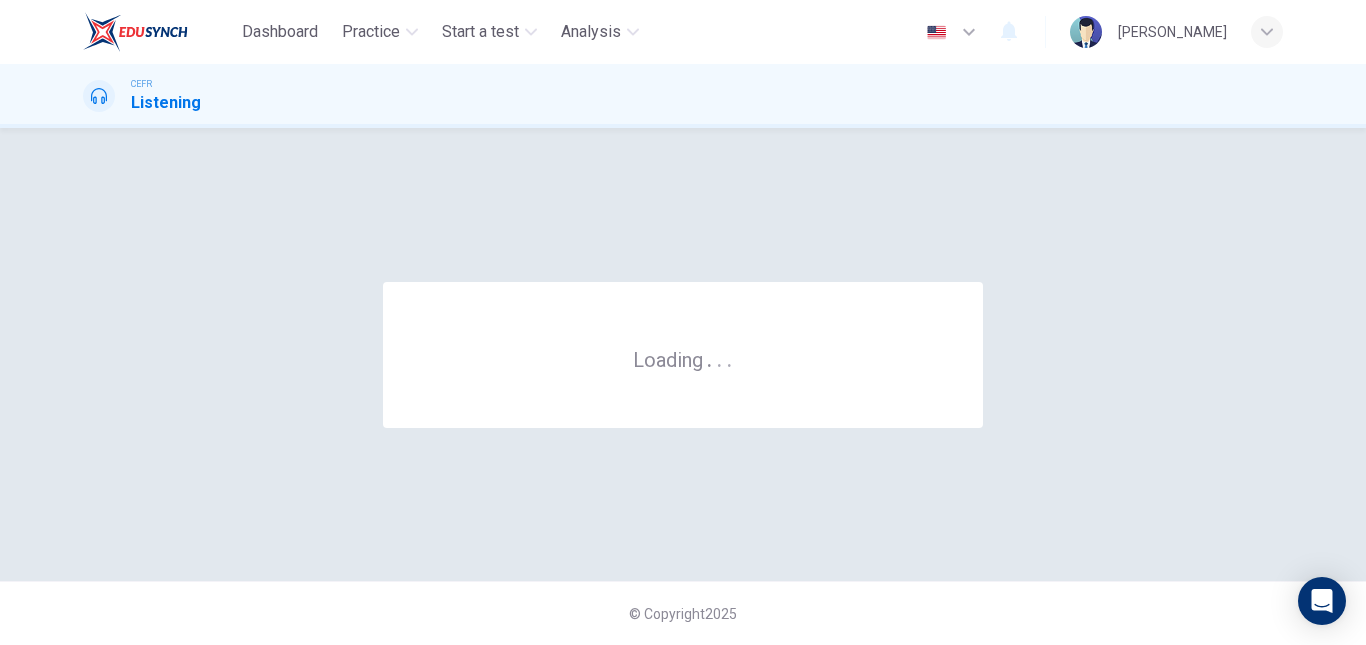 scroll, scrollTop: 0, scrollLeft: 0, axis: both 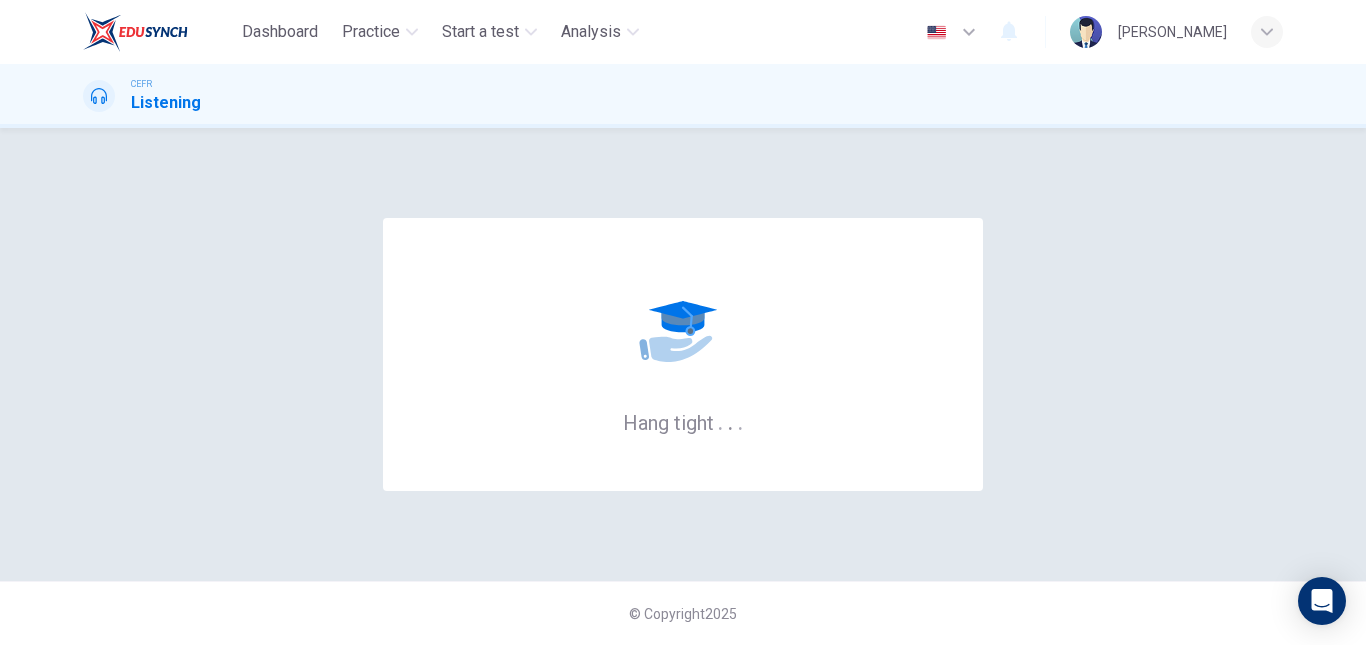 click on "CEFR Listening" at bounding box center (683, 96) 